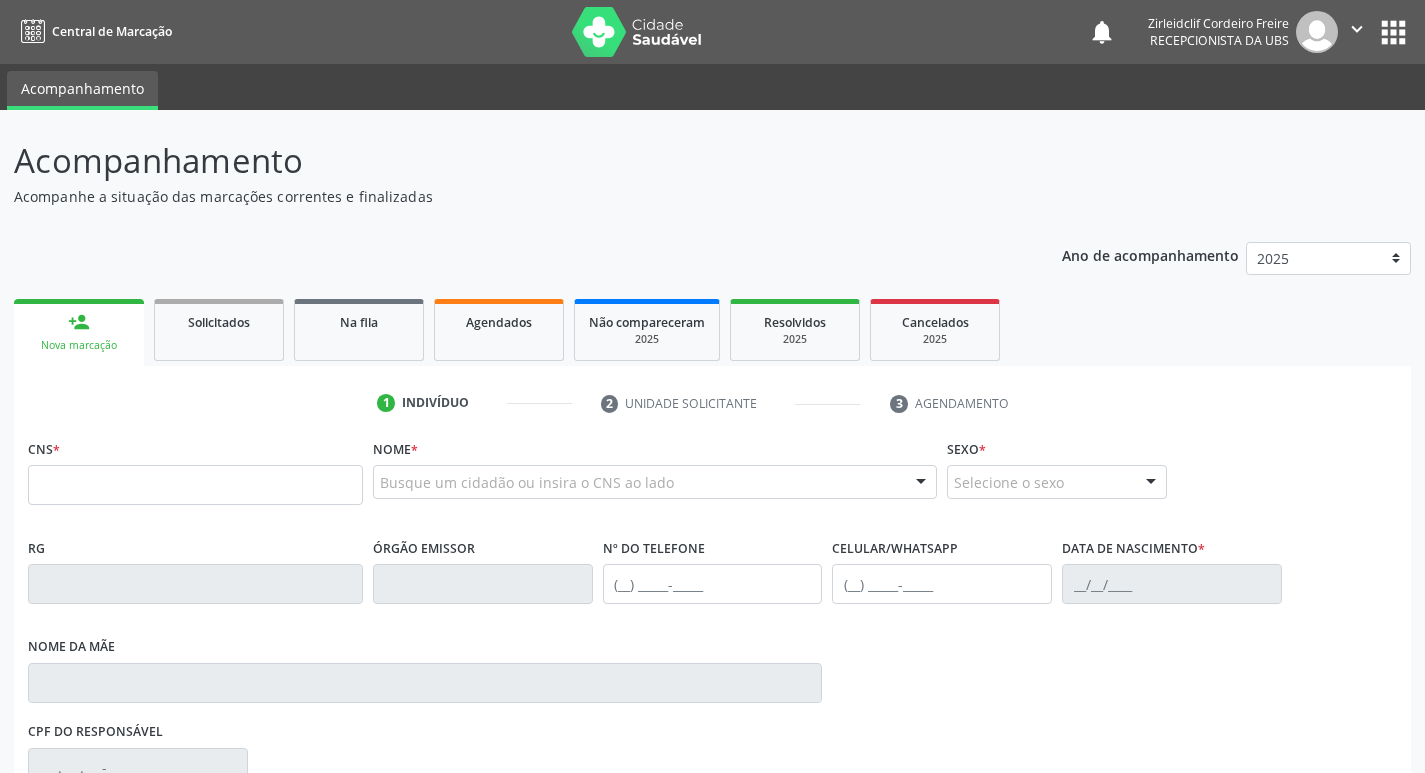 scroll, scrollTop: 0, scrollLeft: 0, axis: both 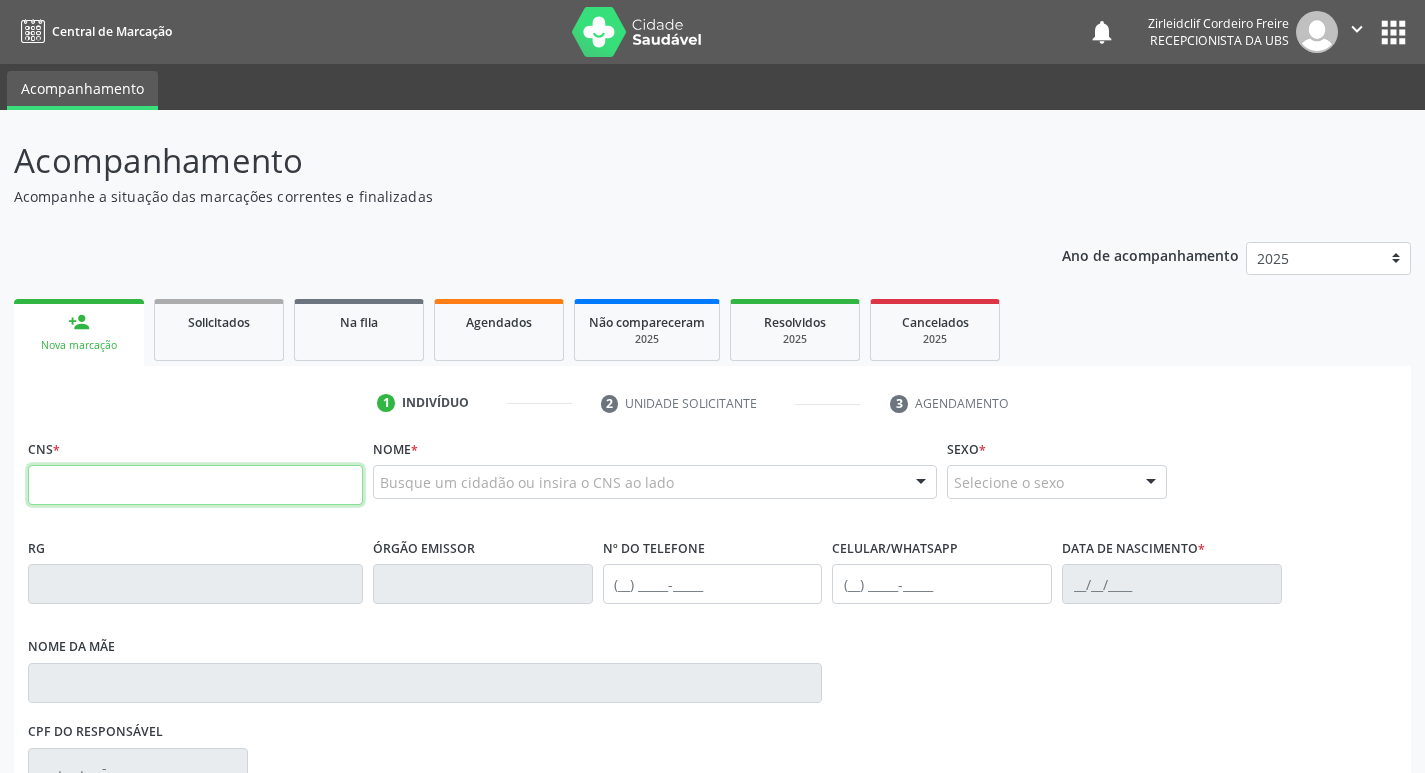 click at bounding box center (195, 485) 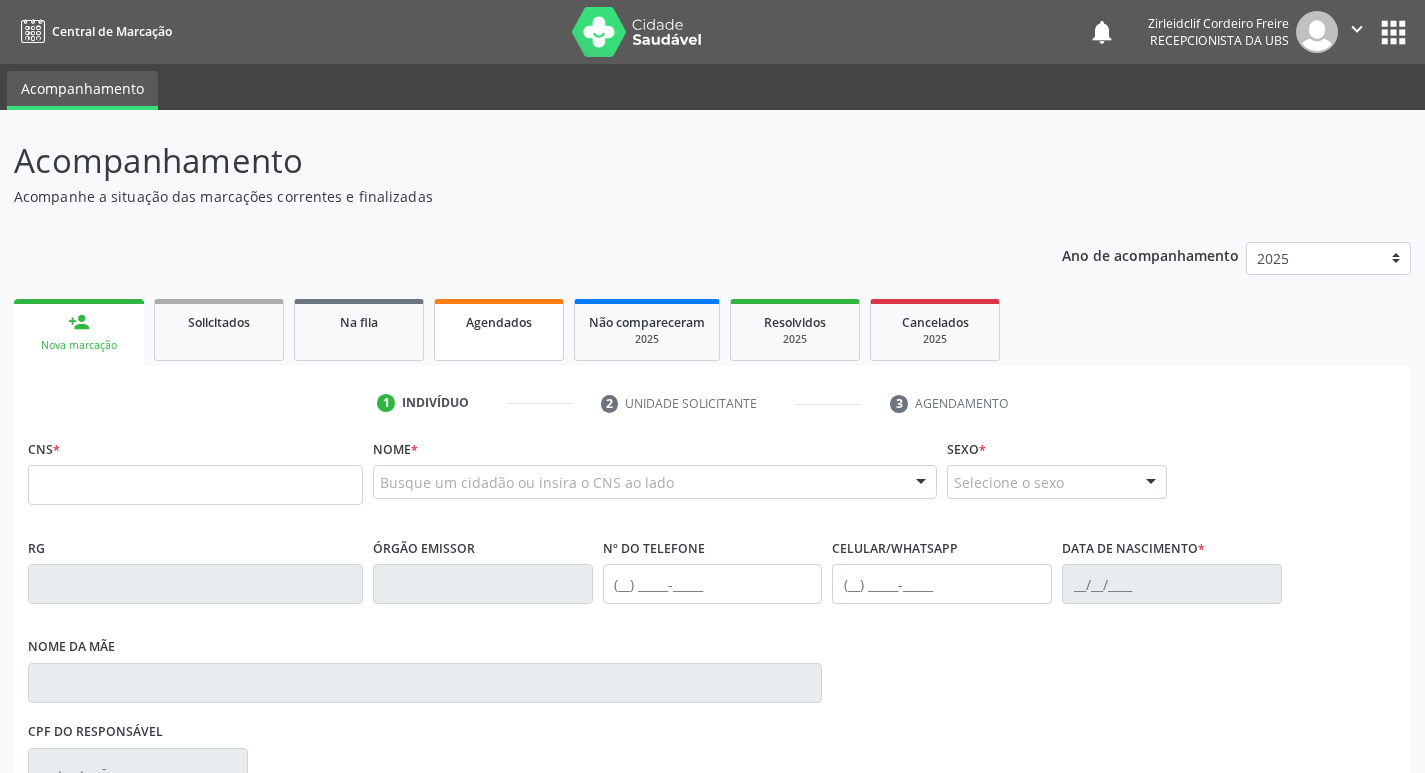 click on "Agendados" at bounding box center [499, 321] 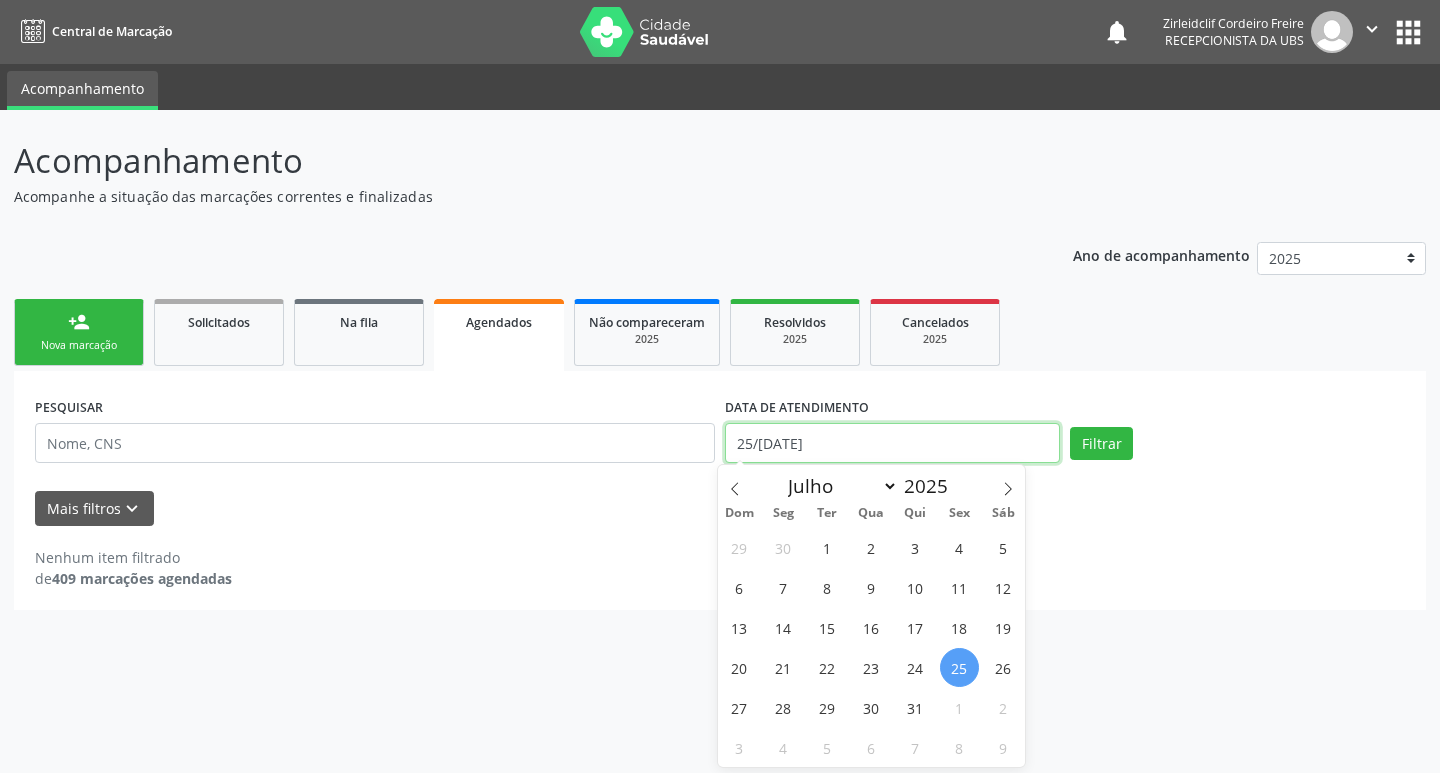 click on "25/07/2025" at bounding box center (892, 443) 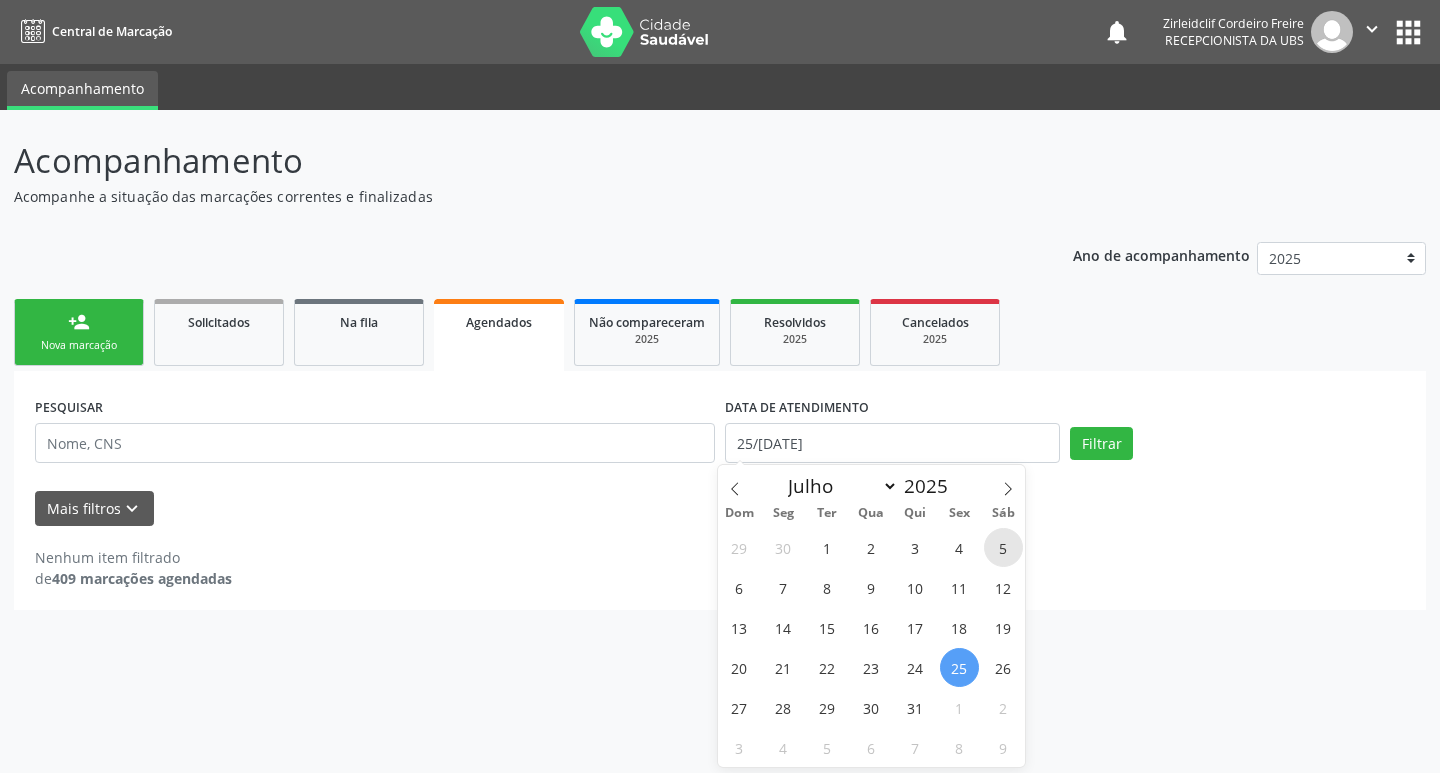 click on "5" at bounding box center [1003, 547] 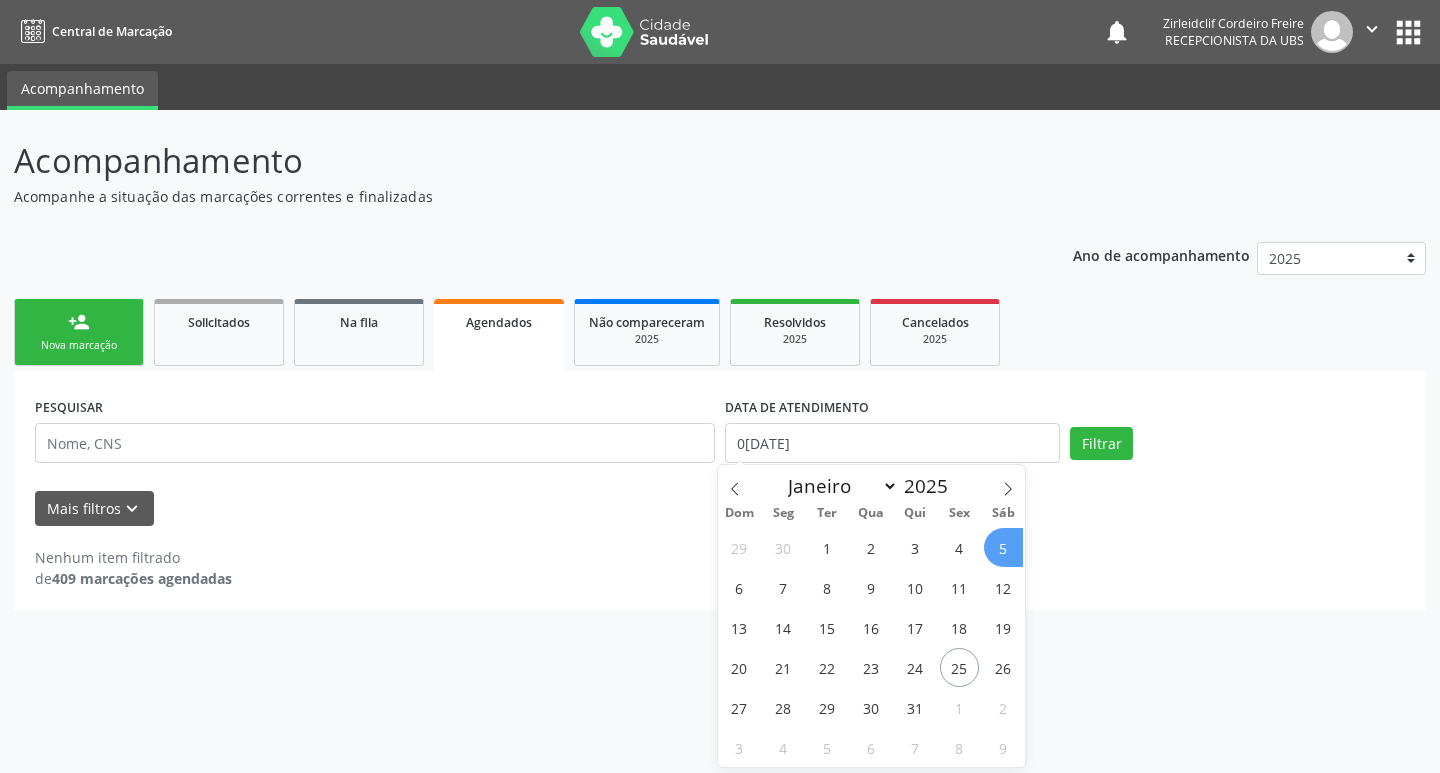 click on "5" at bounding box center [1003, 547] 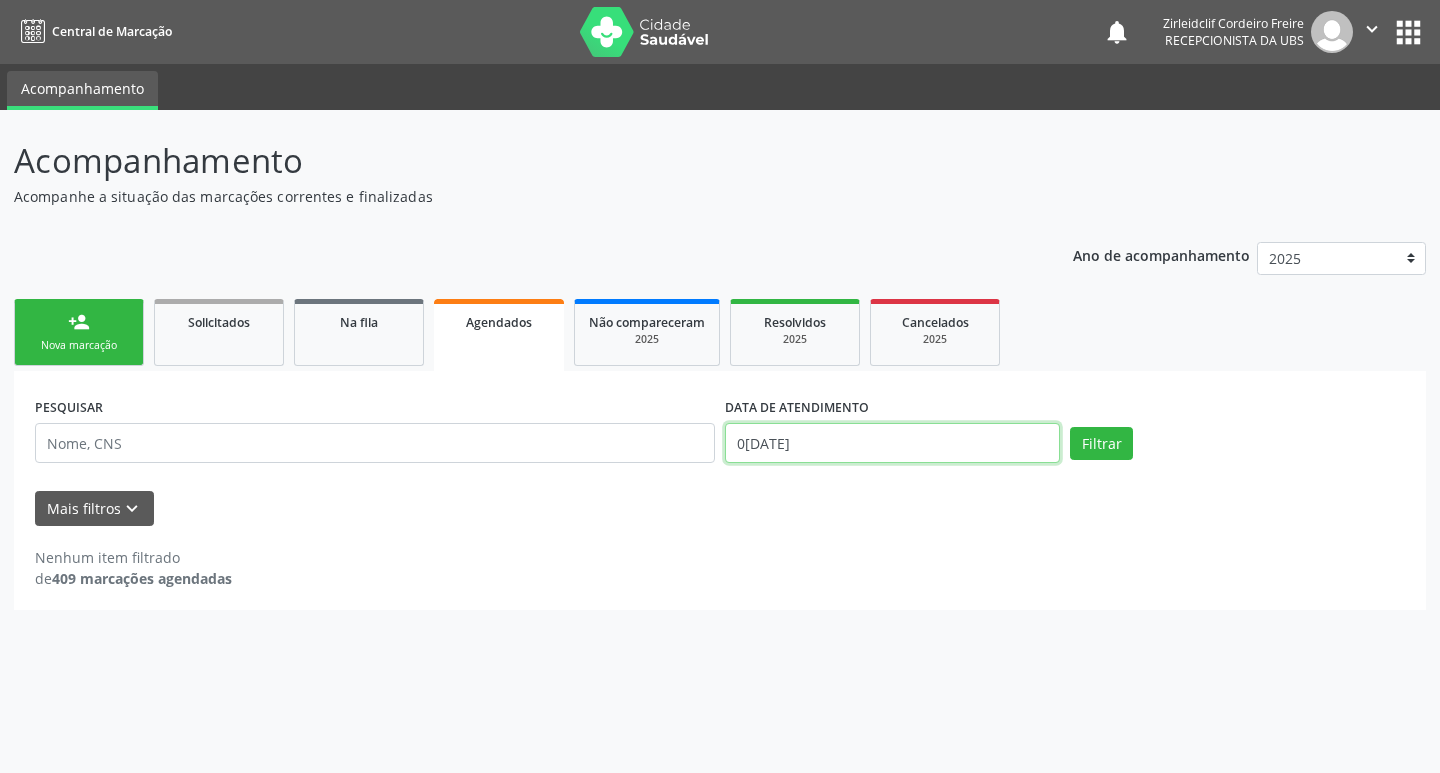 click on "05/07/2025" at bounding box center (892, 443) 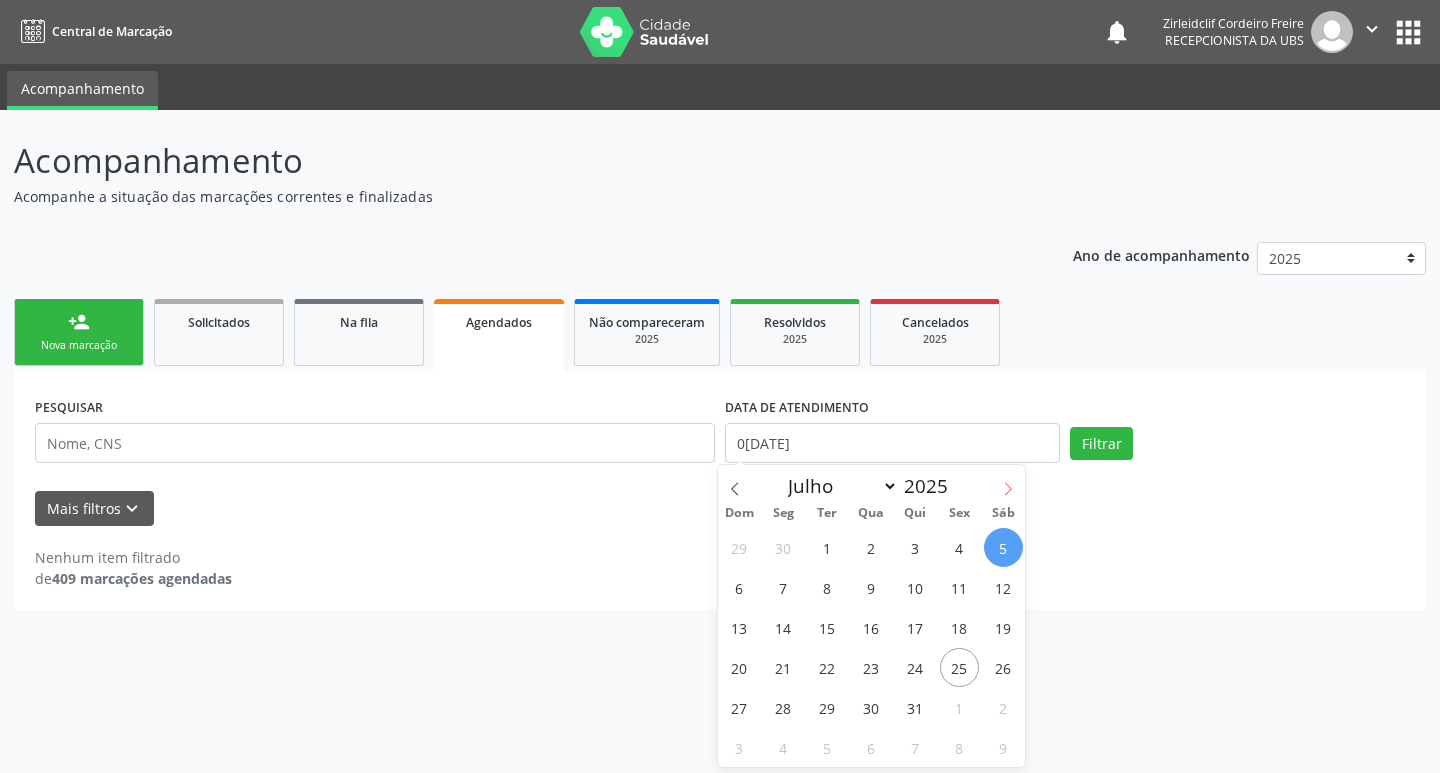 click 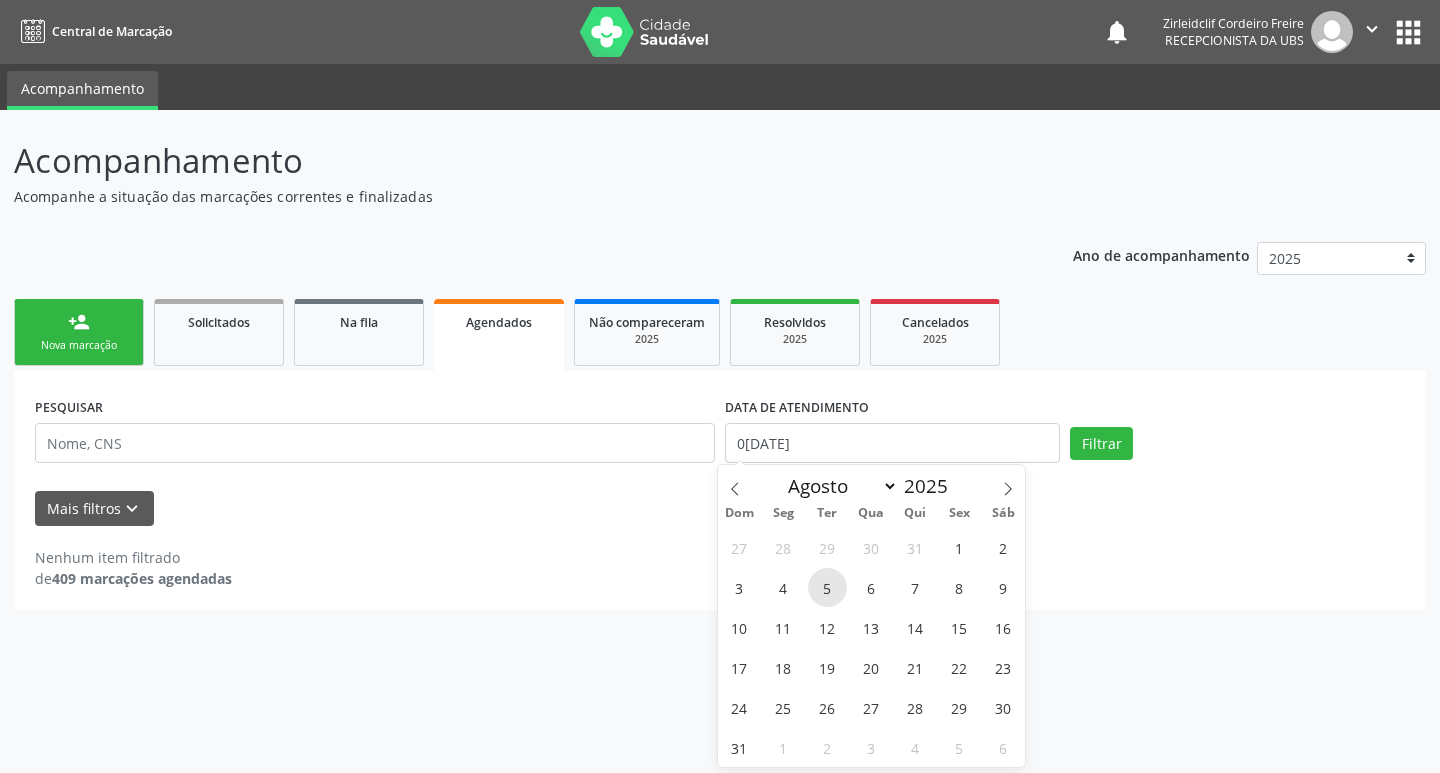 click on "5" at bounding box center [827, 587] 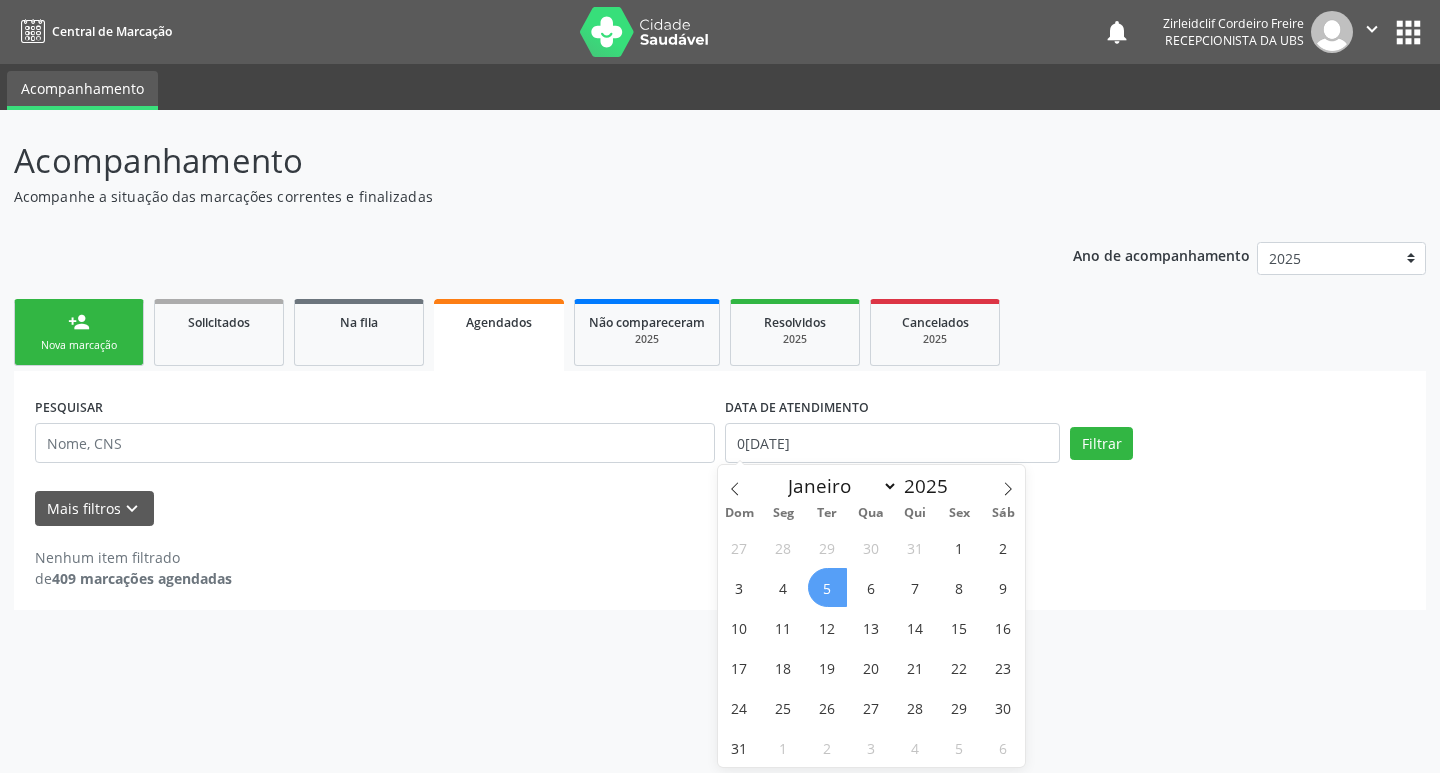 click on "5" at bounding box center [827, 587] 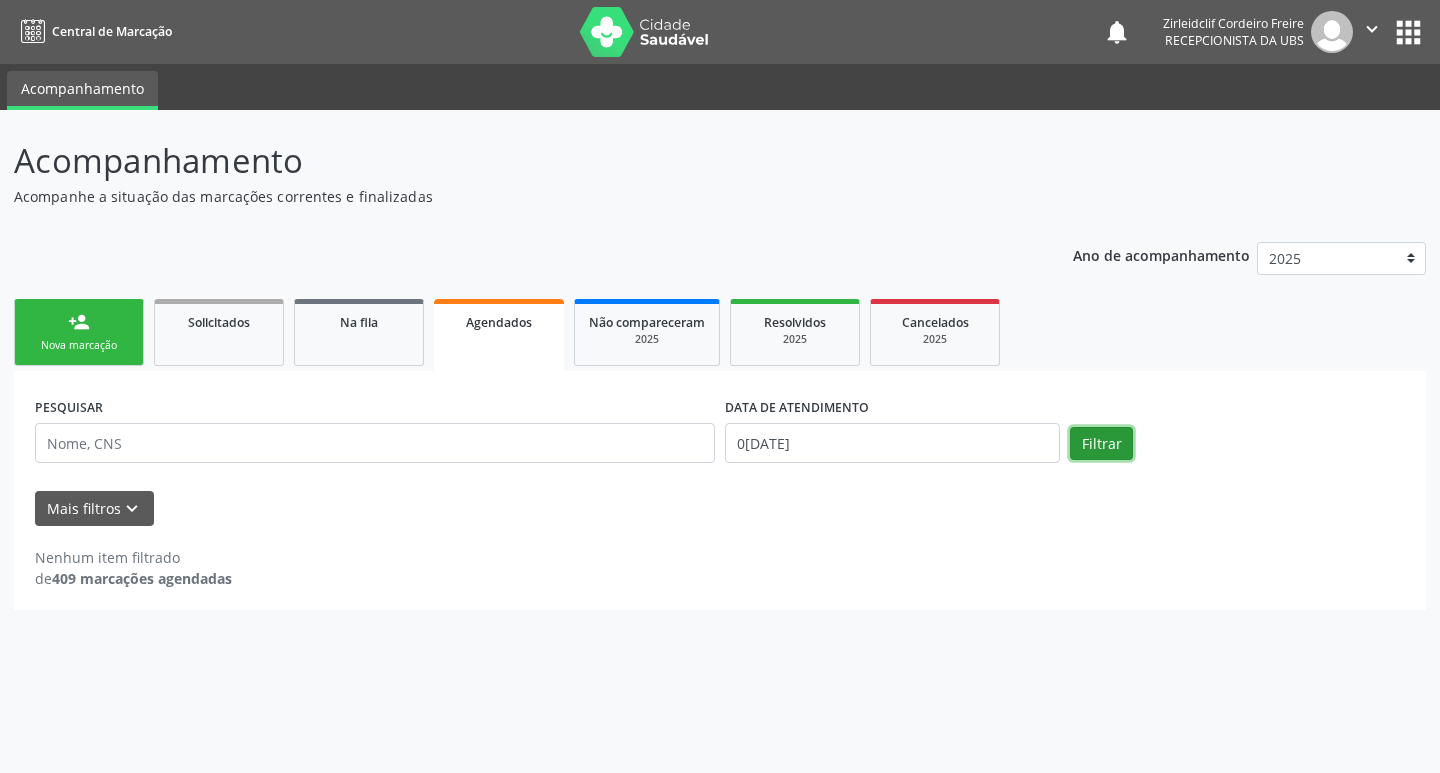 click on "Filtrar" at bounding box center (1101, 444) 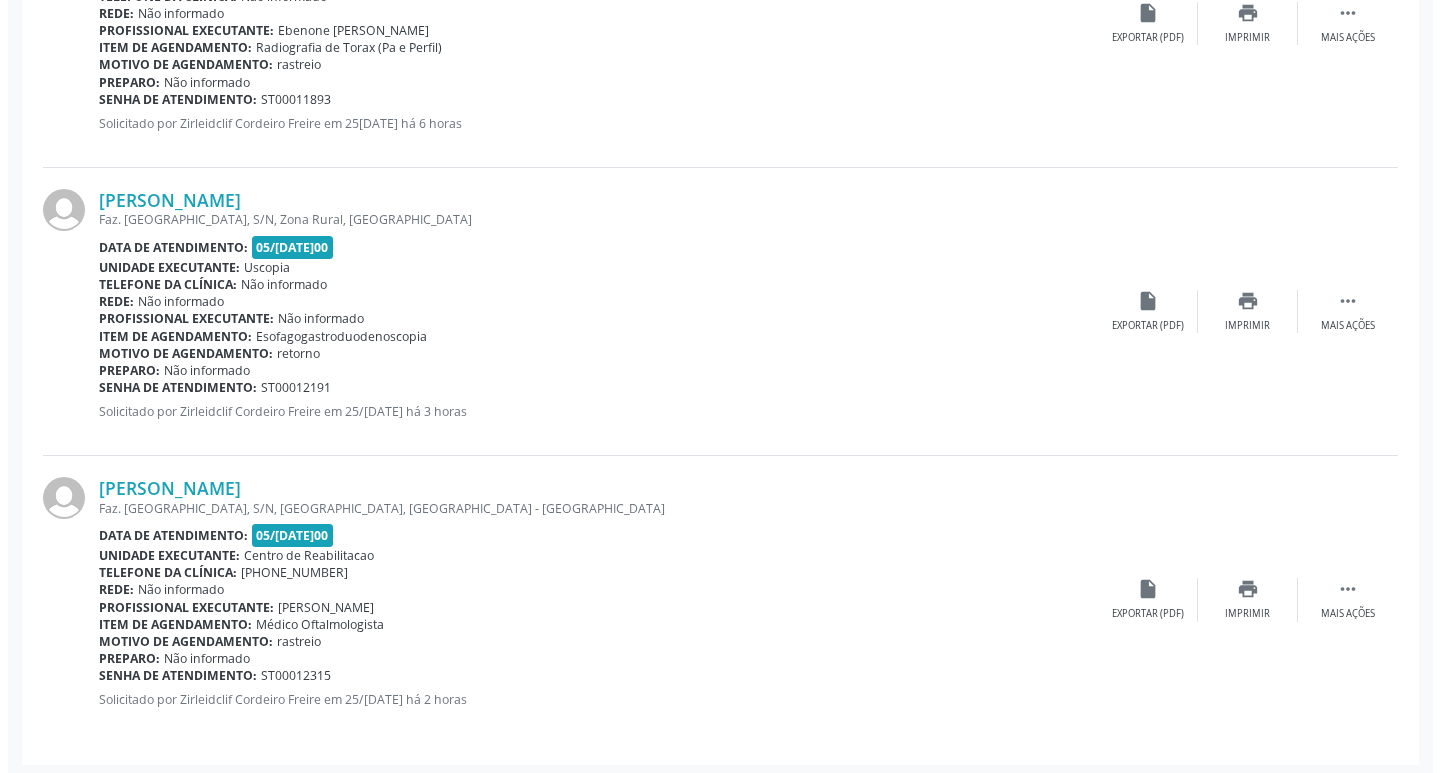 scroll, scrollTop: 3326, scrollLeft: 0, axis: vertical 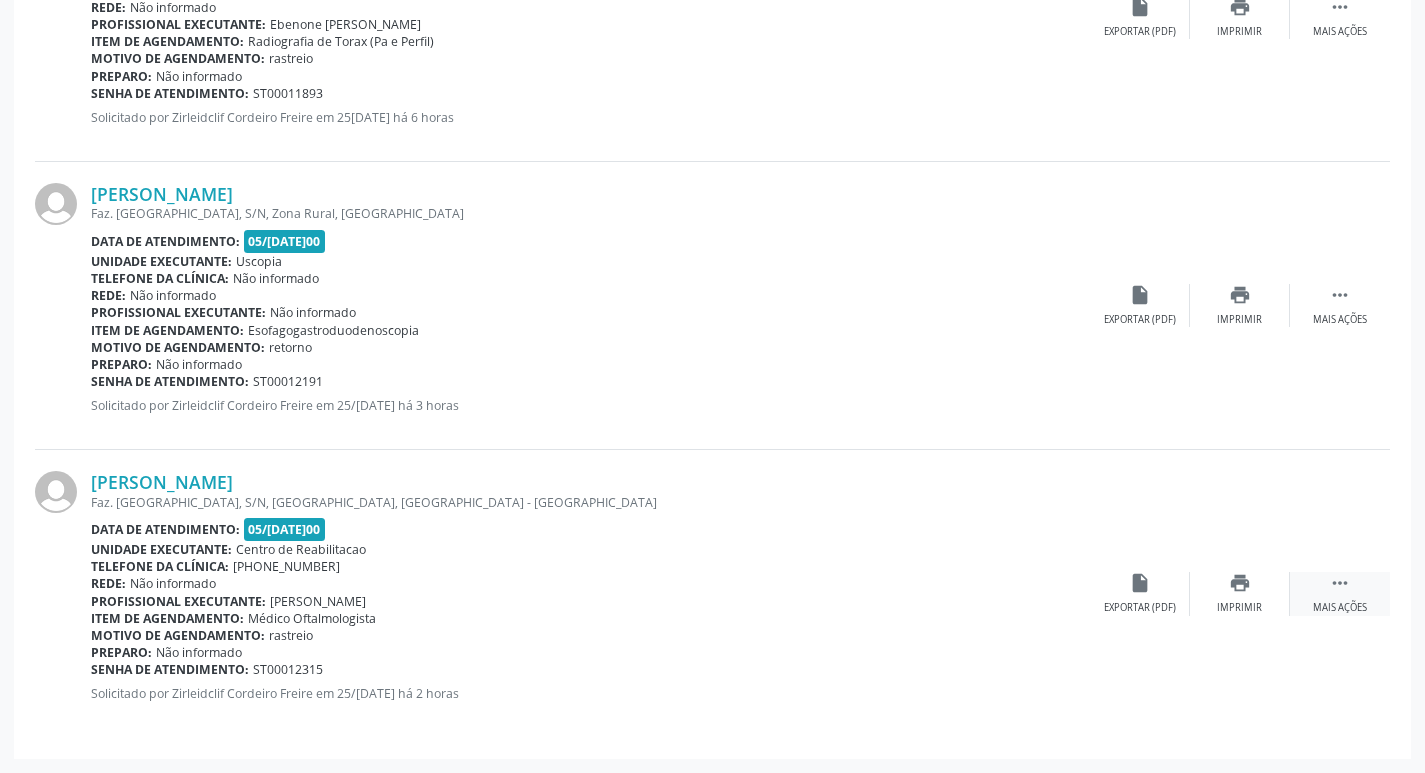click on "
Mais ações" at bounding box center (1340, 593) 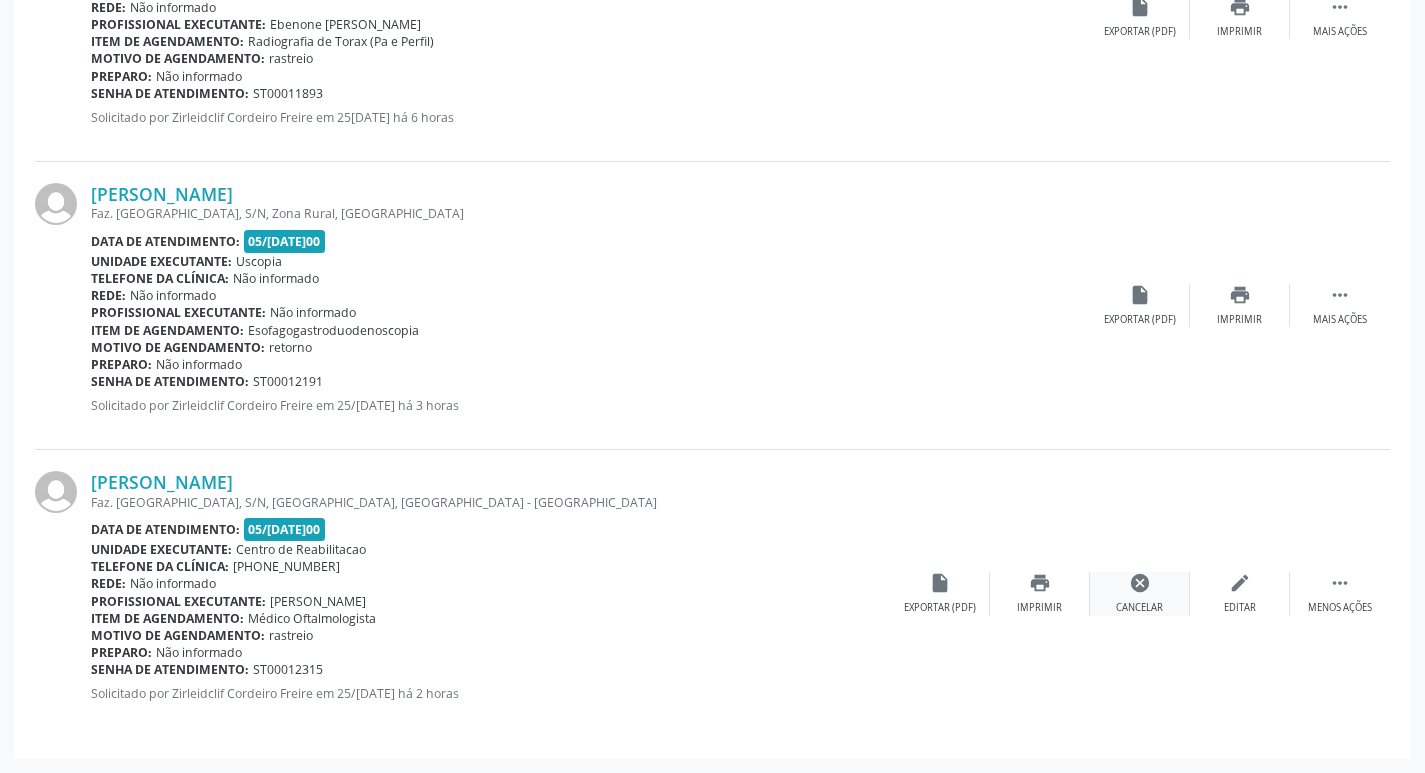 click on "cancel
Cancelar" at bounding box center (1140, 593) 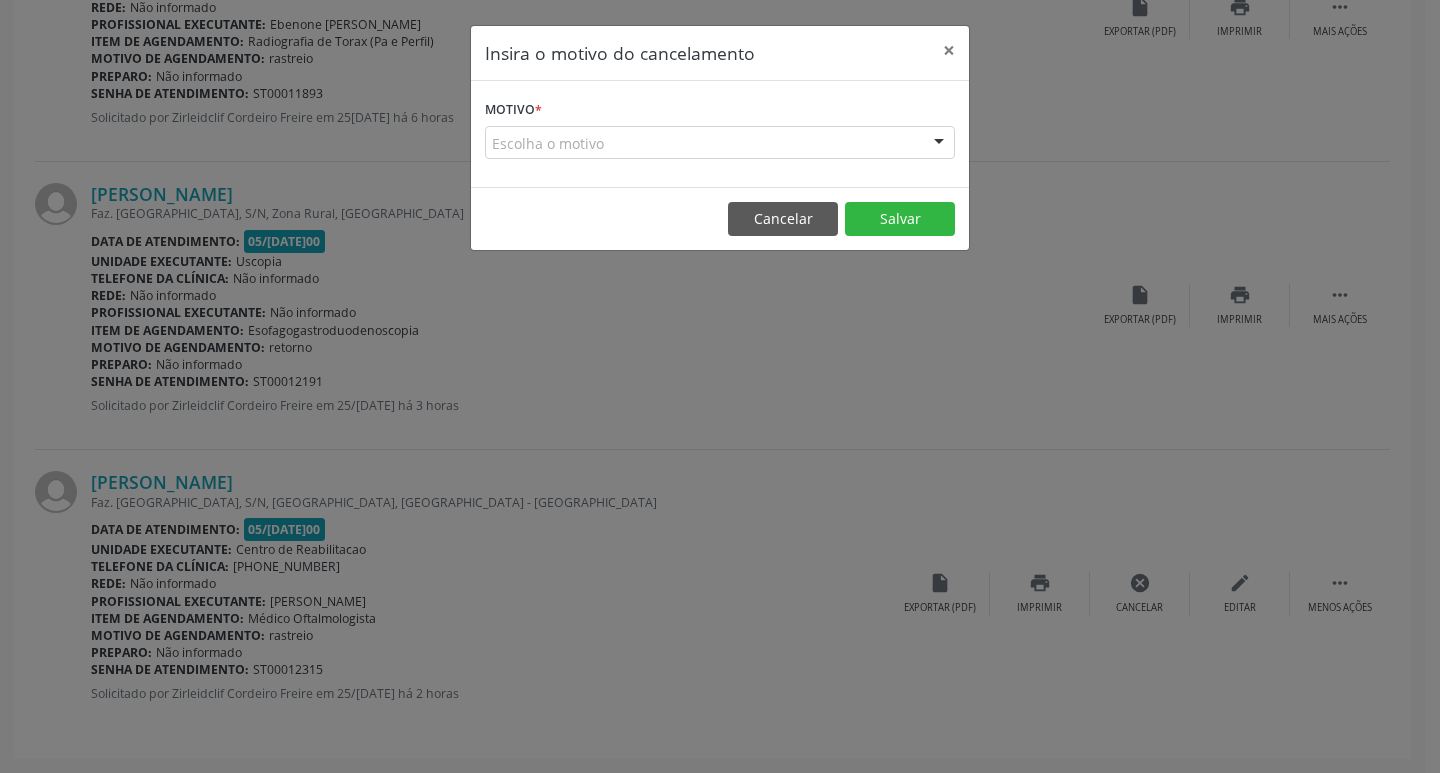 click on "Escolha o motivo" at bounding box center (720, 143) 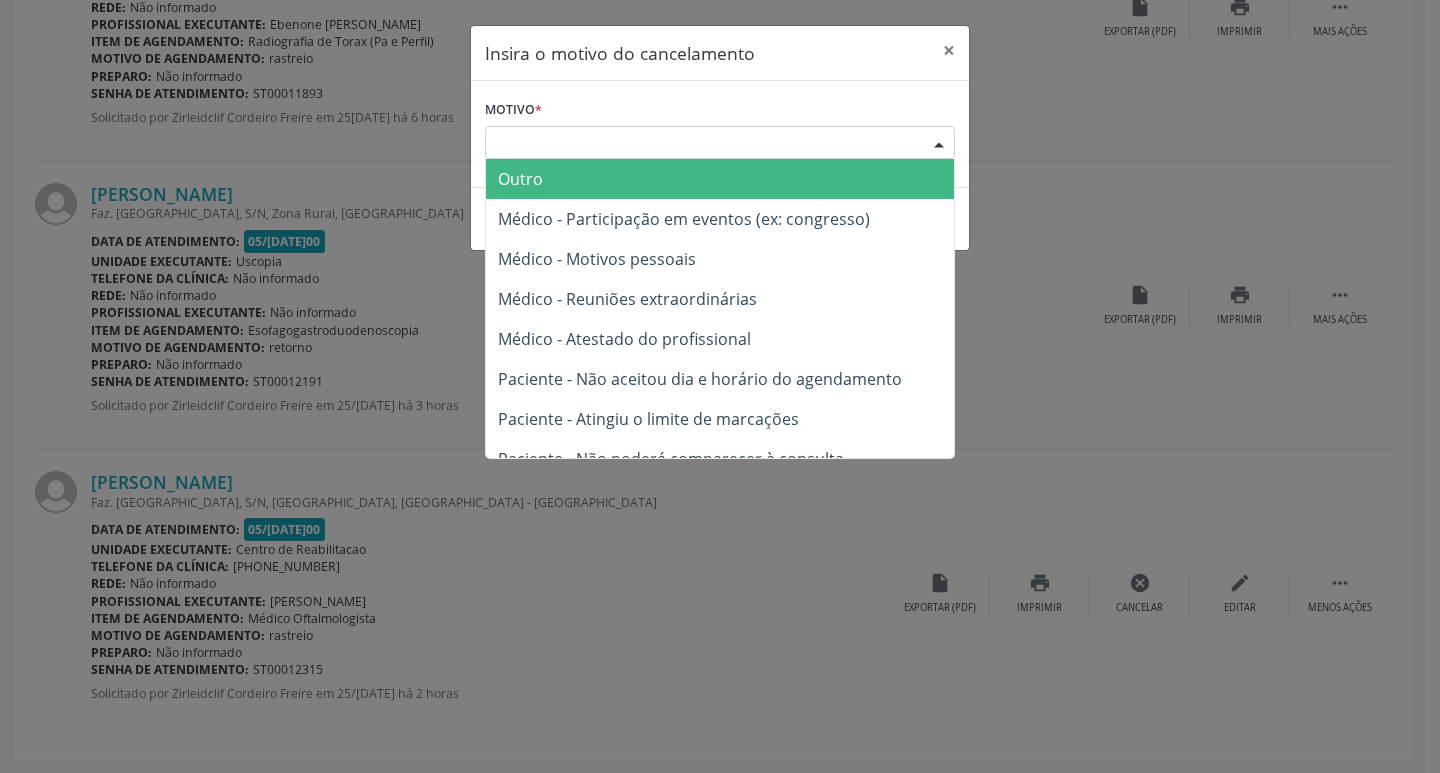 click on "Outro" at bounding box center [520, 179] 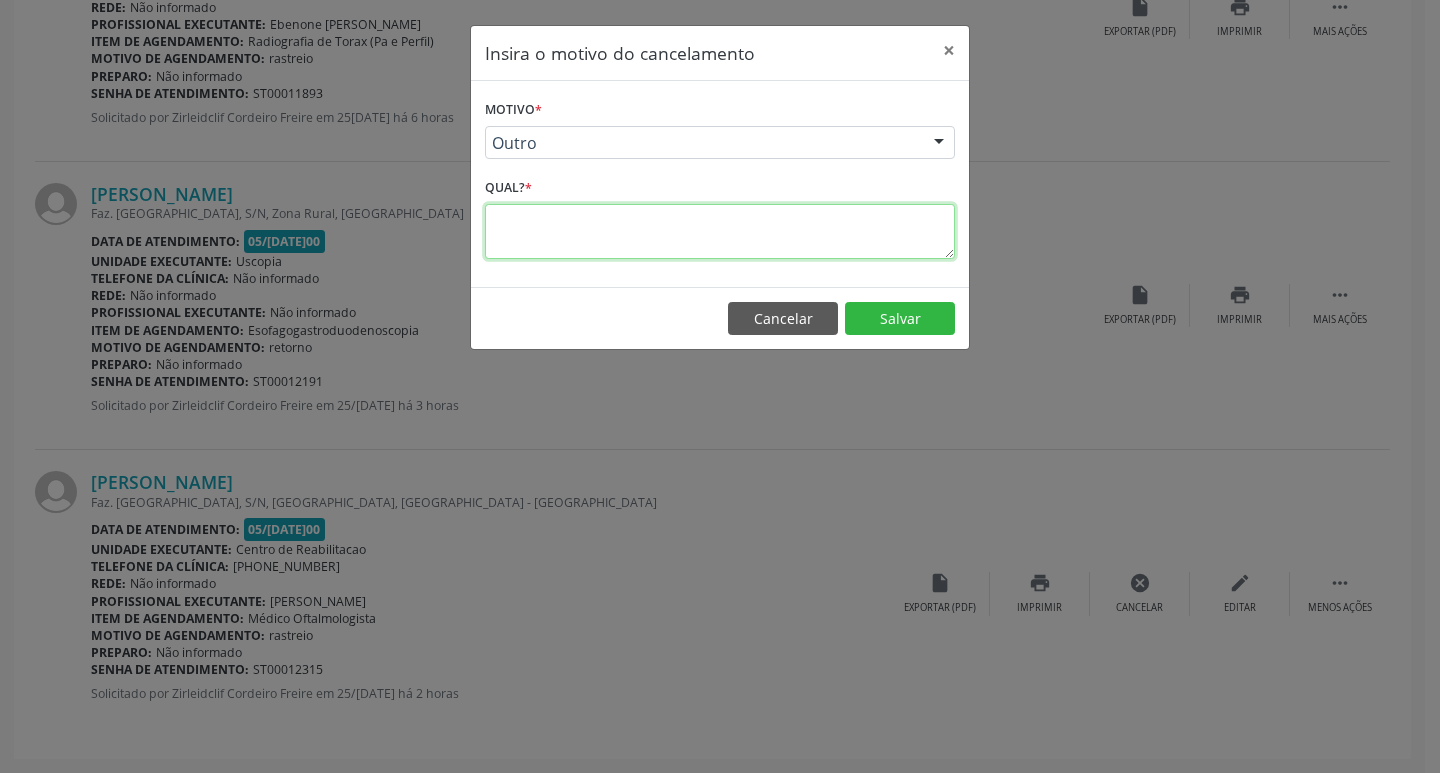 click at bounding box center (720, 231) 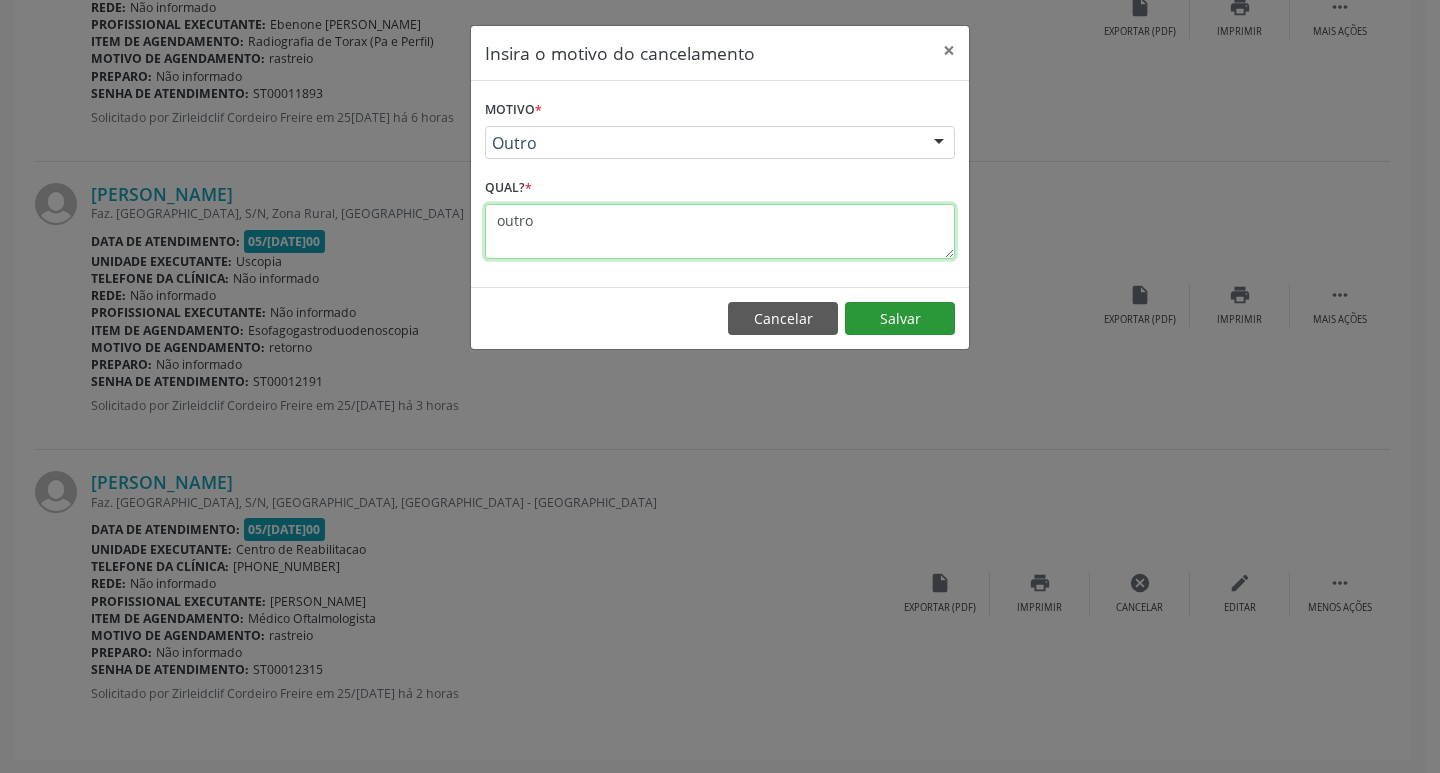type on "outro" 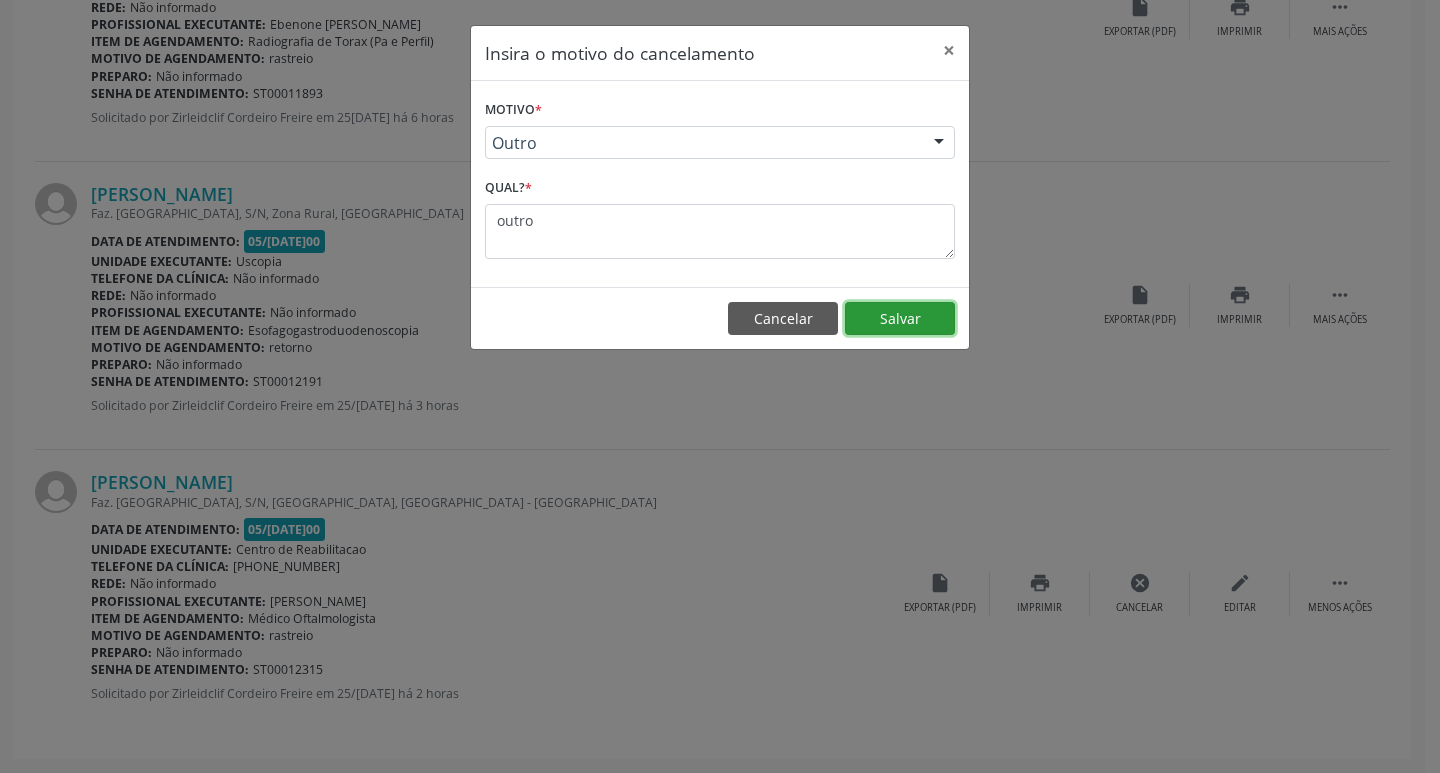 click on "Salvar" at bounding box center [900, 319] 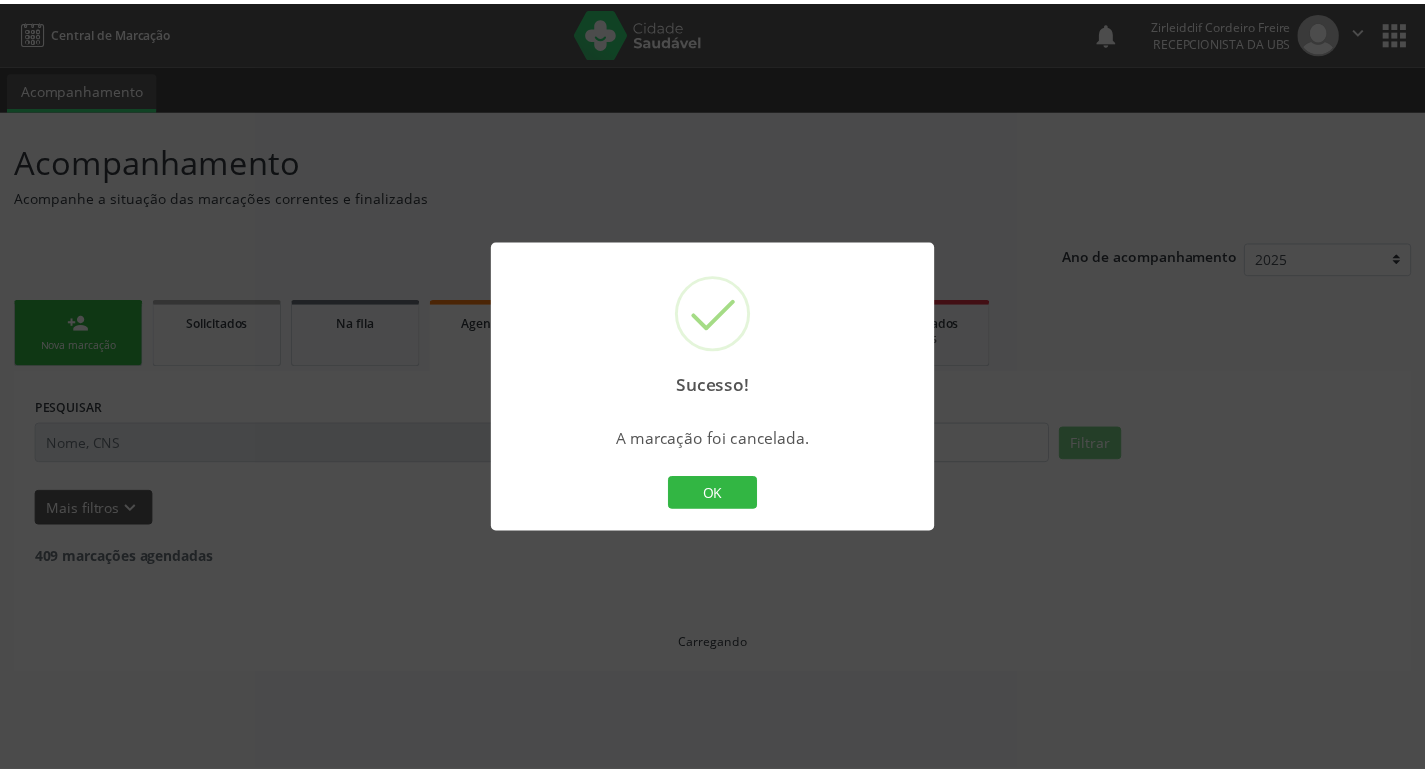 scroll, scrollTop: 0, scrollLeft: 0, axis: both 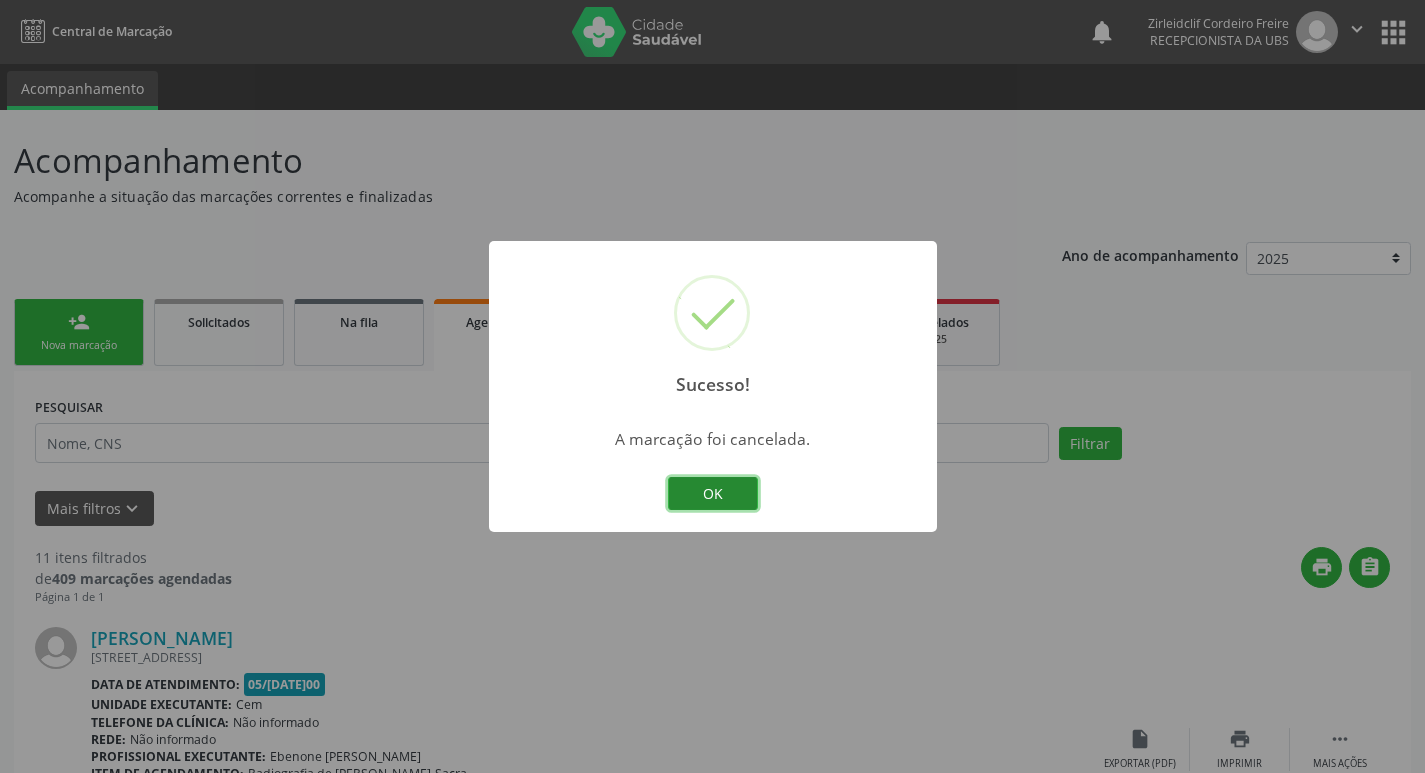 click on "OK" at bounding box center (713, 494) 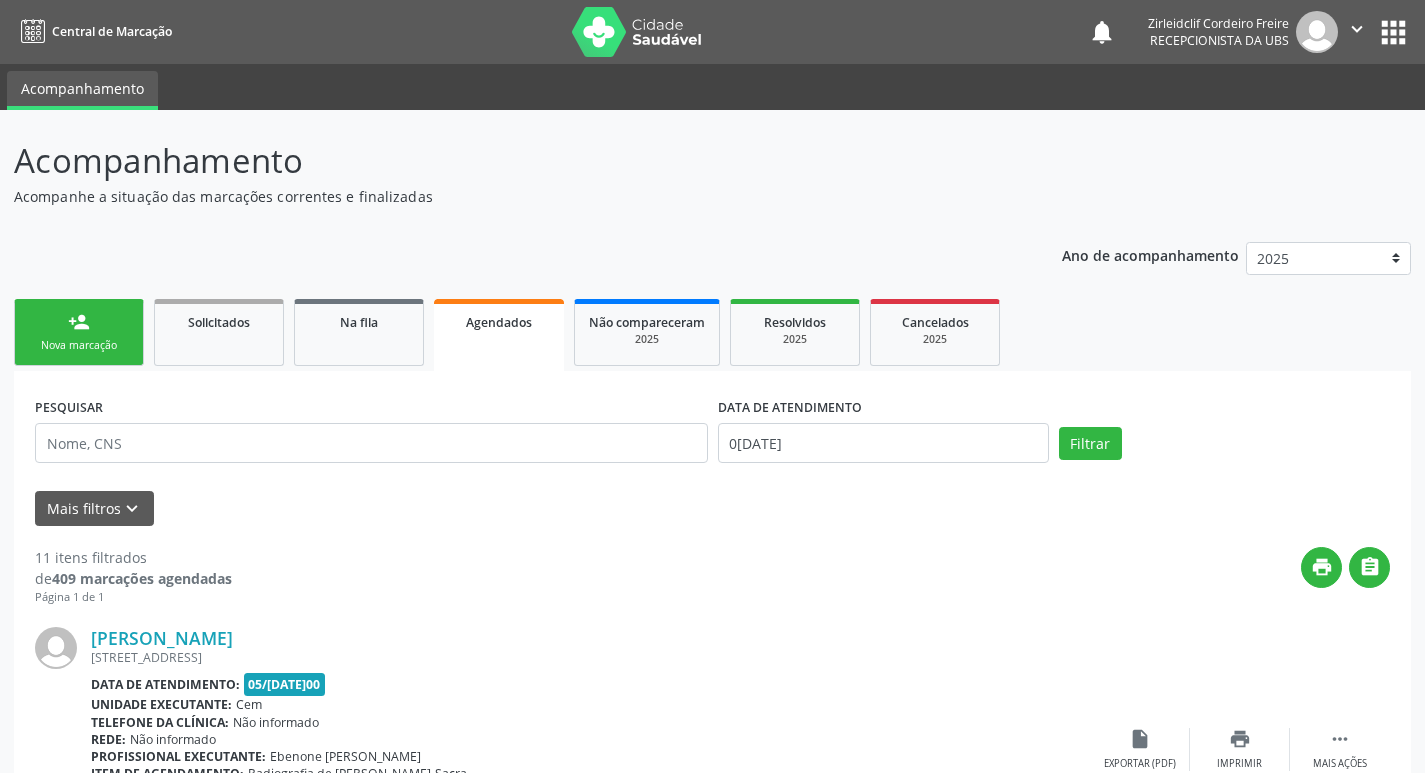 click on "person_add
Nova marcação" at bounding box center [79, 332] 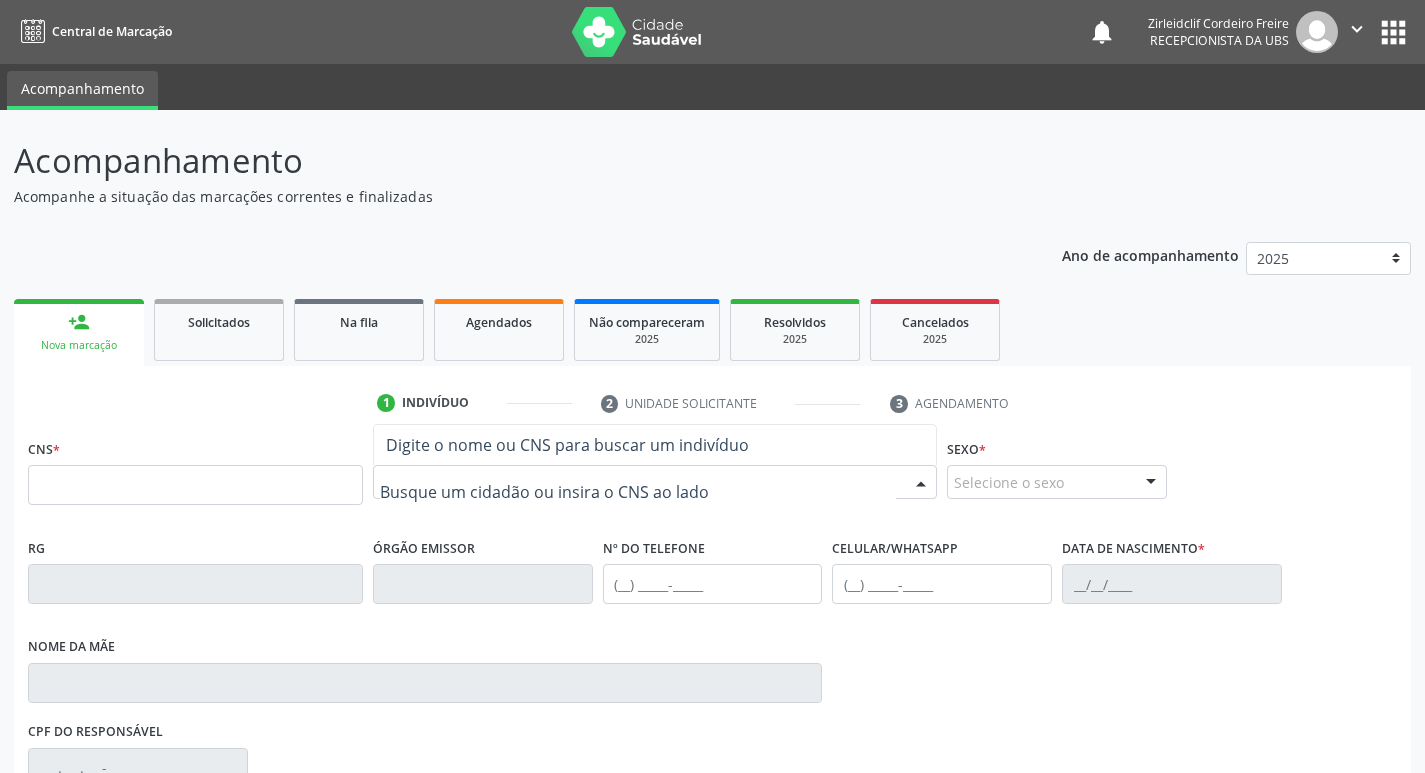 click at bounding box center [638, 492] 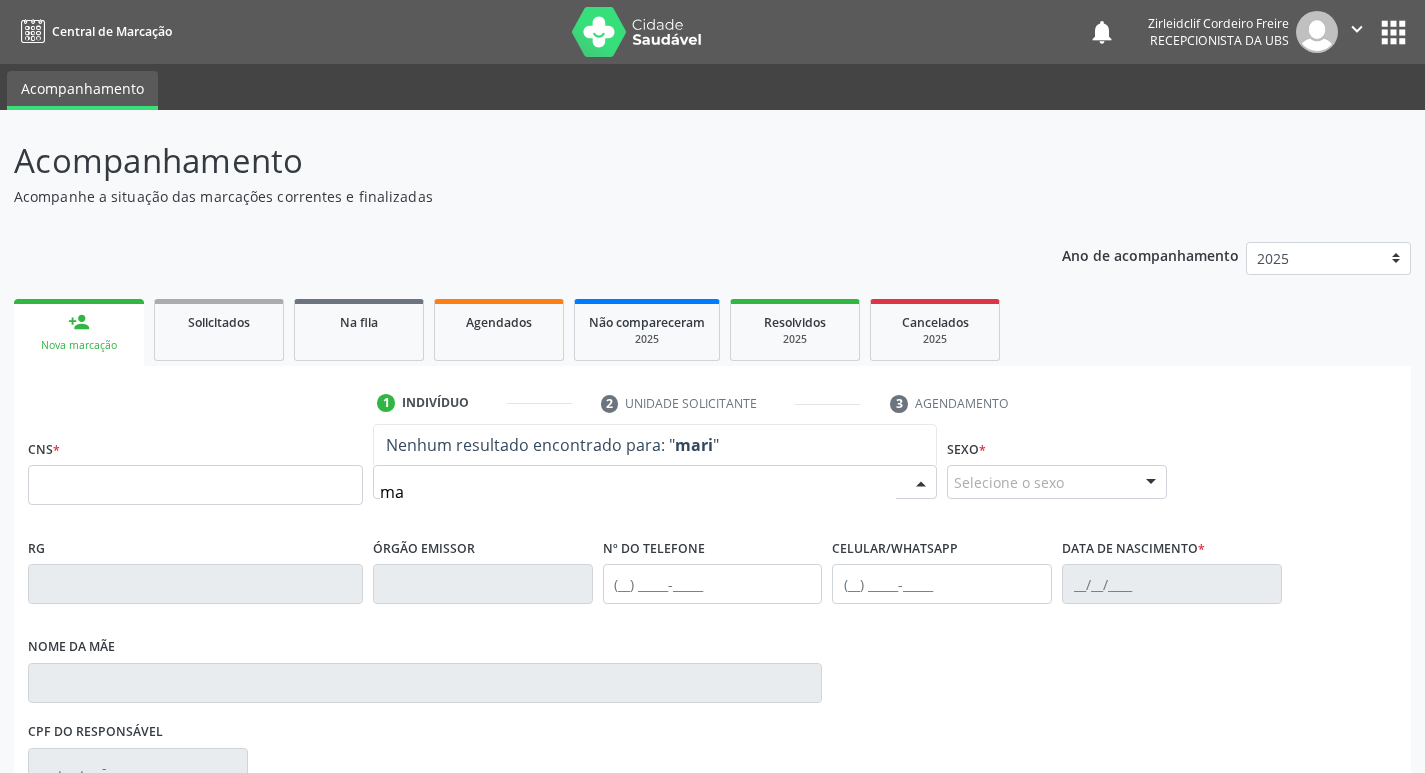 type on "m" 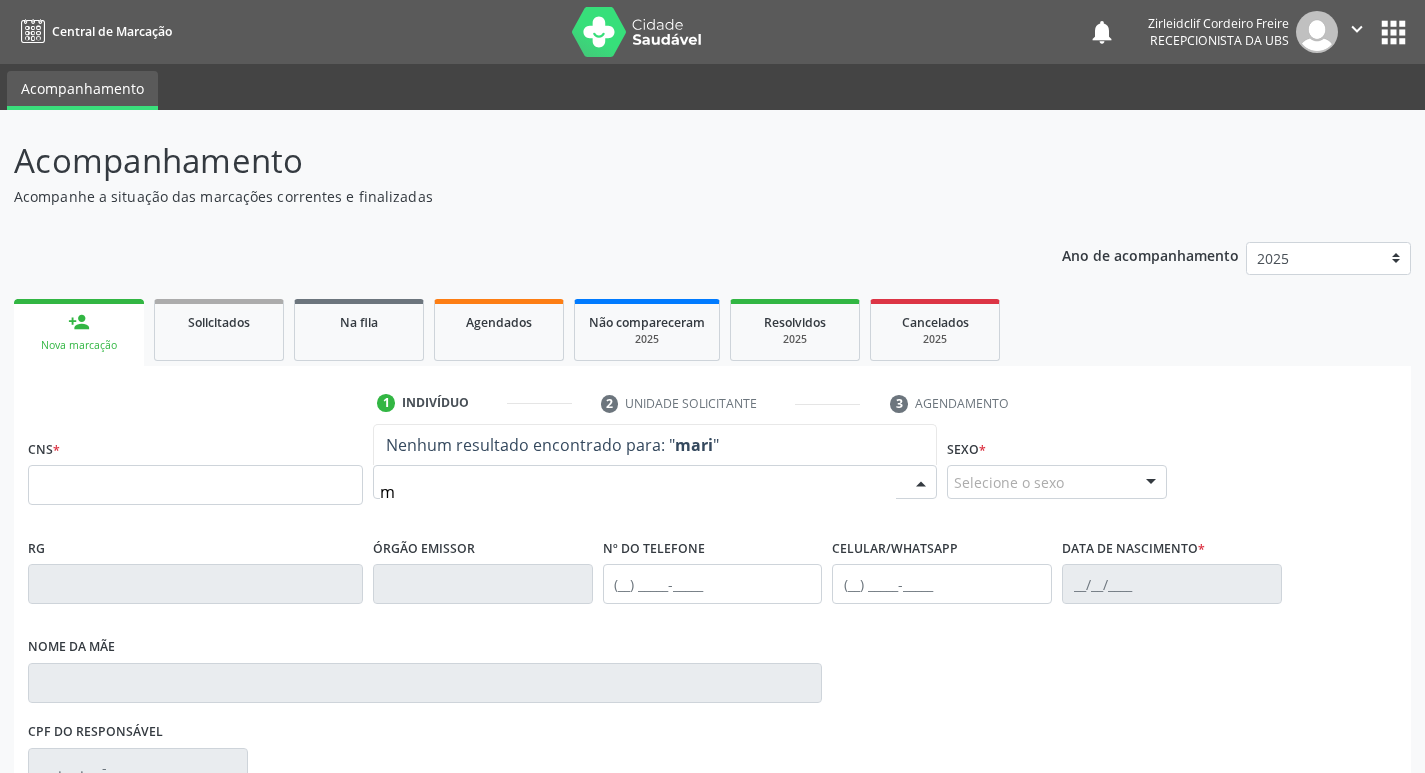 type 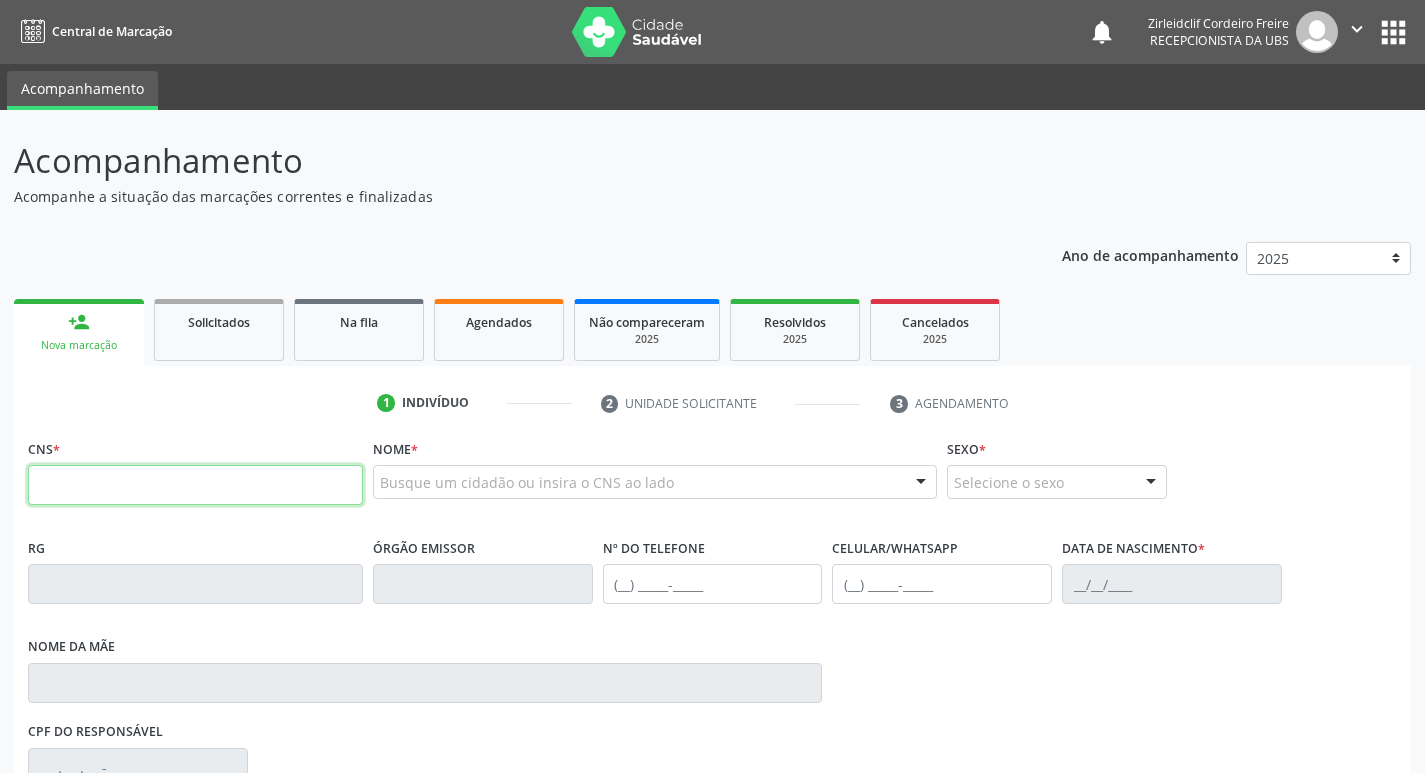 click at bounding box center (195, 485) 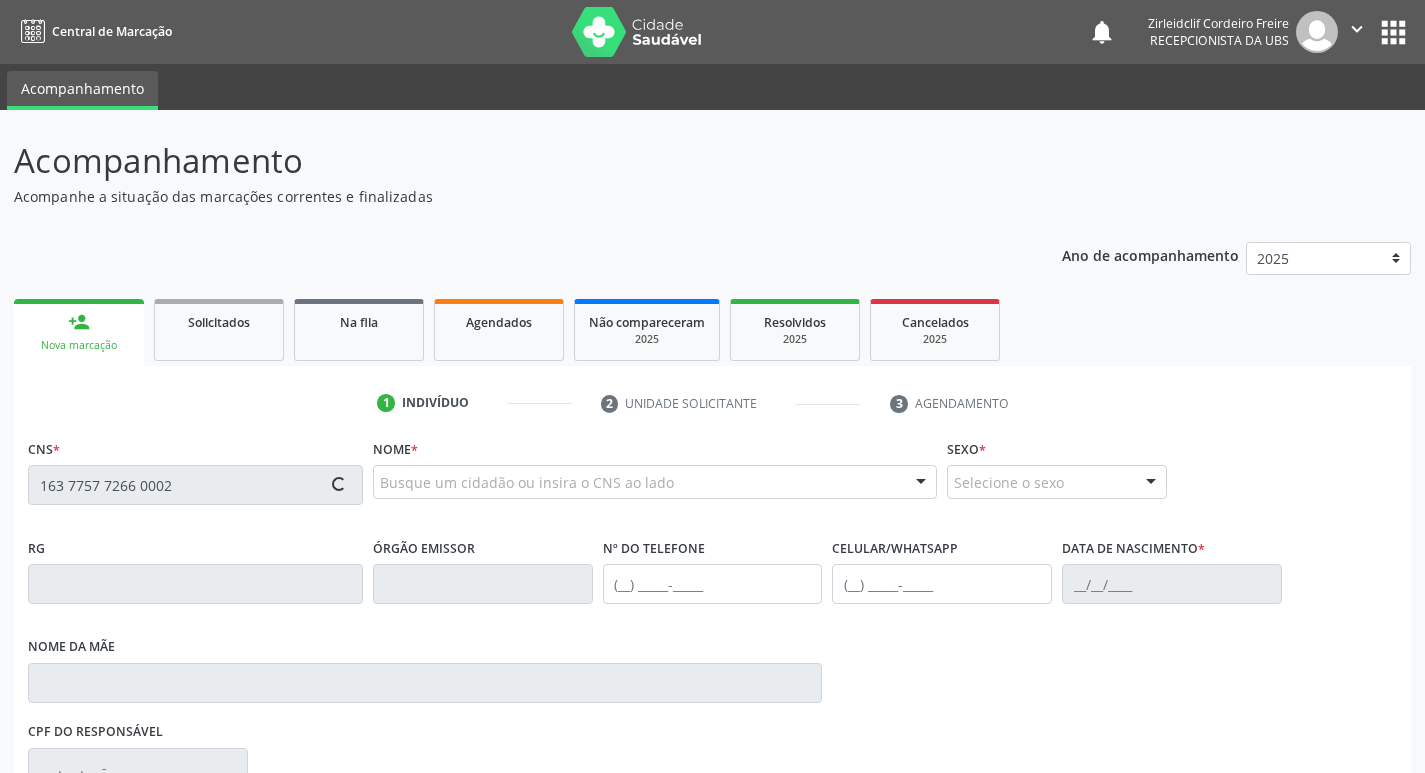 type on "163 7757 7266 0002" 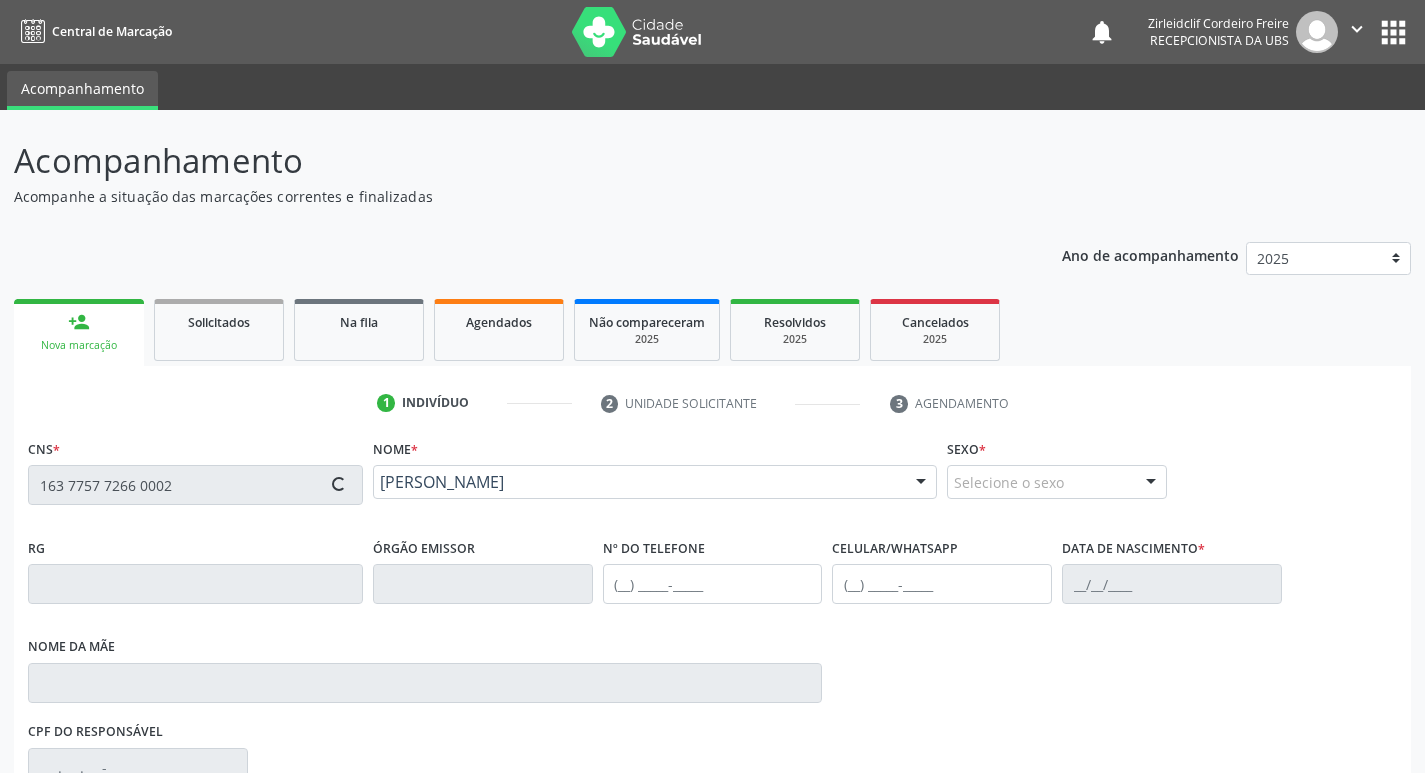 type on "[PHONE_NUMBER]" 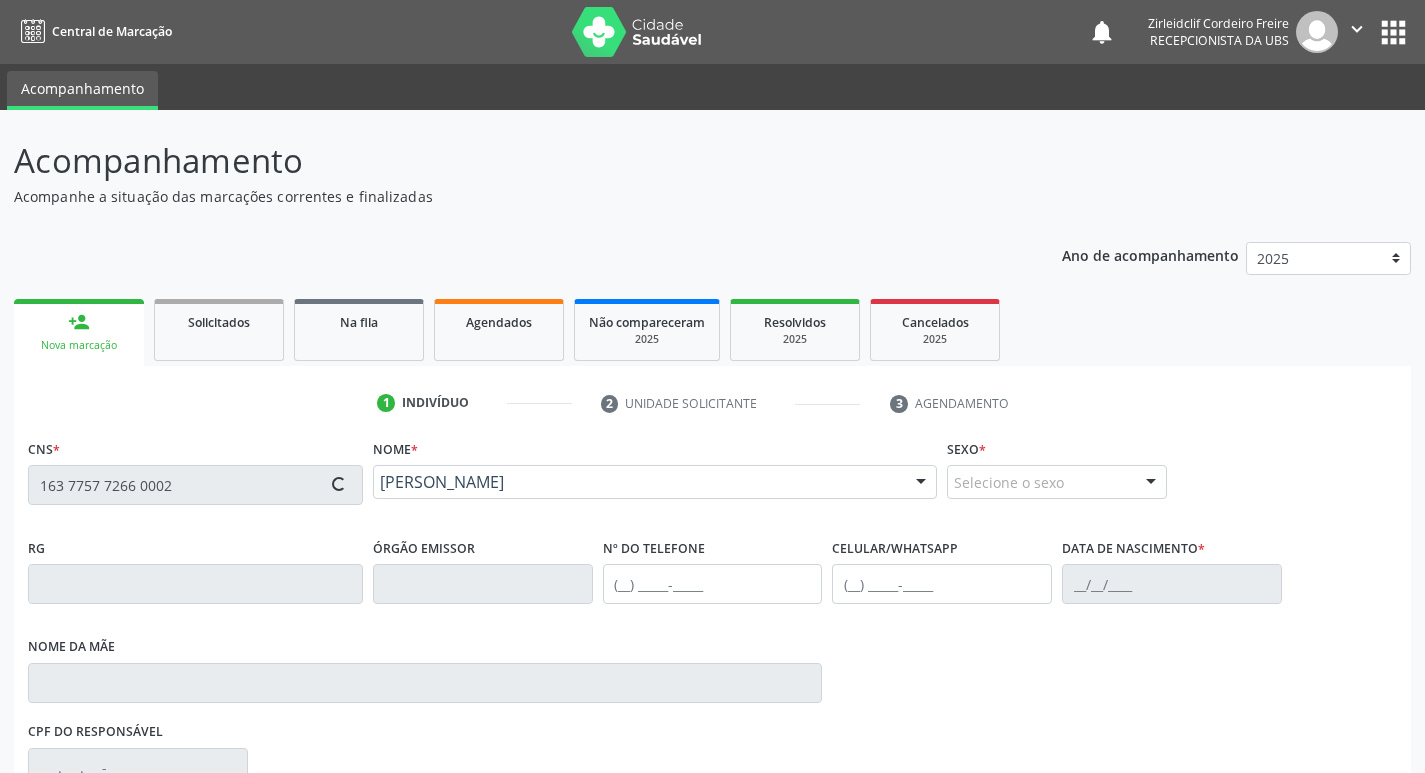 type on "[PHONE_NUMBER]" 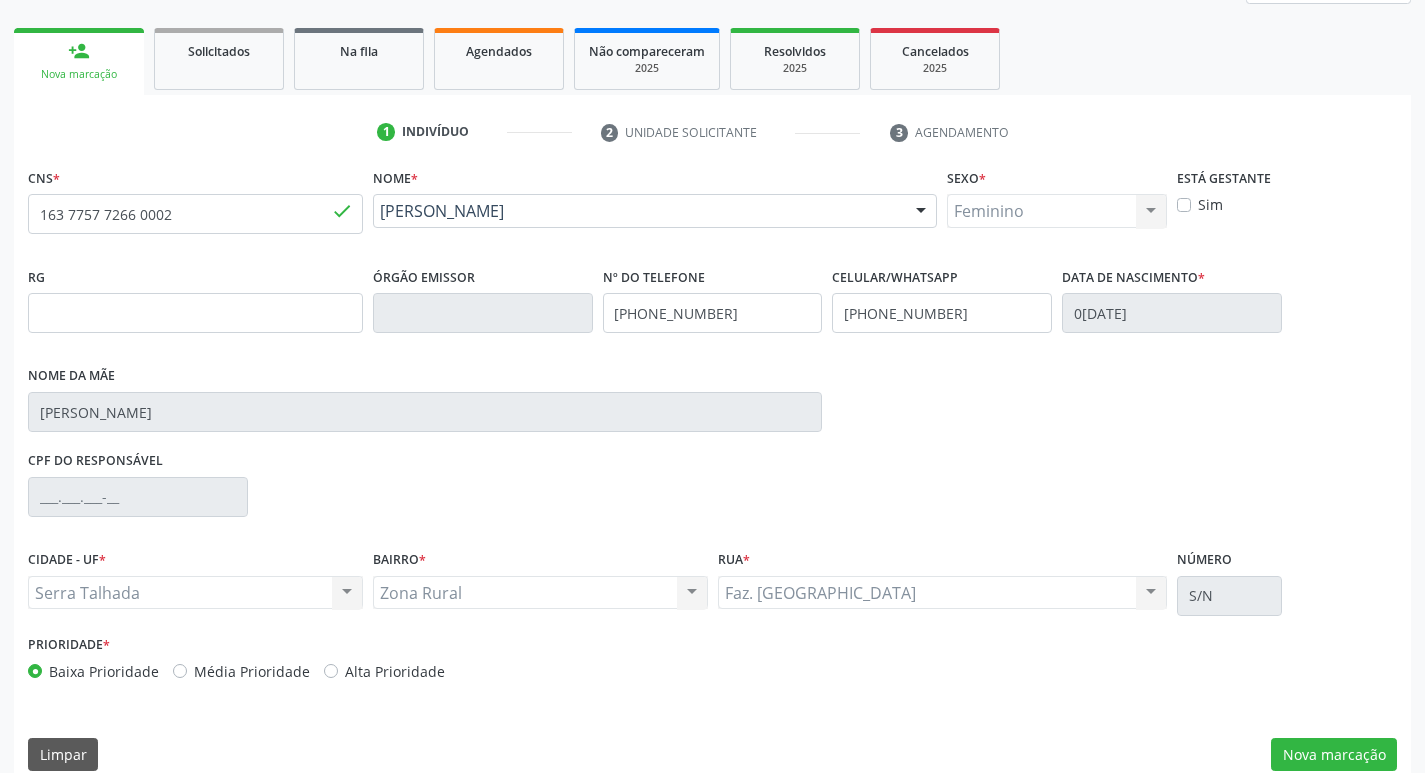 scroll, scrollTop: 297, scrollLeft: 0, axis: vertical 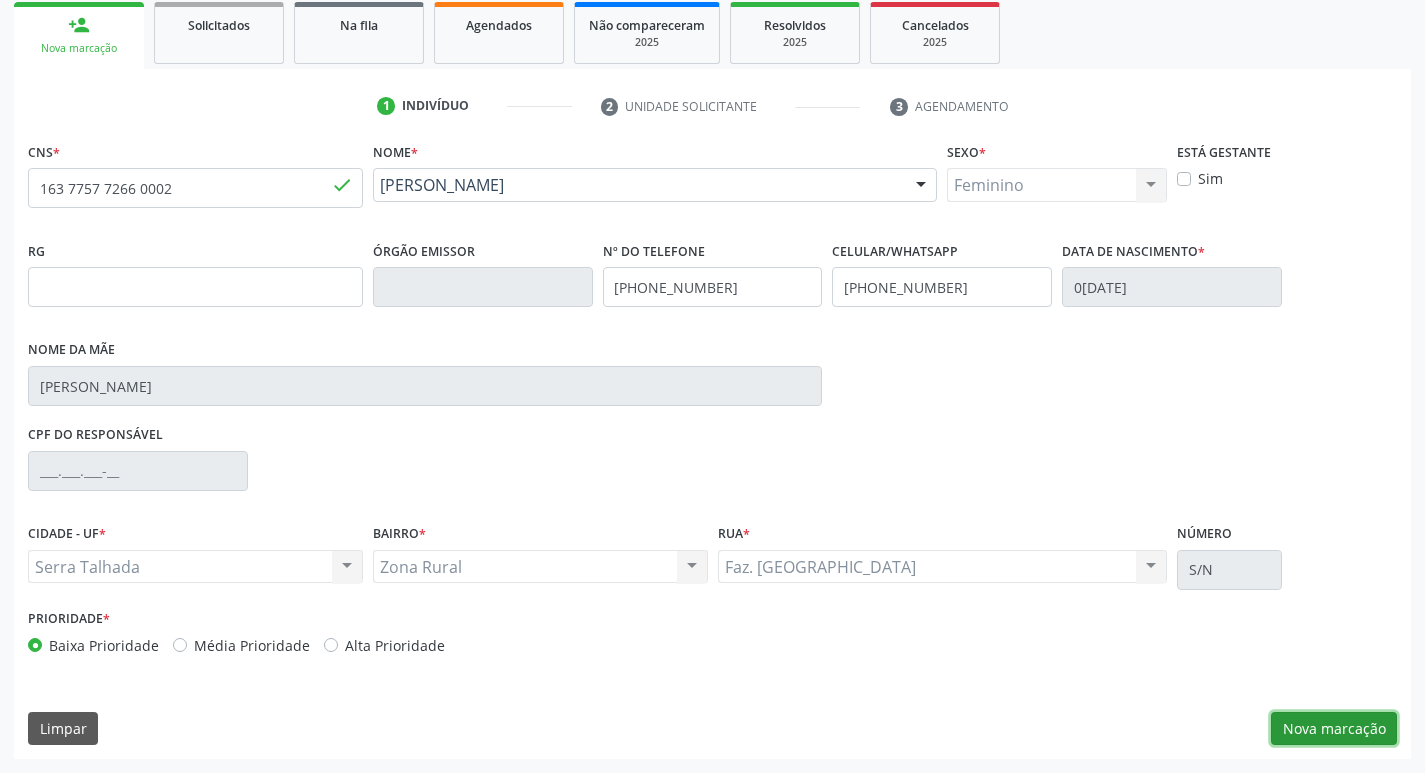 click on "Nova marcação" at bounding box center [1334, 729] 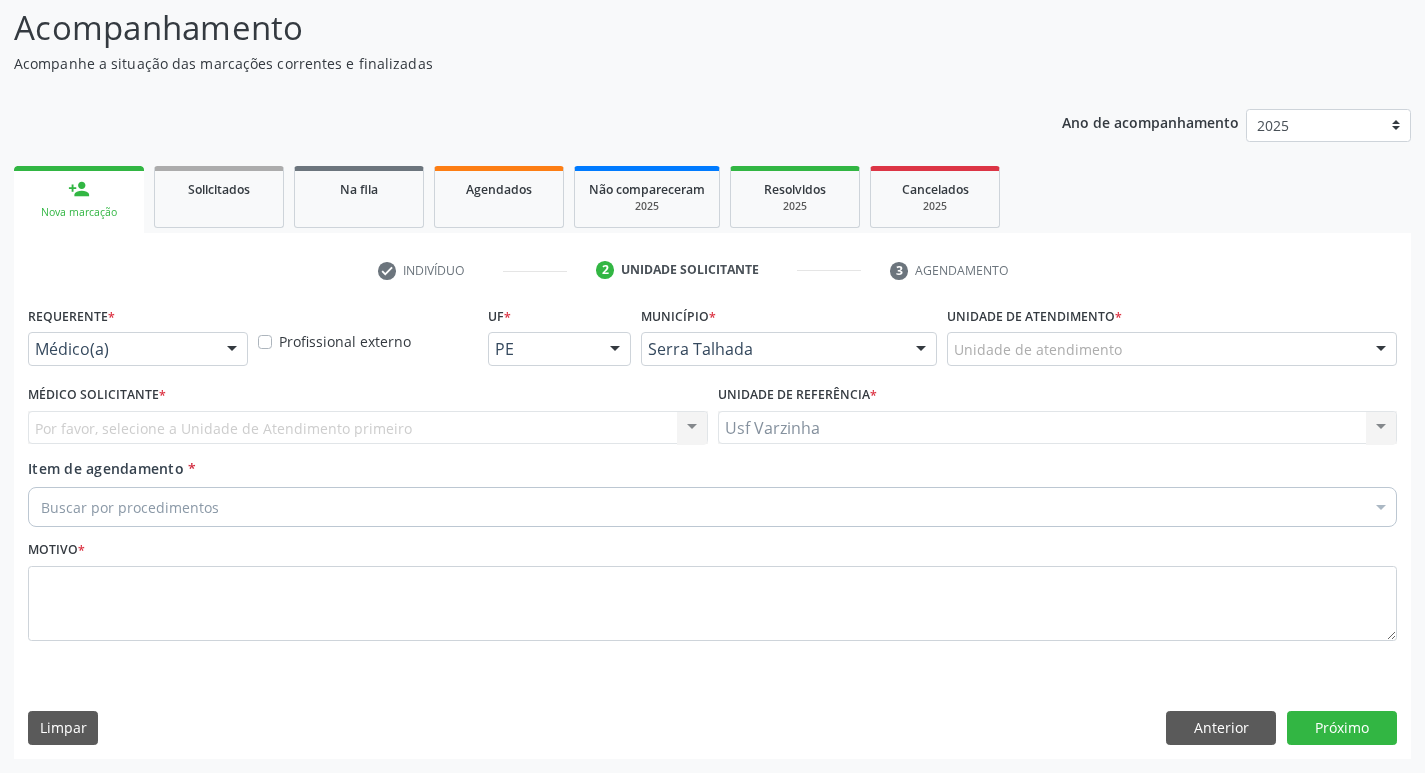 scroll, scrollTop: 133, scrollLeft: 0, axis: vertical 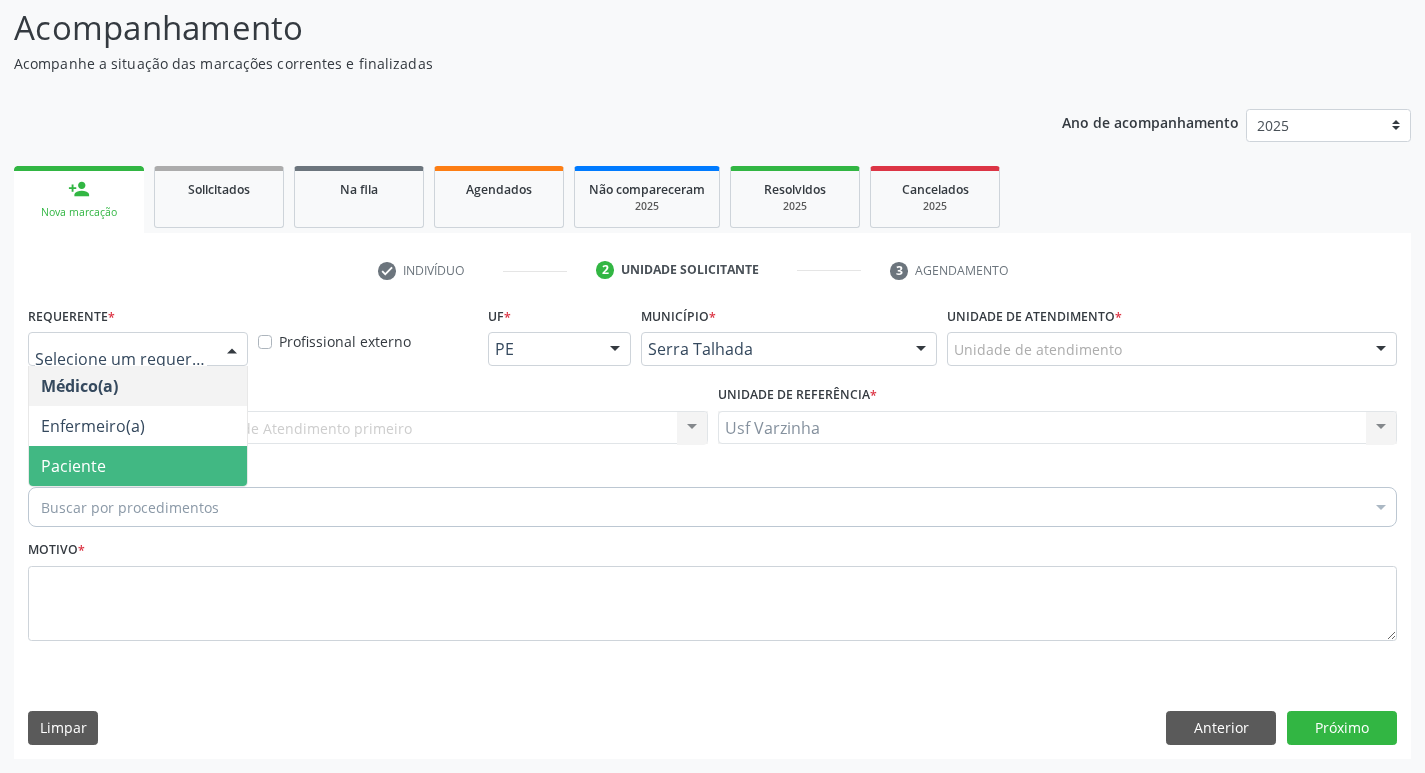 click on "Paciente" at bounding box center [138, 466] 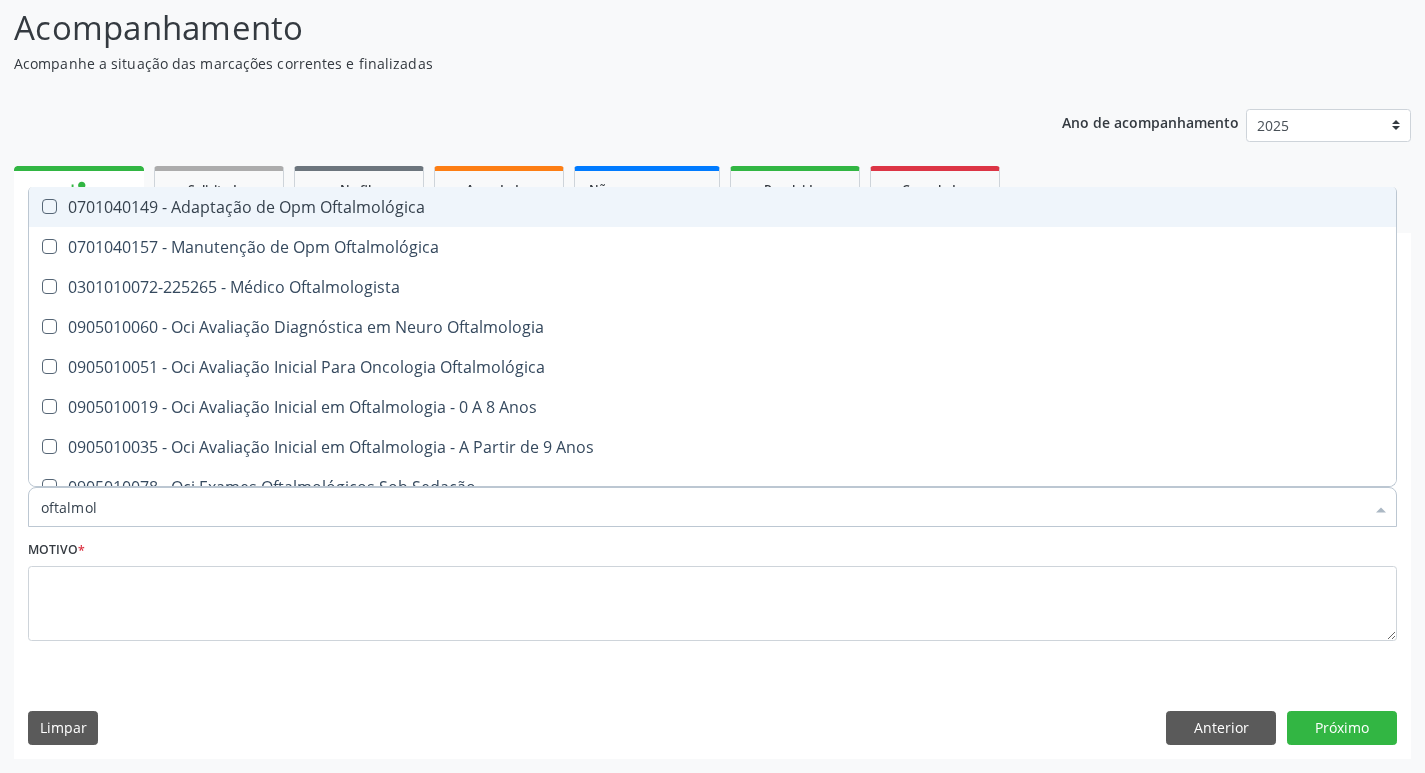 type on "oftalmolo" 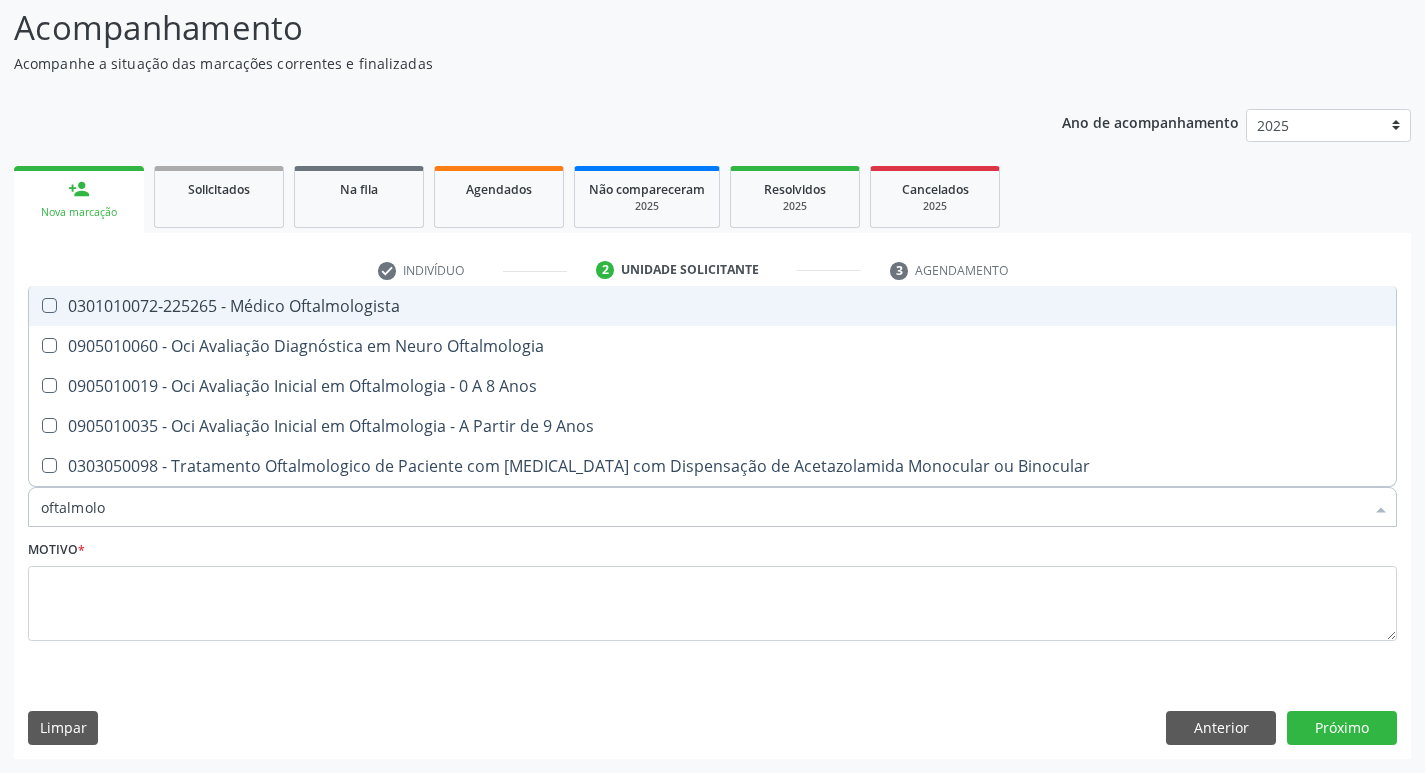 click on "0301010072-225265 - Médico Oftalmologista" at bounding box center (712, 306) 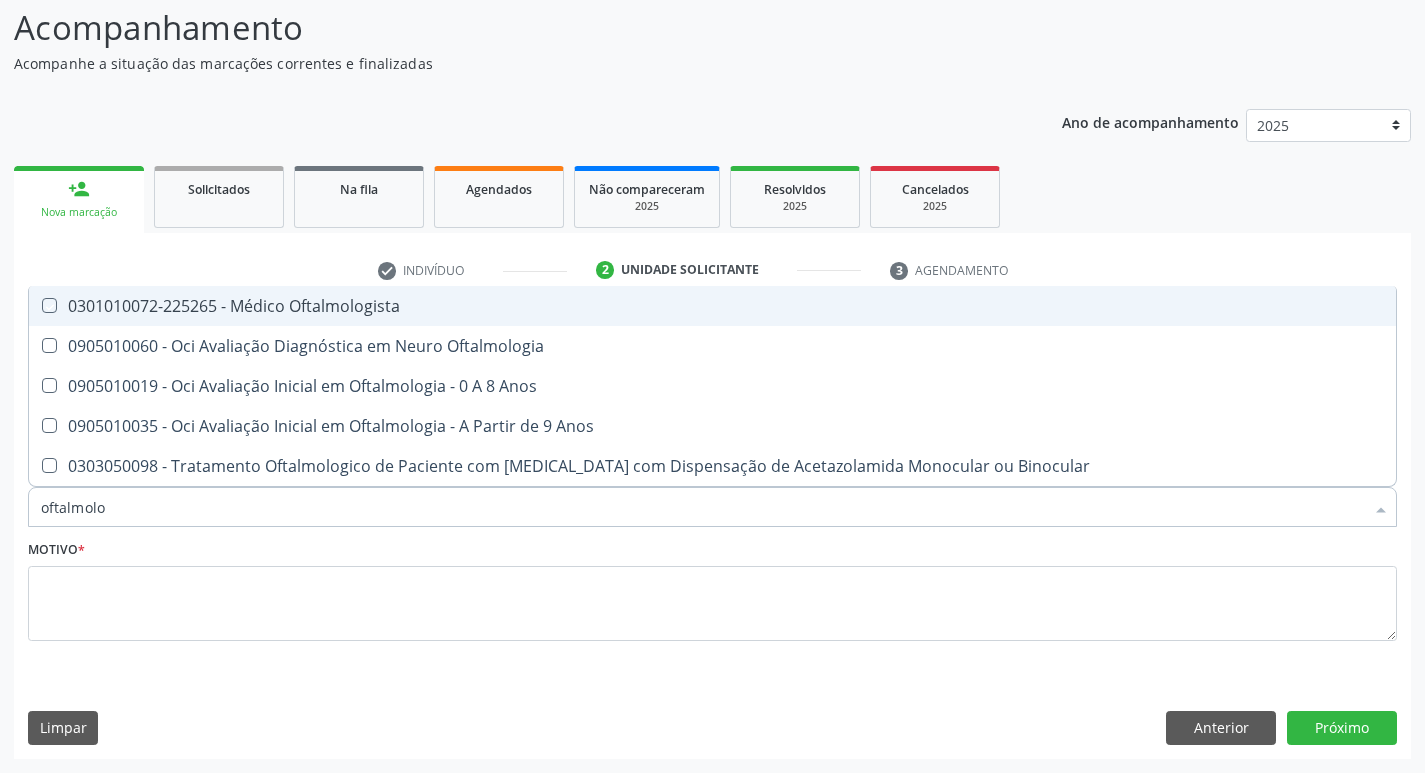 checkbox on "true" 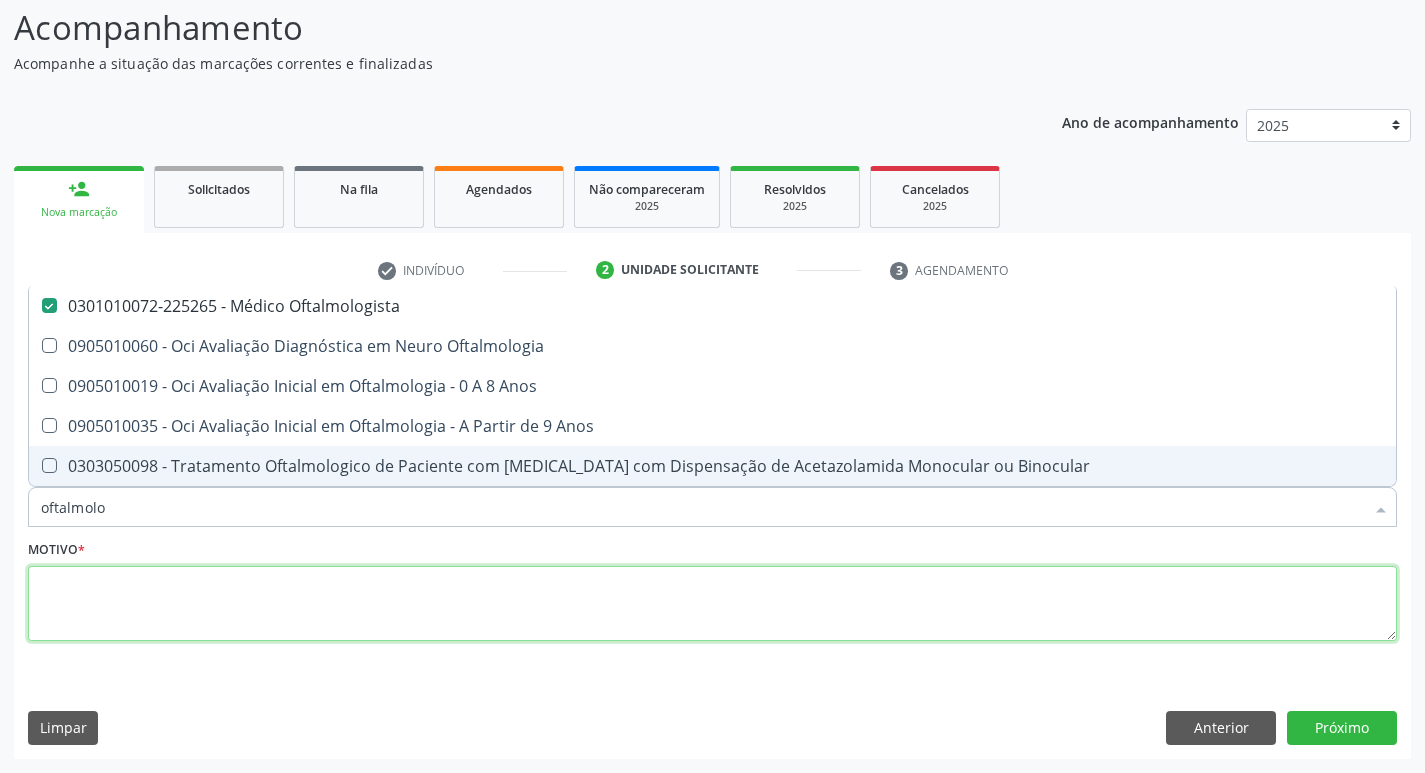 click at bounding box center [712, 604] 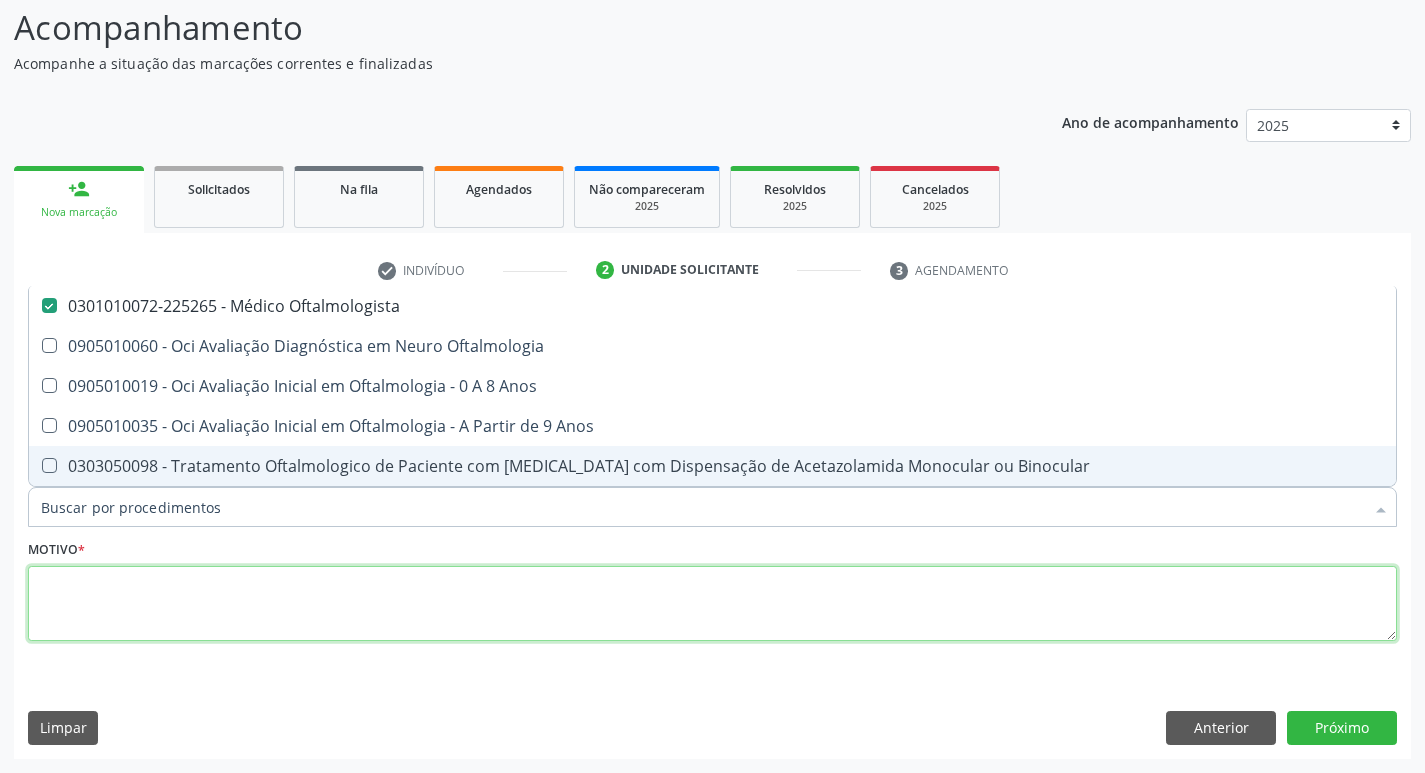 checkbox on "true" 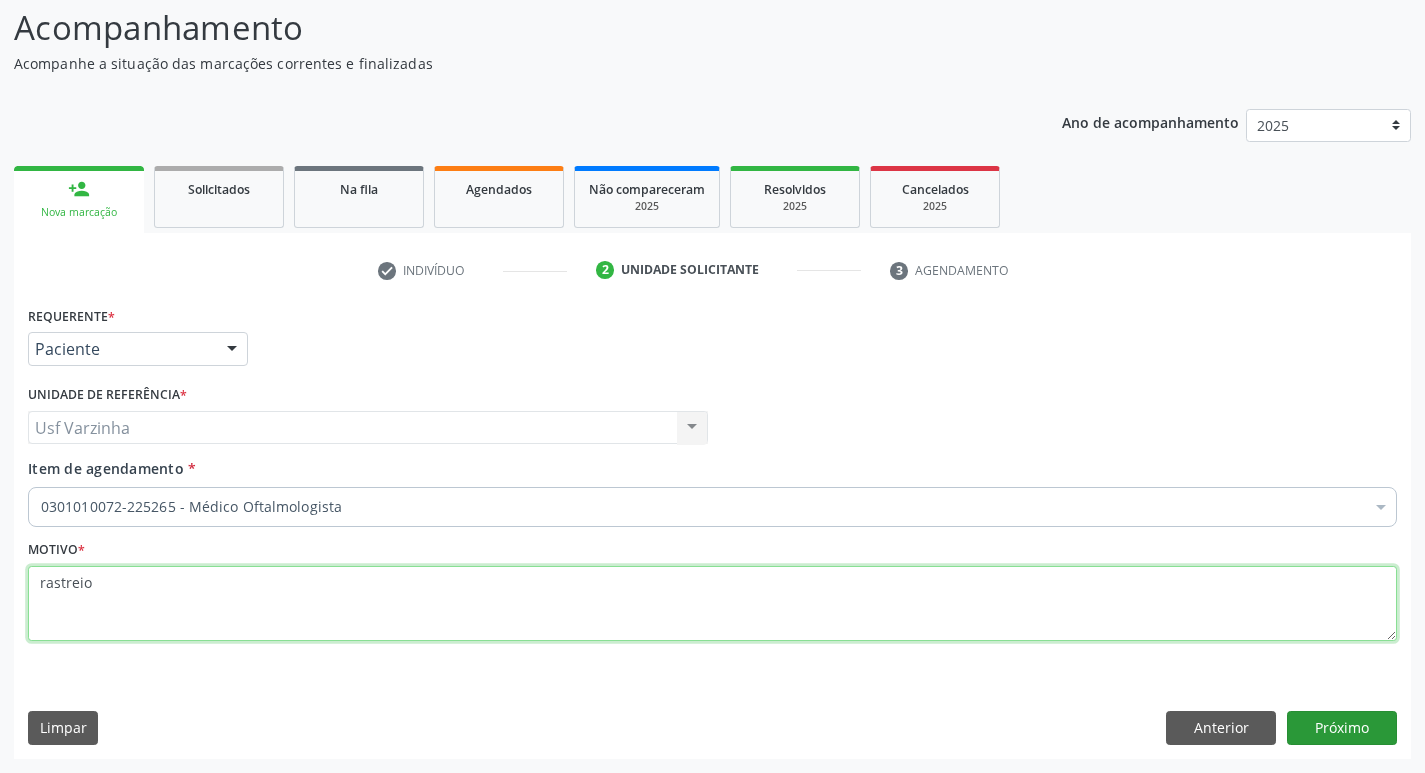 type on "rastreio" 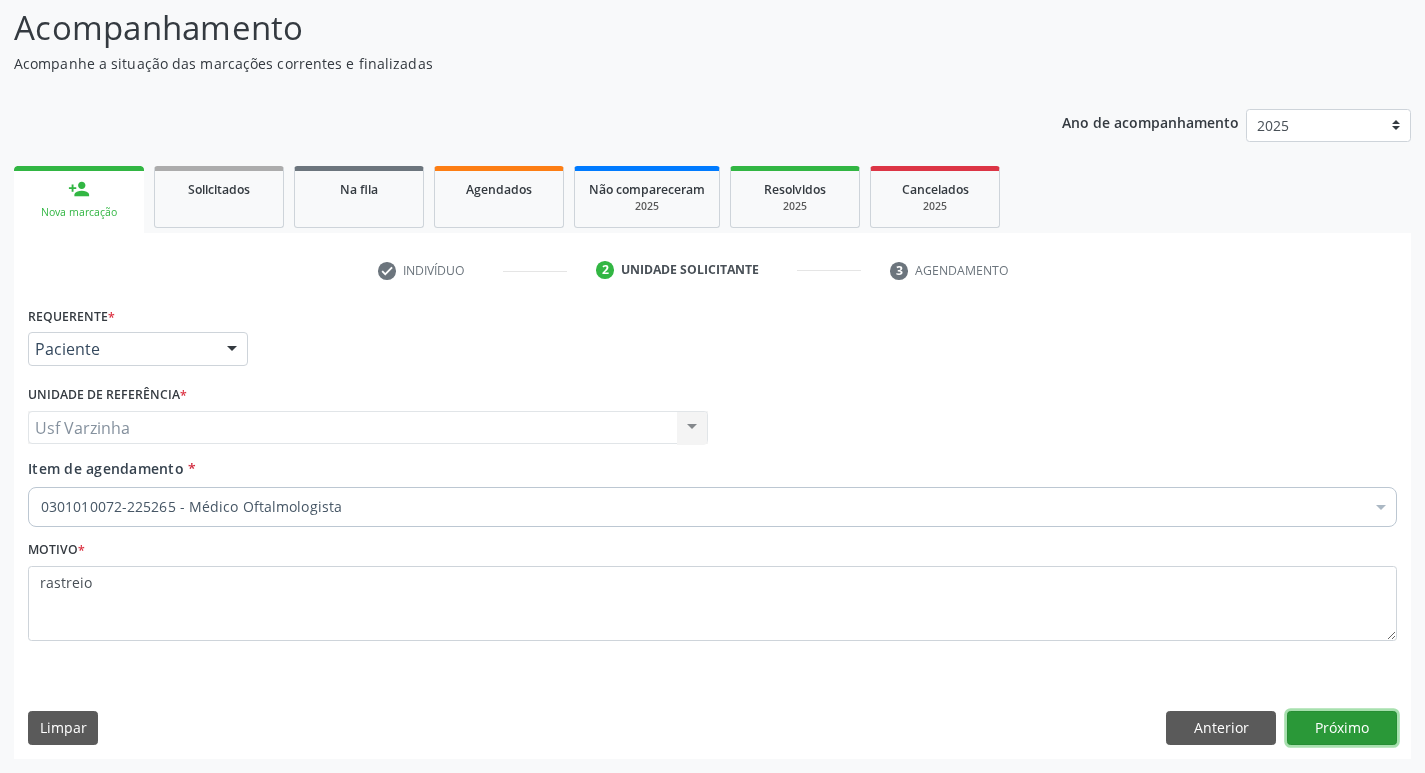 click on "Próximo" at bounding box center (1342, 728) 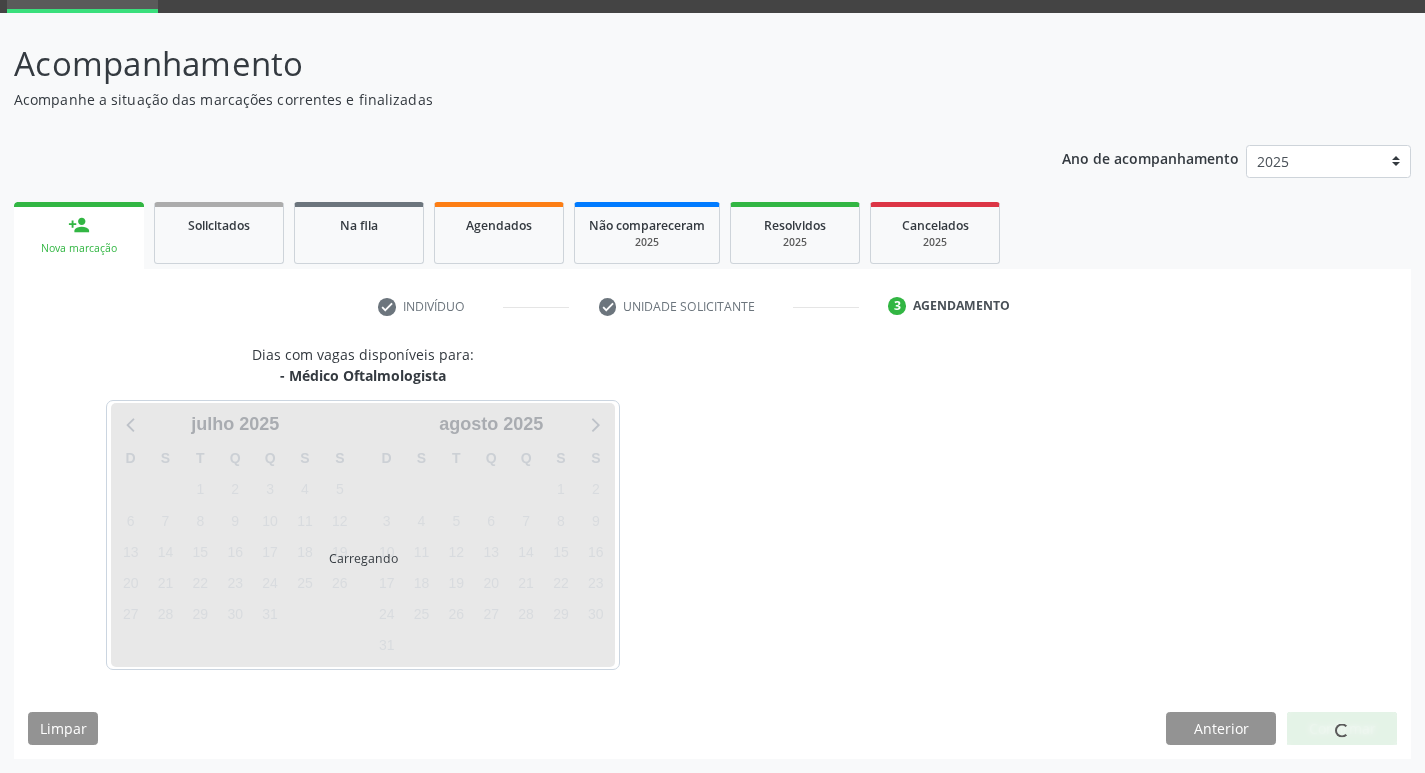 scroll, scrollTop: 97, scrollLeft: 0, axis: vertical 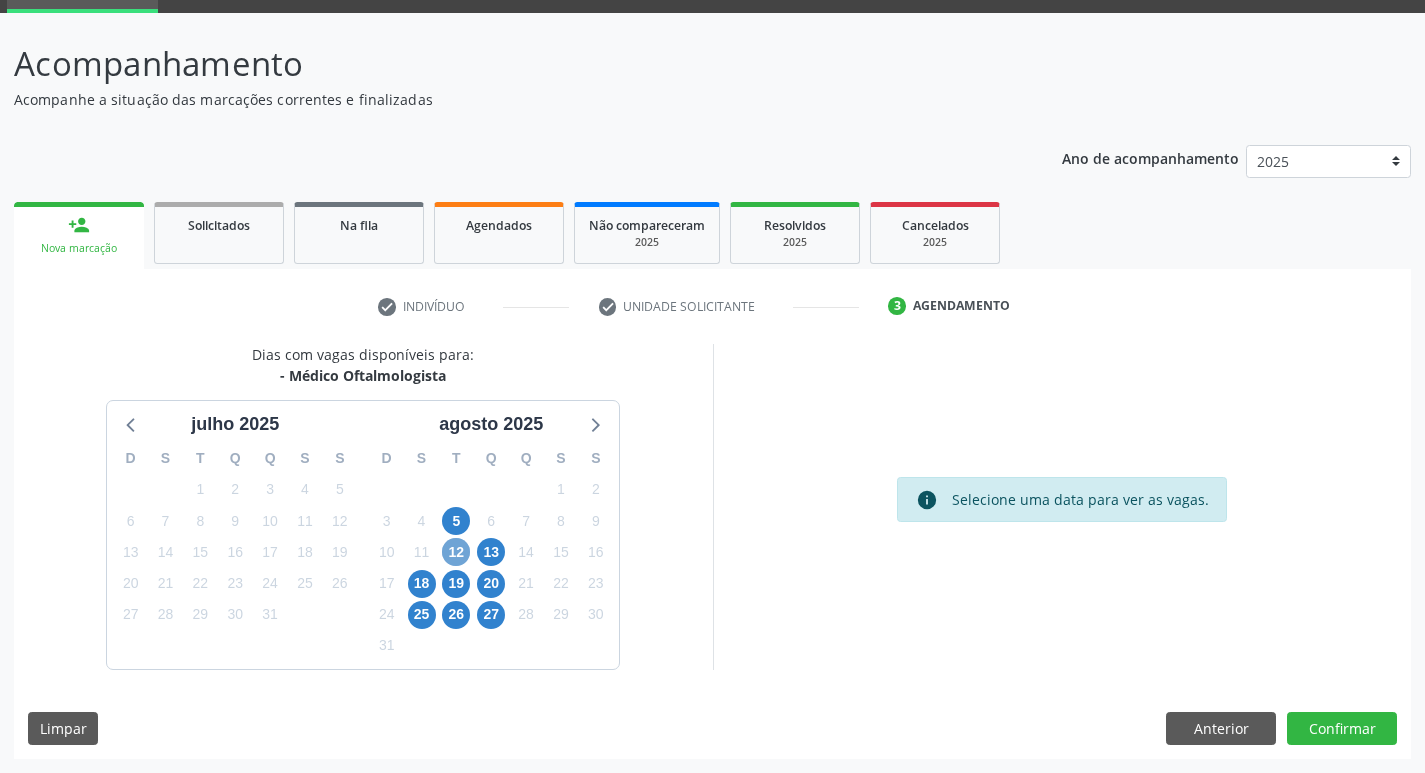 click on "12" at bounding box center (456, 552) 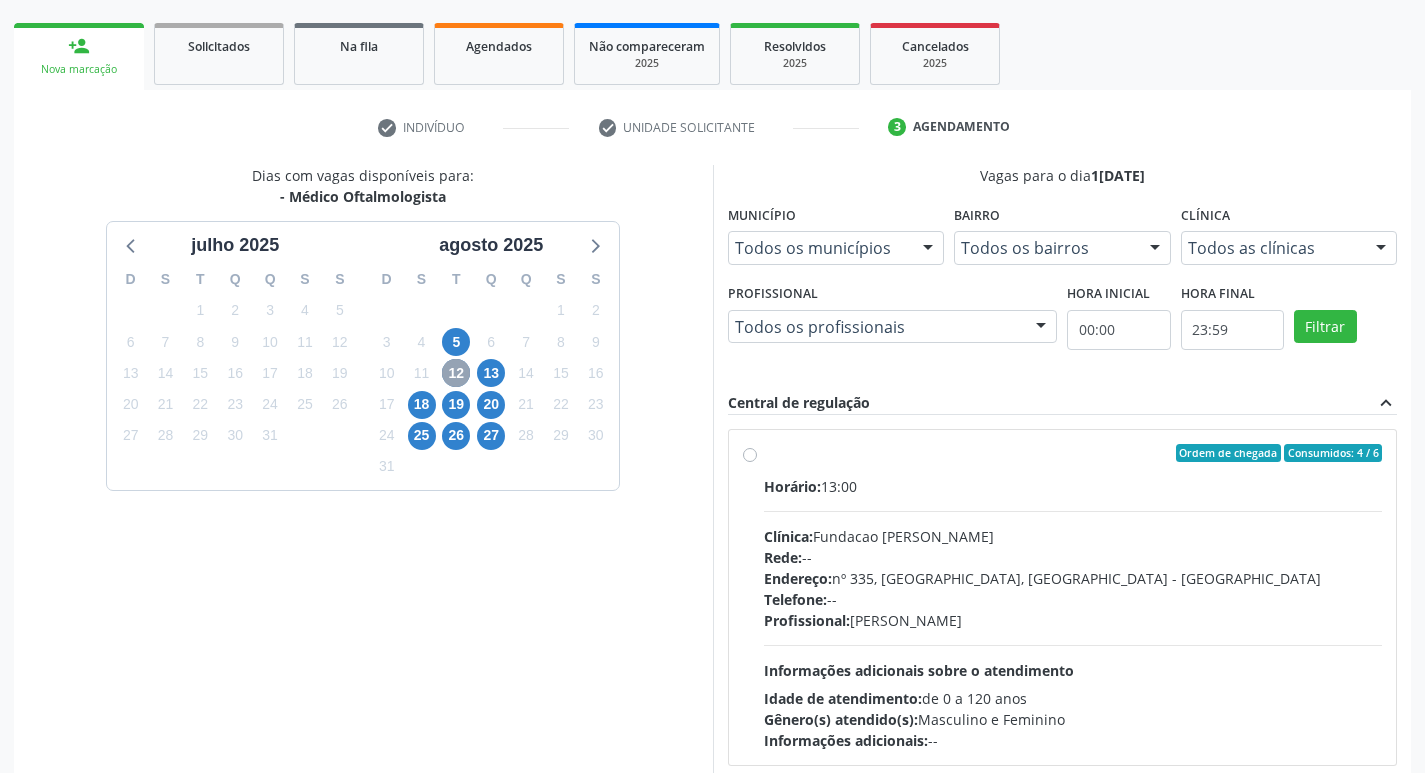 scroll, scrollTop: 297, scrollLeft: 0, axis: vertical 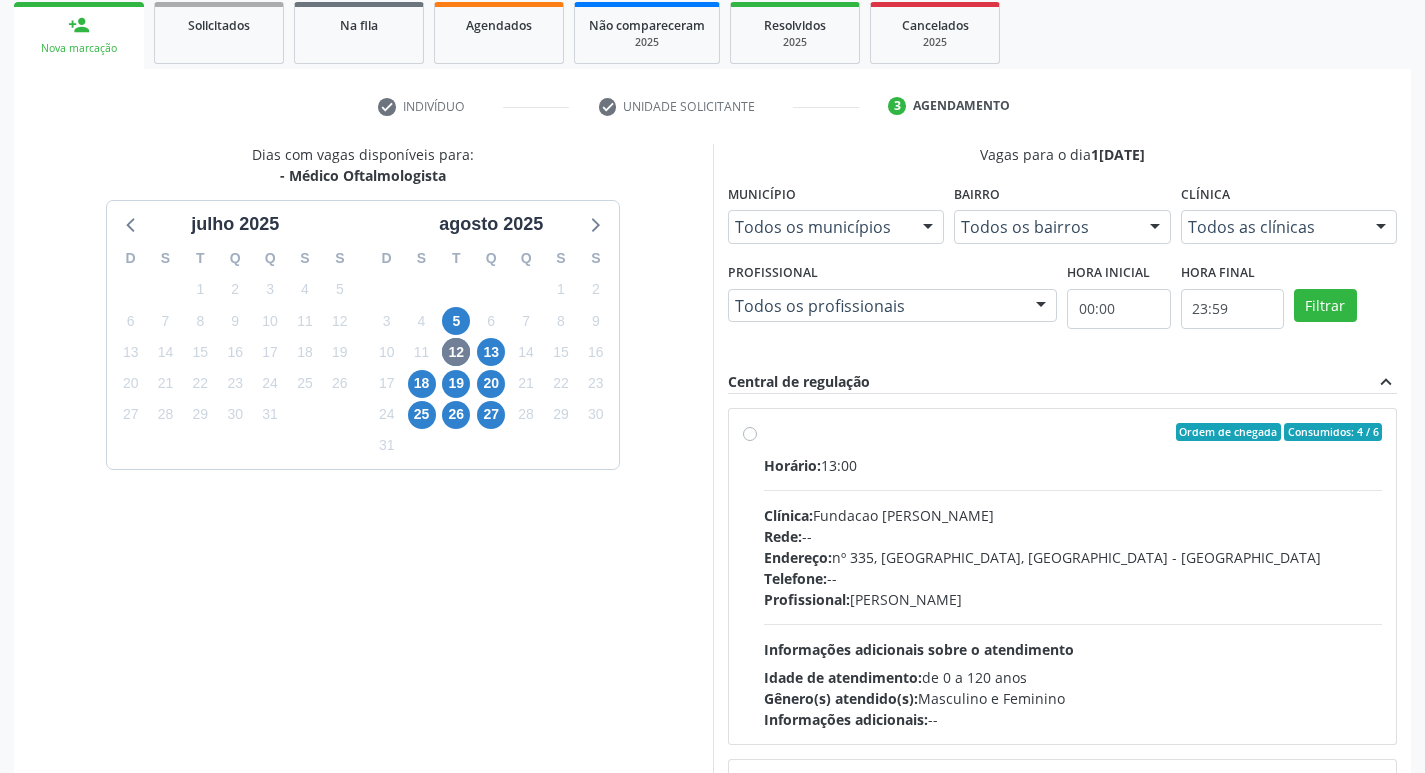 click on "Ordem de chegada
Consumidos: 4 / 6
Horário:   13:00
Clínica:  Fundacao Altino Ventura
Rede:
--
Endereço:   nº 335, Nossa Senhora da Con, Serra Talhada - PE
Telefone:   --
Profissional:
Bruna Vieira Oliveira Carvalho Ventura
Informações adicionais sobre o atendimento
Idade de atendimento:
de 0 a 120 anos
Gênero(s) atendido(s):
Masculino e Feminino
Informações adicionais:
--" at bounding box center (1073, 576) 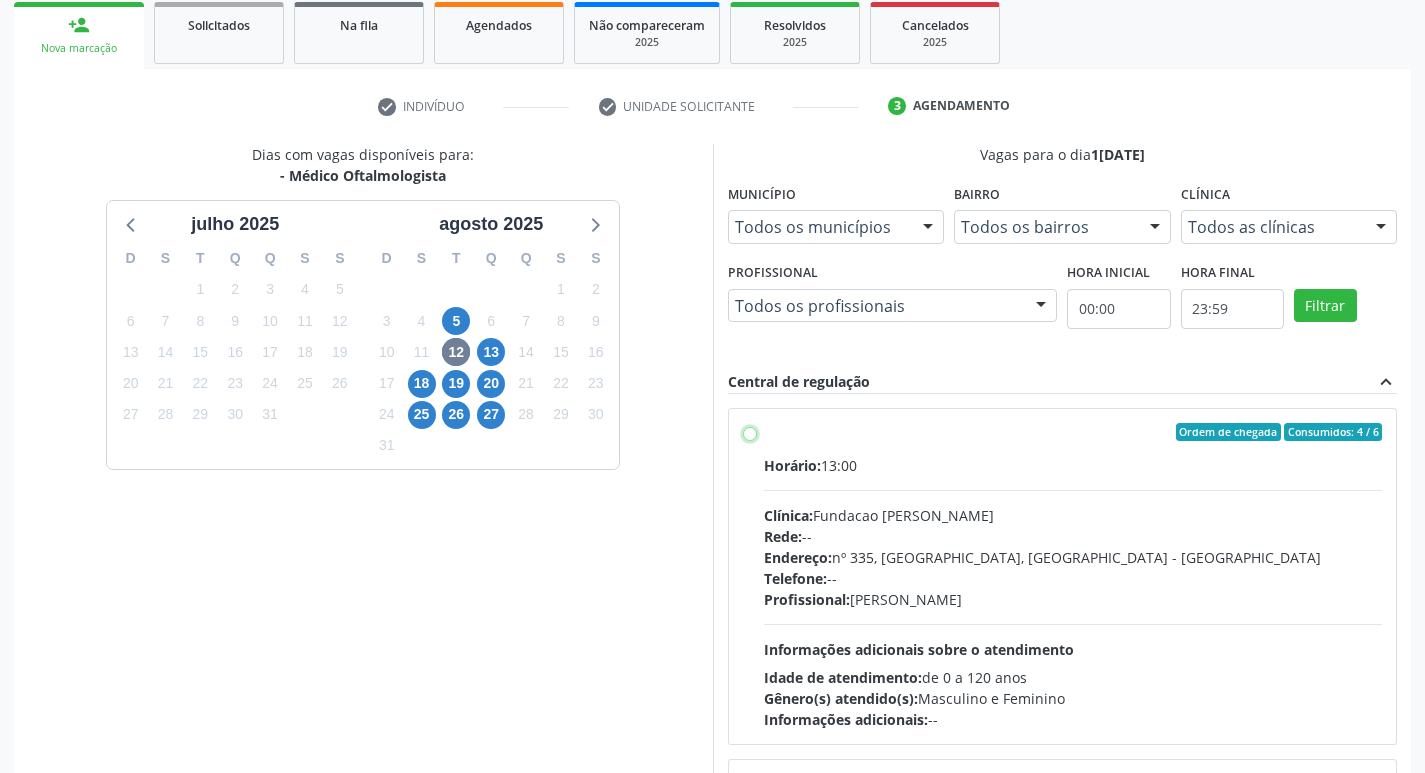click on "Ordem de chegada
Consumidos: 4 / 6
Horário:   13:00
Clínica:  Fundacao Altino Ventura
Rede:
--
Endereço:   nº 335, Nossa Senhora da Con, Serra Talhada - PE
Telefone:   --
Profissional:
Bruna Vieira Oliveira Carvalho Ventura
Informações adicionais sobre o atendimento
Idade de atendimento:
de 0 a 120 anos
Gênero(s) atendido(s):
Masculino e Feminino
Informações adicionais:
--" at bounding box center [750, 432] 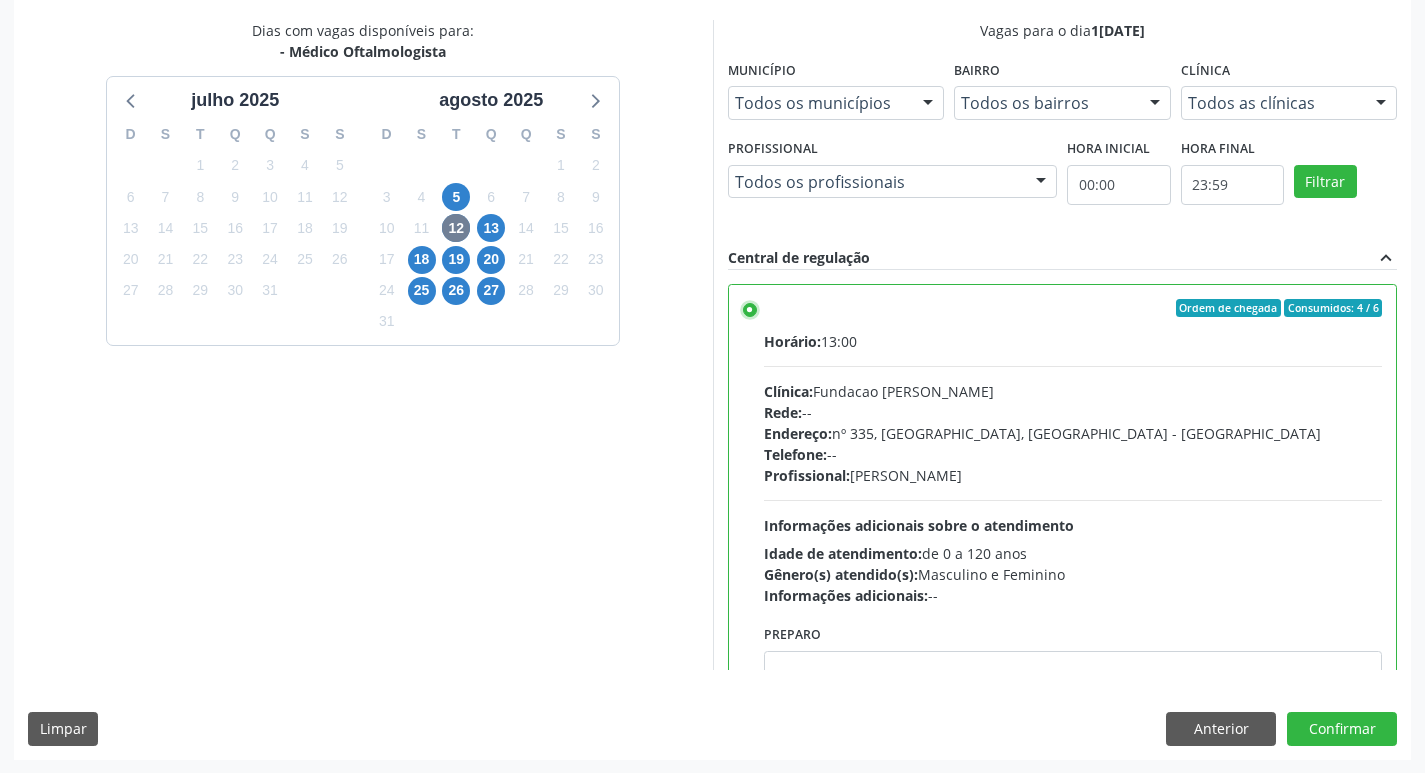 scroll, scrollTop: 422, scrollLeft: 0, axis: vertical 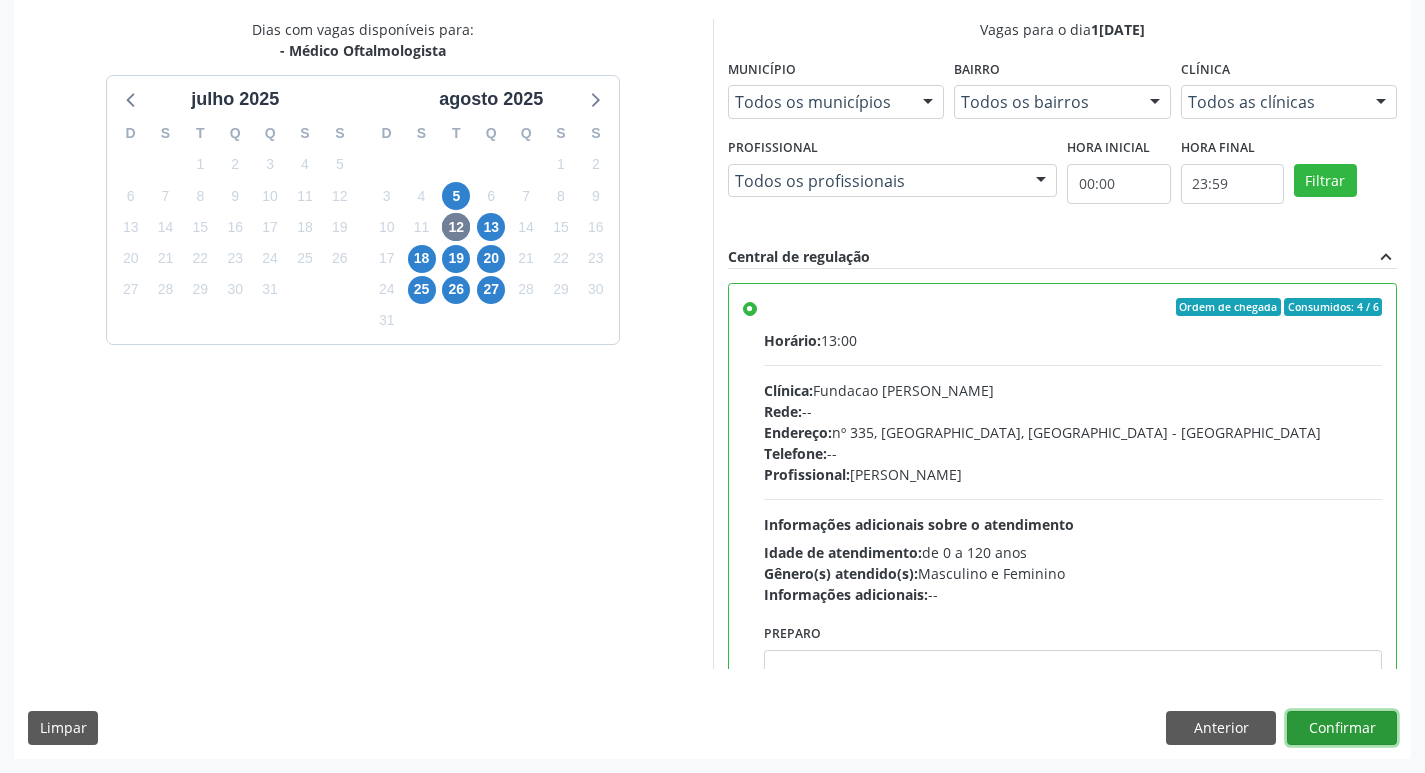 click on "Confirmar" at bounding box center (1342, 728) 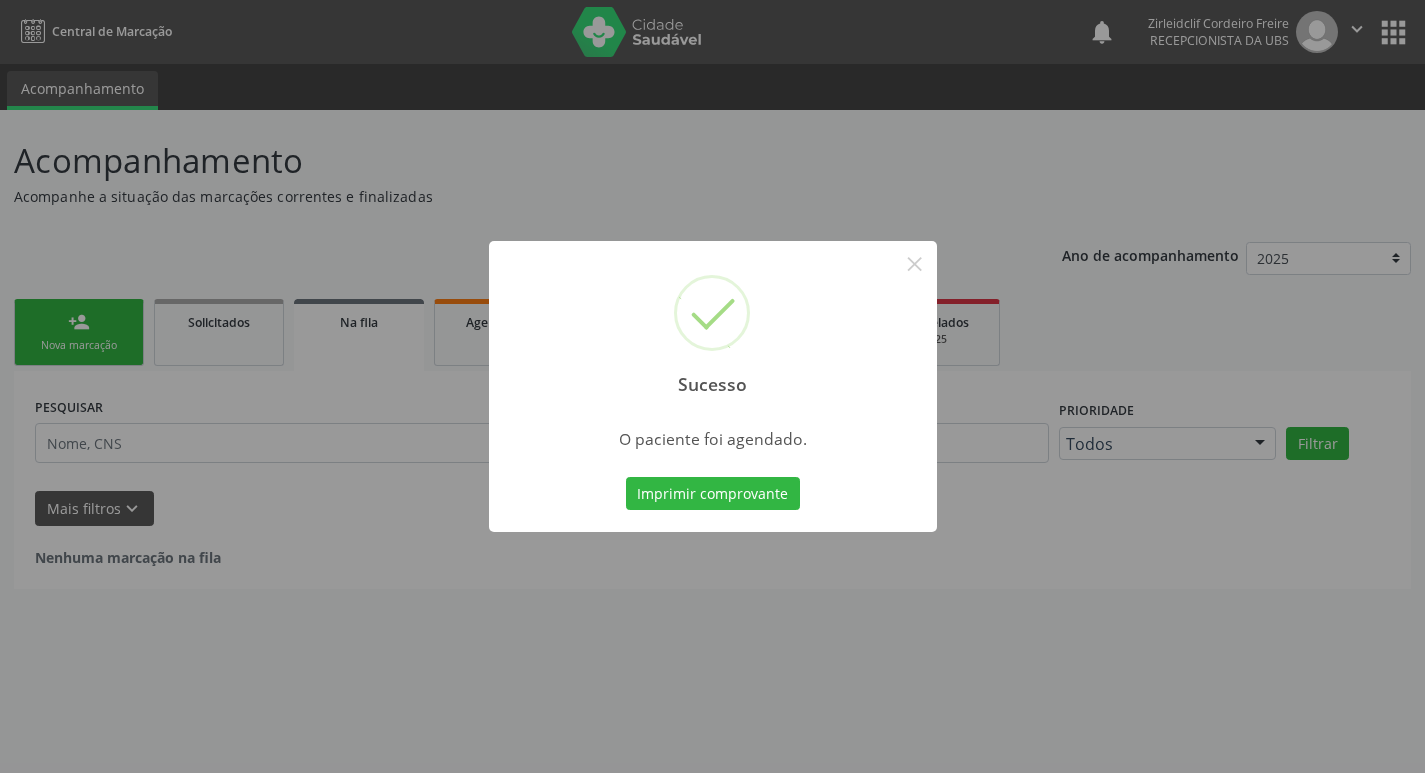 scroll, scrollTop: 0, scrollLeft: 0, axis: both 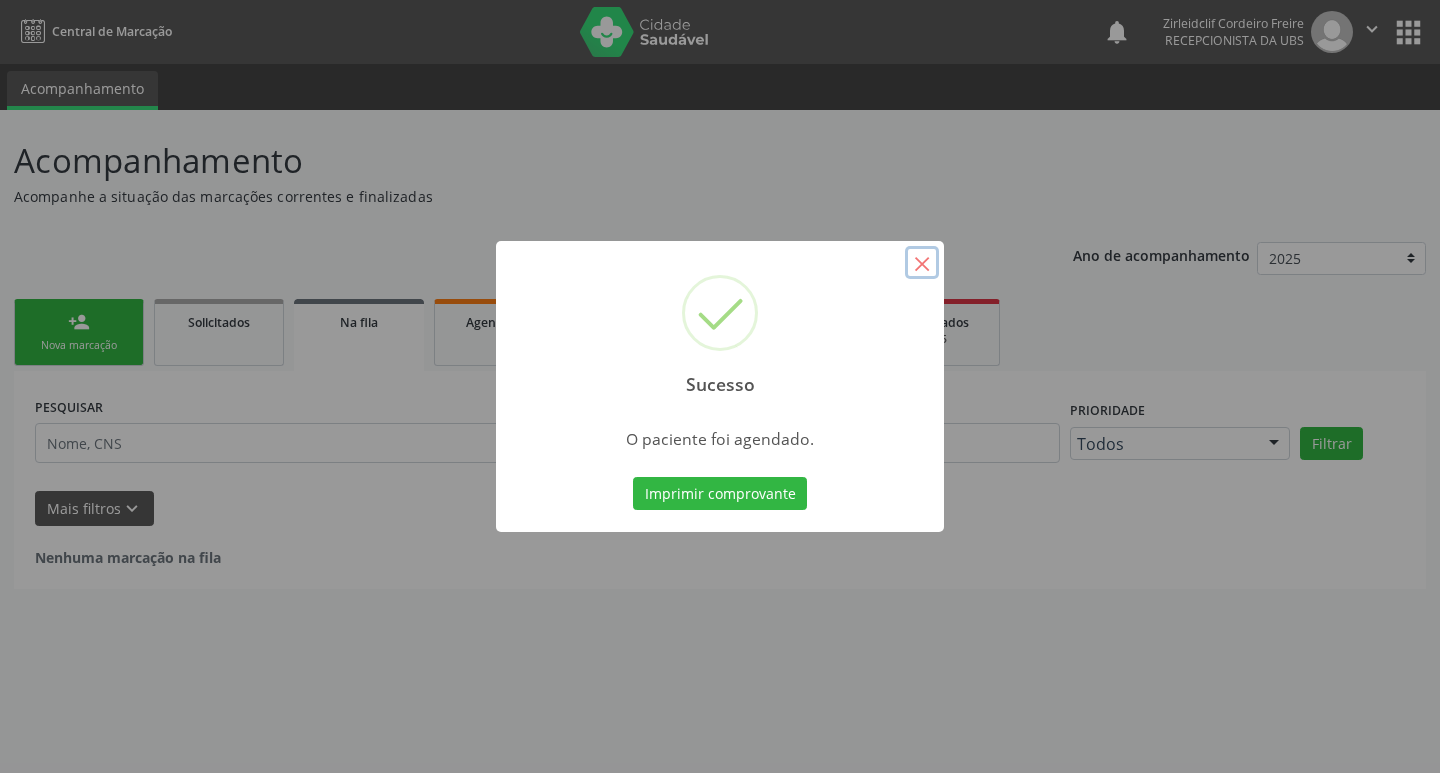 drag, startPoint x: 924, startPoint y: 265, endPoint x: 772, endPoint y: 276, distance: 152.3975 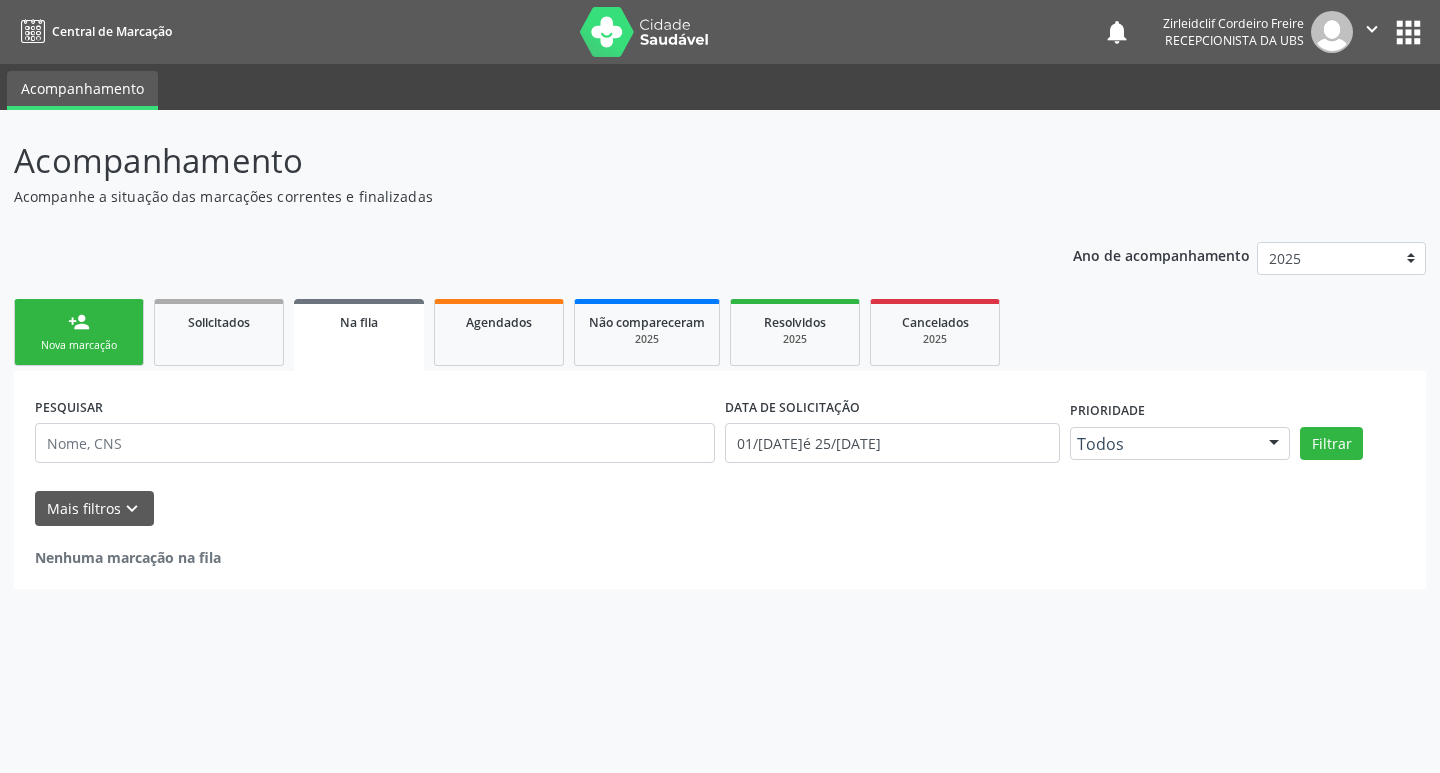 click on "Nova marcação" at bounding box center [79, 345] 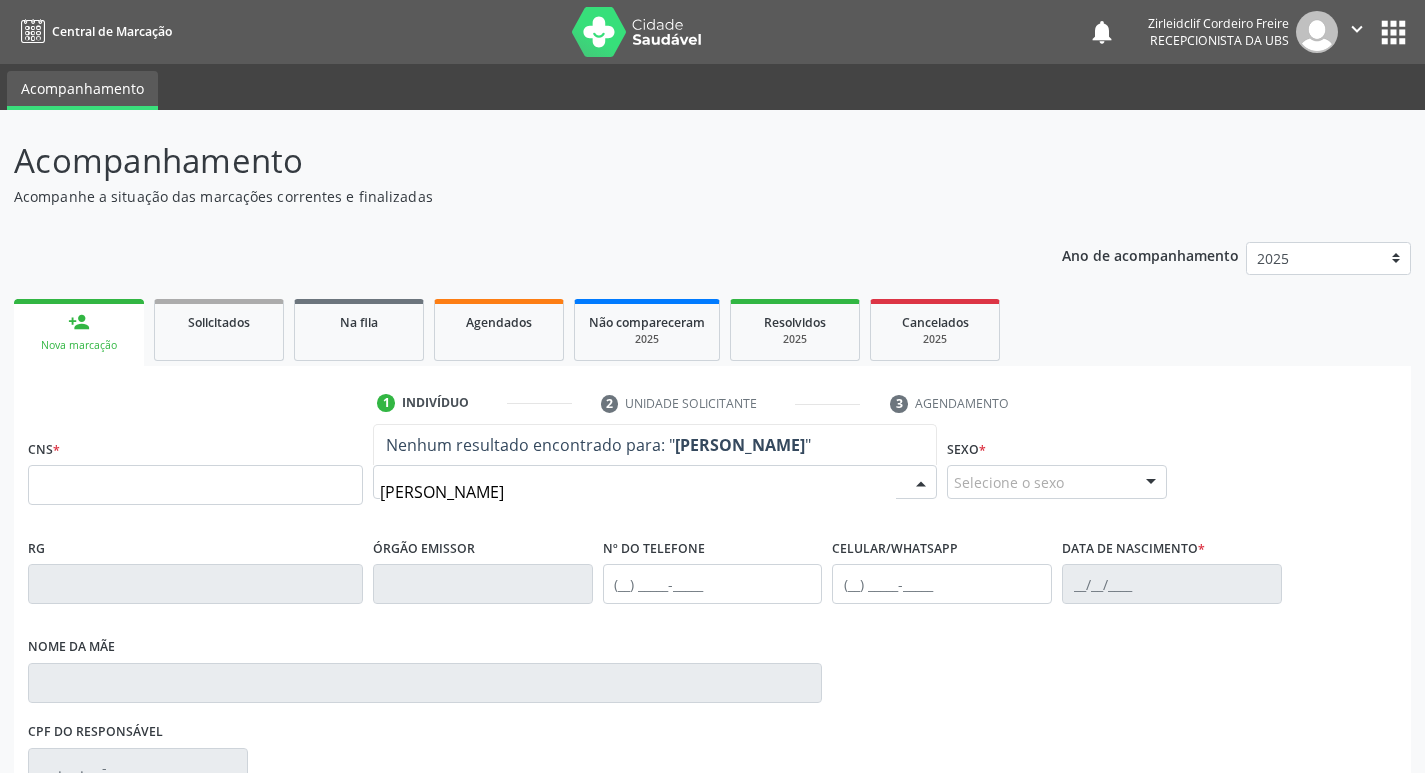 type on "enzo miguel" 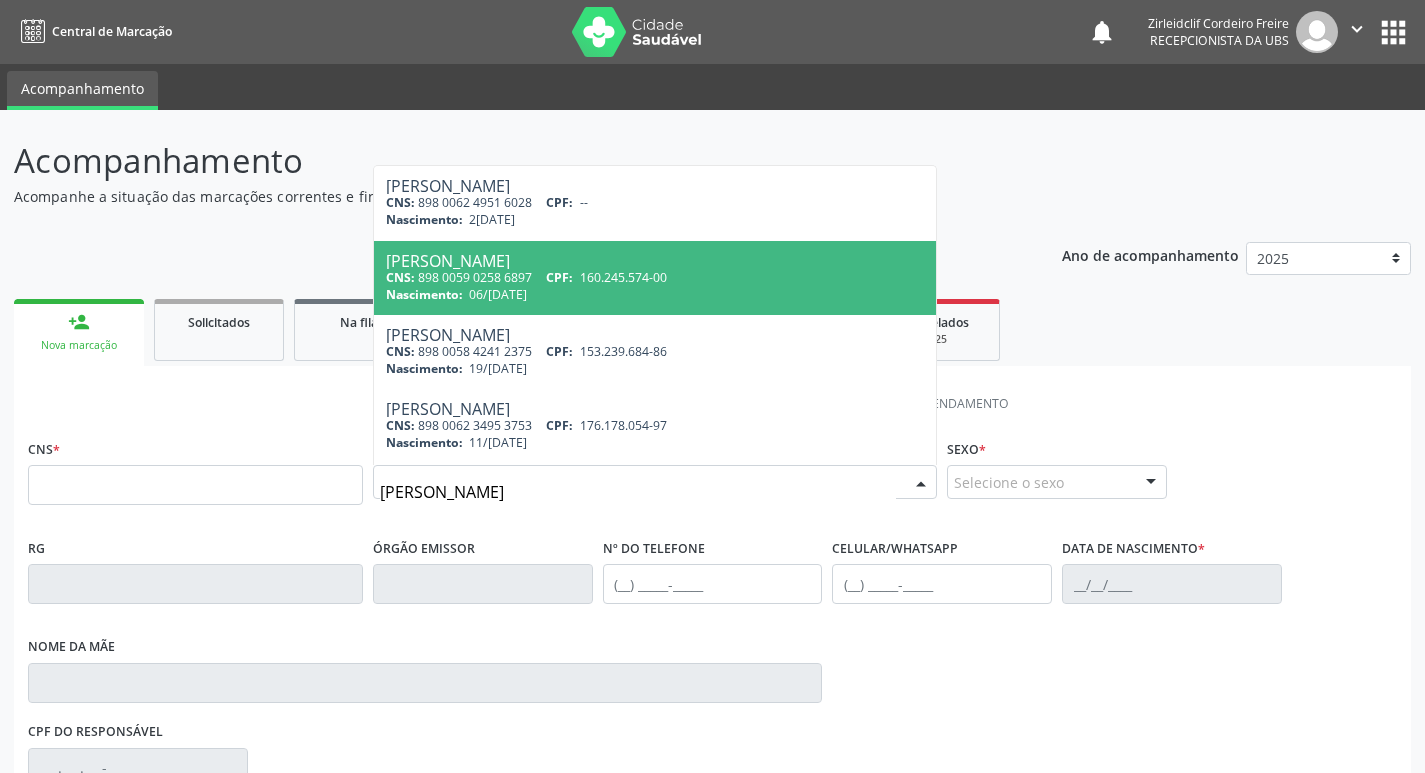 click on "Nascimento:
06/11/2018" at bounding box center (655, 294) 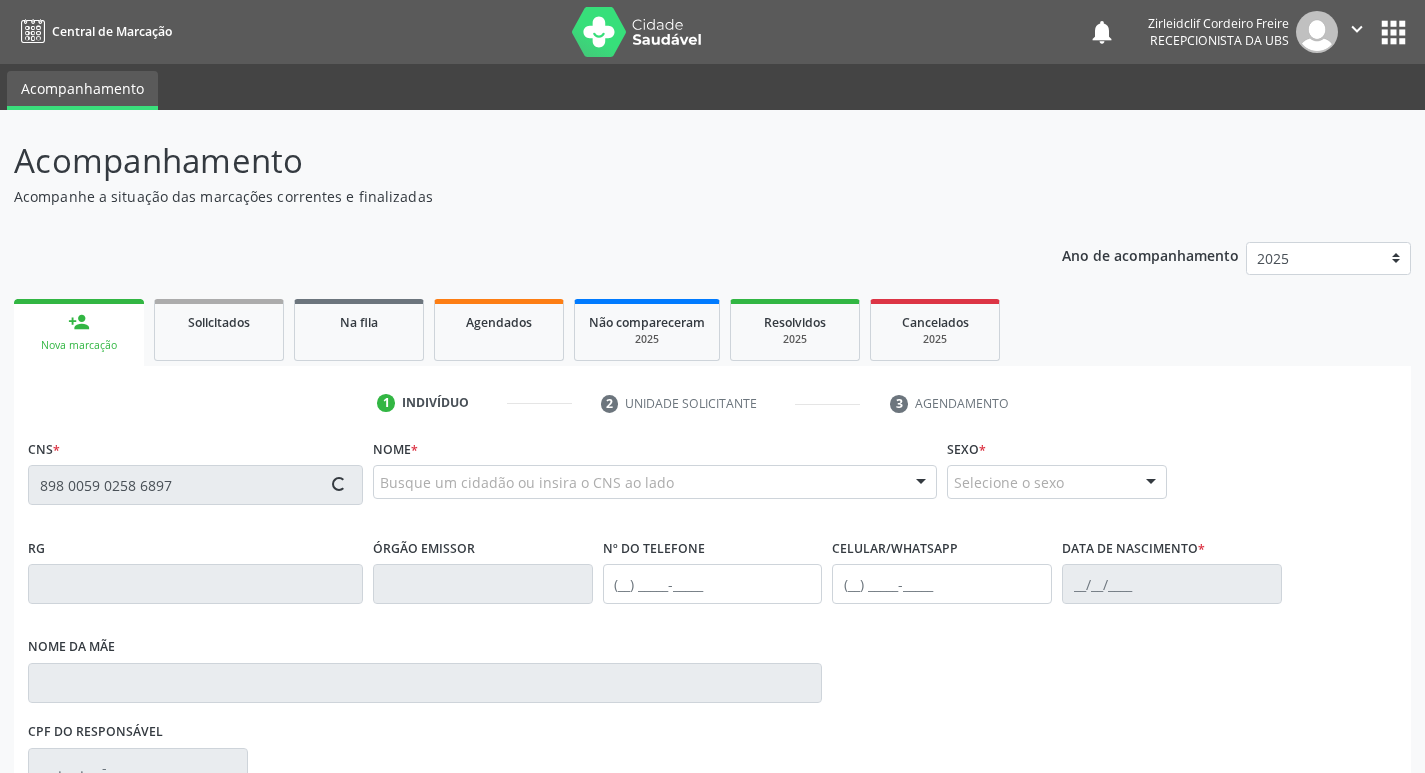 type on "898 0059 0258 6897" 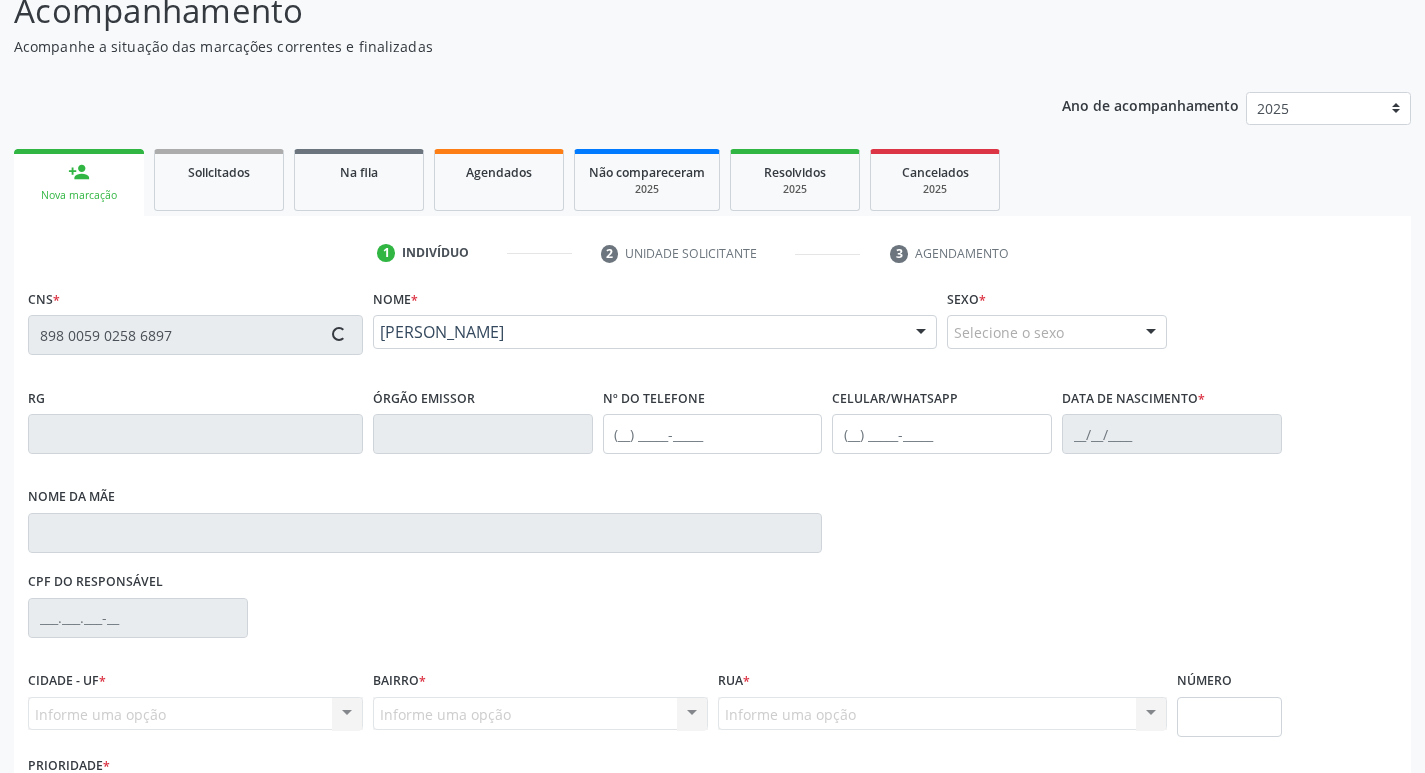 scroll, scrollTop: 297, scrollLeft: 0, axis: vertical 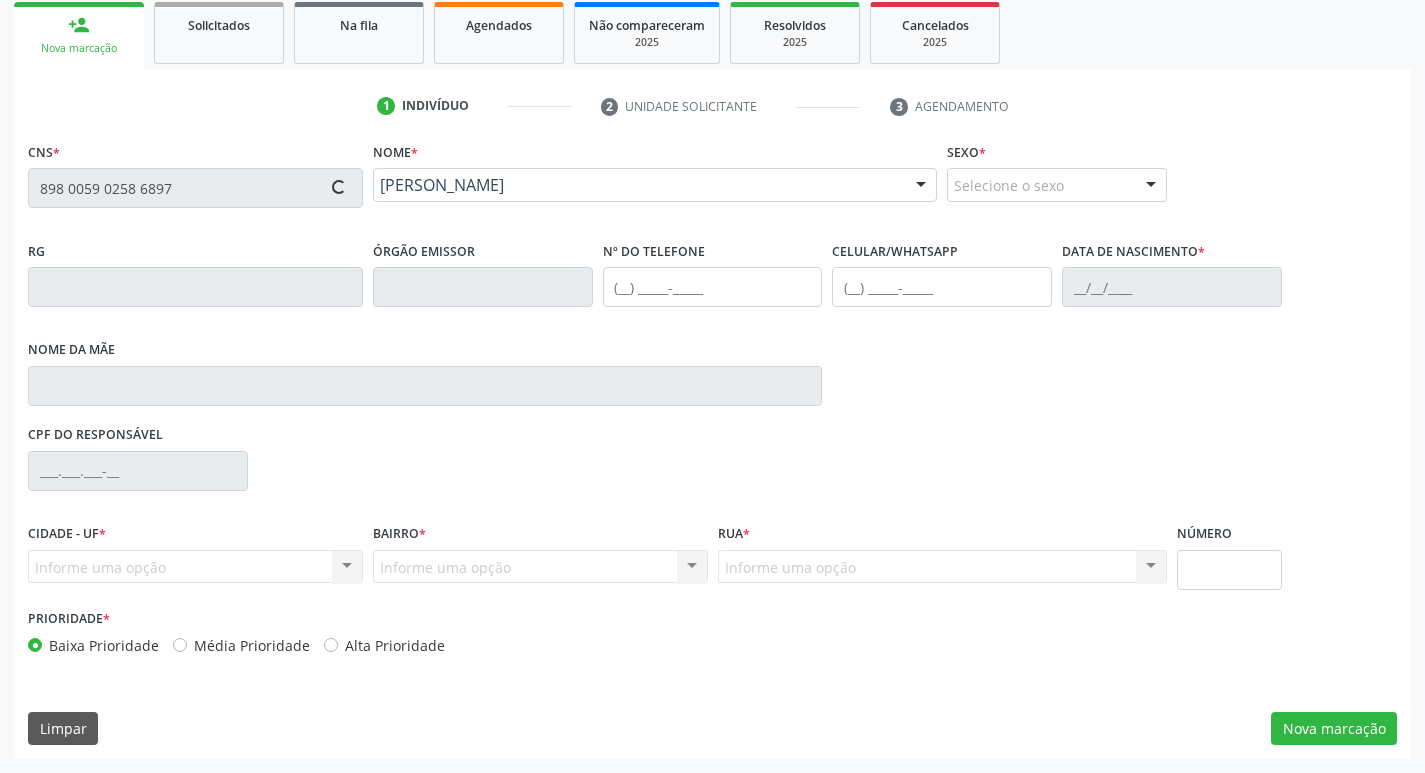 type on "[PHONE_NUMBER]" 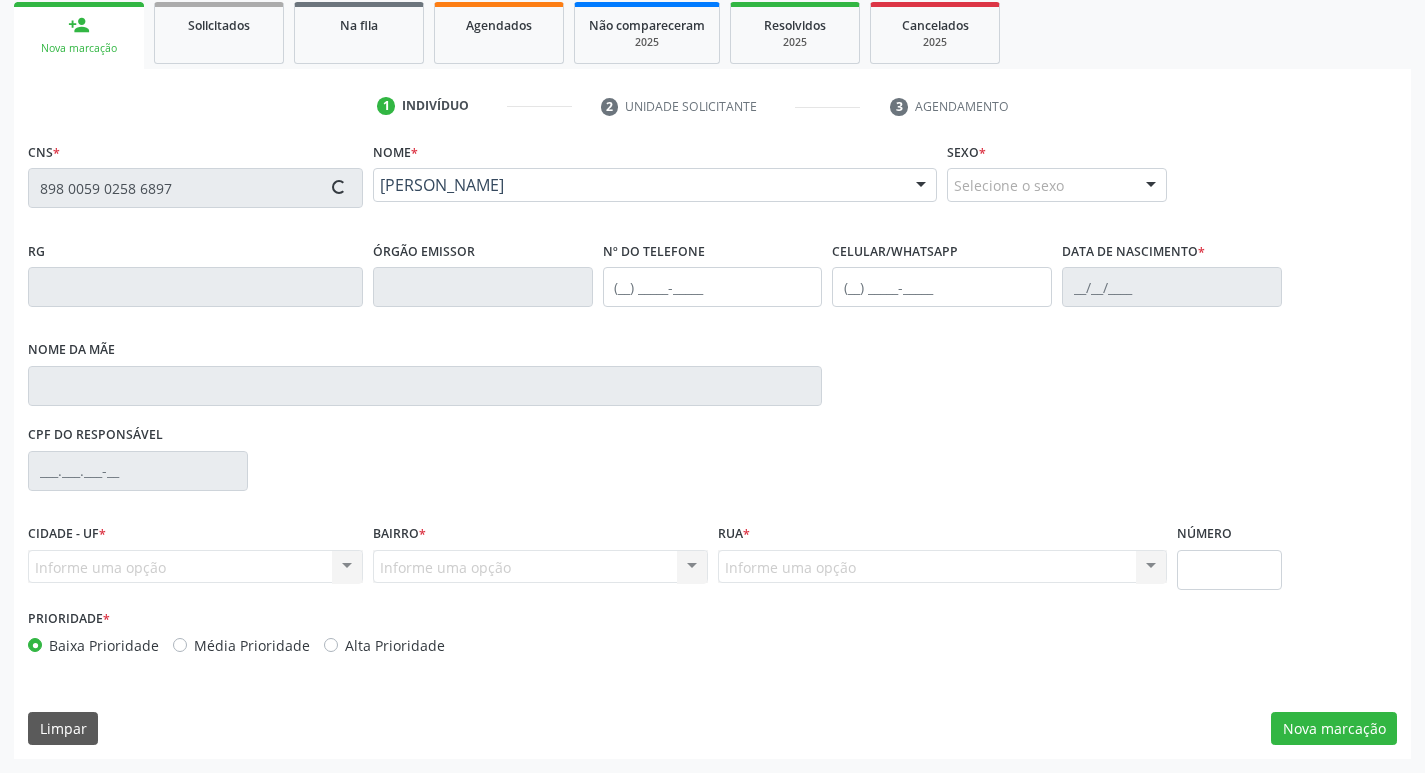 type on "[PHONE_NUMBER]" 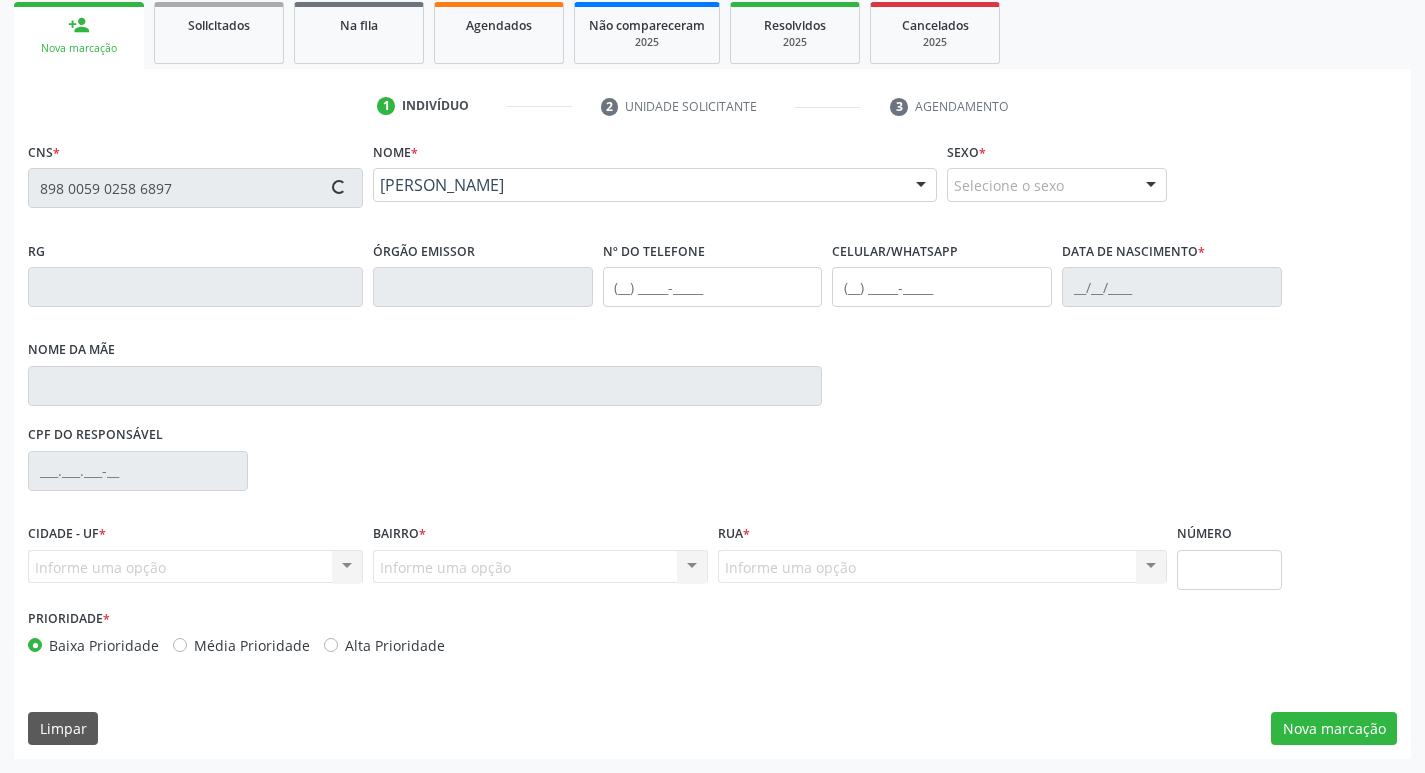 type on "049.487.084-29" 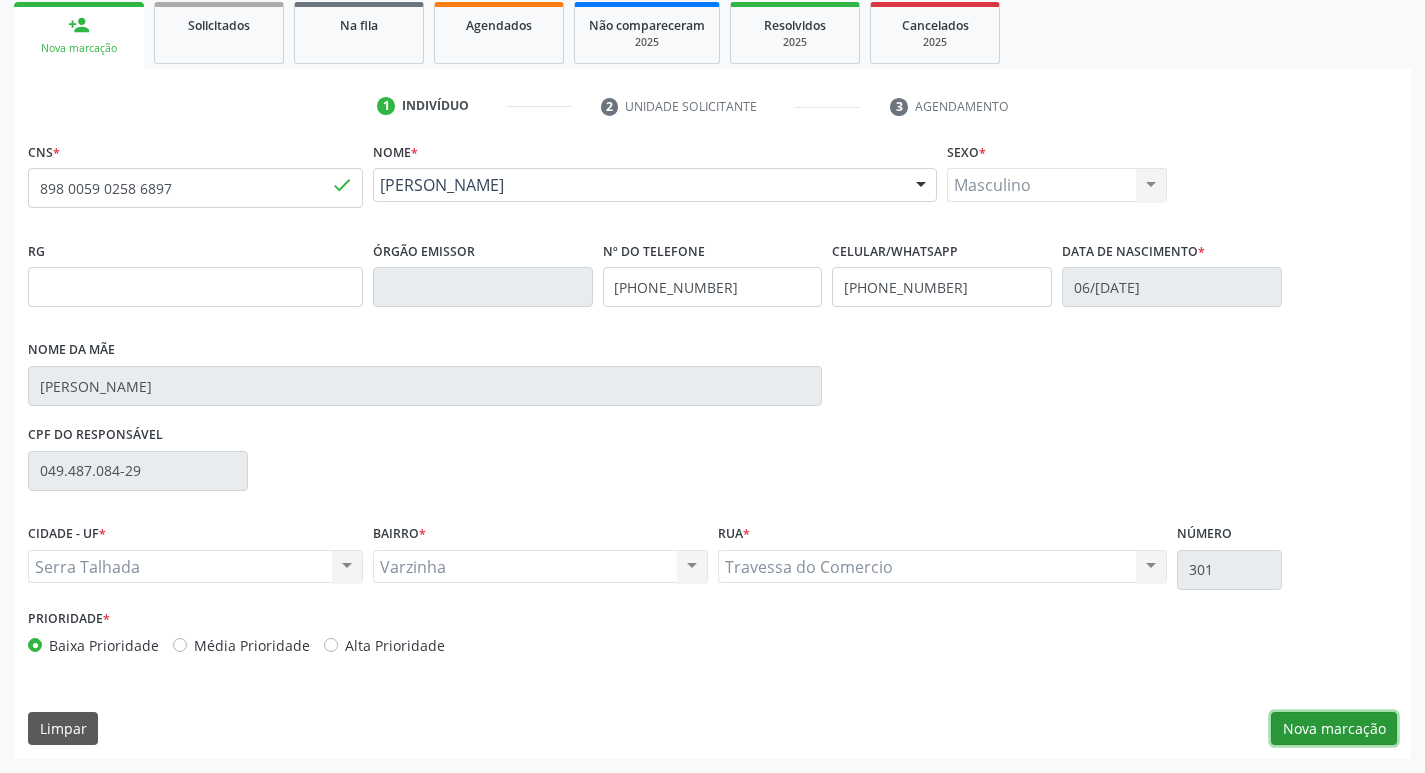click on "Nova marcação" at bounding box center [1334, 729] 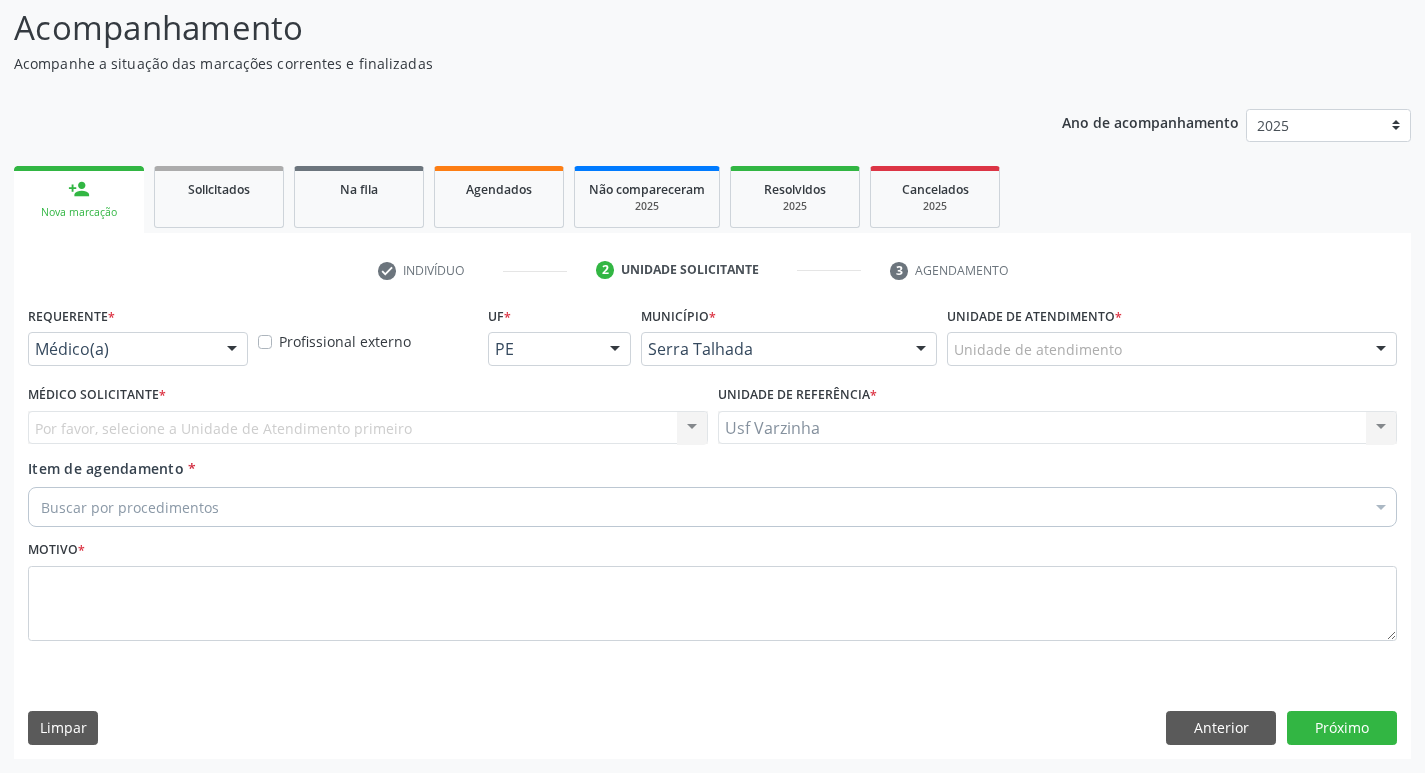 scroll, scrollTop: 133, scrollLeft: 0, axis: vertical 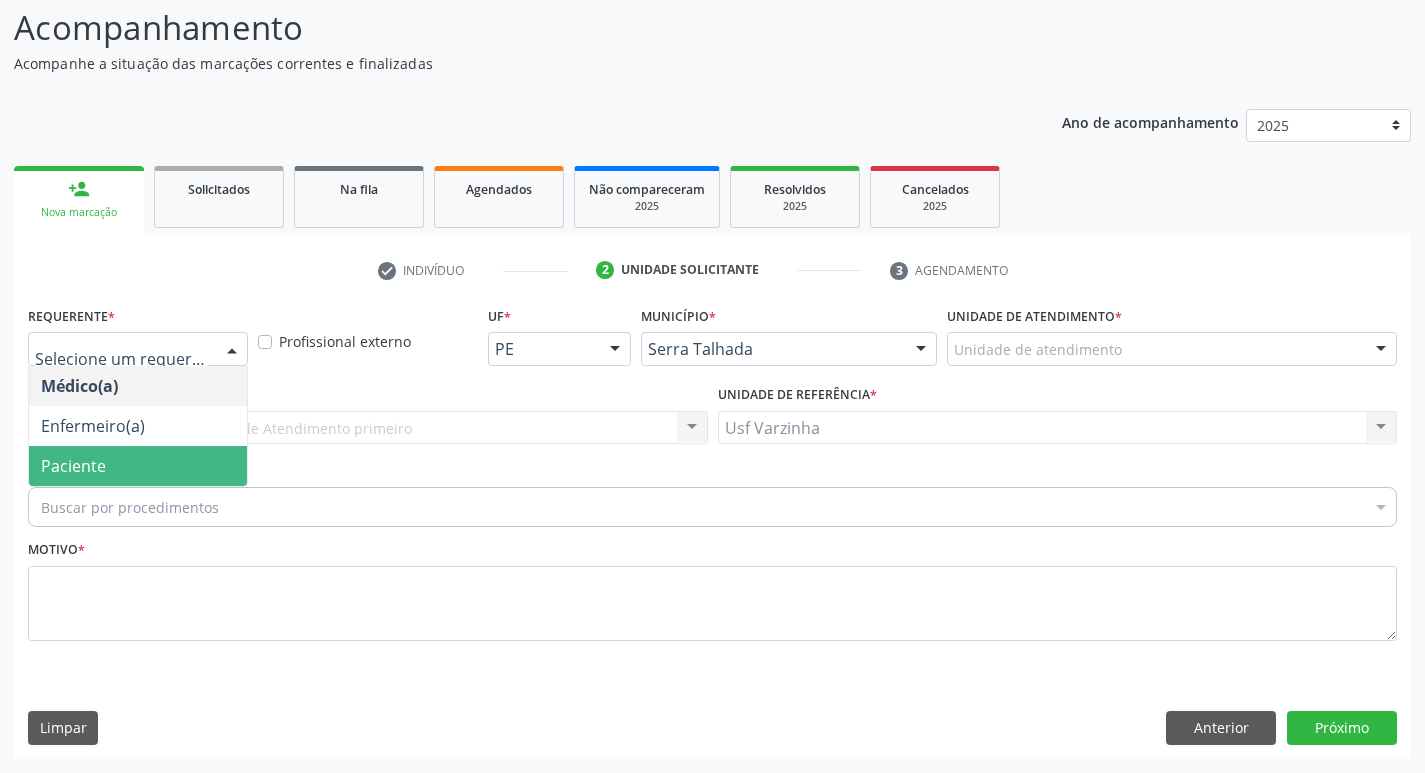 click on "Paciente" at bounding box center [138, 466] 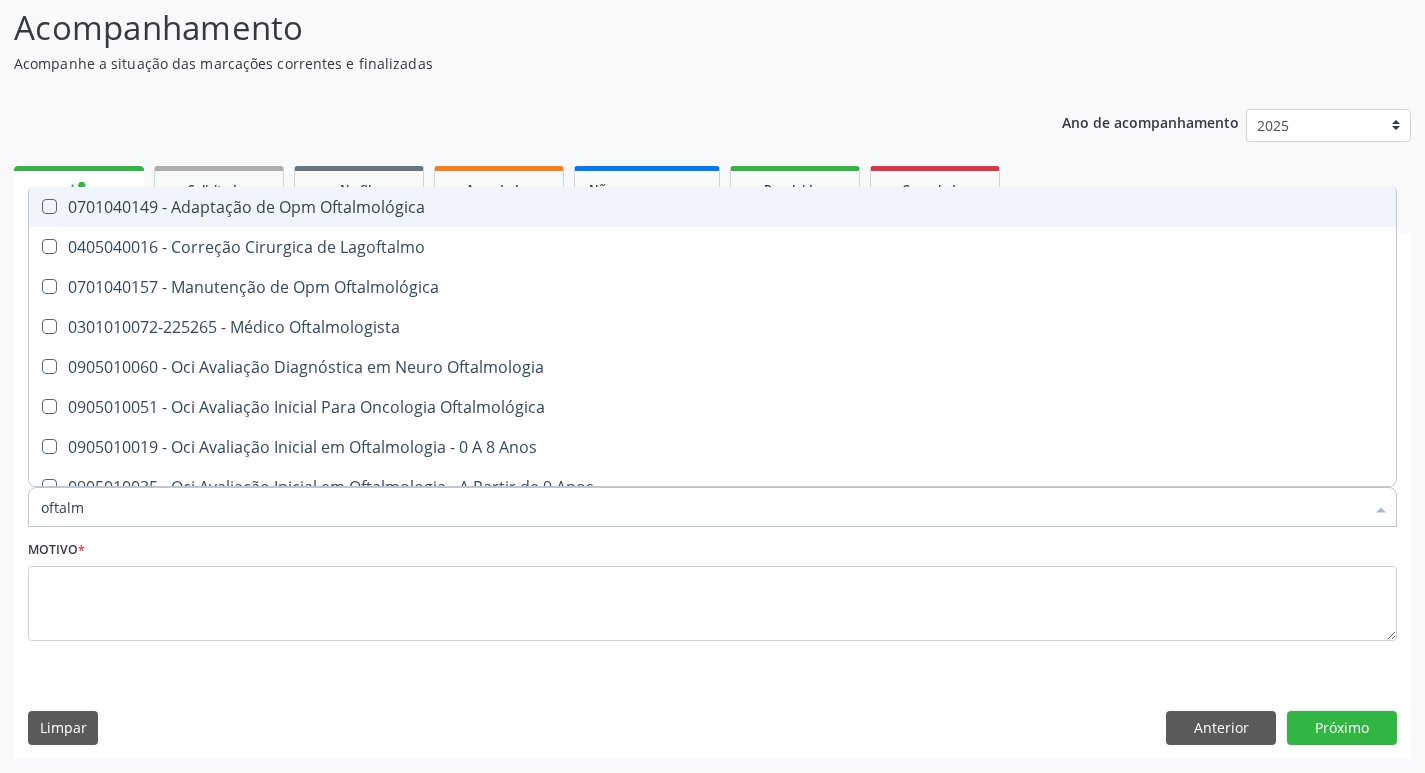 type on "oftalmo" 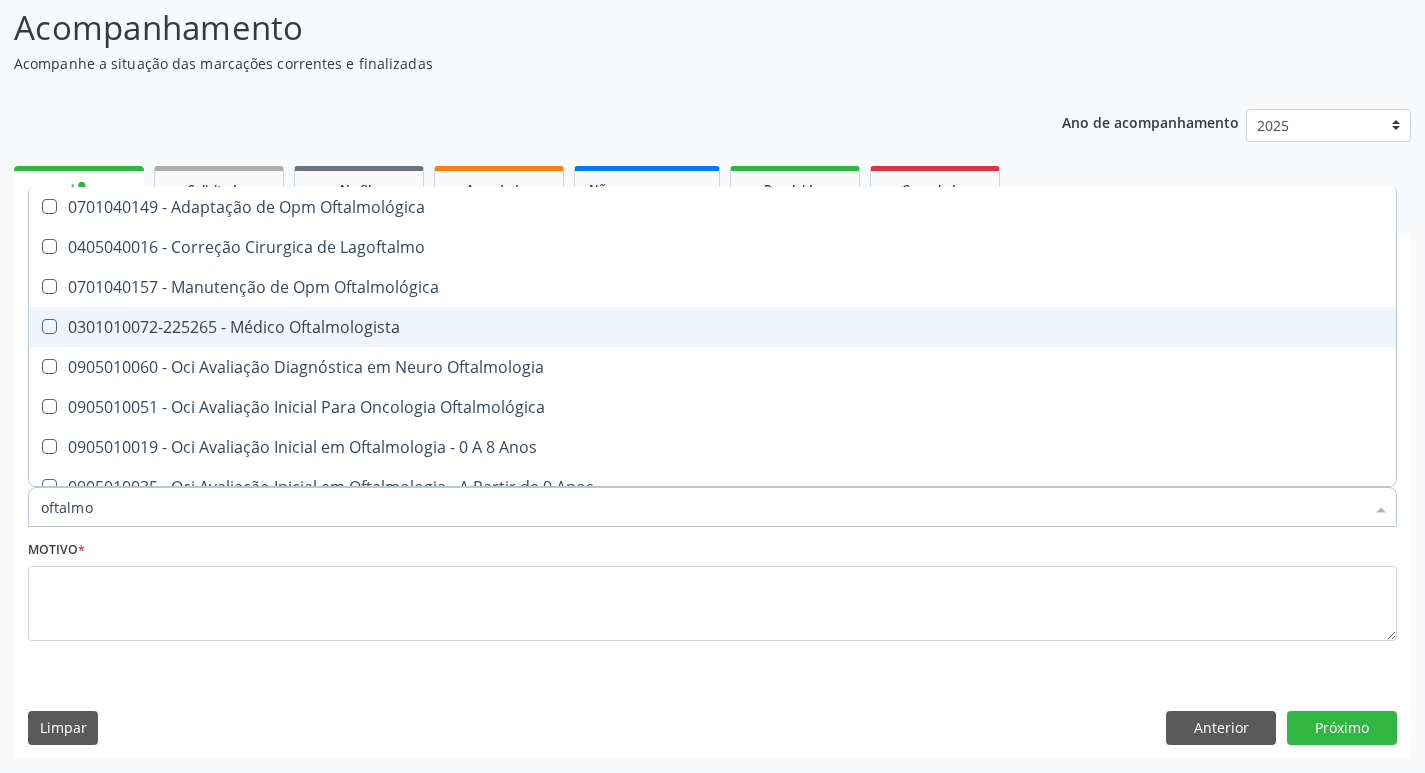 click on "0301010072-225265 - Médico Oftalmologista" at bounding box center [712, 327] 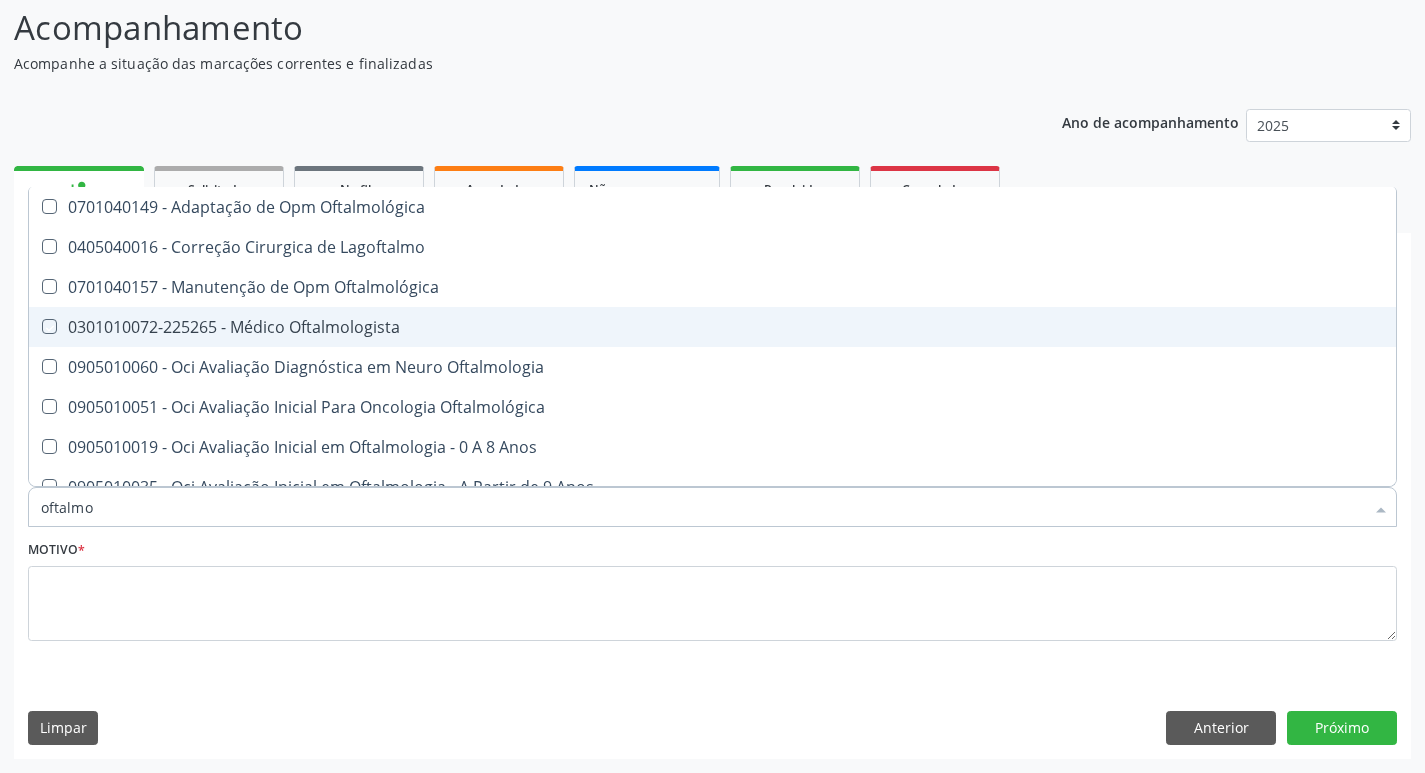 checkbox on "true" 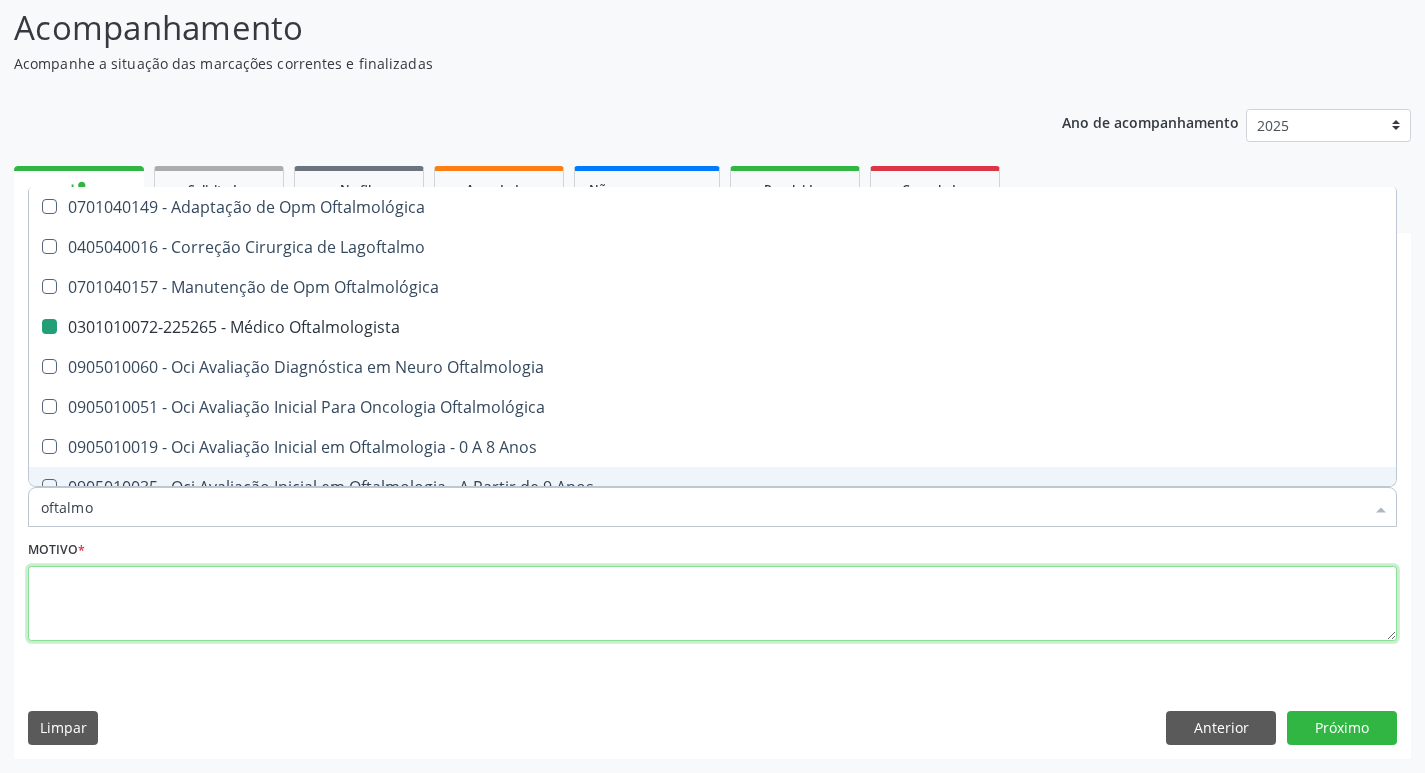click at bounding box center (712, 604) 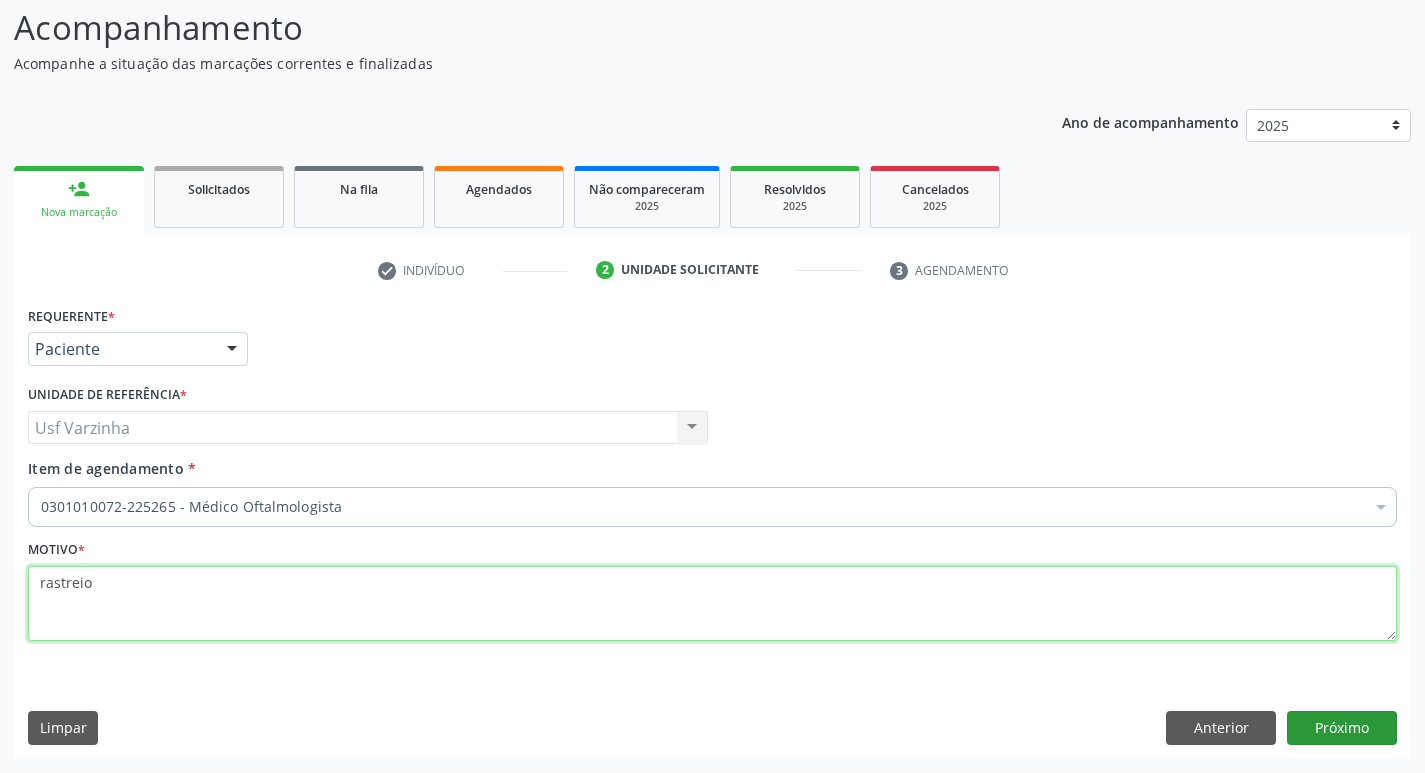type on "rastreio" 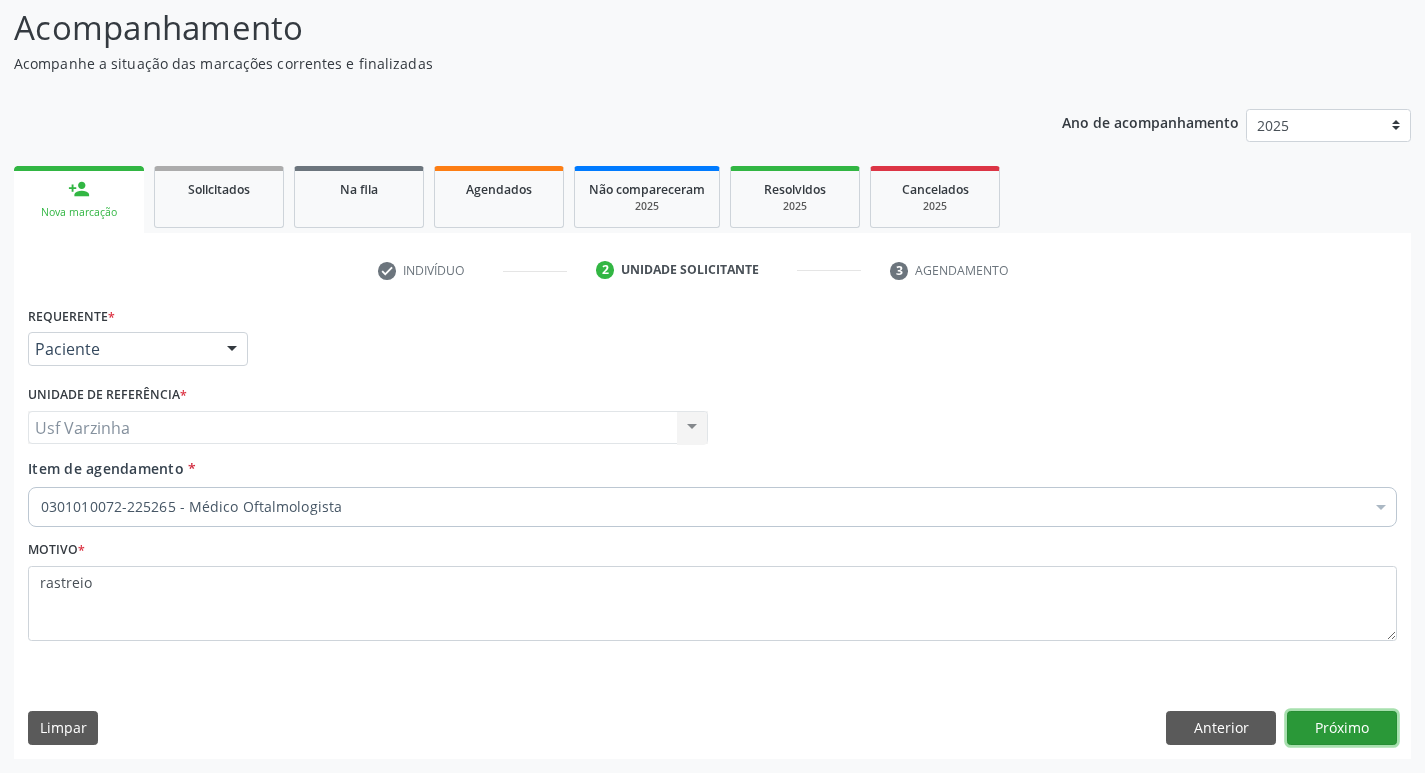 click on "Próximo" at bounding box center [1342, 728] 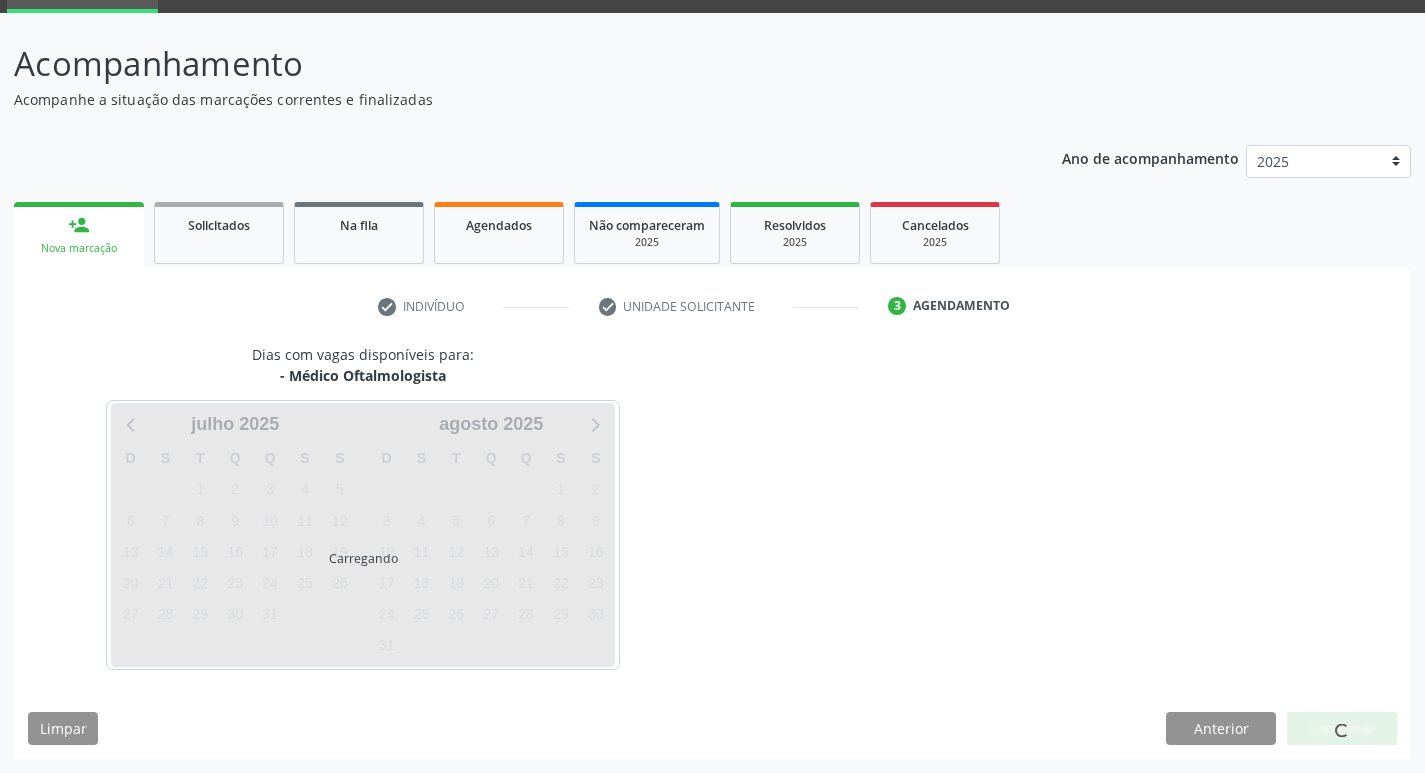 scroll, scrollTop: 97, scrollLeft: 0, axis: vertical 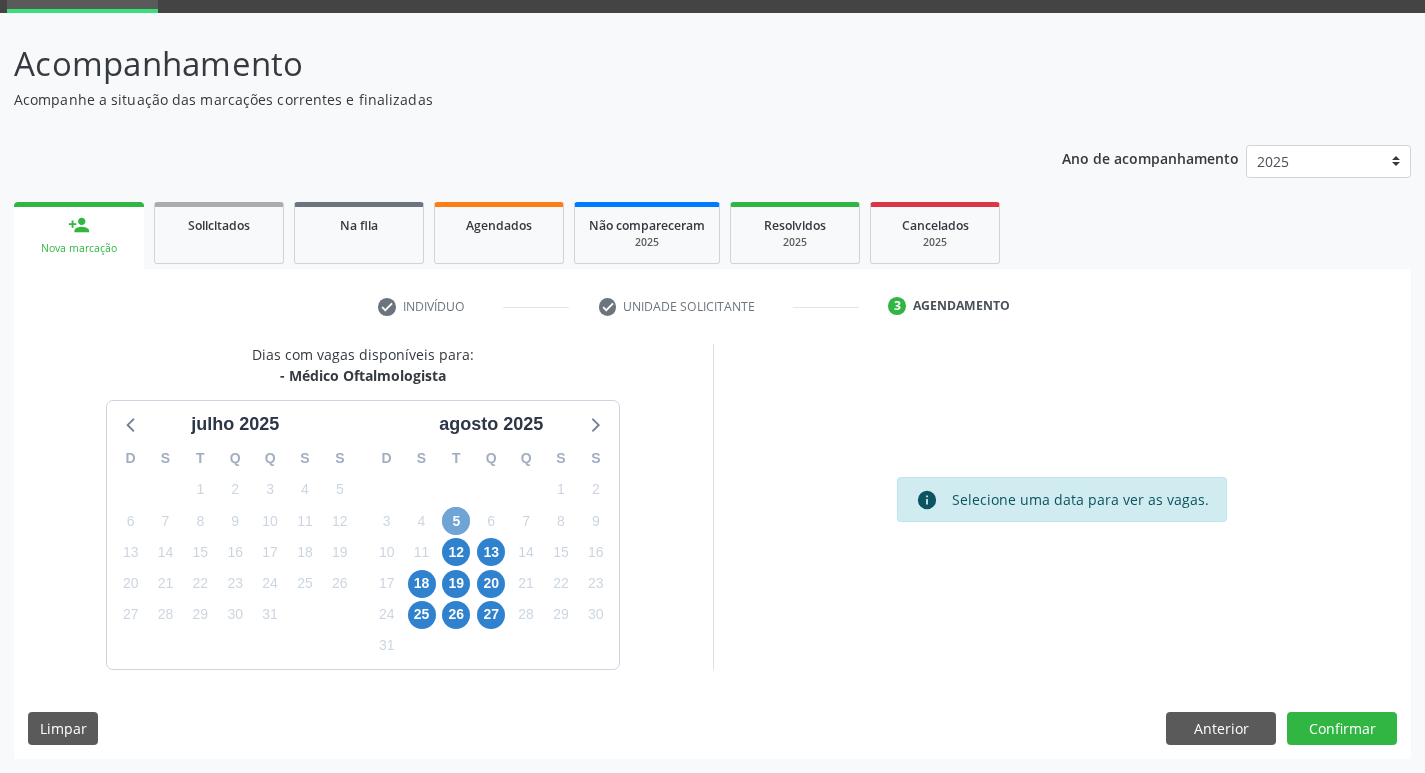 click on "5" at bounding box center [456, 521] 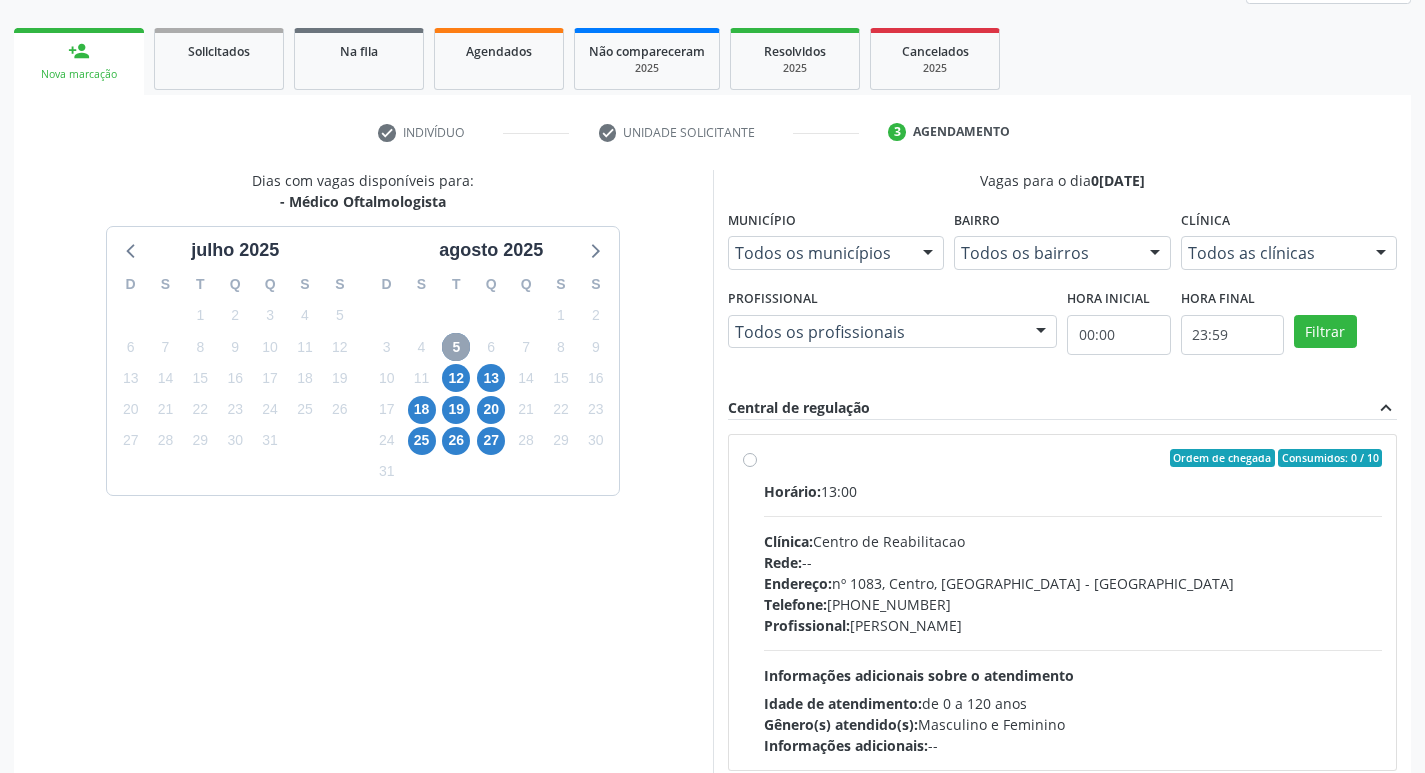 scroll, scrollTop: 297, scrollLeft: 0, axis: vertical 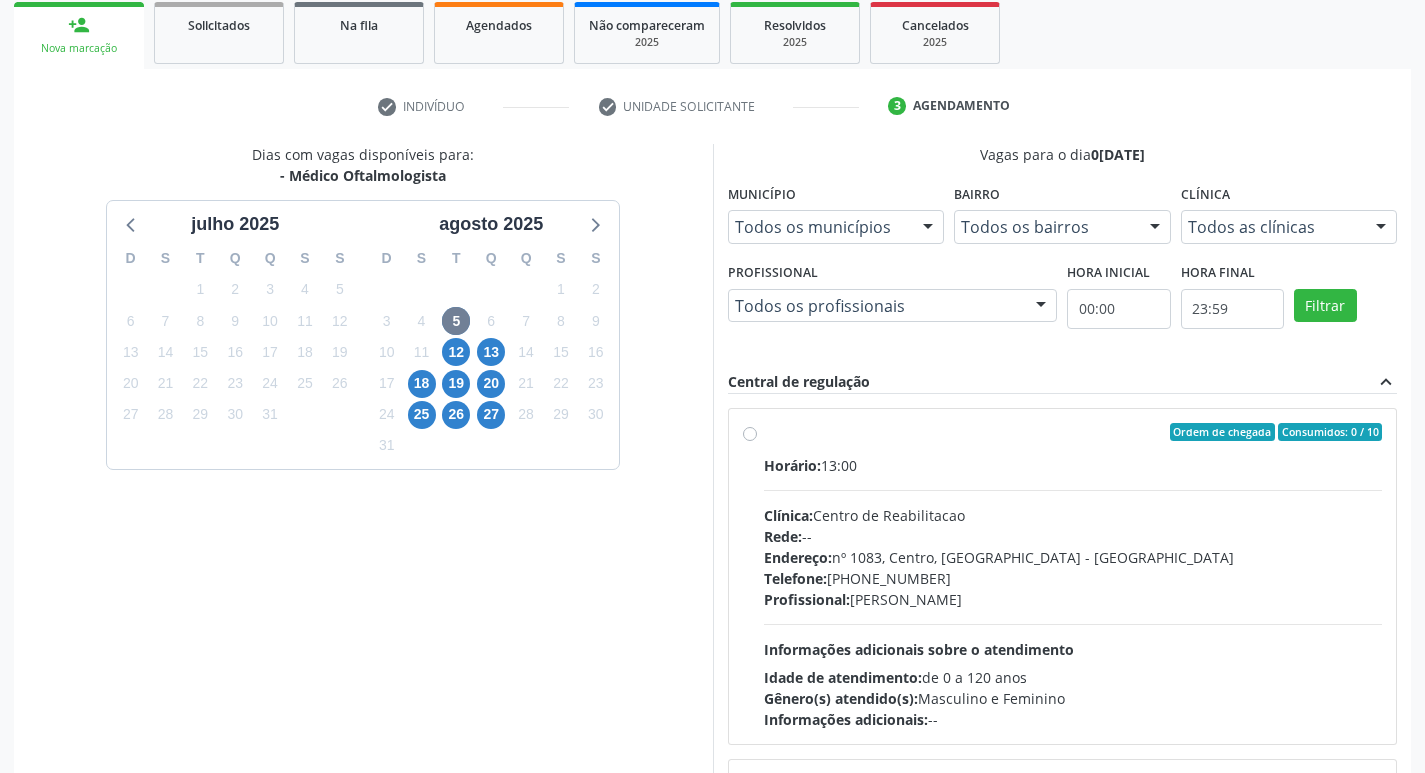 click on "Ordem de chegada
Consumidos: 0 / 10
Horário:   13:00
Clínica:  Centro de Reabilitacao
Rede:
--
Endereço:   nº 1083, Centro, Serra Talhada - PE
Telefone:   (81) 38313112
Profissional:
Anne Gabriella Ferraz Pereira Viana
Informações adicionais sobre o atendimento
Idade de atendimento:
de 0 a 120 anos
Gênero(s) atendido(s):
Masculino e Feminino
Informações adicionais:
--" at bounding box center (1073, 576) 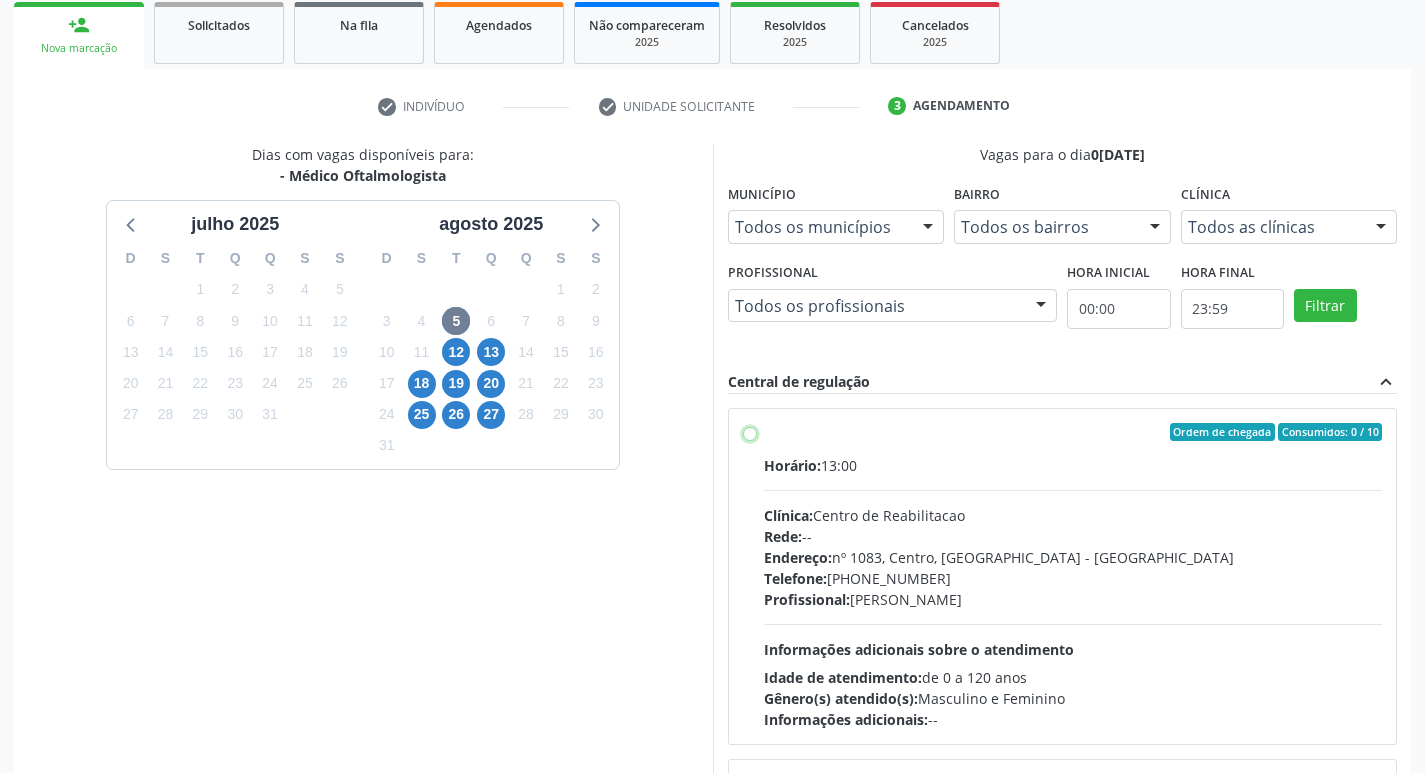 click on "Ordem de chegada
Consumidos: 0 / 10
Horário:   13:00
Clínica:  Centro de Reabilitacao
Rede:
--
Endereço:   nº 1083, Centro, Serra Talhada - PE
Telefone:   (81) 38313112
Profissional:
Anne Gabriella Ferraz Pereira Viana
Informações adicionais sobre o atendimento
Idade de atendimento:
de 0 a 120 anos
Gênero(s) atendido(s):
Masculino e Feminino
Informações adicionais:
--" at bounding box center (750, 432) 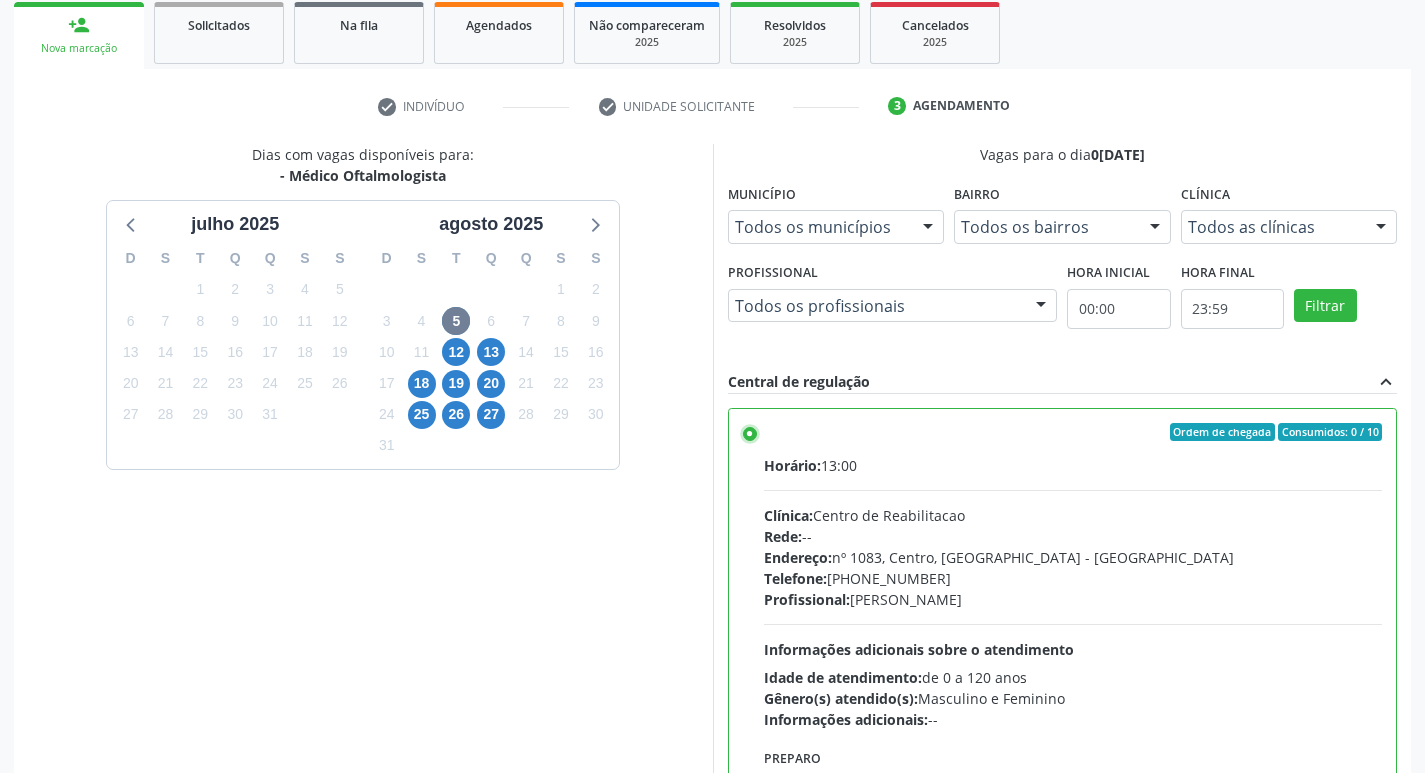 scroll, scrollTop: 422, scrollLeft: 0, axis: vertical 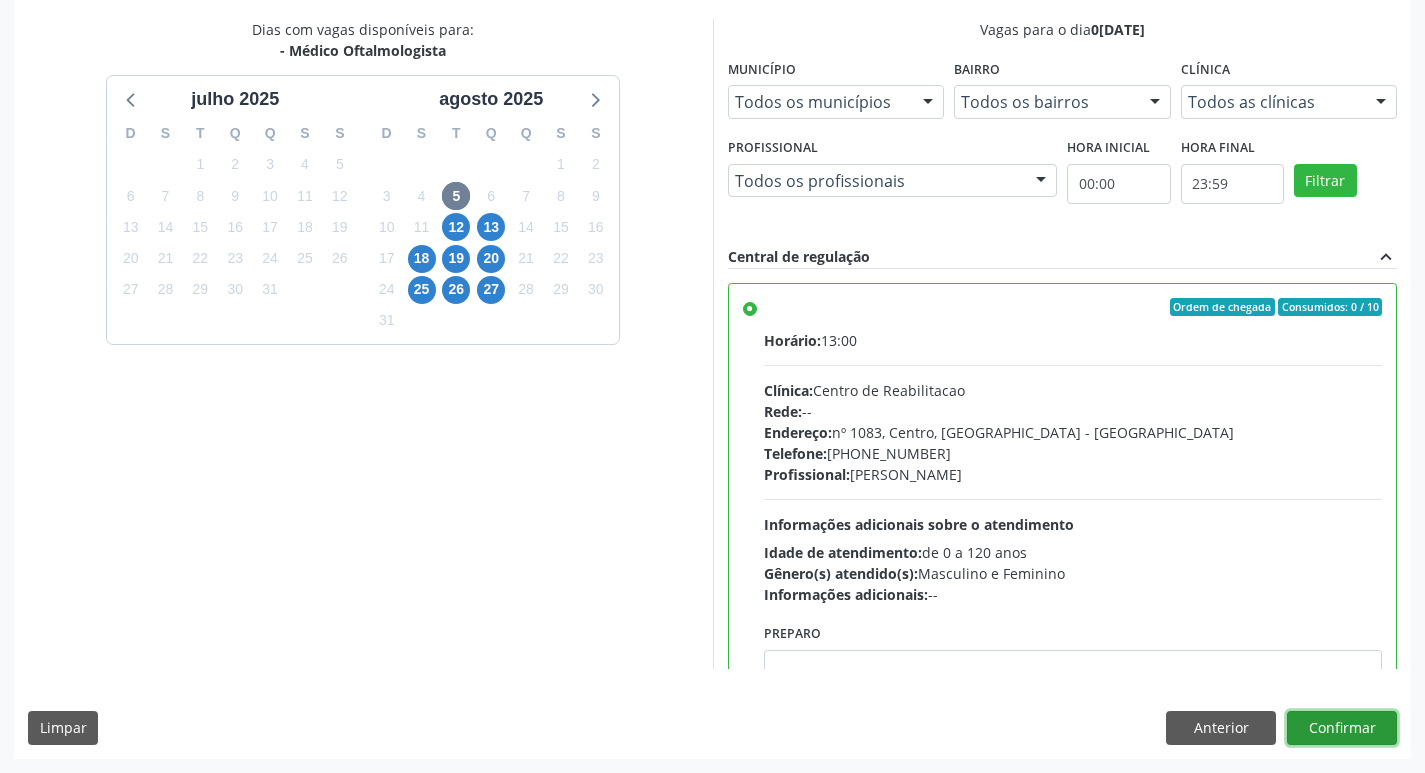 click on "Confirmar" at bounding box center (1342, 728) 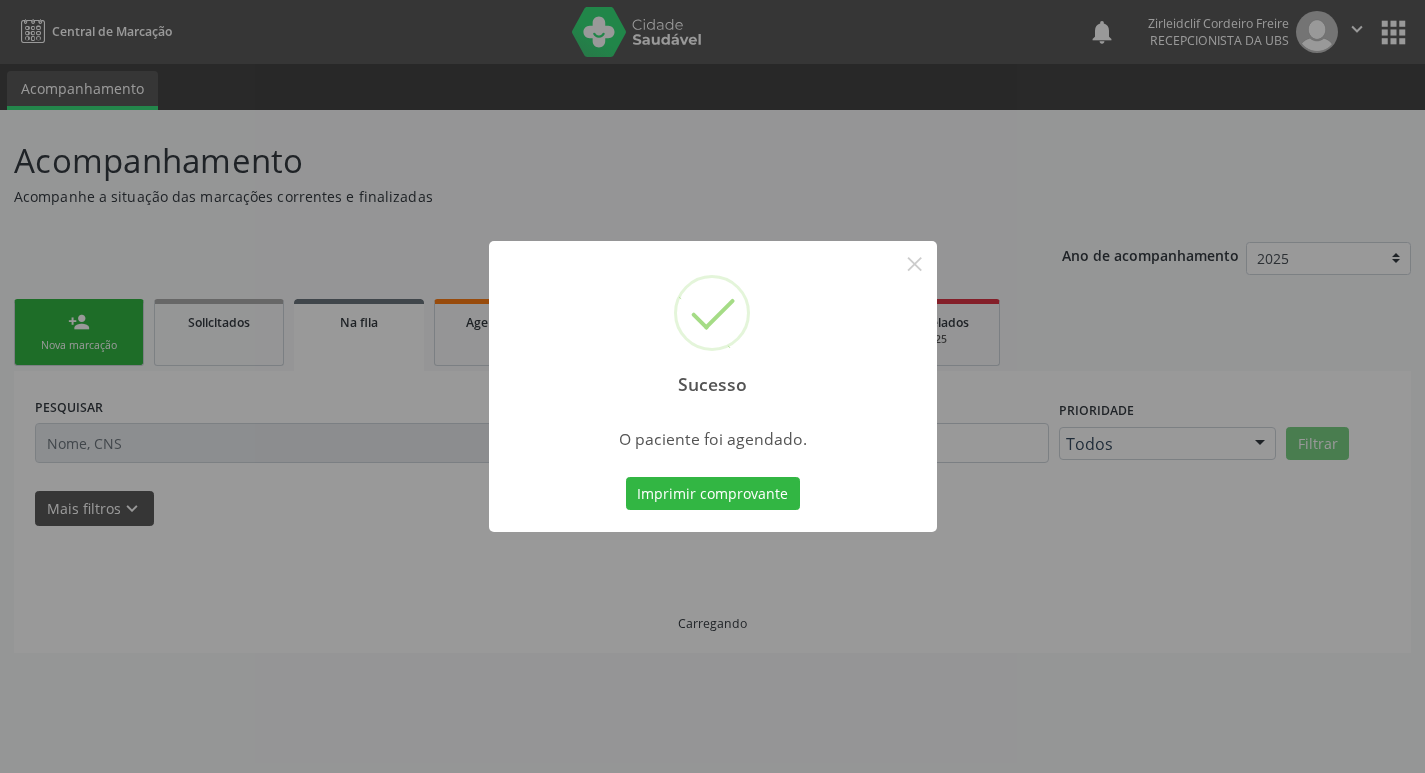 scroll, scrollTop: 0, scrollLeft: 0, axis: both 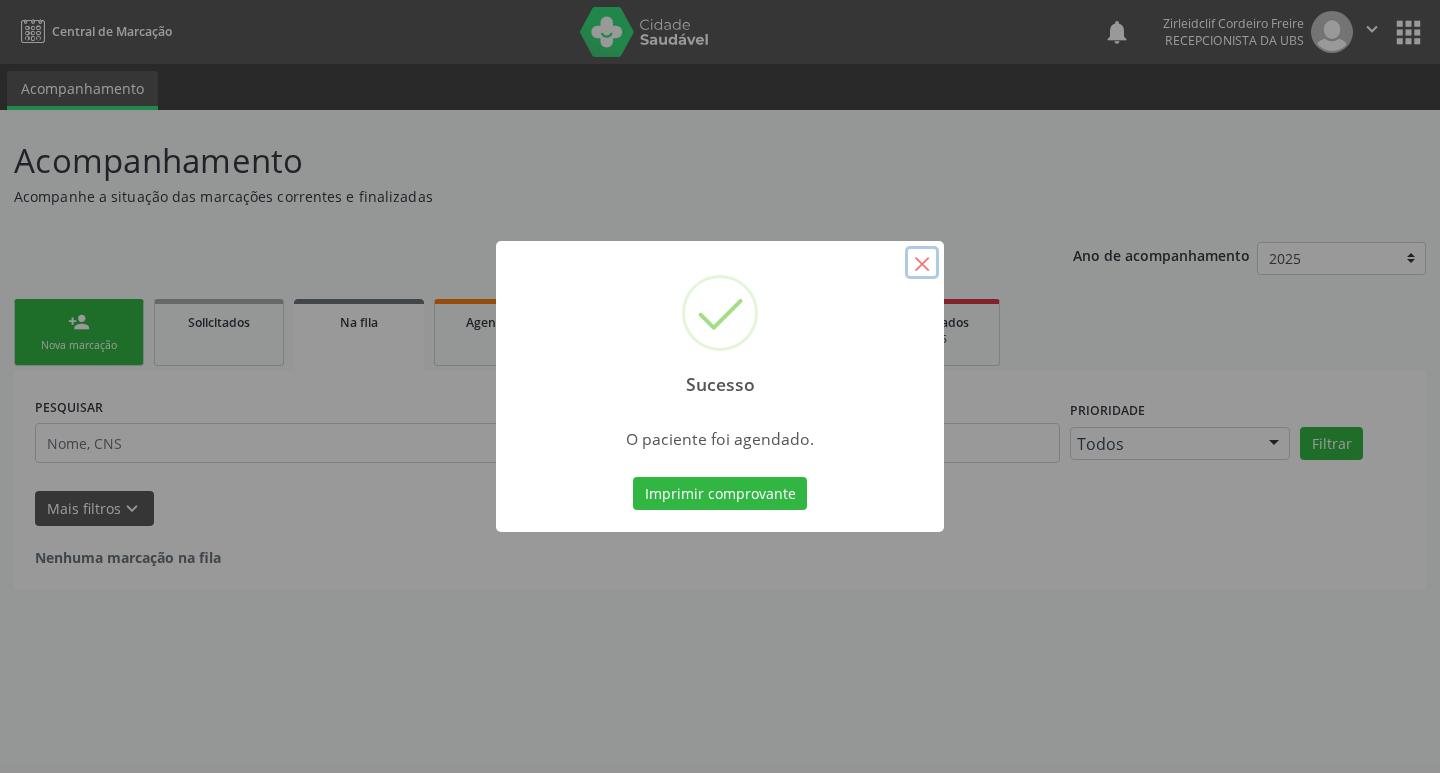 click on "×" at bounding box center [922, 263] 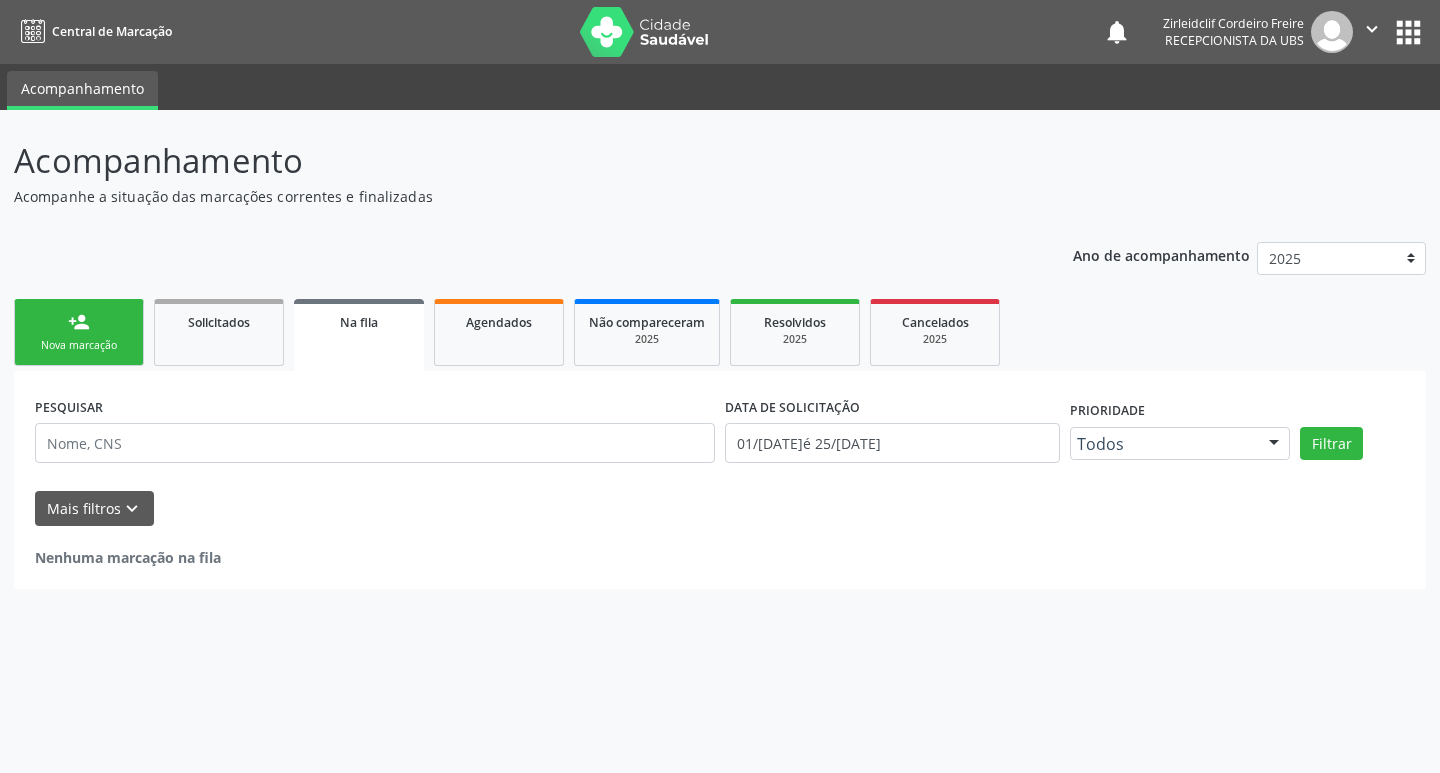 click on "person_add" at bounding box center (79, 322) 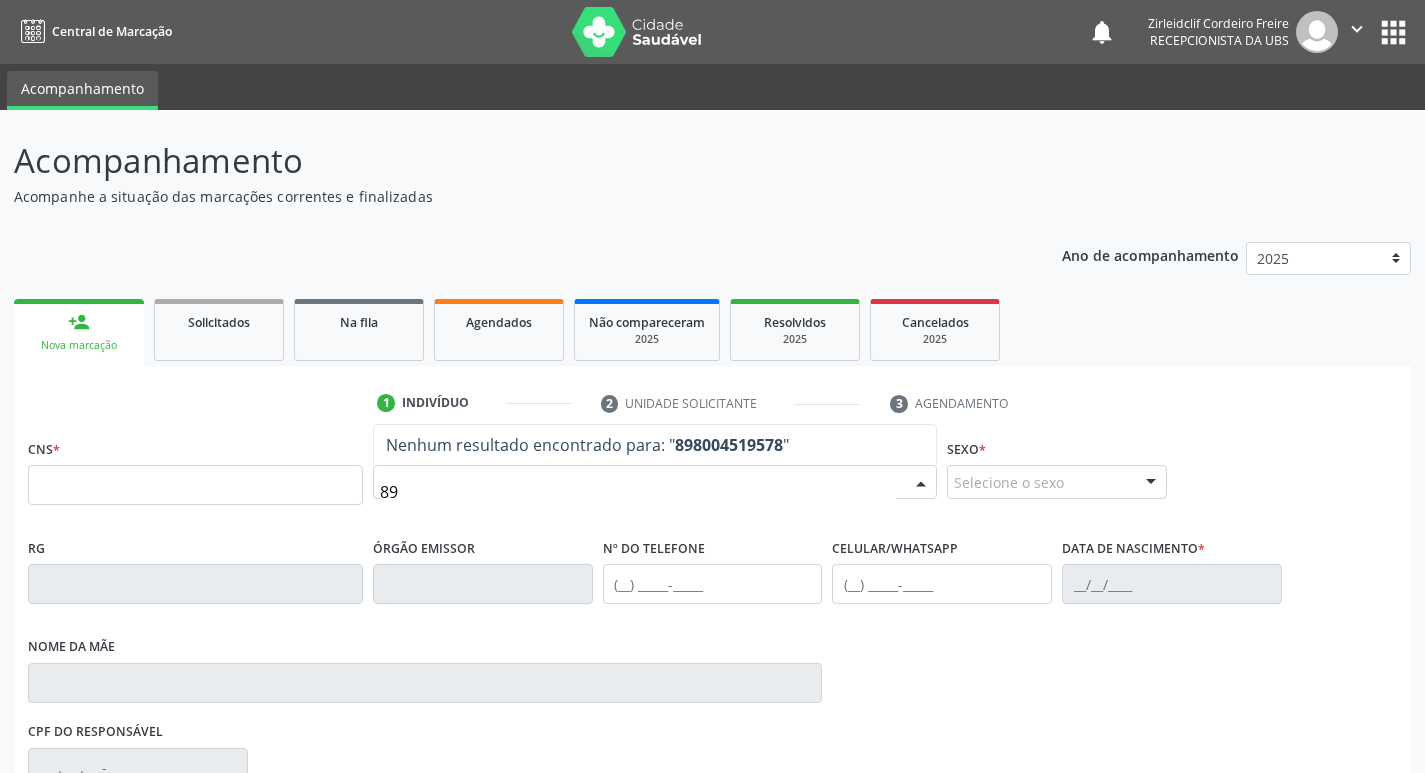 type on "8" 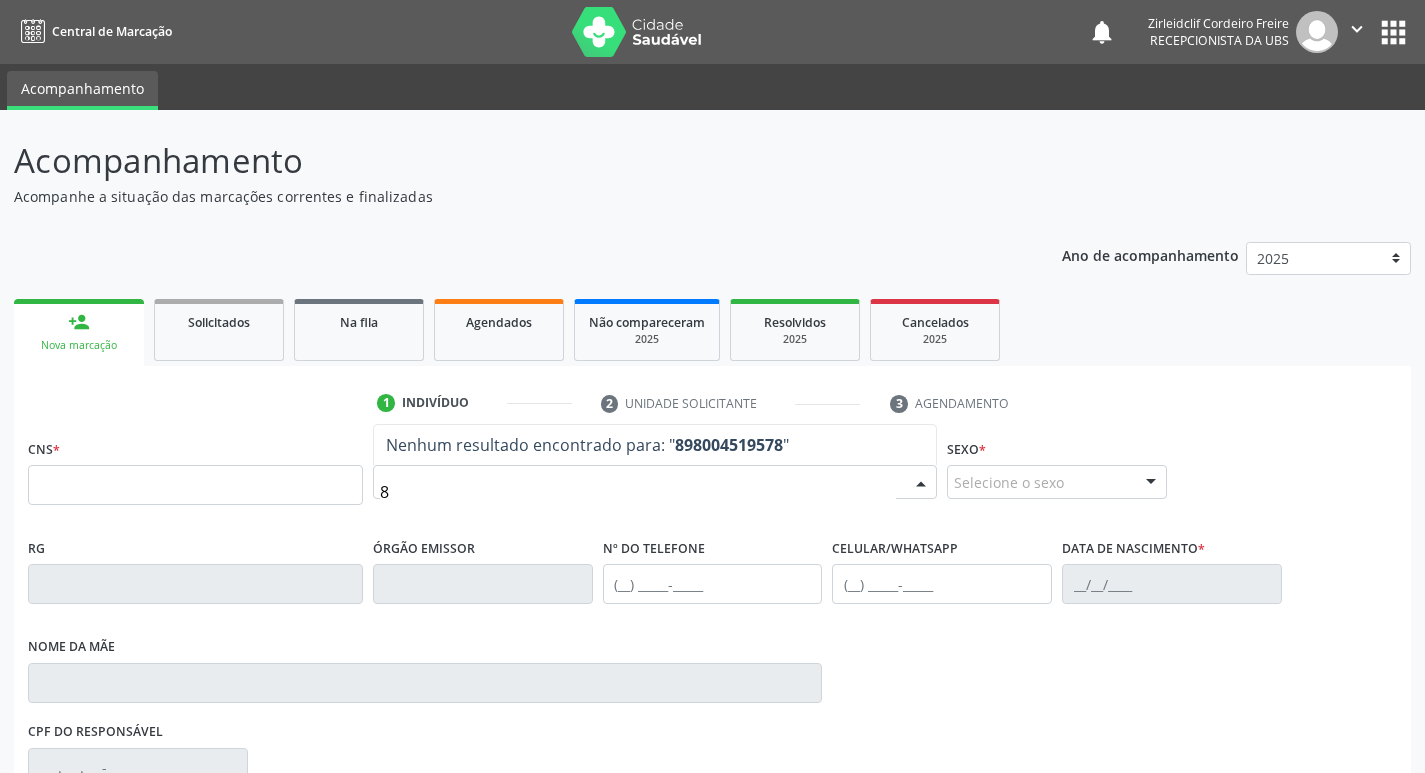 type 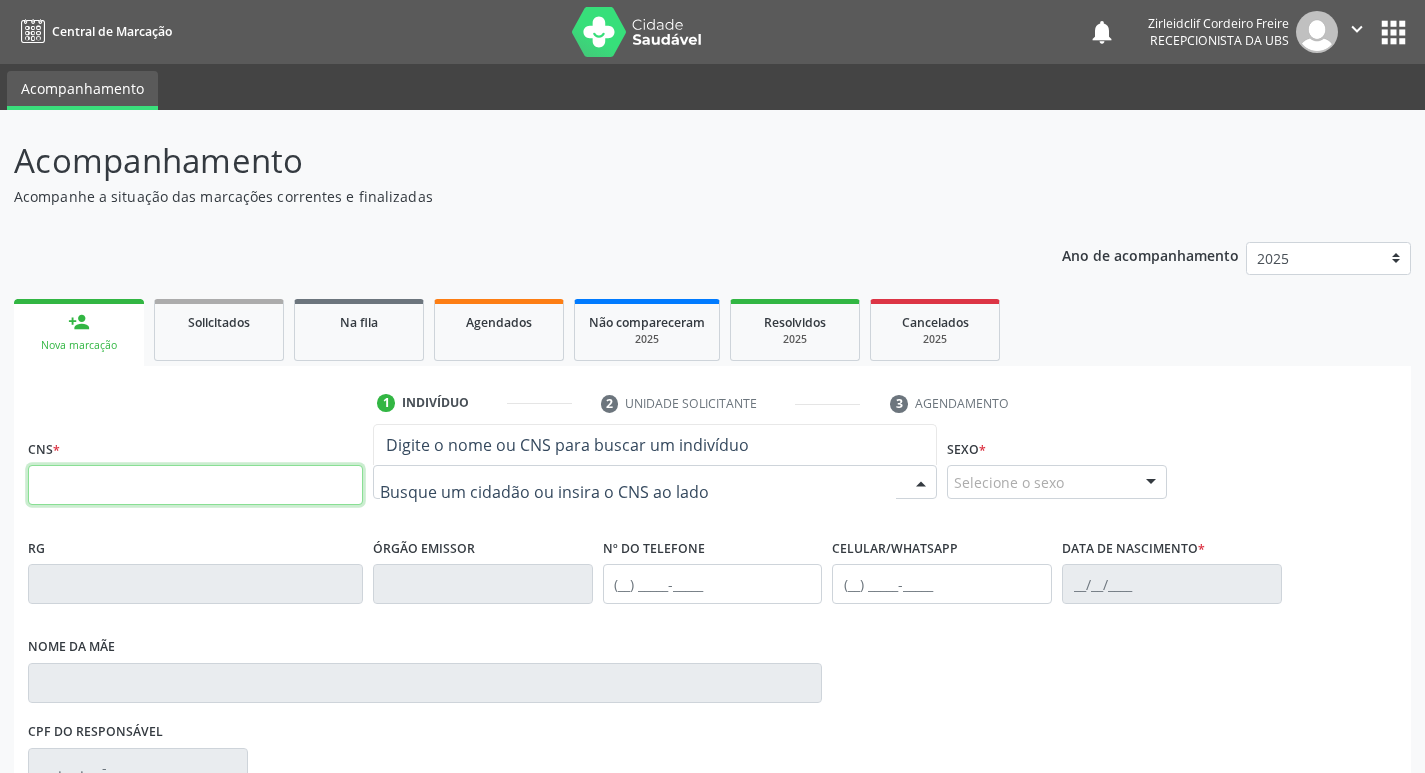drag, startPoint x: 104, startPoint y: 499, endPoint x: 108, endPoint y: 489, distance: 10.770329 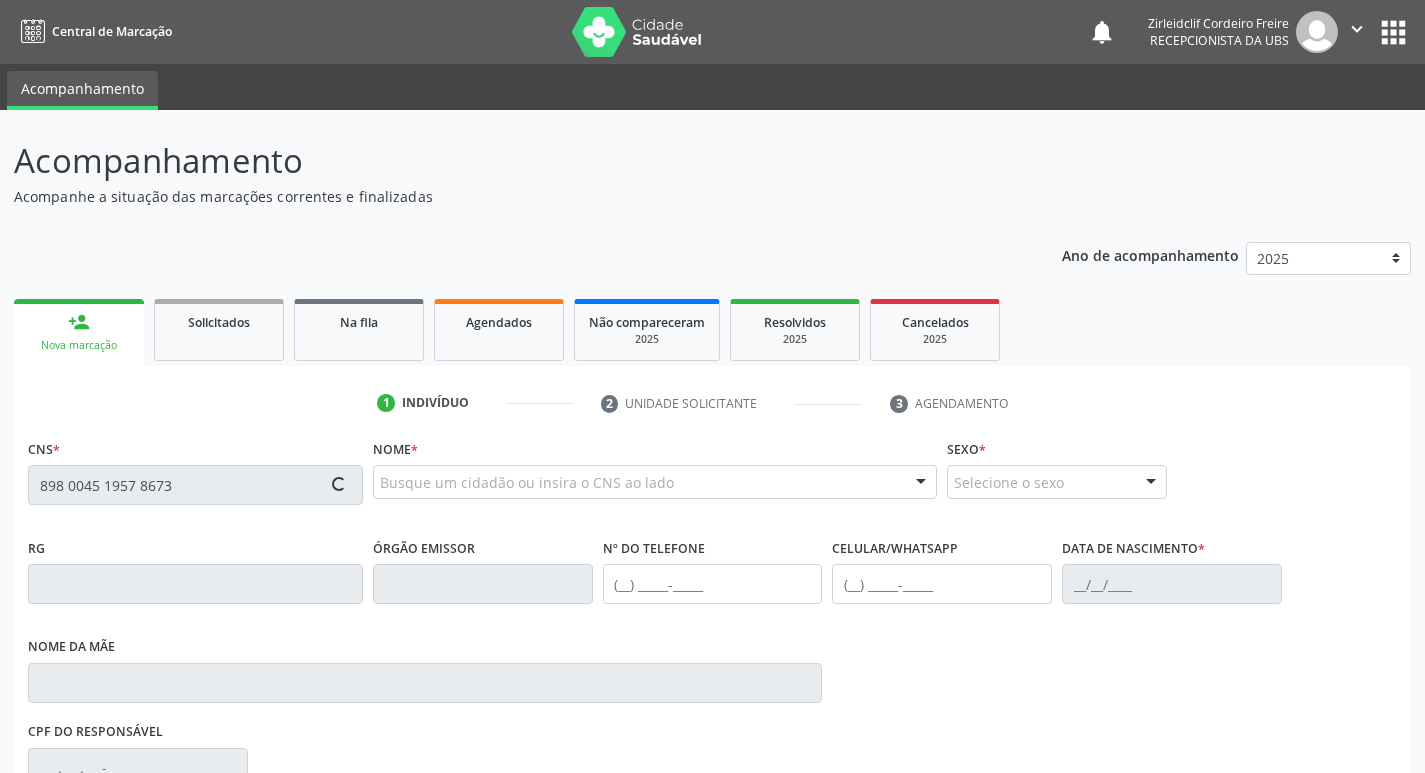 type on "898 0045 1957 8673" 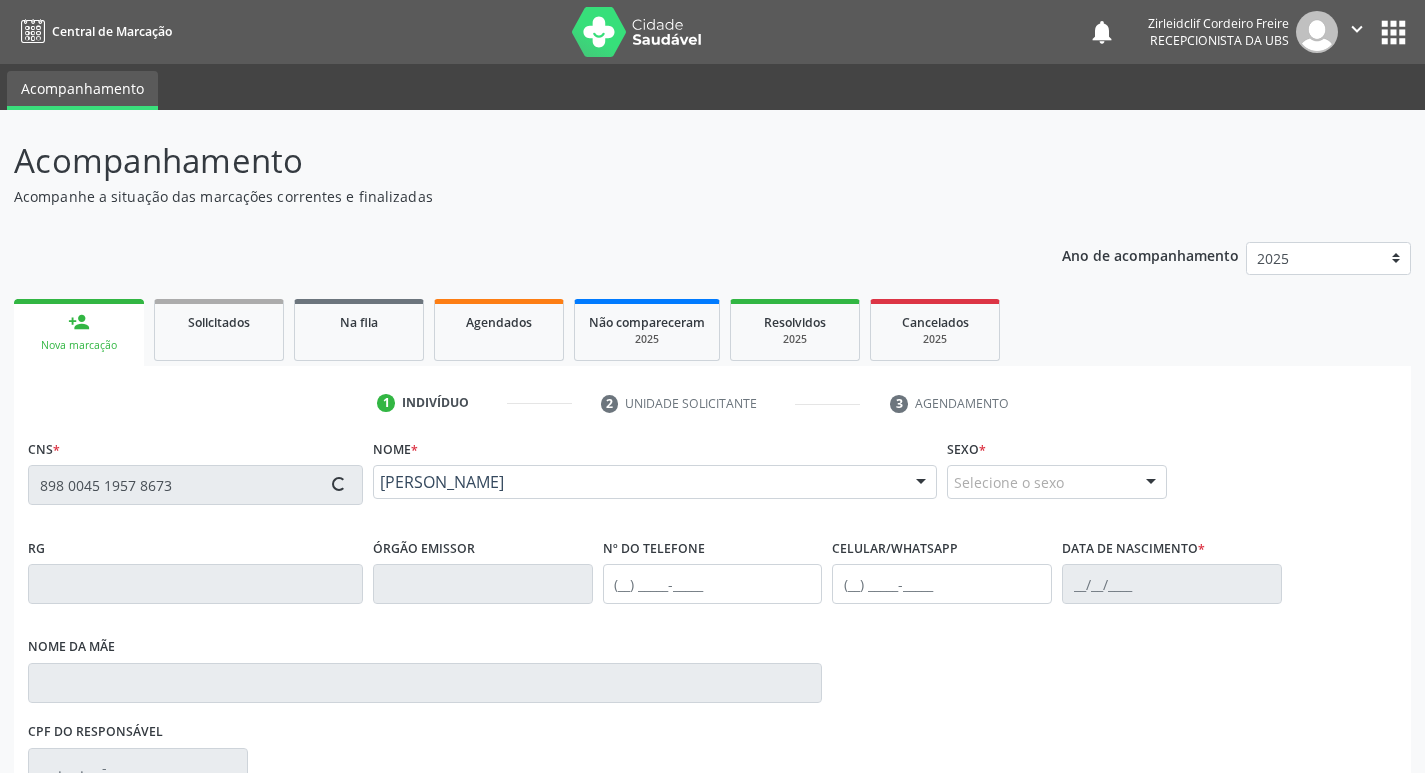 type on "(87) 99656-5718" 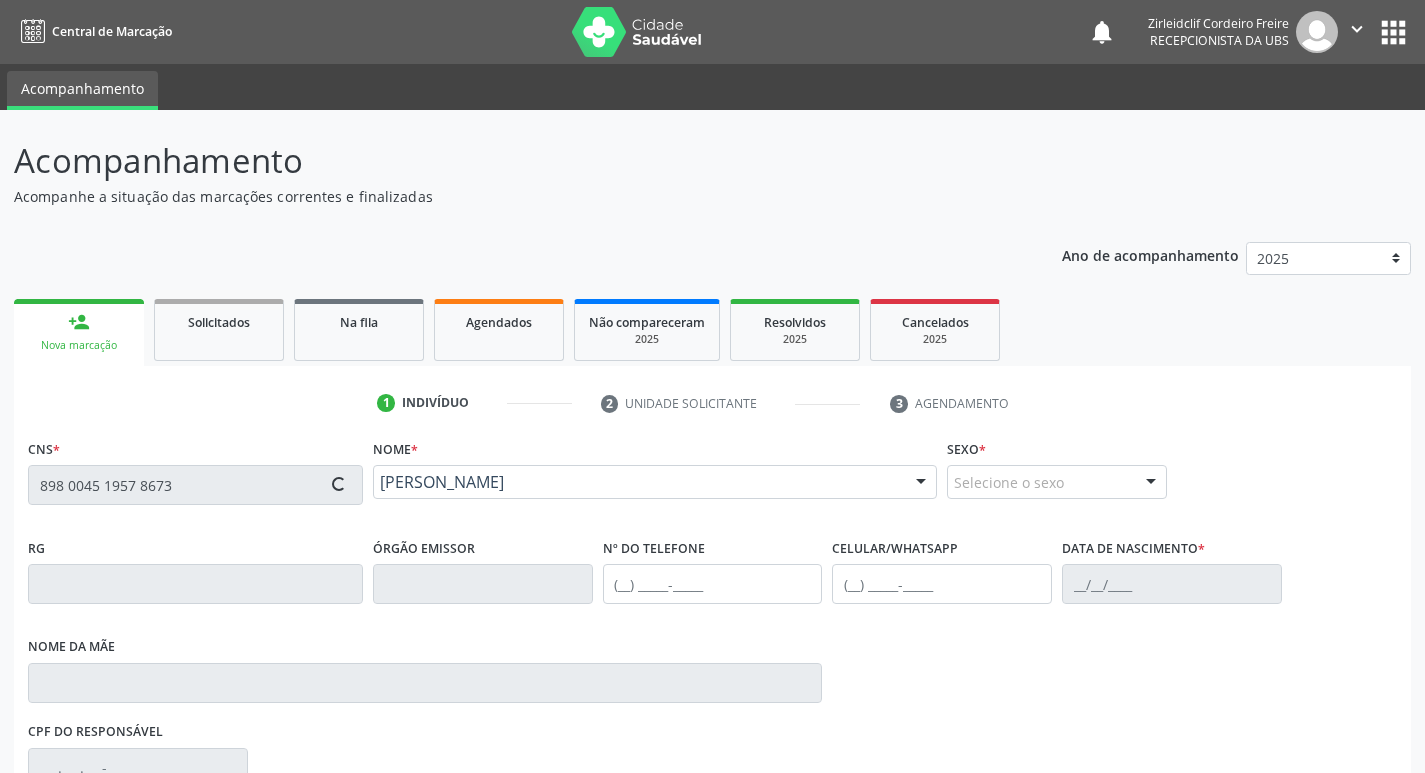 type on "(87) 99656-5718" 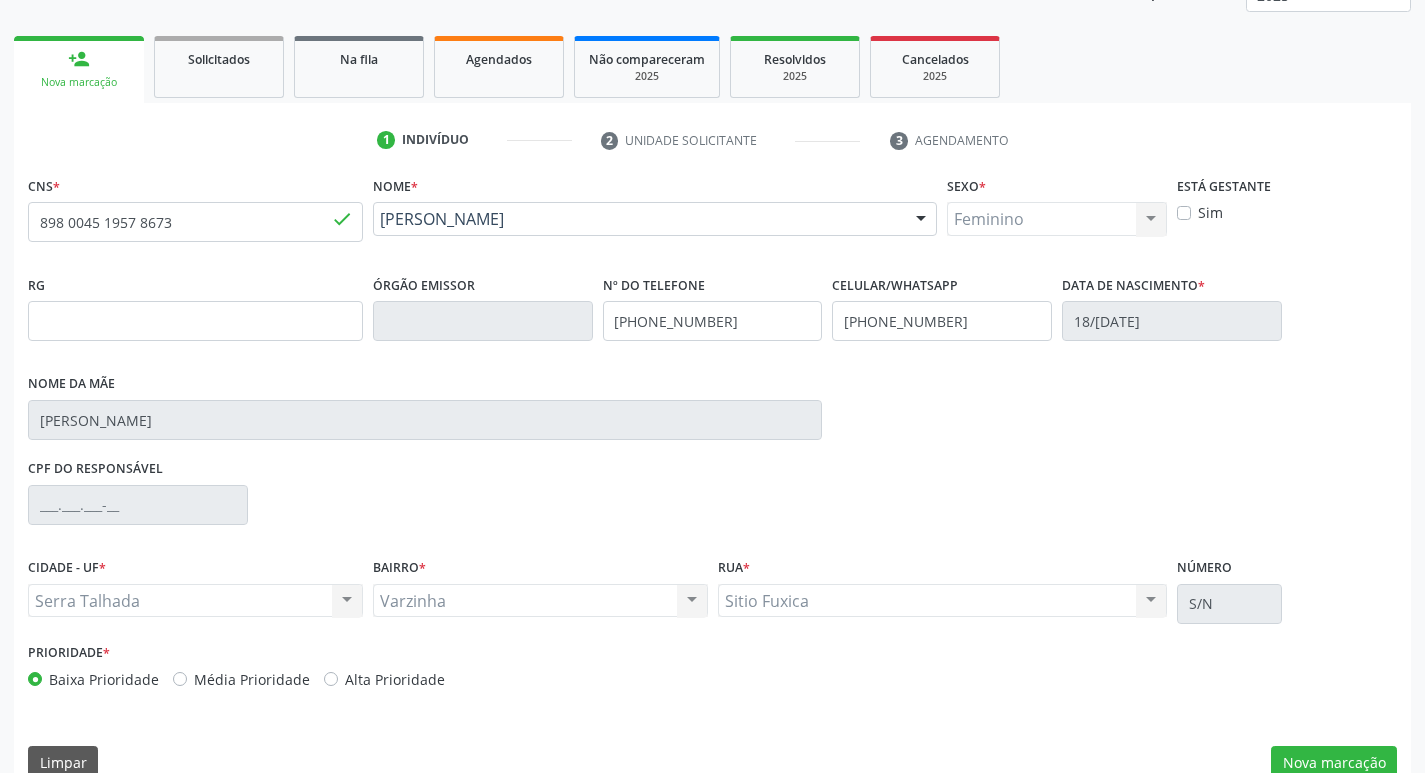scroll, scrollTop: 297, scrollLeft: 0, axis: vertical 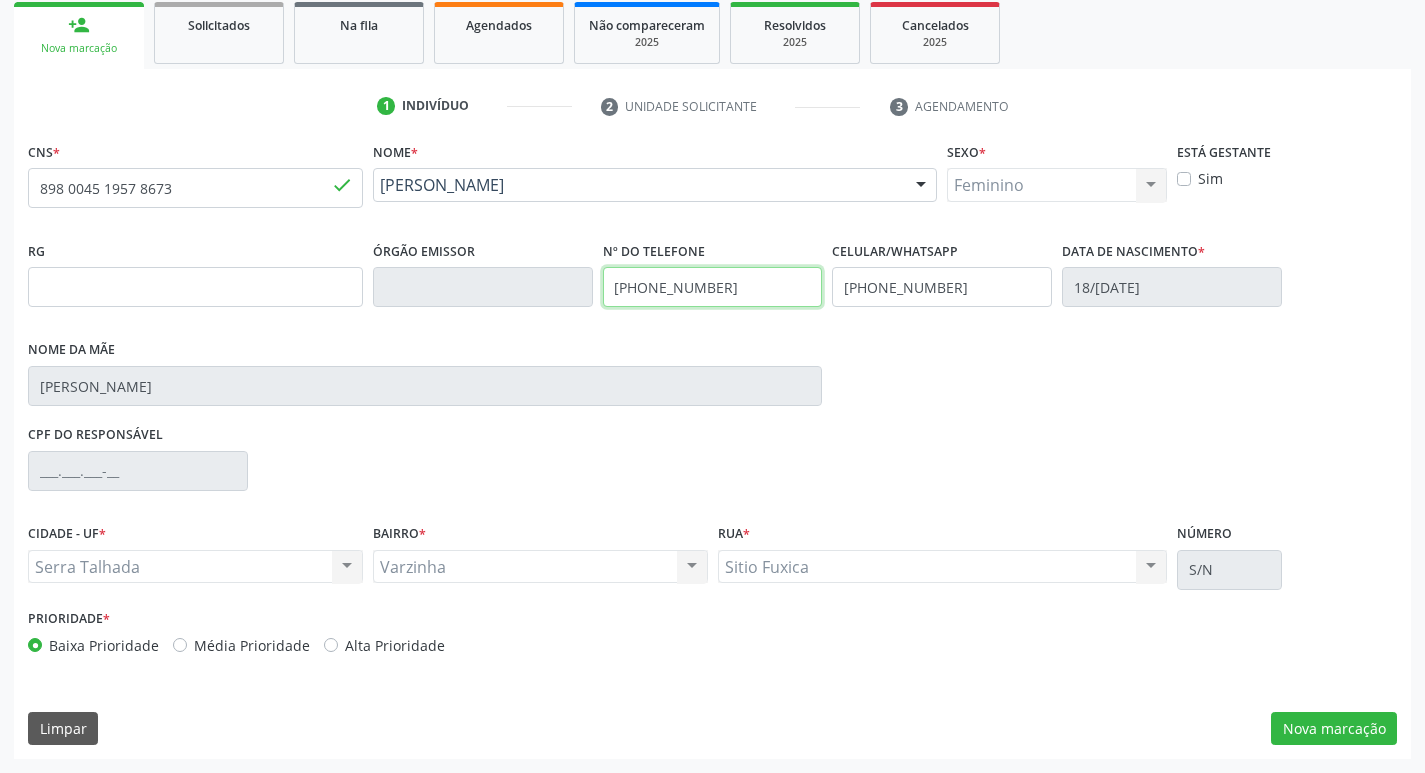 click on "(87) 99656-5718" at bounding box center [713, 287] 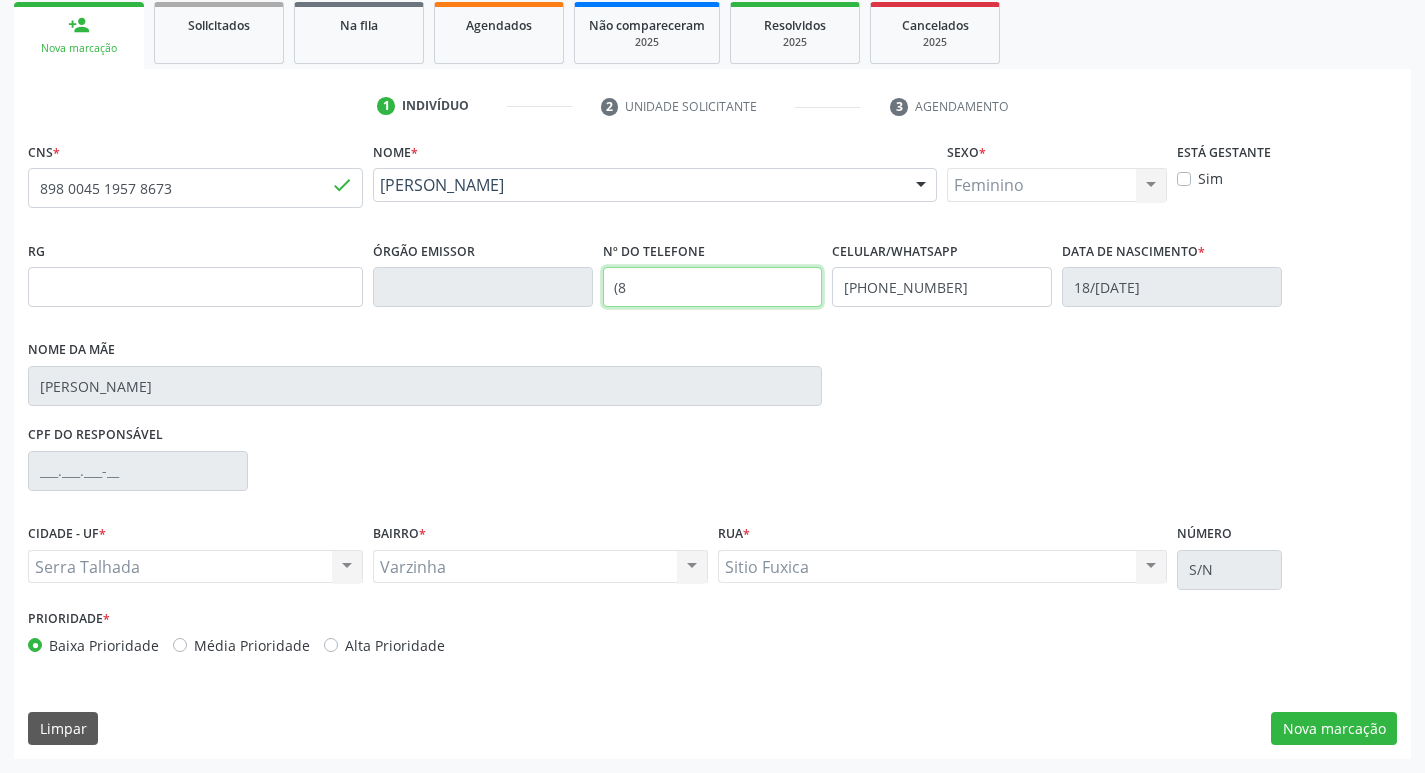 type on "(" 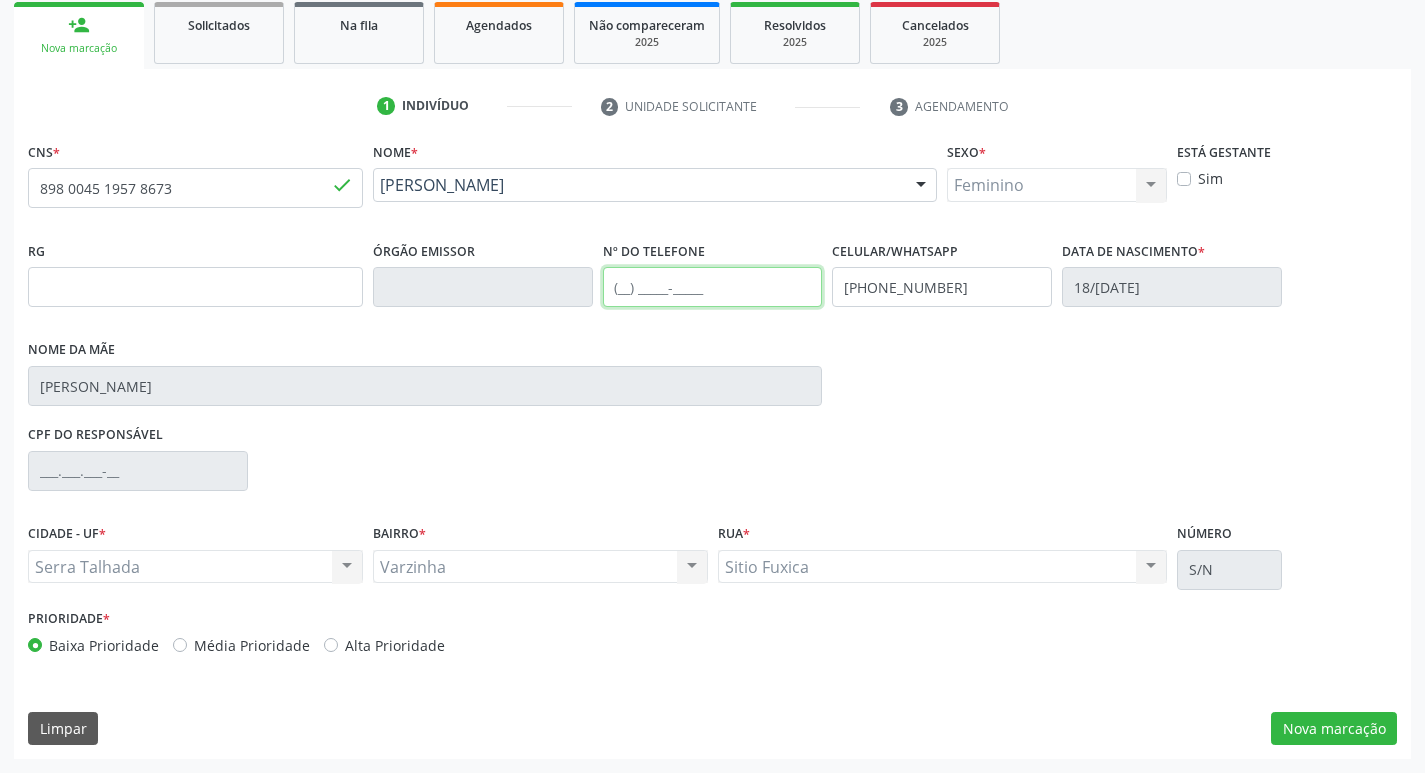 type 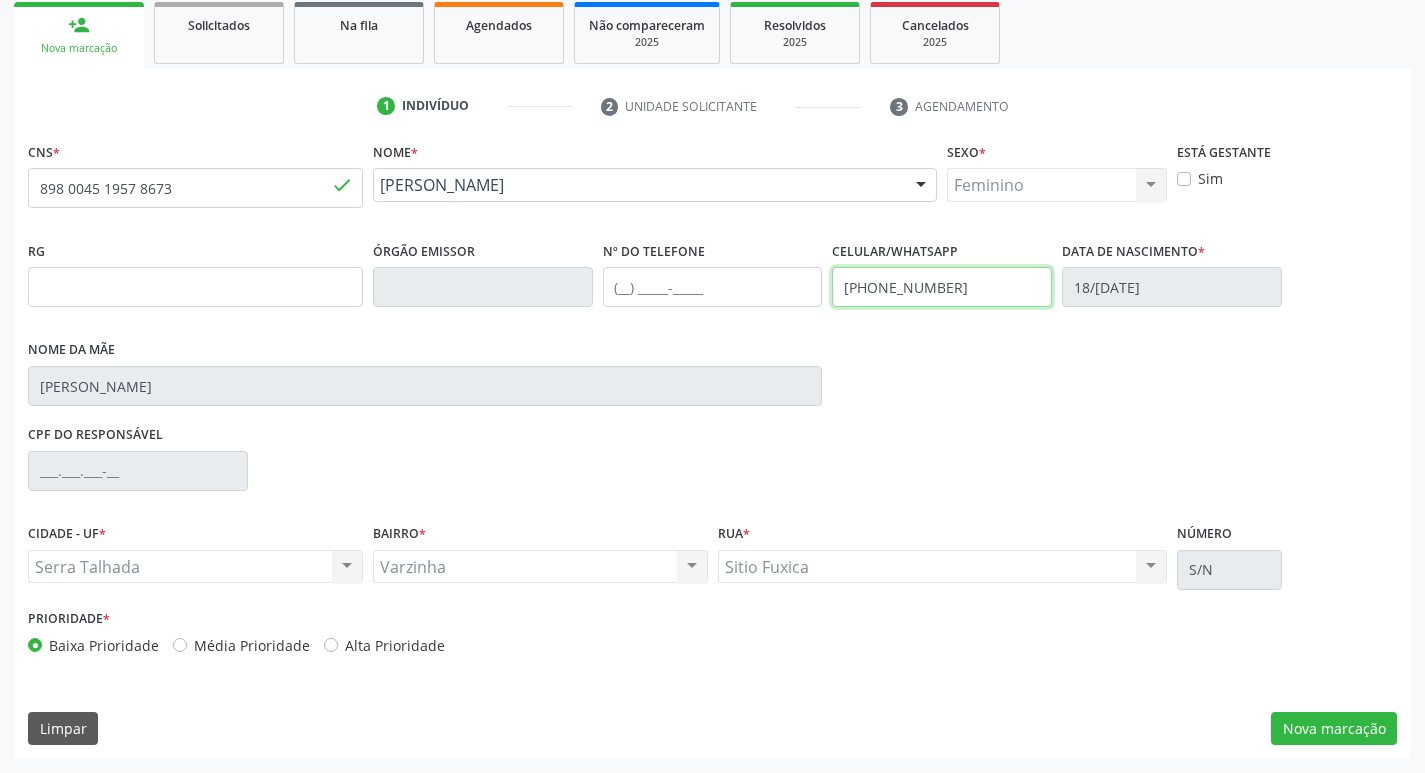 click on "(87) 99656-5718" at bounding box center [942, 287] 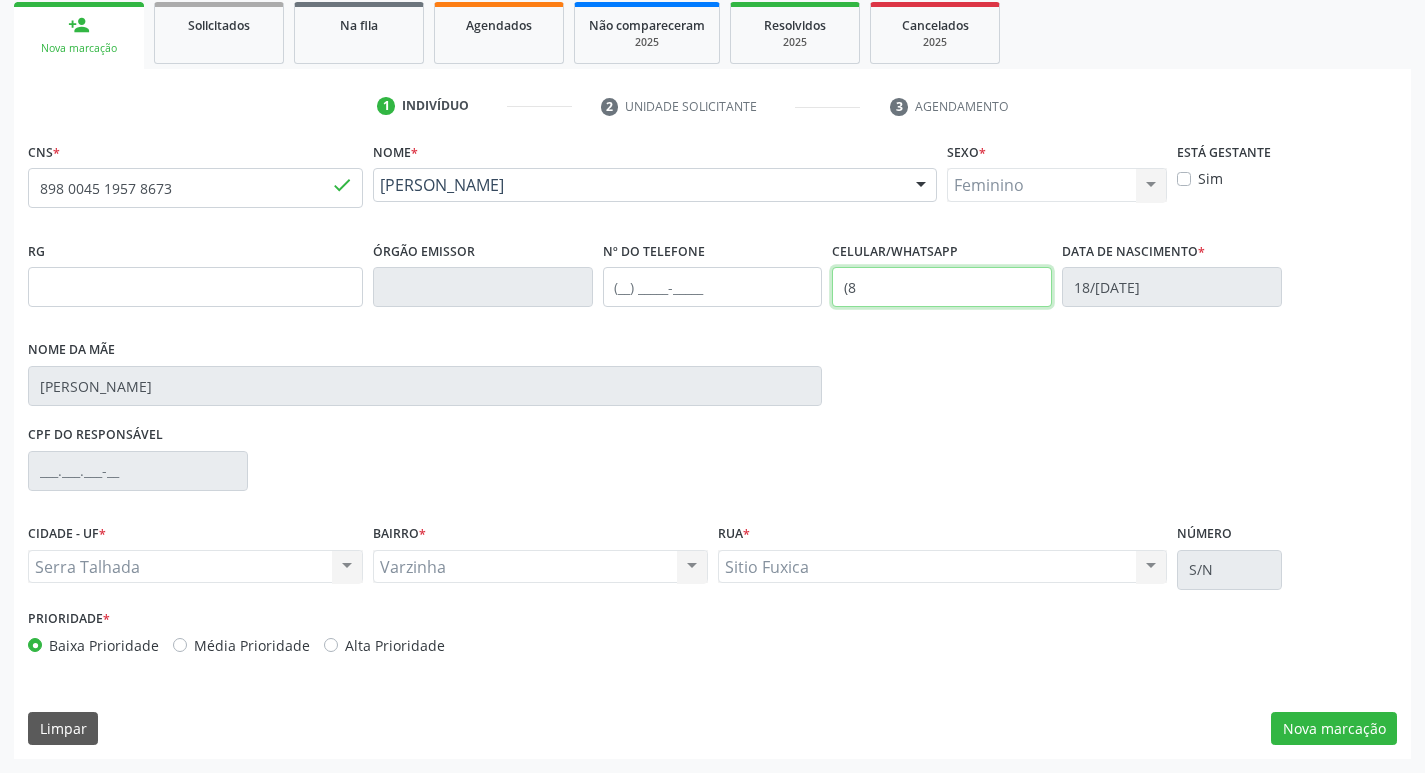 type on "(" 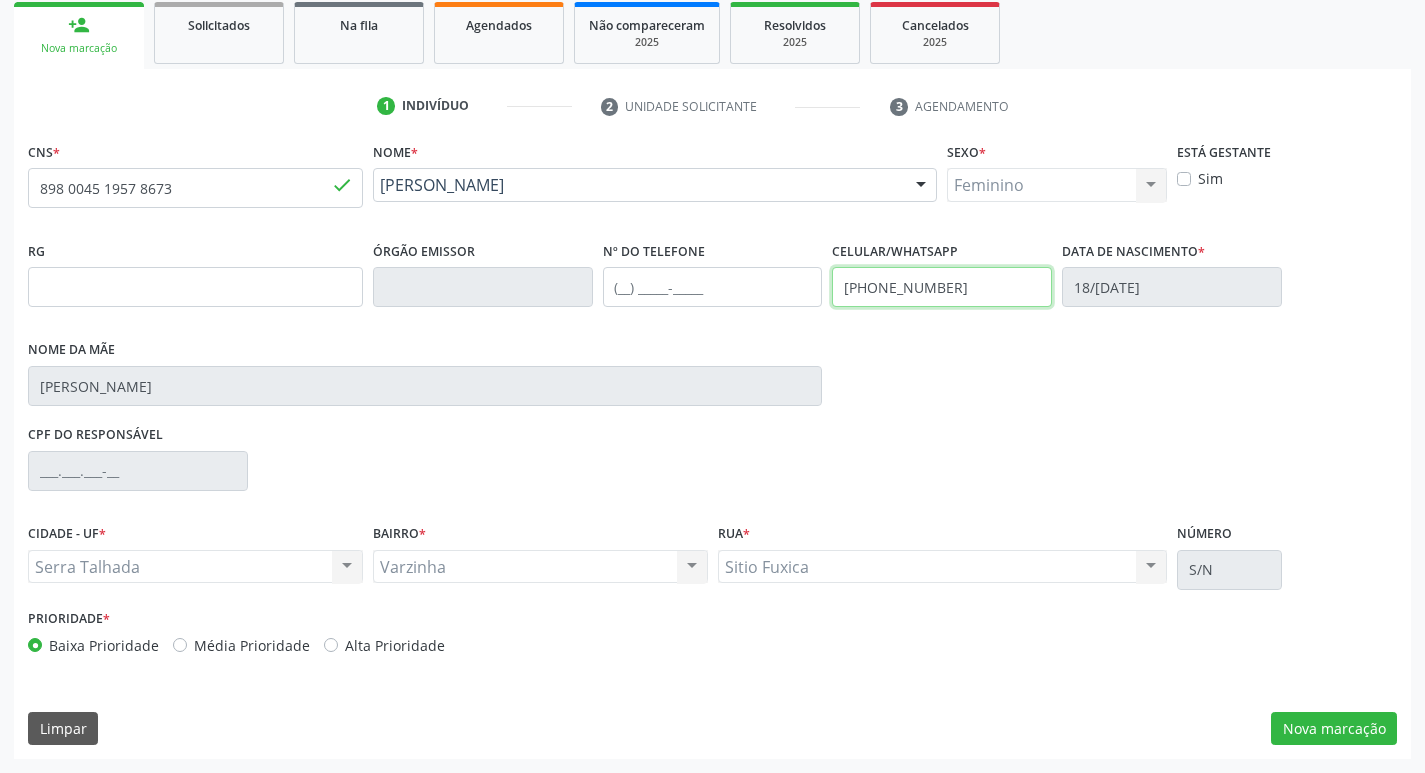 type on "(87) 98121-8778" 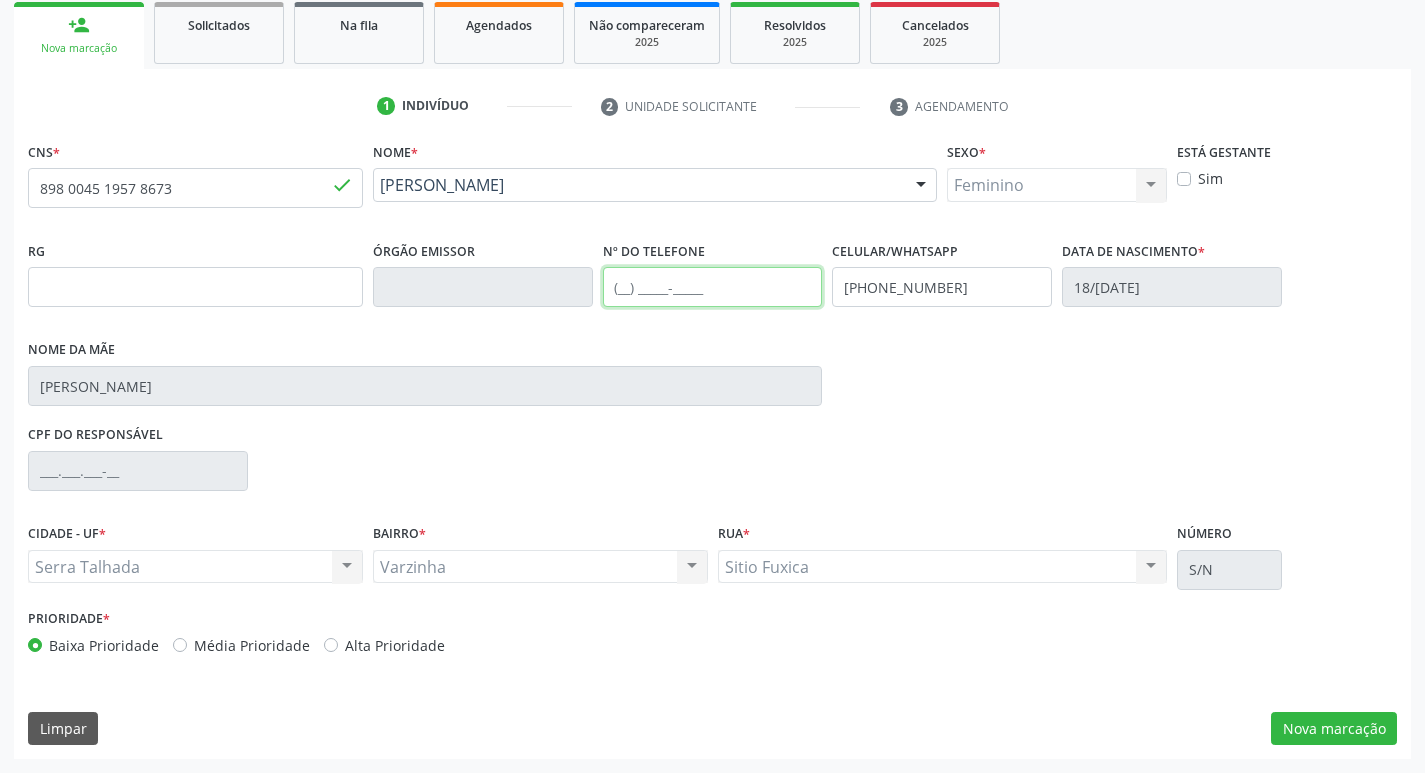 click at bounding box center [713, 287] 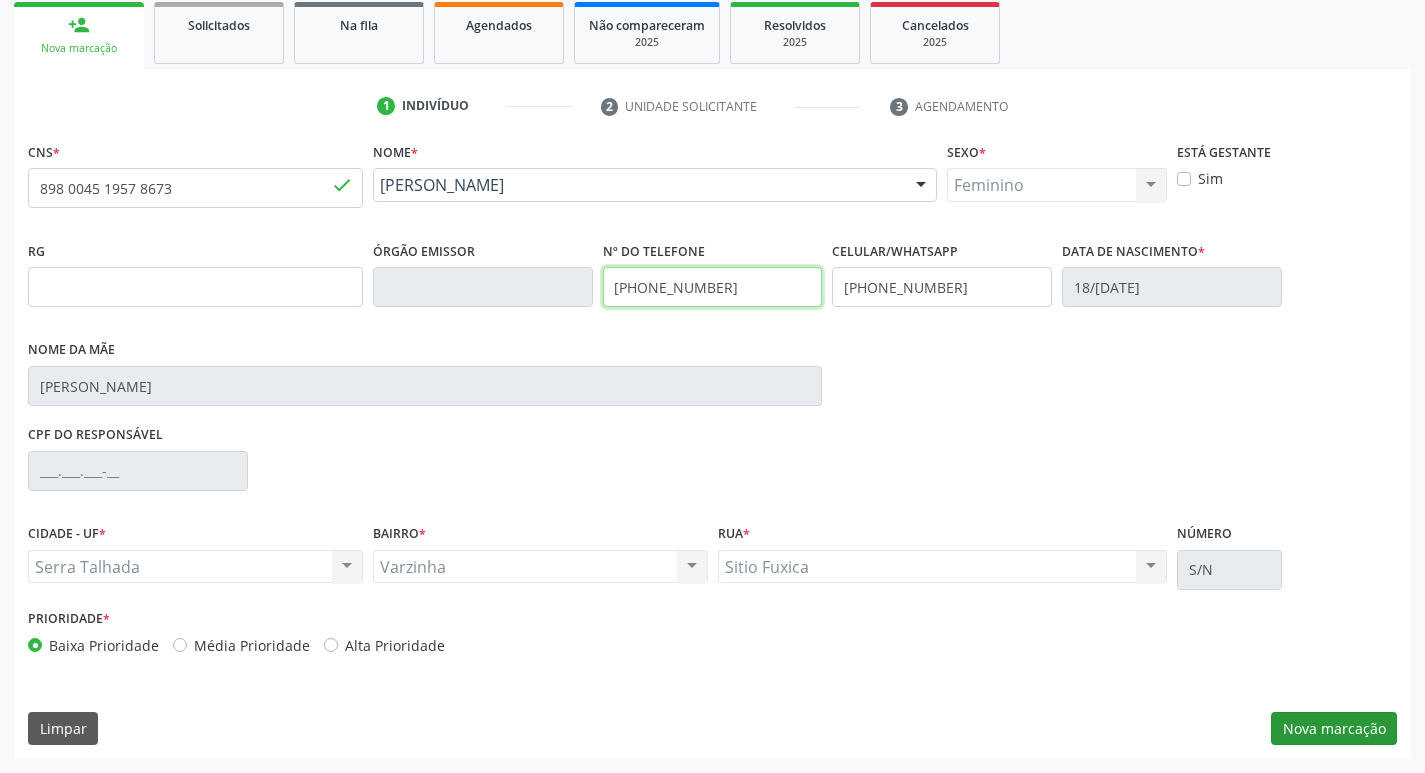 type on "(87) 98121-8778" 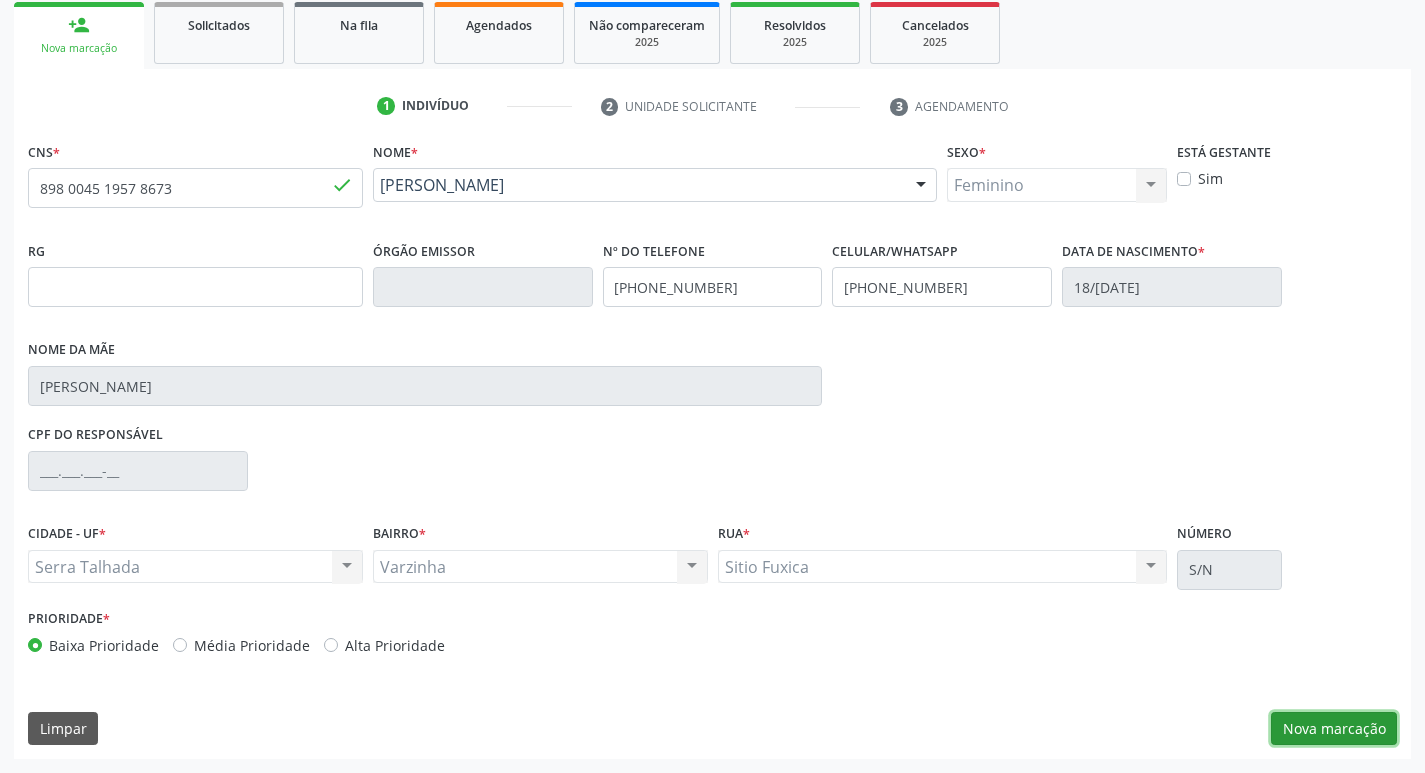 click on "Nova marcação" at bounding box center [1334, 729] 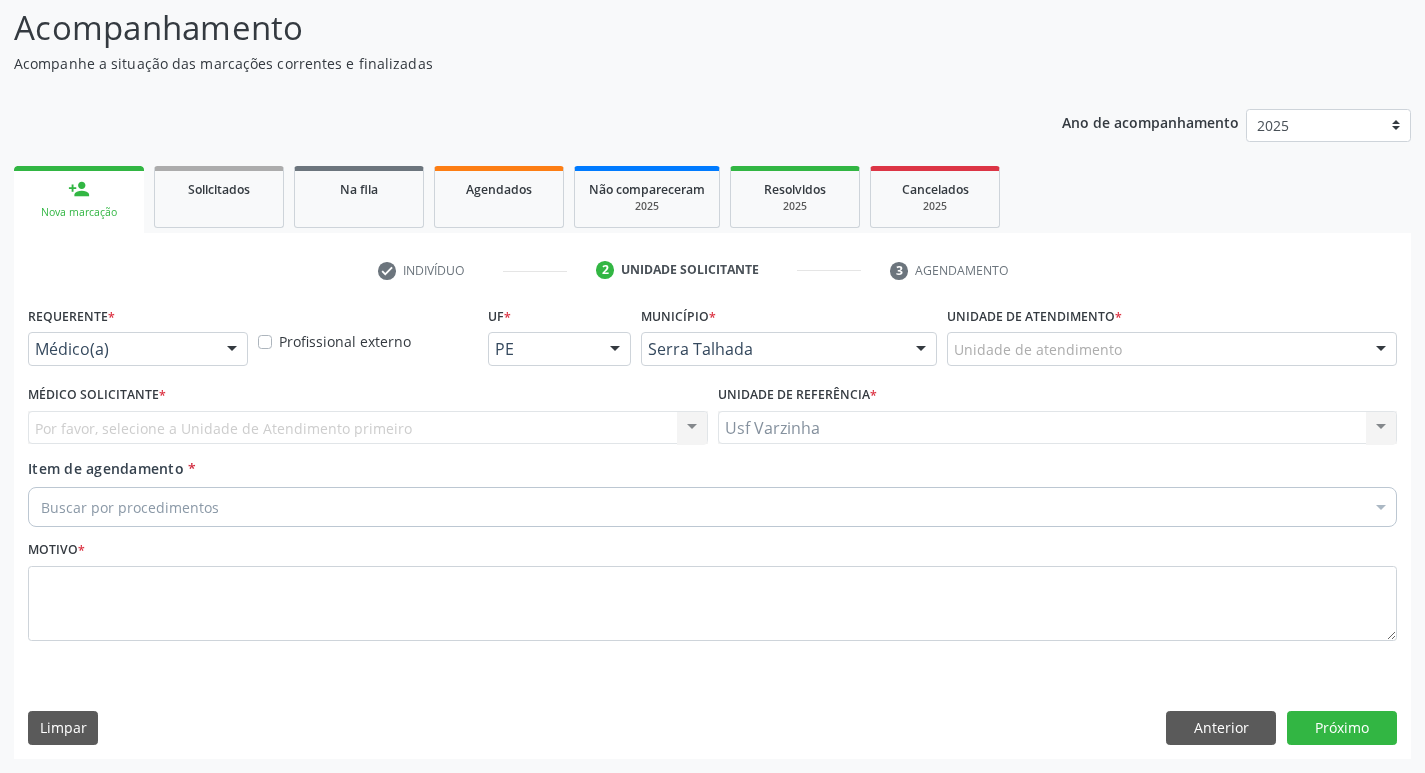 scroll, scrollTop: 133, scrollLeft: 0, axis: vertical 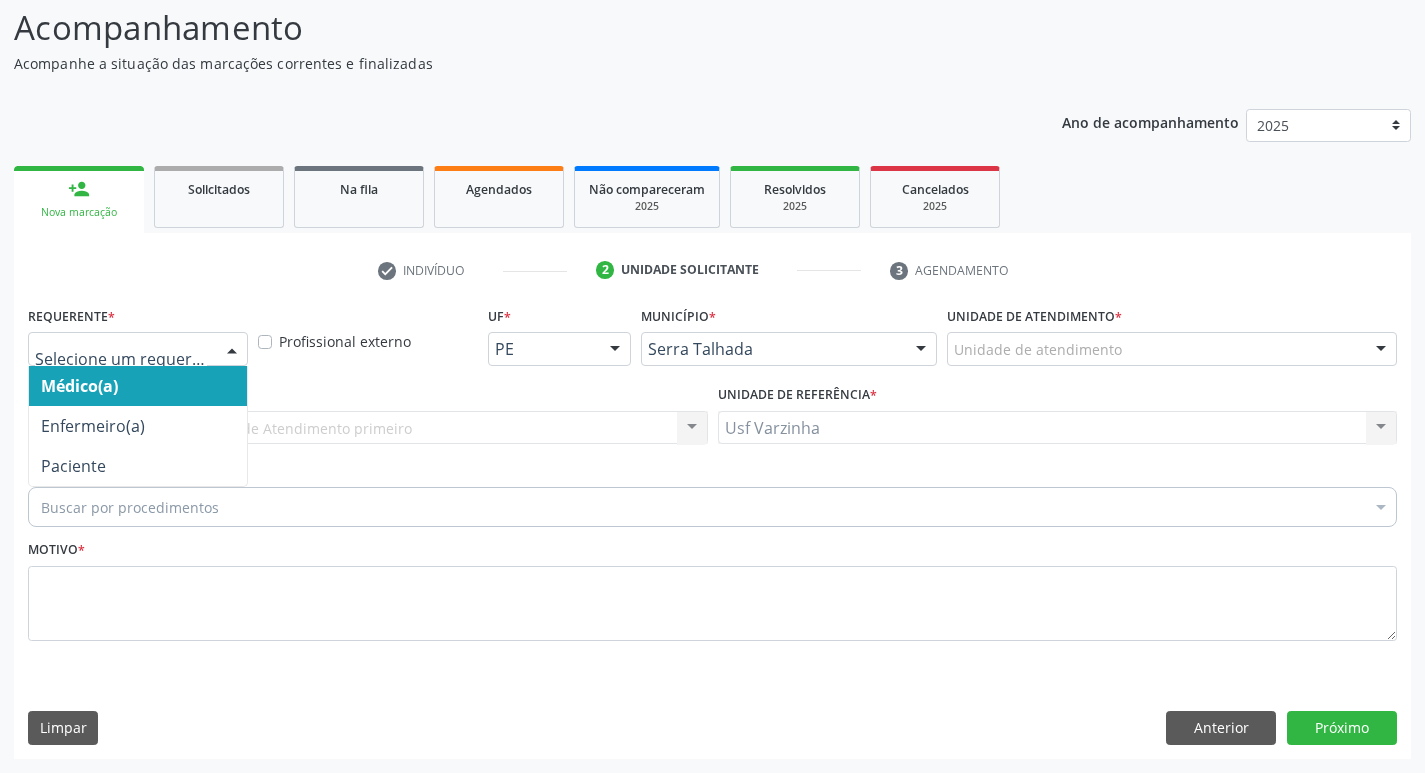 click at bounding box center [232, 350] 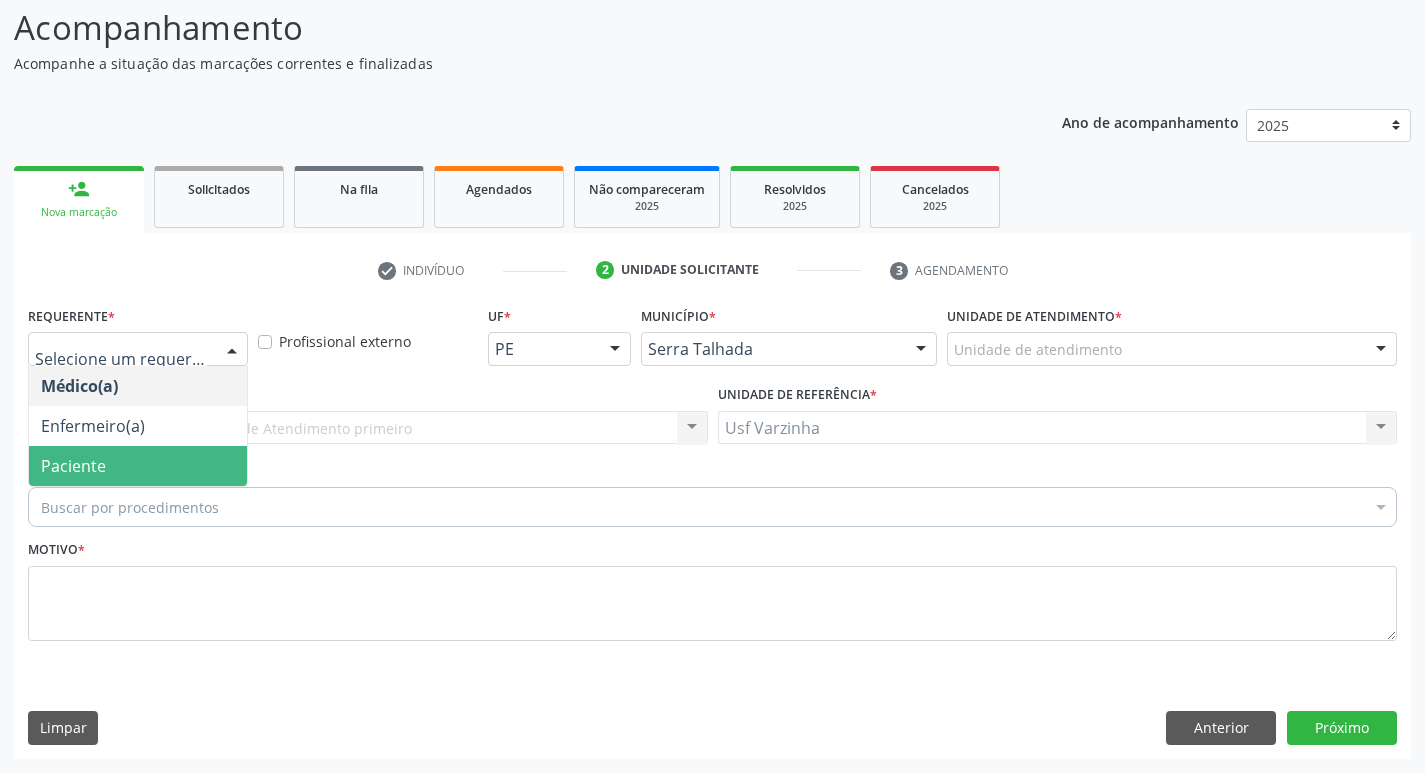 click on "Paciente" at bounding box center (138, 466) 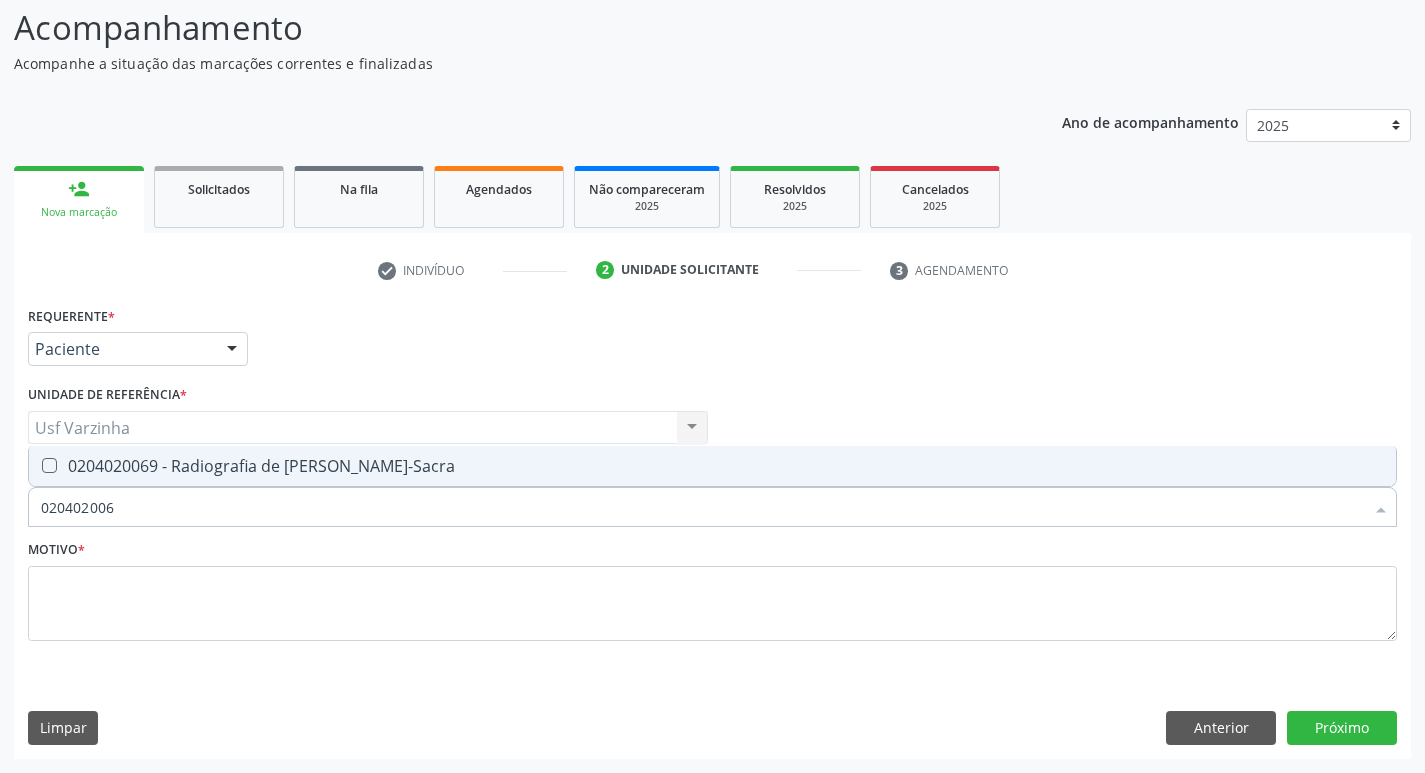 type on "0204020069" 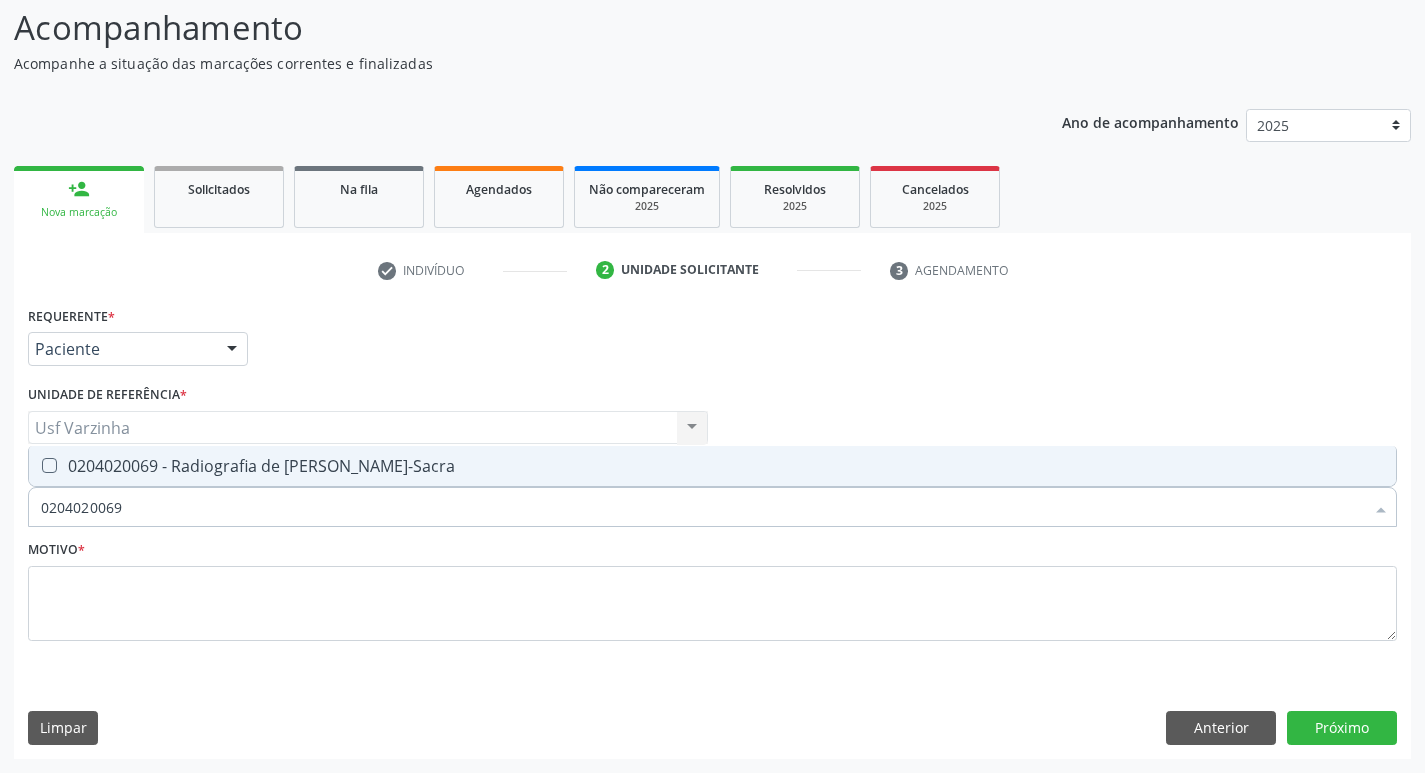 click on "0204020069 - Radiografia de Coluna Lombo-Sacra" at bounding box center (712, 466) 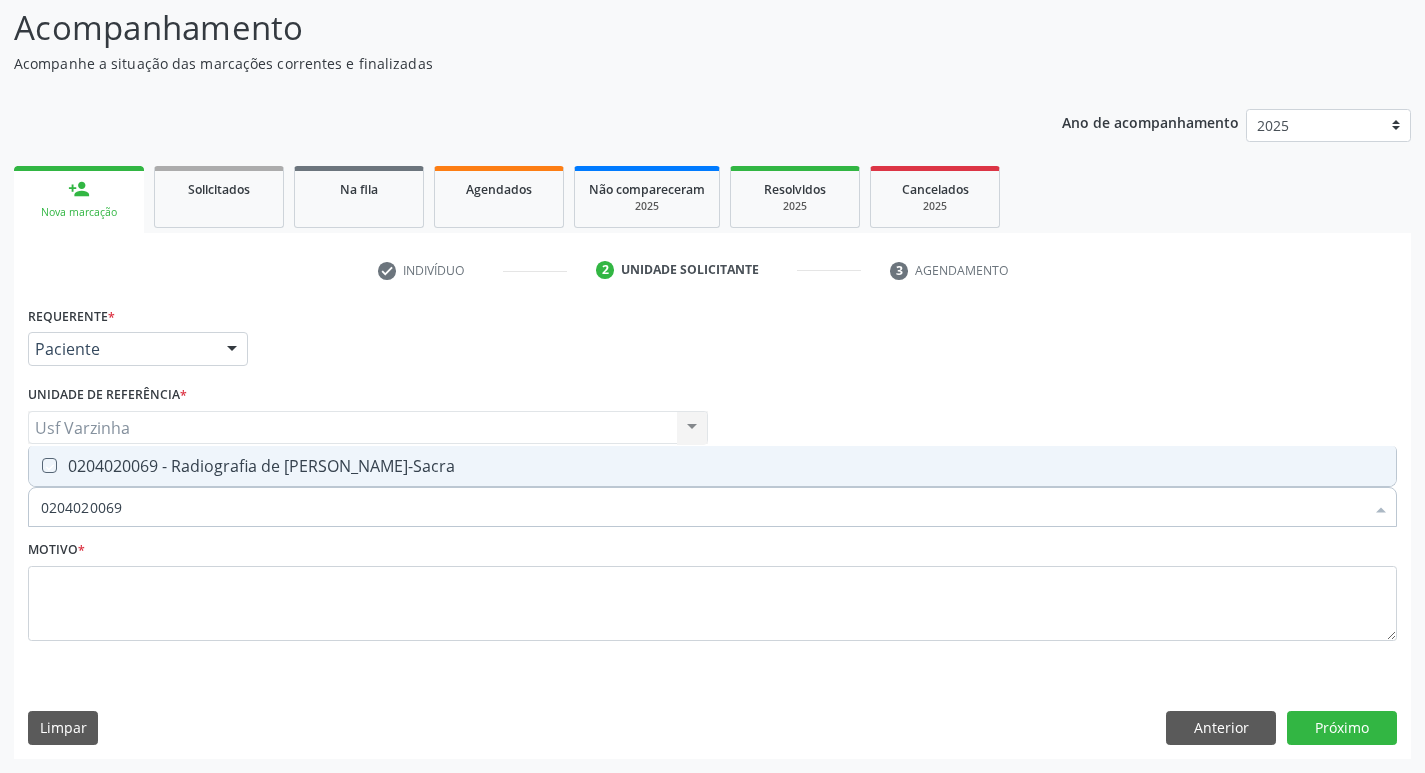 checkbox on "true" 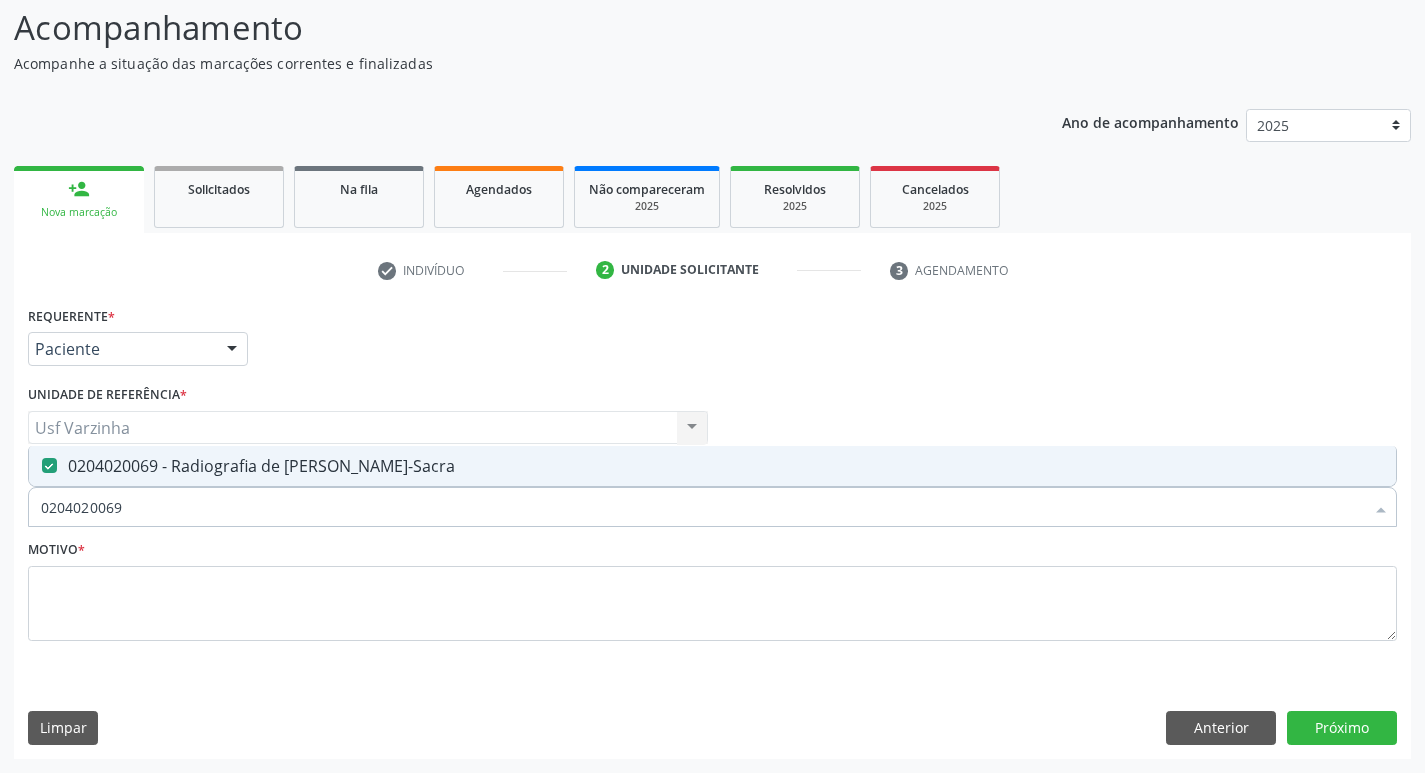click on "0204020069" at bounding box center (702, 507) 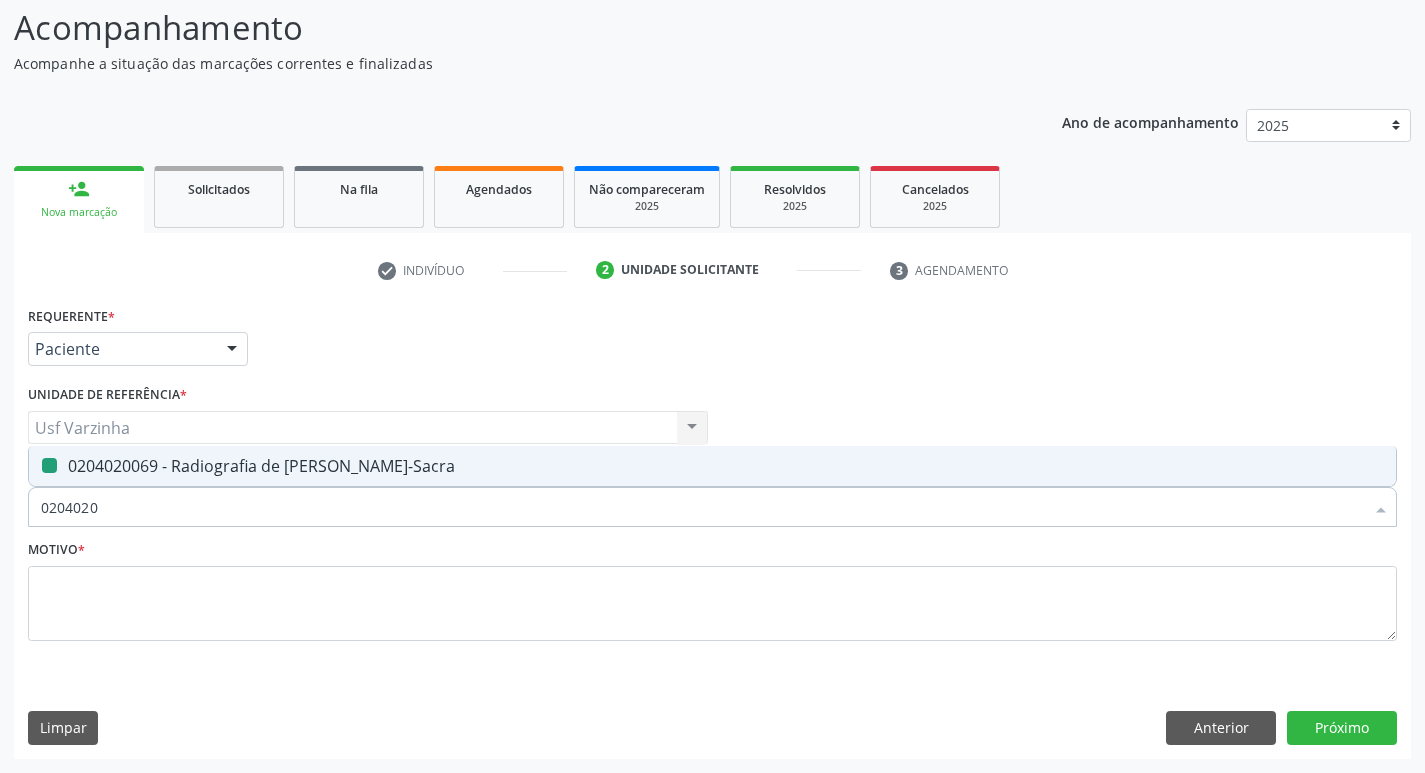type on "020402" 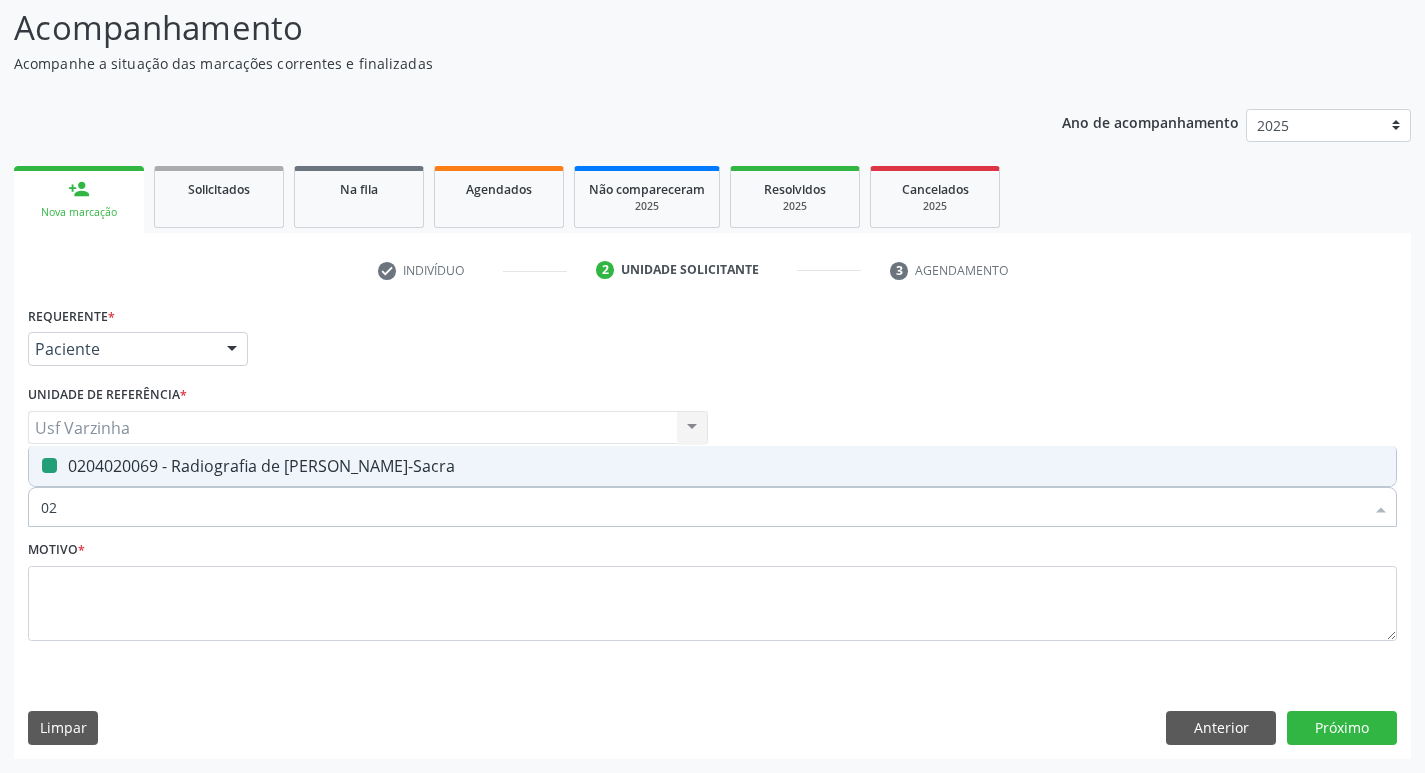 type on "0" 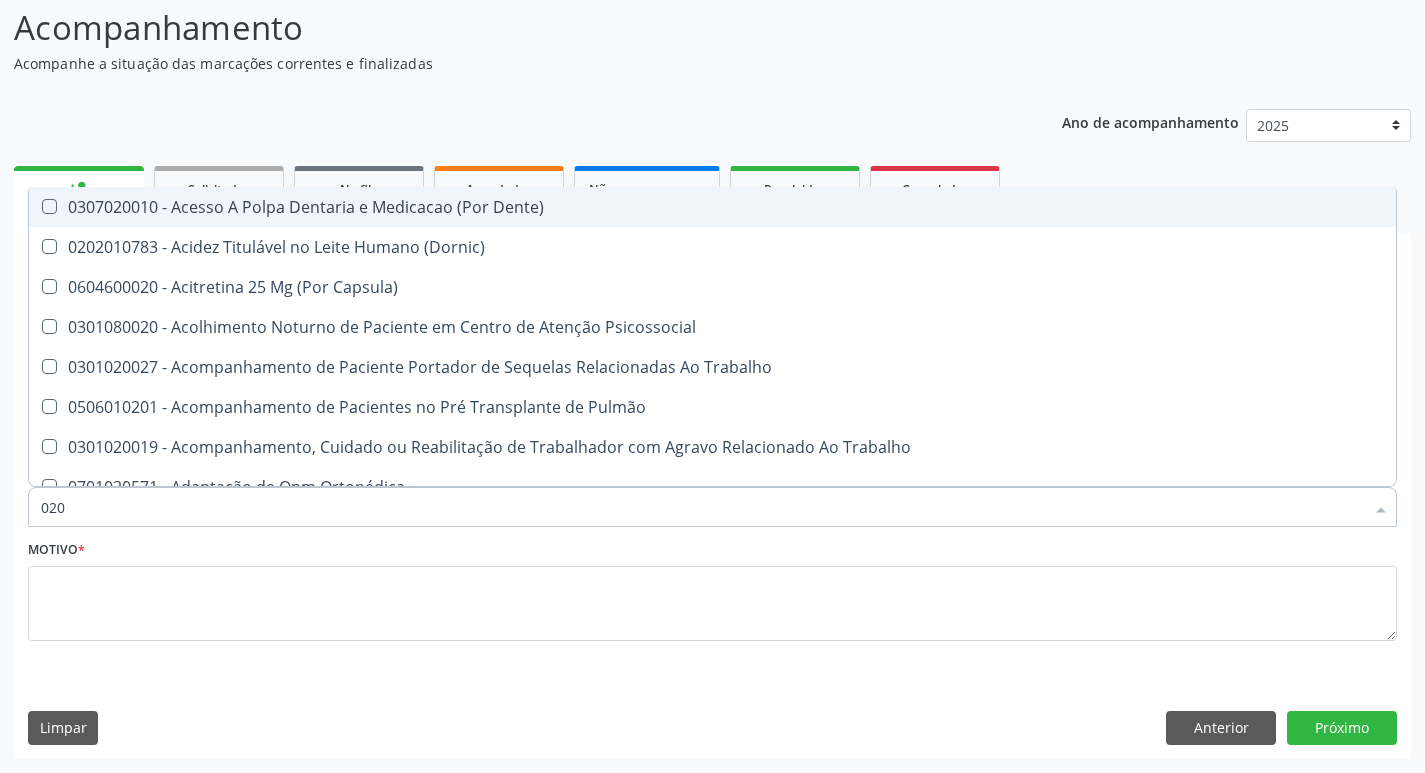 type on "0204" 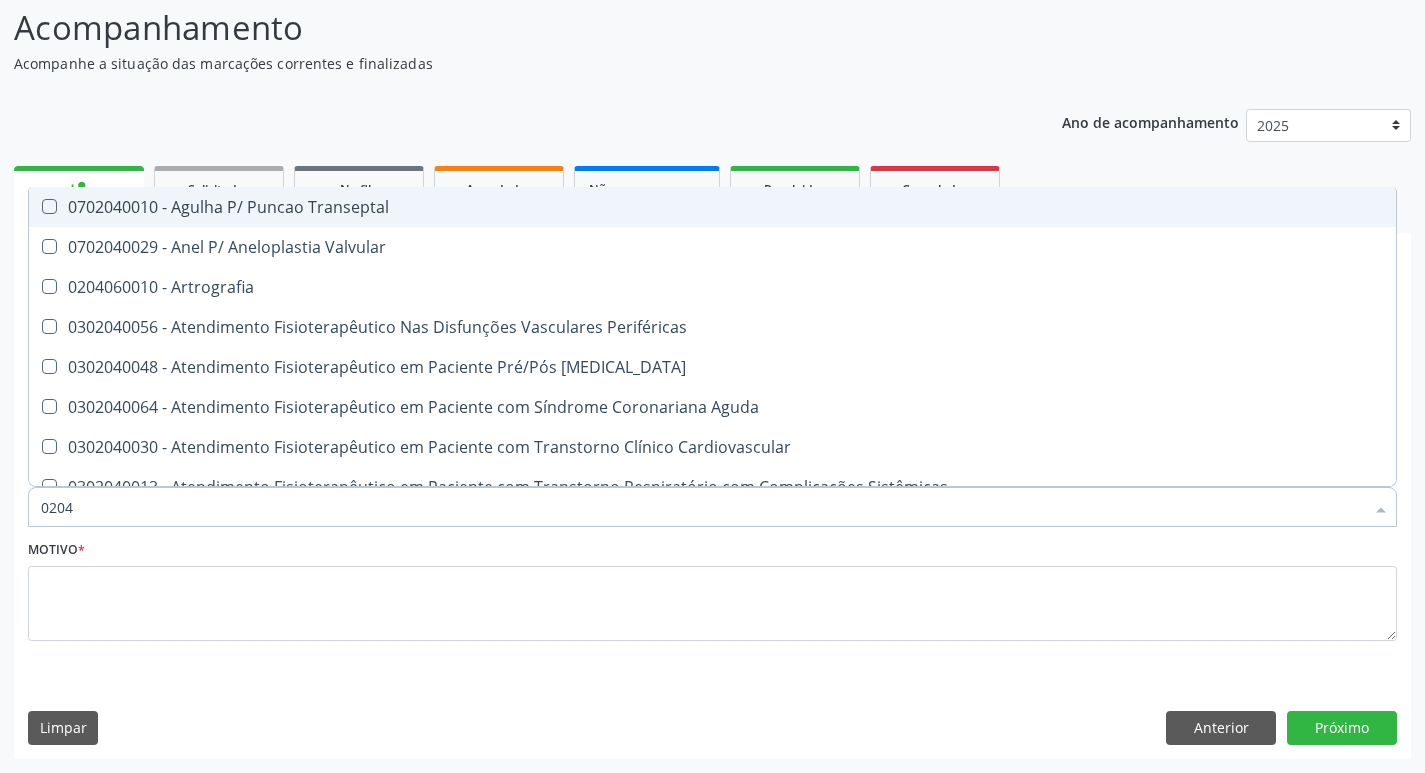 type on "02040" 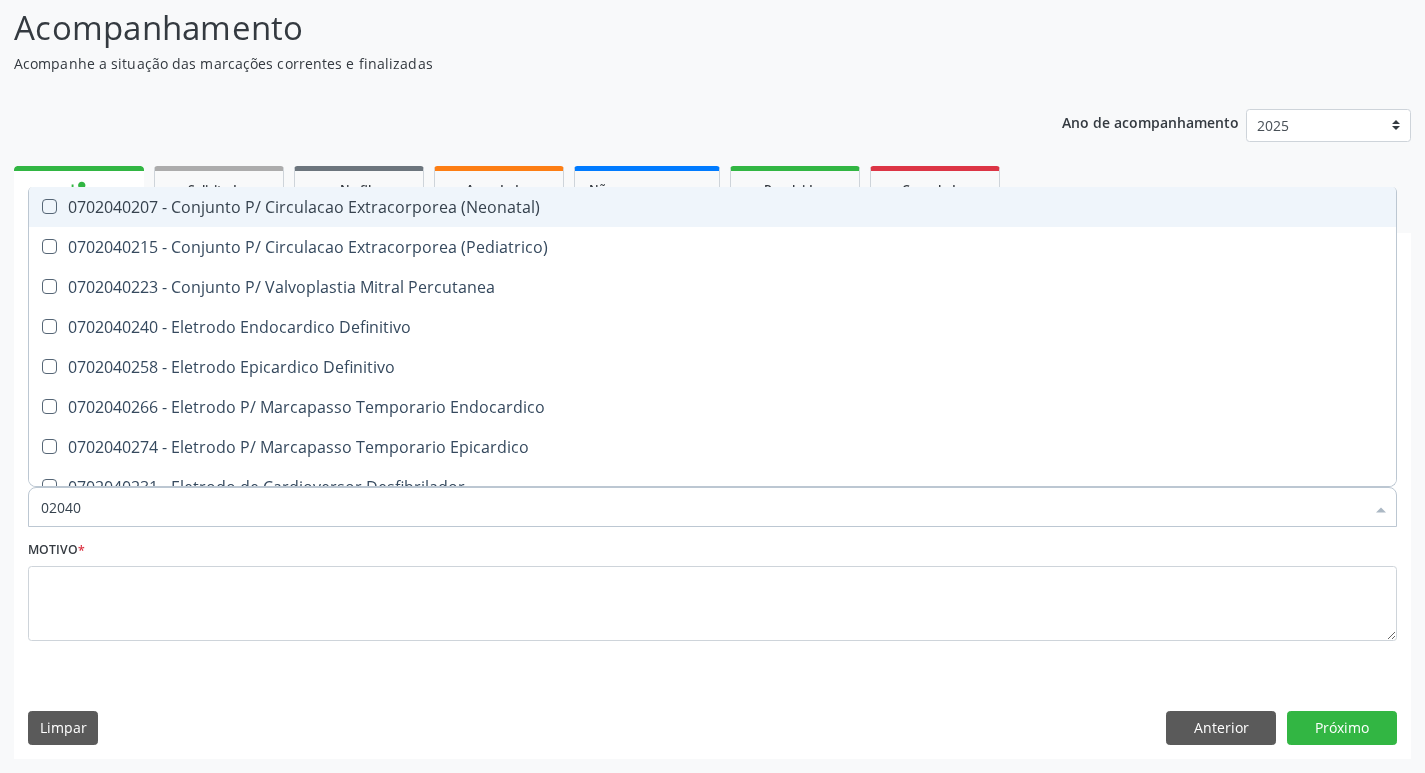 type on "020402" 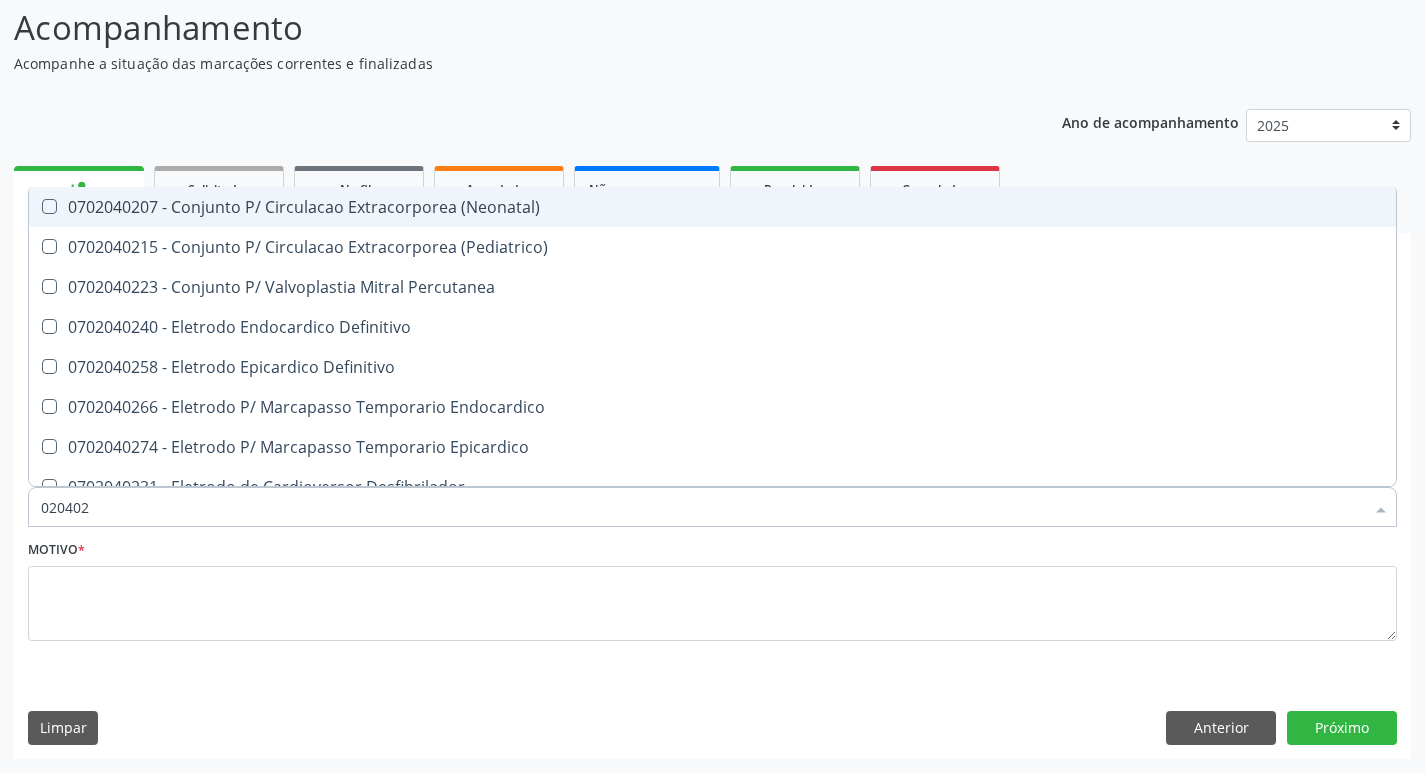 type on "0204020" 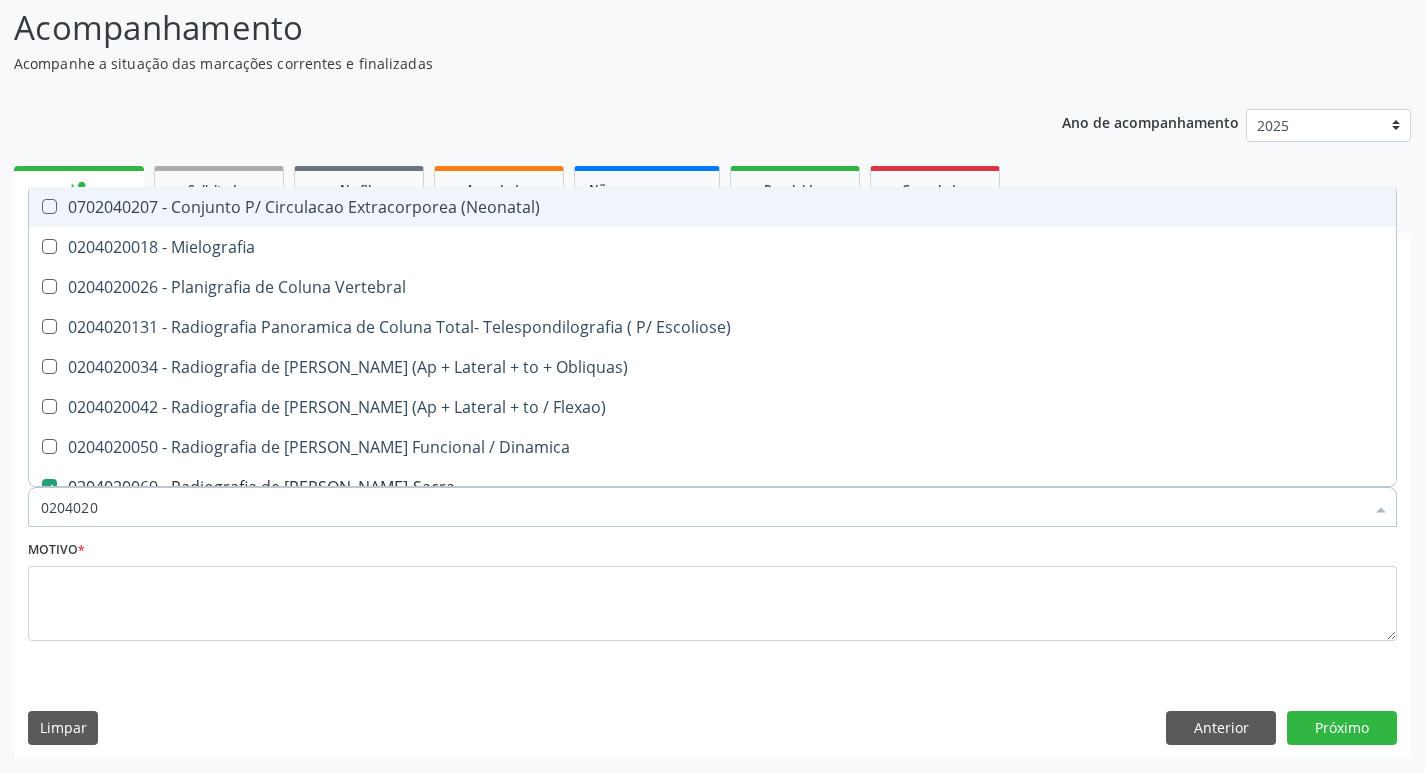 type on "02040200" 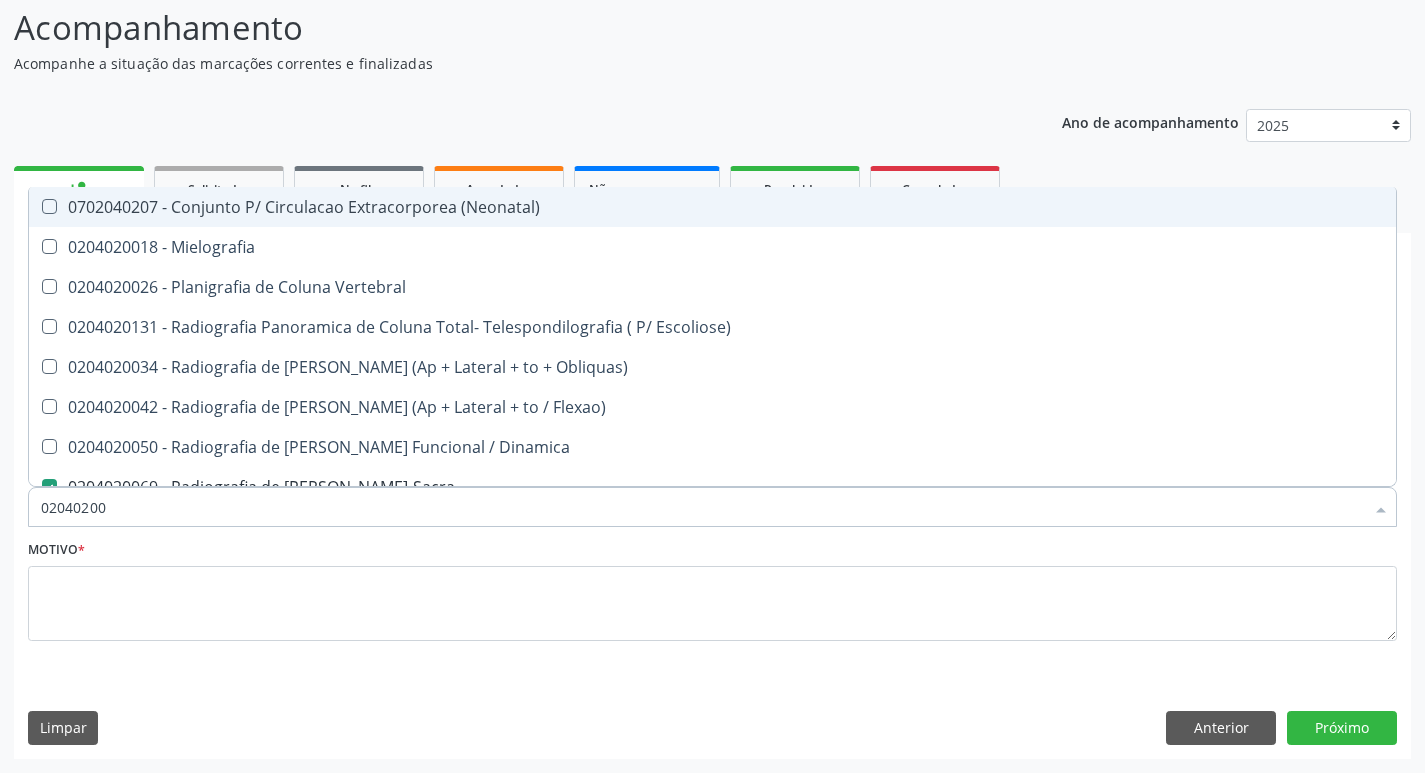 checkbox on "true" 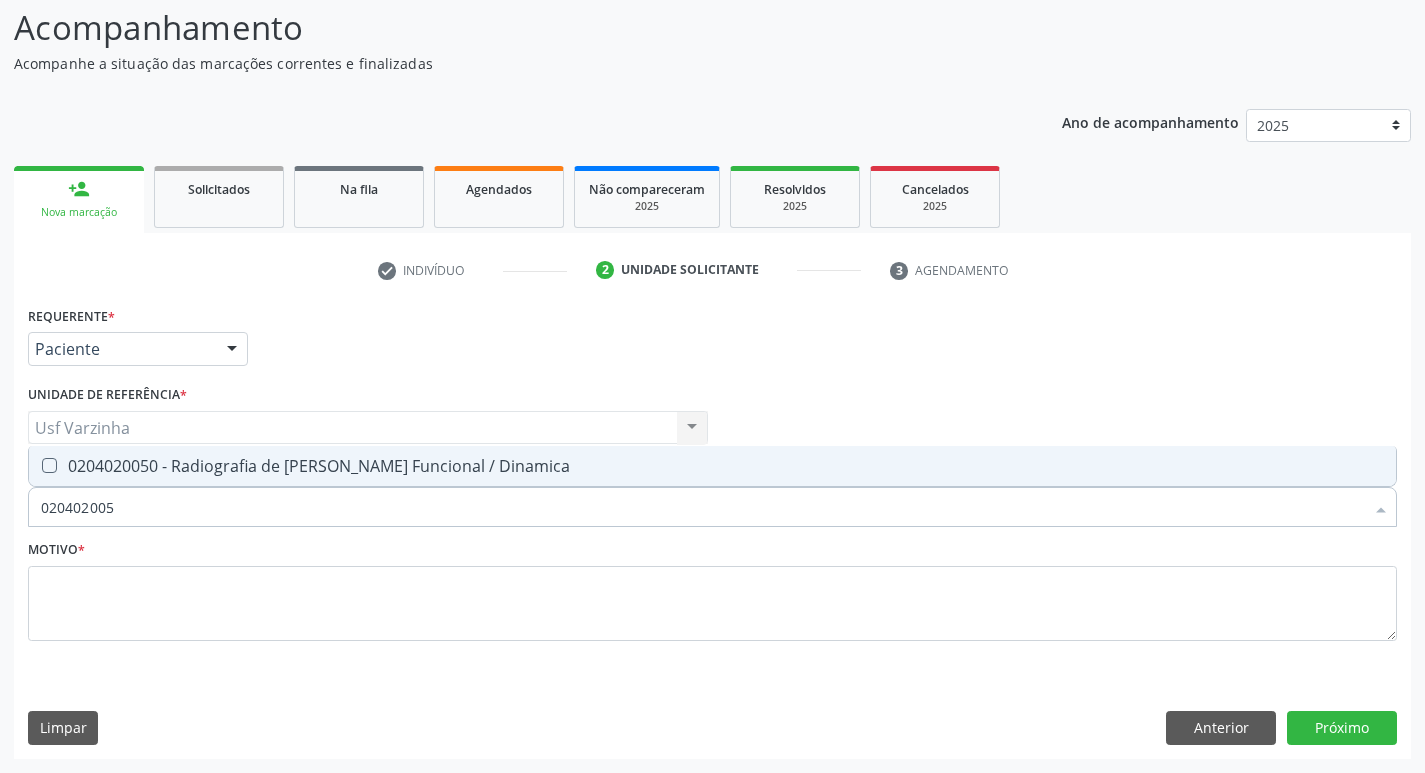 type on "0204020050" 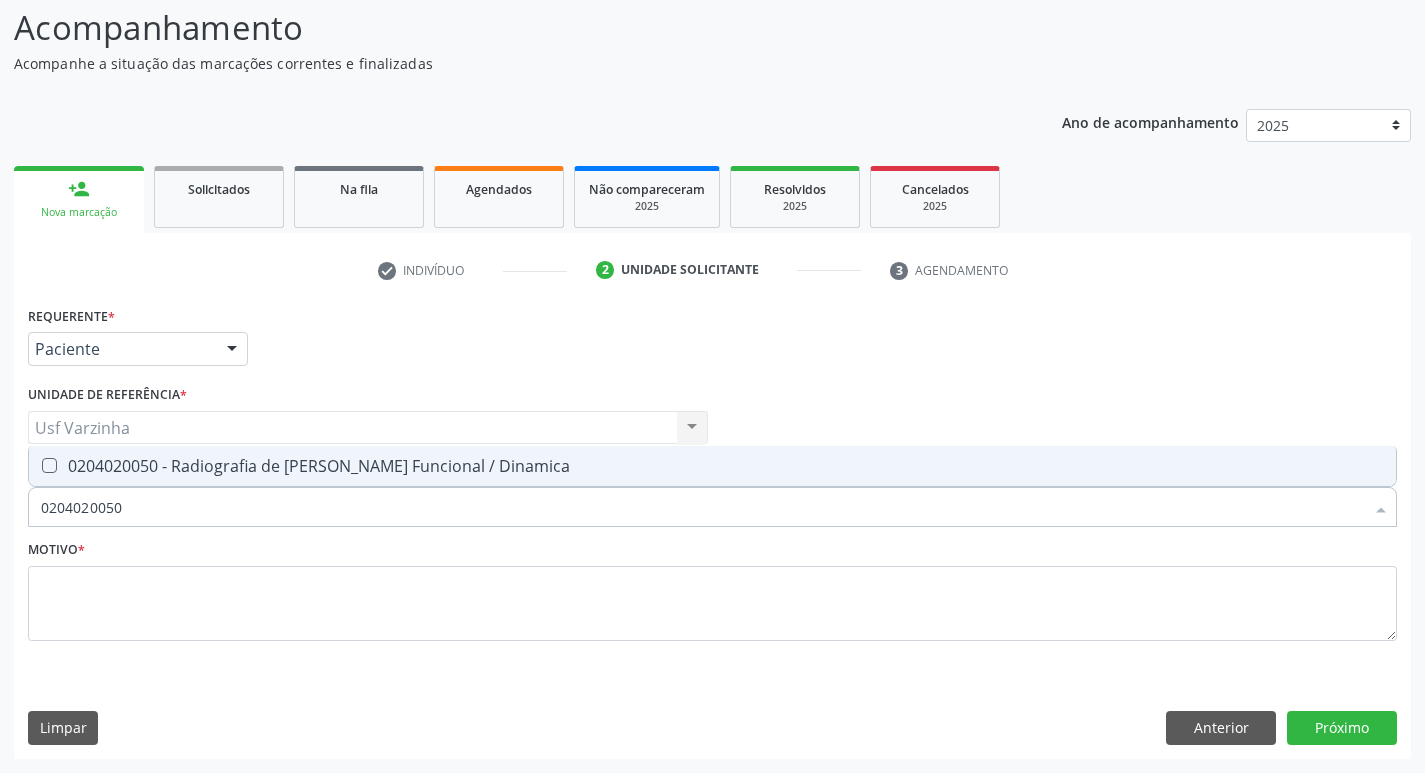 click on "0204020050 - Radiografia de Coluna Cervical Funcional / Dinamica" at bounding box center [712, 466] 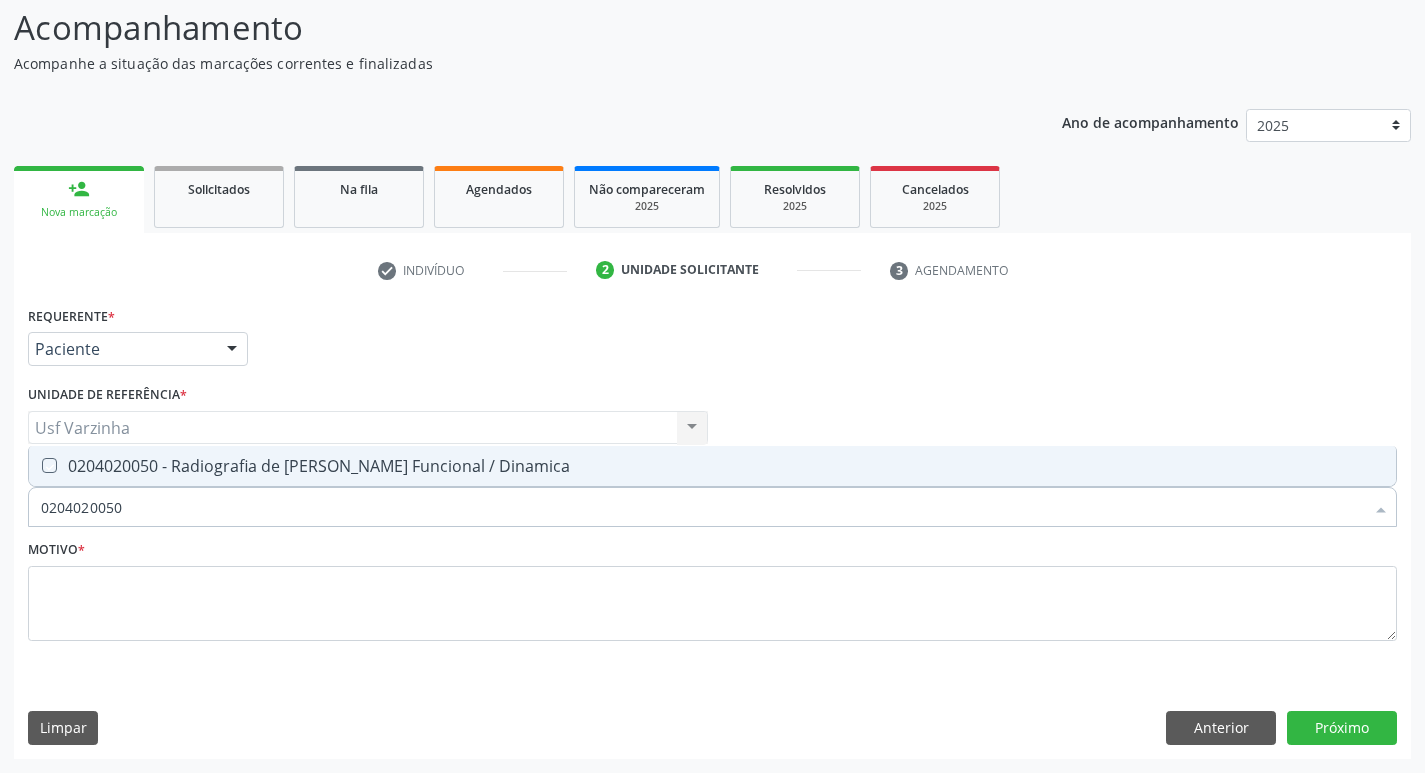 checkbox on "true" 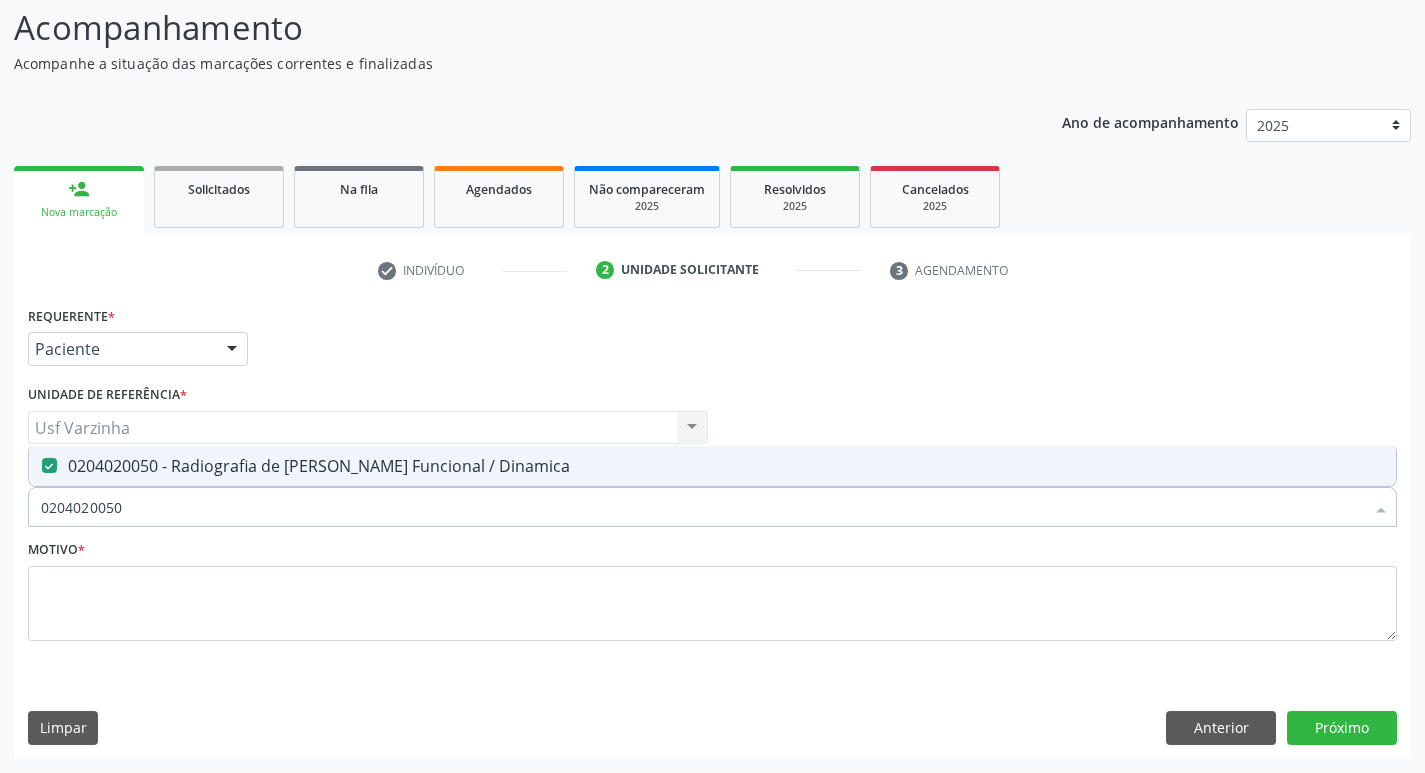 click on "0204020050" at bounding box center (702, 507) 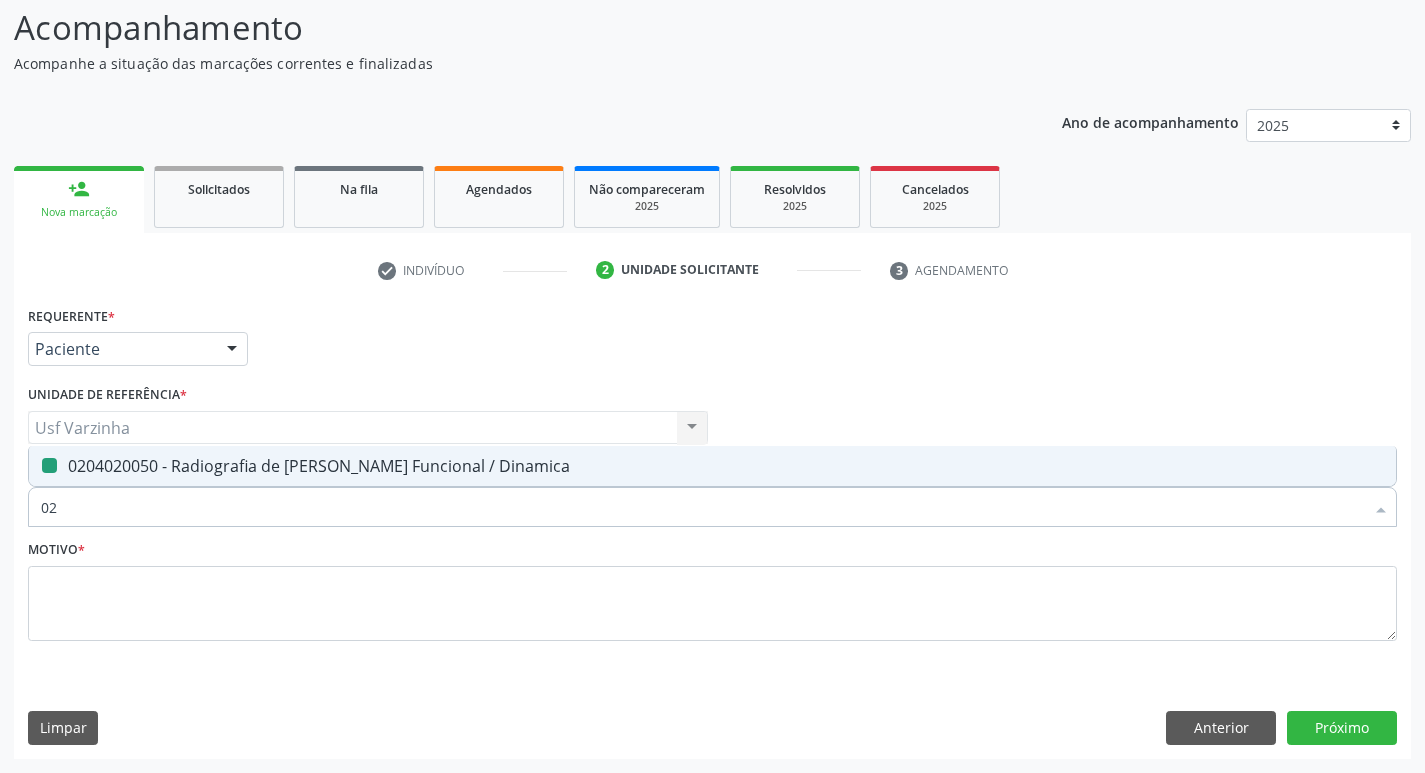 type on "0" 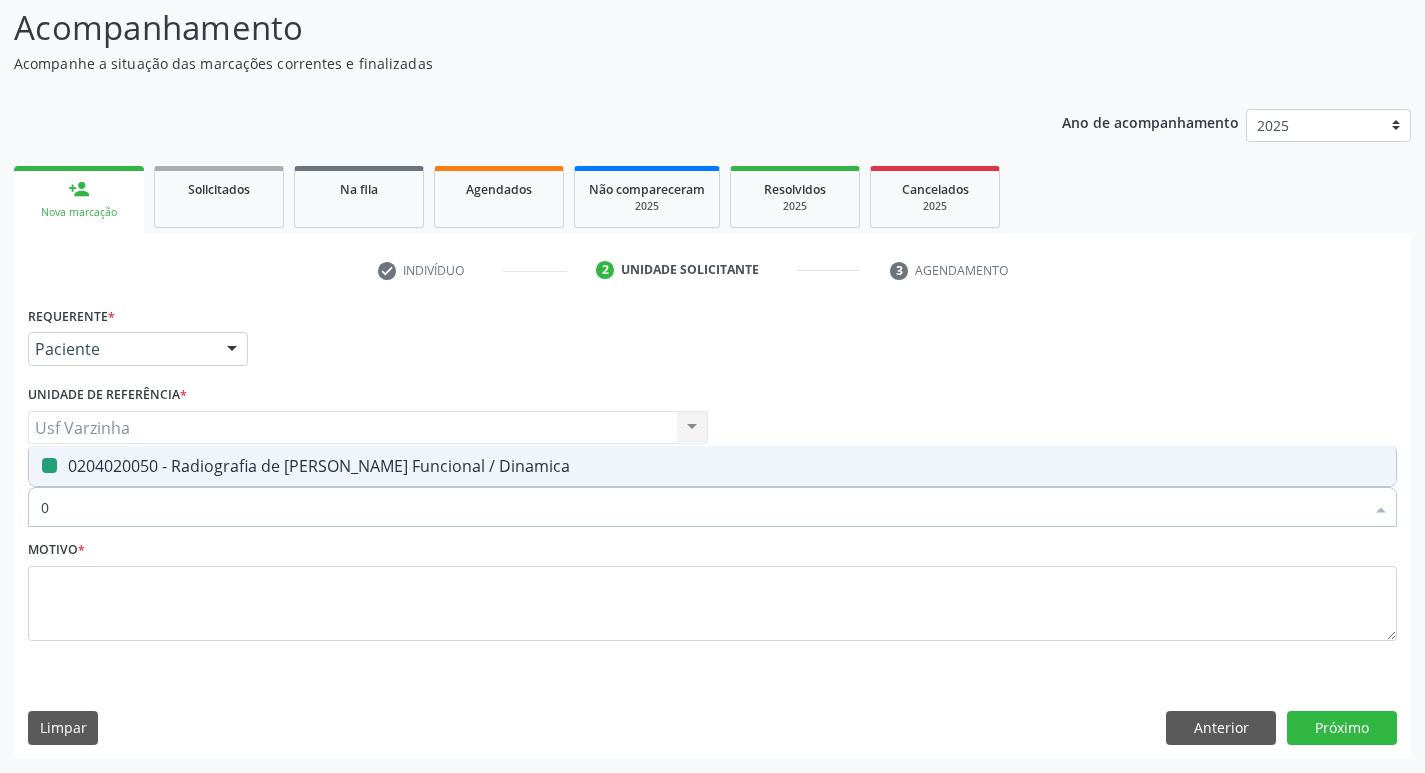 type 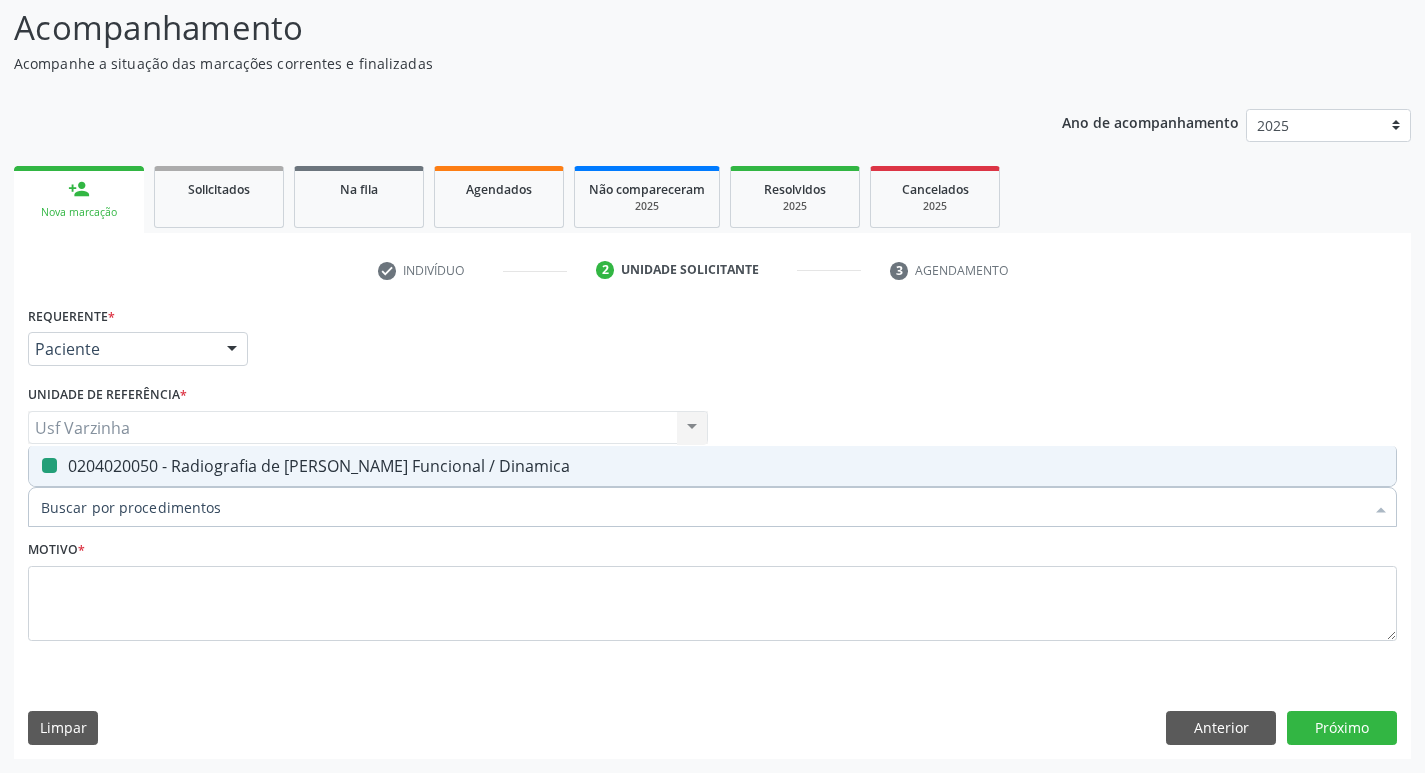 checkbox on "false" 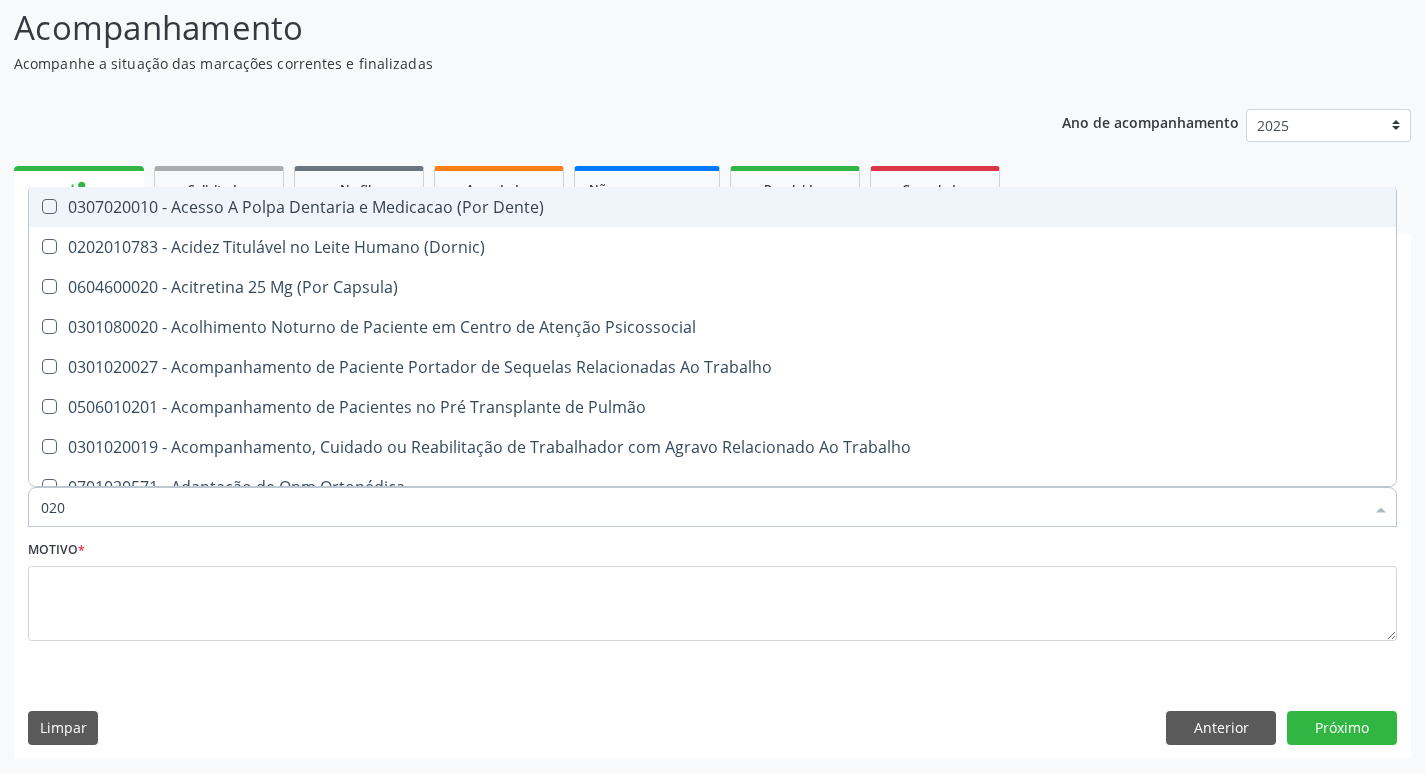 type on "0204" 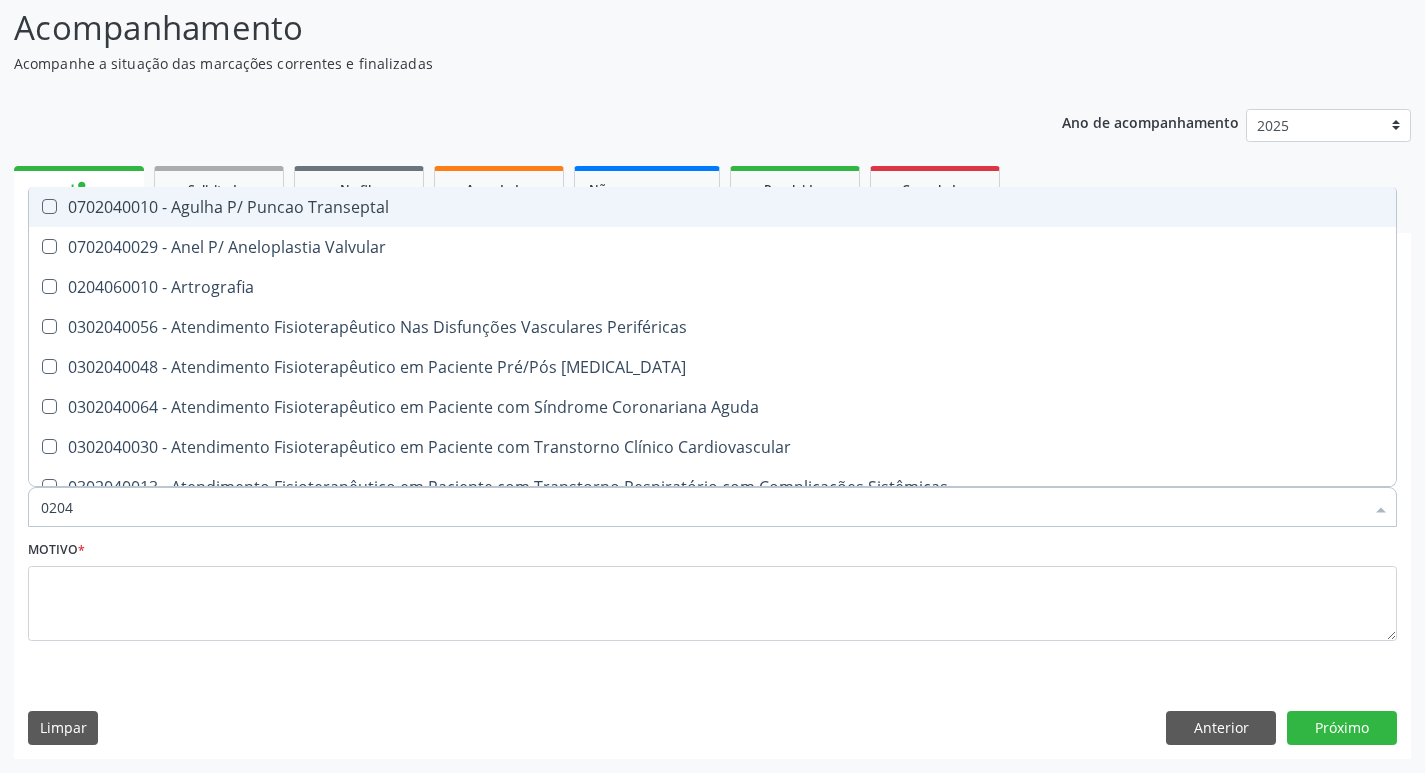 type on "02040" 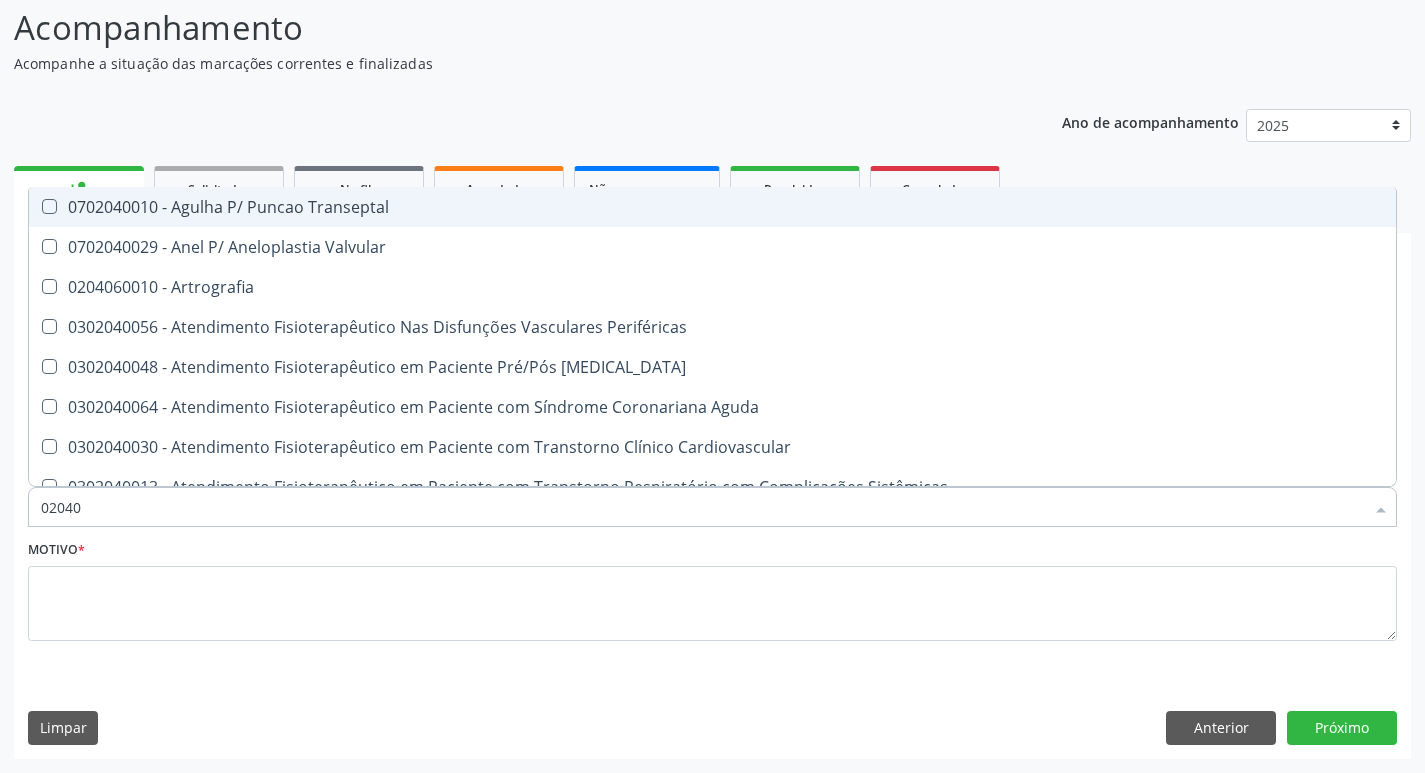 type on "020402" 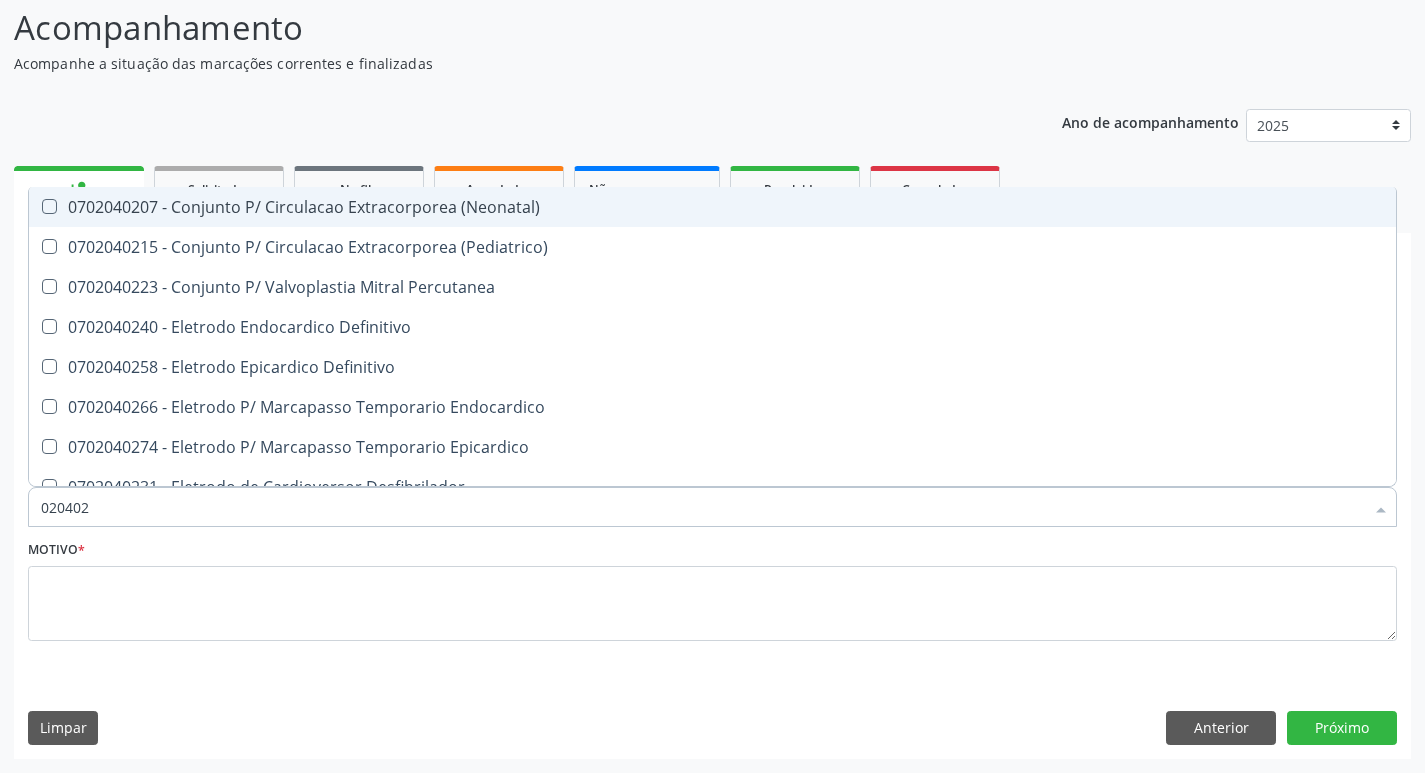 type on "0204020" 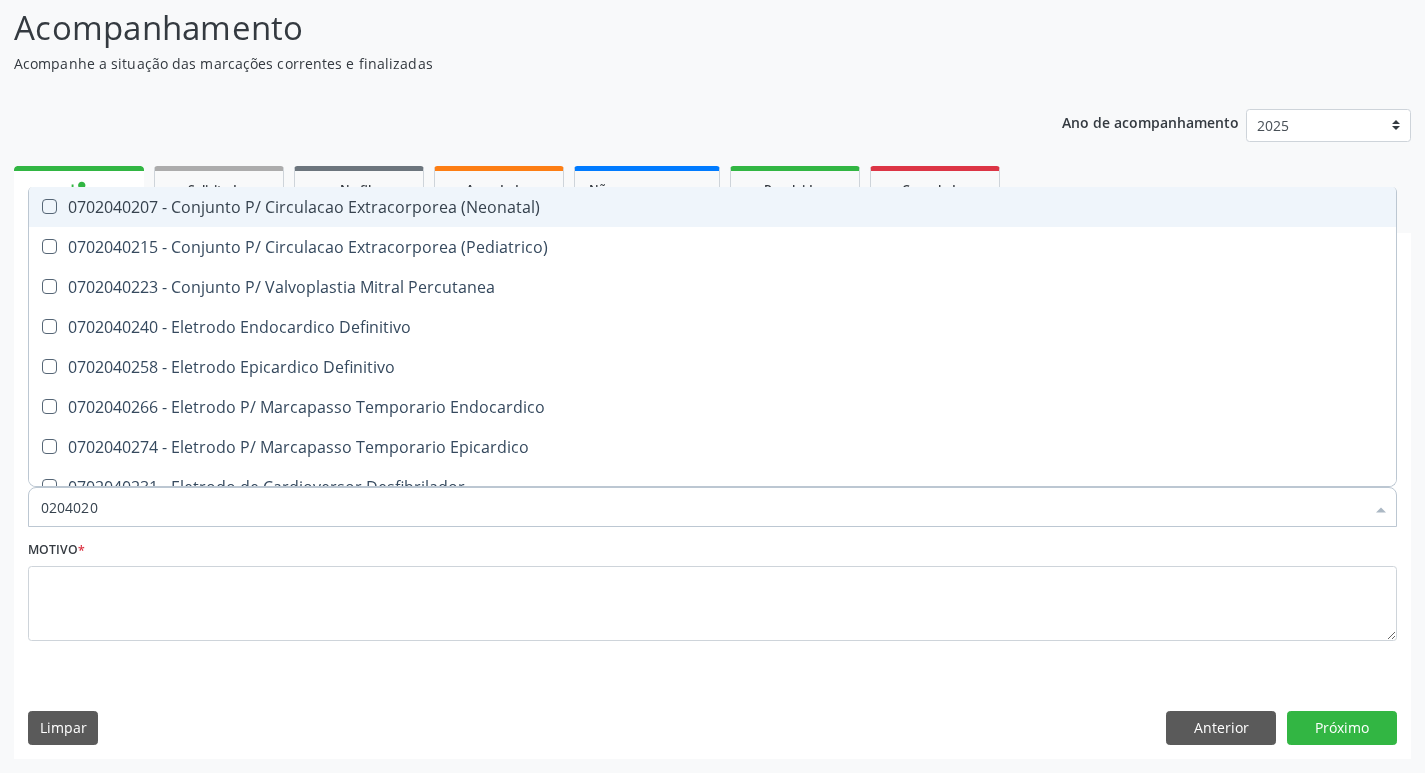 type on "02040200" 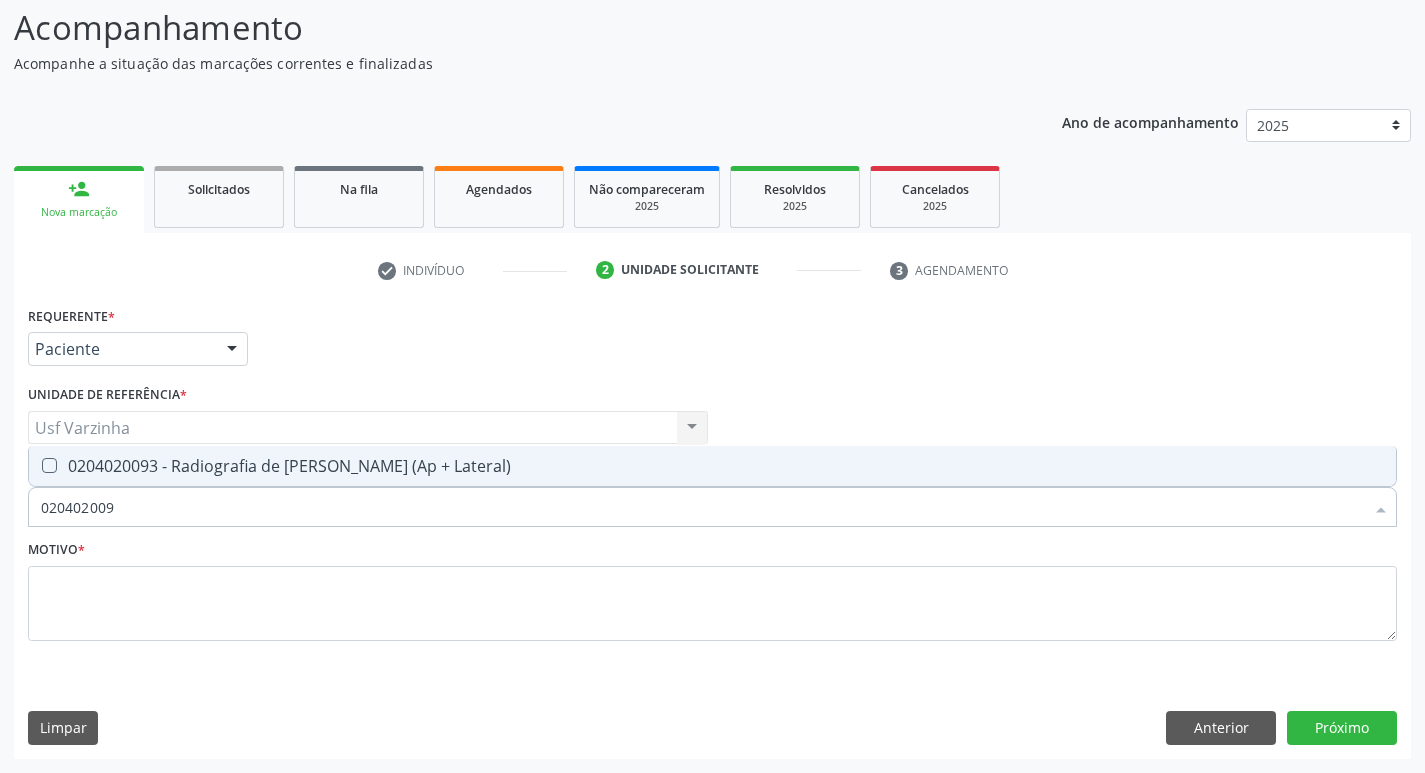 type on "0204020093" 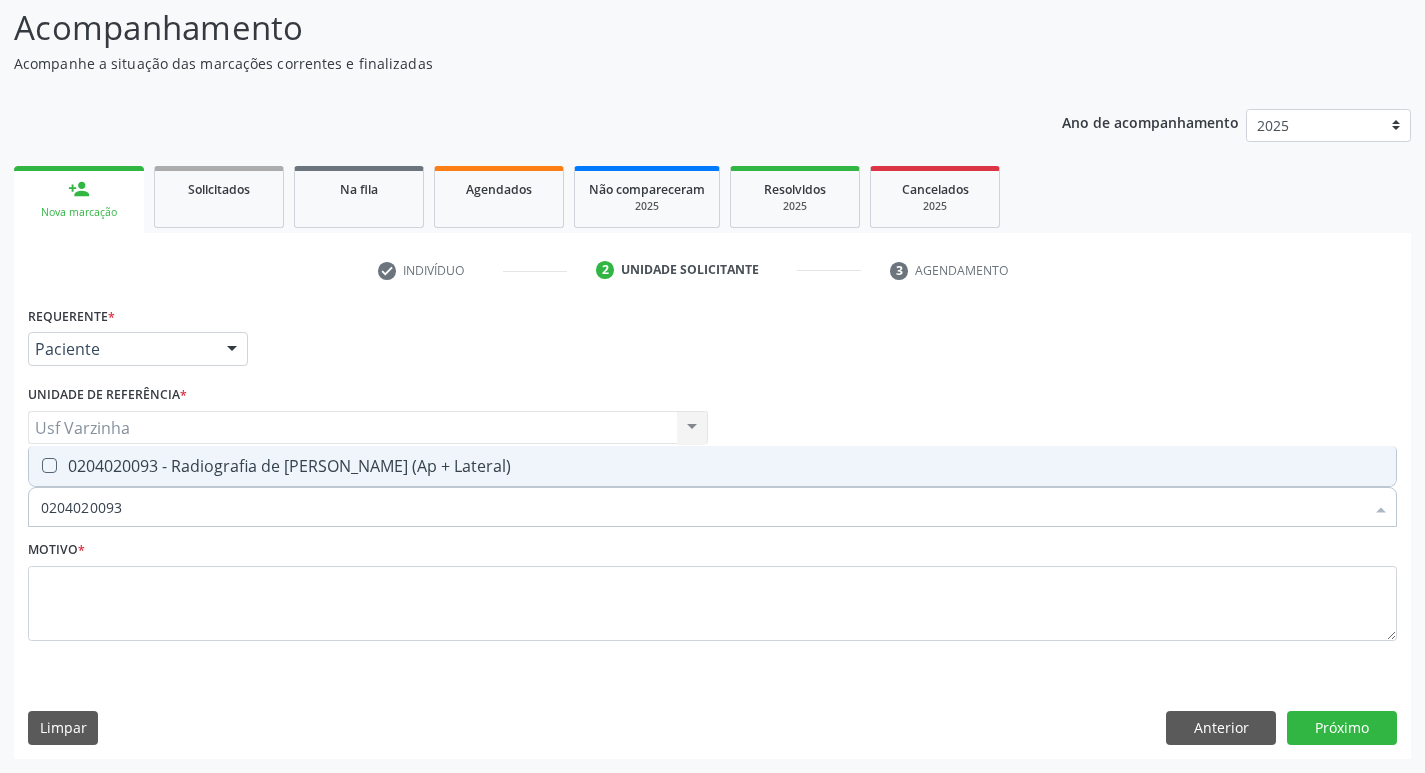 click on "0204020093 - Radiografia de Coluna Toracica (Ap + Lateral)" at bounding box center (712, 466) 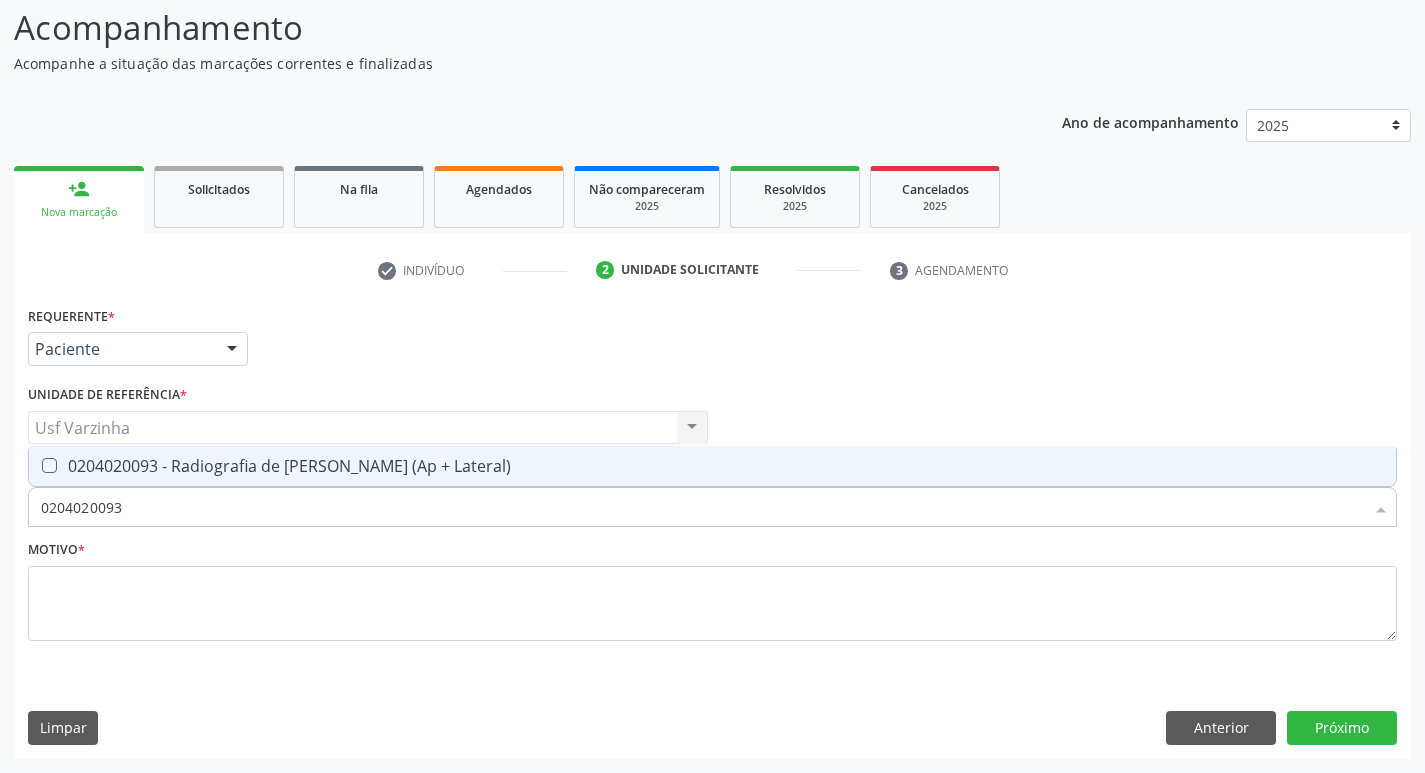 checkbox on "true" 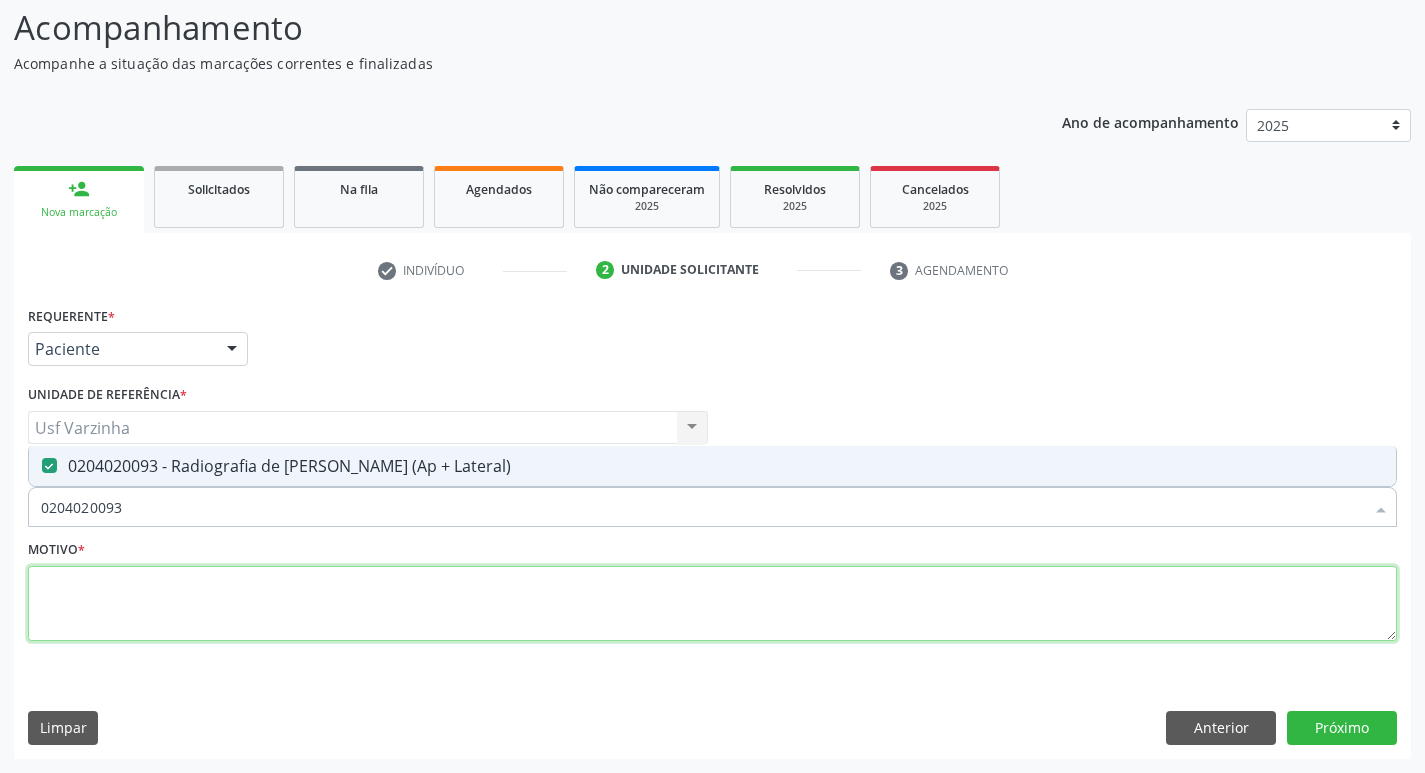 click at bounding box center [712, 604] 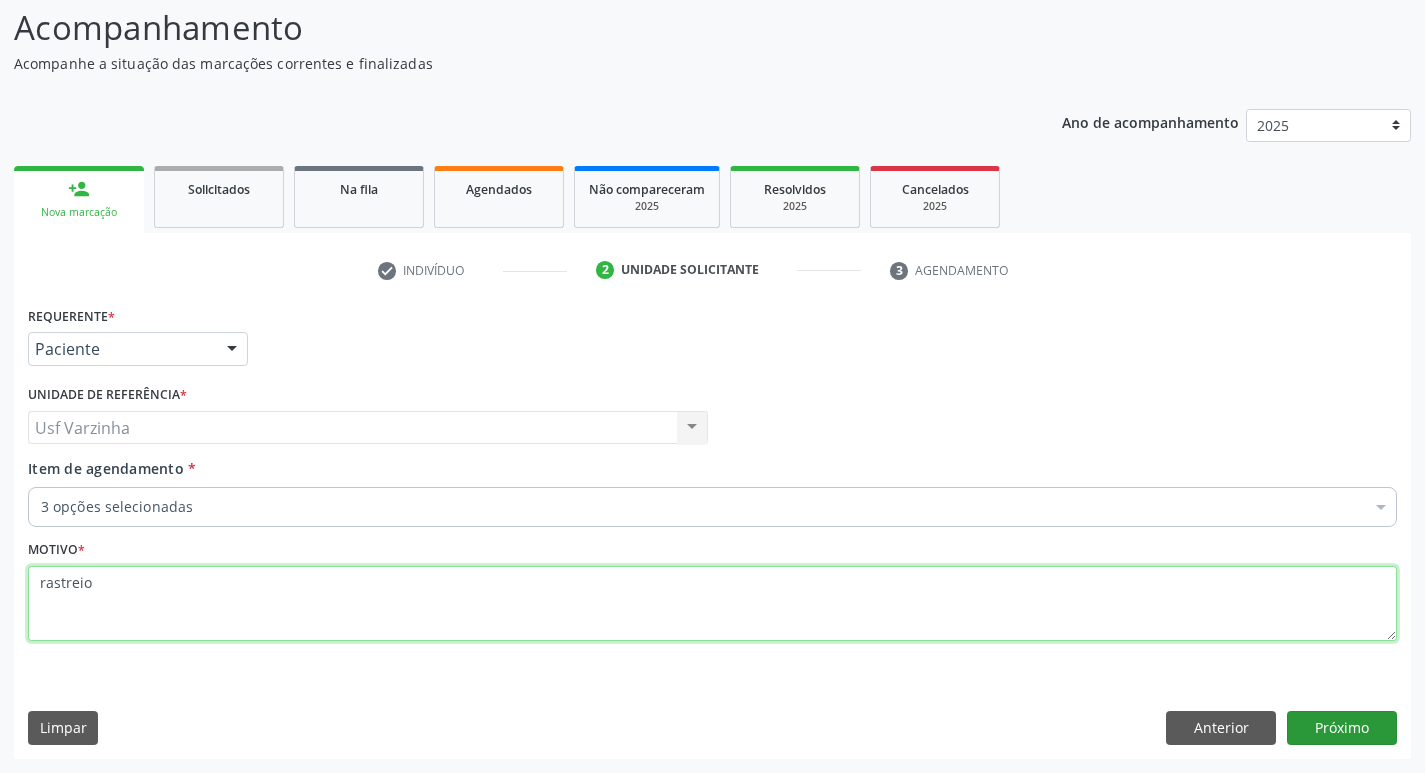 type on "rastreio" 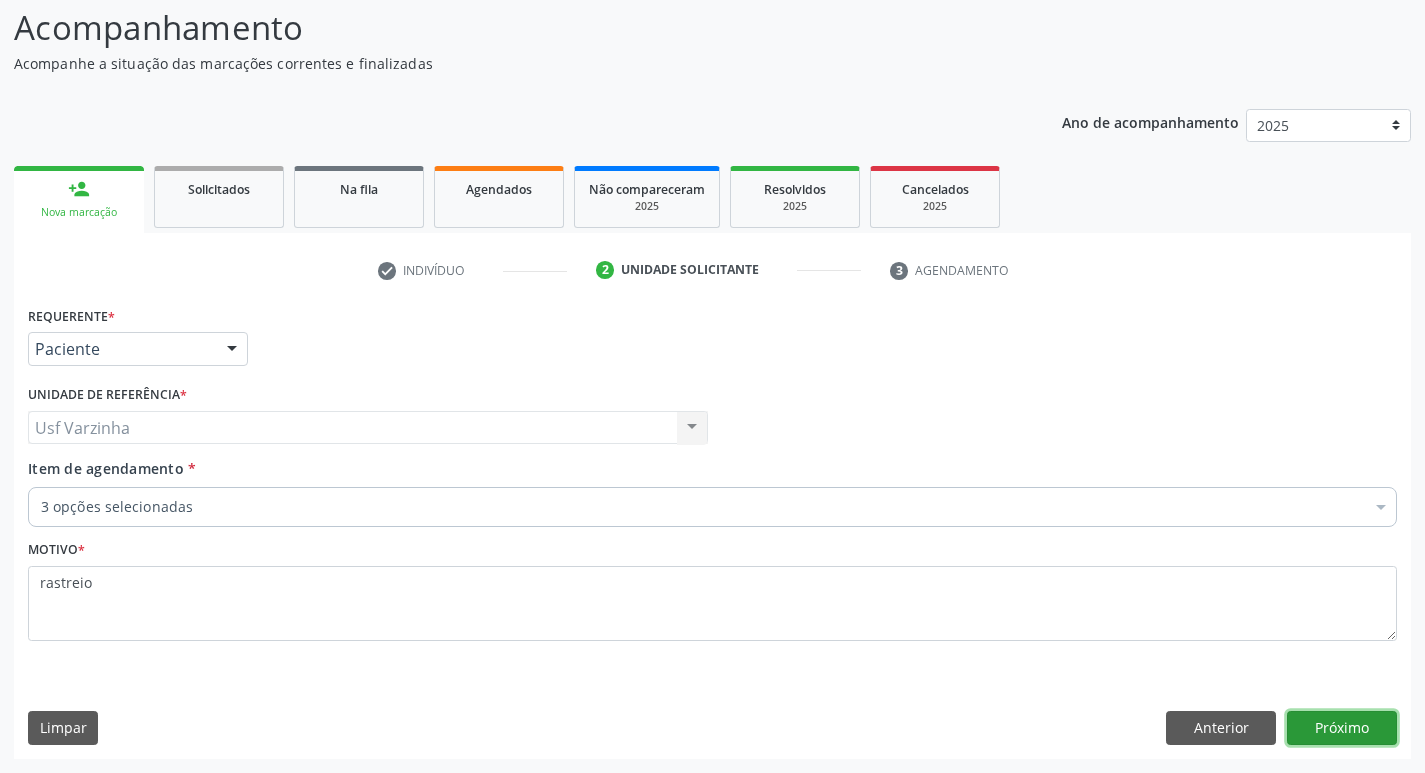 click on "Próximo" at bounding box center [1342, 728] 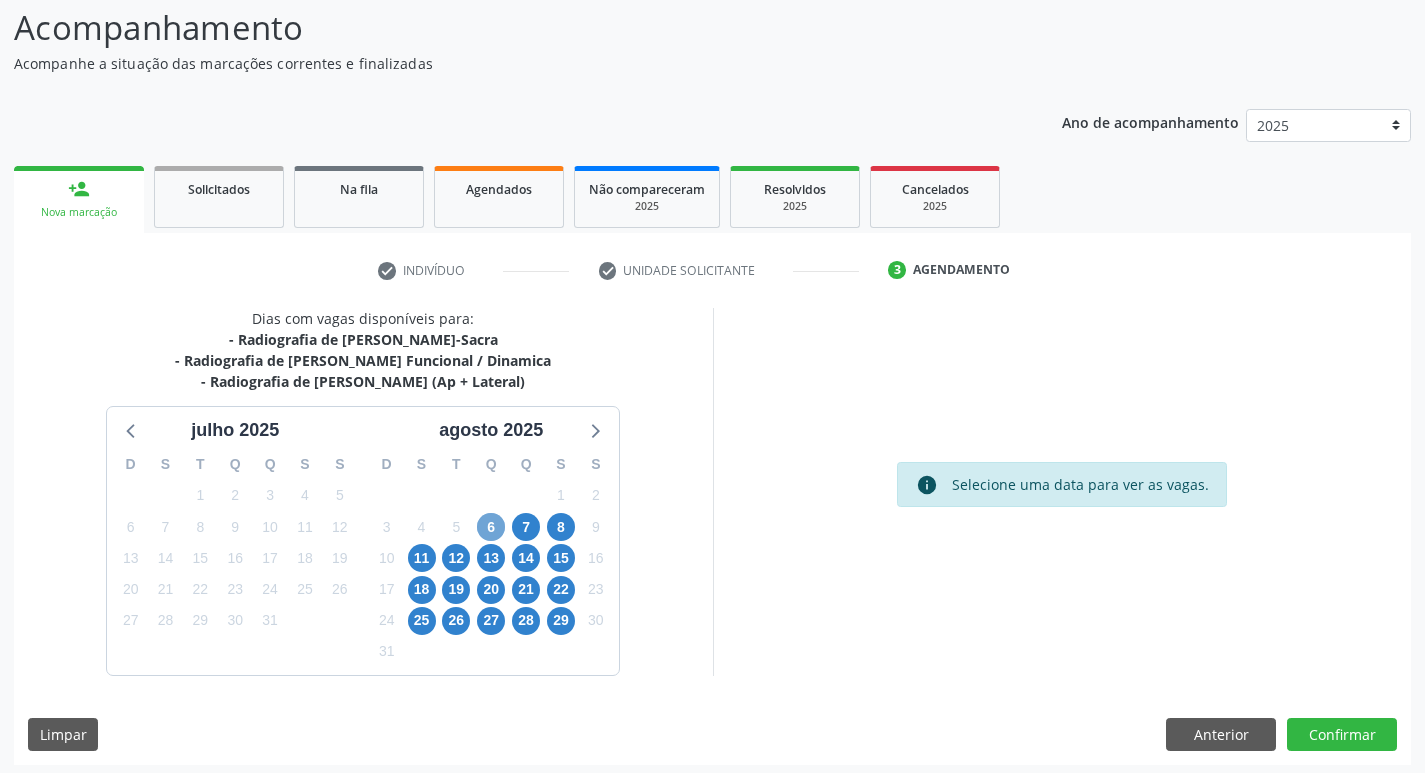 click on "6" at bounding box center [491, 527] 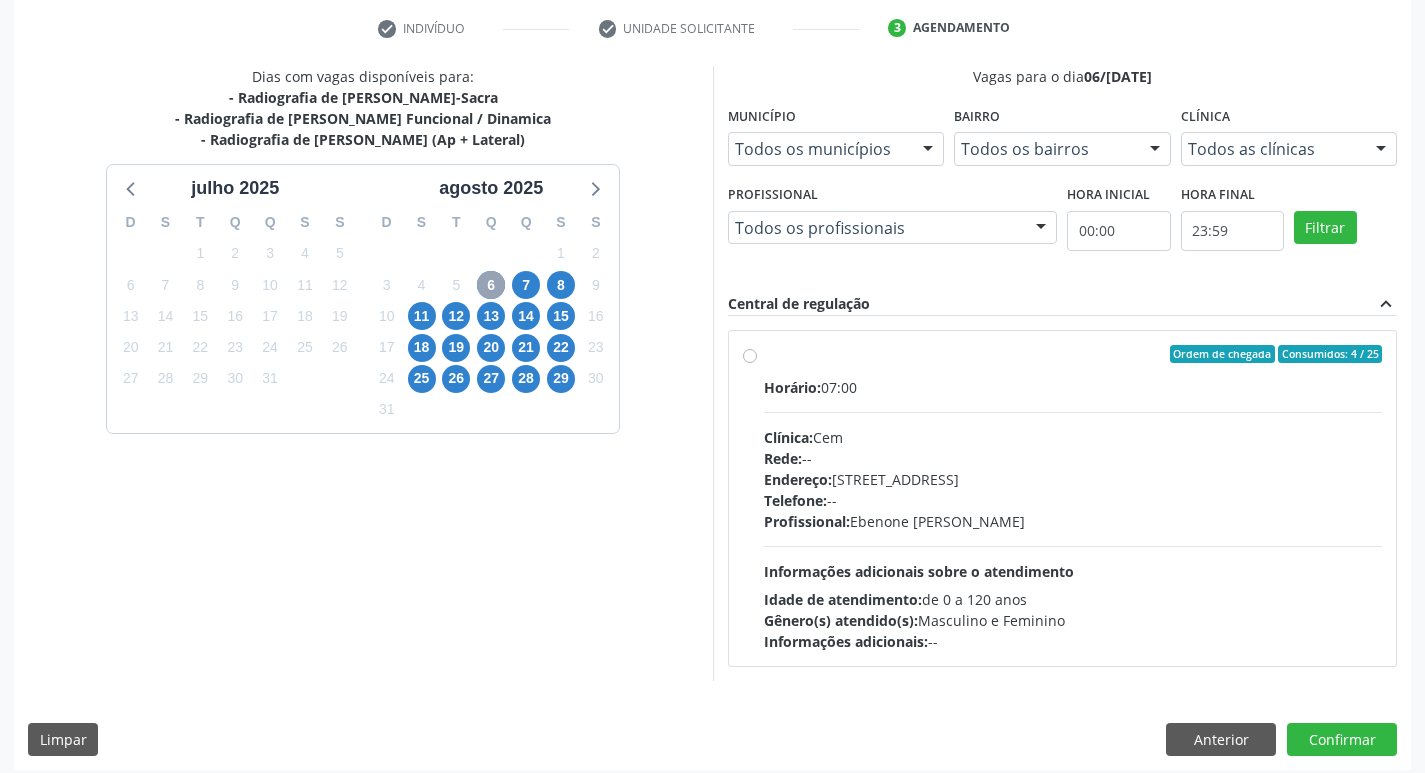 scroll, scrollTop: 386, scrollLeft: 0, axis: vertical 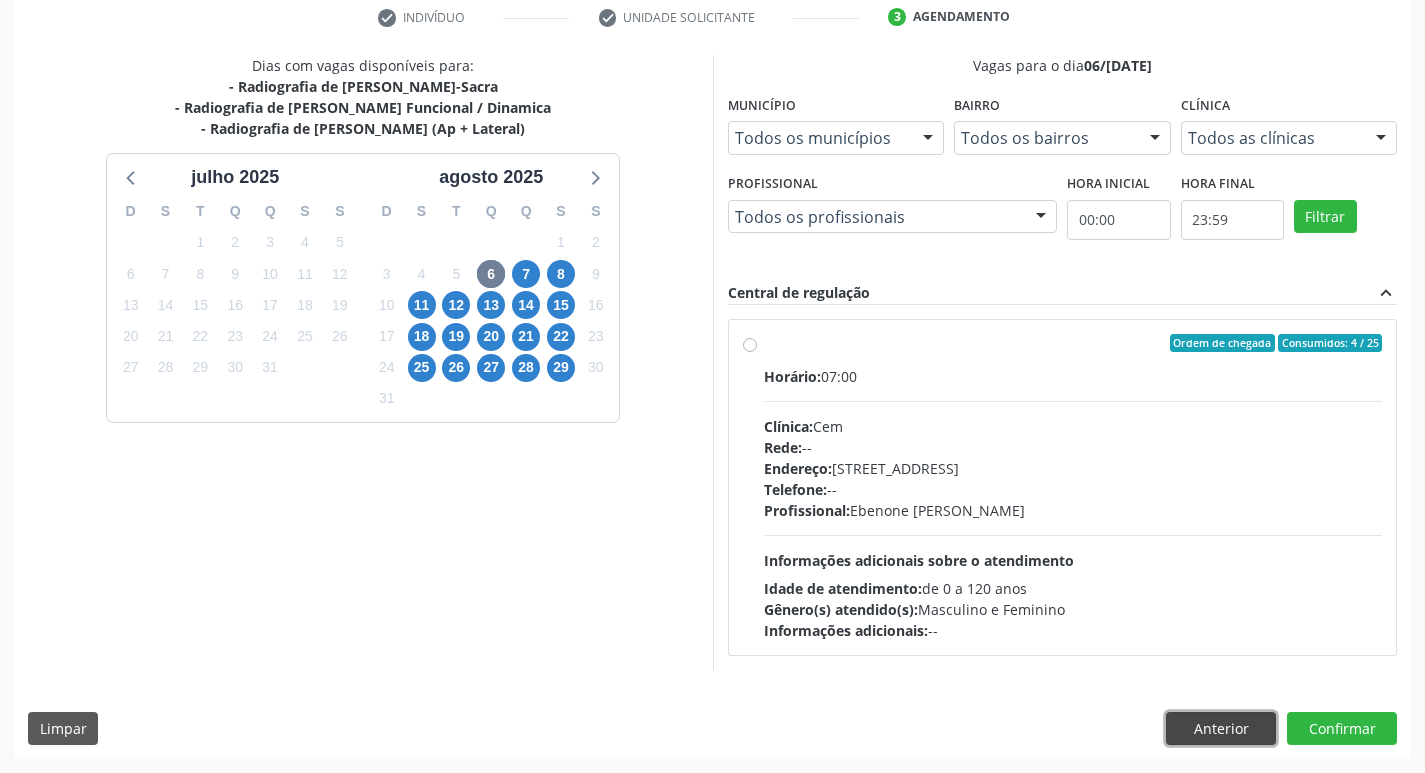 click on "Anterior" at bounding box center [1221, 729] 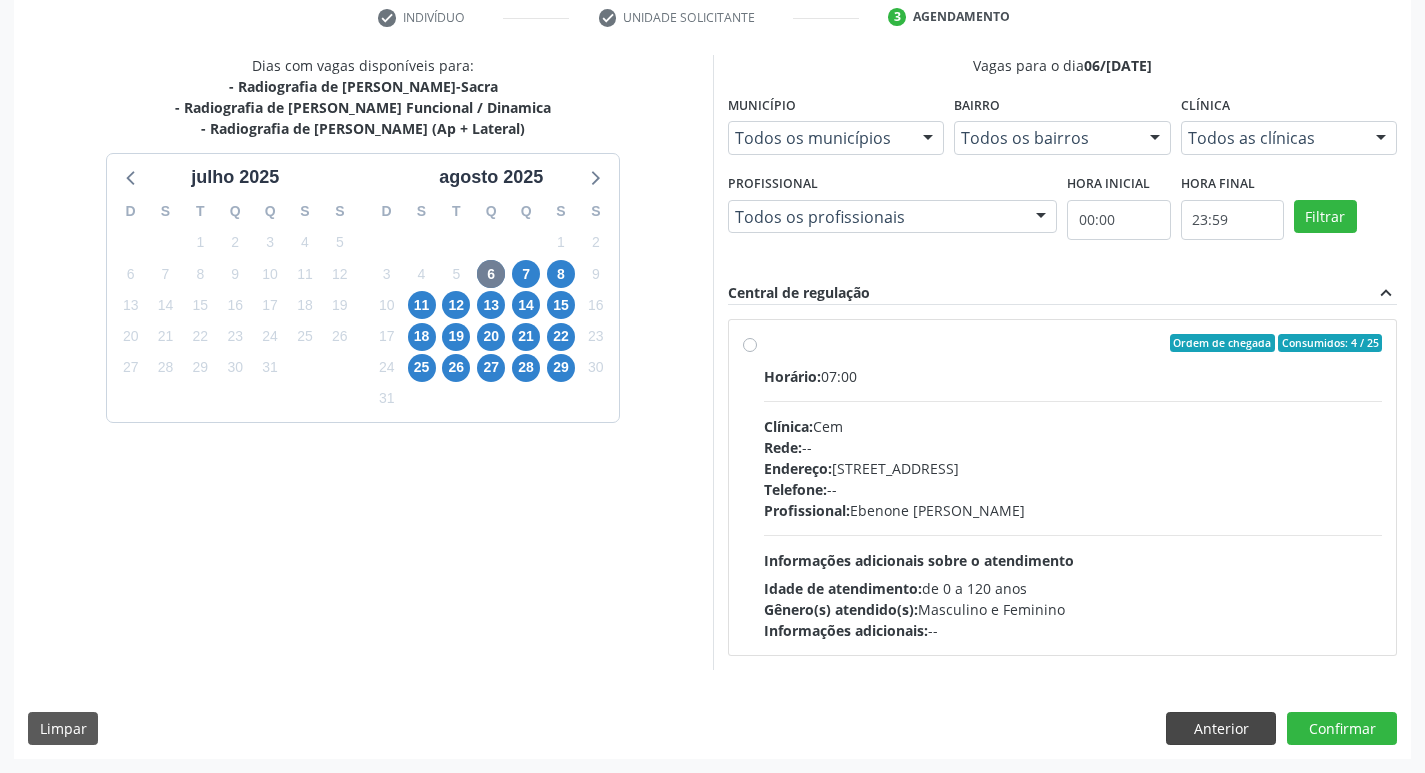 scroll, scrollTop: 133, scrollLeft: 0, axis: vertical 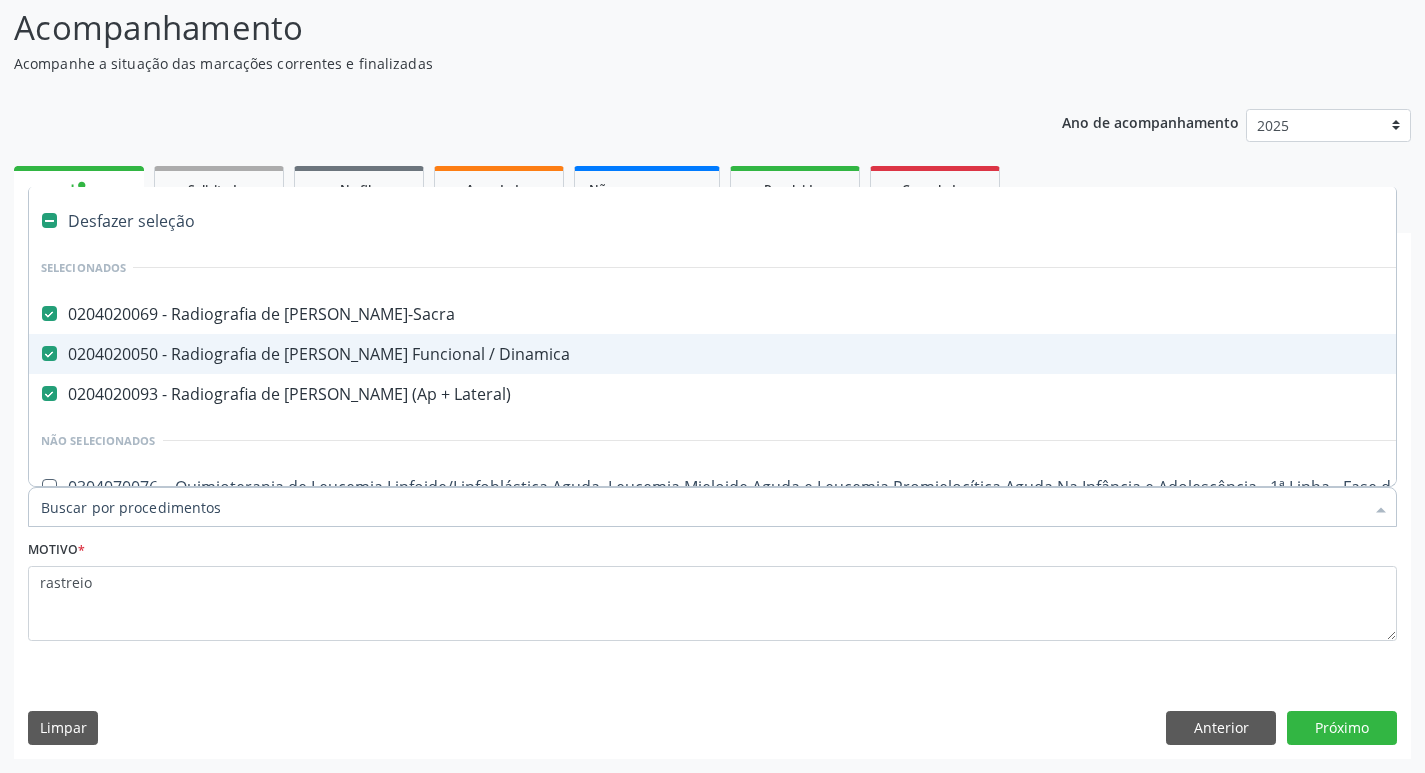 click at bounding box center [49, 353] 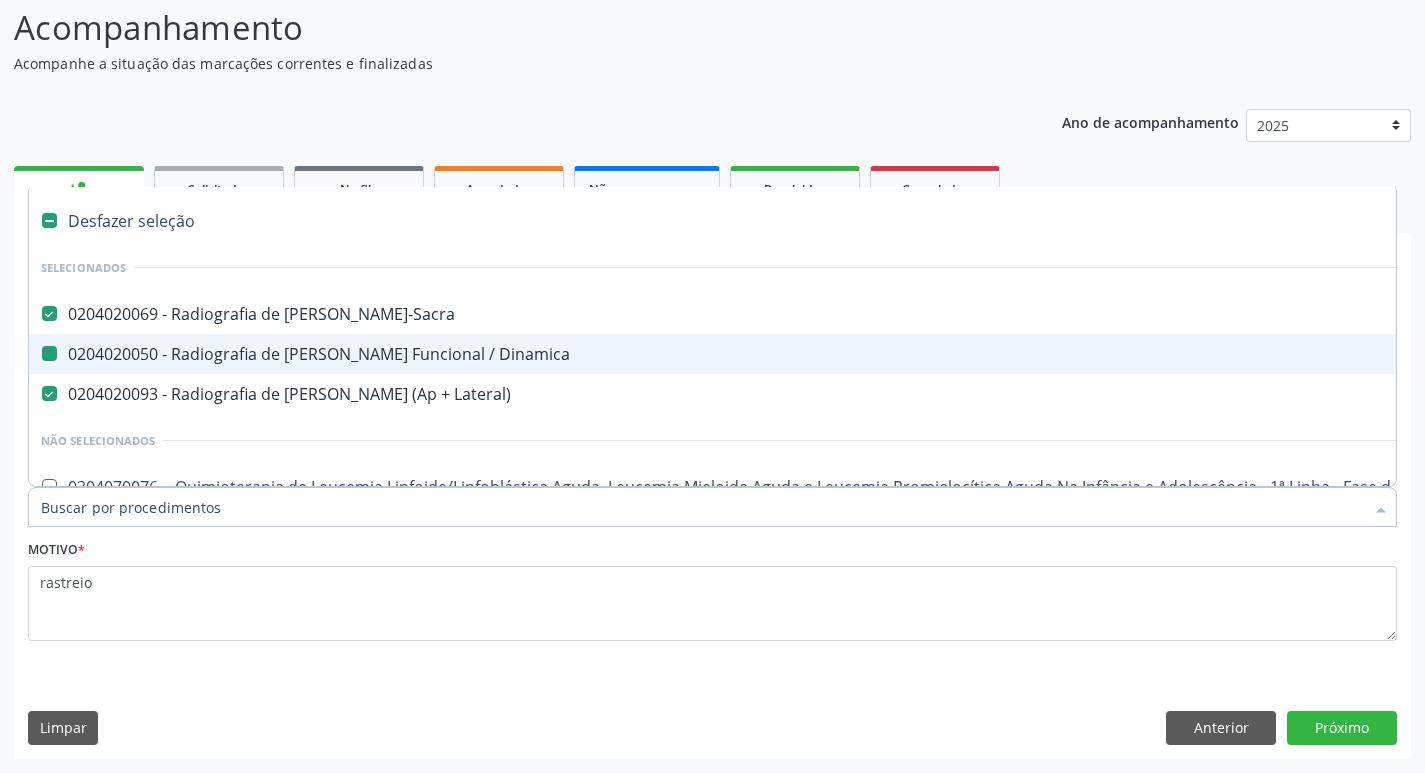 checkbox on "false" 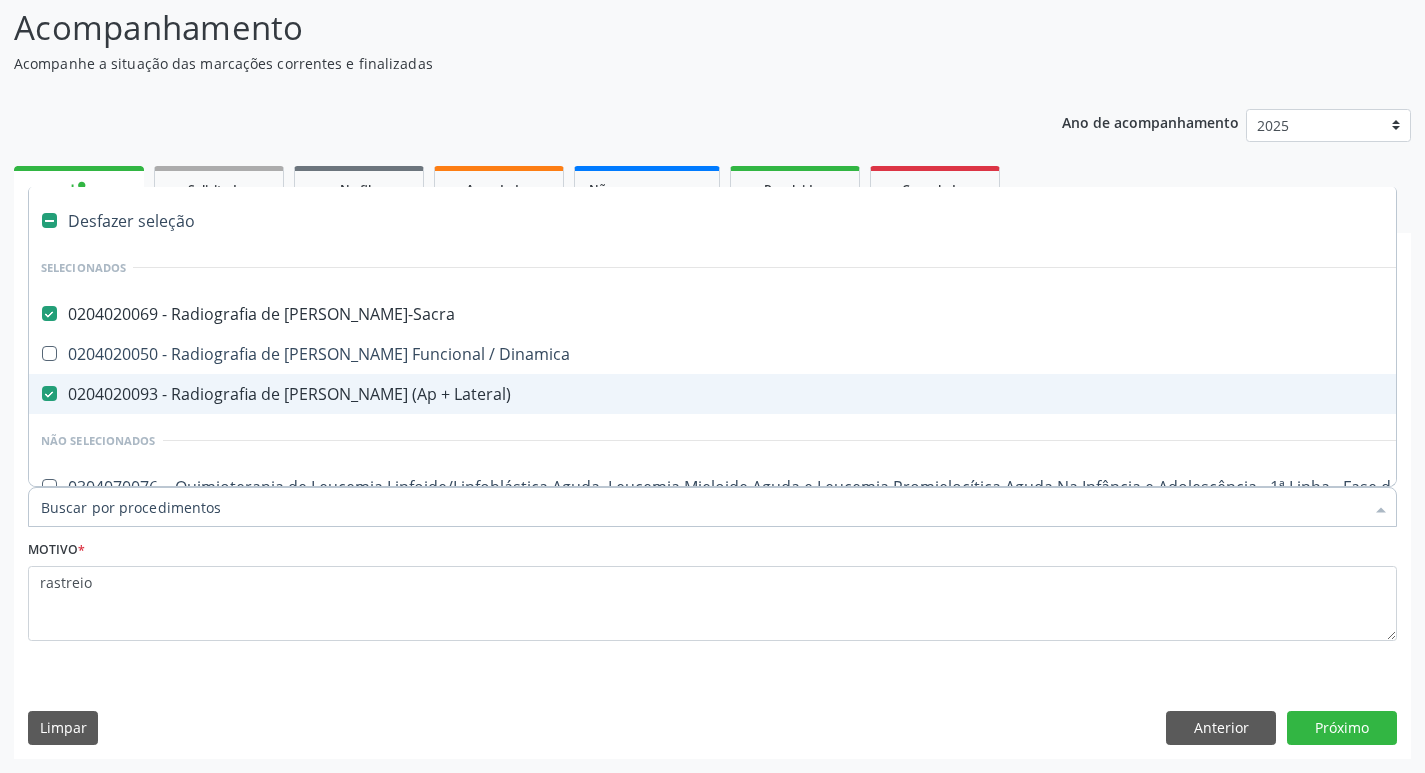 click at bounding box center (49, 393) 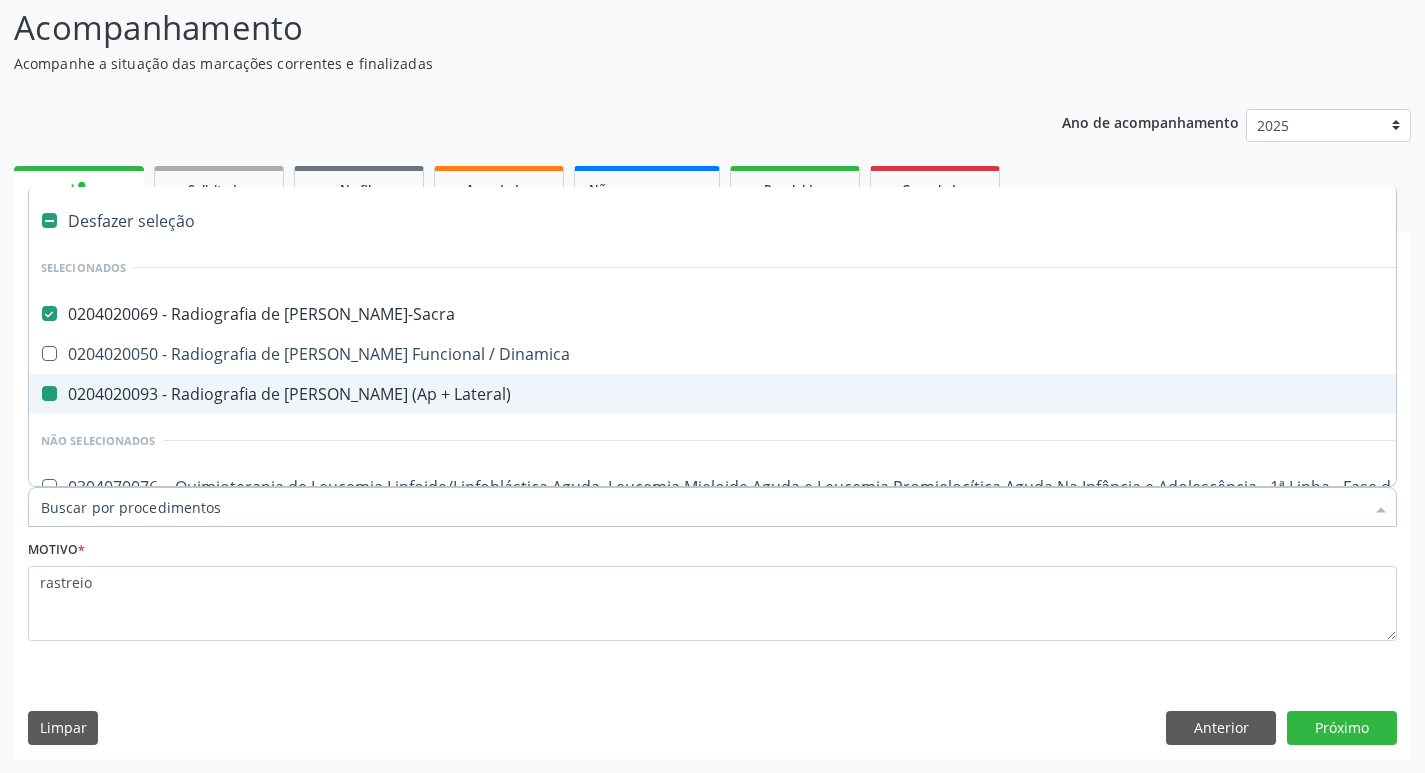checkbox on "false" 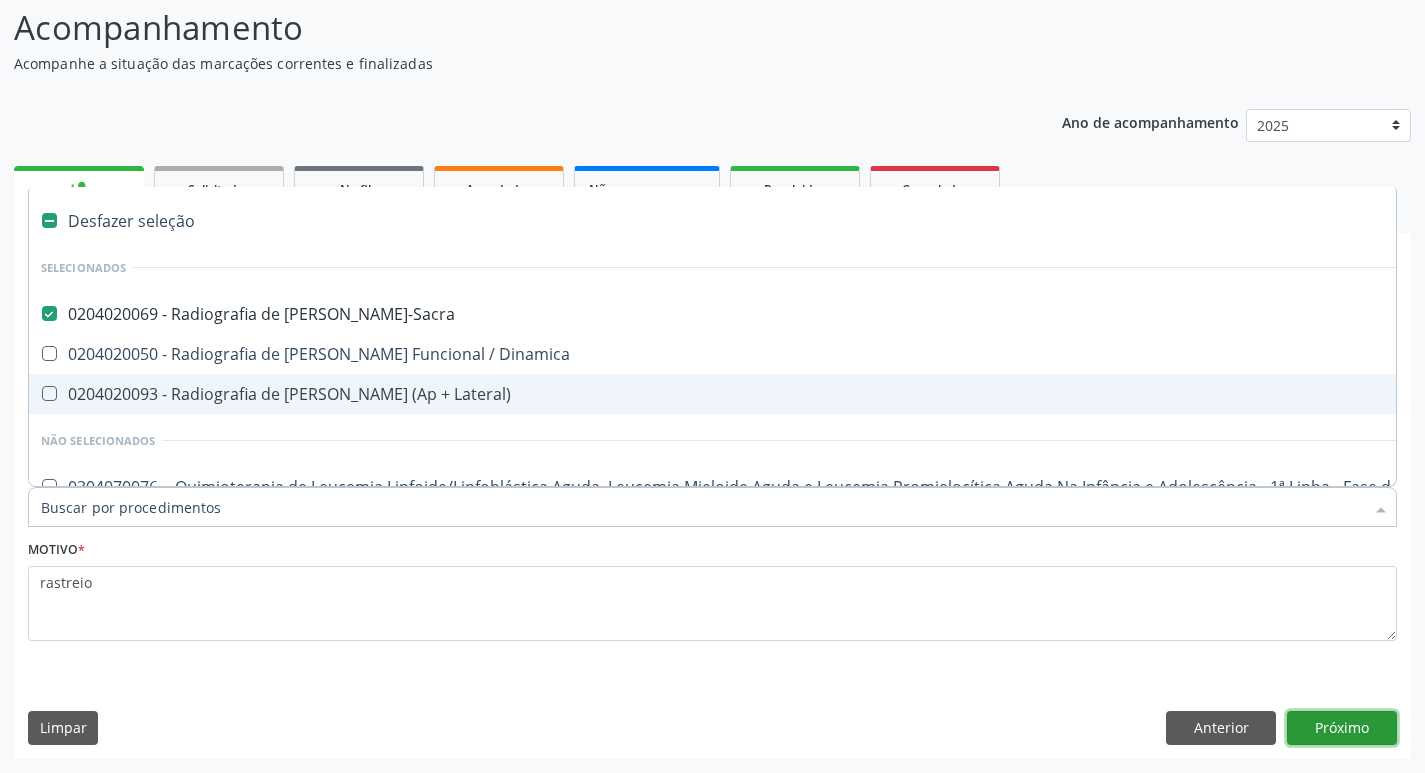 click on "Próximo" at bounding box center (1342, 728) 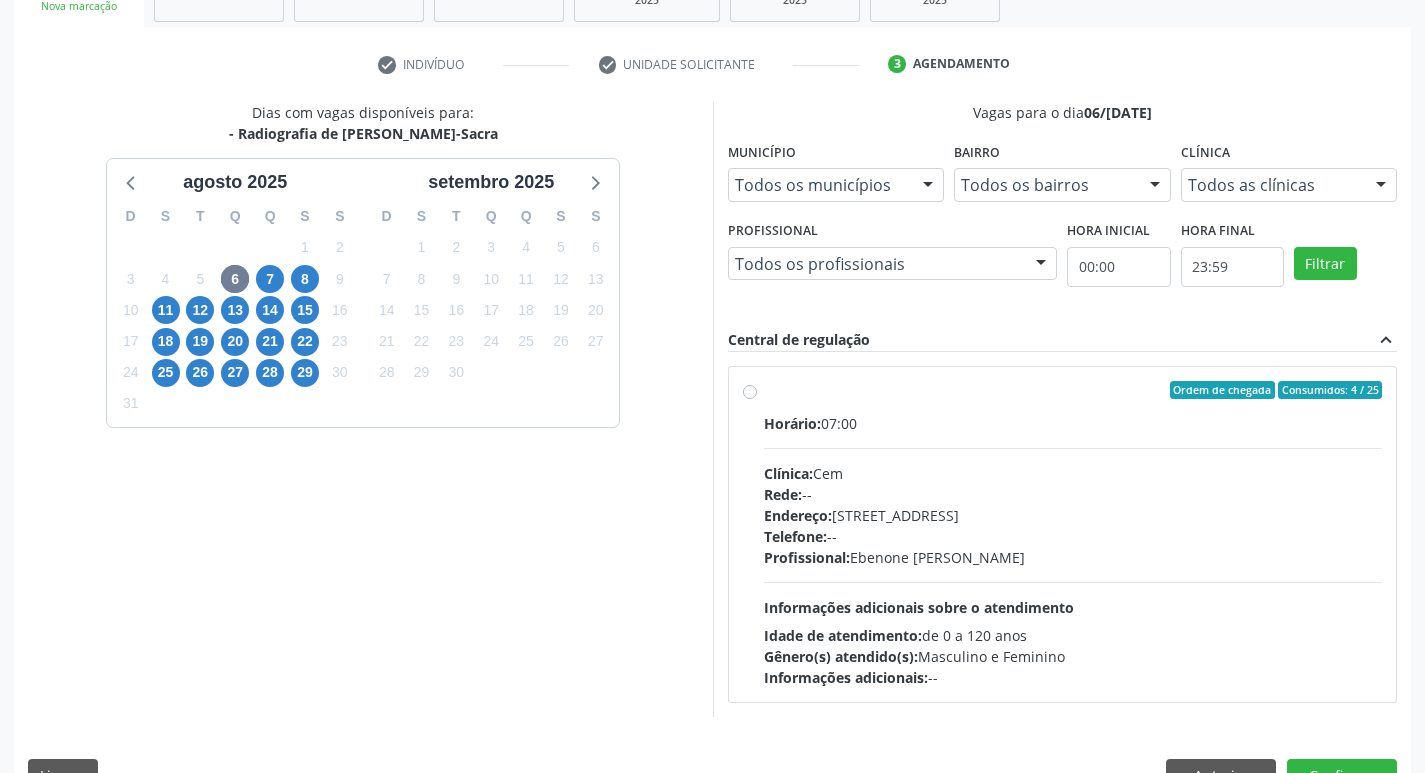 scroll, scrollTop: 386, scrollLeft: 0, axis: vertical 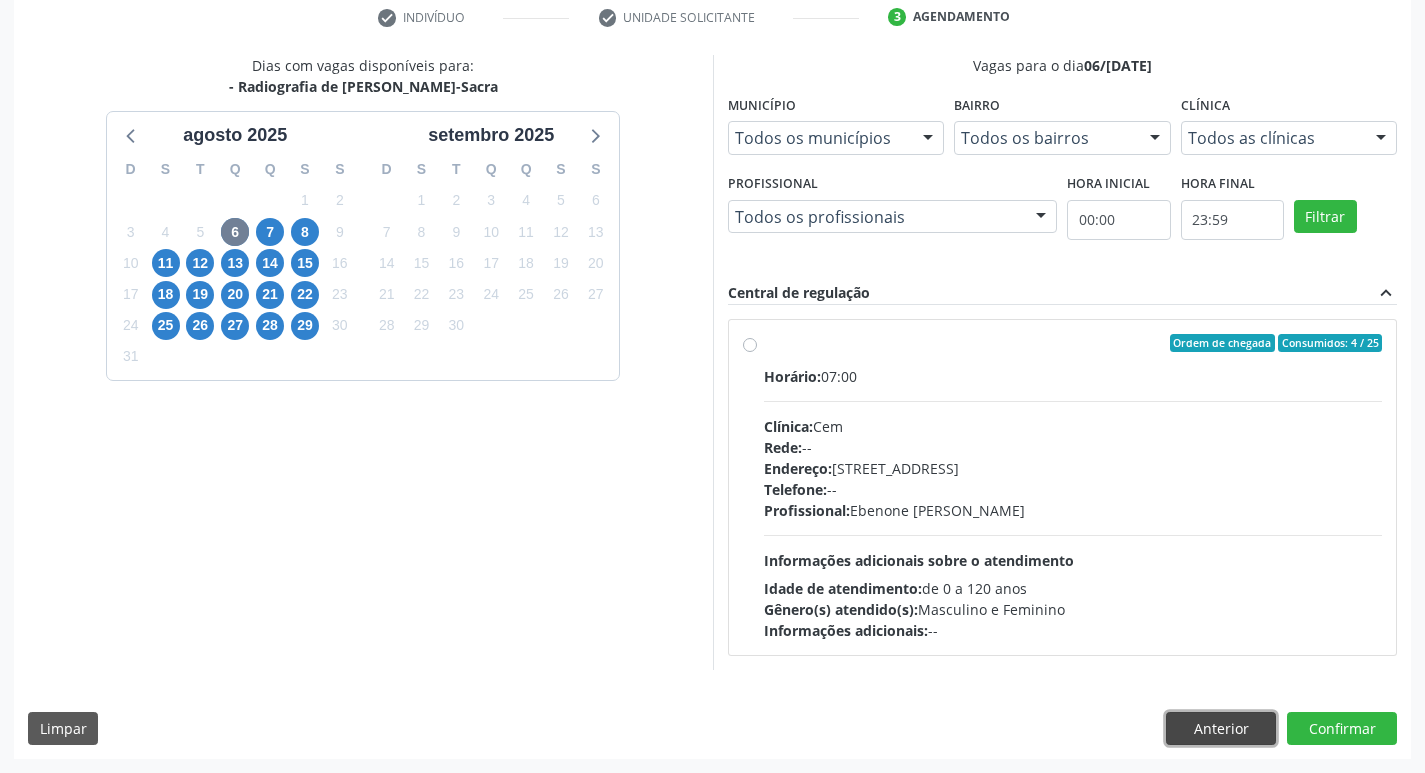 click on "Anterior" at bounding box center [1221, 729] 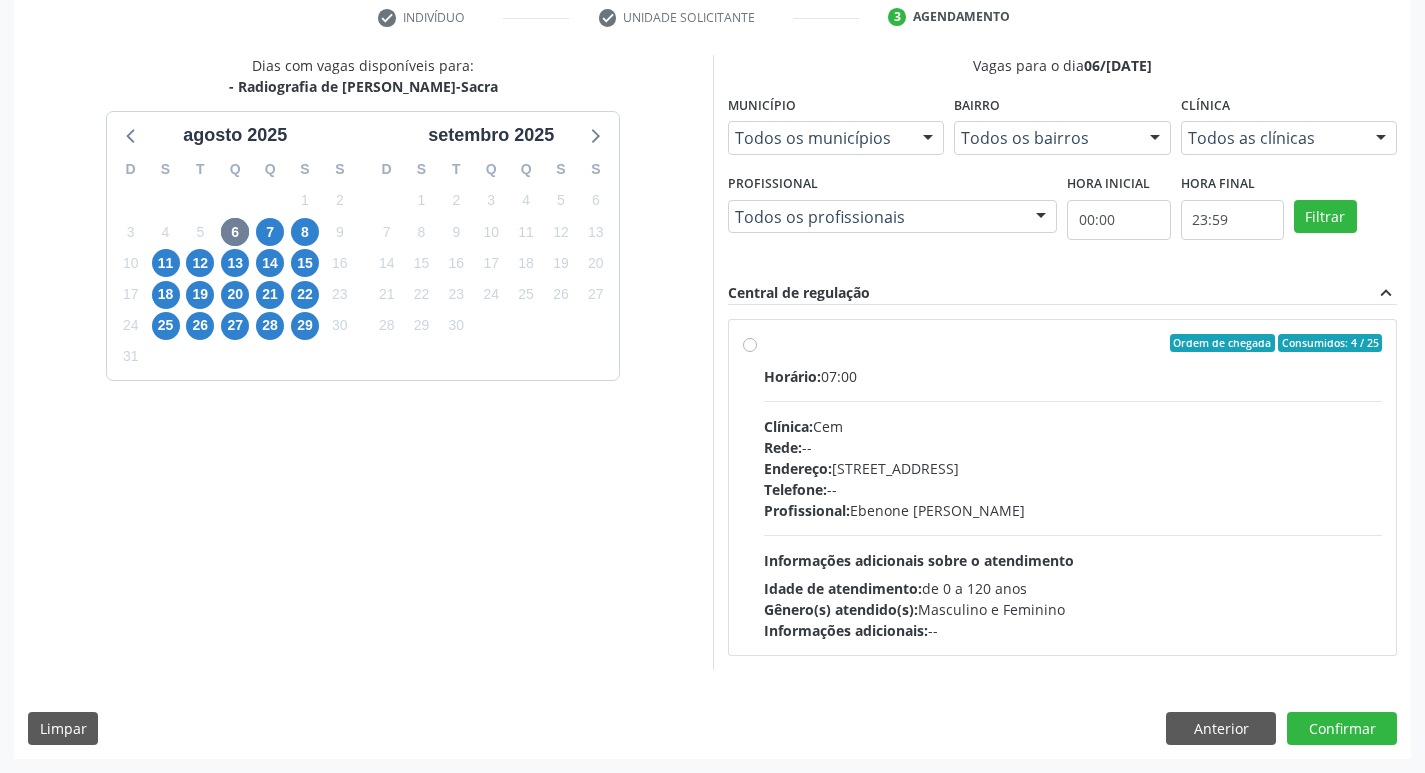 scroll, scrollTop: 133, scrollLeft: 0, axis: vertical 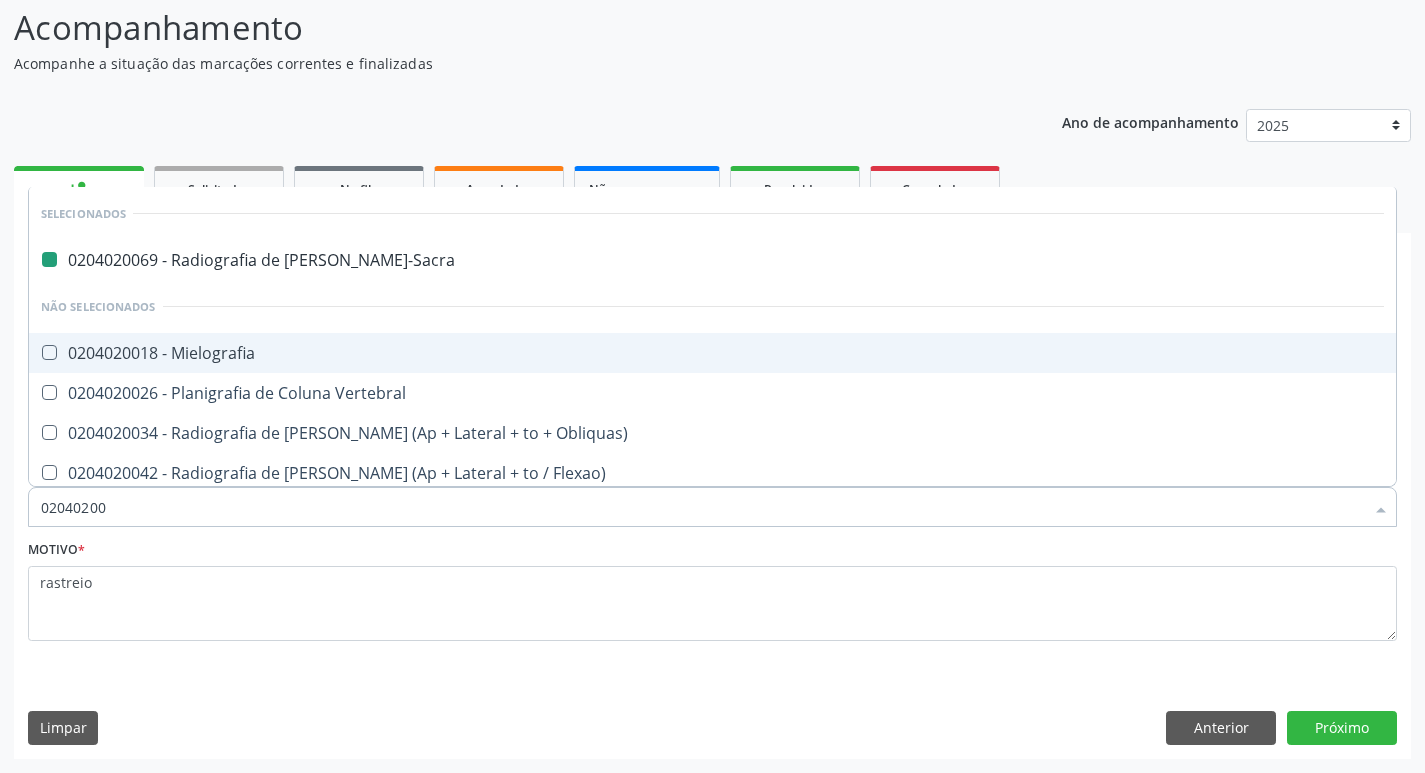type on "020402005" 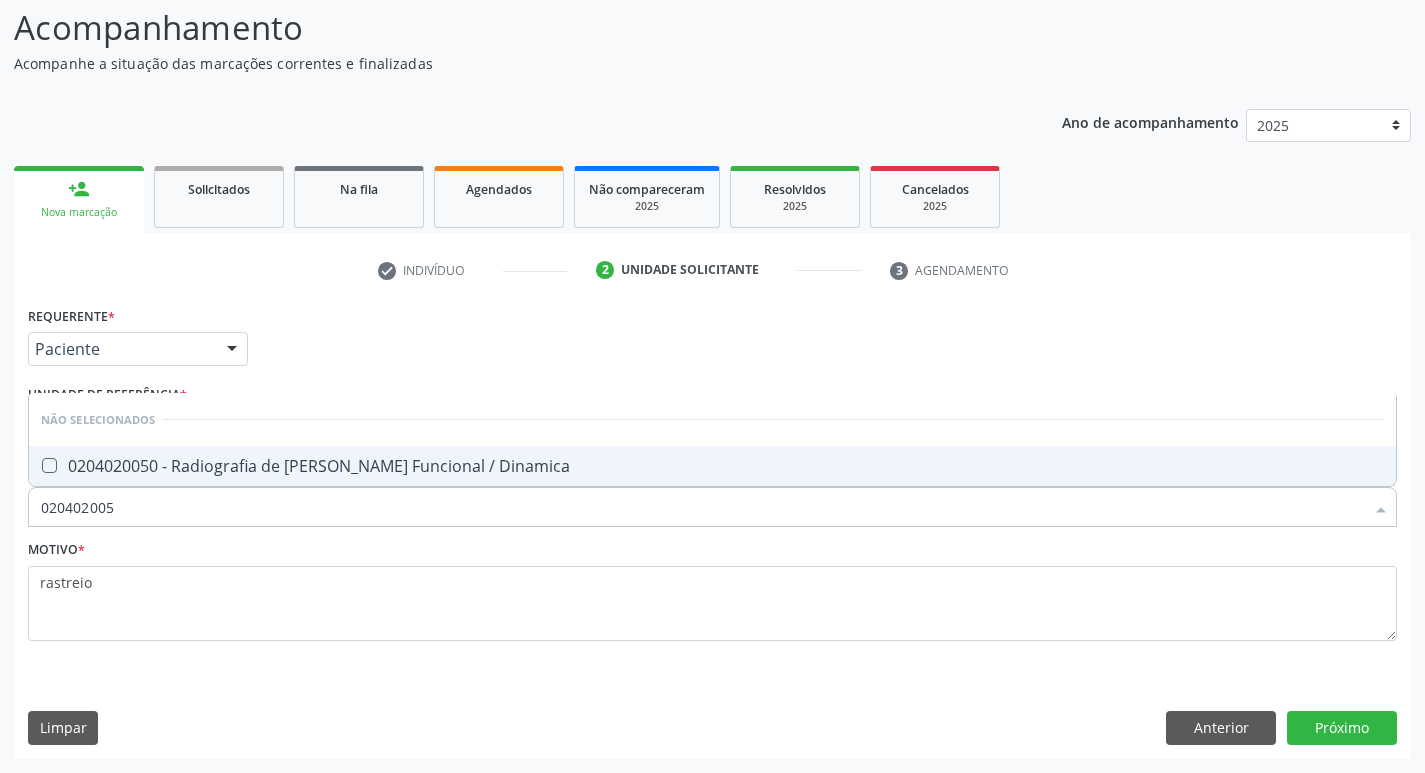 type on "0204020050" 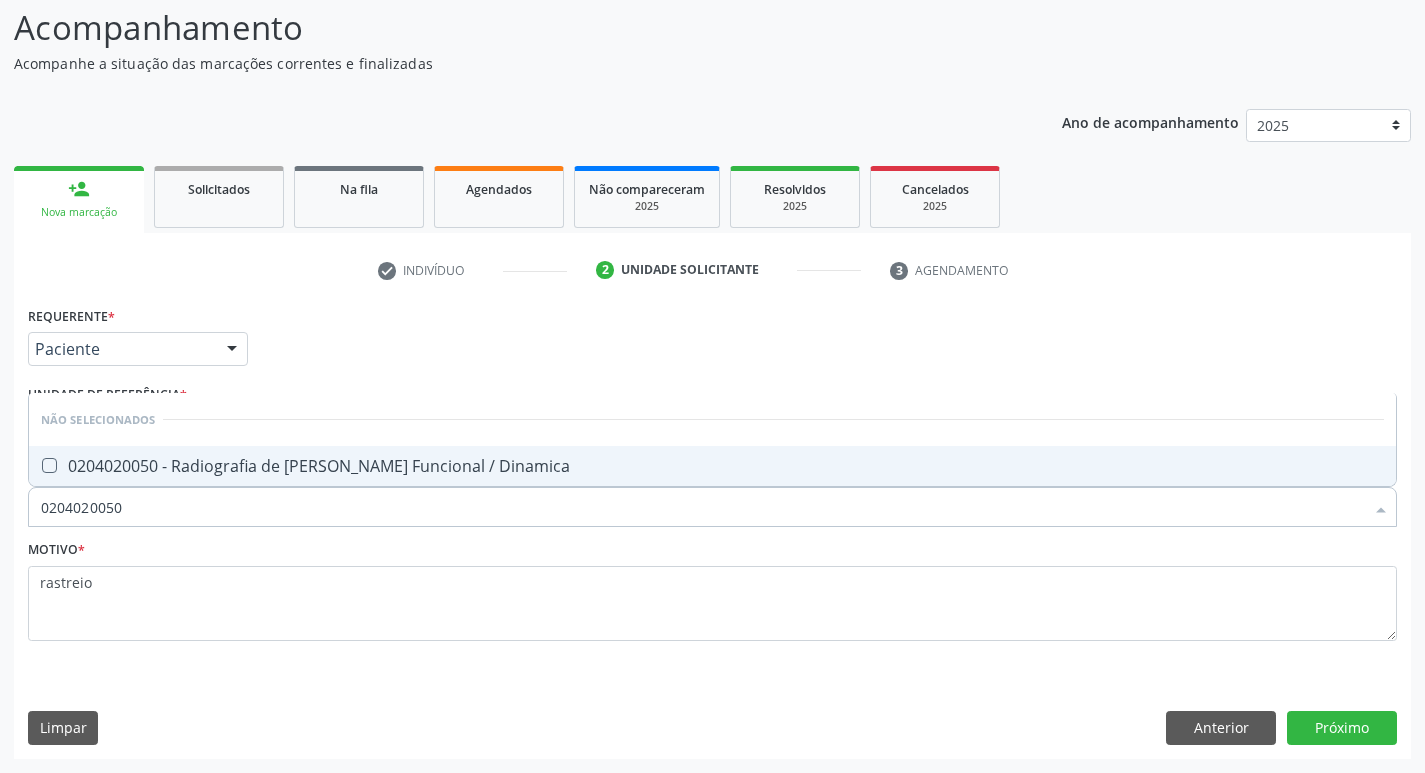 click at bounding box center (49, 465) 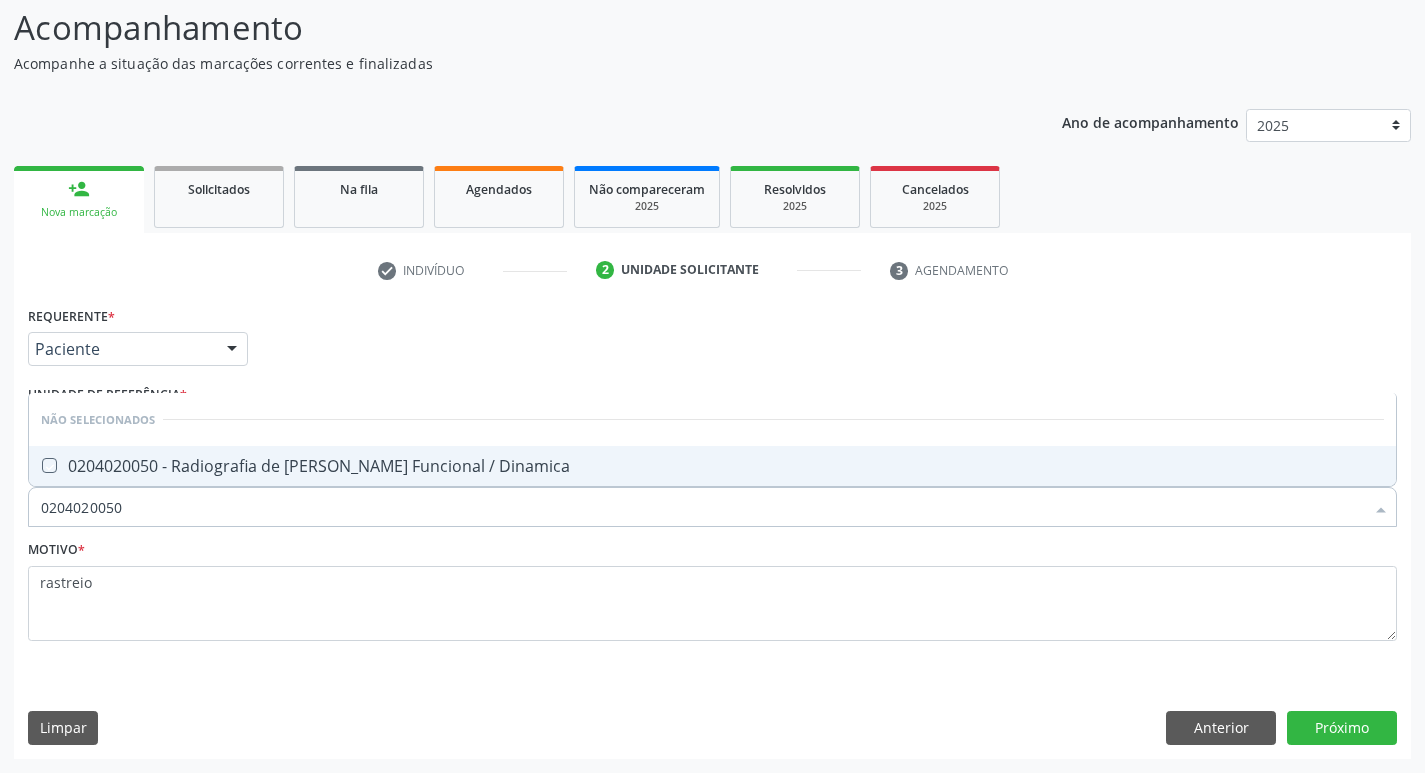 click at bounding box center (35, 465) 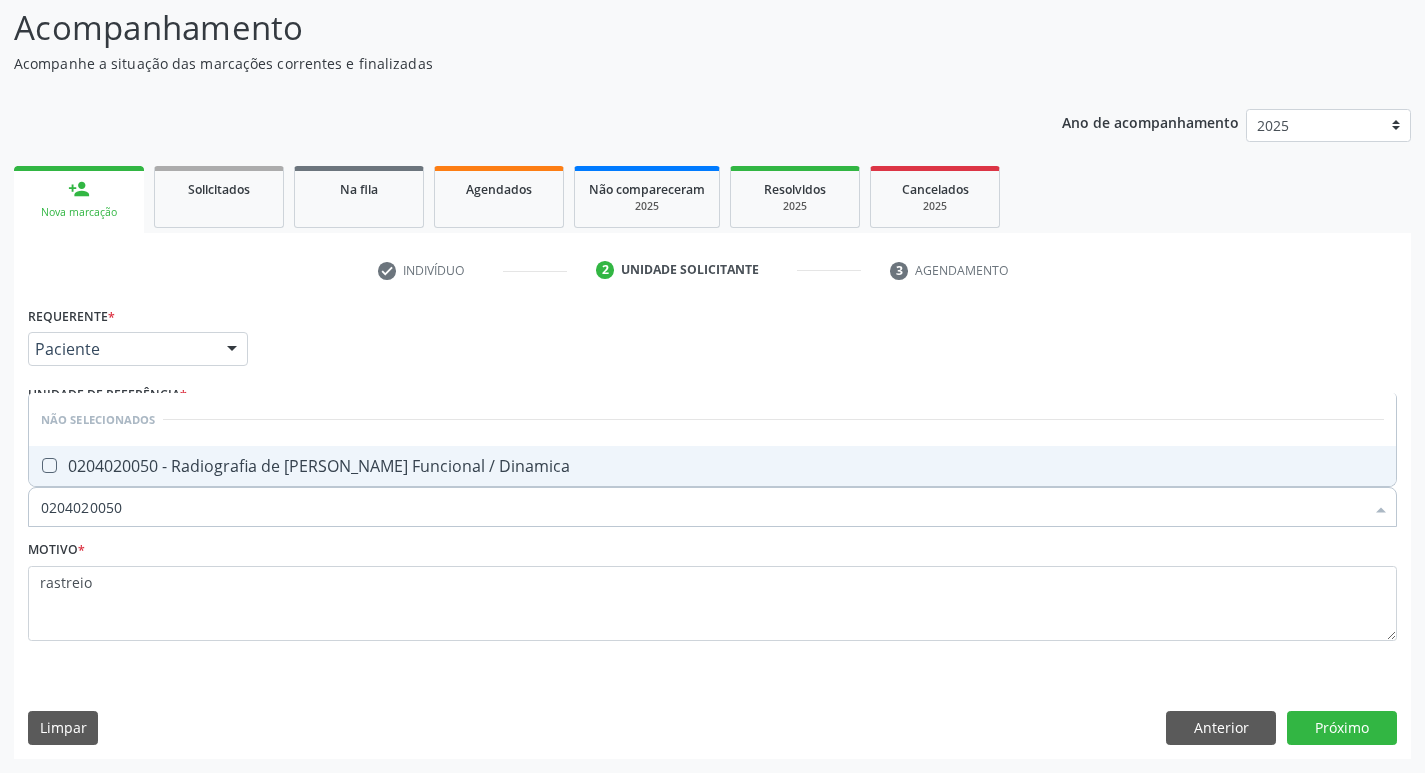 checkbox on "true" 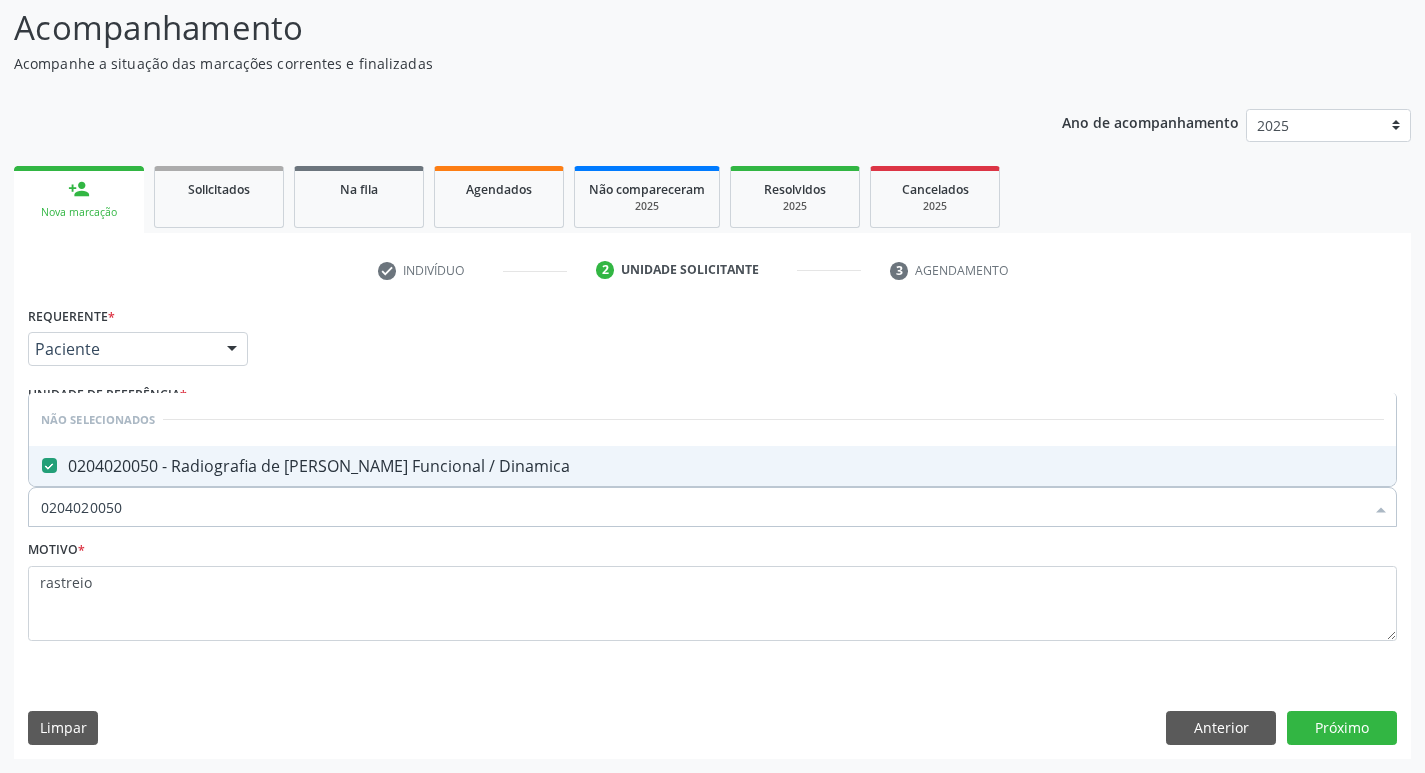 click on "0204020050" at bounding box center (702, 507) 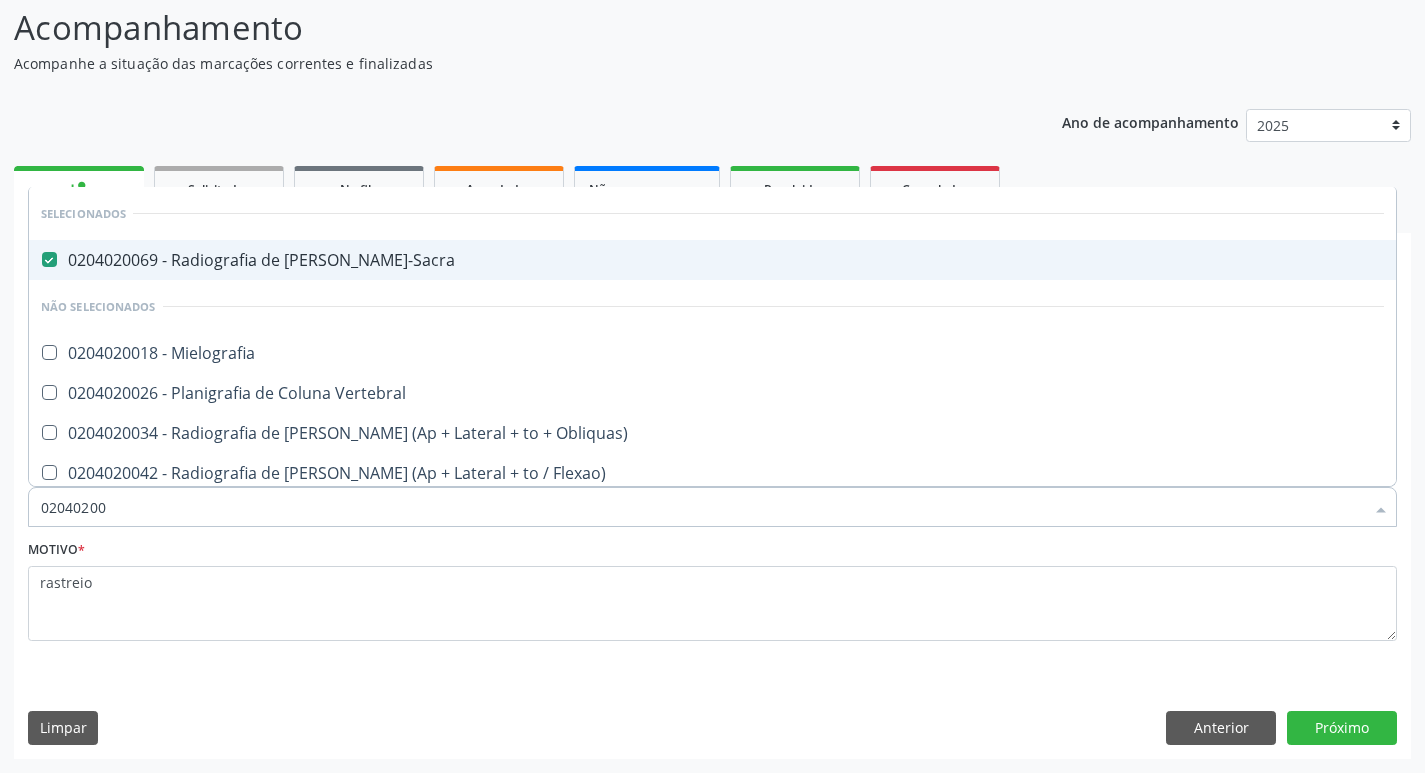 type on "0204020" 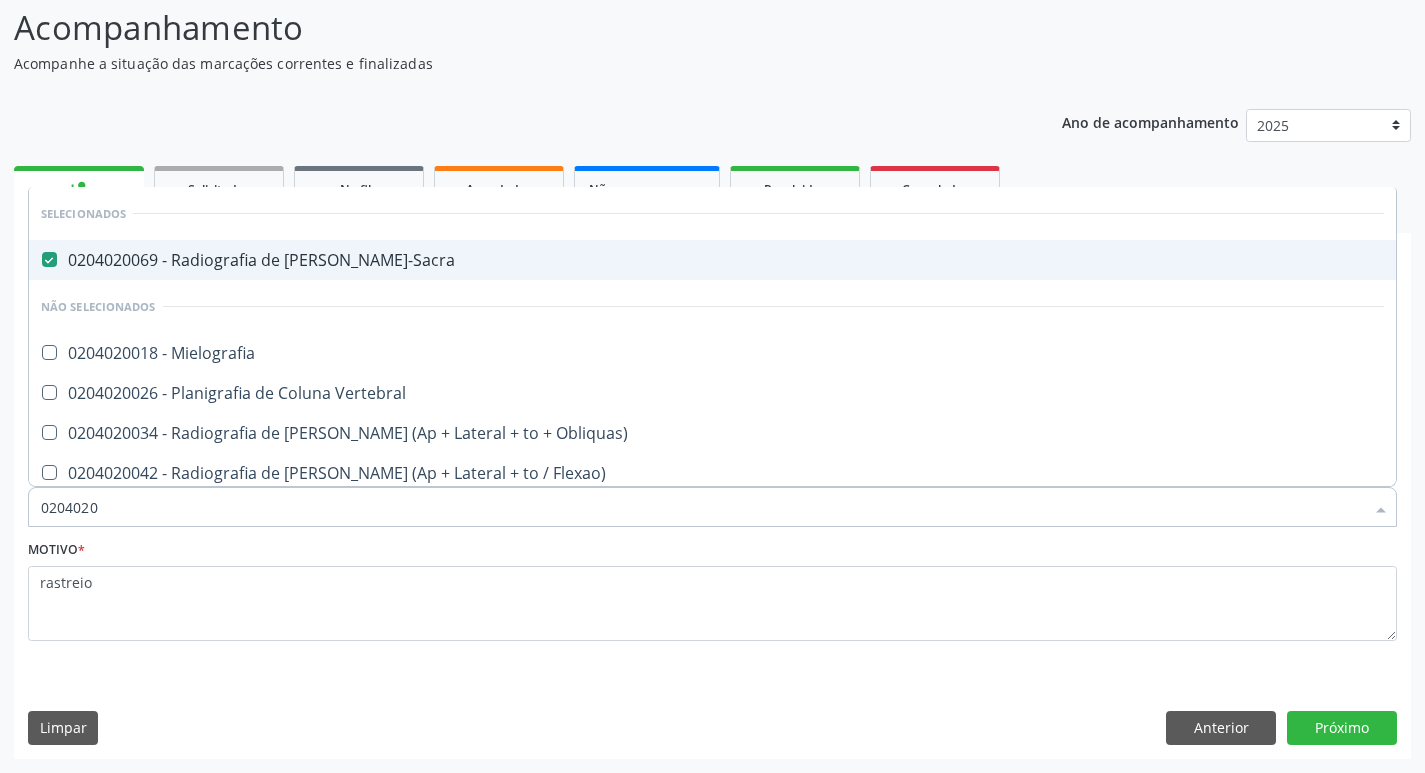 type on "020402" 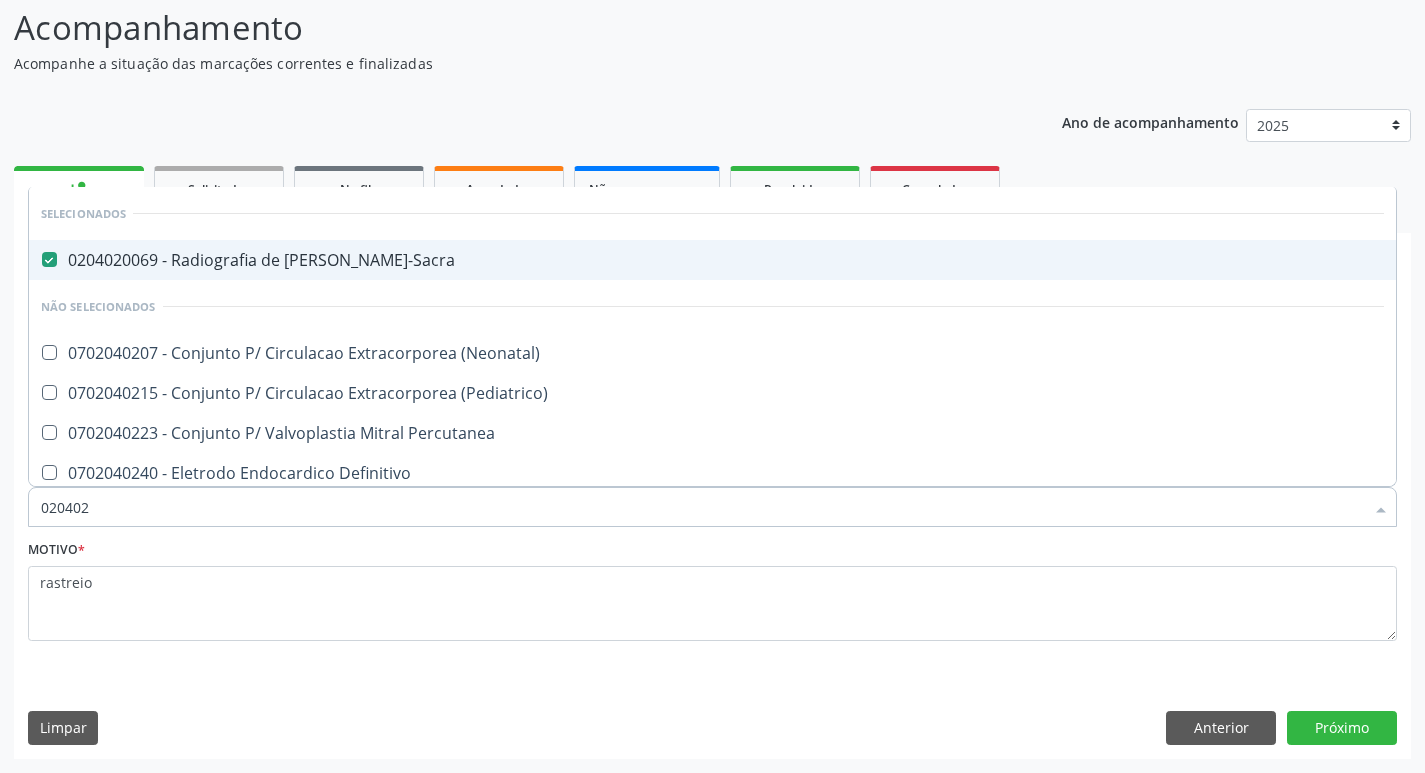 type on "0204020" 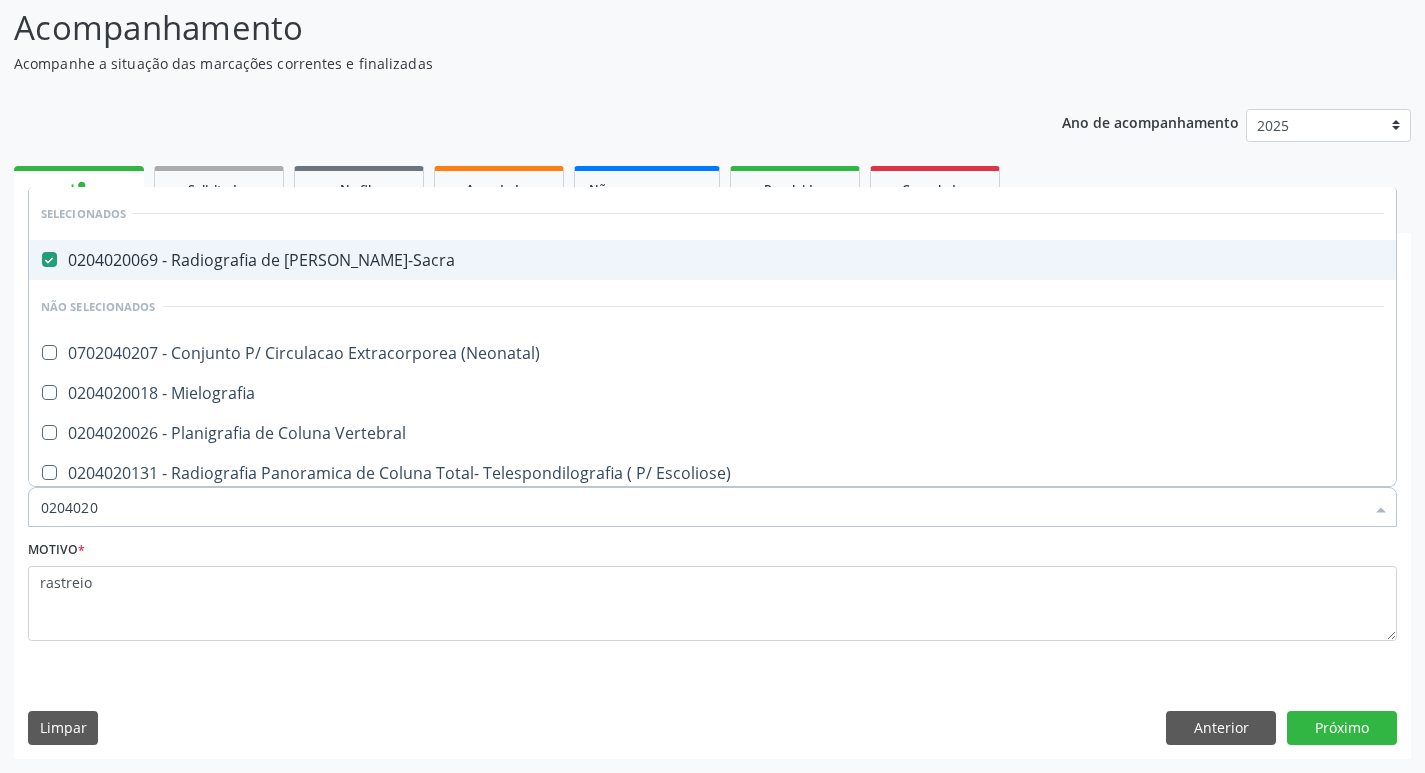 type on "02040200" 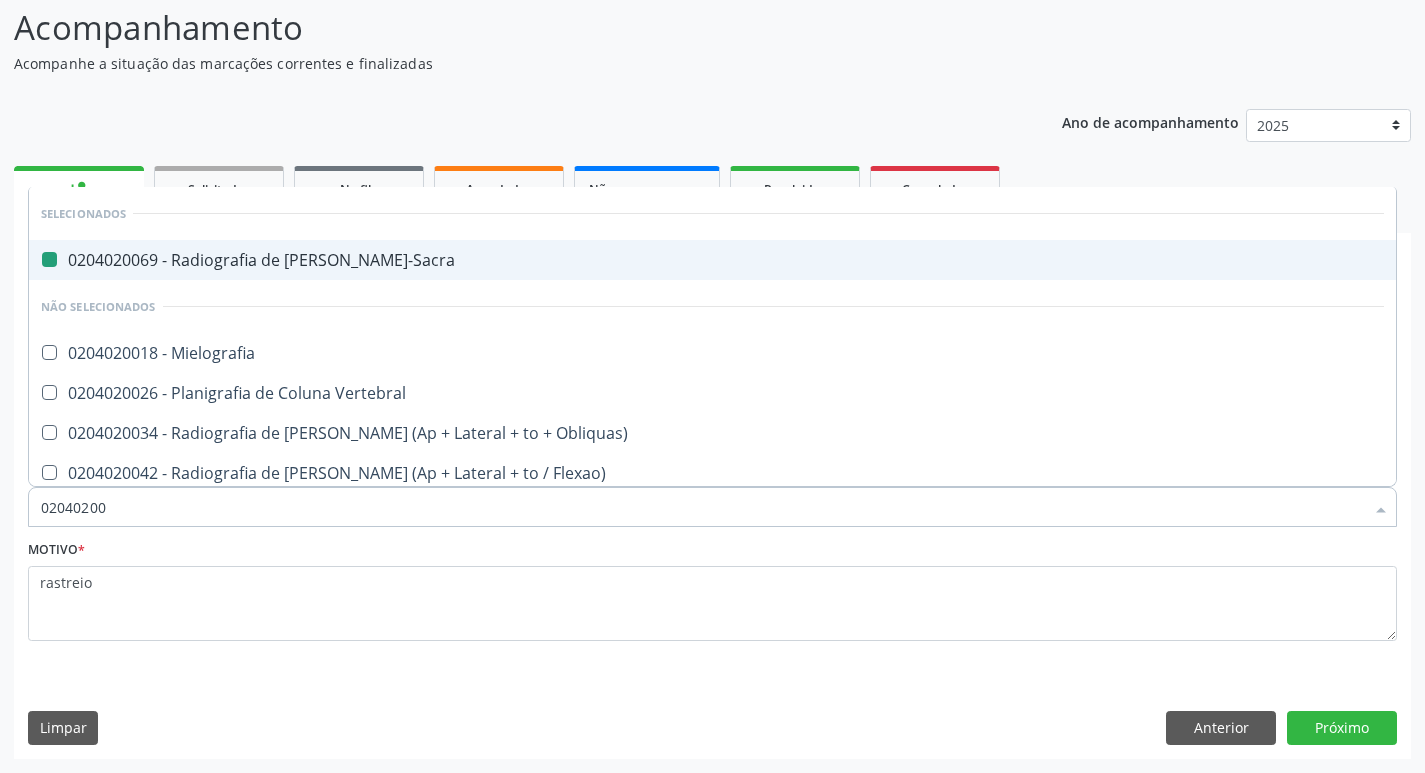 type on "020402009" 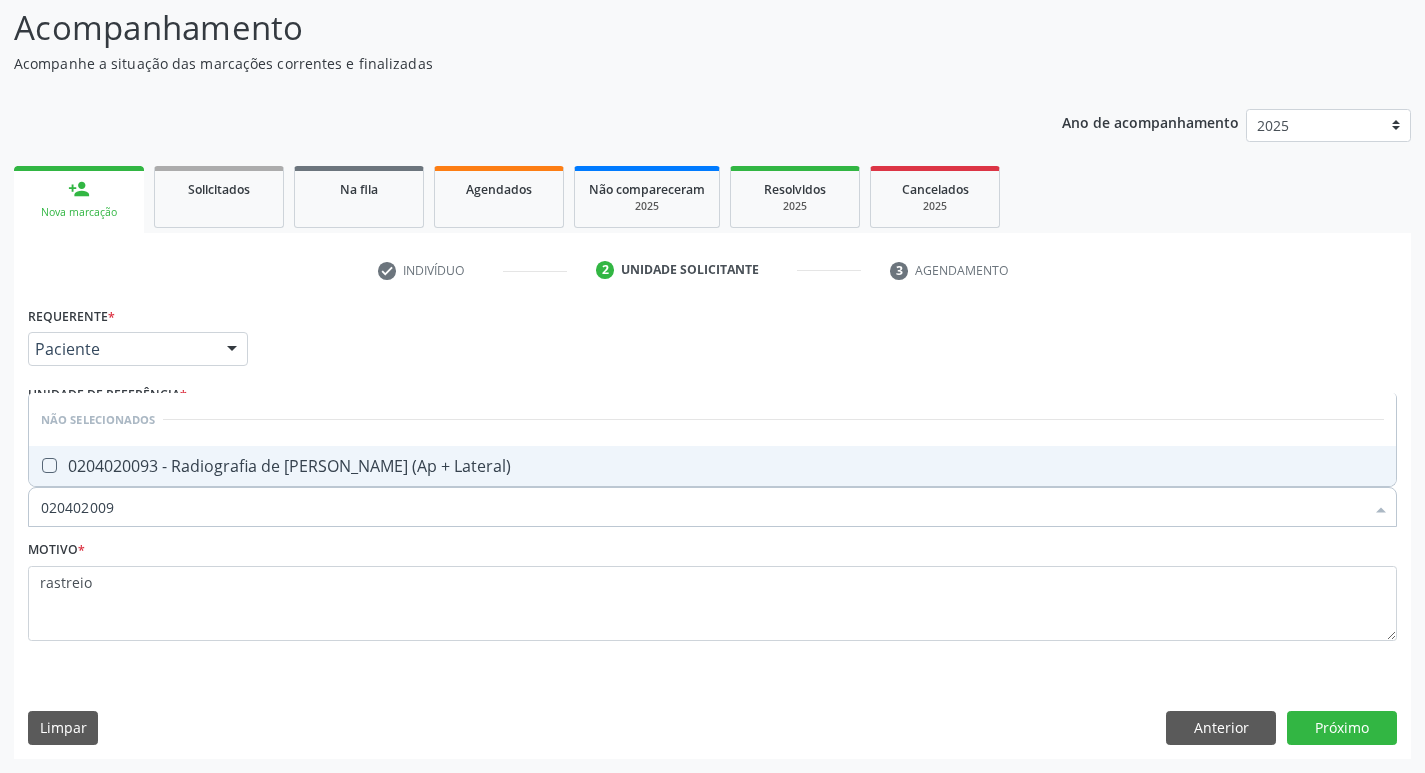 type on "0204020093" 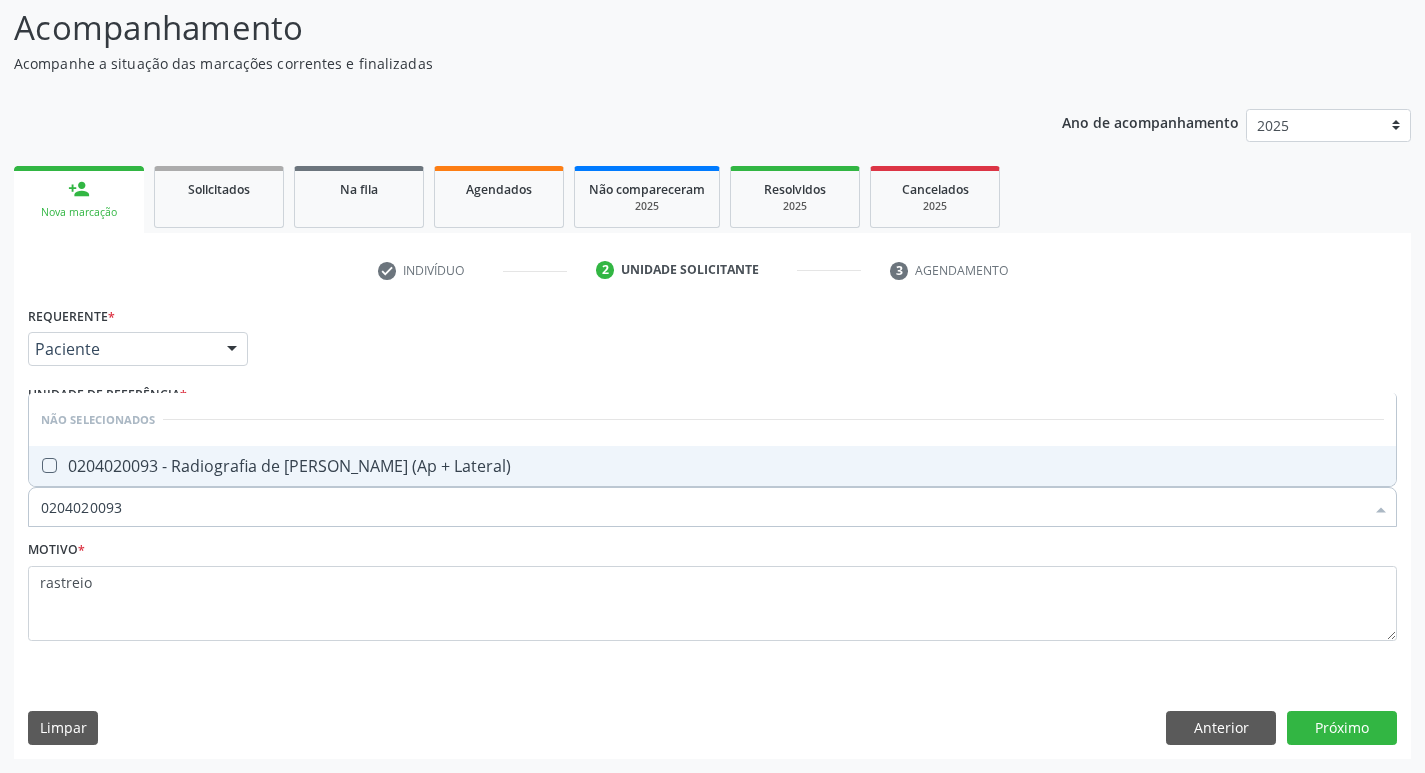 click on "0204020093 - Radiografia de Coluna Toracica (Ap + Lateral)" at bounding box center (712, 466) 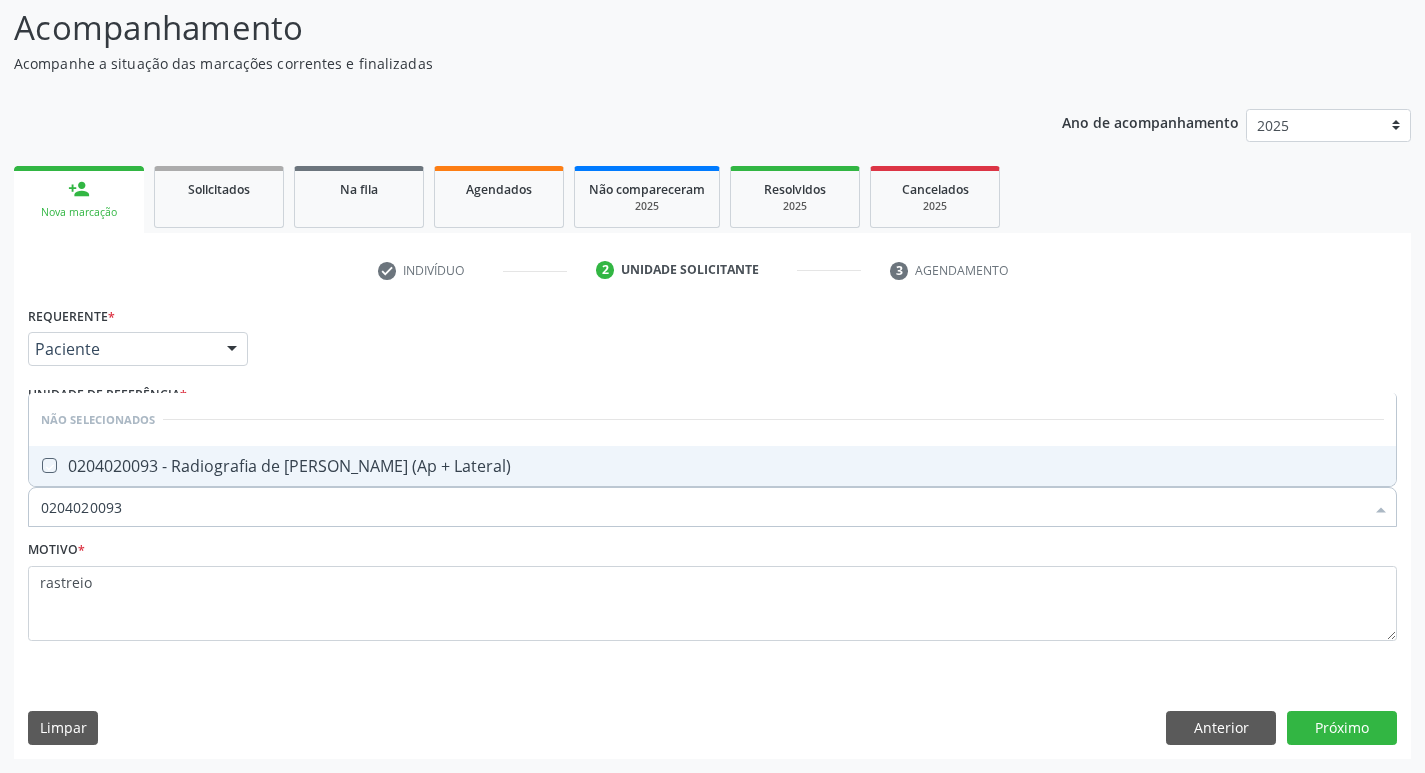 checkbox on "true" 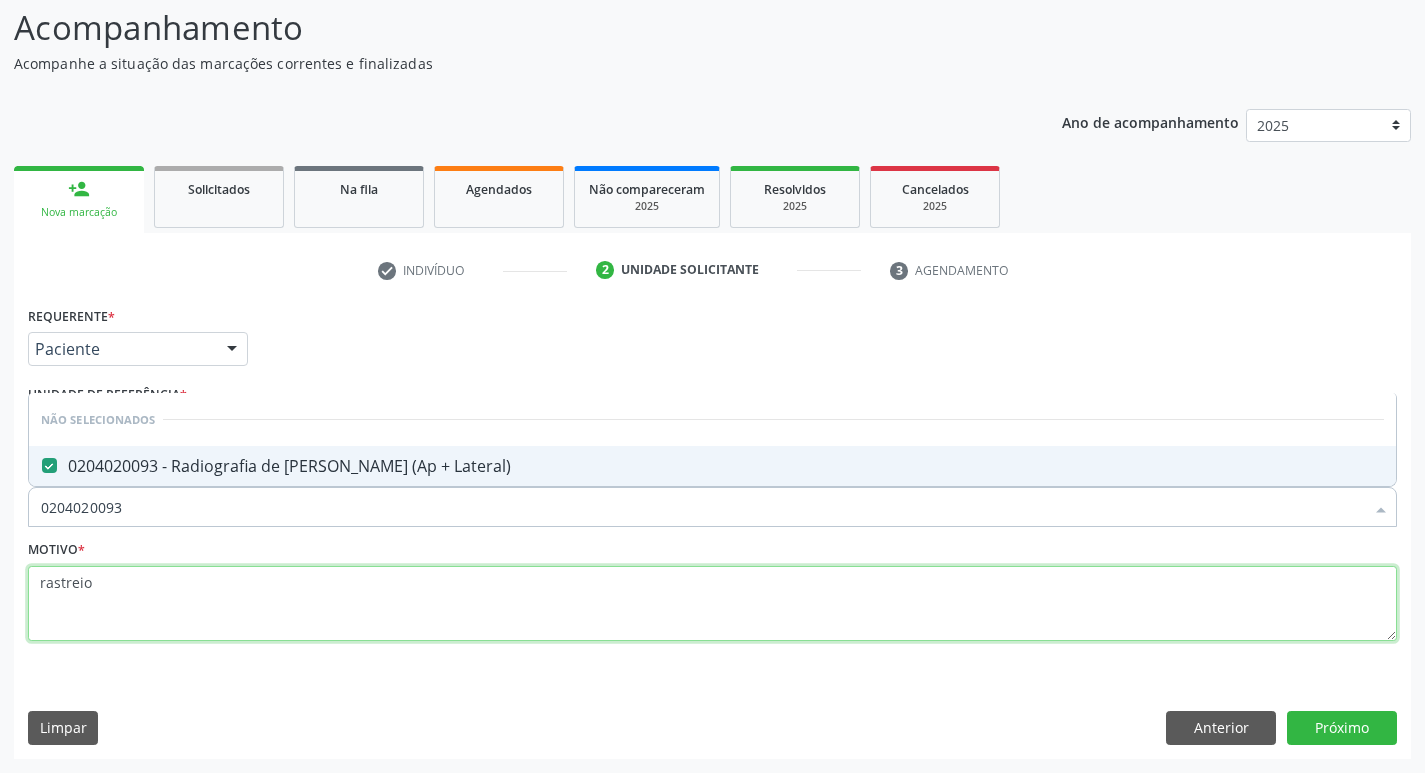 click on "rastreio" at bounding box center [712, 604] 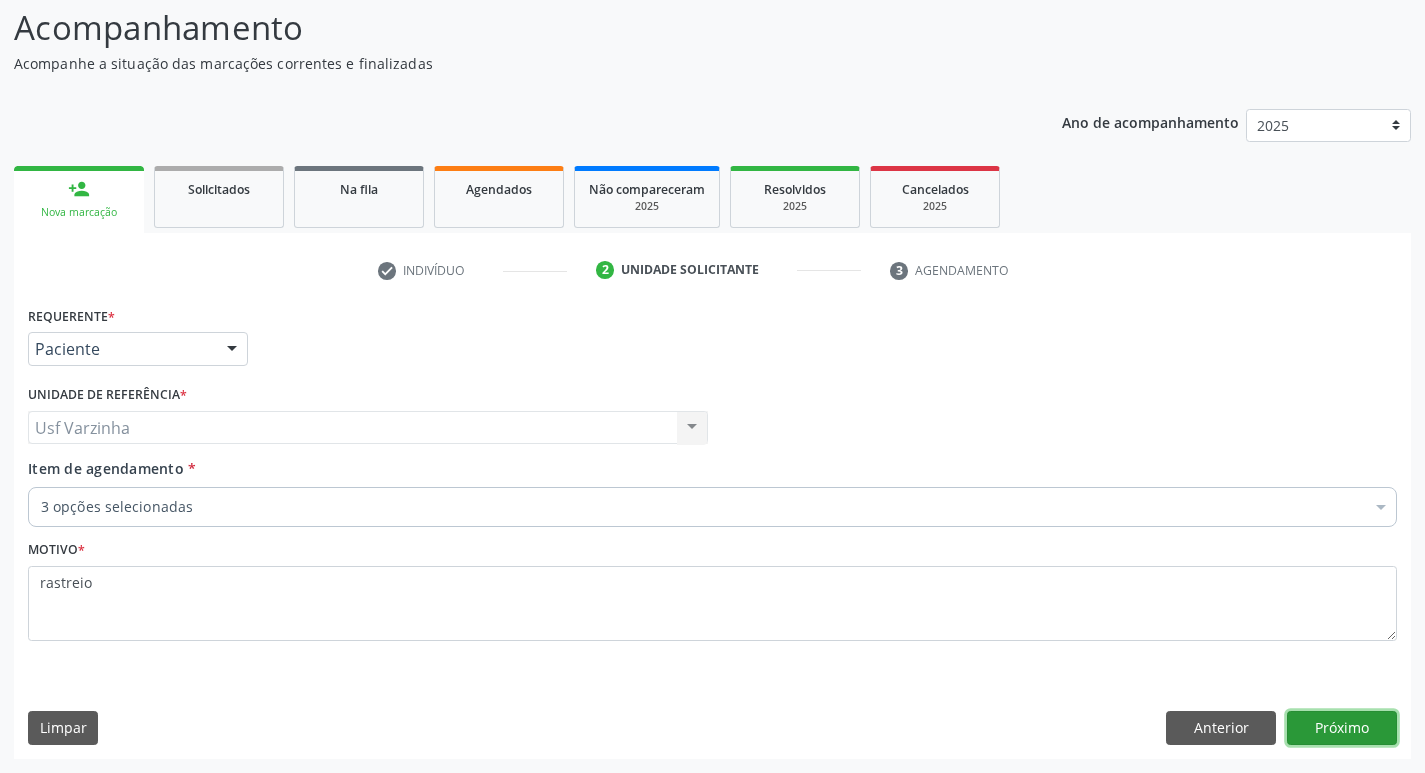 click on "Próximo" at bounding box center (1342, 728) 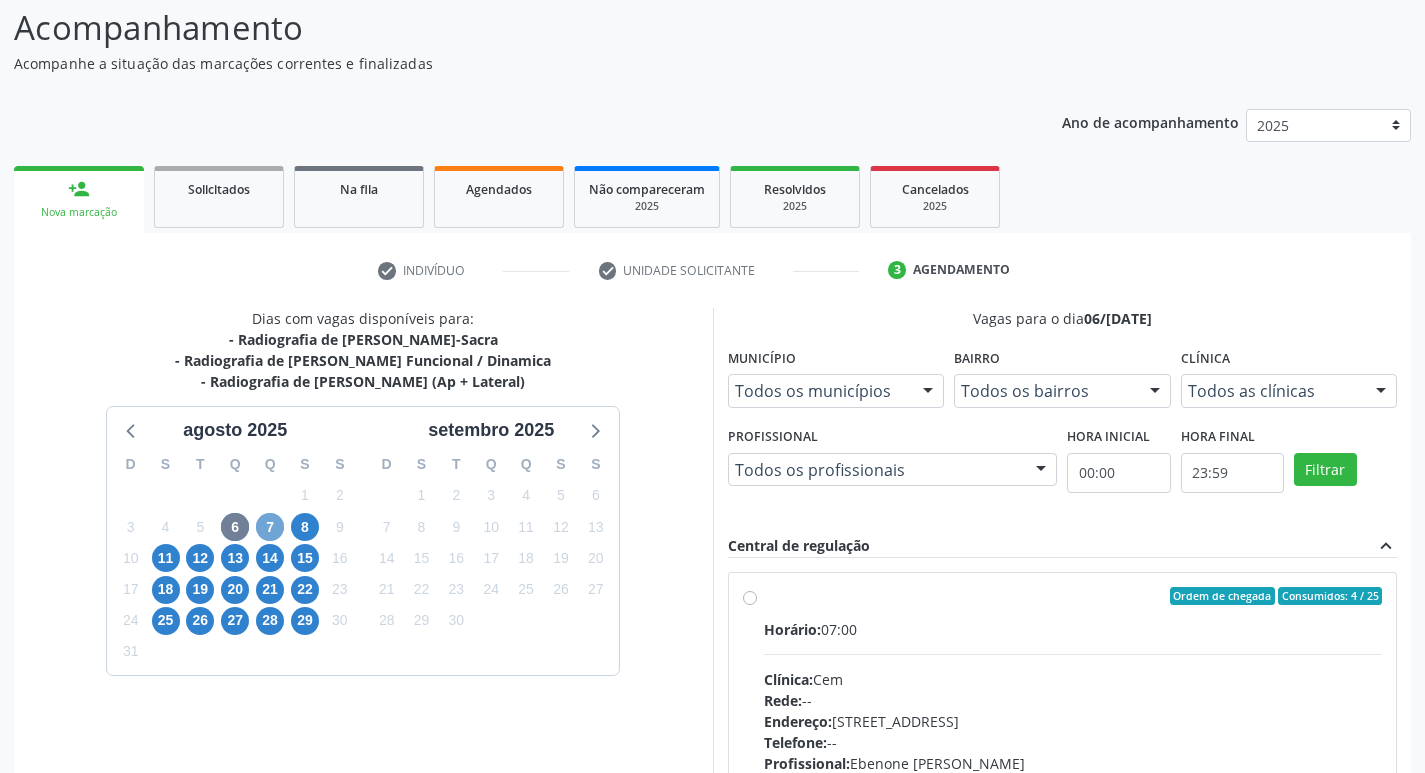 click on "7" at bounding box center (270, 527) 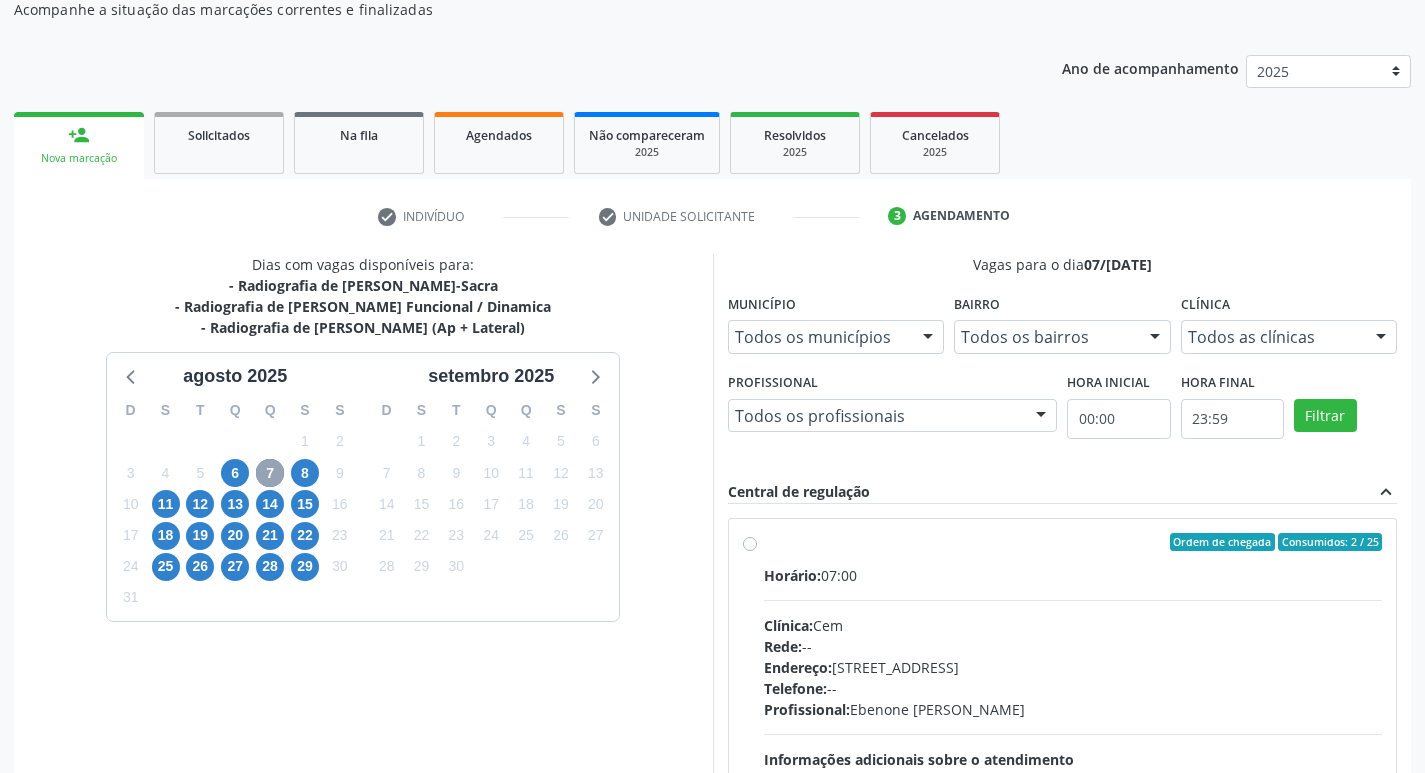 scroll, scrollTop: 386, scrollLeft: 0, axis: vertical 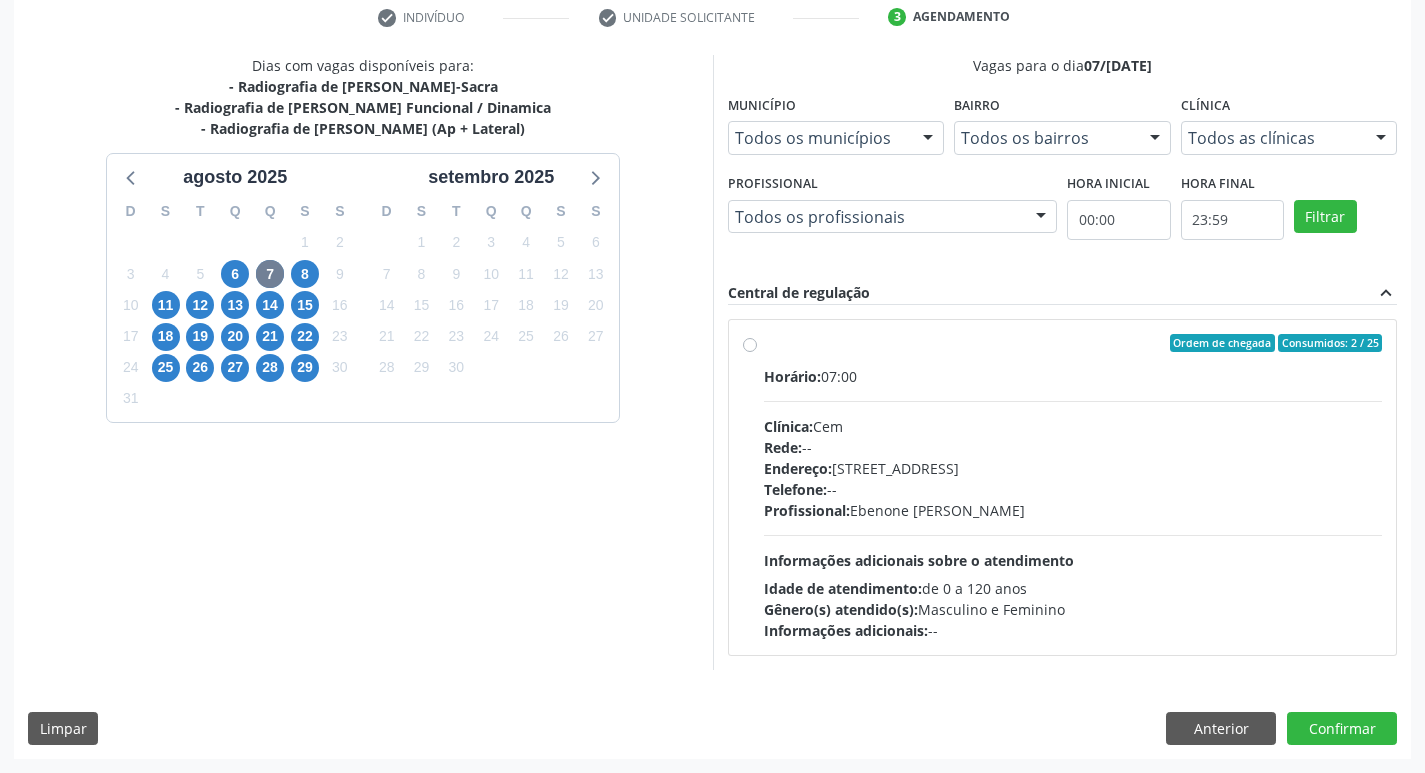 click on "Ordem de chegada
Consumidos: 2 / 25
Horário:   07:00
Clínica:  Cem
Rede:
--
Endereço:   Casa, nº 393, Nossa Senhora da Pen, Serra Talhada - PE
Telefone:   --
Profissional:
Ebenone Antonio da Silva
Informações adicionais sobre o atendimento
Idade de atendimento:
de 0 a 120 anos
Gênero(s) atendido(s):
Masculino e Feminino
Informações adicionais:
--" at bounding box center [1073, 487] 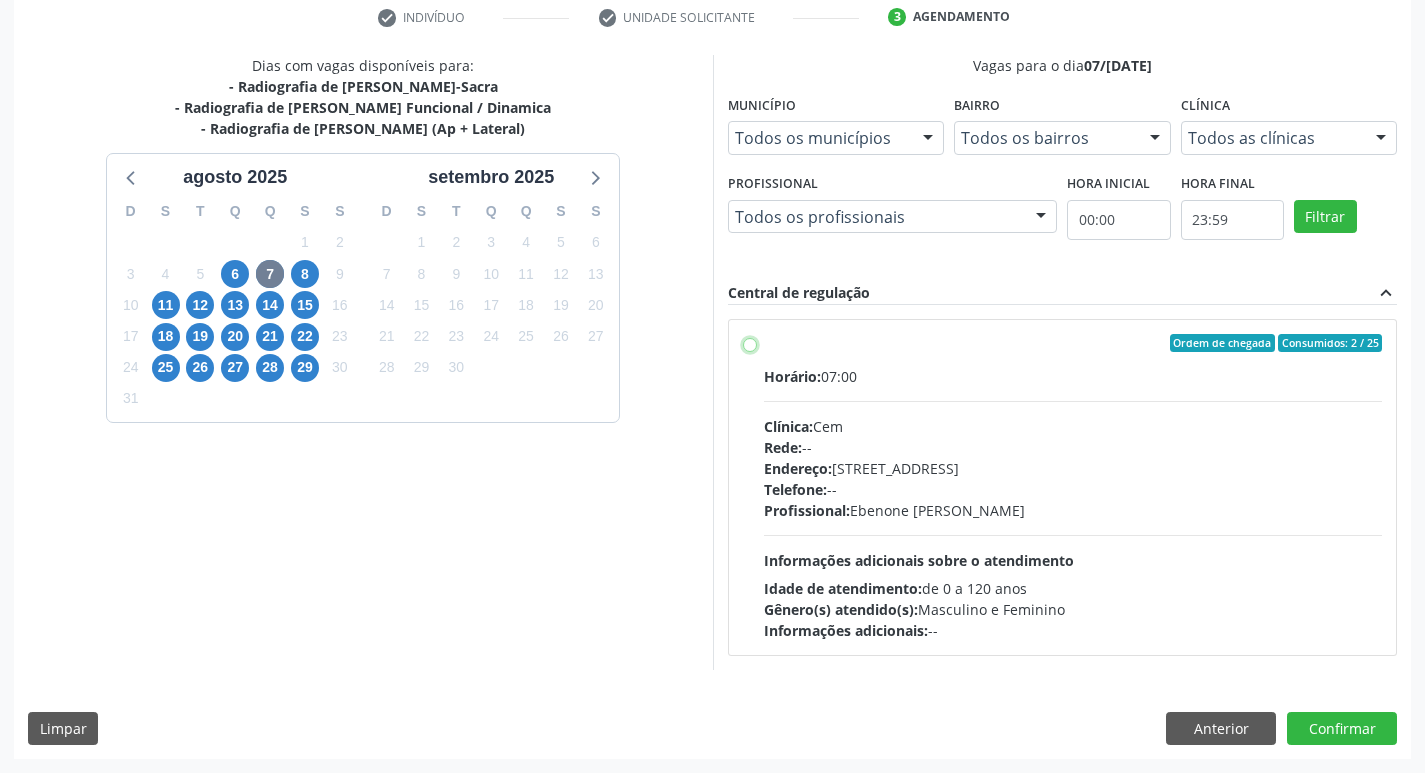 click on "Ordem de chegada
Consumidos: 2 / 25
Horário:   07:00
Clínica:  Cem
Rede:
--
Endereço:   Casa, nº 393, Nossa Senhora da Pen, Serra Talhada - PE
Telefone:   --
Profissional:
Ebenone Antonio da Silva
Informações adicionais sobre o atendimento
Idade de atendimento:
de 0 a 120 anos
Gênero(s) atendido(s):
Masculino e Feminino
Informações adicionais:
--" at bounding box center [750, 343] 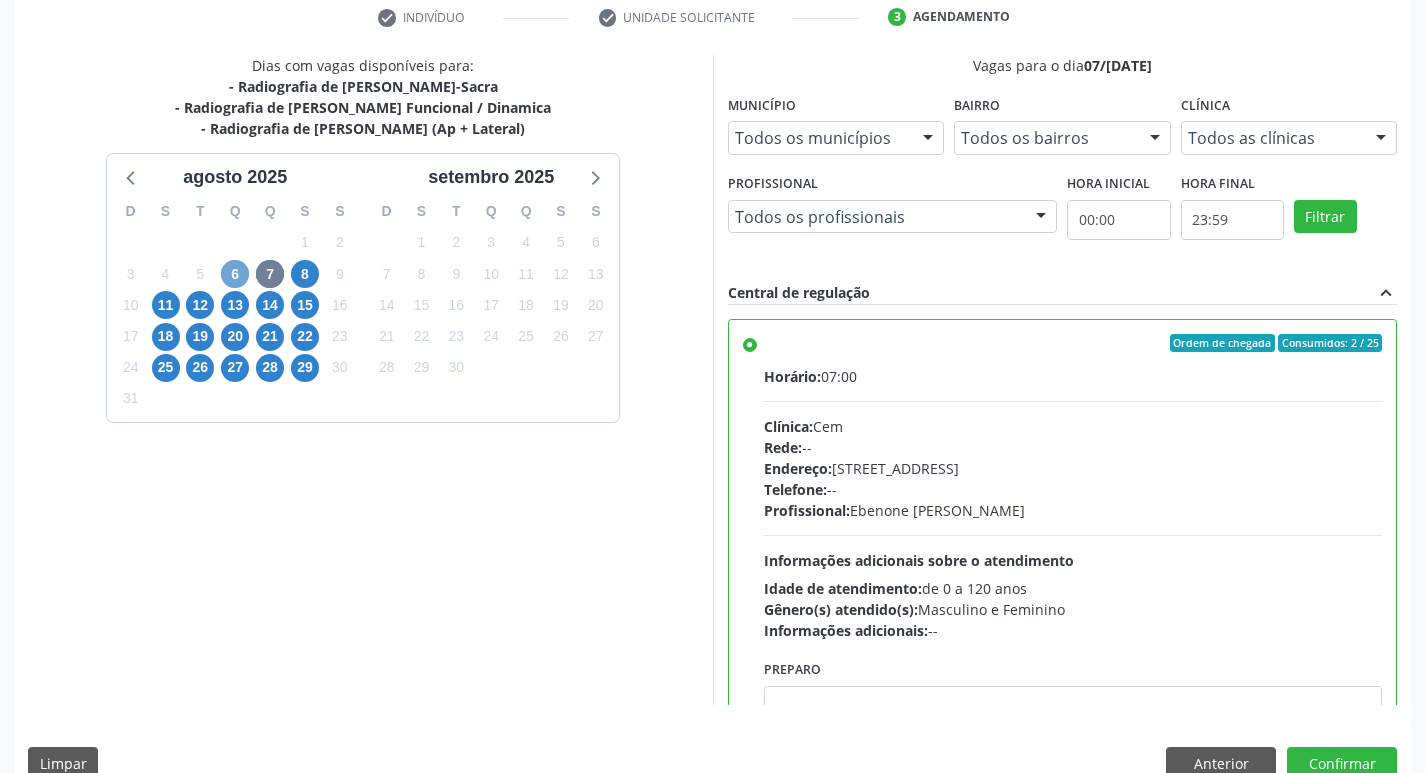 click on "6" at bounding box center (235, 274) 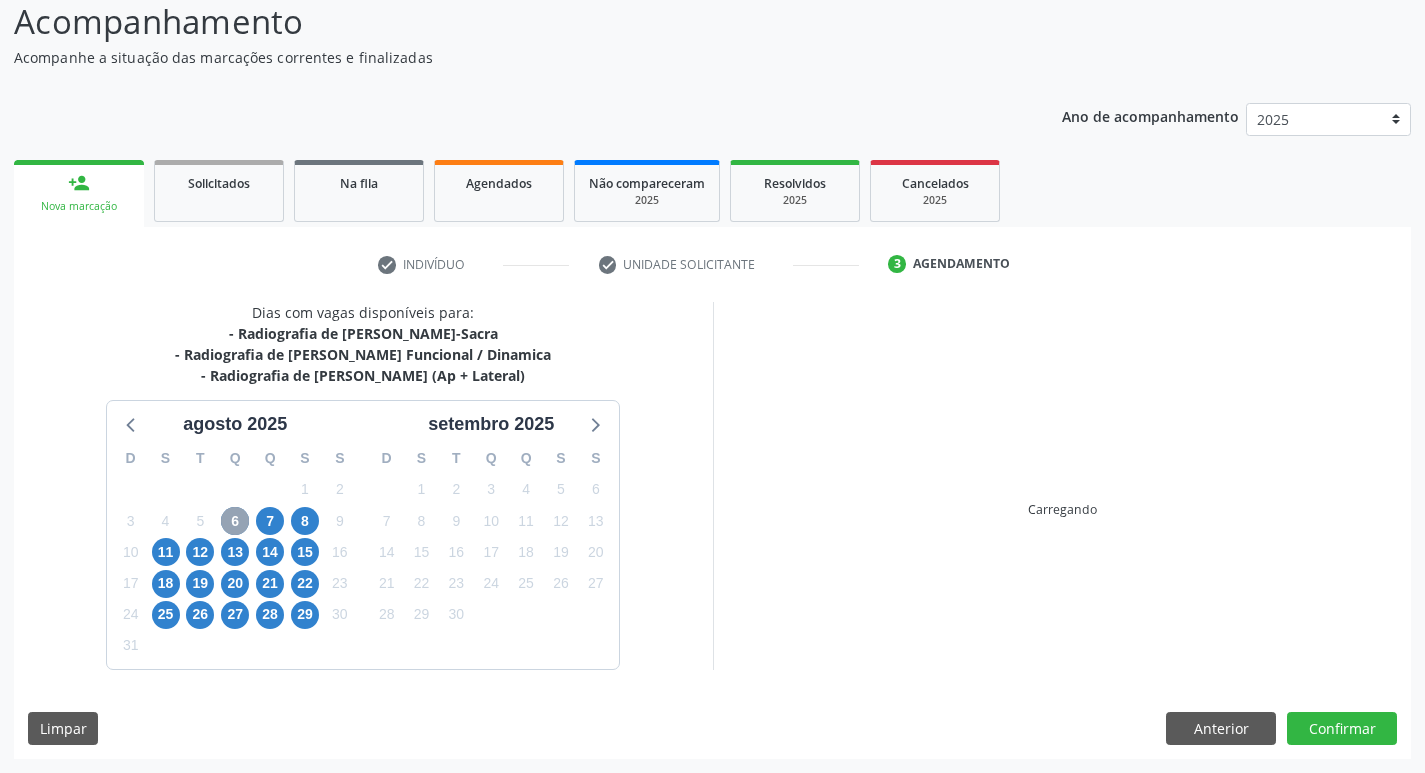 scroll, scrollTop: 386, scrollLeft: 0, axis: vertical 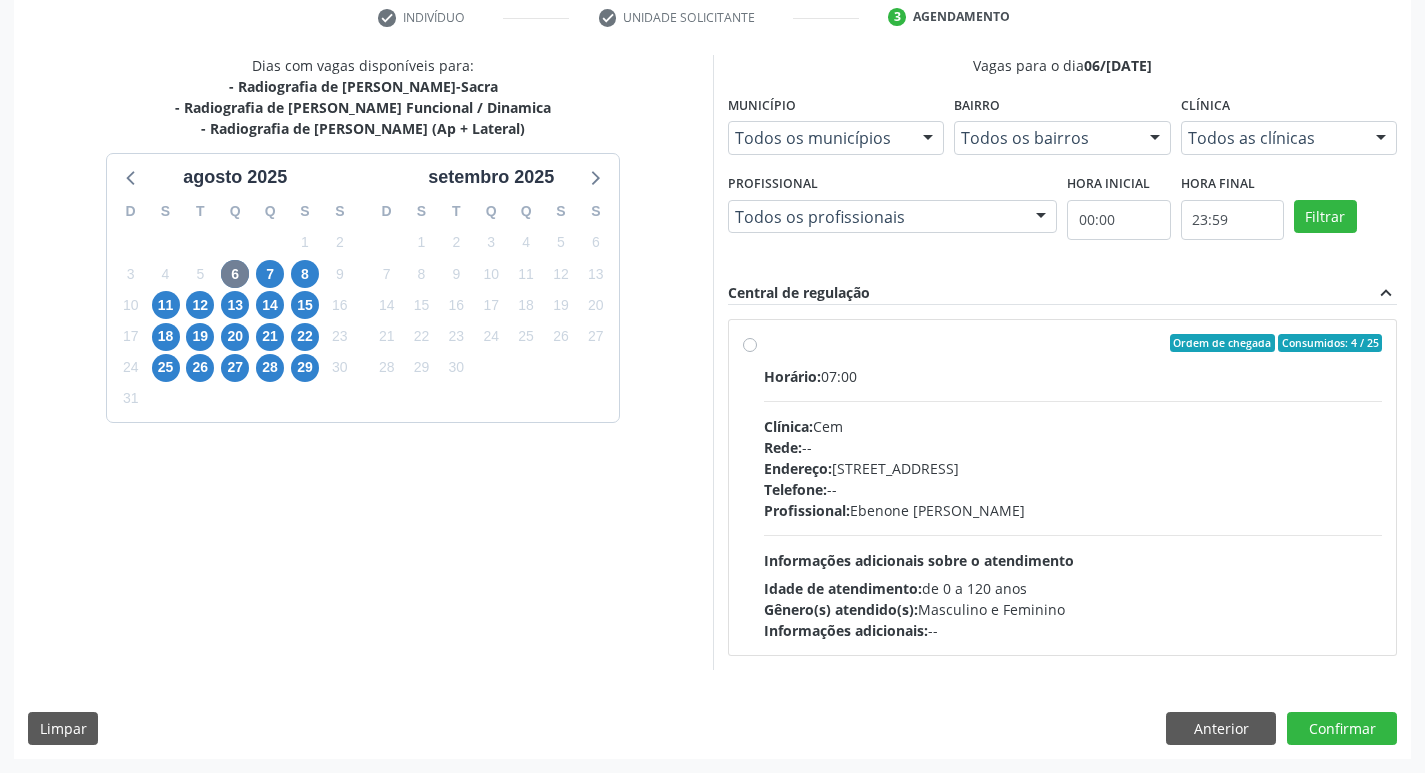 click on "Ordem de chegada
Consumidos: 4 / 25
Horário:   07:00
Clínica:  Cem
Rede:
--
Endereço:   Casa, nº 393, Nossa Senhora da Pen, Serra Talhada - PE
Telefone:   --
Profissional:
Ebenone Antonio da Silva
Informações adicionais sobre o atendimento
Idade de atendimento:
de 0 a 120 anos
Gênero(s) atendido(s):
Masculino e Feminino
Informações adicionais:
--" at bounding box center (1073, 487) 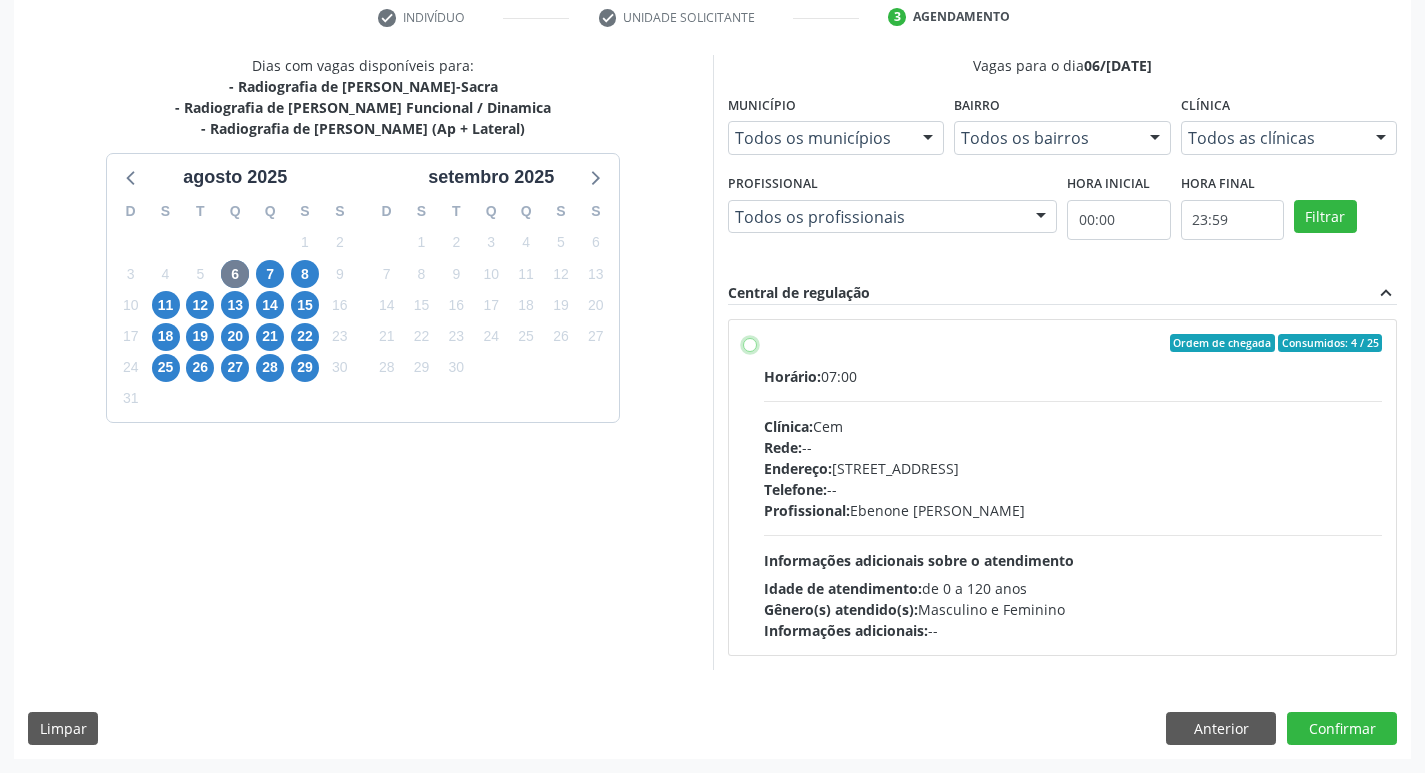 click on "Ordem de chegada
Consumidos: 4 / 25
Horário:   07:00
Clínica:  Cem
Rede:
--
Endereço:   Casa, nº 393, Nossa Senhora da Pen, Serra Talhada - PE
Telefone:   --
Profissional:
Ebenone Antonio da Silva
Informações adicionais sobre o atendimento
Idade de atendimento:
de 0 a 120 anos
Gênero(s) atendido(s):
Masculino e Feminino
Informações adicionais:
--" at bounding box center (750, 343) 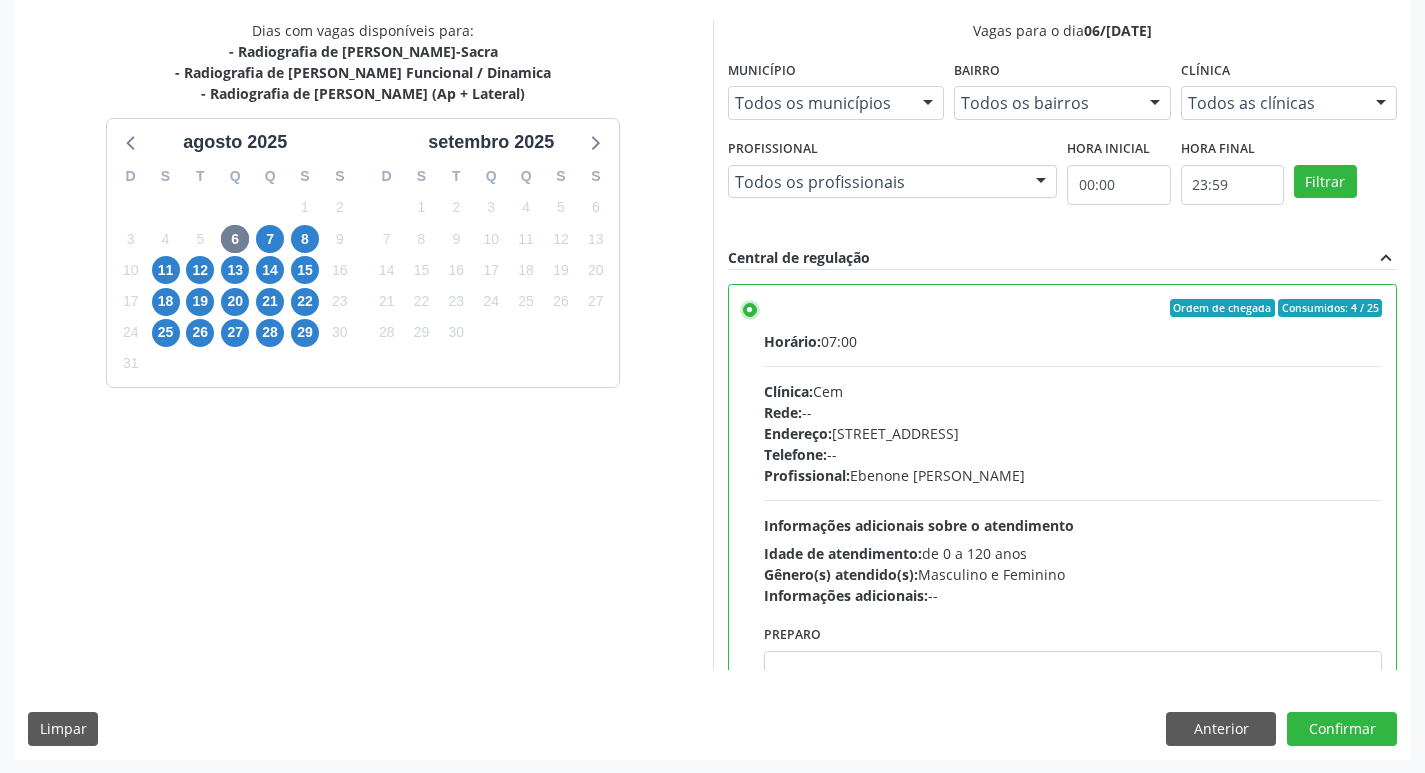 scroll, scrollTop: 422, scrollLeft: 0, axis: vertical 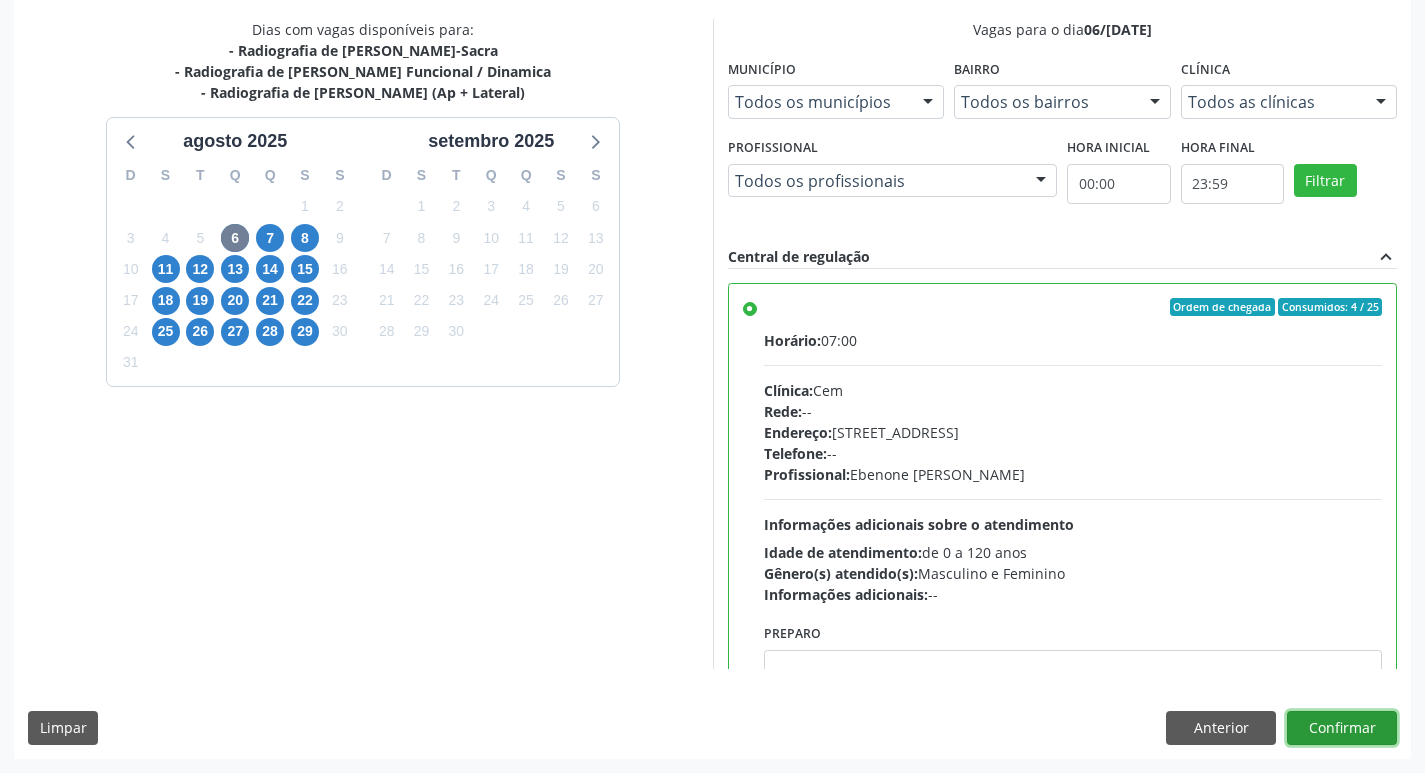 click on "Confirmar" at bounding box center (1342, 728) 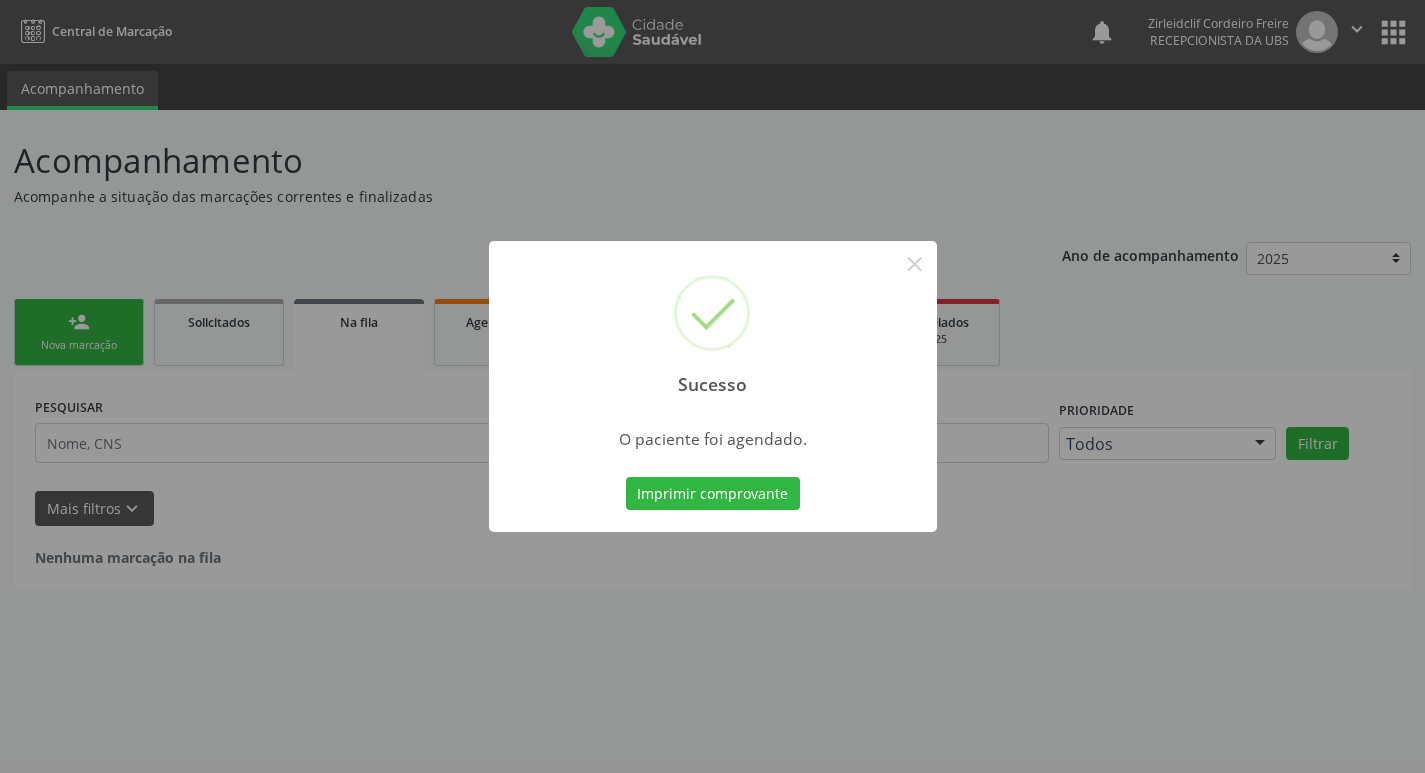 scroll, scrollTop: 0, scrollLeft: 0, axis: both 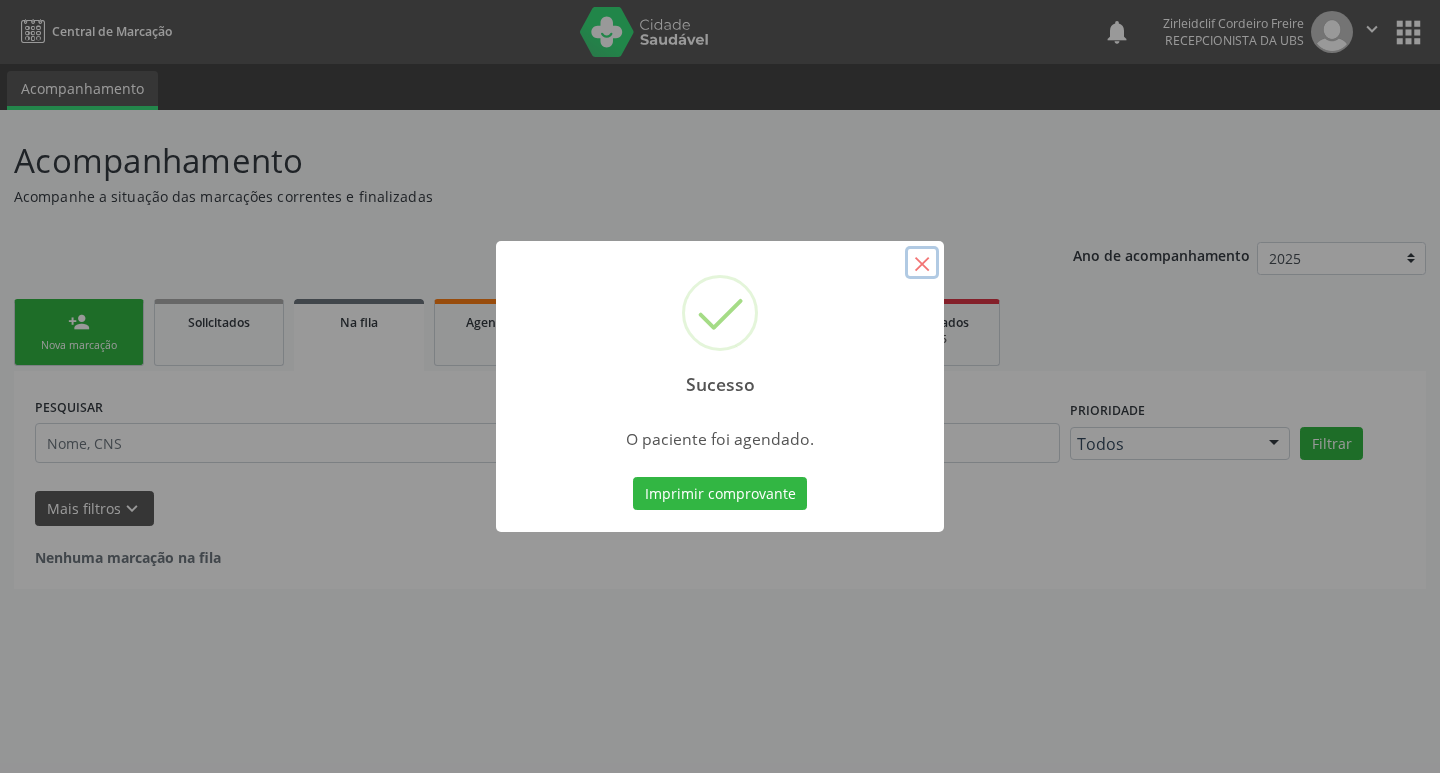 click on "×" at bounding box center [922, 263] 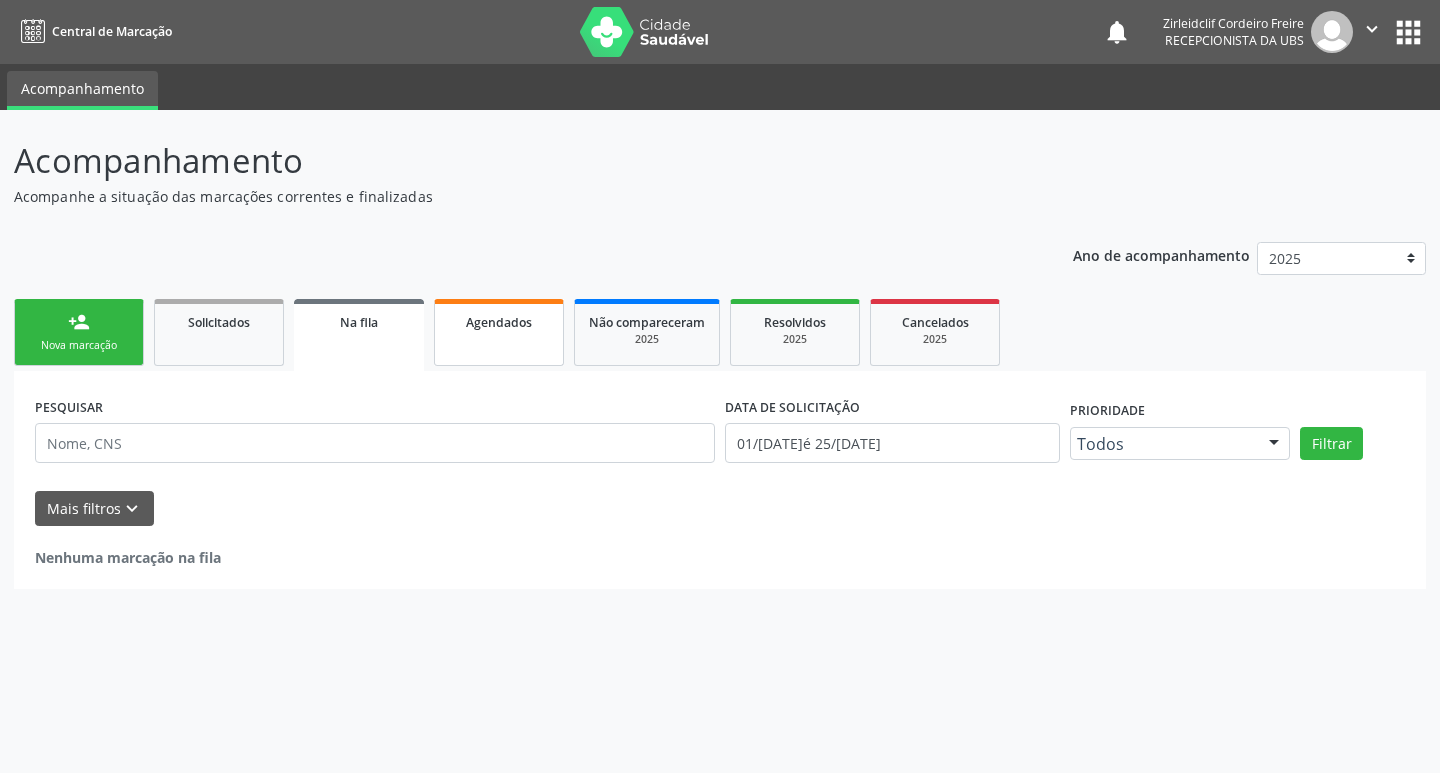 click on "Agendados" at bounding box center [499, 332] 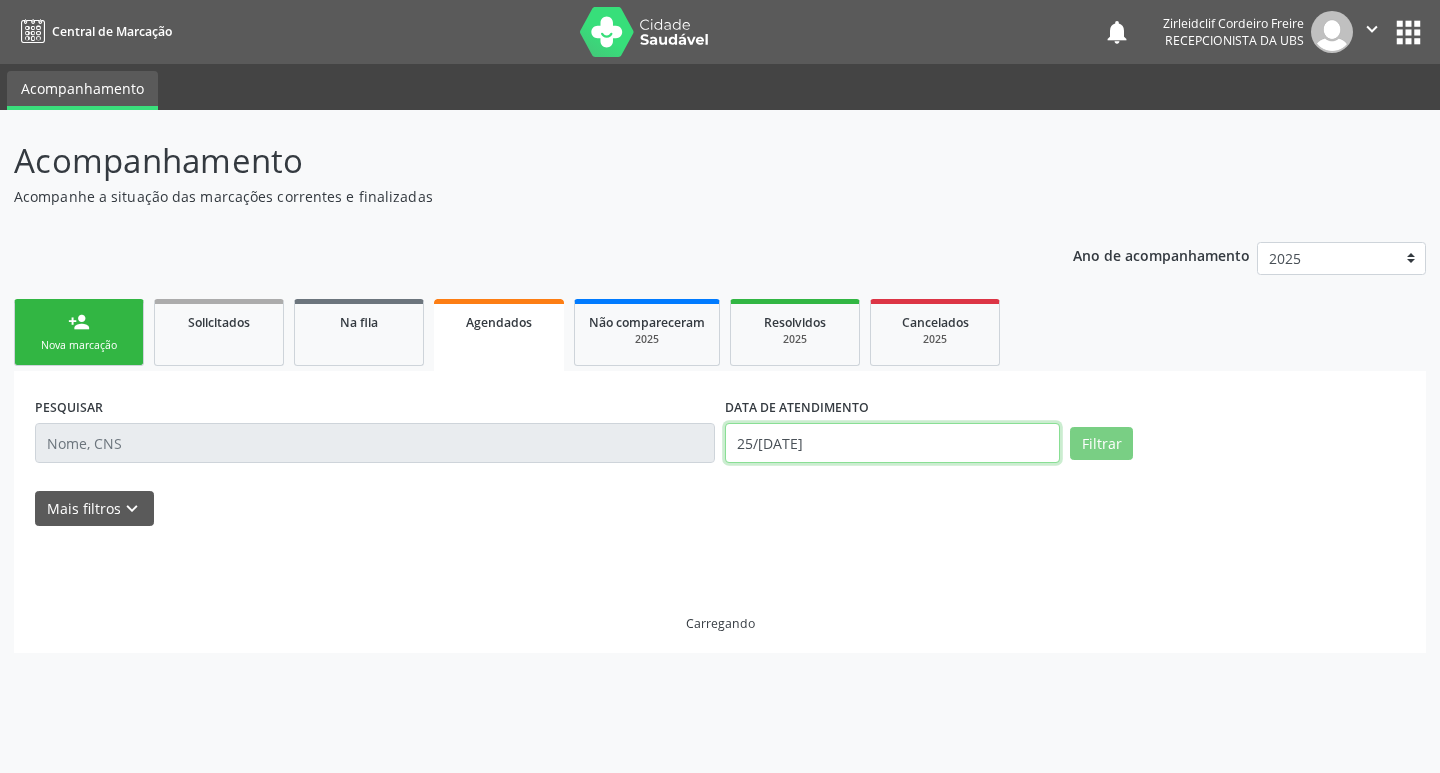 click on "Central de Marcação
notifications
Zirleidclif Cordeiro Freire
Recepcionista da UBS

Configurações
Sair
apps
Acompanhamento
Acompanhamento
Acompanhe a situação das marcações correntes e finalizadas
Relatórios
Ano de acompanhamento
2025 2024
person_add
Nova marcação
Solicitados   Na fila   Agendados   Não compareceram
2025
Resolvidos
2025
Cancelados
2025
PESQUISAR
DATA DE ATENDIMENTO
25/07/2025
Filtrar
UNIDADE EXECUTANTE
Carregando...
Nenhum resultado encontrado para: "   "
Não há nenhuma opção para ser exibida.
PROFISSIONAL EXECUTANTE
Selecione um profissional
"" at bounding box center (720, 386) 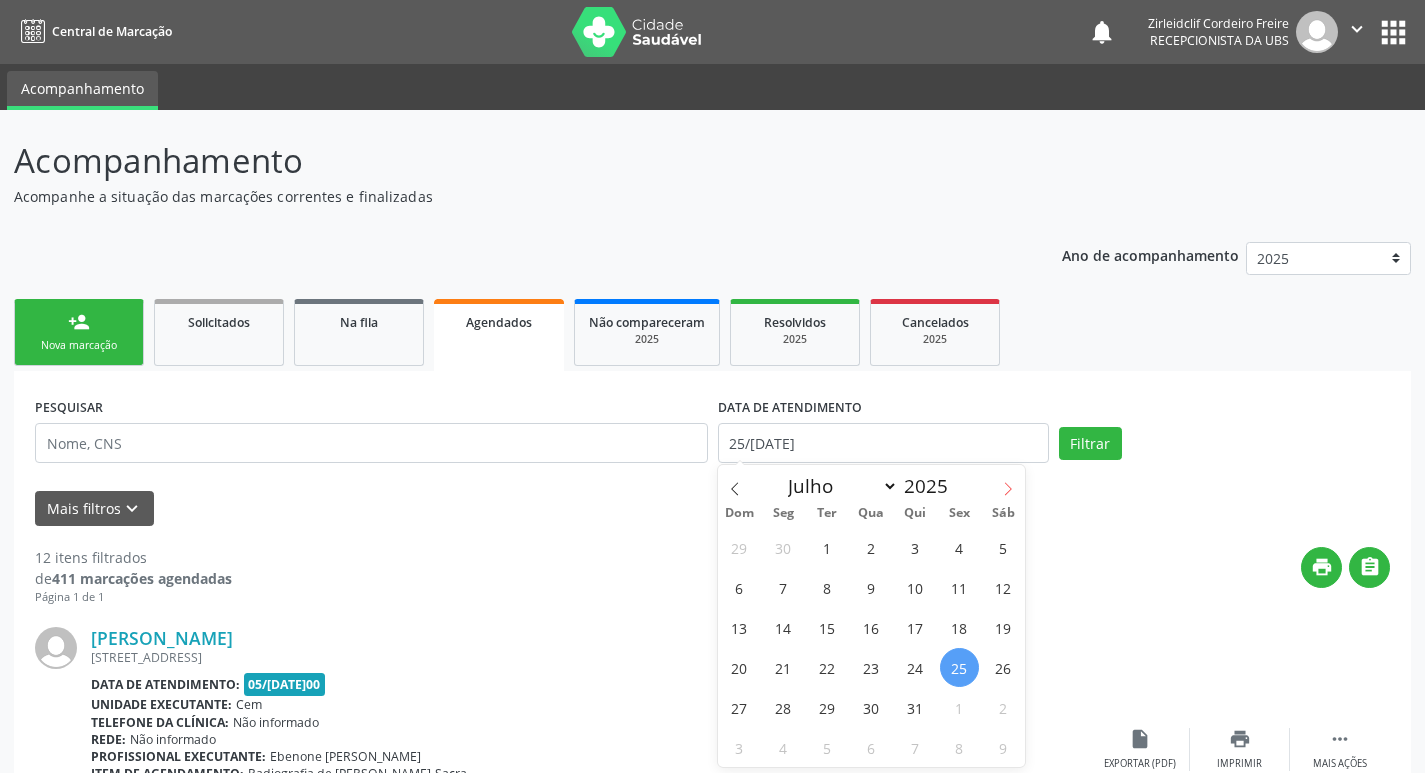 click 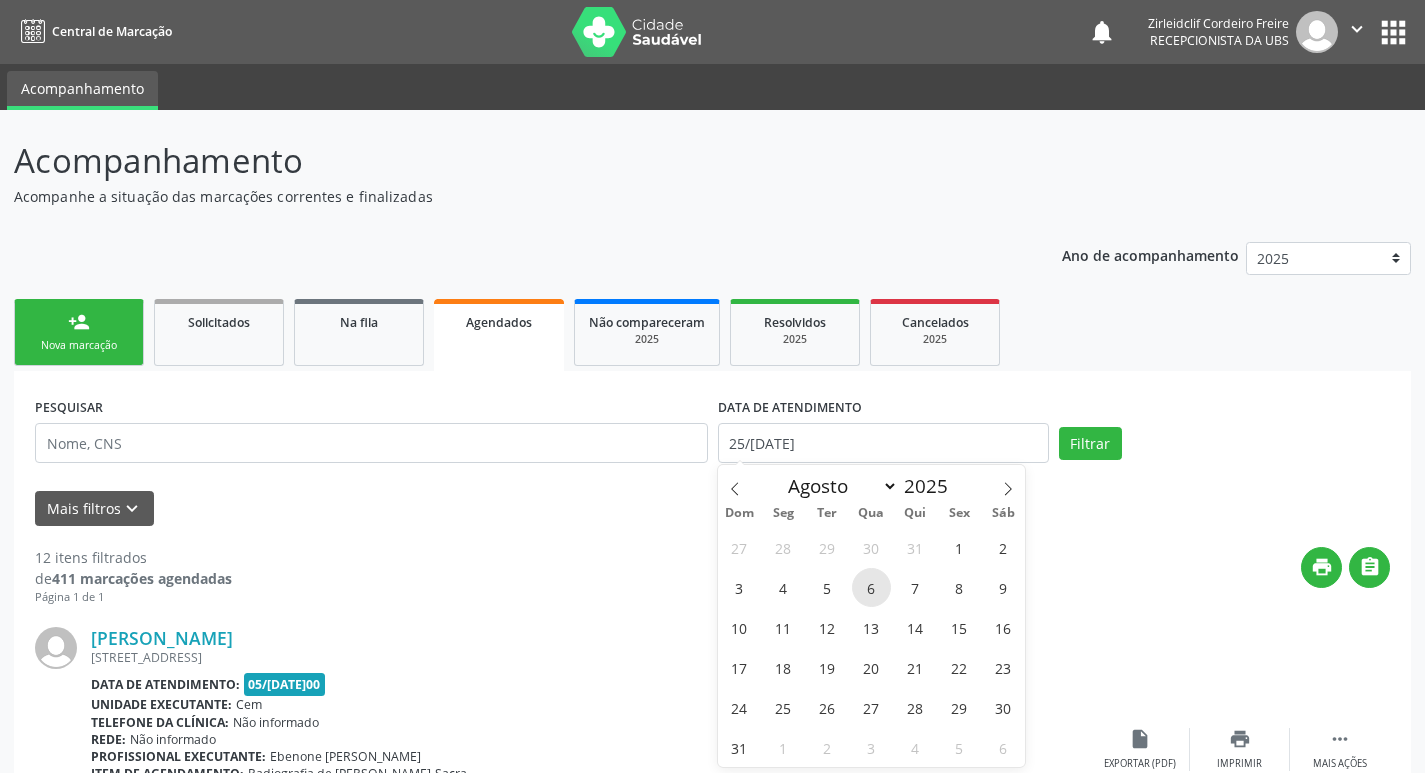 click on "6" at bounding box center [871, 587] 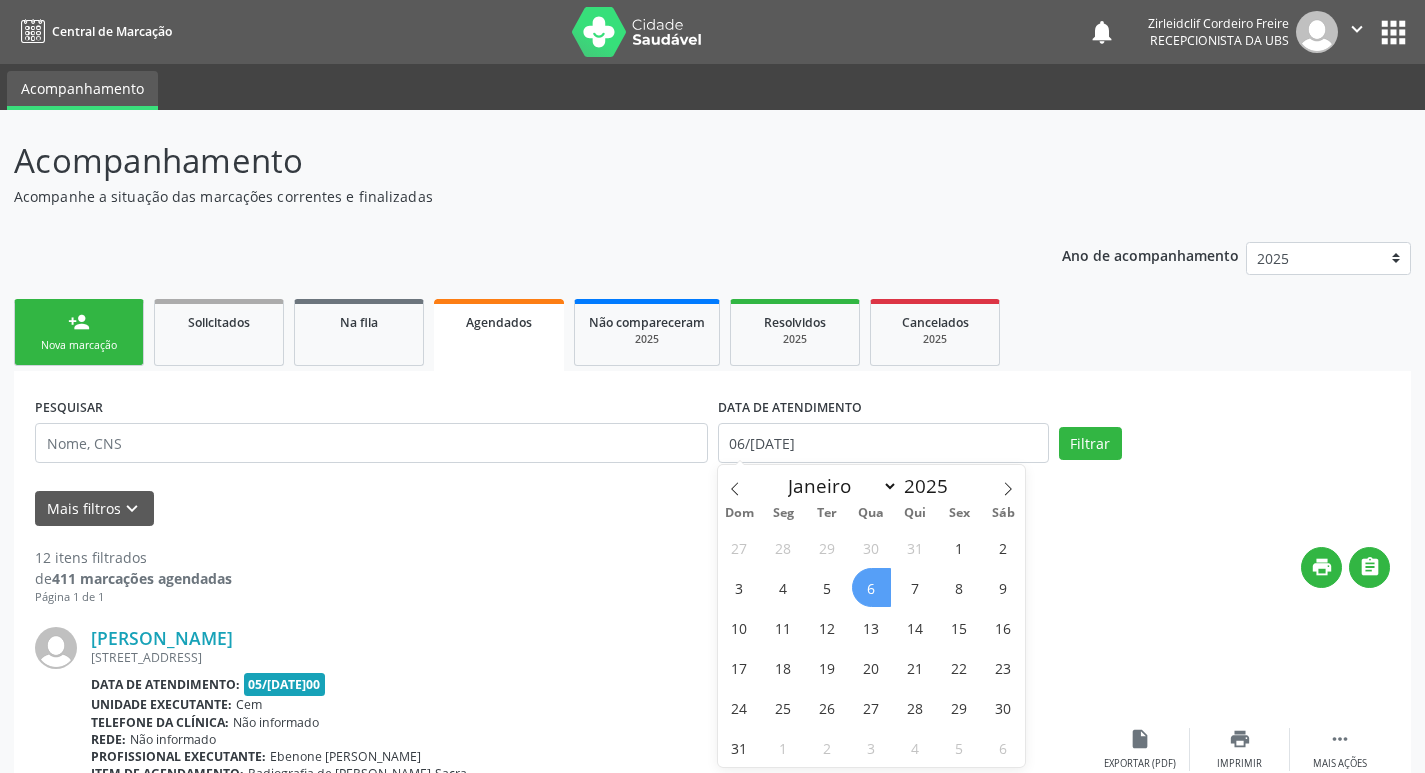 click on "6" at bounding box center (871, 587) 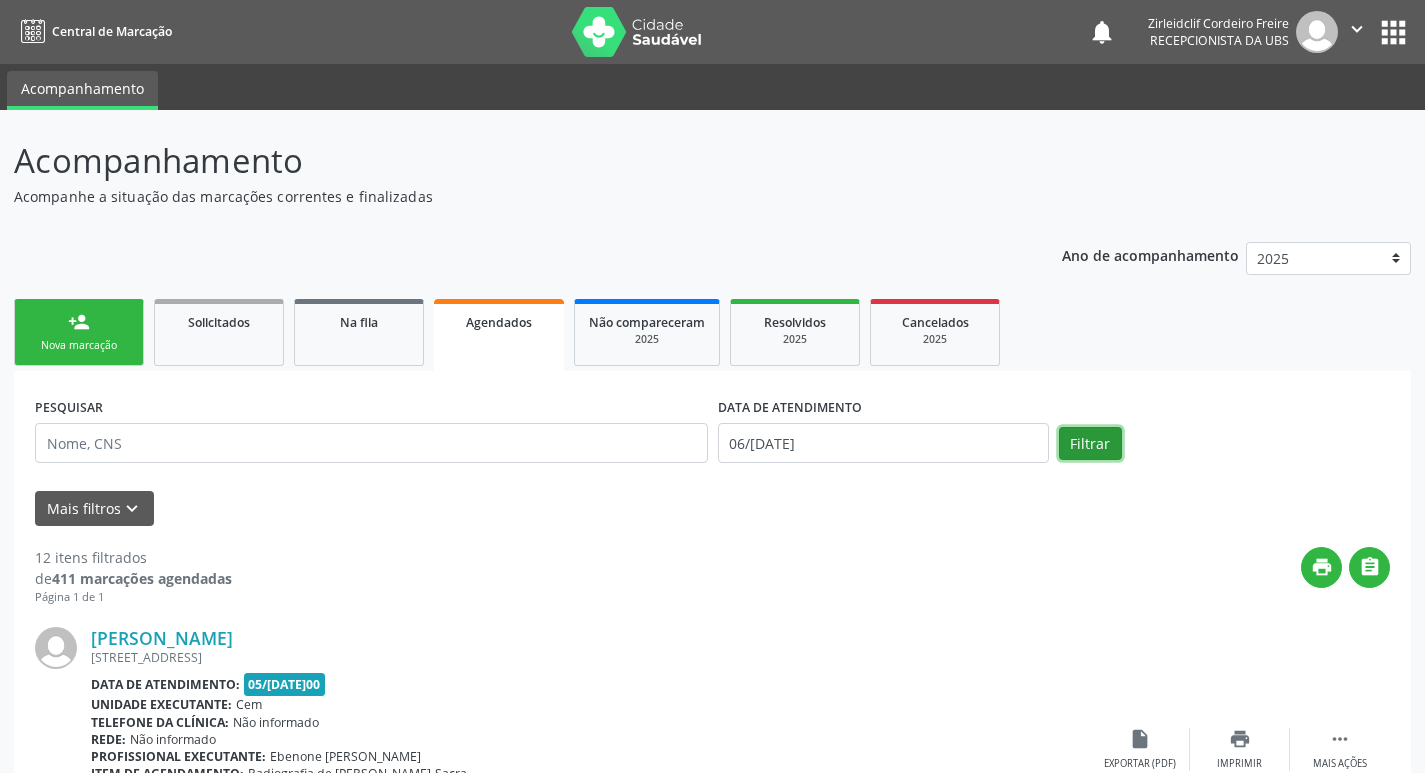 click on "Filtrar" at bounding box center [1090, 444] 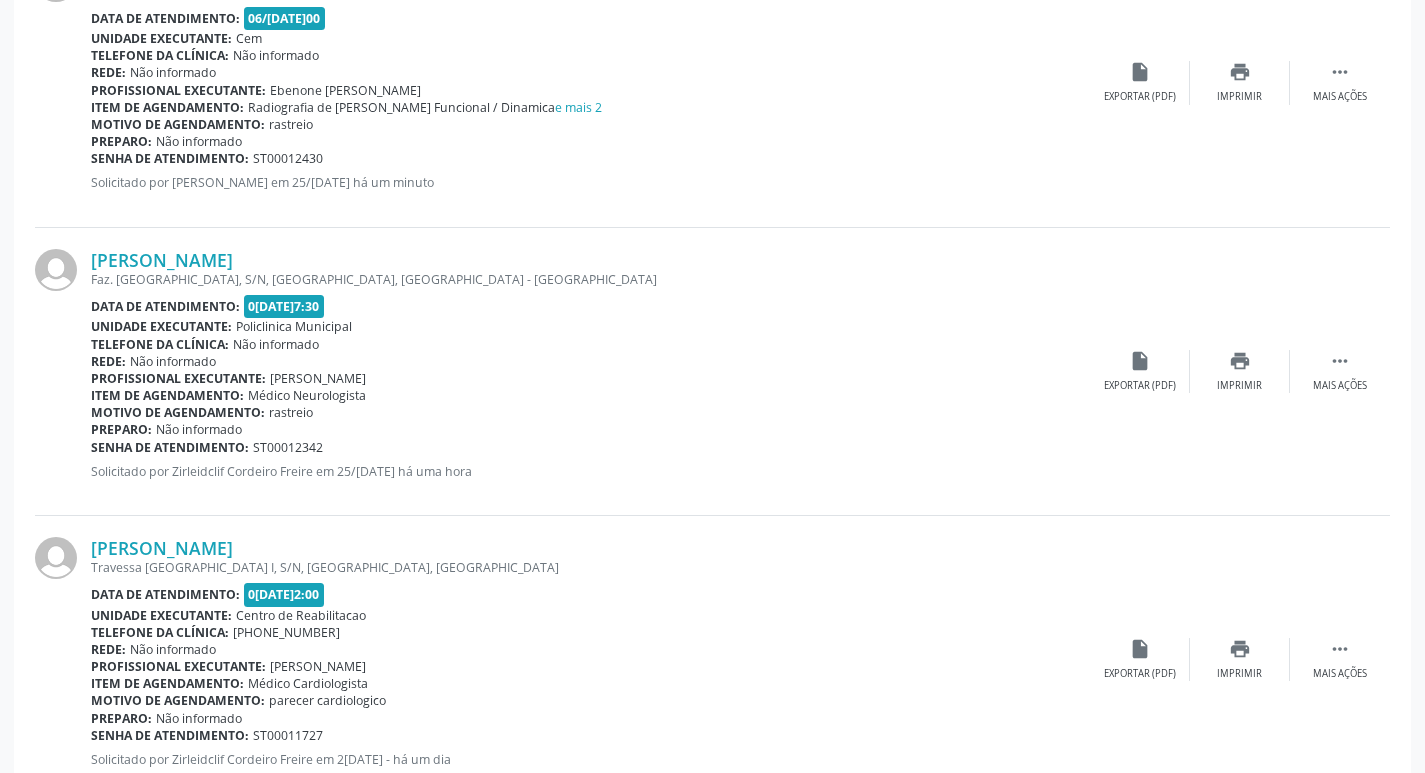 scroll, scrollTop: 1496, scrollLeft: 0, axis: vertical 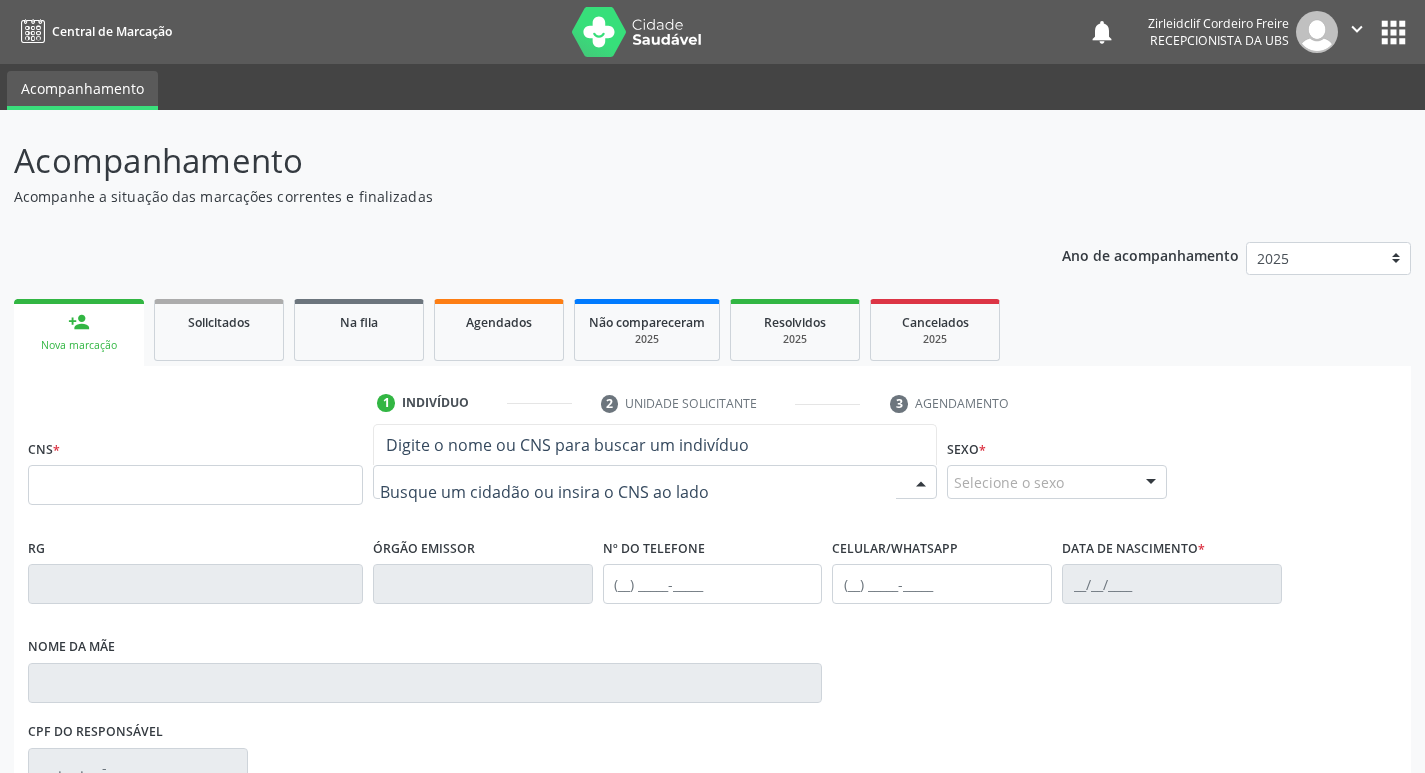 click at bounding box center (638, 492) 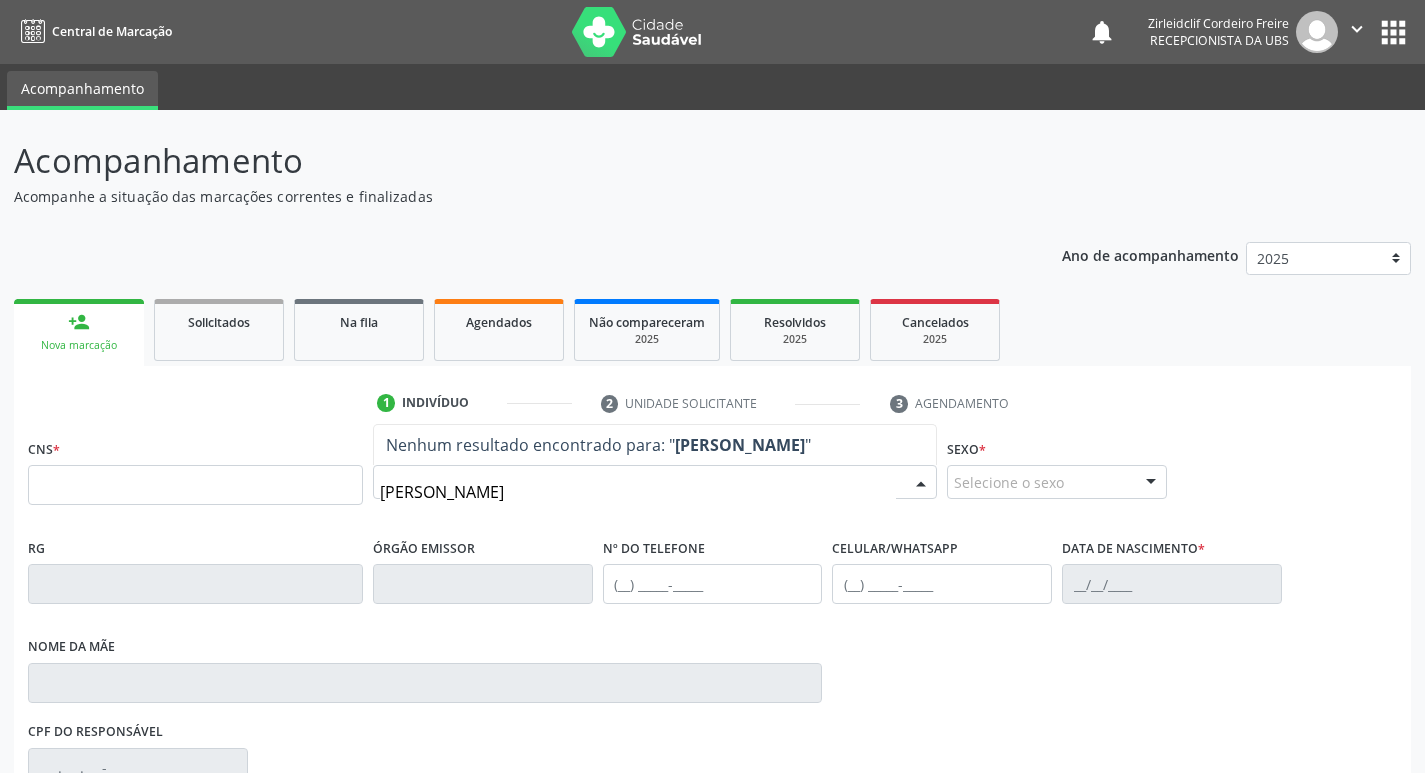 click on "[PERSON_NAME]" at bounding box center [638, 492] 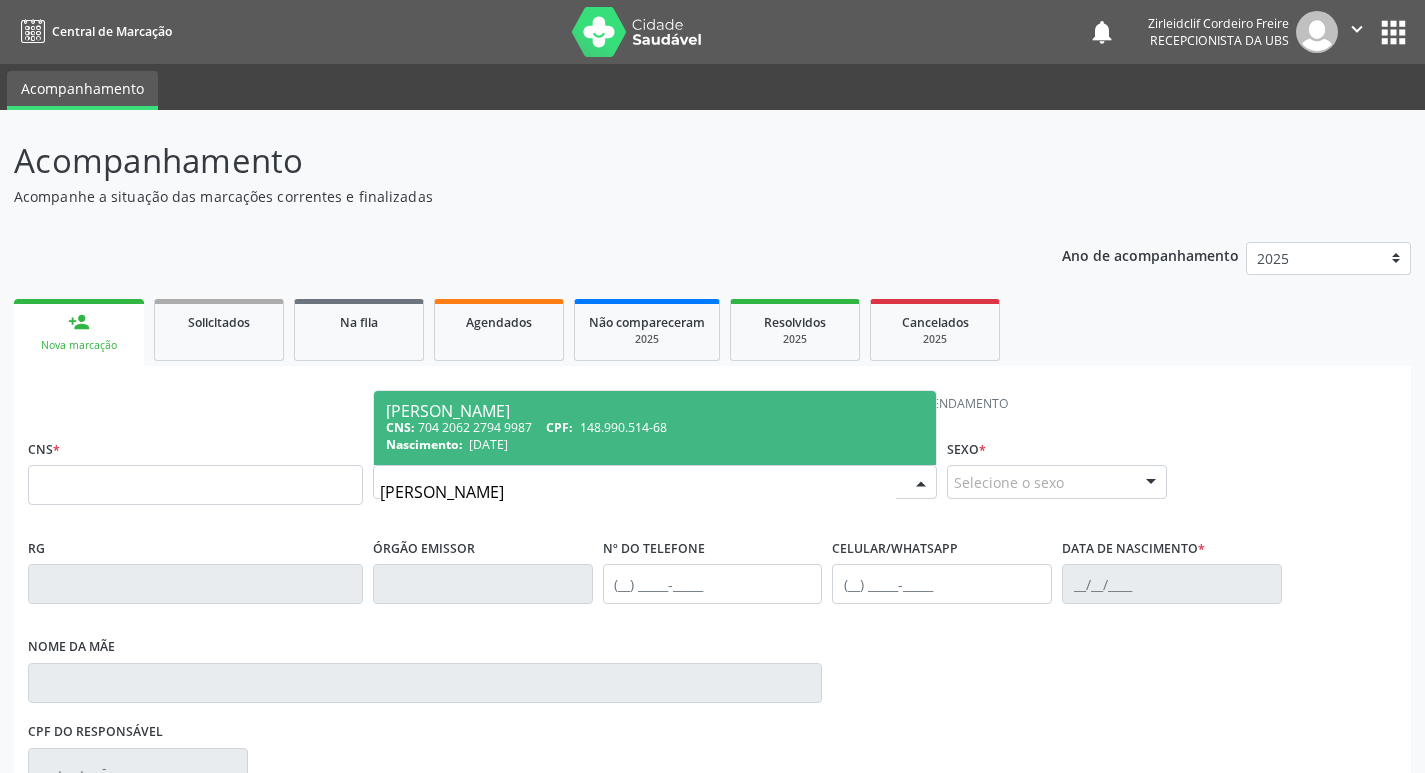 click on "148.990.514-68" at bounding box center [623, 427] 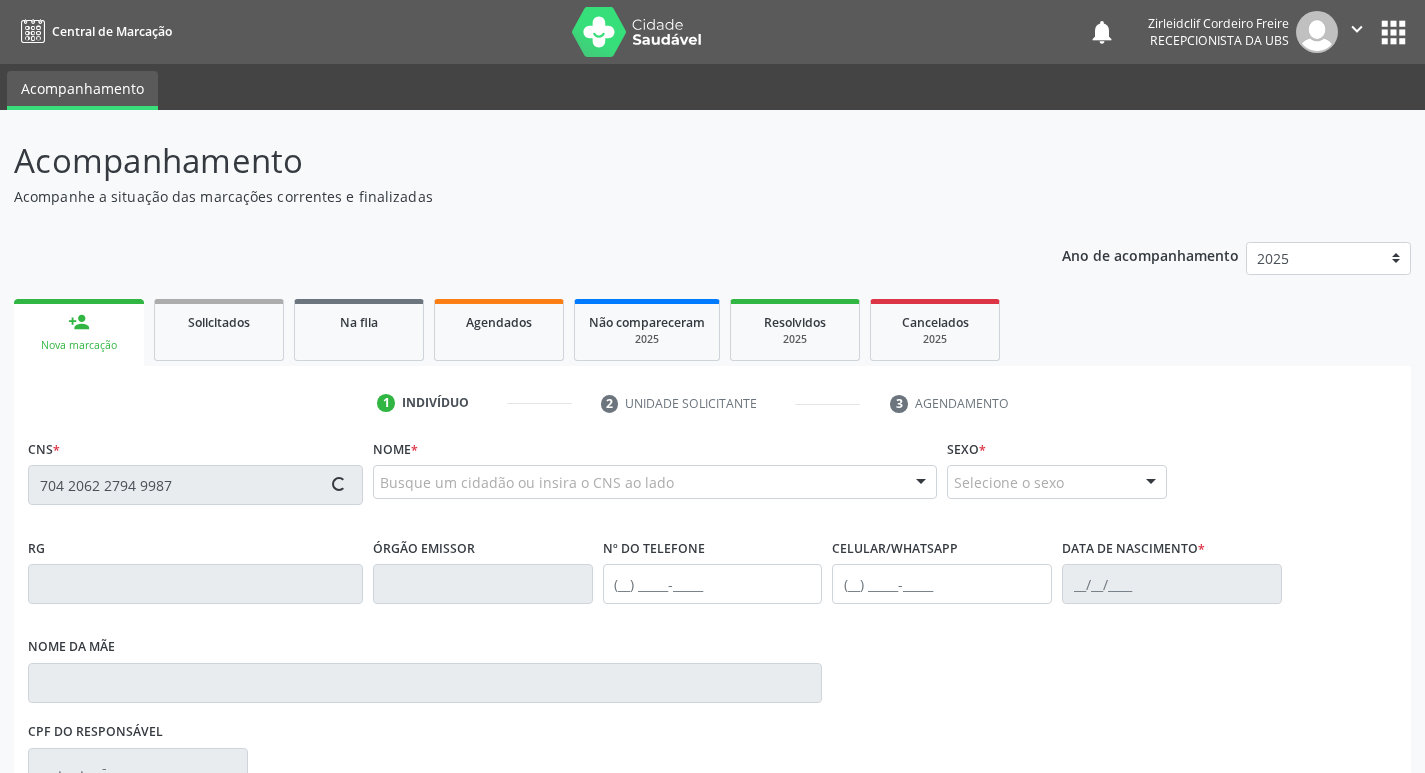 type on "704 2062 2794 9987" 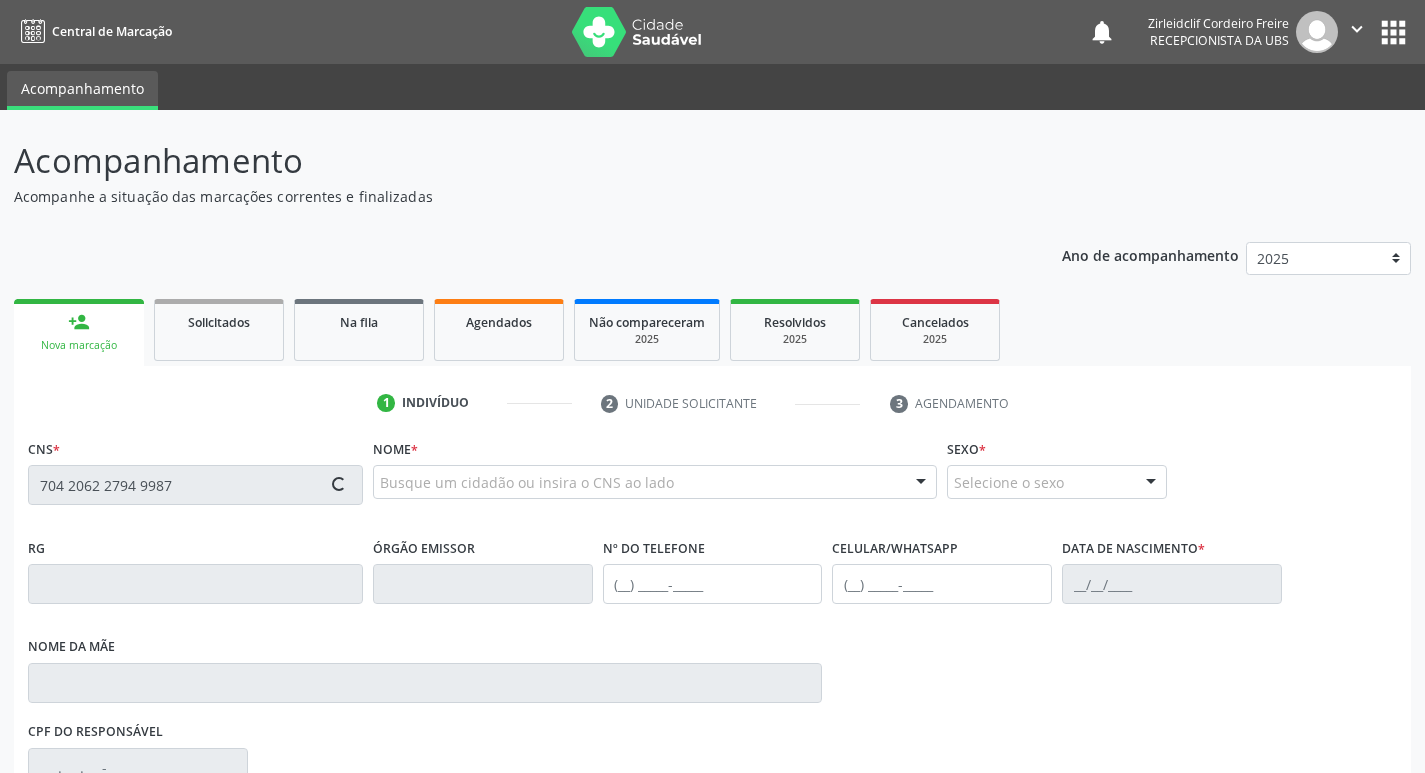 type 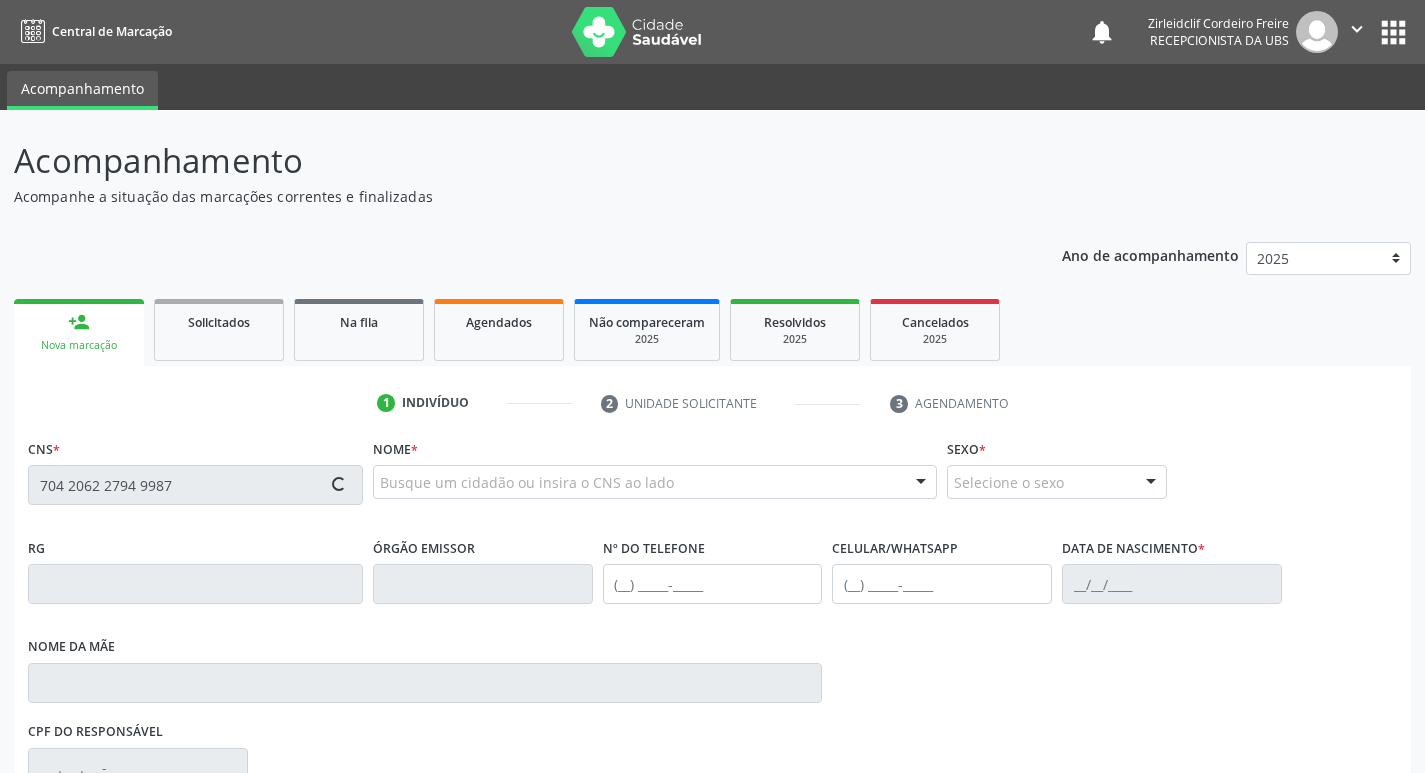 type 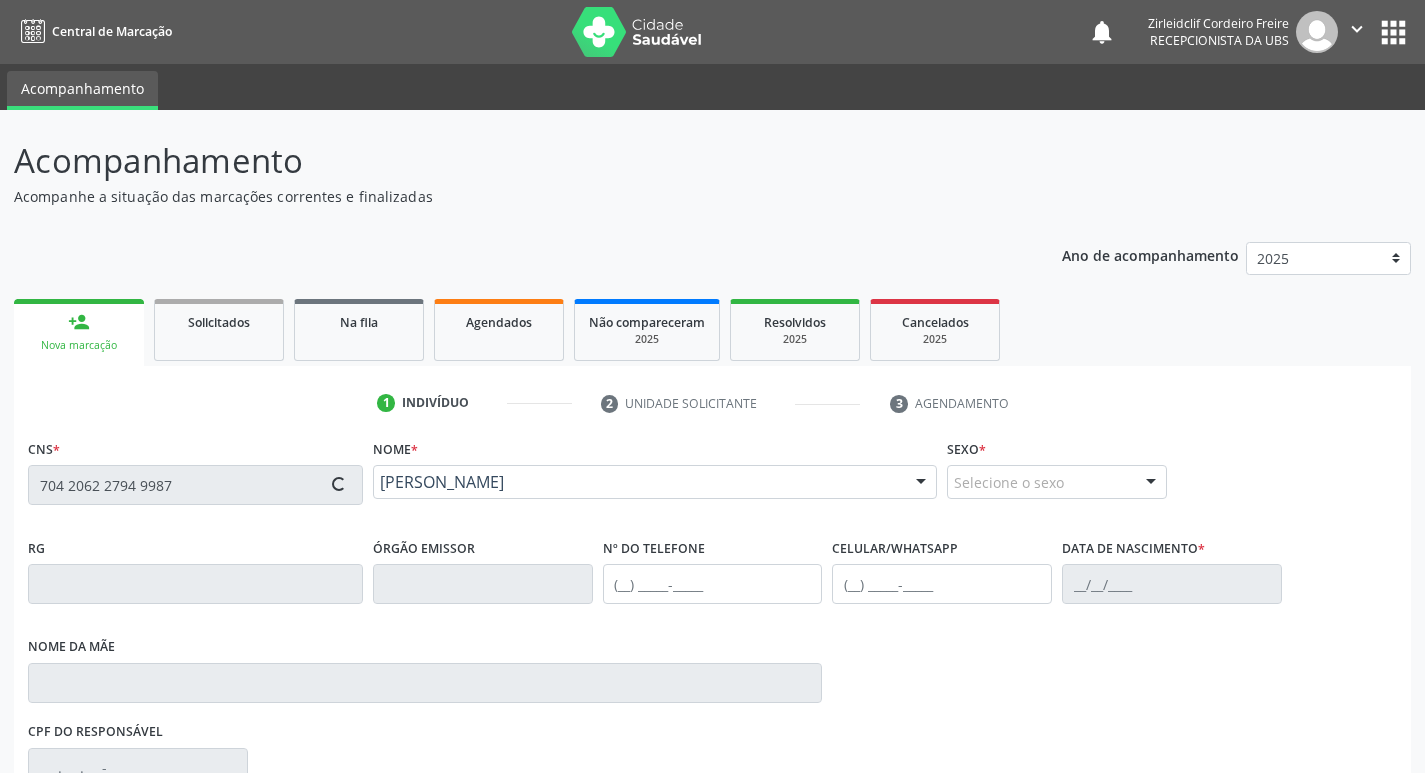 type on "[PHONE_NUMBER]" 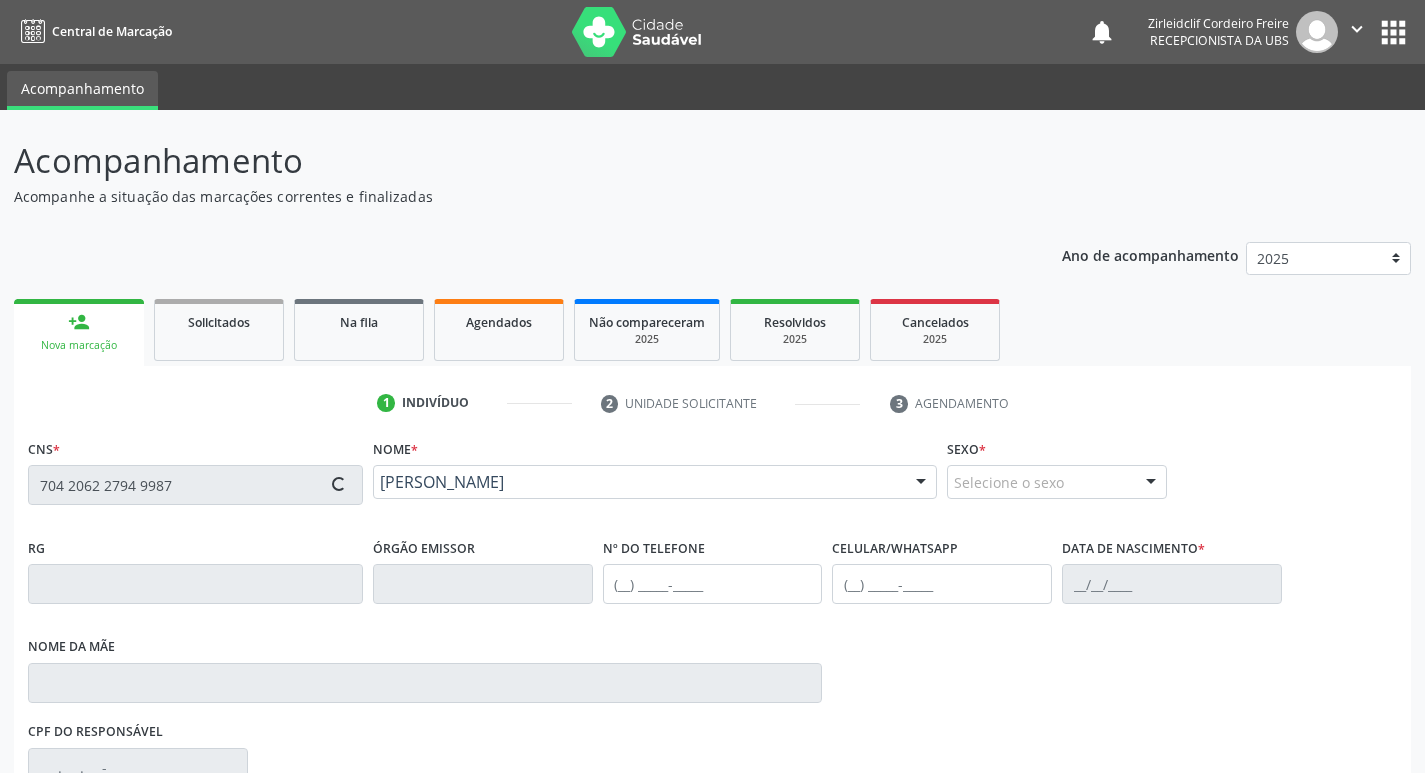 type on "[DATE]" 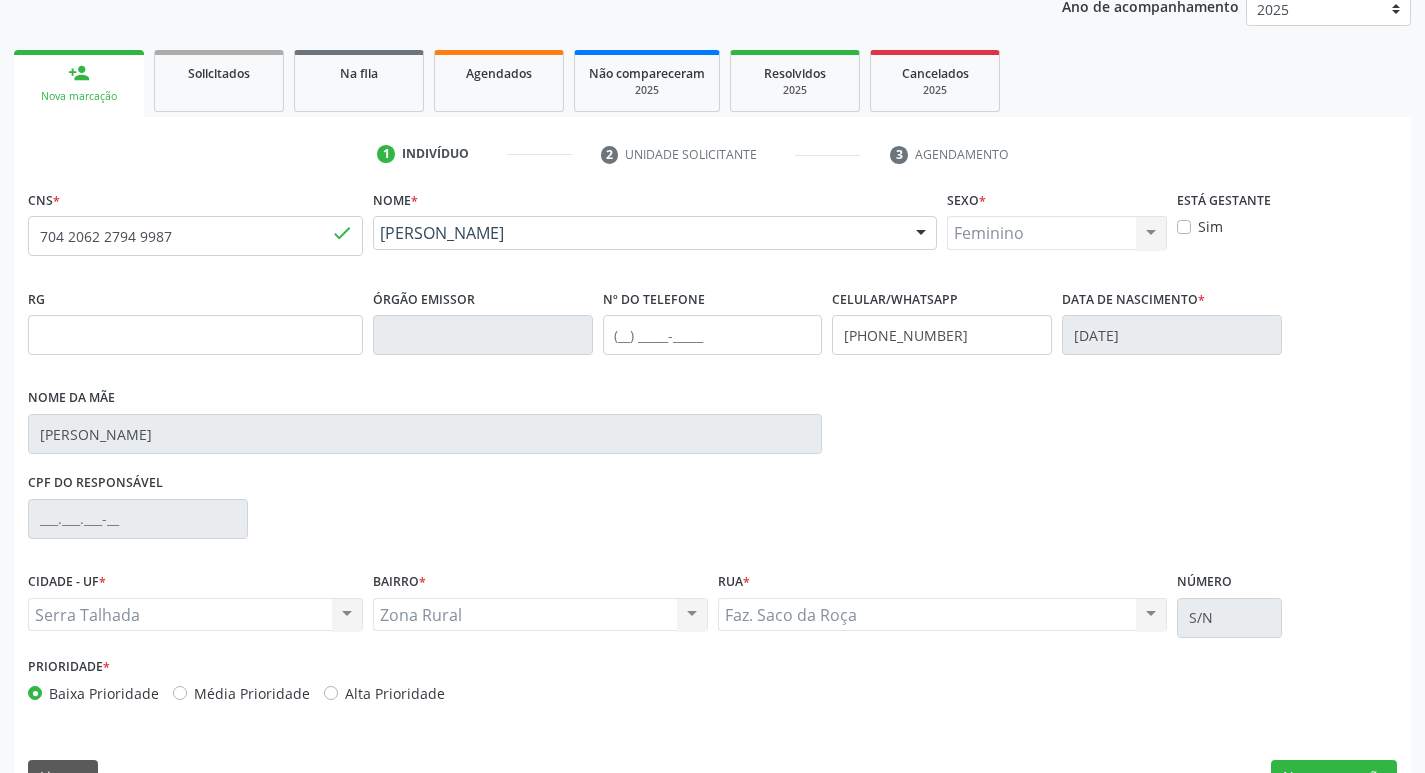 scroll, scrollTop: 297, scrollLeft: 0, axis: vertical 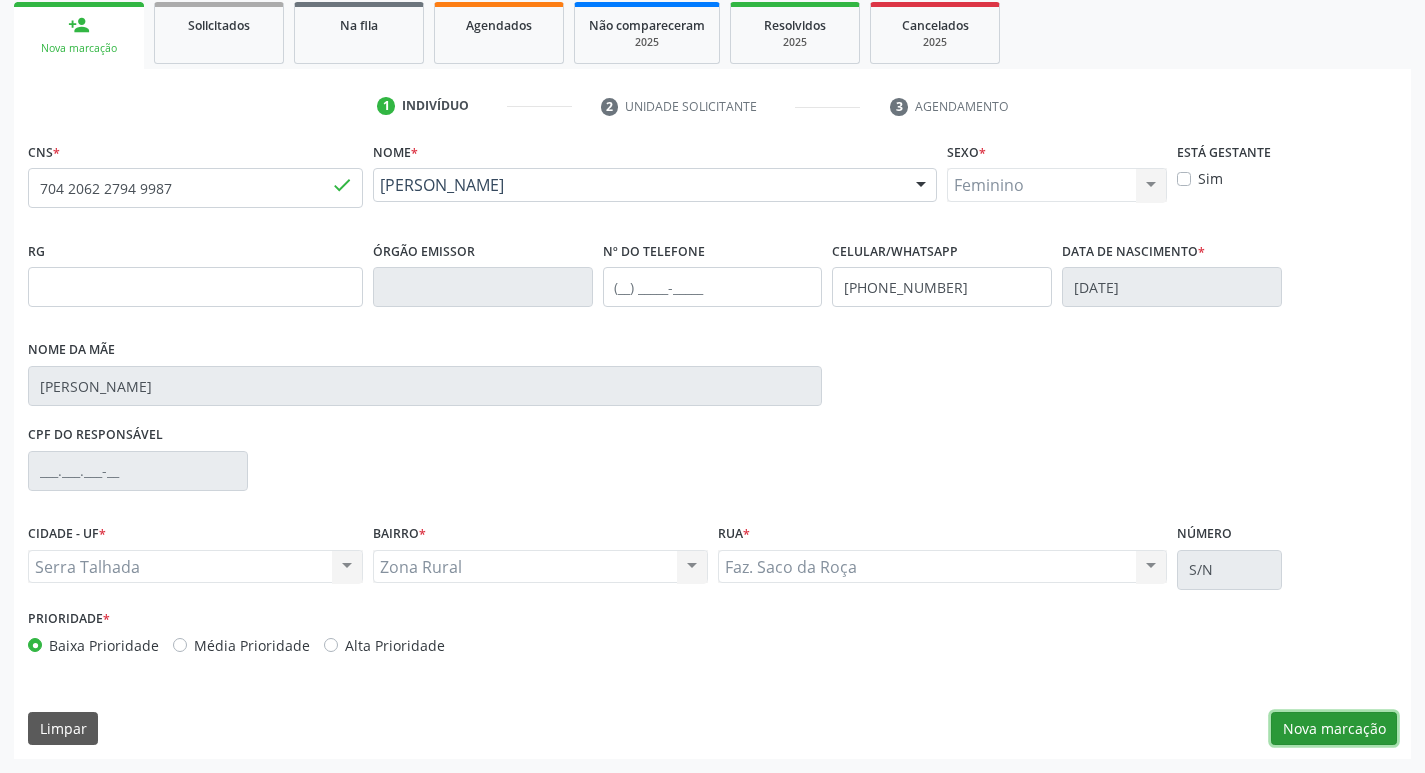 click on "Nova marcação" at bounding box center (1334, 729) 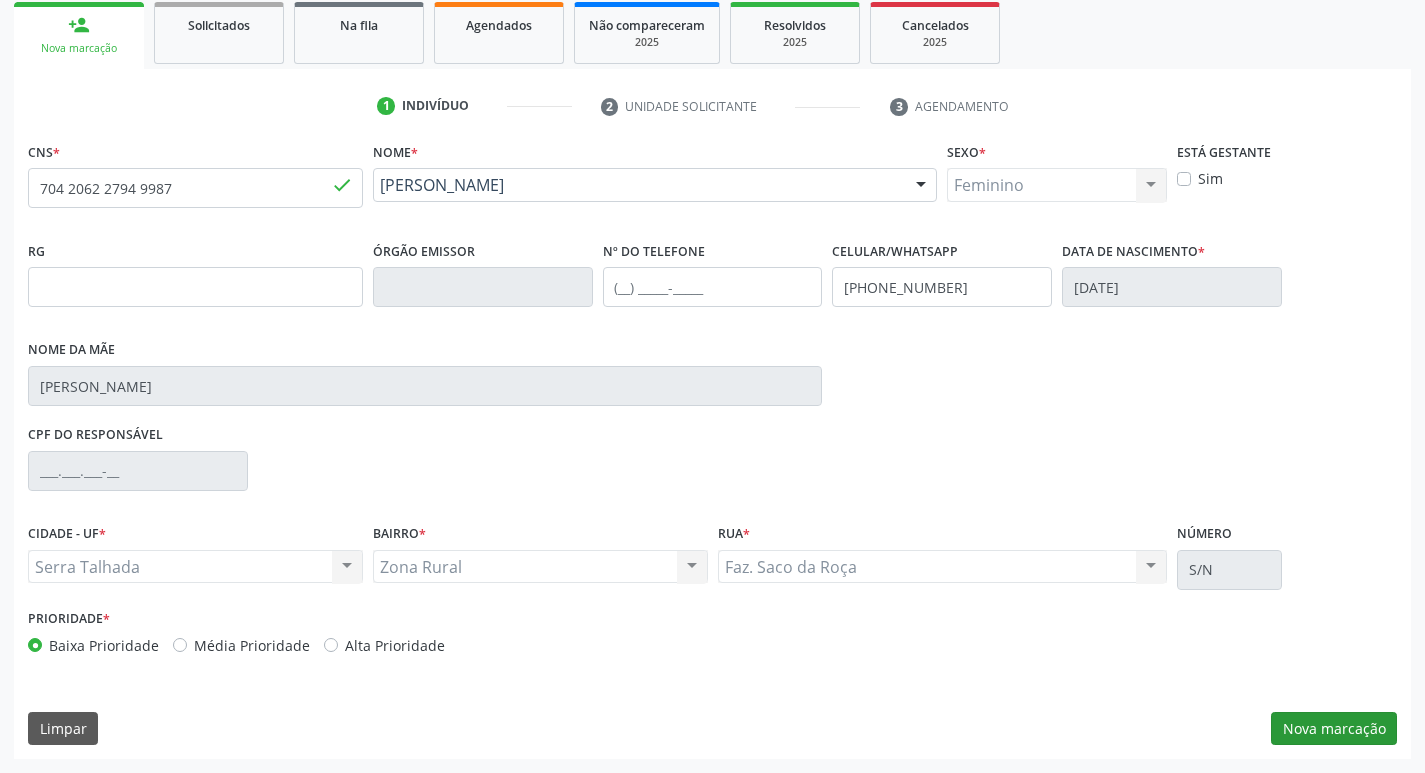 scroll, scrollTop: 133, scrollLeft: 0, axis: vertical 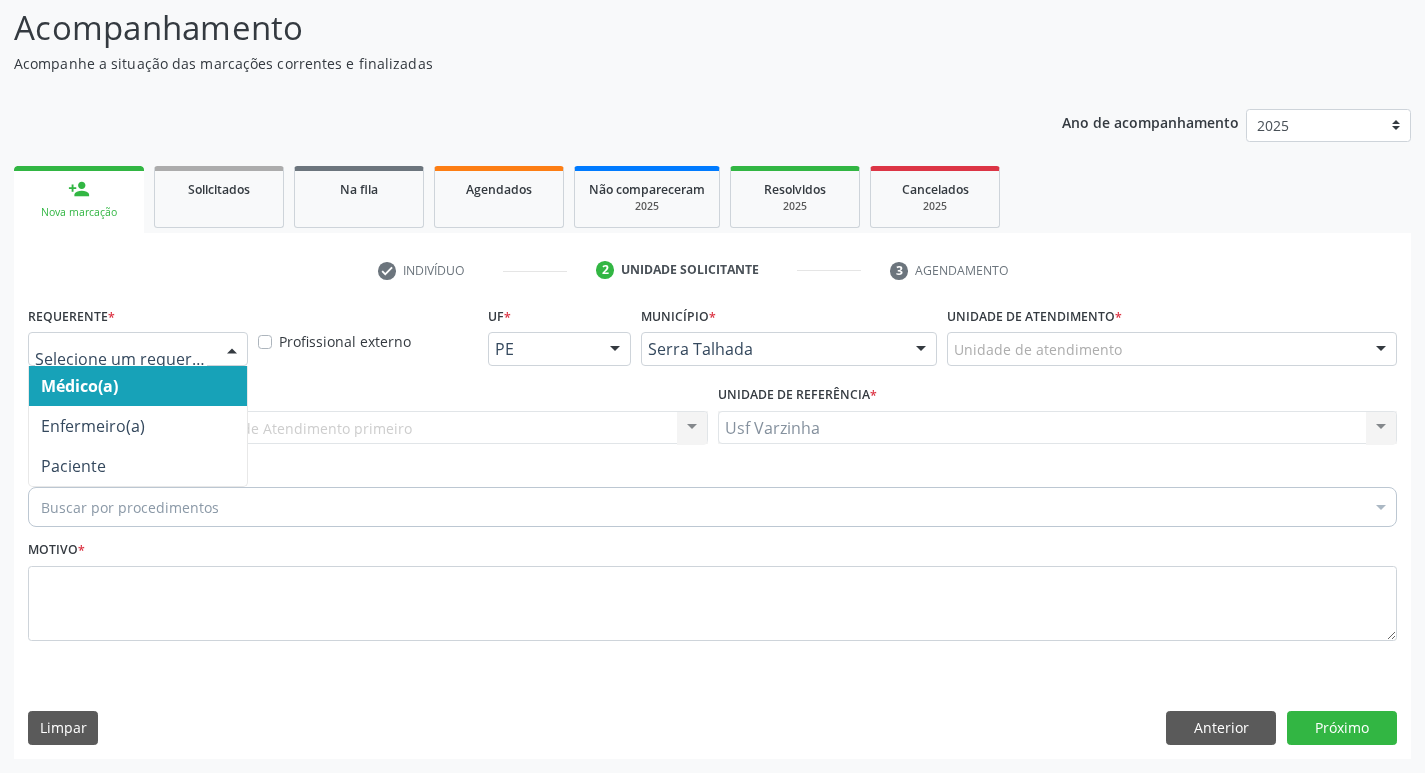 click at bounding box center (232, 350) 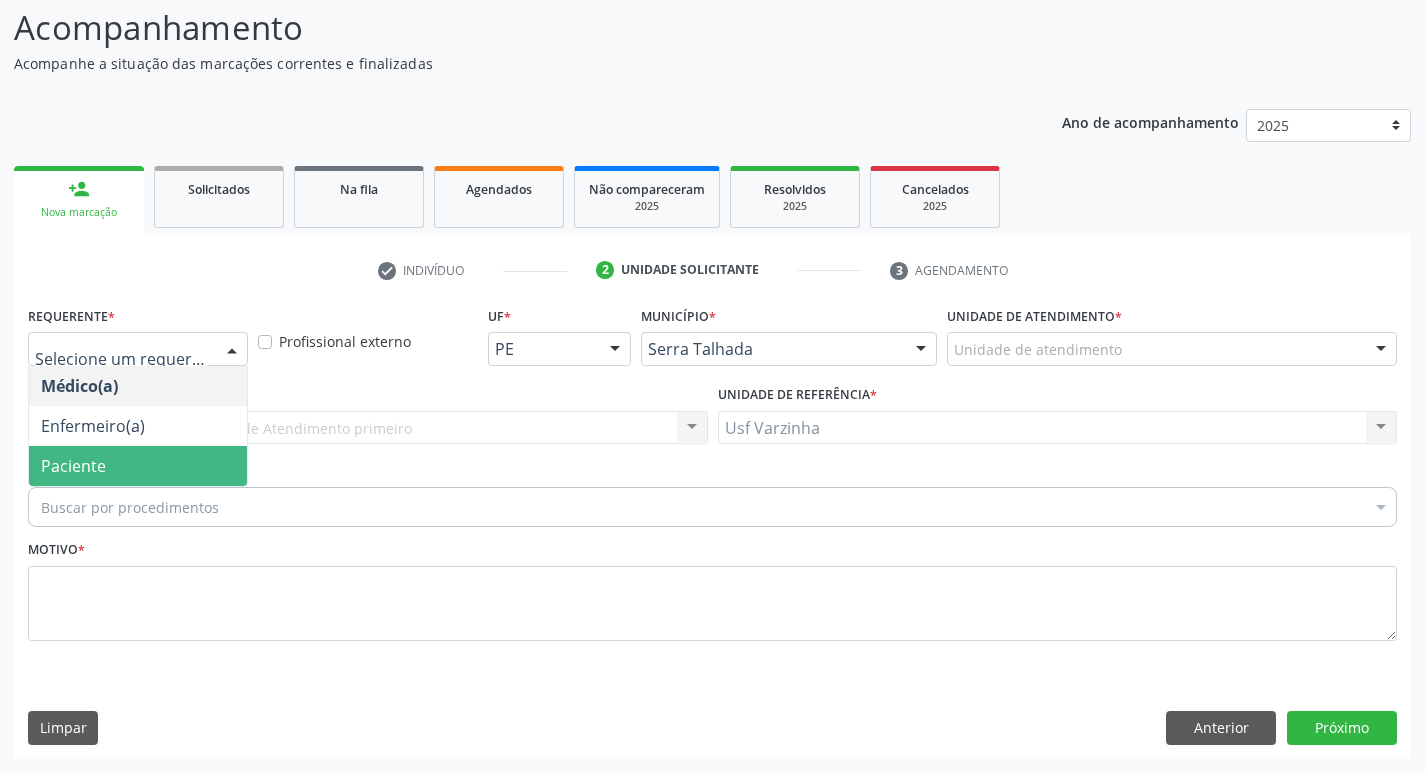 click on "Paciente" at bounding box center [138, 466] 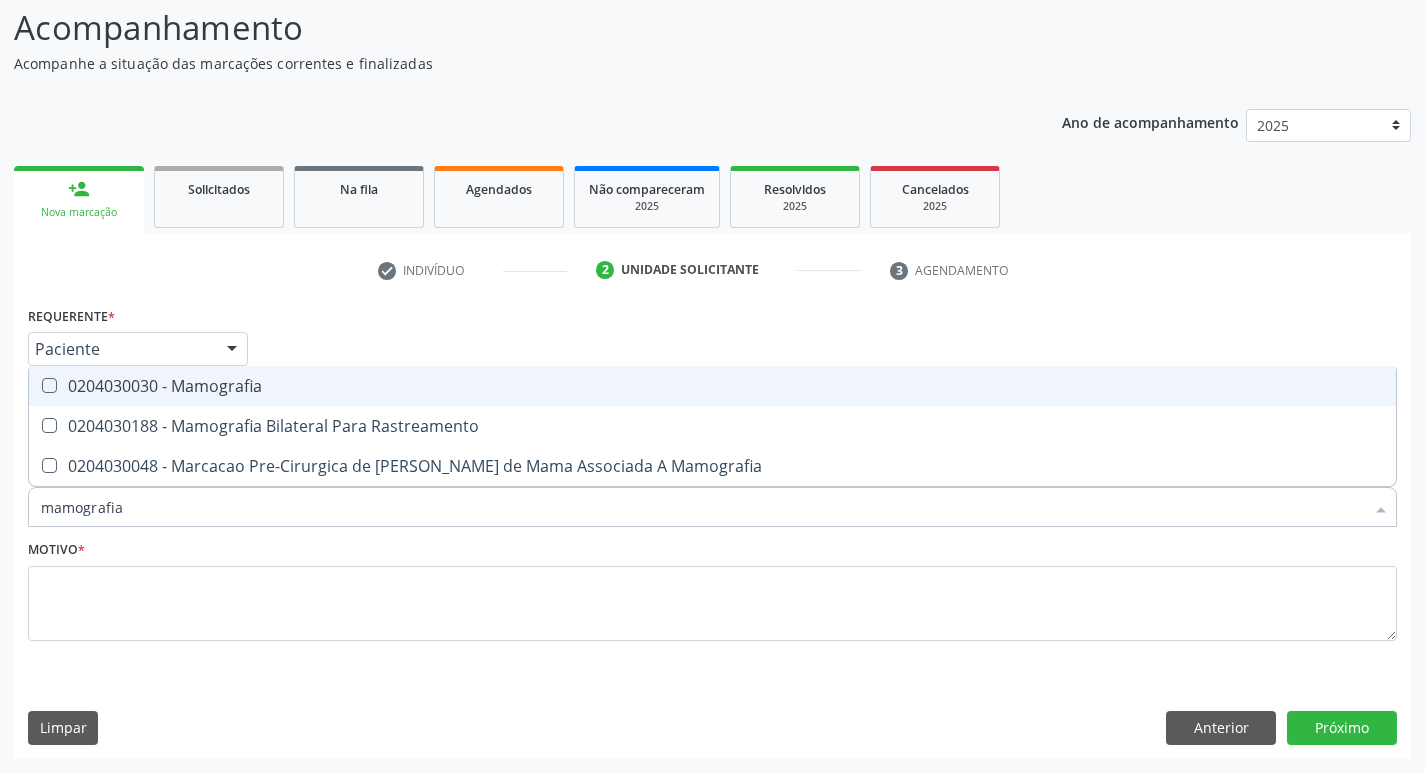 type on "mamografia" 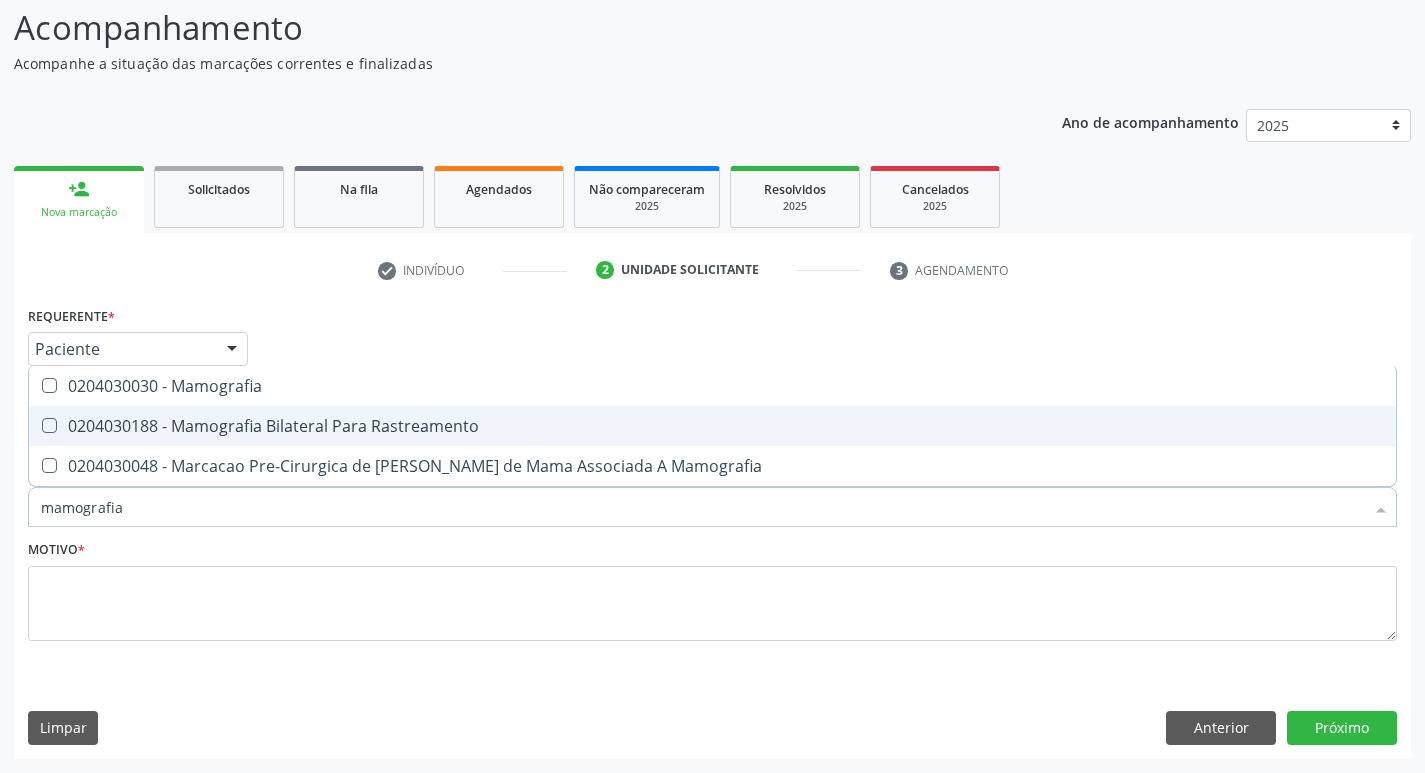 click on "0204030188 - Mamografia Bilateral Para Rastreamento" at bounding box center [712, 426] 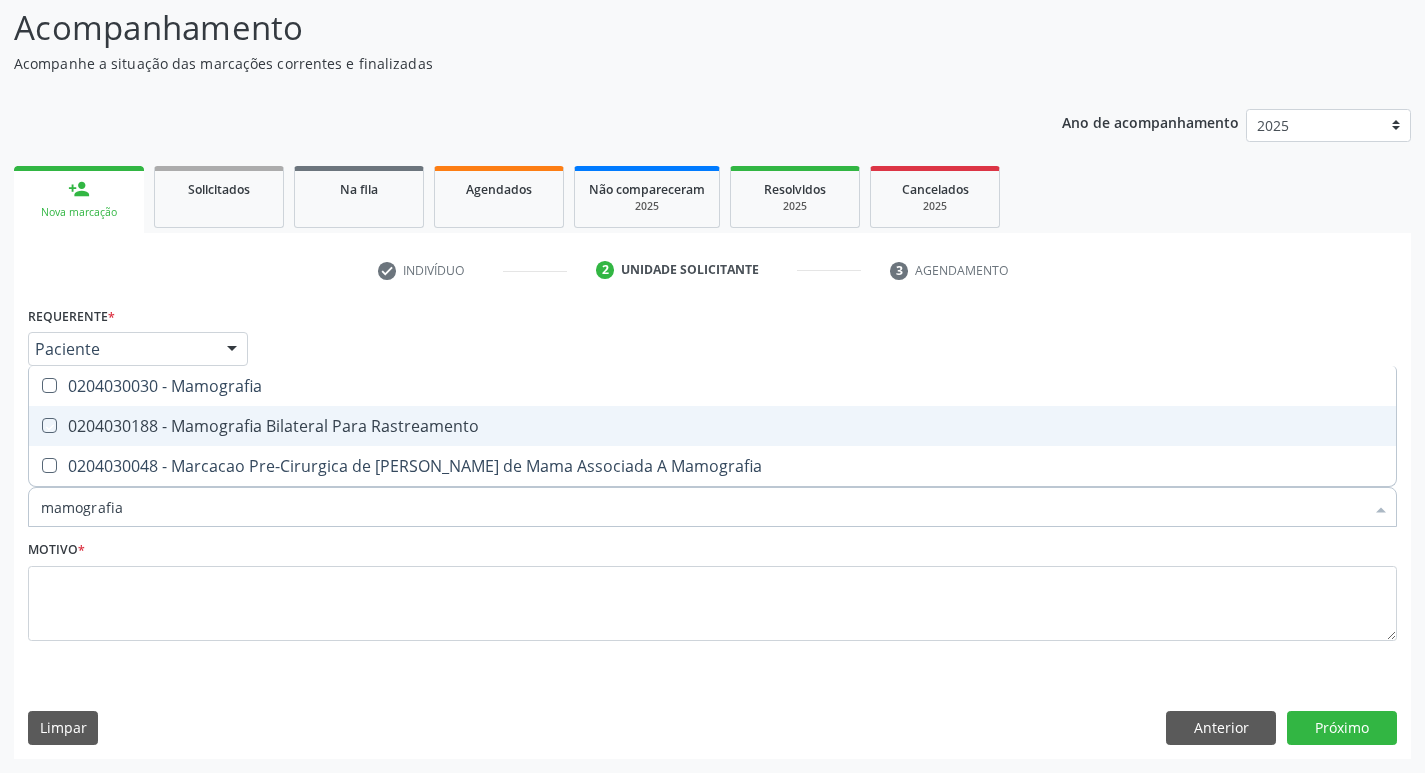 checkbox on "true" 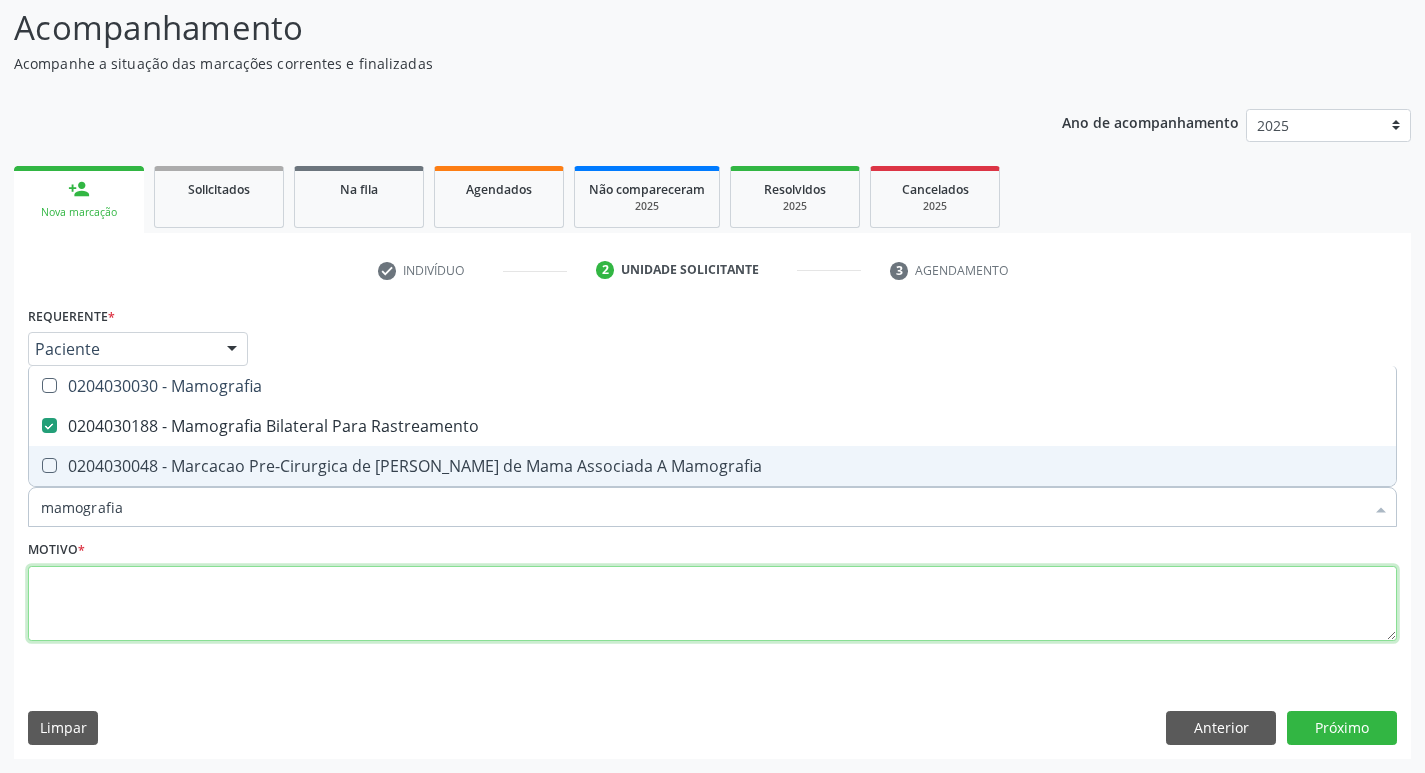 click at bounding box center (712, 604) 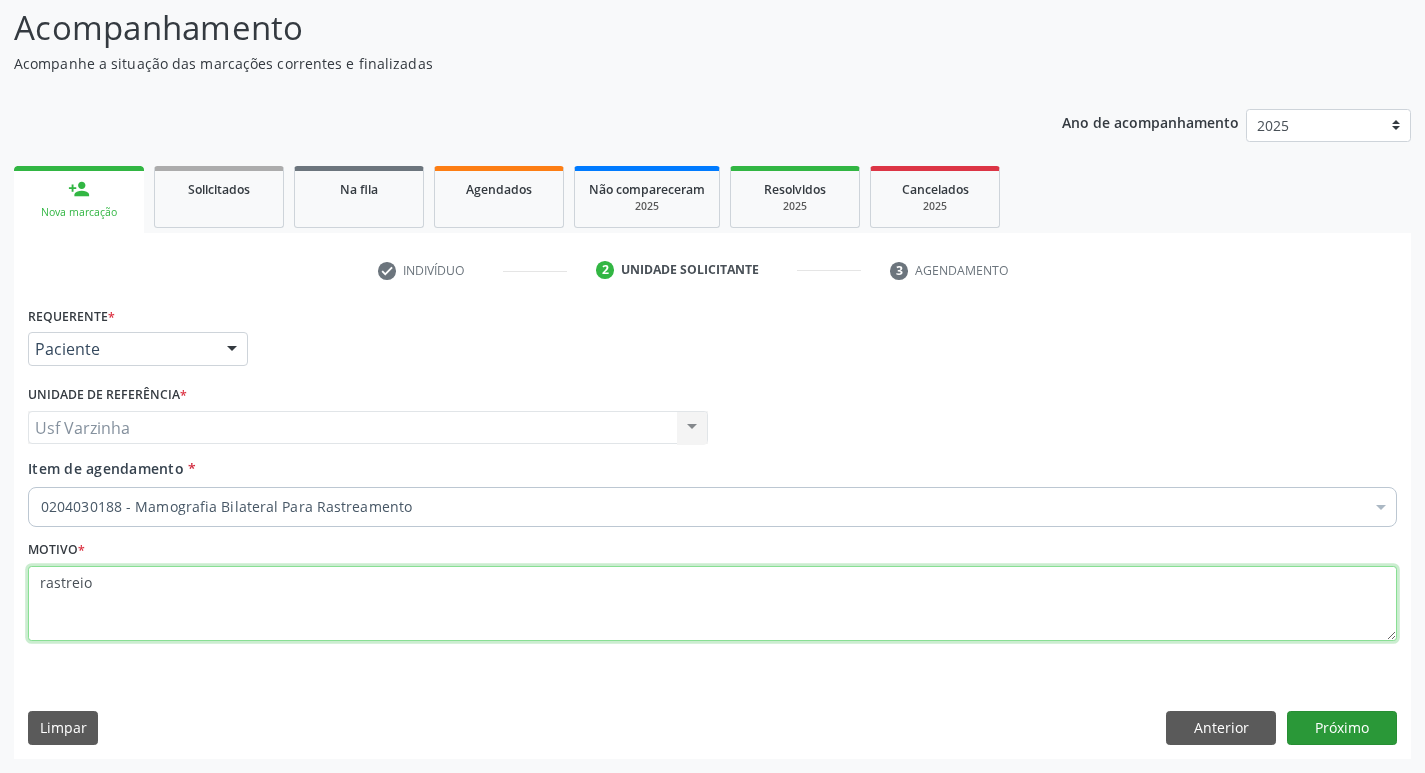 type on "rastreio" 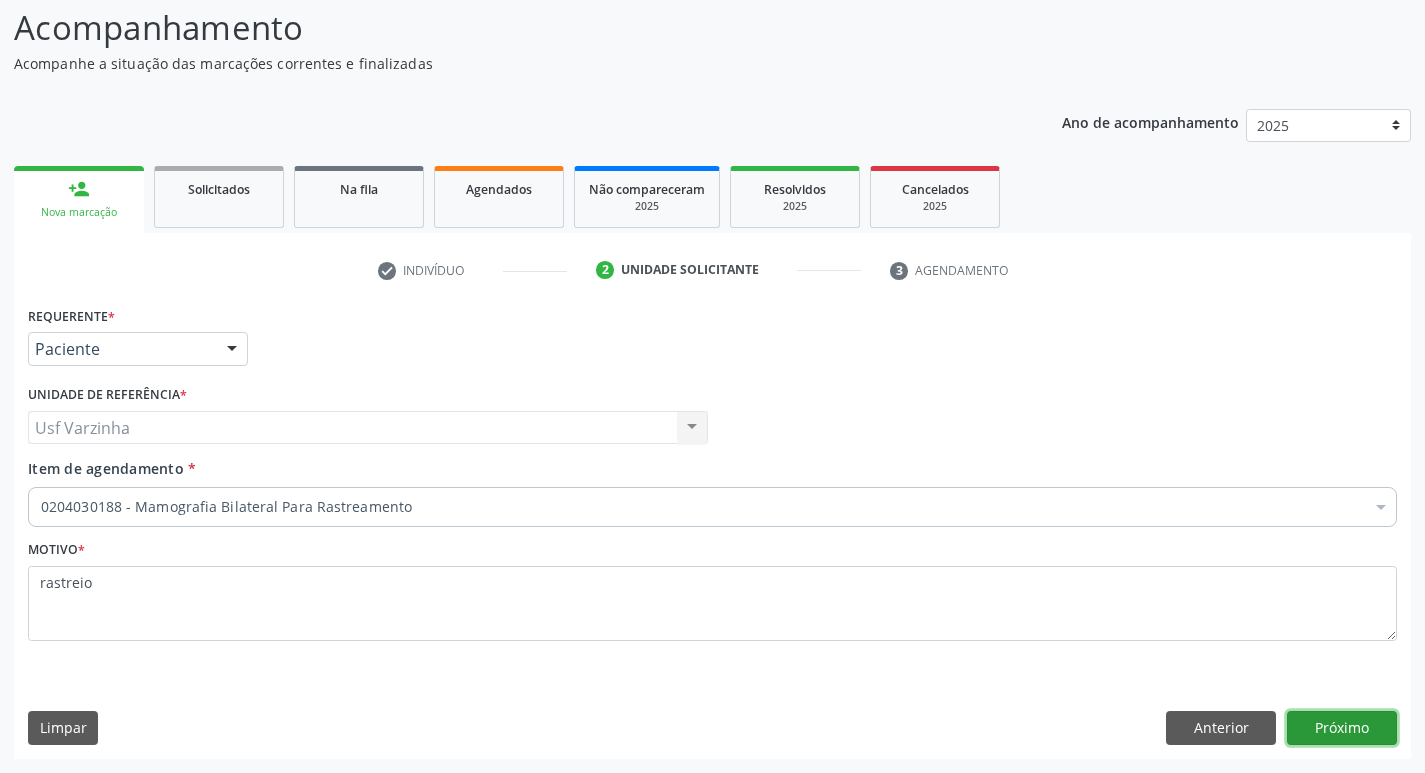 click on "Próximo" at bounding box center [1342, 728] 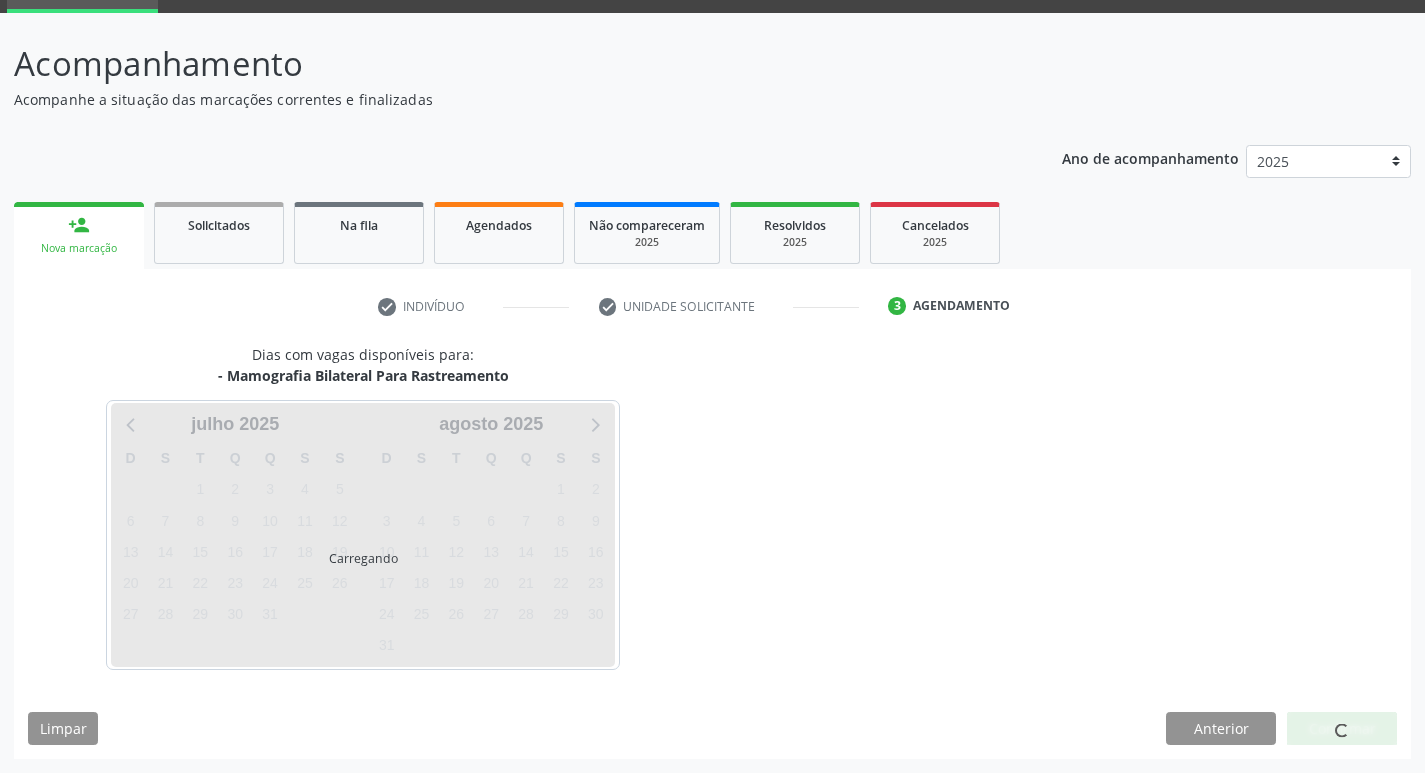 scroll, scrollTop: 97, scrollLeft: 0, axis: vertical 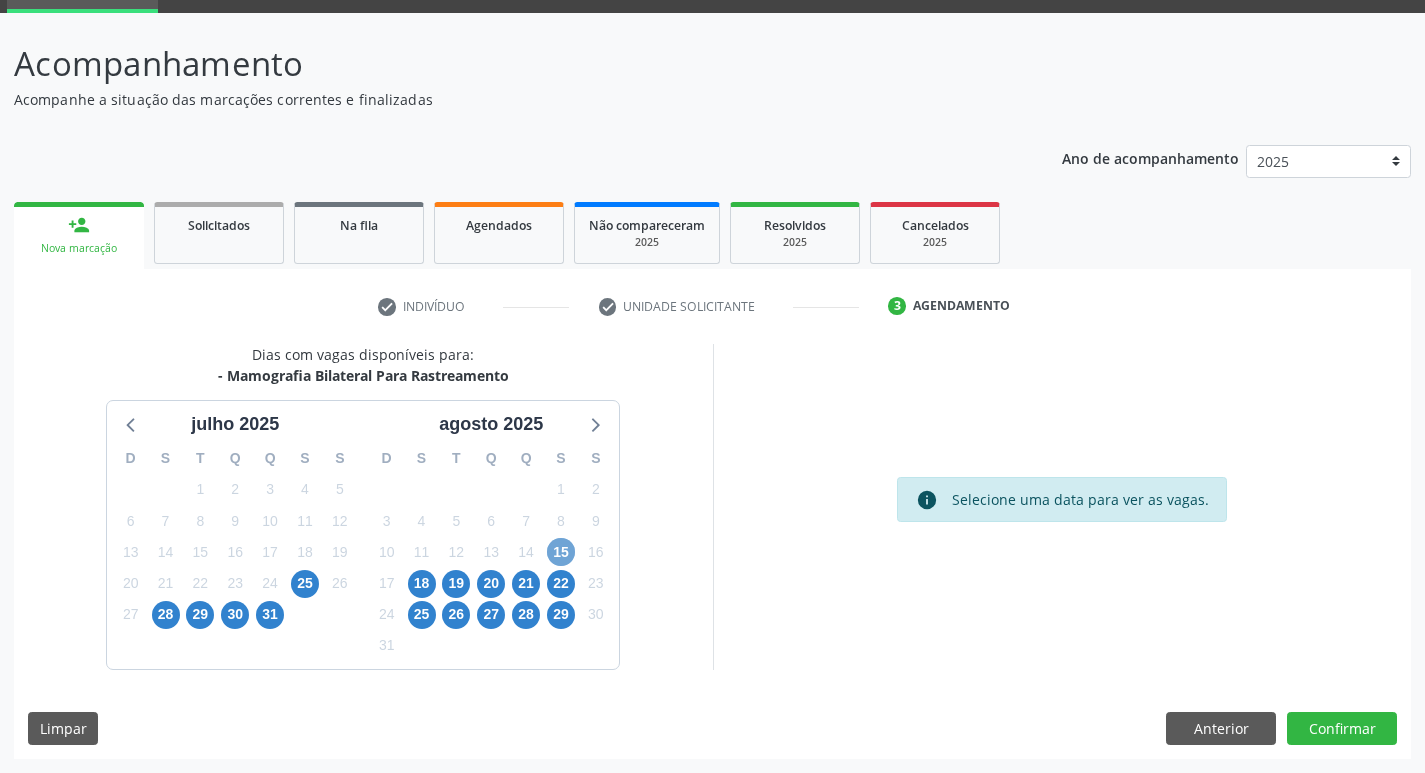 click on "15" at bounding box center (561, 552) 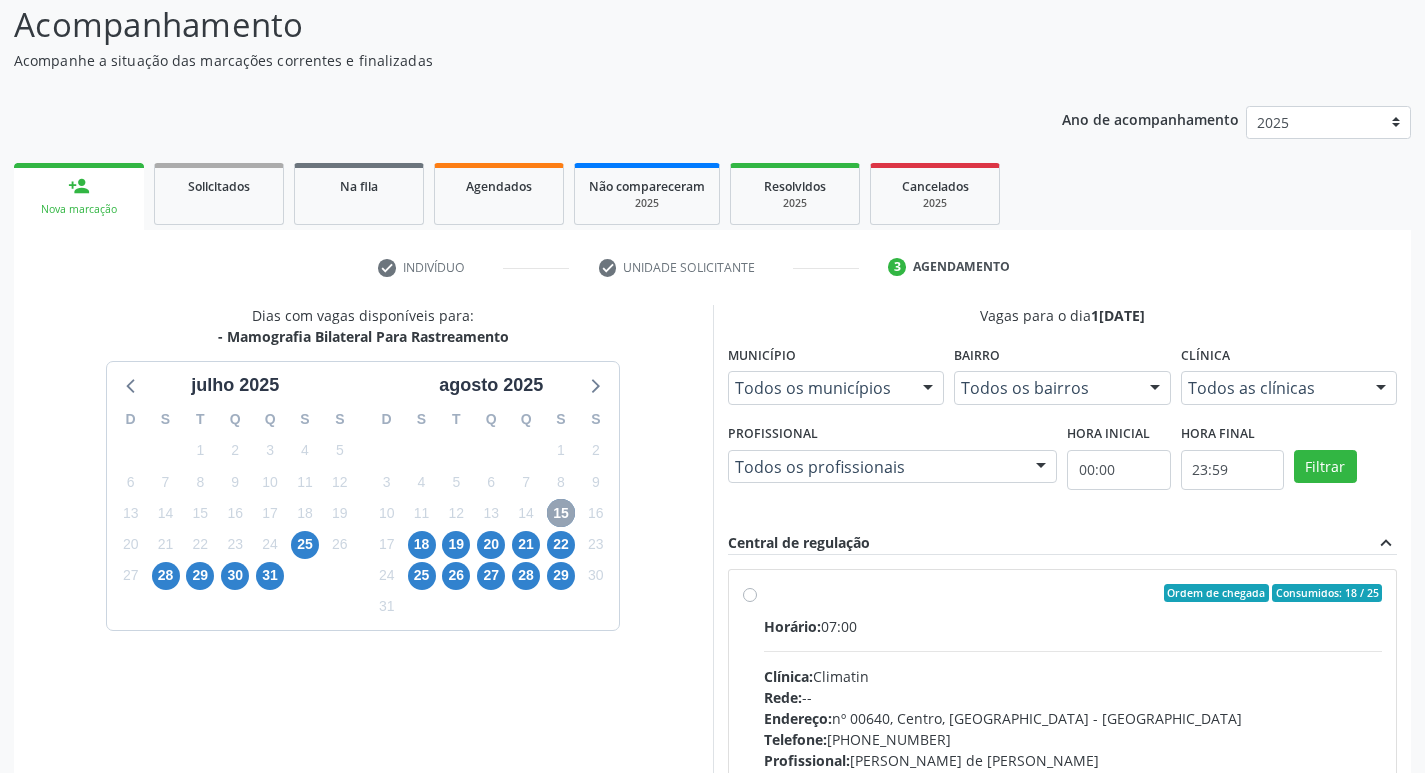 scroll, scrollTop: 197, scrollLeft: 0, axis: vertical 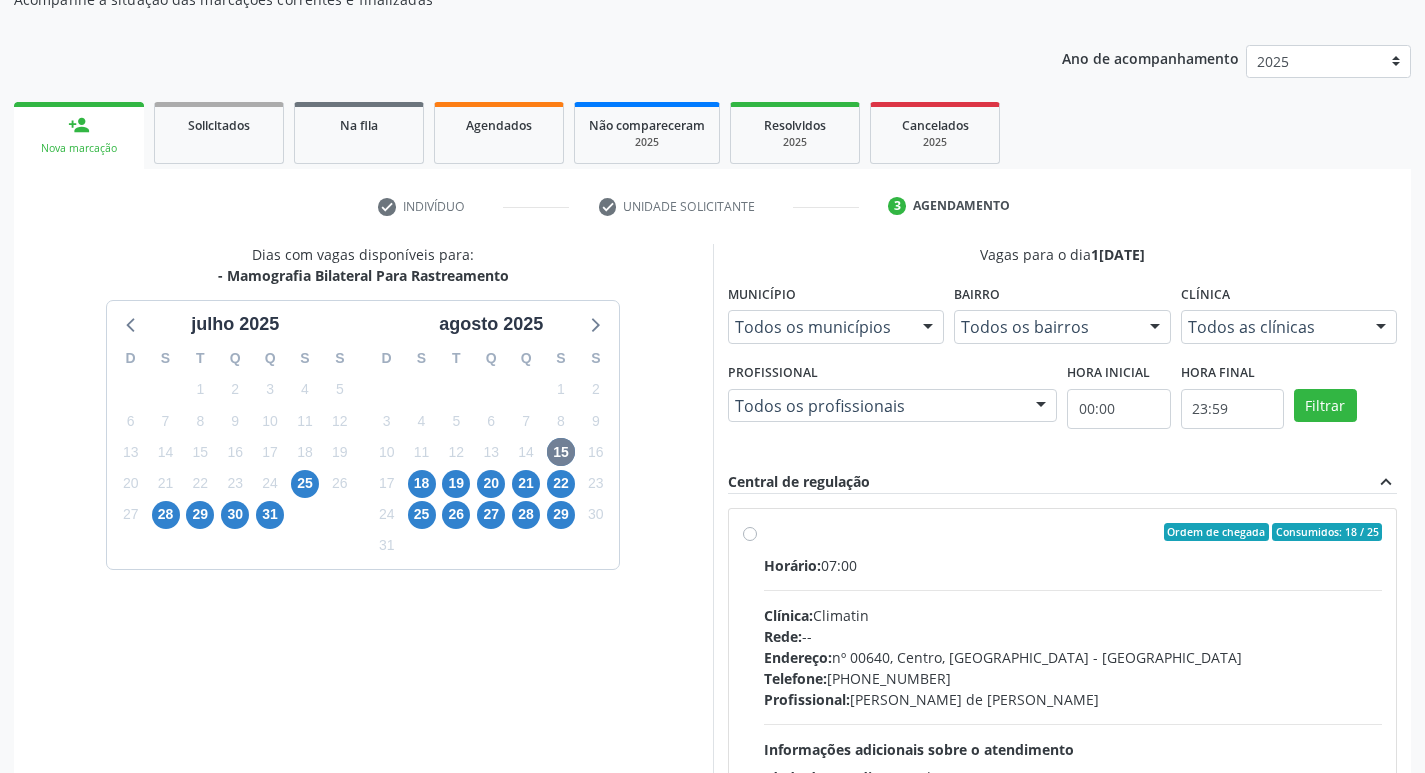 drag, startPoint x: 745, startPoint y: 534, endPoint x: 797, endPoint y: 519, distance: 54.120235 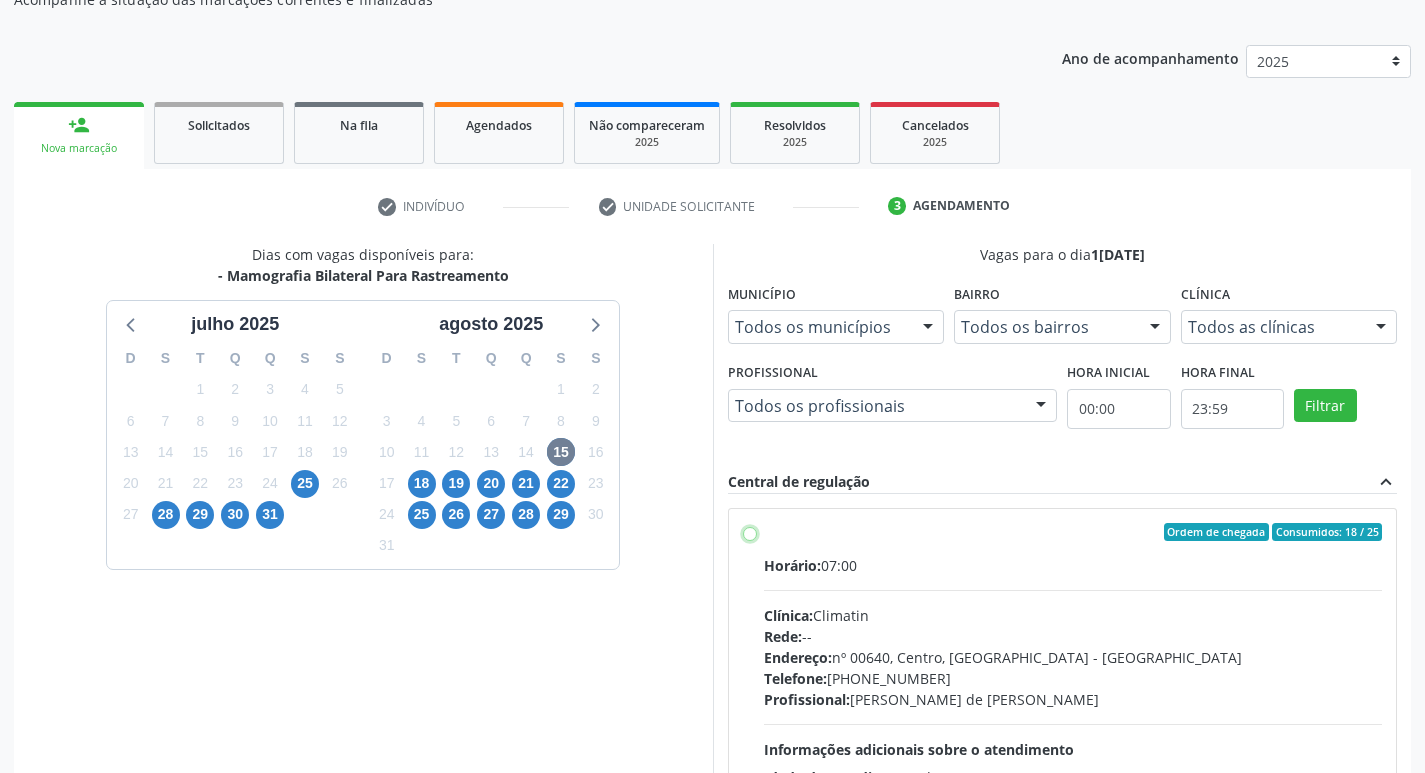 click on "Ordem de chegada
Consumidos: 18 / 25
Horário:   07:00
Clínica:  Climatin
Rede:
--
Endereço:   nº 00640, [GEOGRAPHIC_DATA] - PE
Telefone:   [PHONE_NUMBER]
Profissional:
[PERSON_NAME] de [PERSON_NAME]
Informações adicionais sobre o atendimento
Idade de atendimento:
de 0 a 120 anos
Gênero(s) atendido(s):
Masculino e Feminino
Informações adicionais:
--" at bounding box center [750, 532] 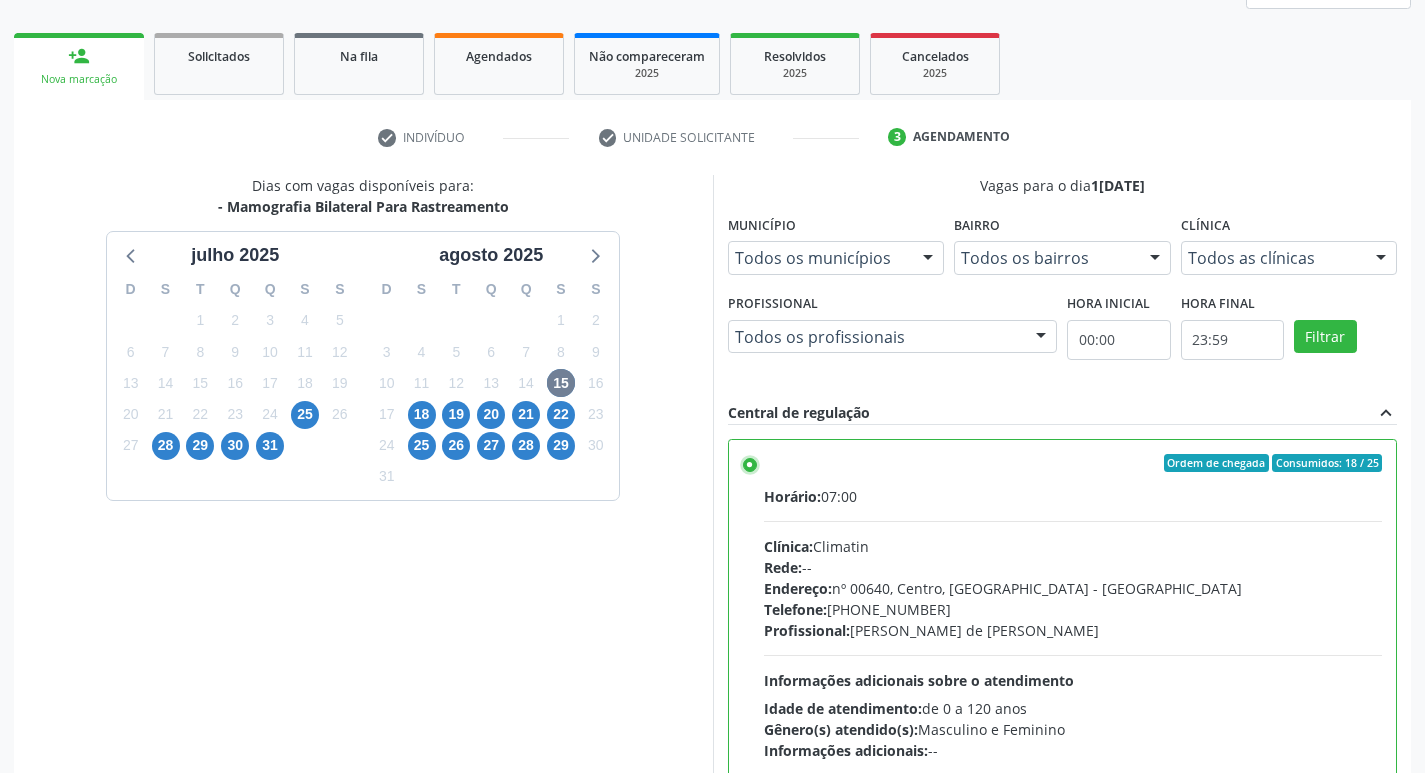 scroll, scrollTop: 422, scrollLeft: 0, axis: vertical 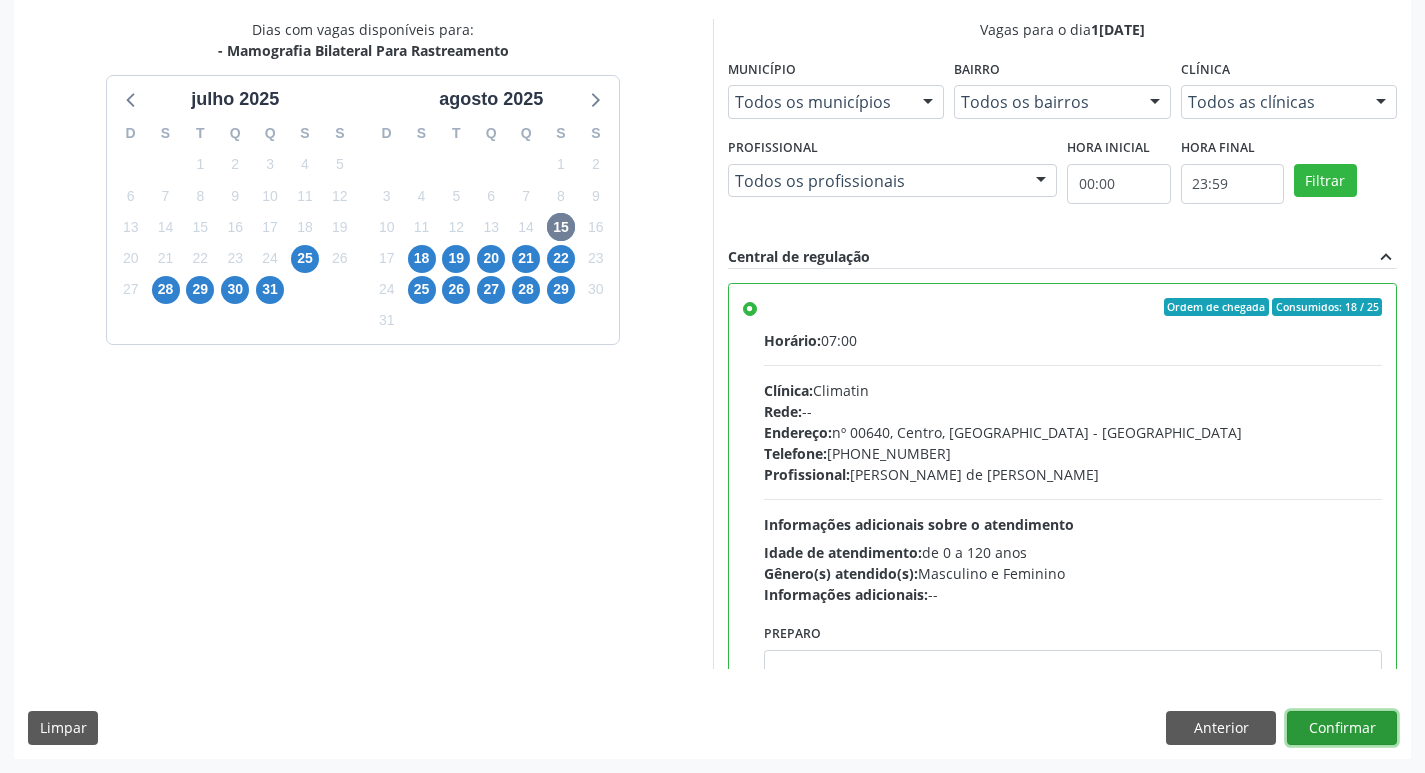 click on "Confirmar" at bounding box center [1342, 728] 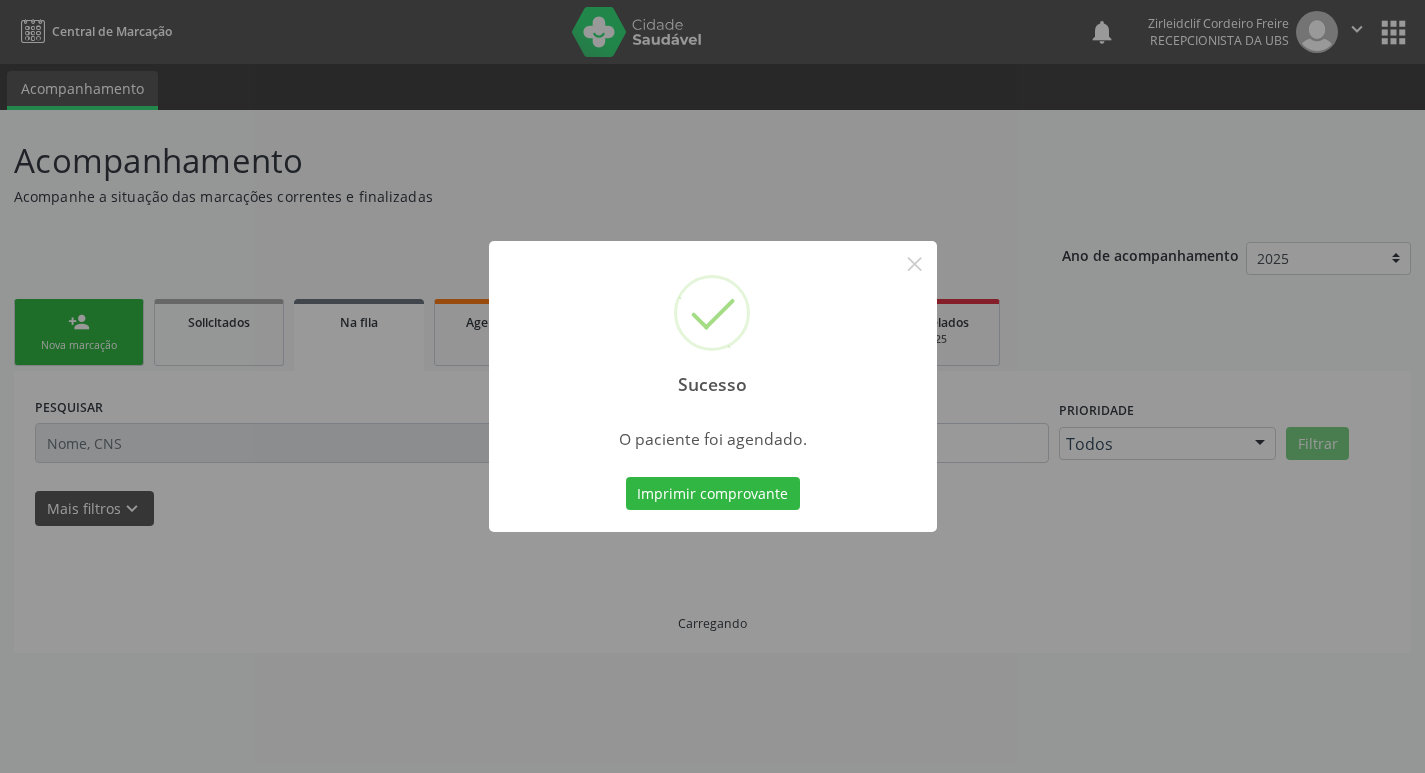 scroll, scrollTop: 0, scrollLeft: 0, axis: both 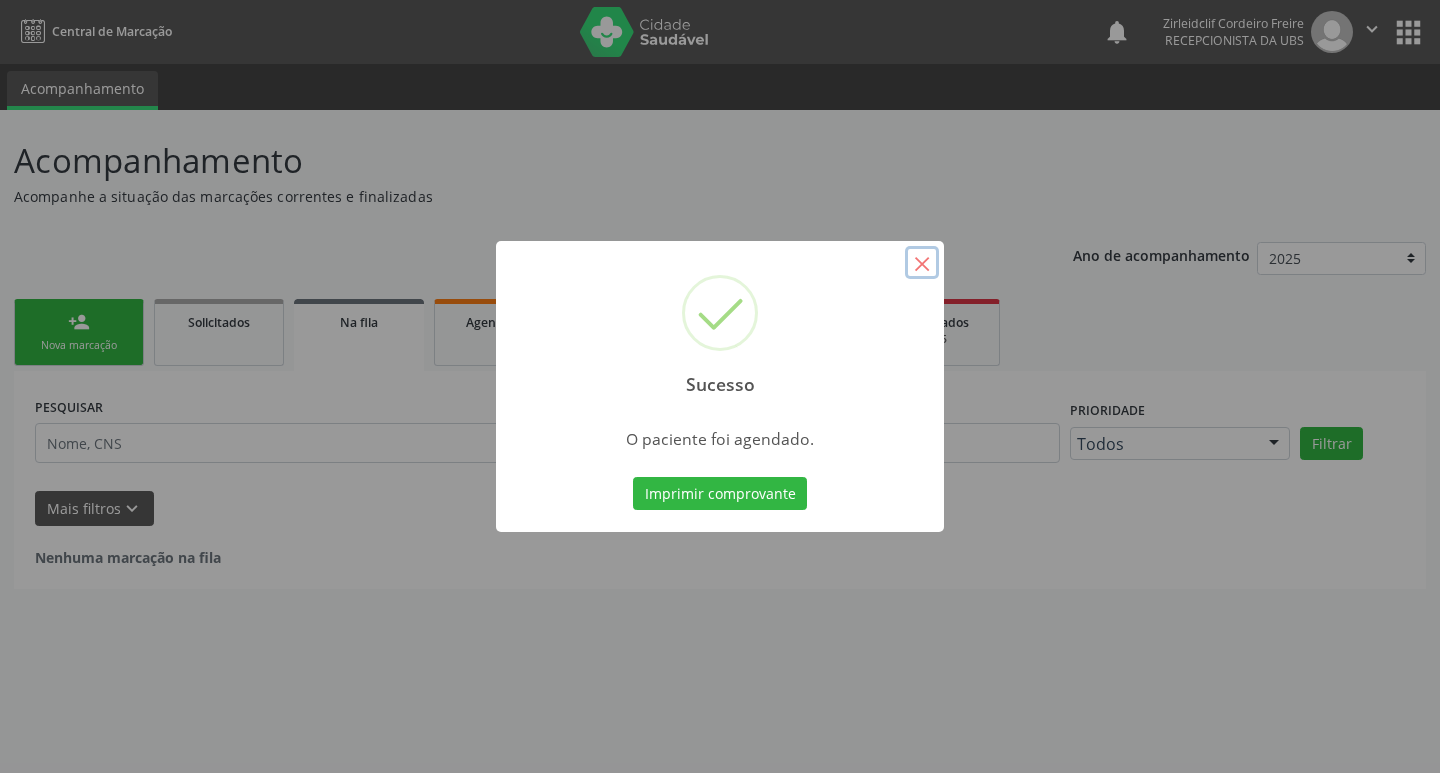 click on "×" at bounding box center [922, 263] 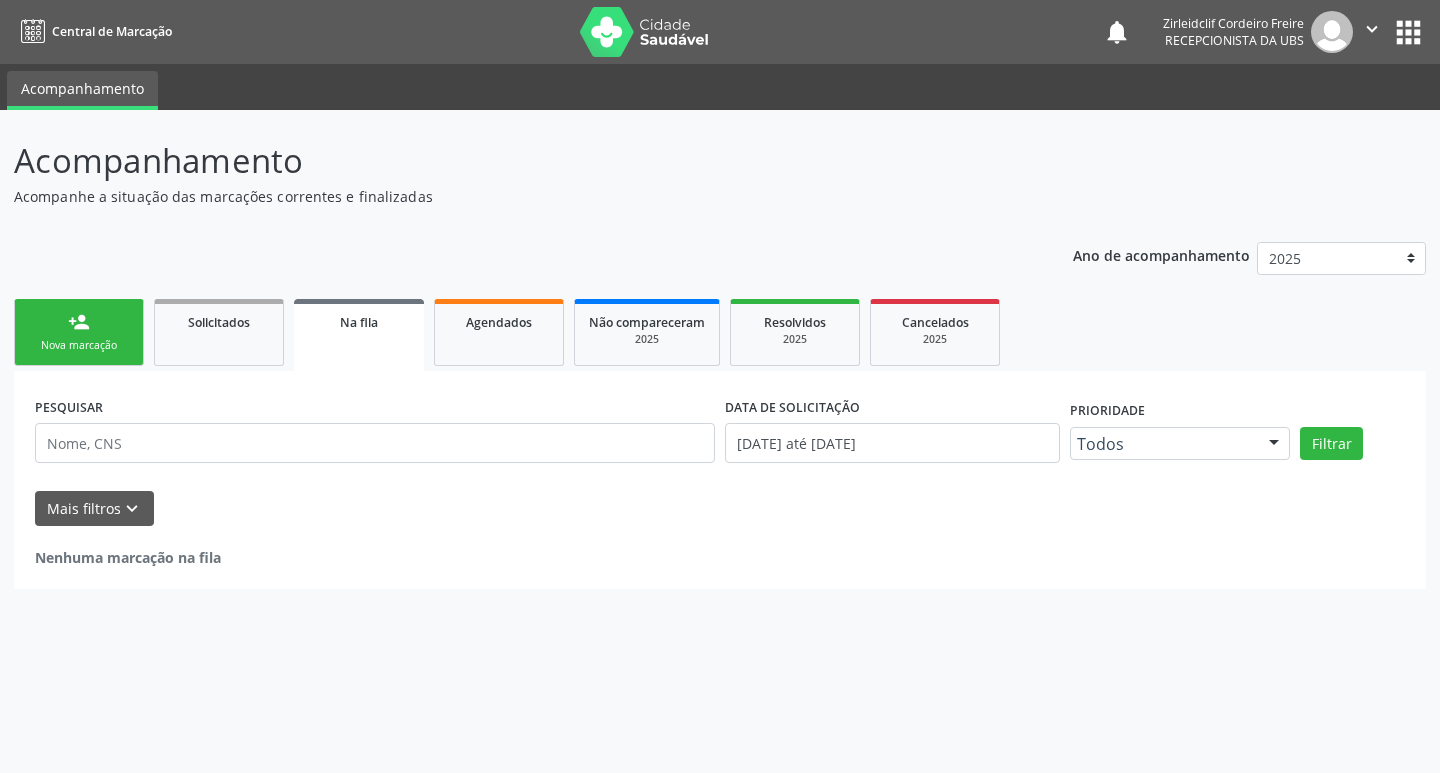 click on "Nova marcação" at bounding box center (79, 345) 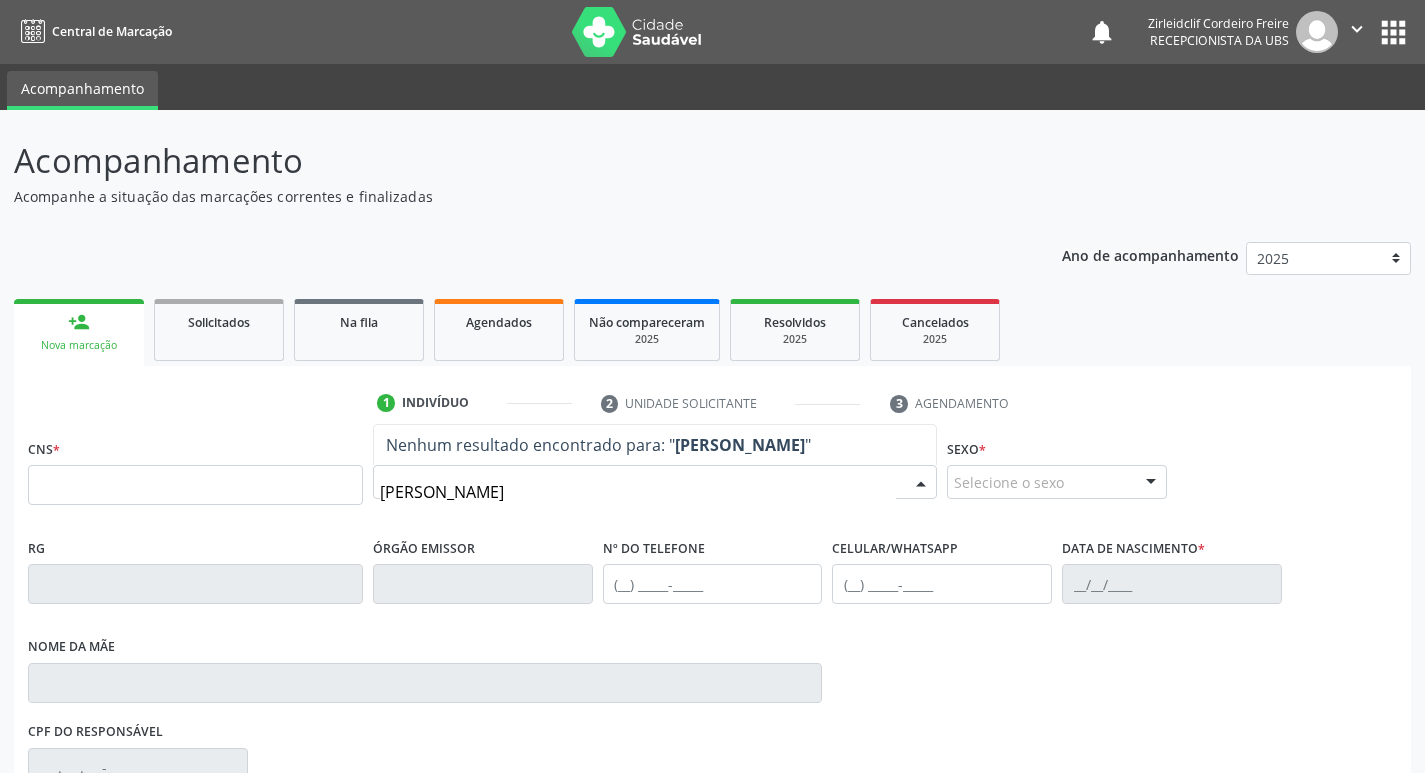type on "[PERSON_NAME]" 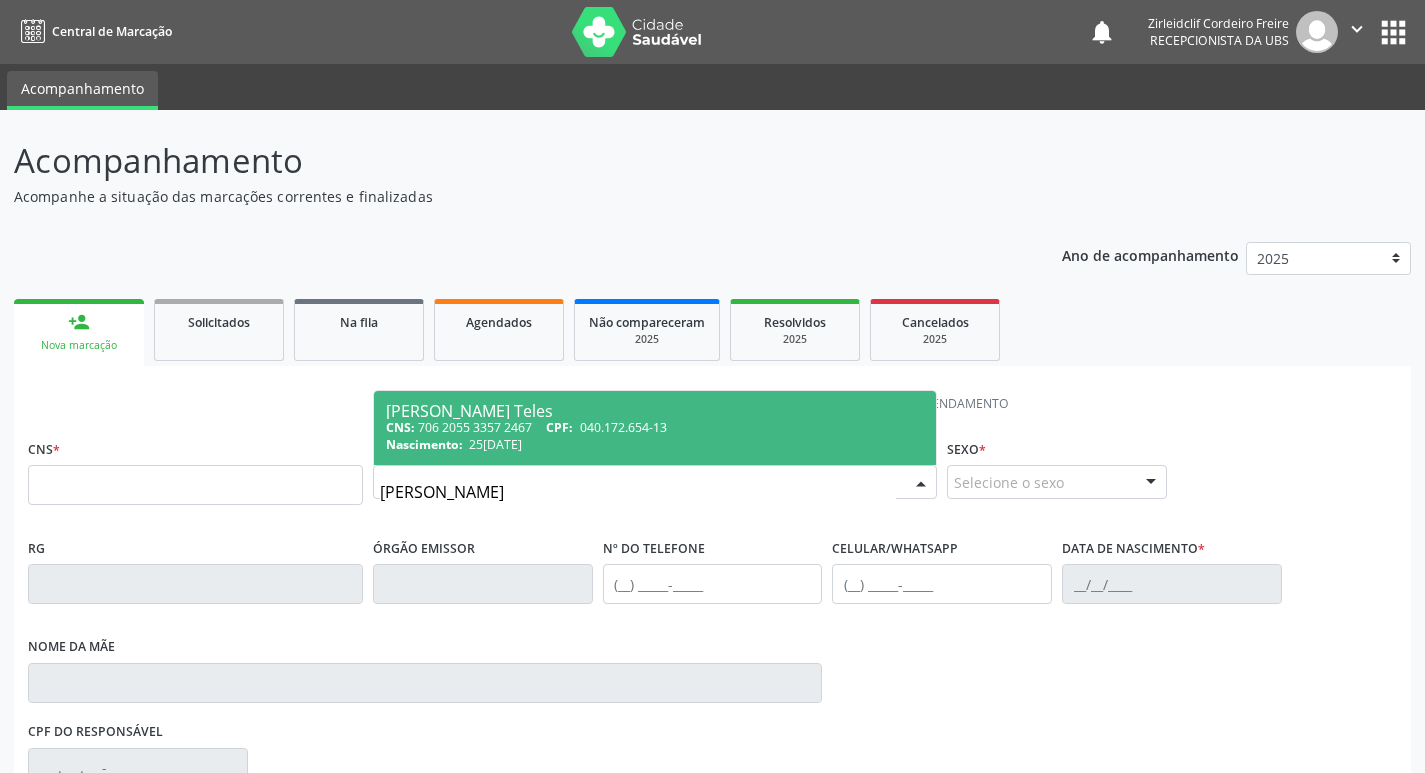 click on "040.172.654-13" at bounding box center [623, 427] 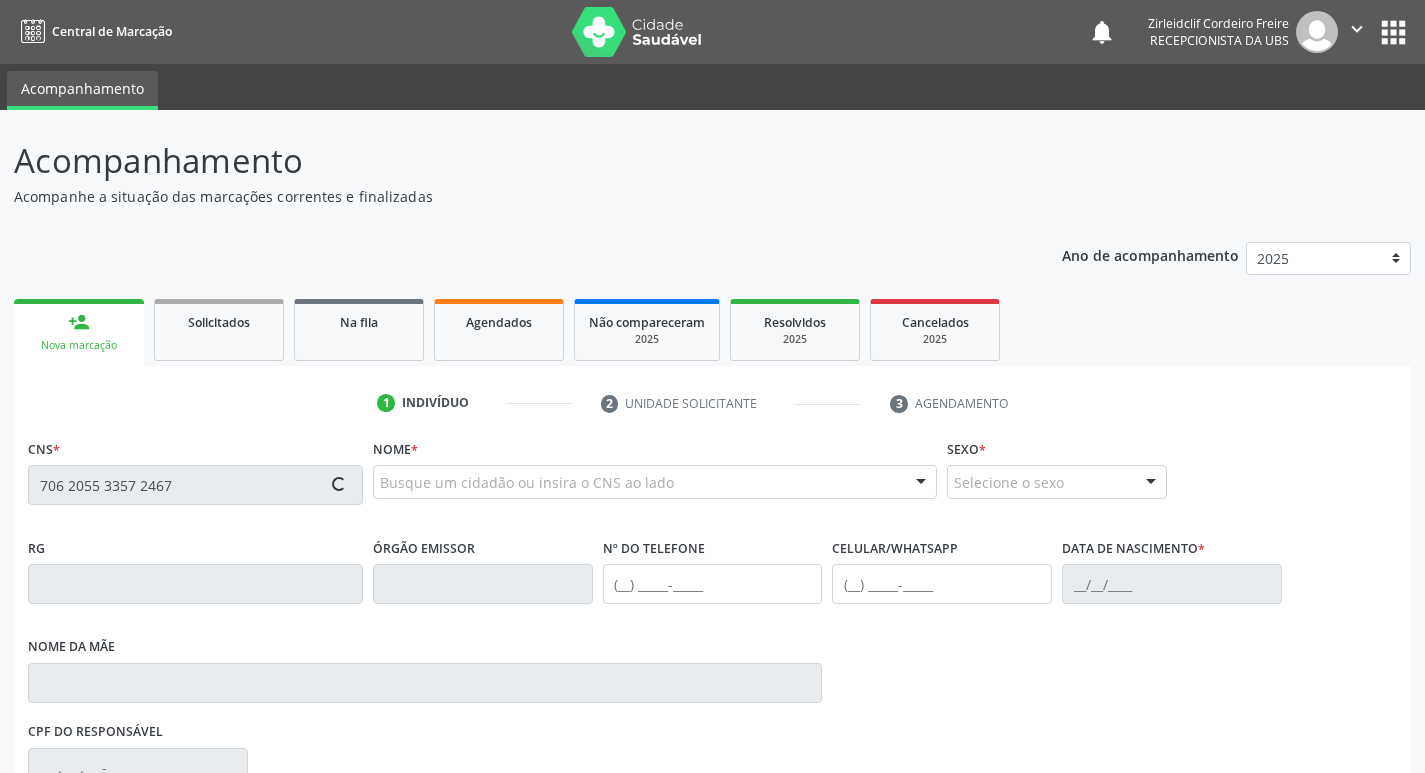 type on "706 2055 3357 2467" 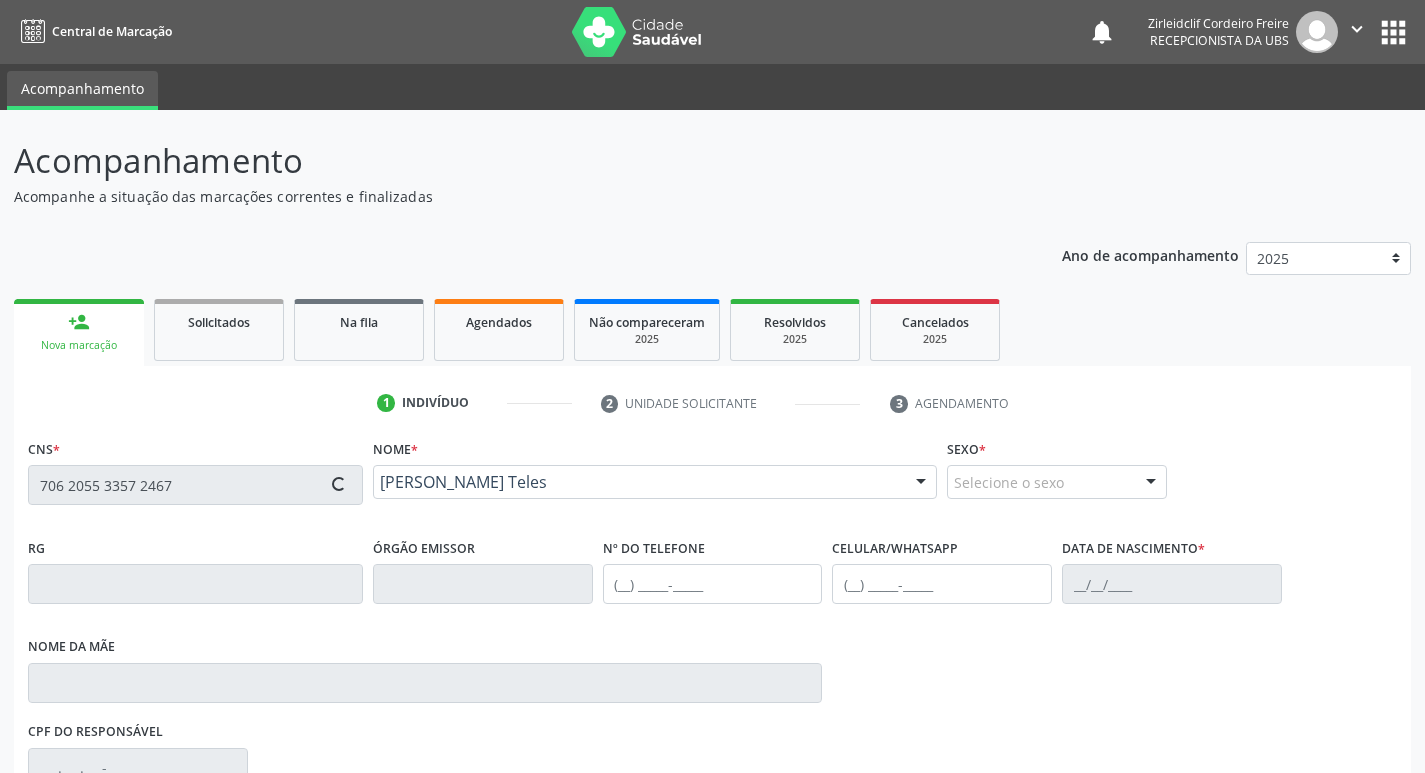 type on "[PHONE_NUMBER]" 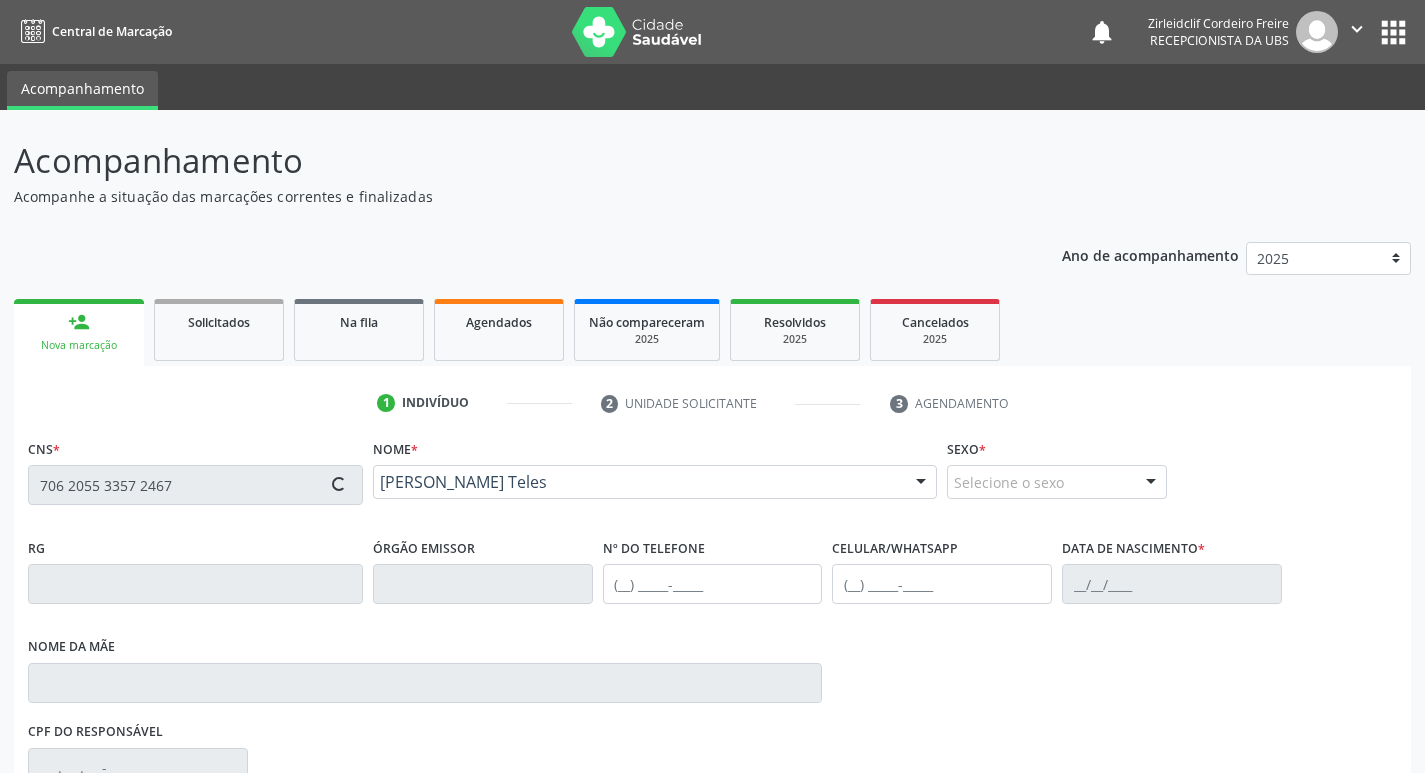 type on "25[DATE]" 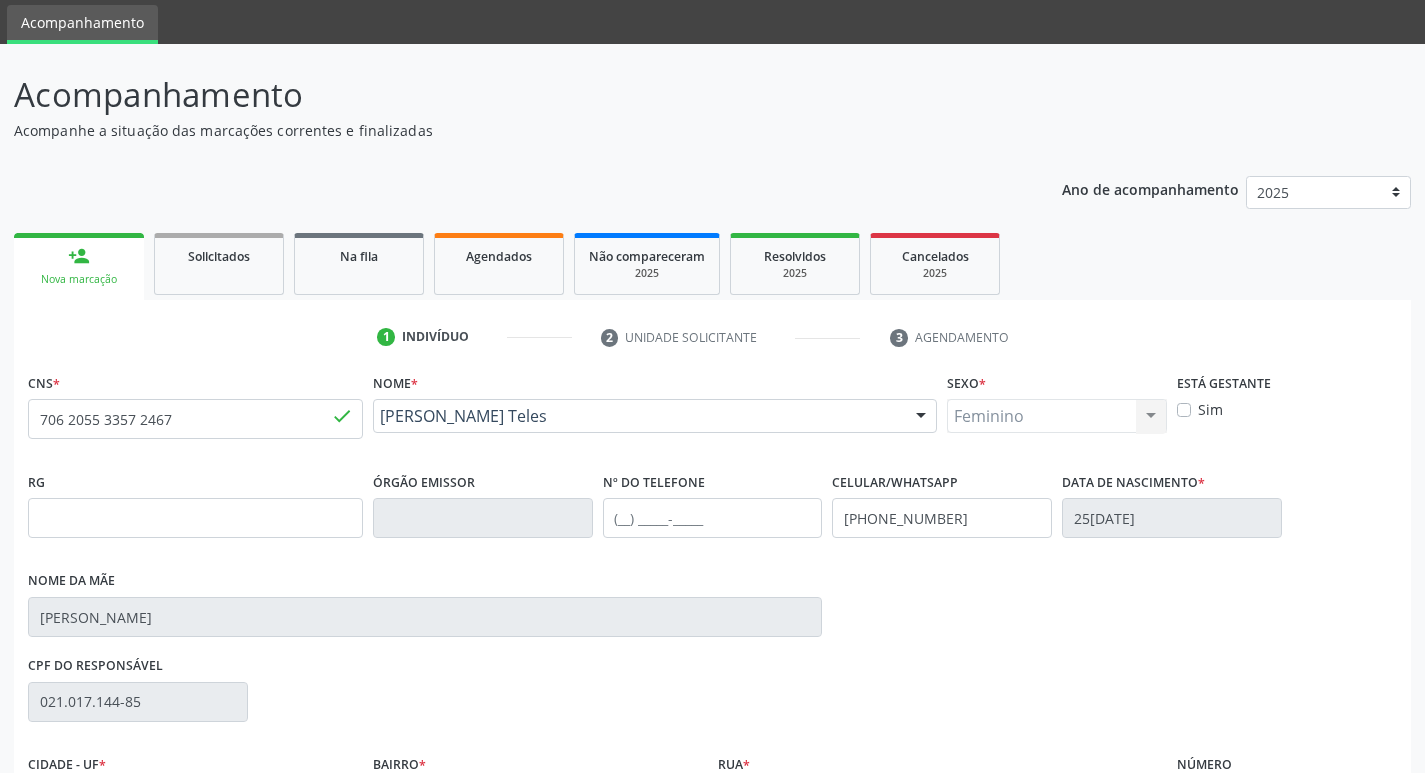 scroll, scrollTop: 297, scrollLeft: 0, axis: vertical 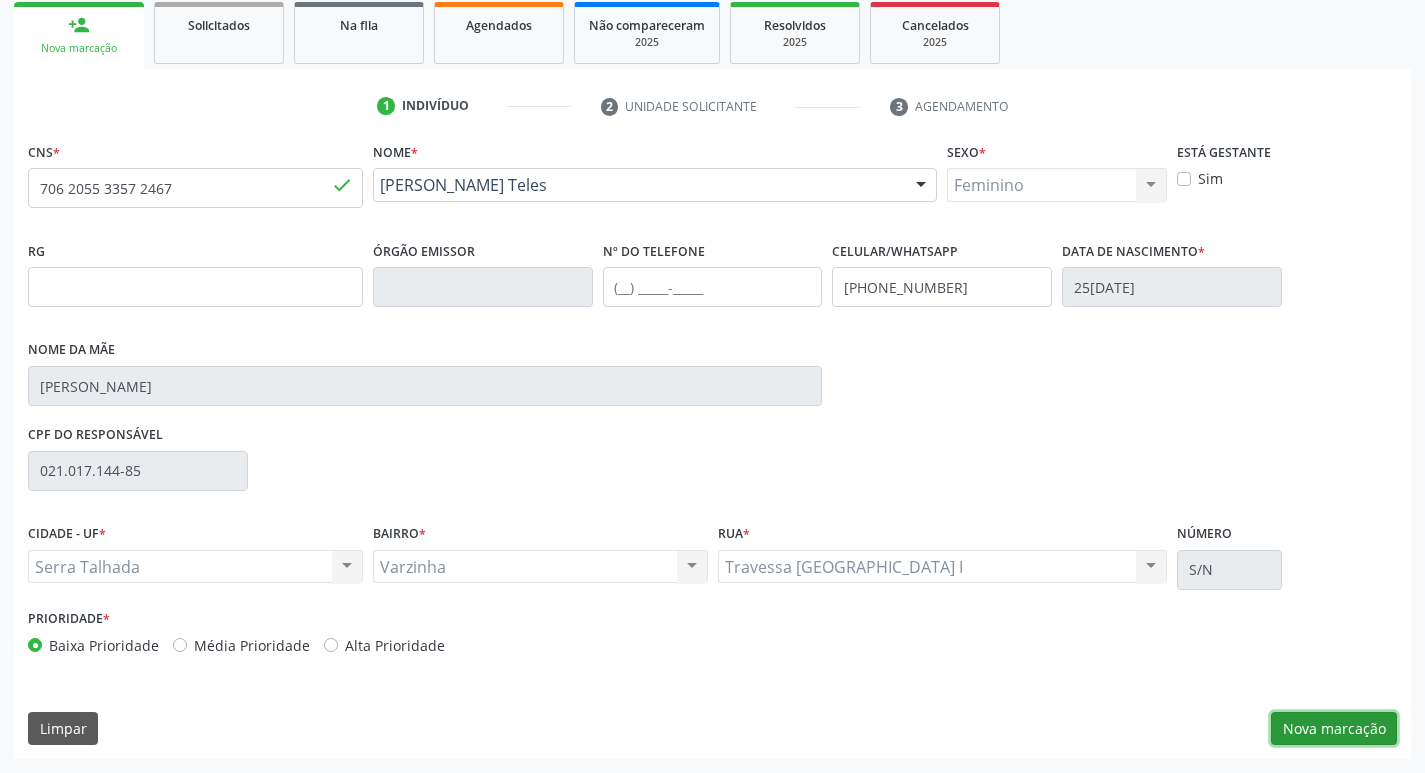 click on "Nova marcação" at bounding box center [1334, 729] 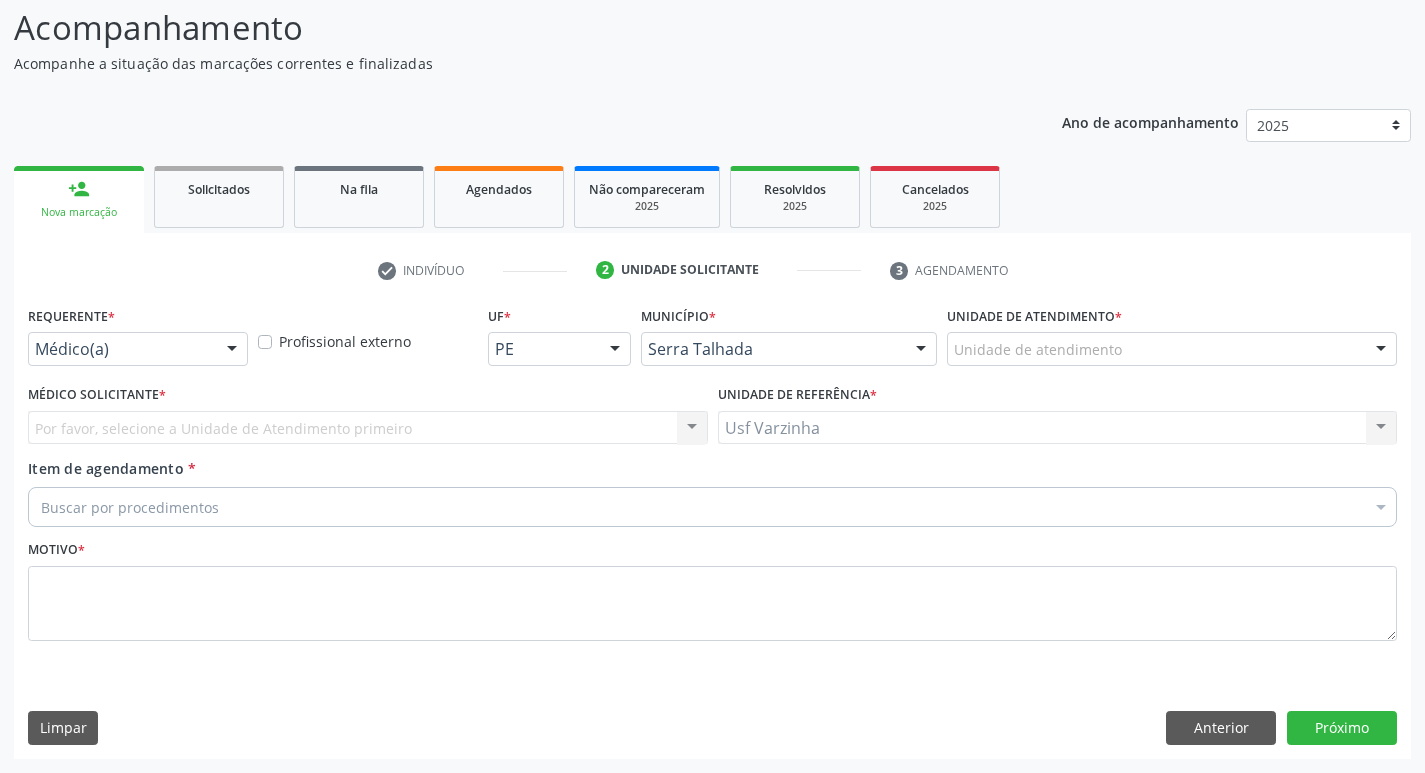 scroll, scrollTop: 133, scrollLeft: 0, axis: vertical 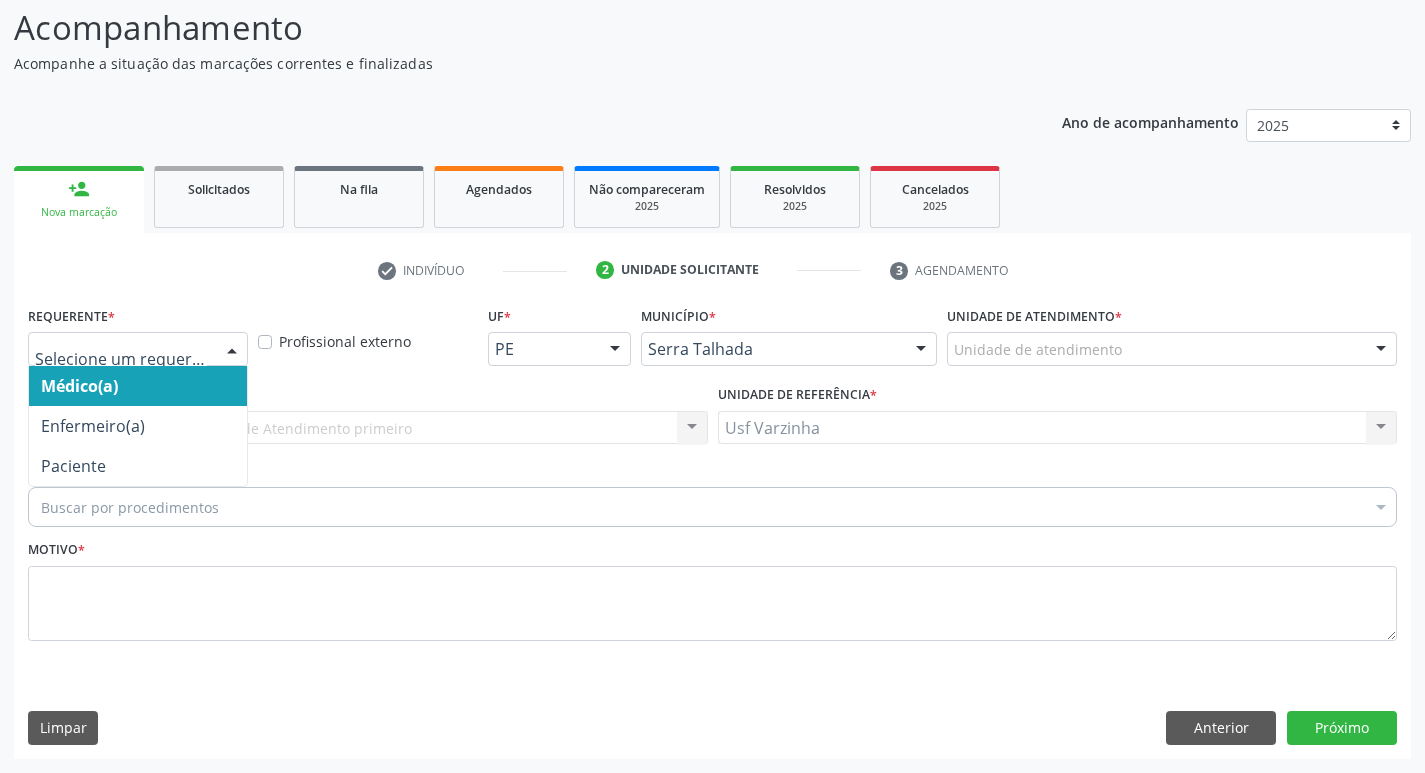 click at bounding box center [232, 350] 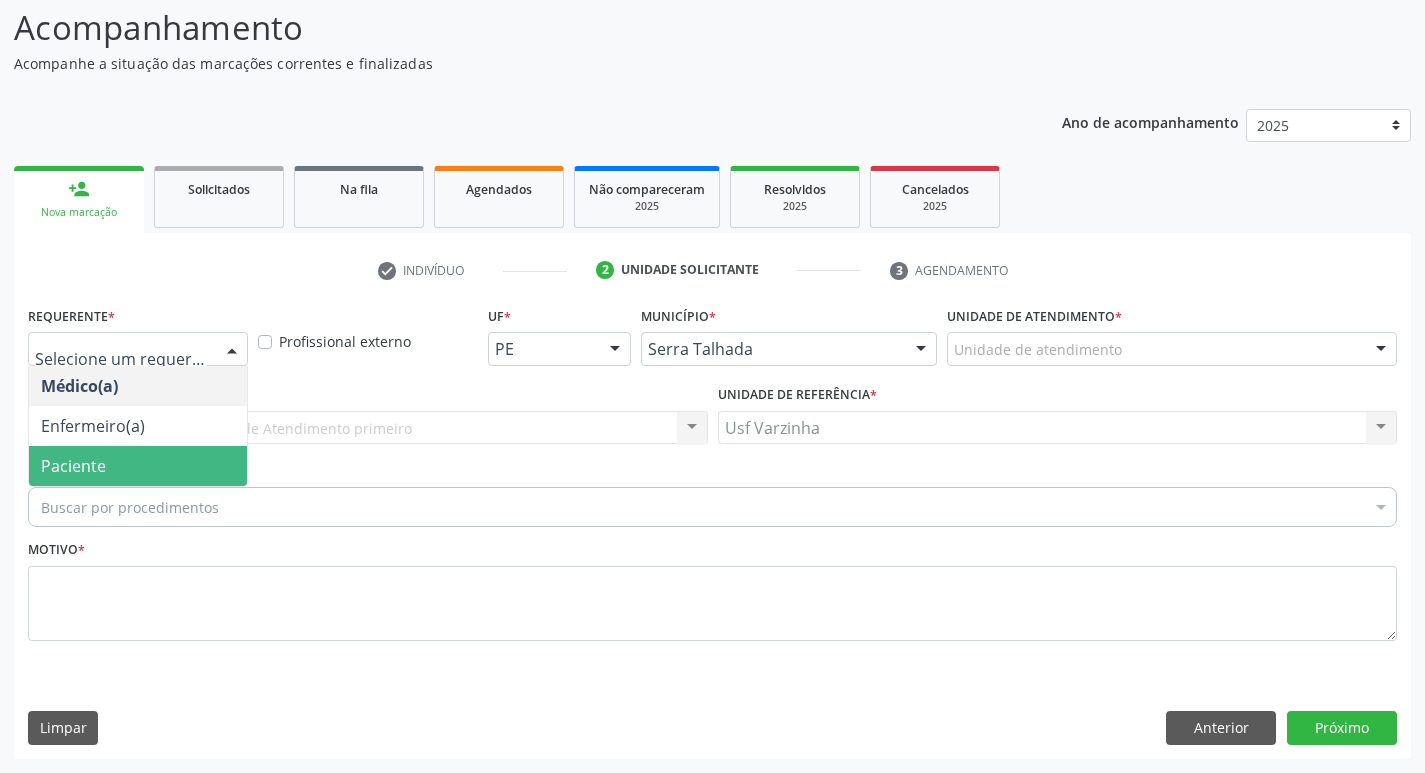 click on "Paciente" at bounding box center (138, 466) 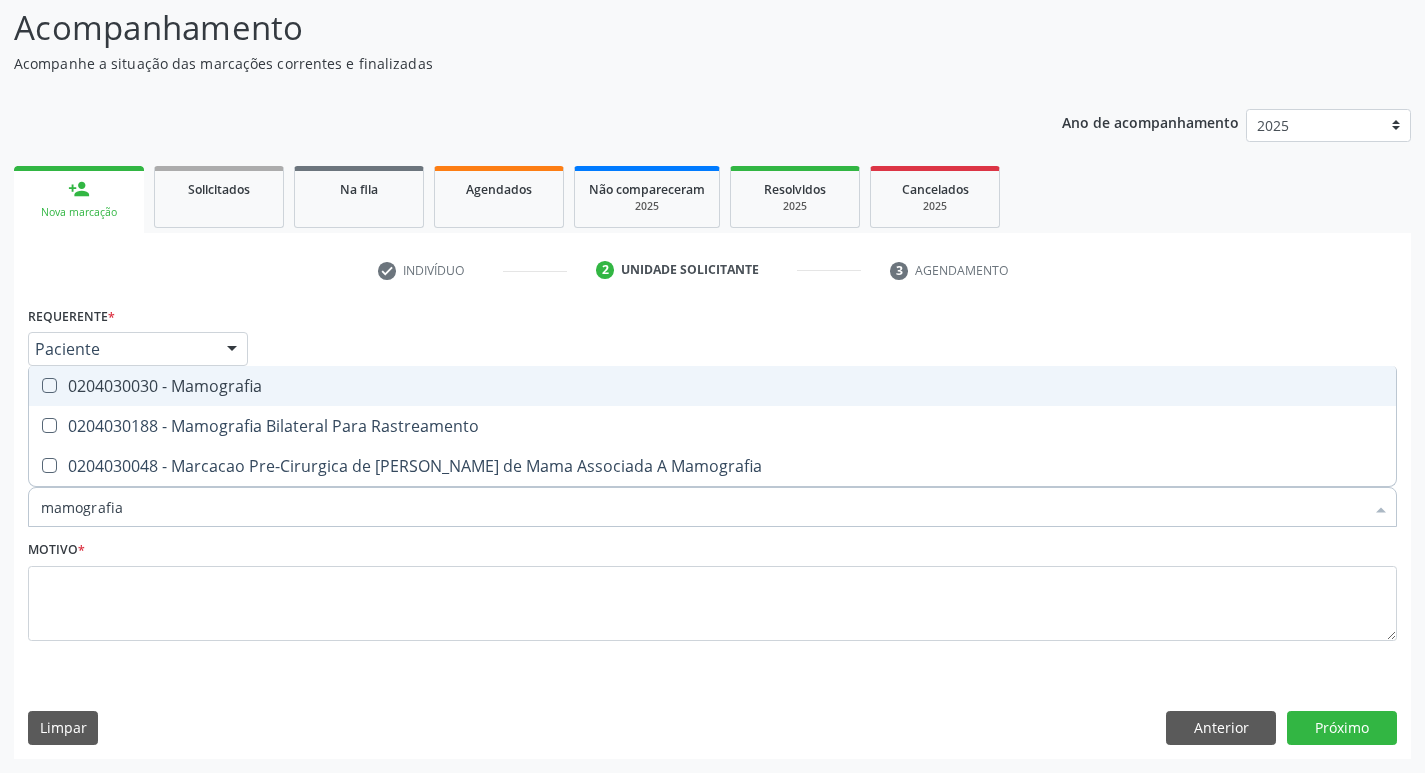 type on "mamografia" 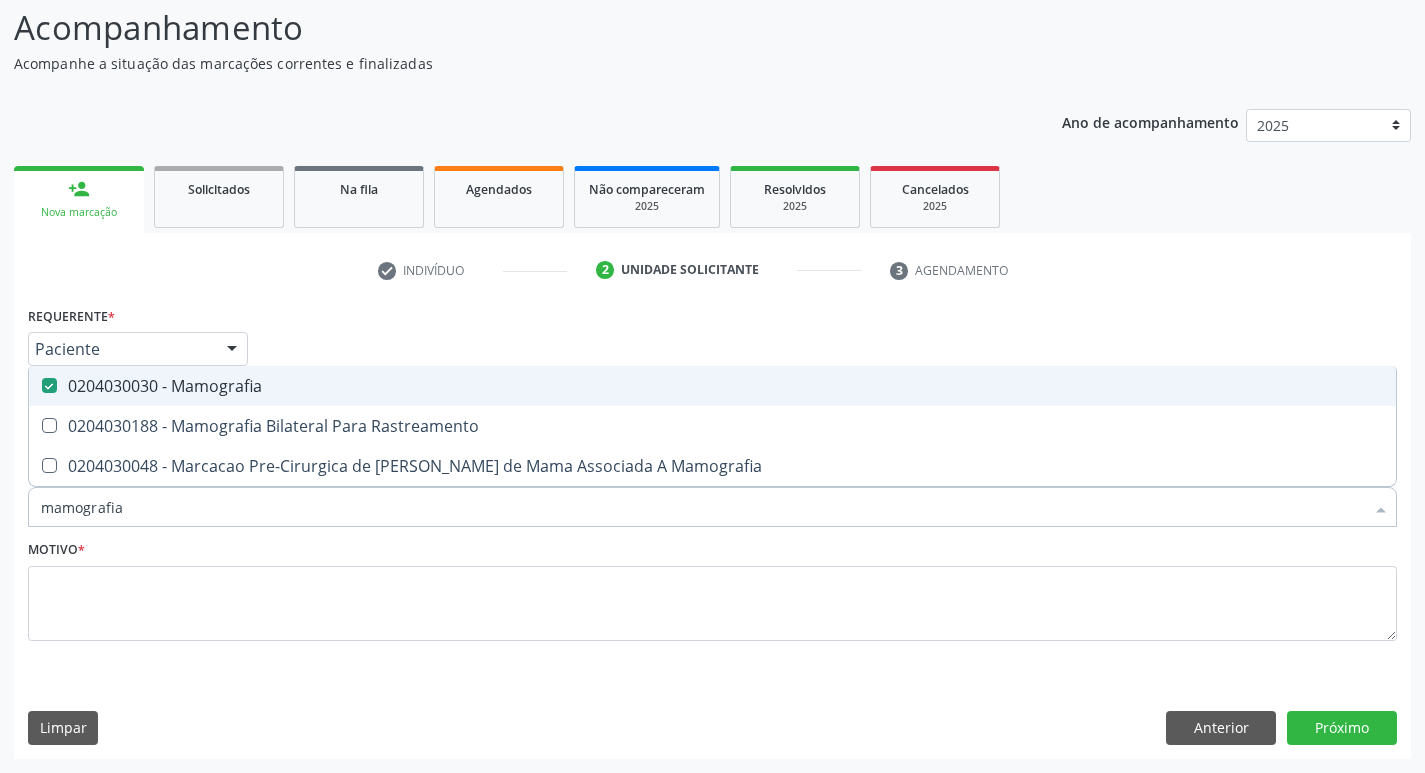 click on "0204030030 - Mamografia" at bounding box center [712, 386] 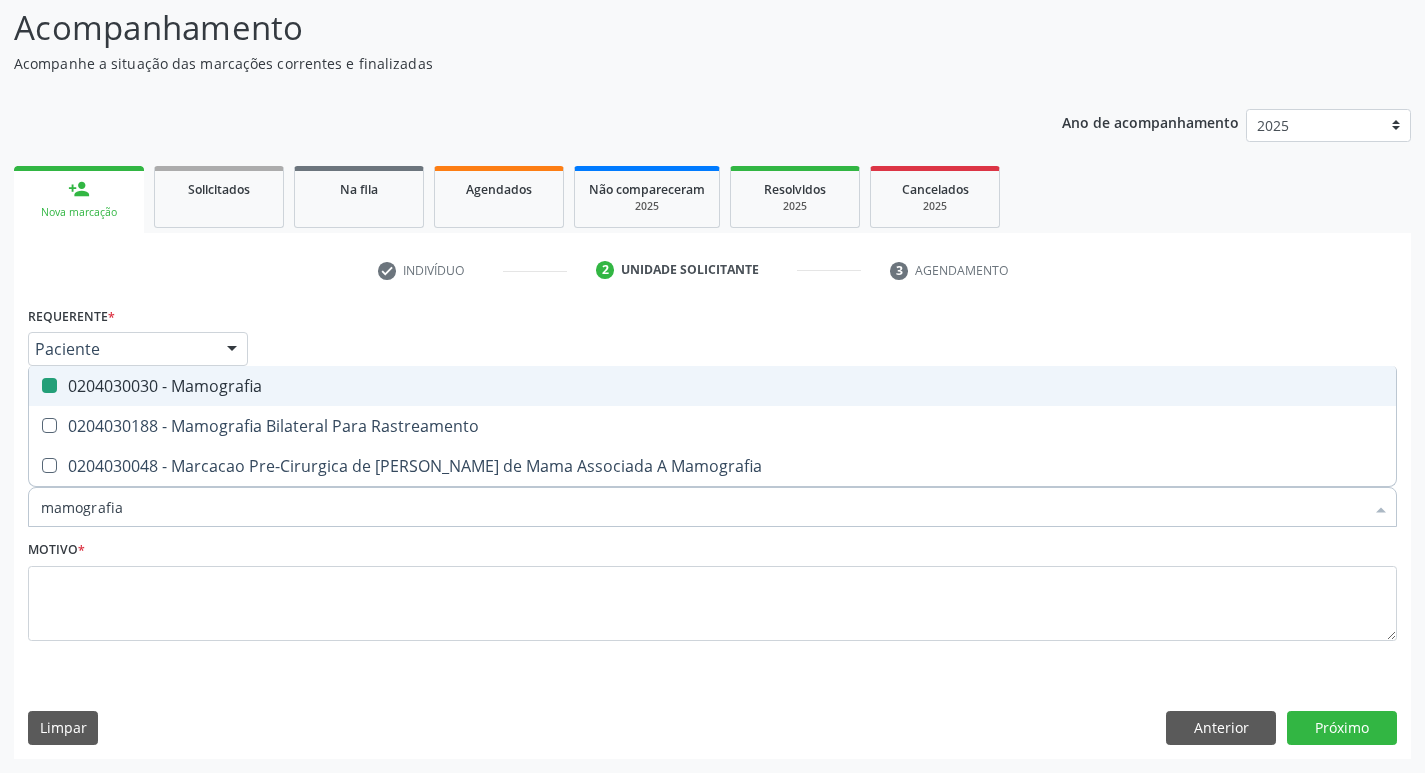 checkbox on "false" 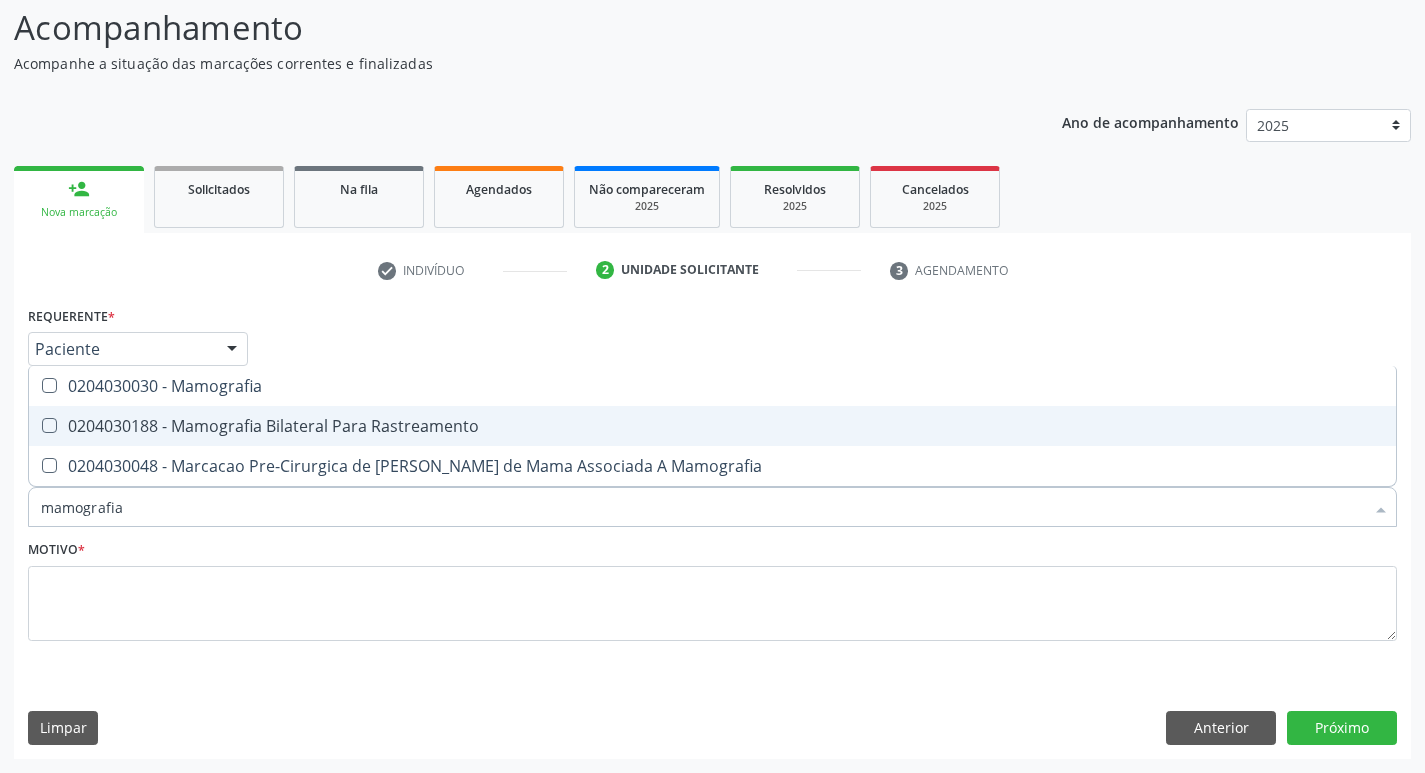 click on "0204030188 - Mamografia Bilateral Para Rastreamento" at bounding box center [712, 426] 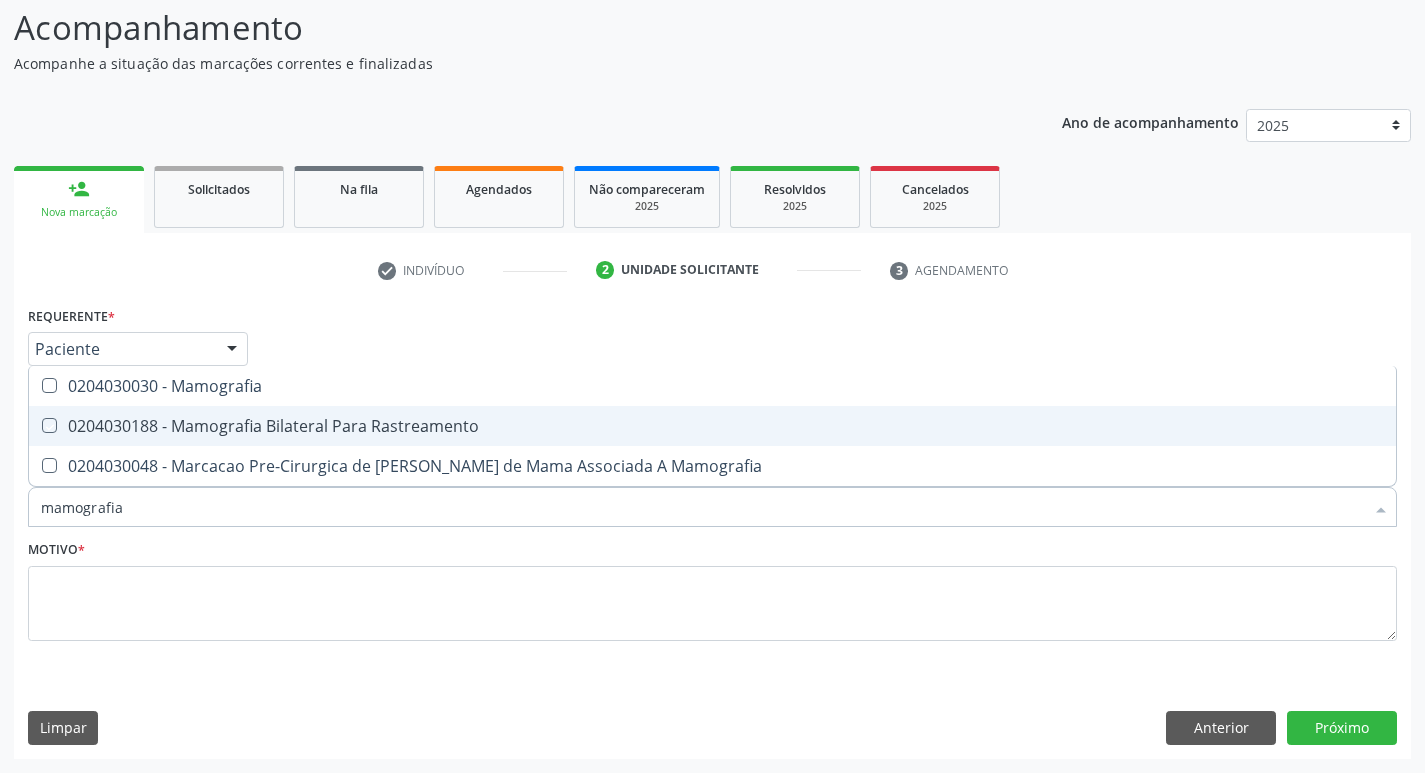 checkbox on "true" 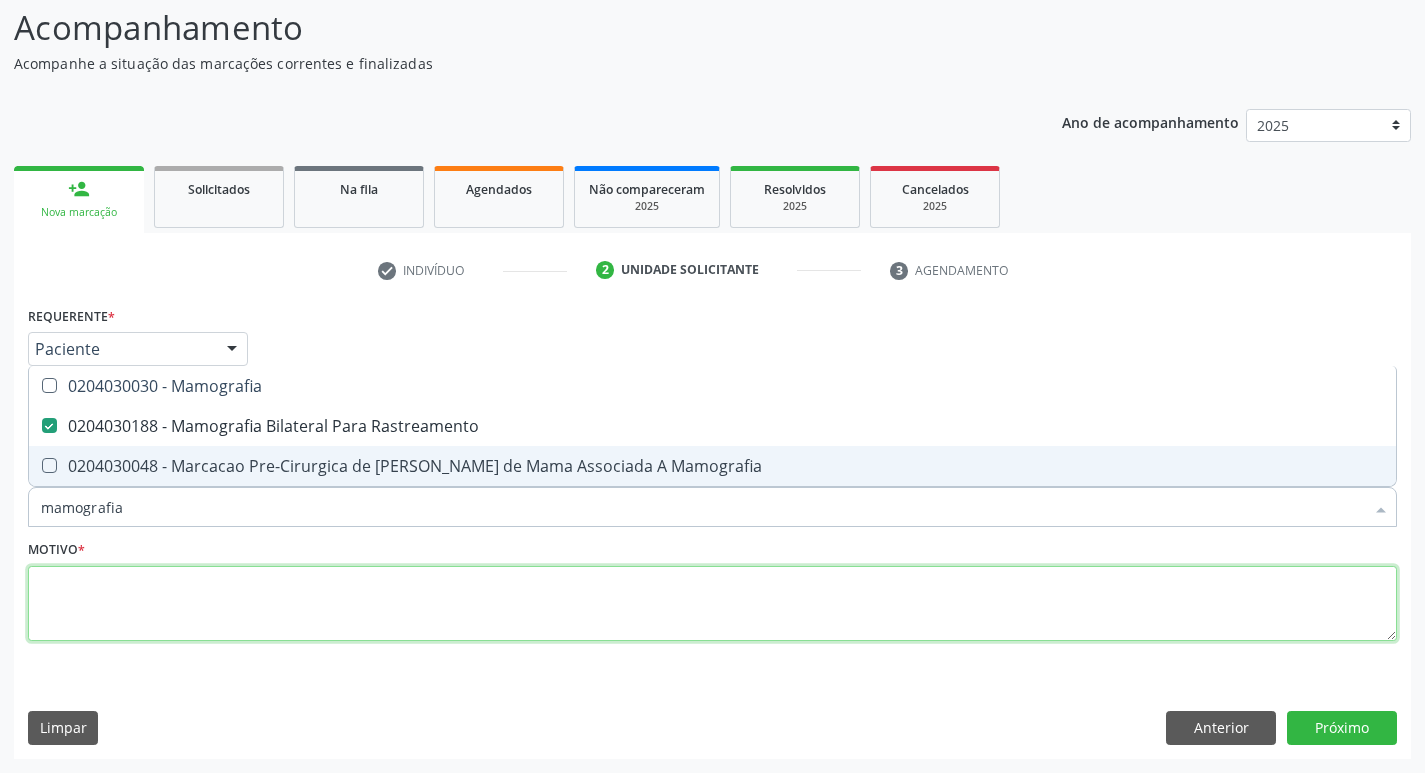 click at bounding box center (712, 604) 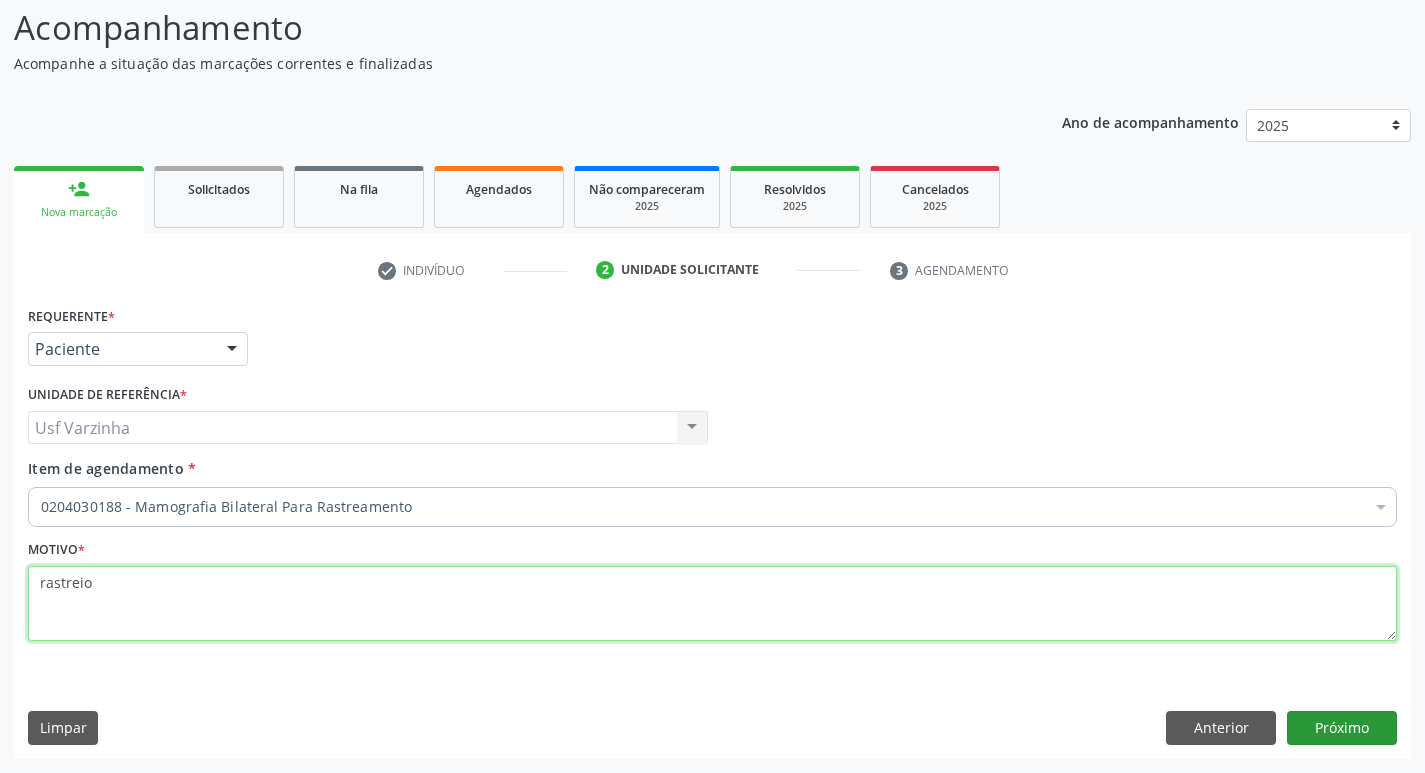 type on "rastreio" 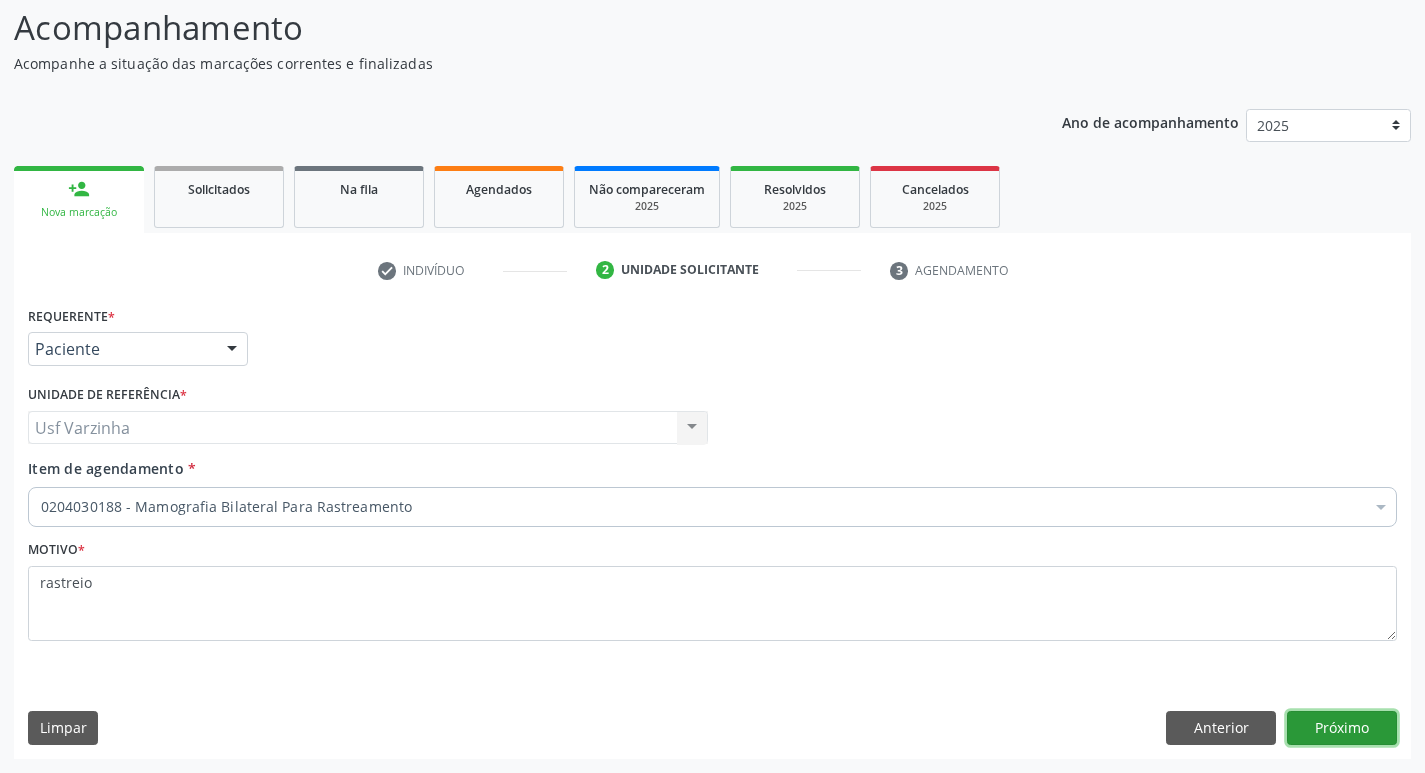 click on "Próximo" at bounding box center (1342, 728) 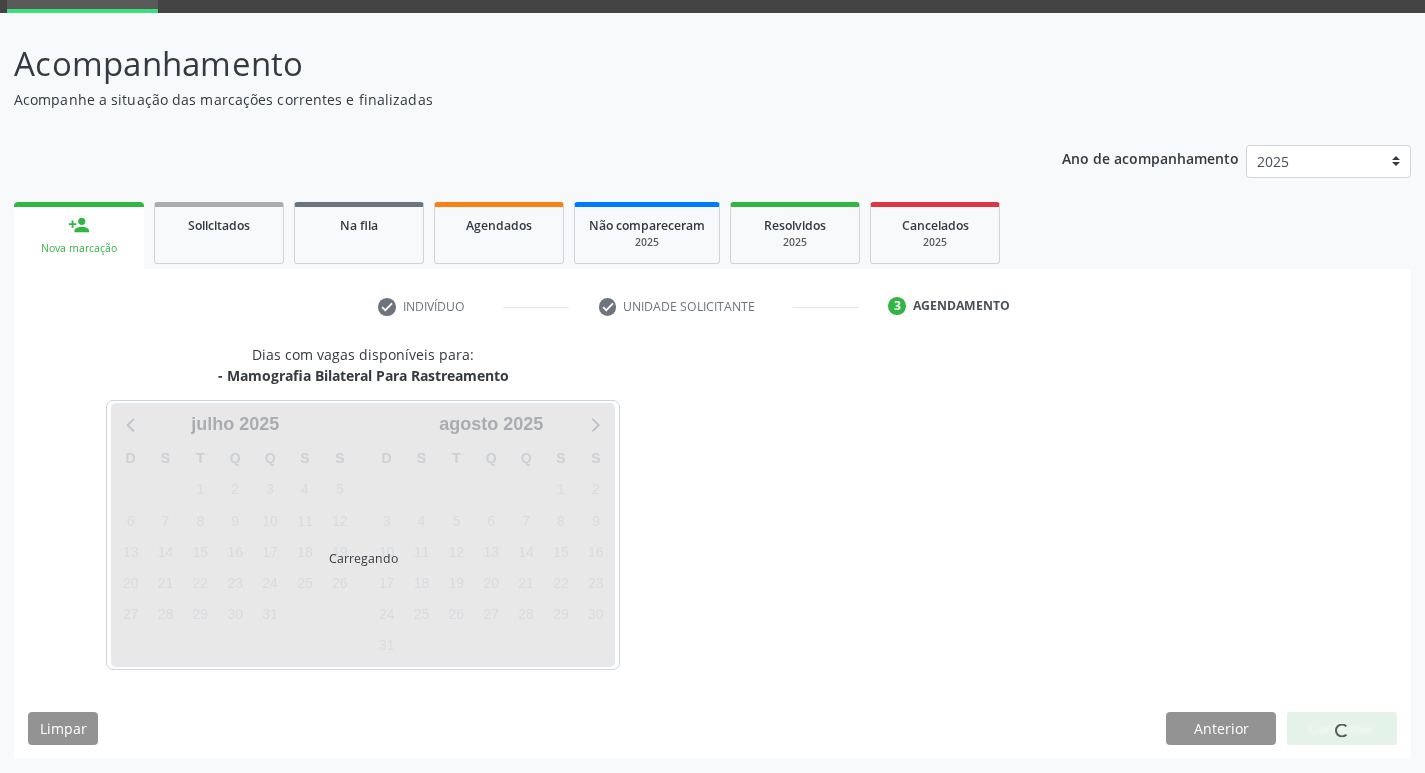scroll, scrollTop: 97, scrollLeft: 0, axis: vertical 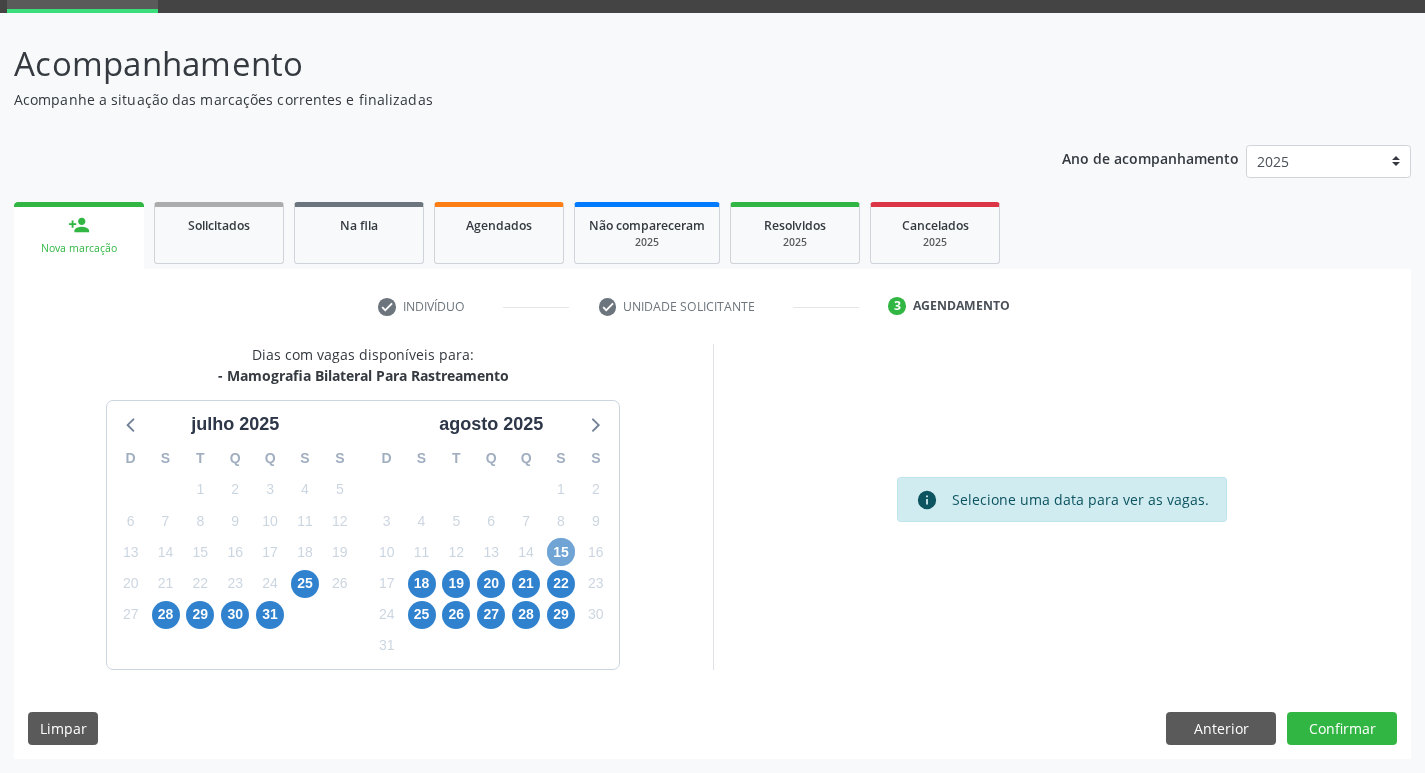 click on "15" at bounding box center [561, 552] 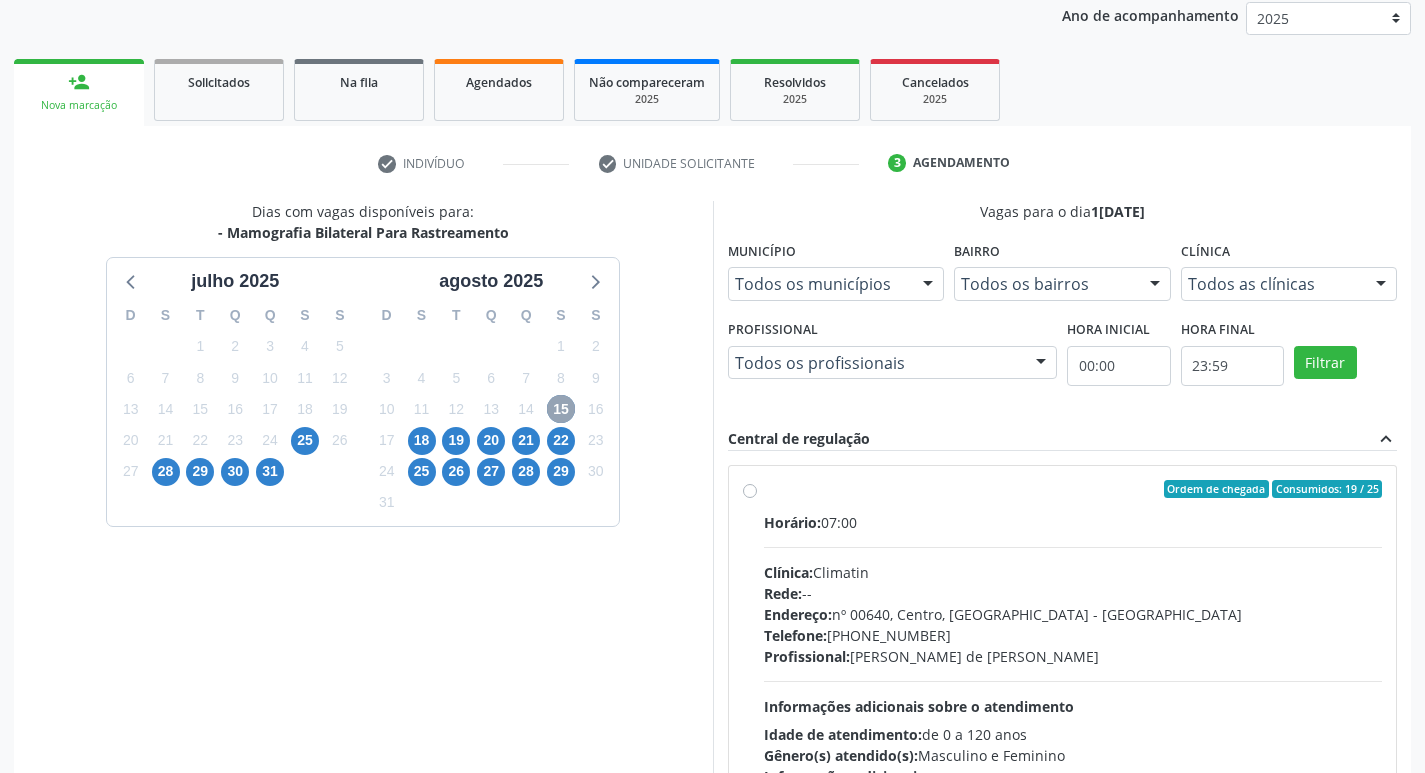 scroll, scrollTop: 297, scrollLeft: 0, axis: vertical 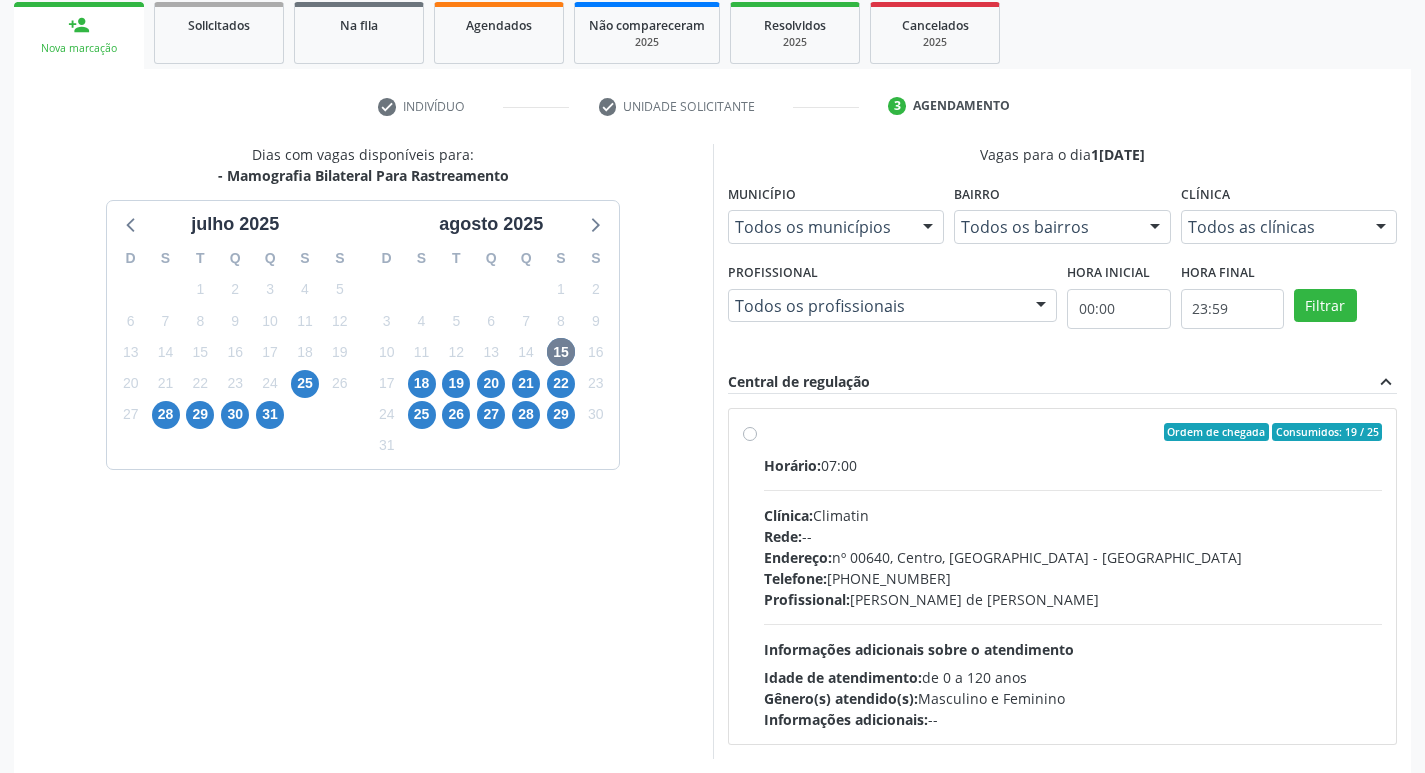 click on "Ordem de chegada
Consumidos: 19 / 25
Horário:   07:00
Clínica:  Climatin
Rede:
--
Endereço:   nº 00640, [GEOGRAPHIC_DATA] - PE
Telefone:   [PHONE_NUMBER]
Profissional:
[PERSON_NAME] de [PERSON_NAME]
Informações adicionais sobre o atendimento
Idade de atendimento:
de 0 a 120 anos
Gênero(s) atendido(s):
Masculino e Feminino
Informações adicionais:
--" at bounding box center (1073, 576) 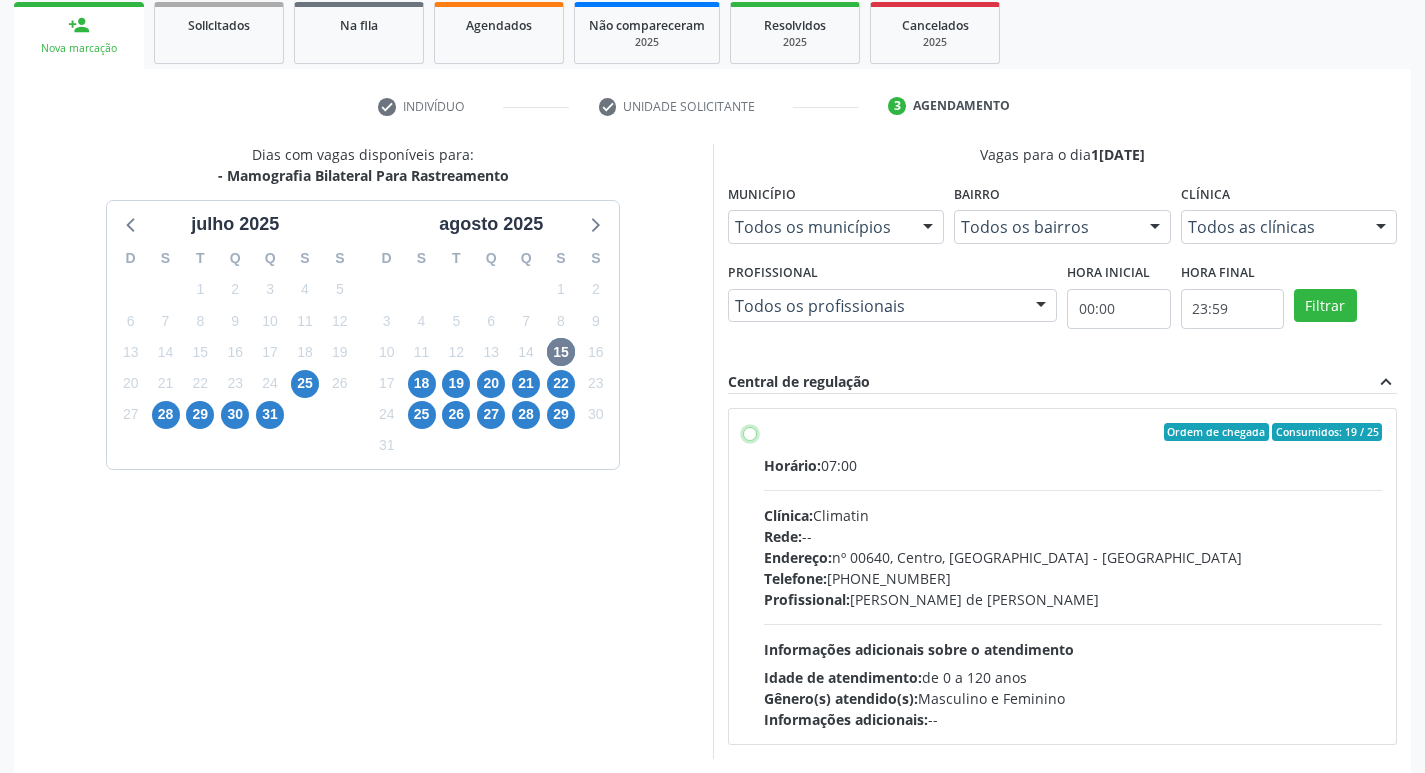 click on "Ordem de chegada
Consumidos: 19 / 25
Horário:   07:00
Clínica:  Climatin
Rede:
--
Endereço:   nº 00640, [GEOGRAPHIC_DATA] - PE
Telefone:   [PHONE_NUMBER]
Profissional:
[PERSON_NAME] de [PERSON_NAME]
Informações adicionais sobre o atendimento
Idade de atendimento:
de 0 a 120 anos
Gênero(s) atendido(s):
Masculino e Feminino
Informações adicionais:
--" at bounding box center (750, 432) 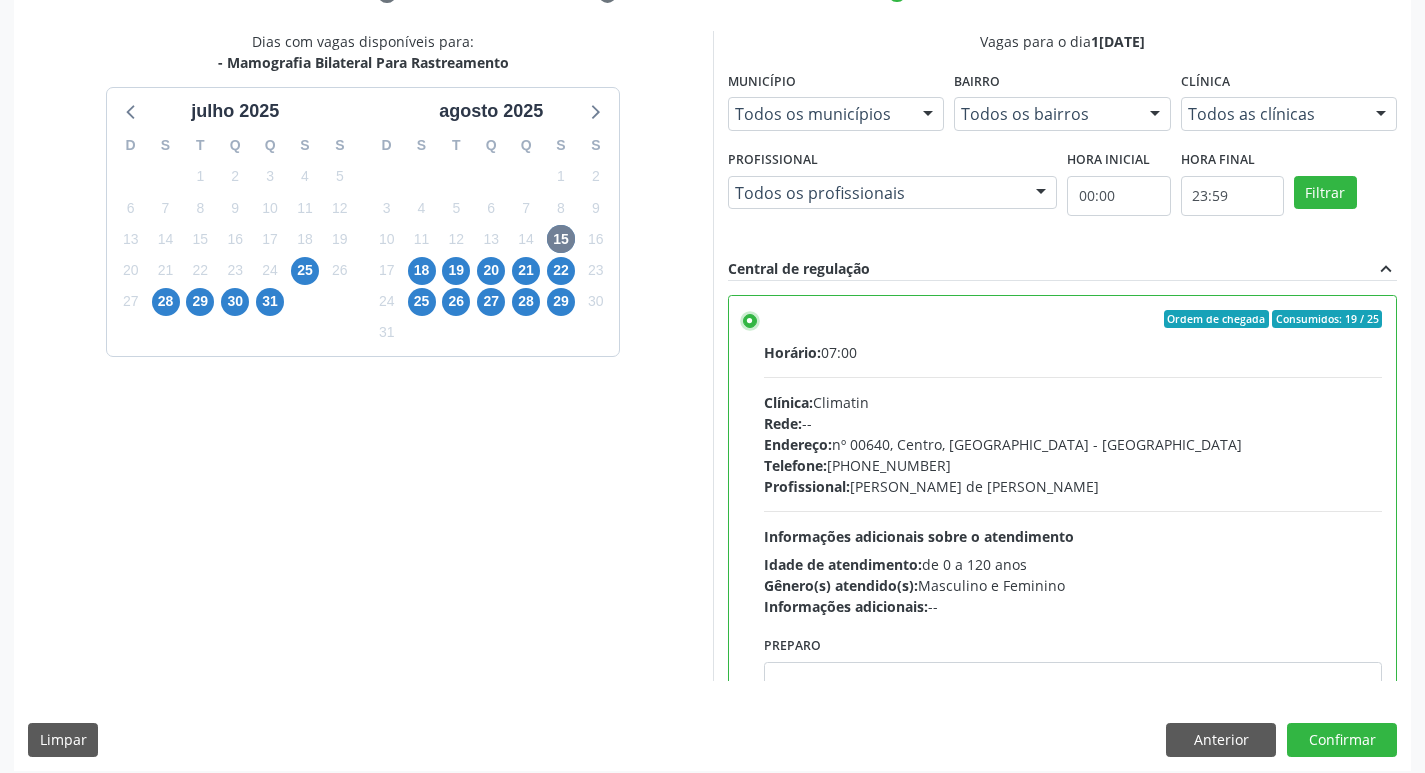 scroll, scrollTop: 422, scrollLeft: 0, axis: vertical 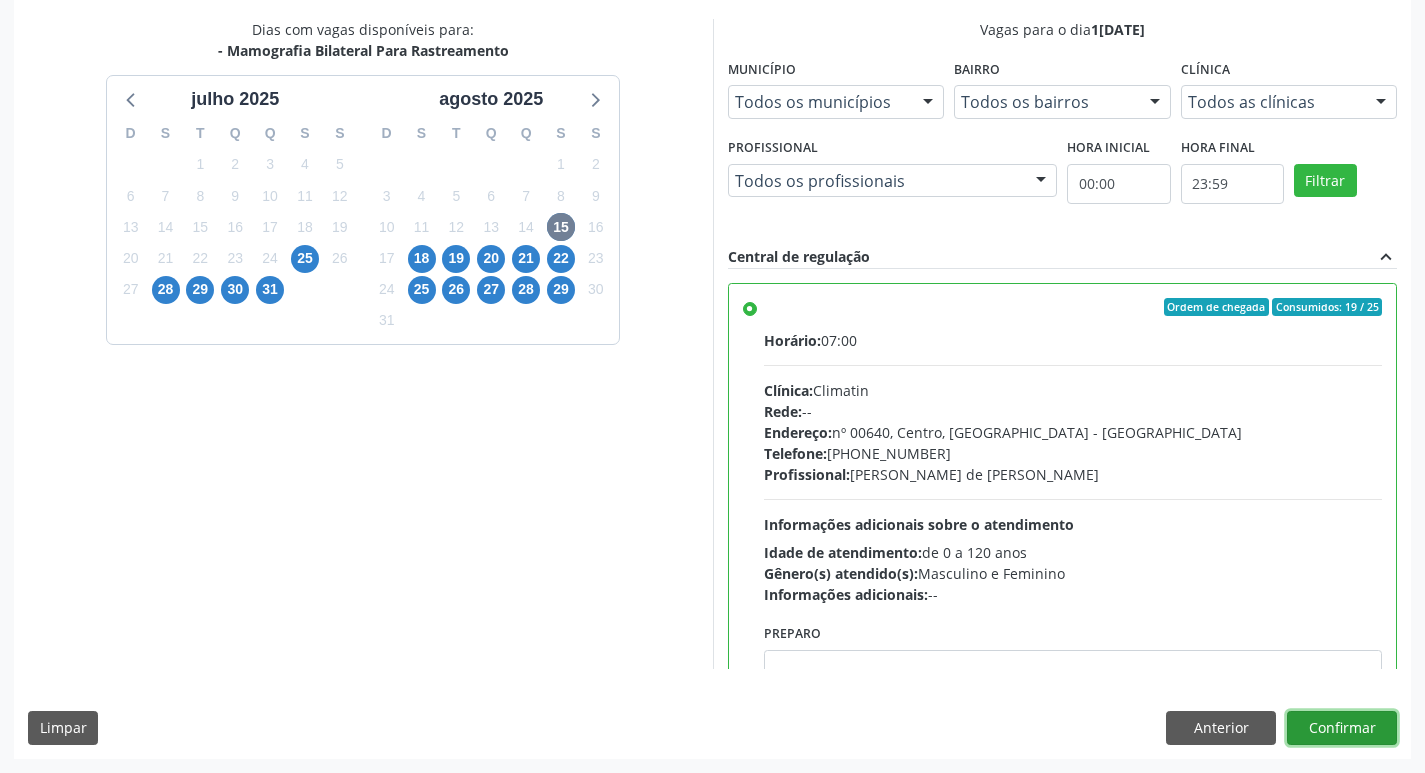 click on "Confirmar" at bounding box center [1342, 728] 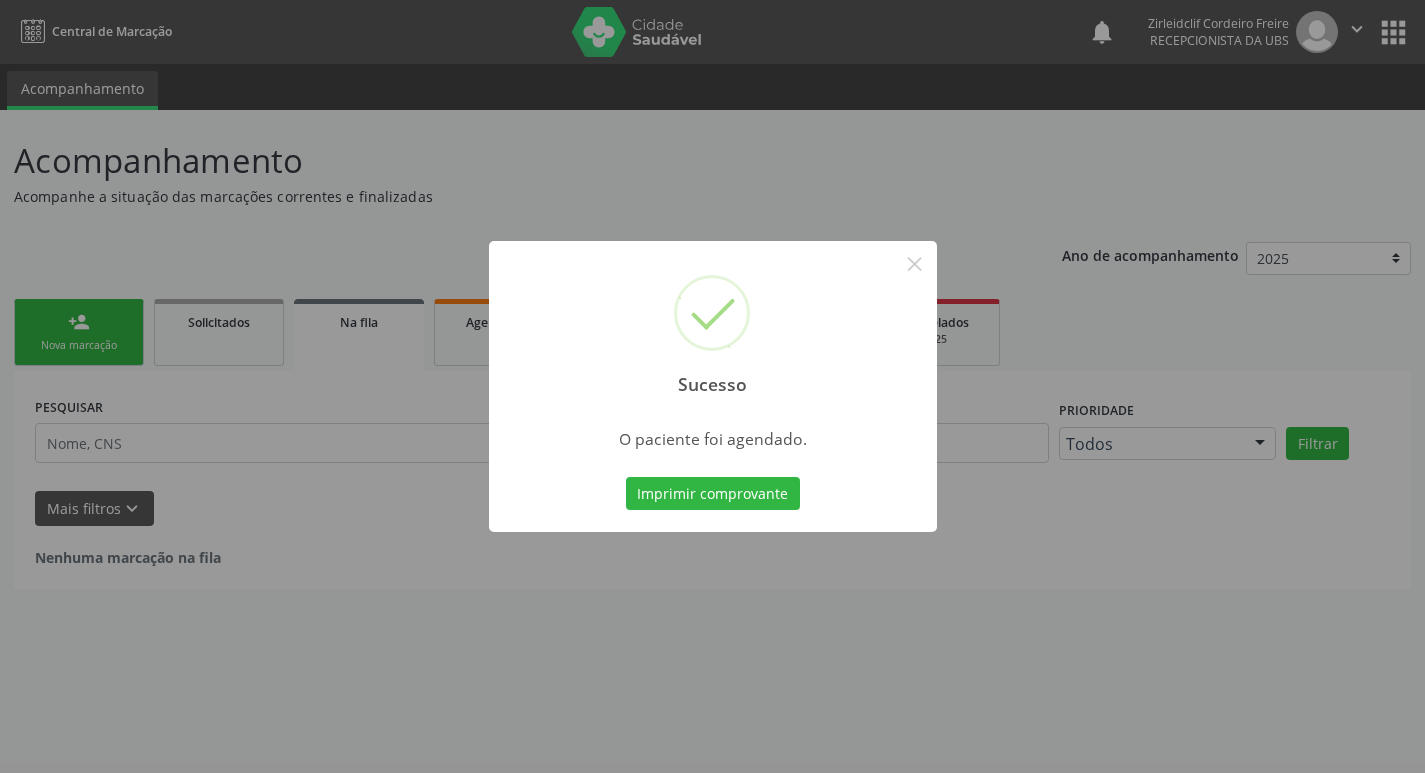 scroll, scrollTop: 0, scrollLeft: 0, axis: both 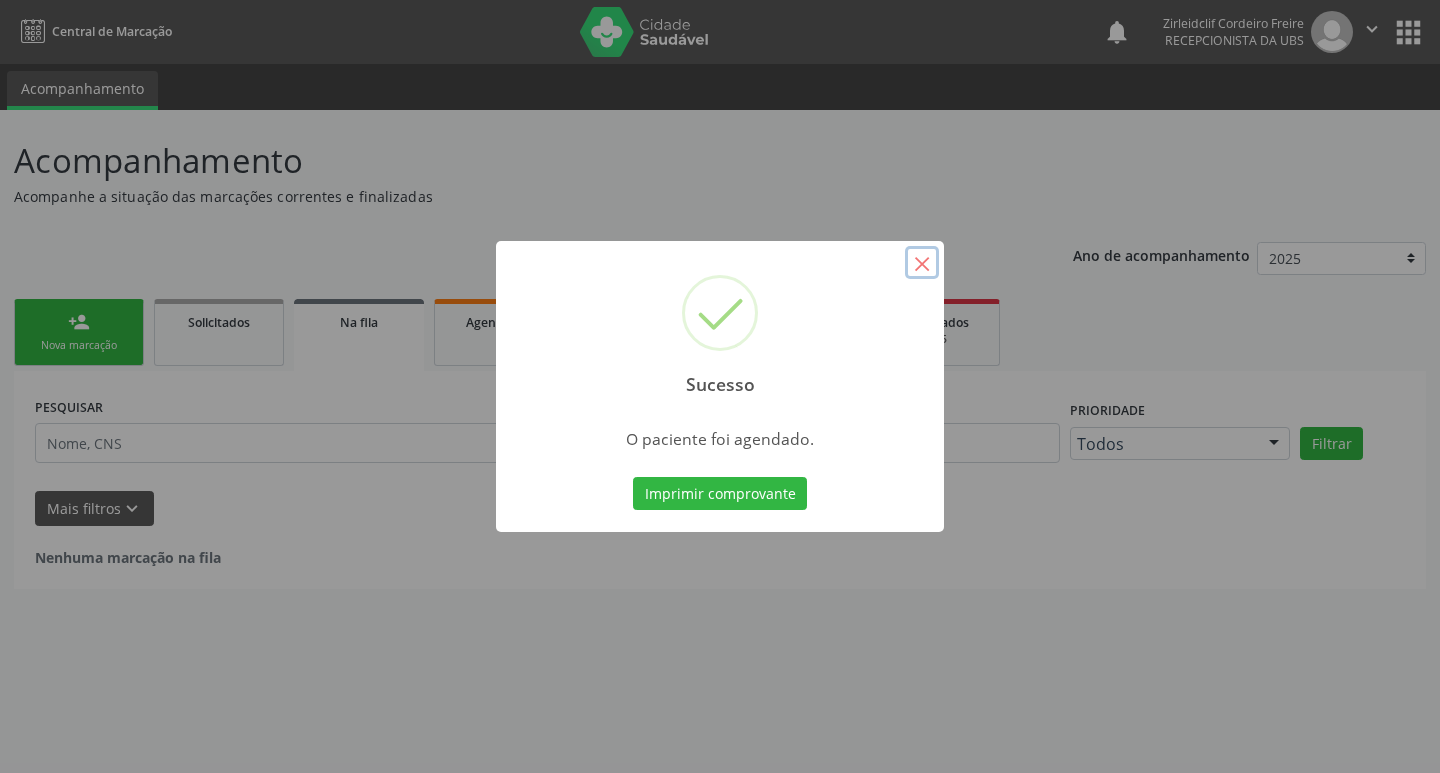 click on "×" at bounding box center [922, 263] 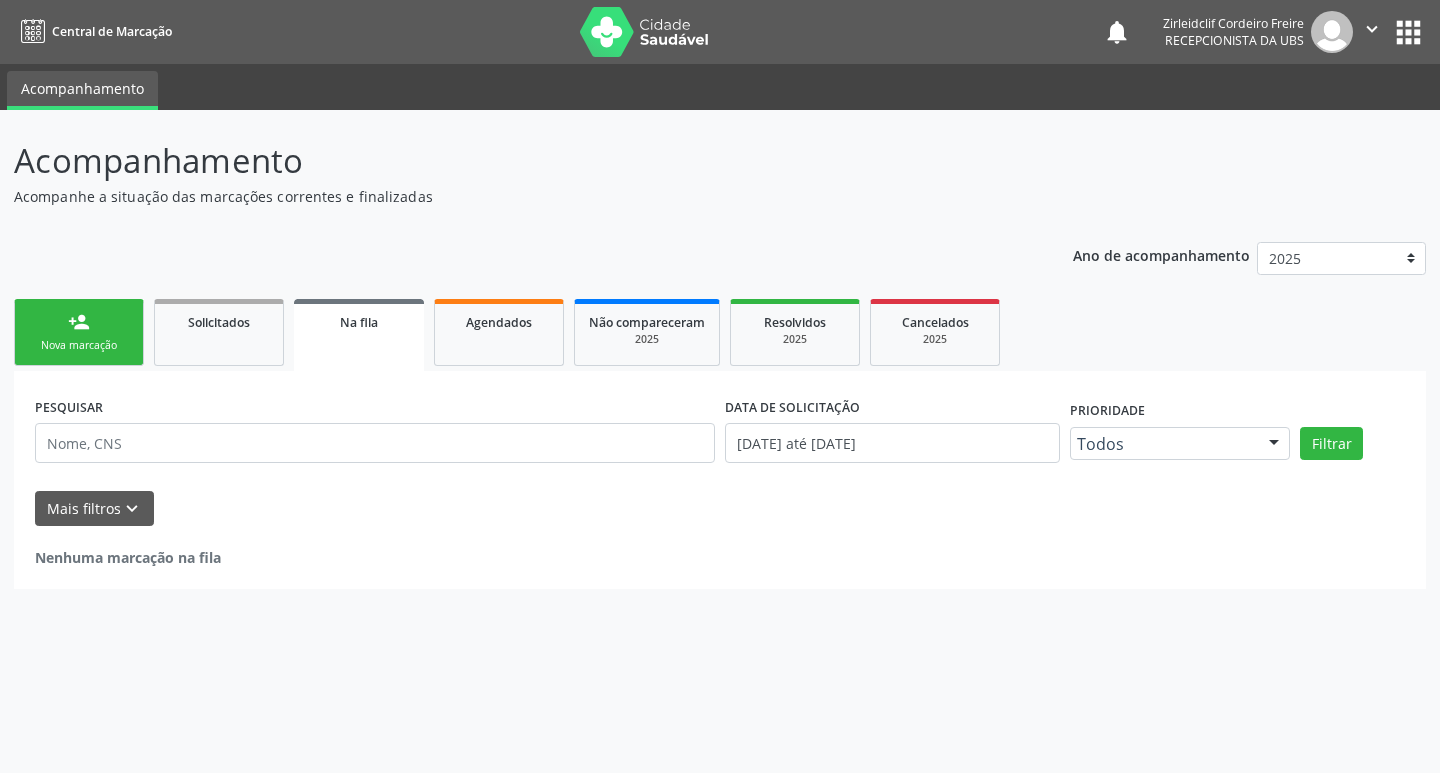 click on "Nova marcação" at bounding box center [79, 345] 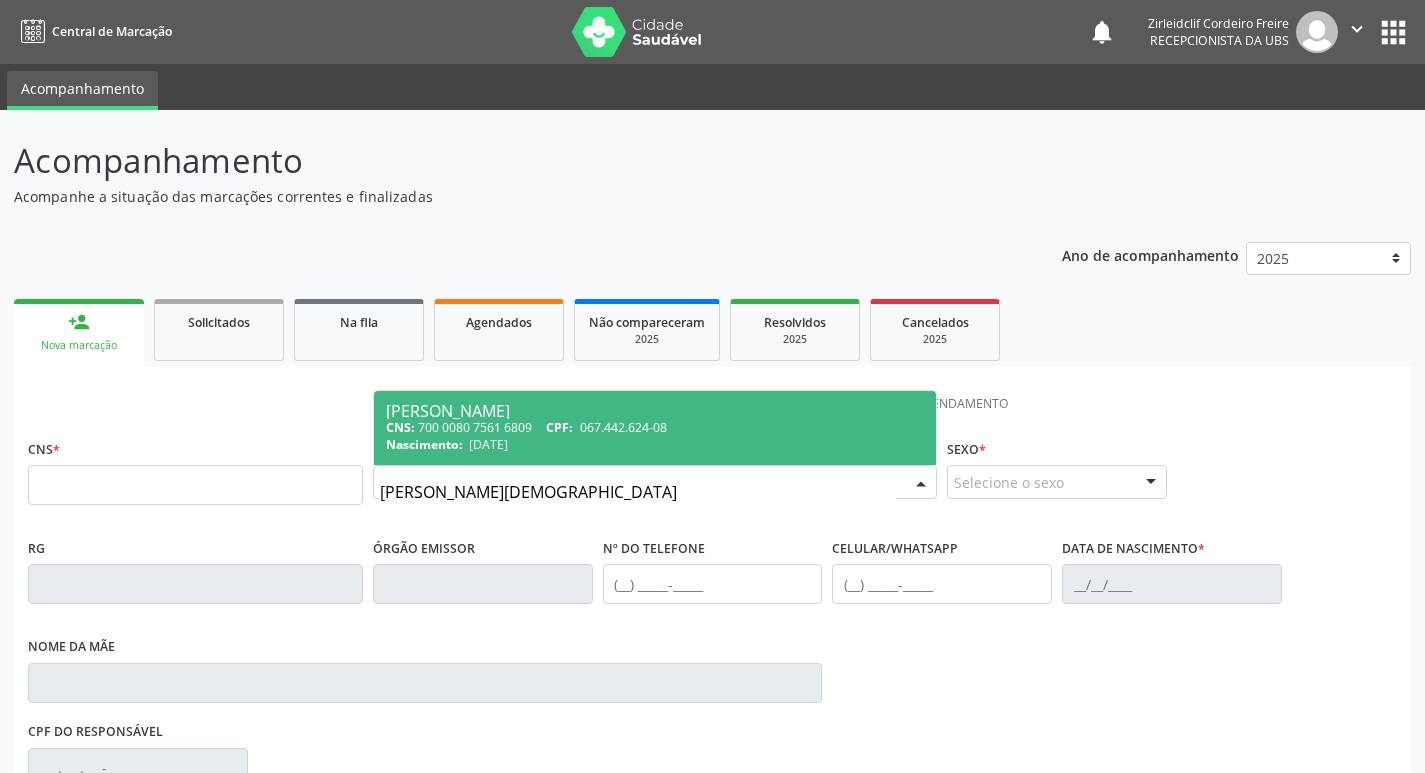 type on "[PERSON_NAME]" 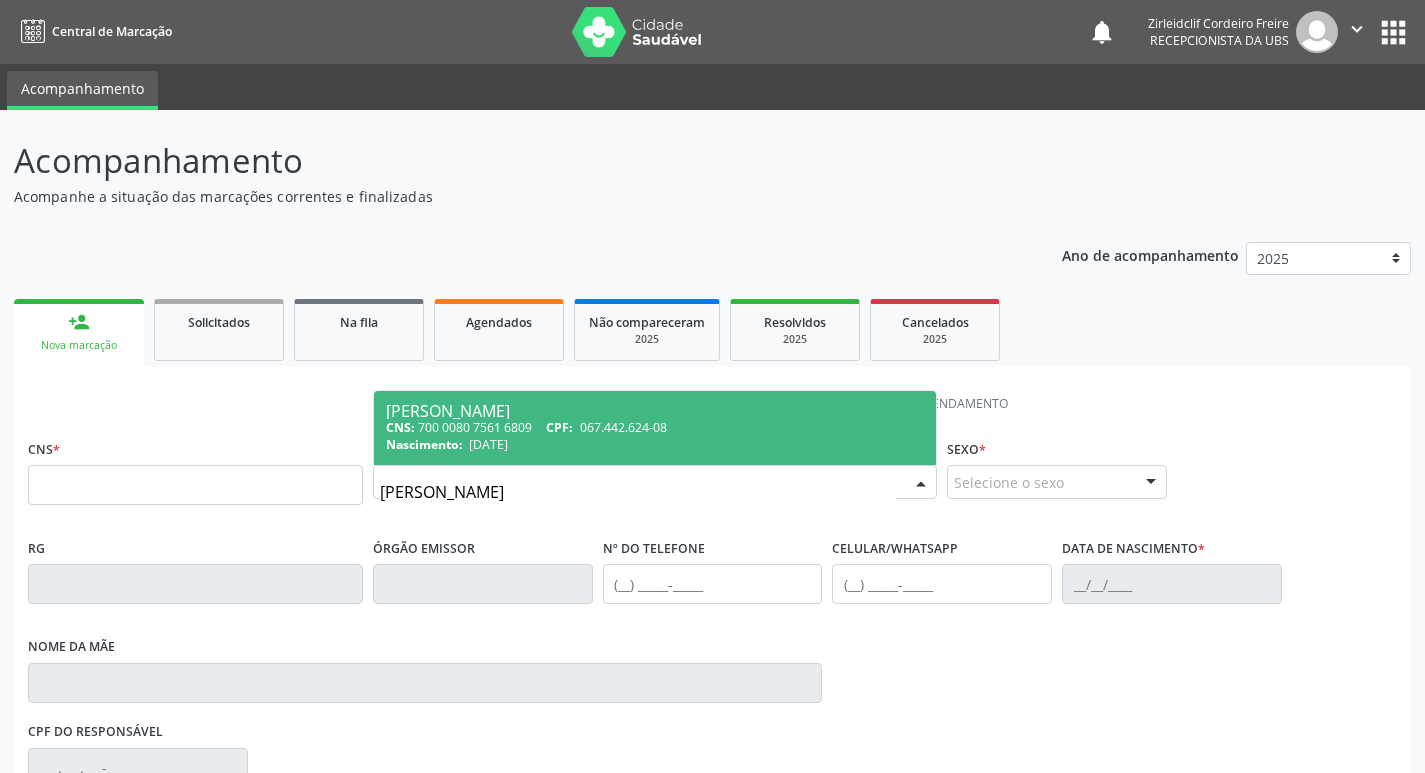 click on "CNS:
700 0080 7561 6809
CPF:
067.442.624-08" at bounding box center [655, 427] 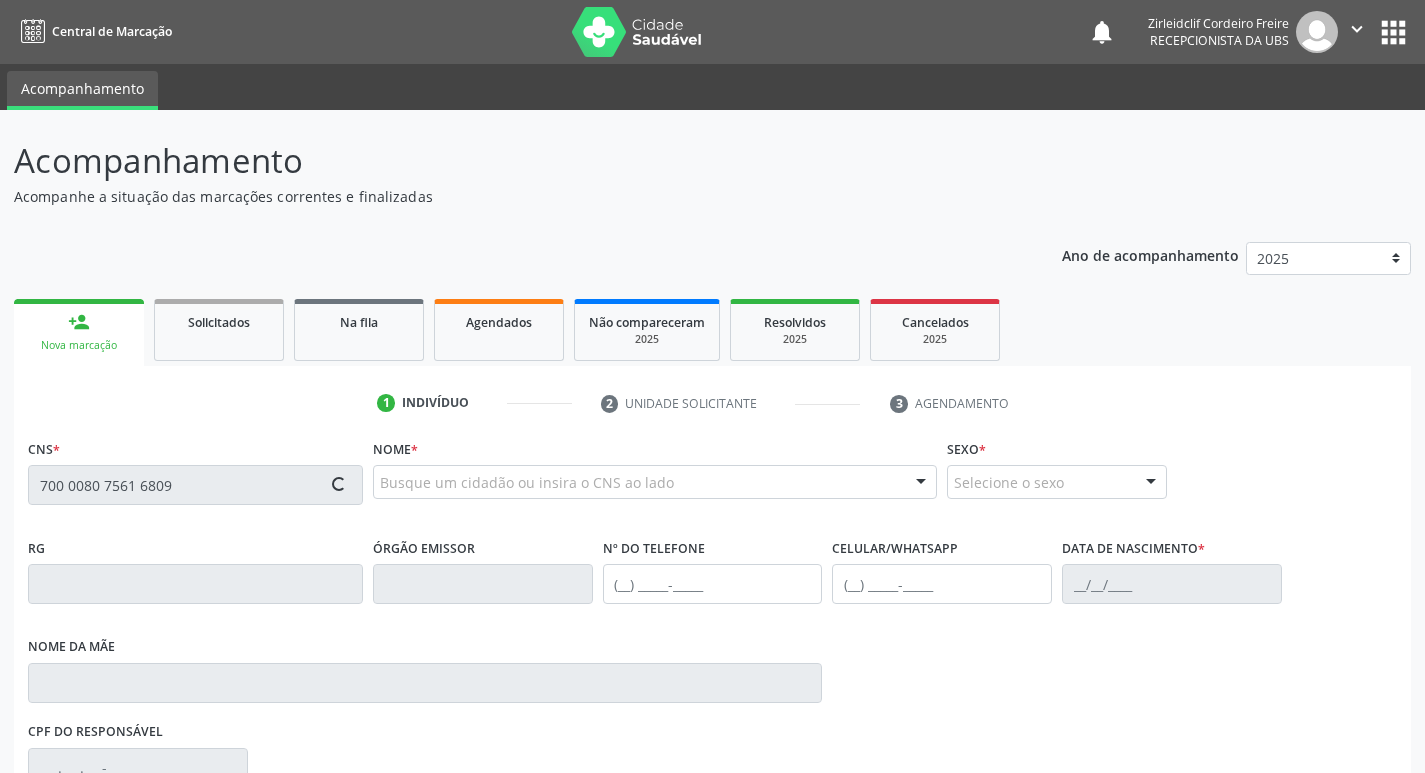 type on "700 0080 7561 6809" 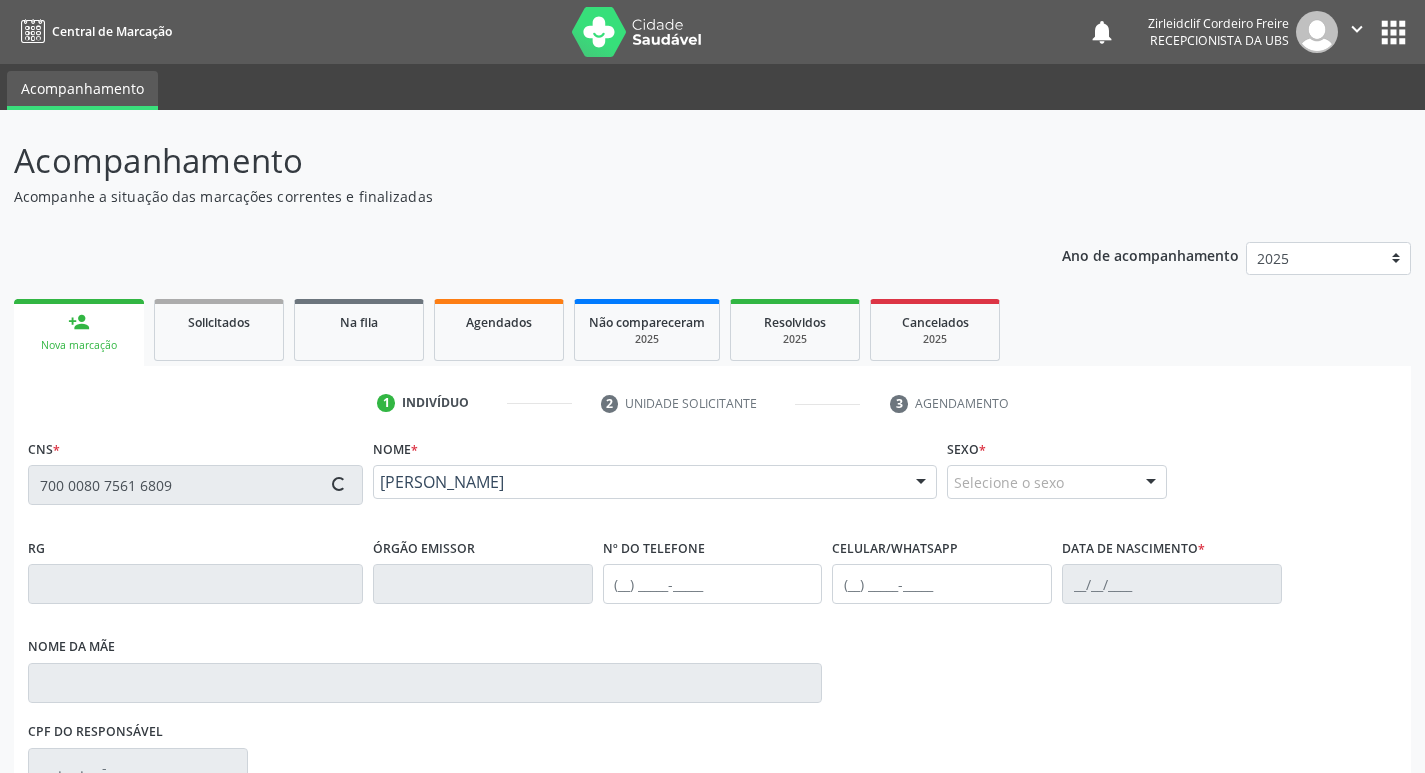 type on "[PHONE_NUMBER]" 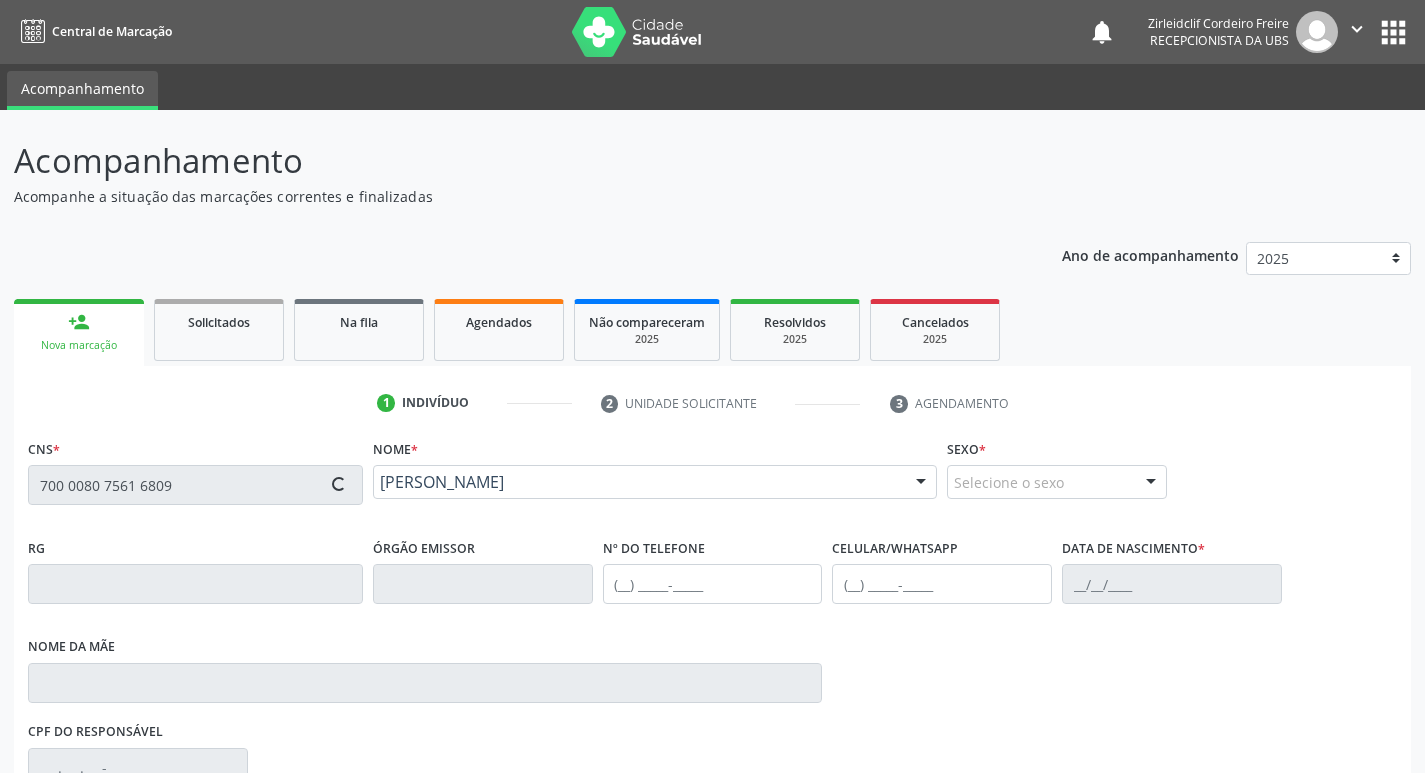 type on "[PHONE_NUMBER]" 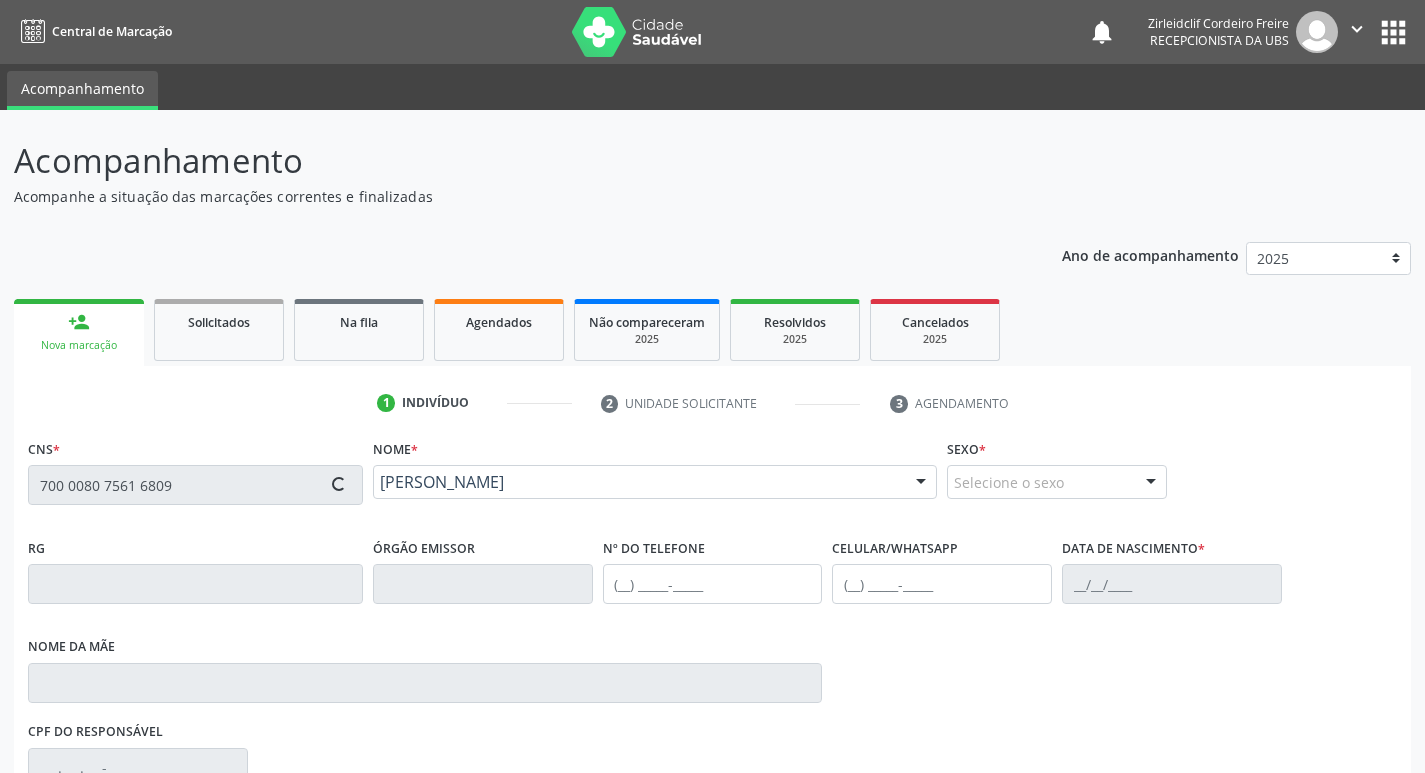type on "[DATE]" 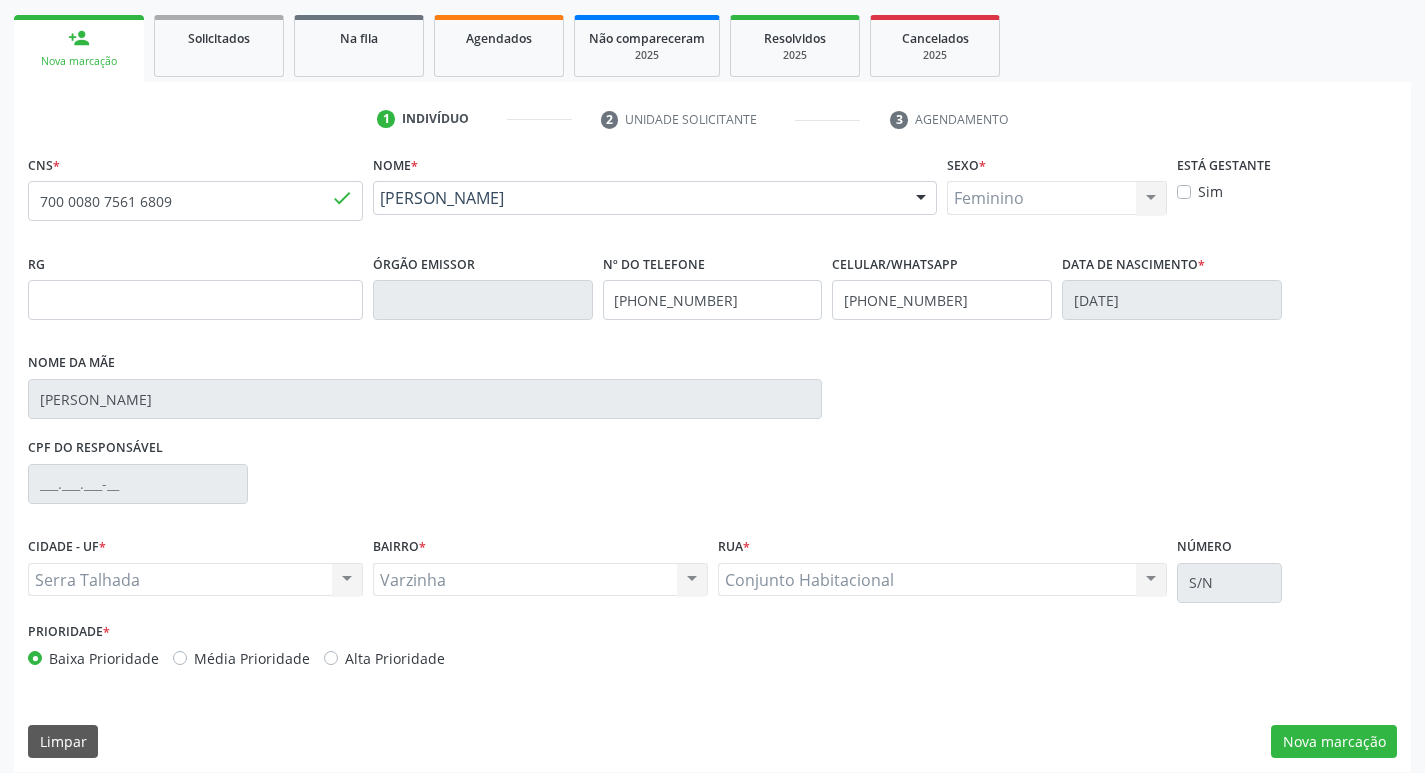 scroll, scrollTop: 297, scrollLeft: 0, axis: vertical 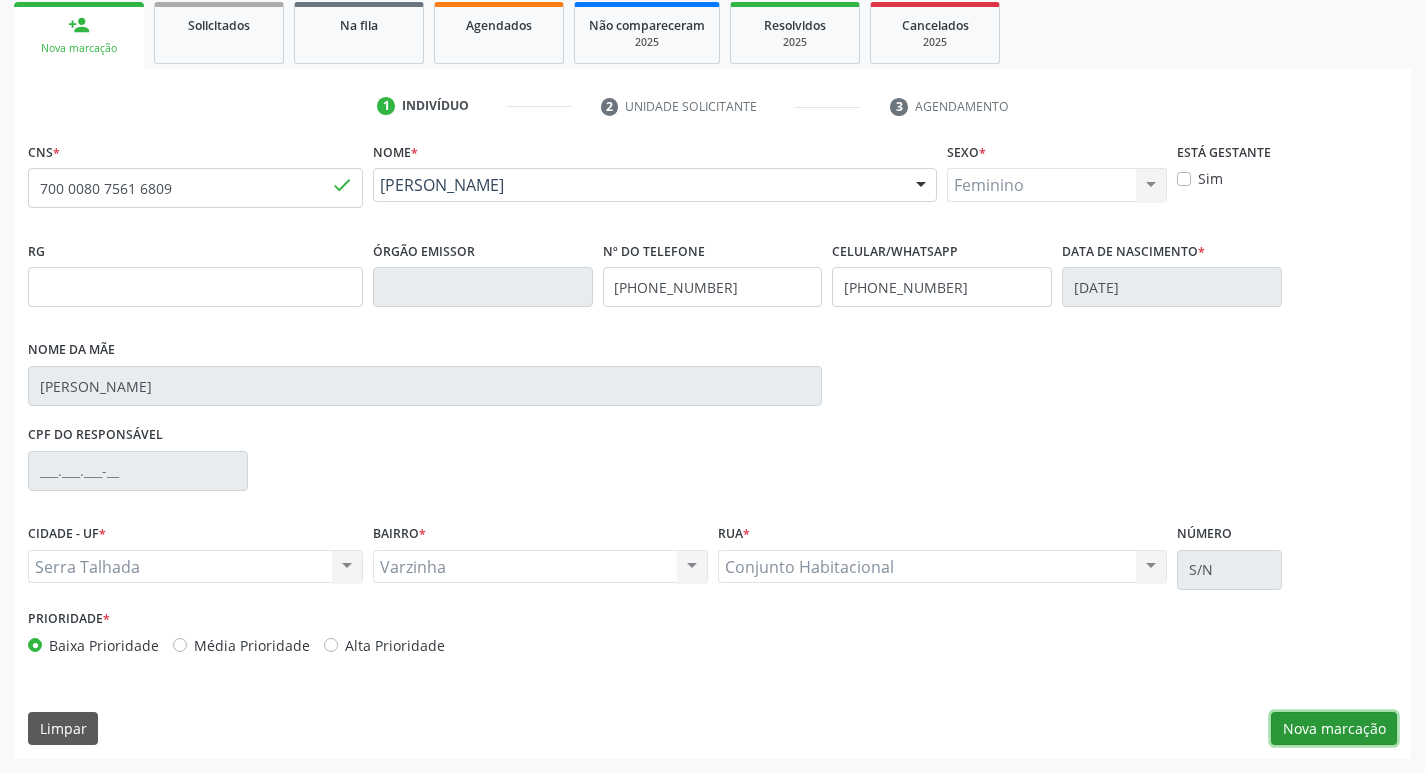click on "Nova marcação" at bounding box center (1334, 729) 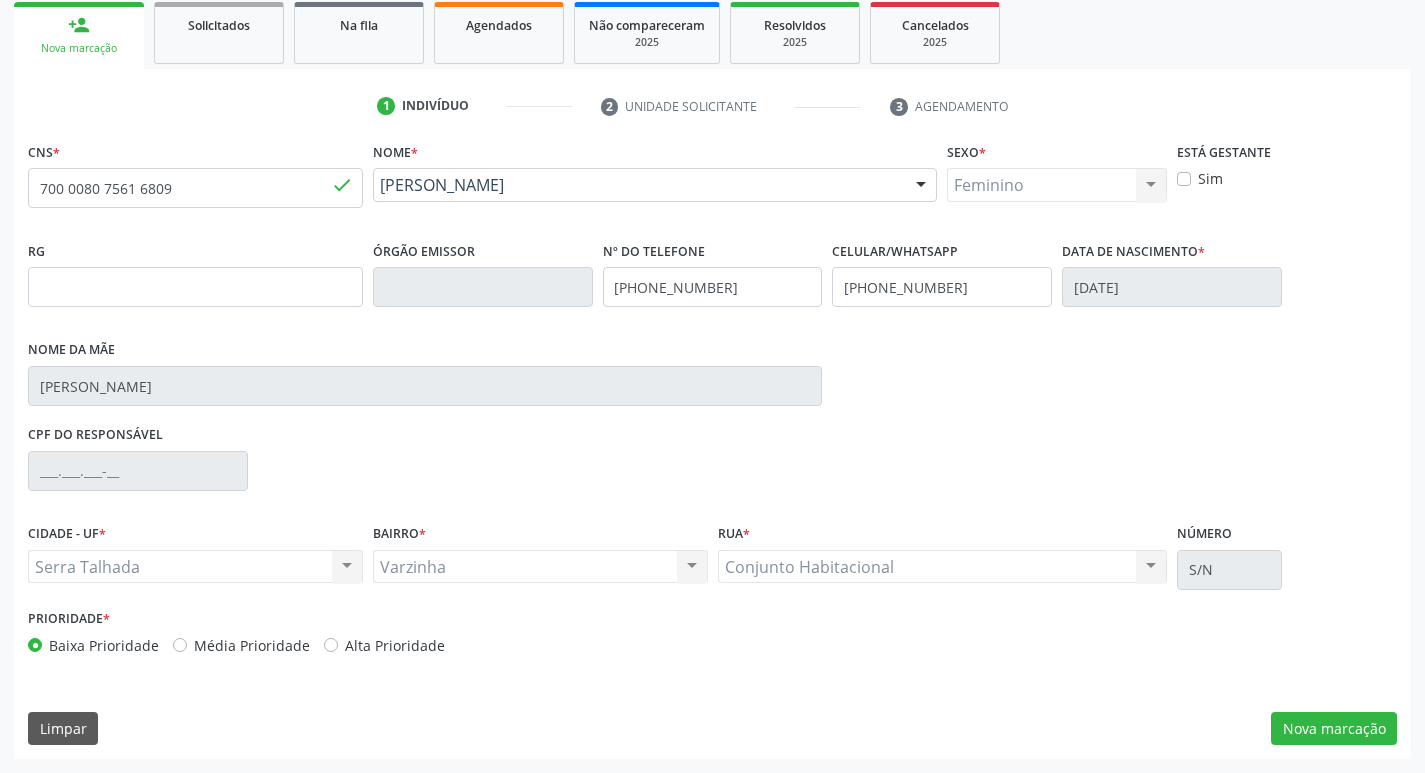 scroll, scrollTop: 133, scrollLeft: 0, axis: vertical 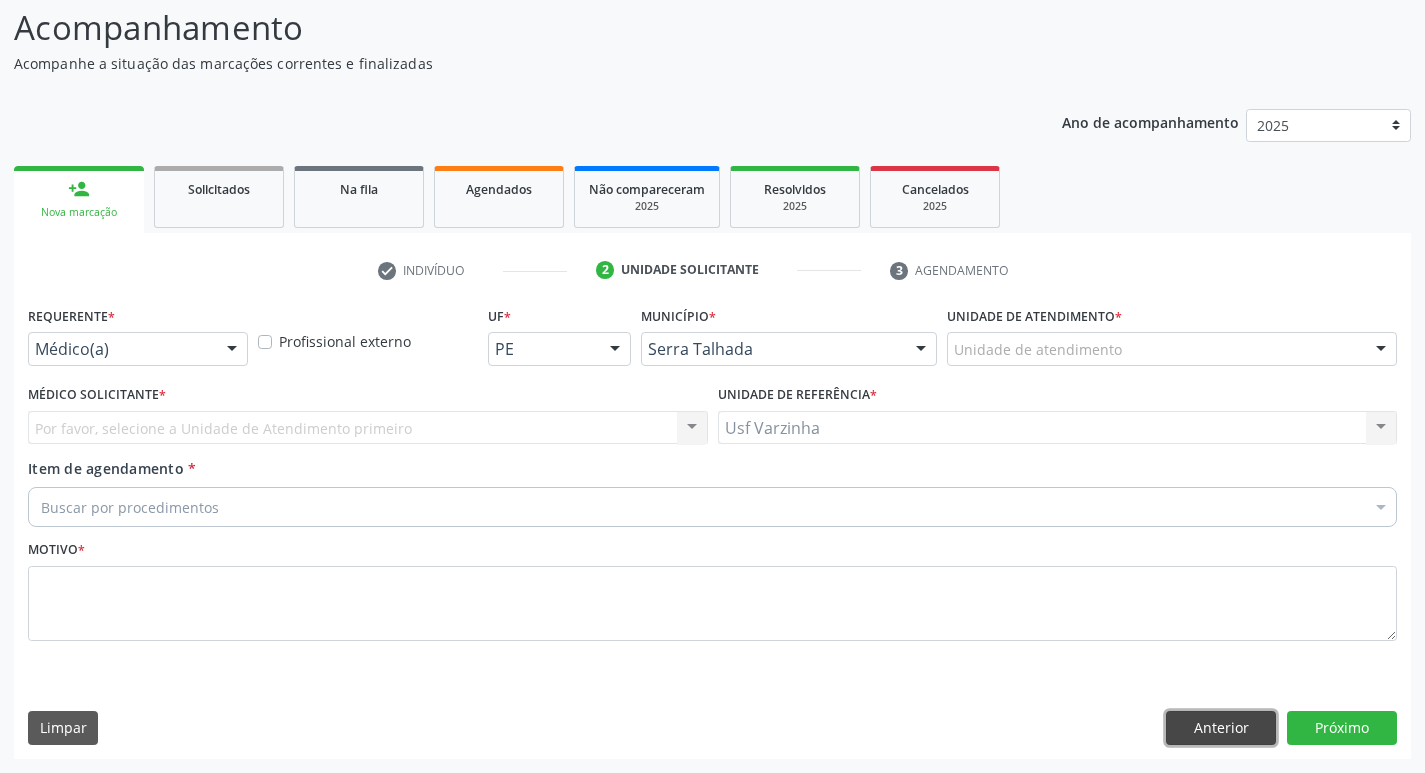 click on "Anterior" at bounding box center [1221, 728] 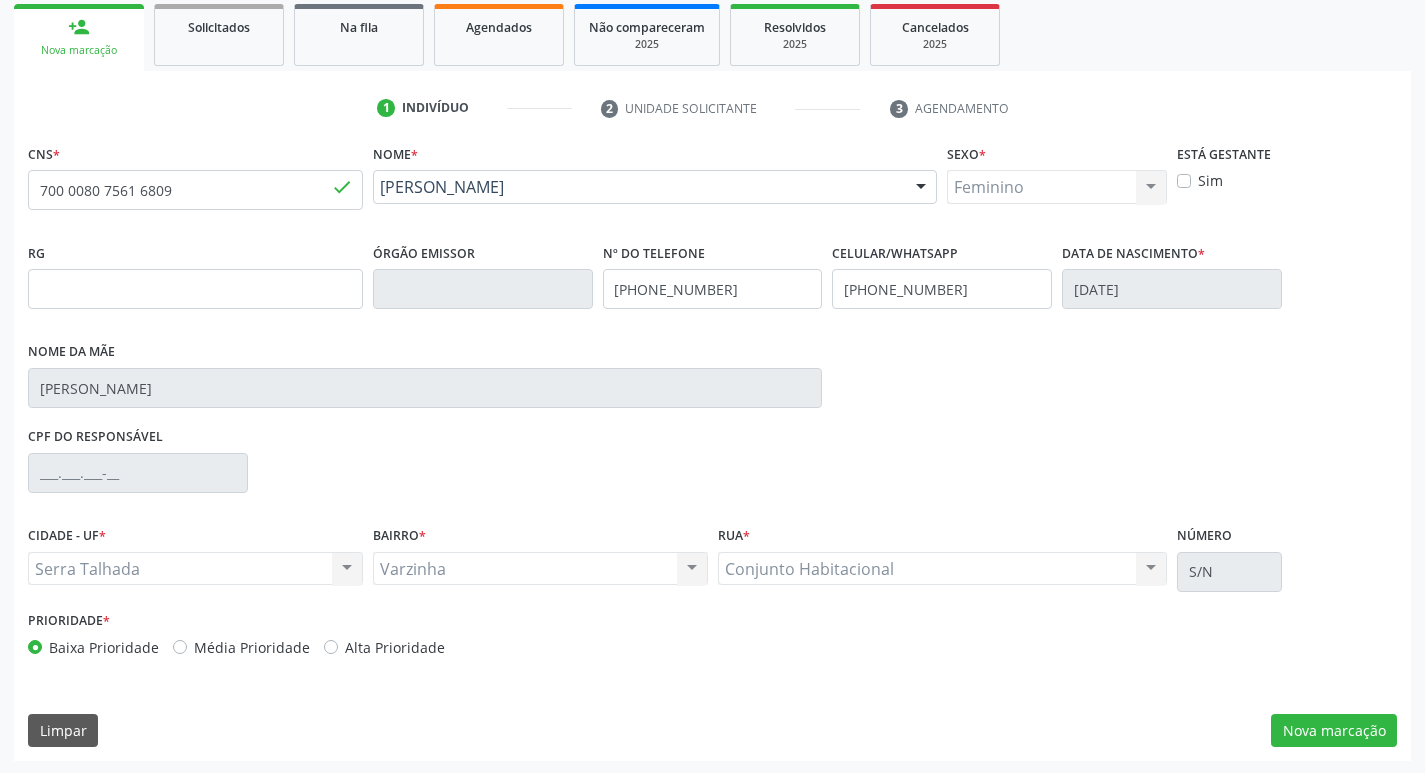 scroll, scrollTop: 297, scrollLeft: 0, axis: vertical 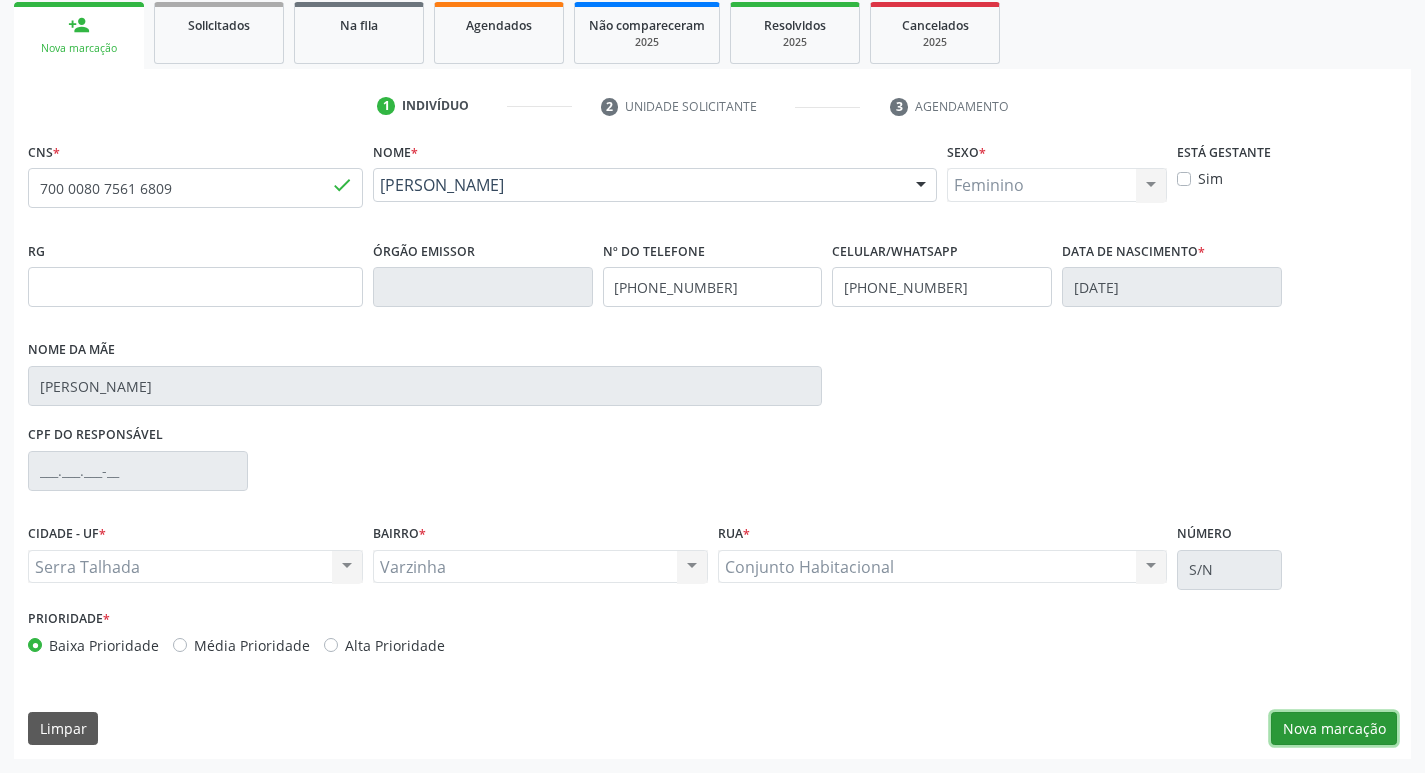 click on "Nova marcação" at bounding box center (1334, 729) 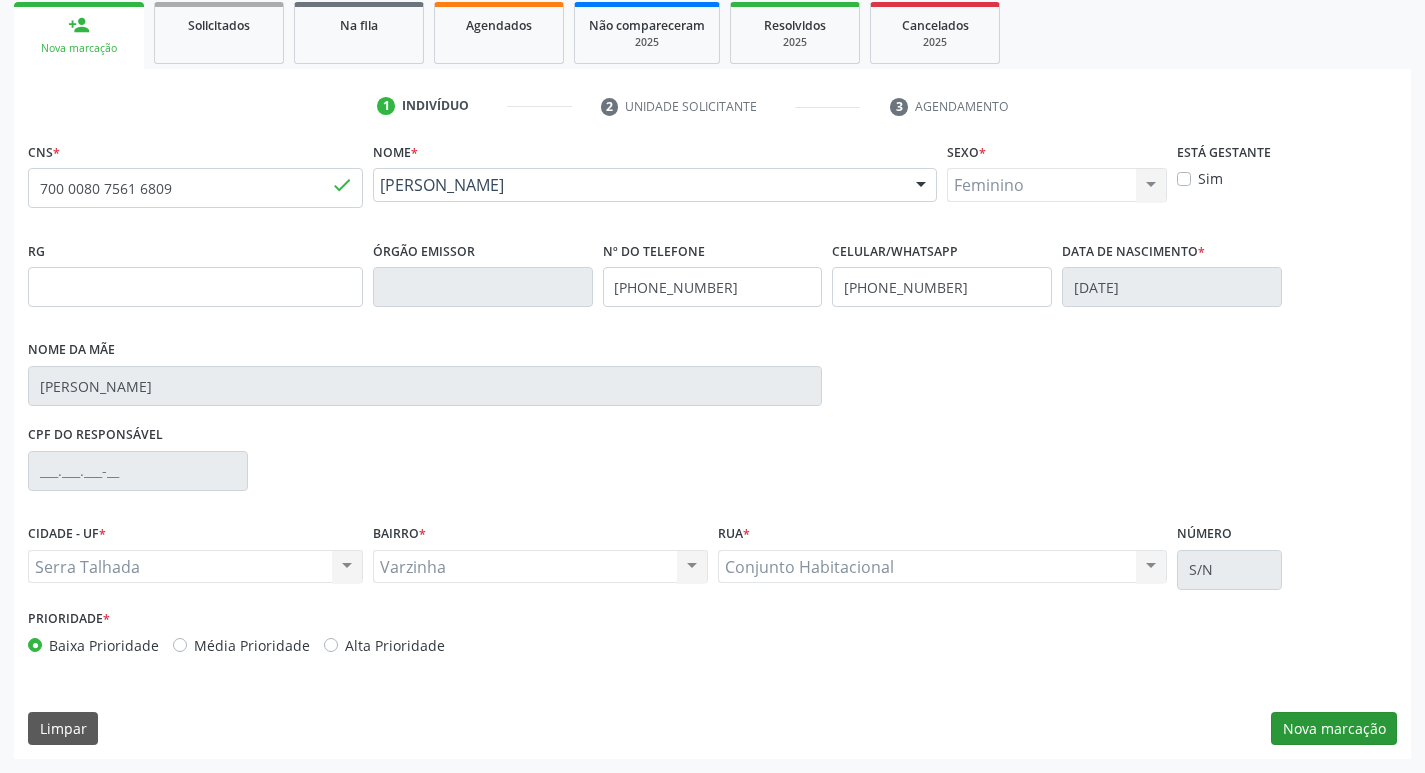 scroll, scrollTop: 133, scrollLeft: 0, axis: vertical 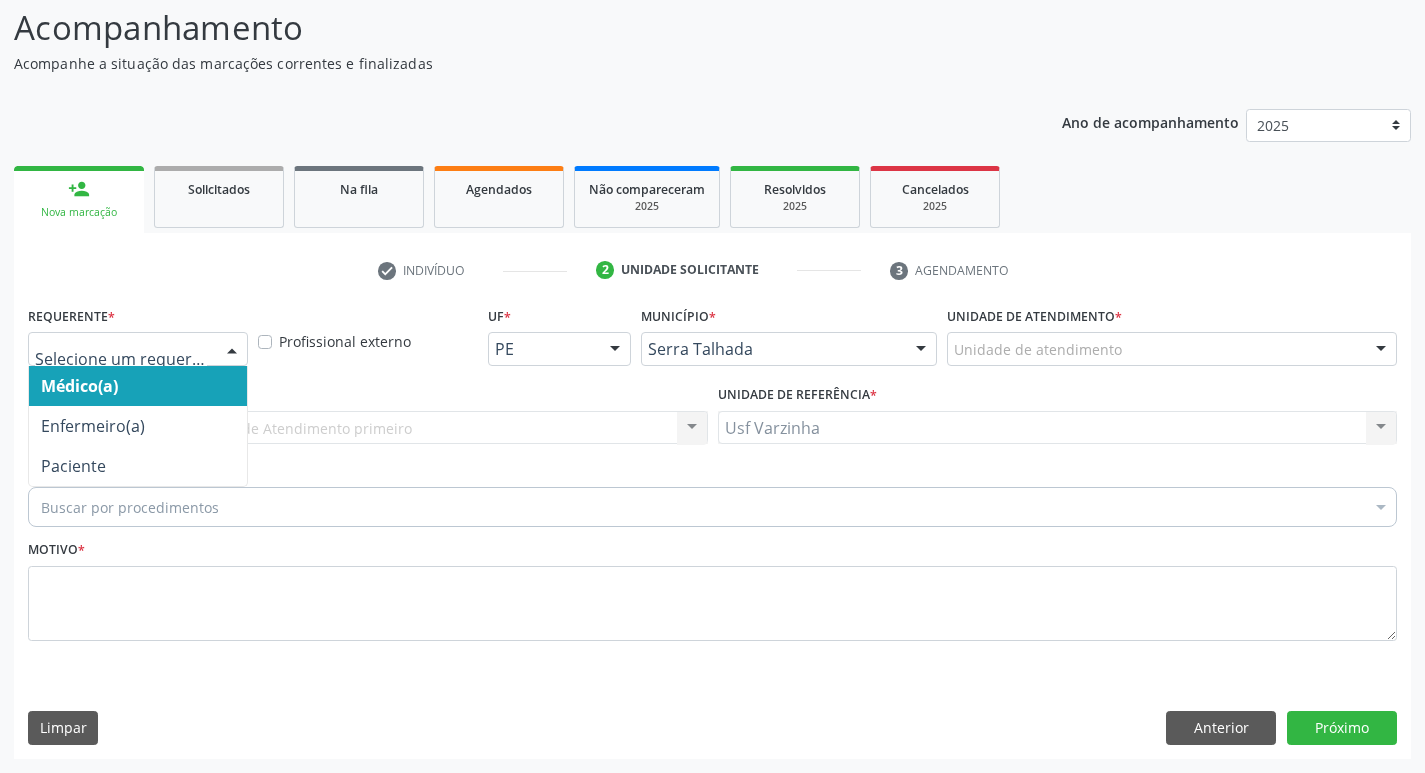 drag, startPoint x: 231, startPoint y: 350, endPoint x: 220, endPoint y: 375, distance: 27.313 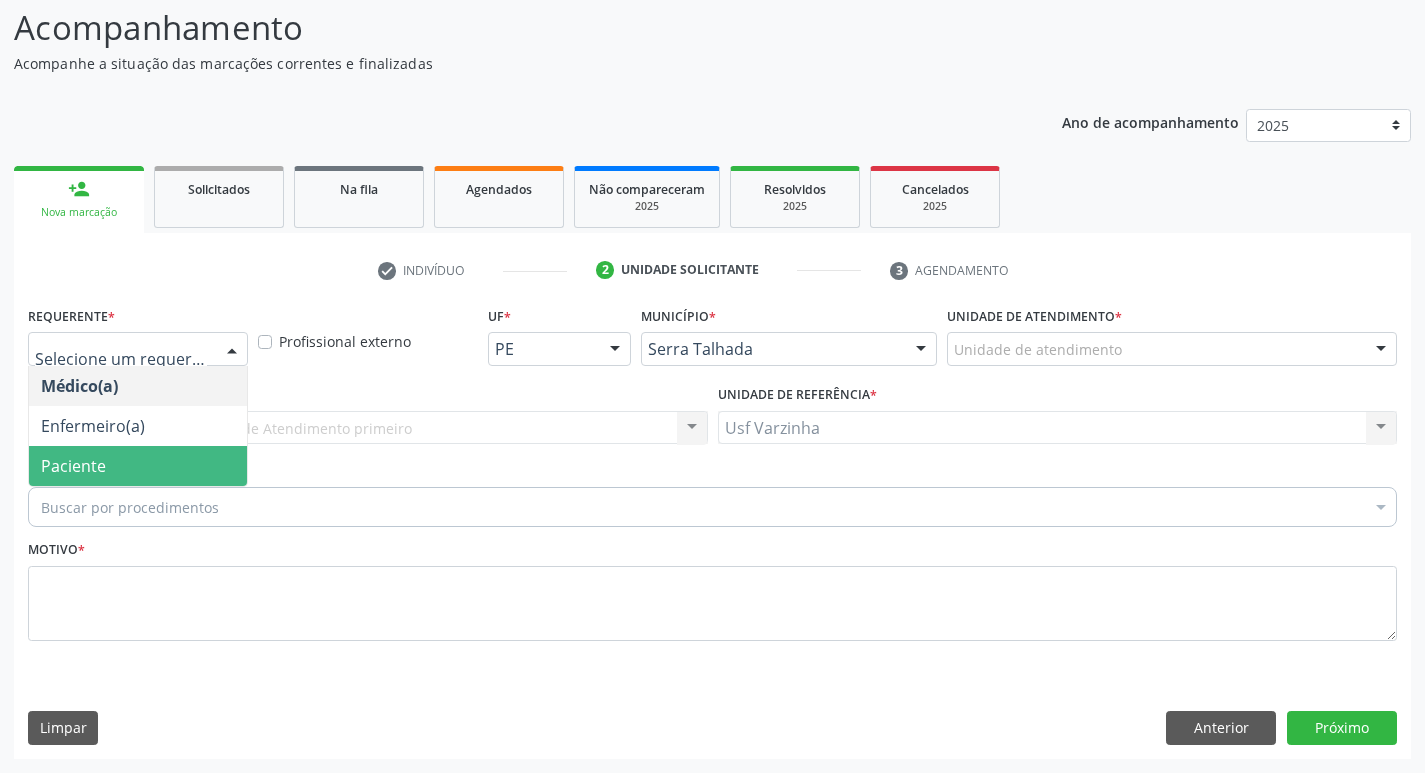 click on "Paciente" at bounding box center [138, 466] 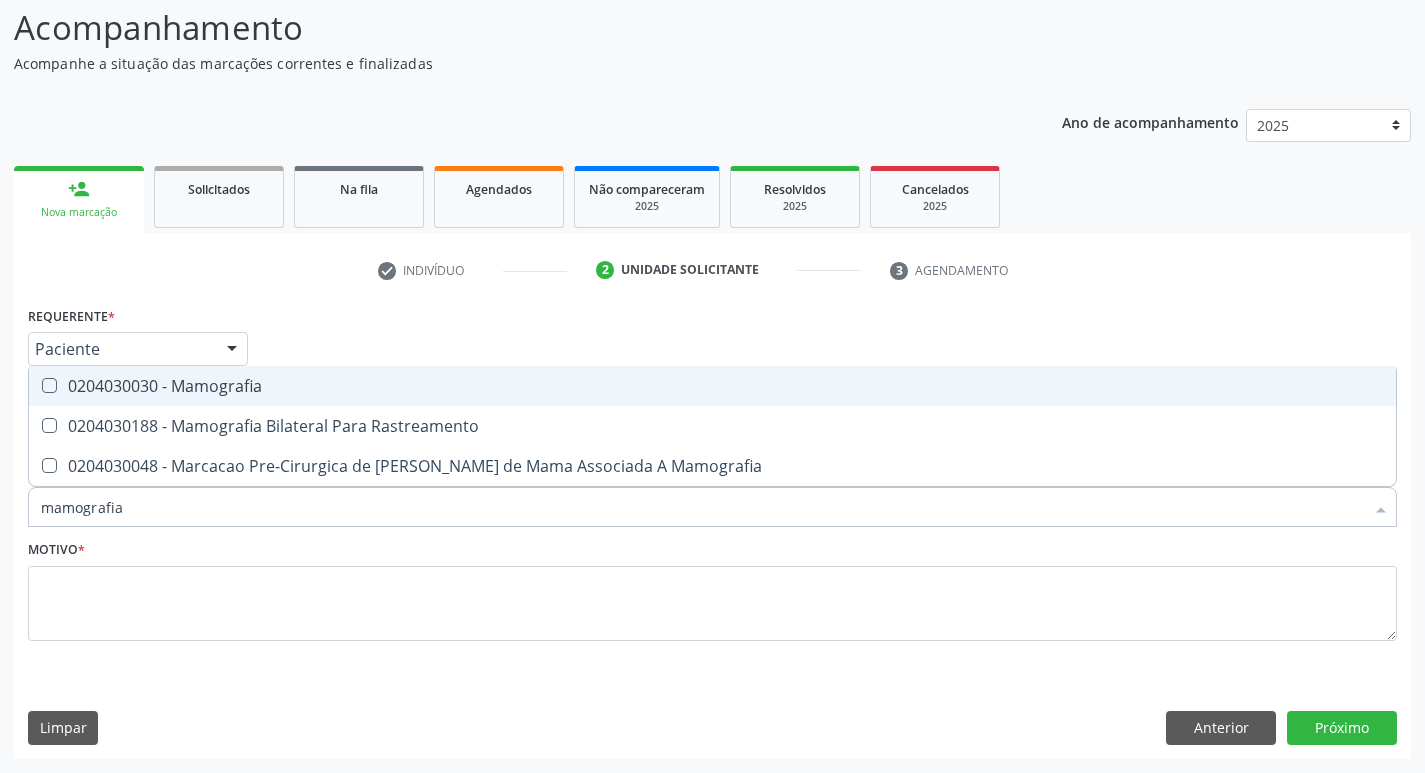 type on "mamografia" 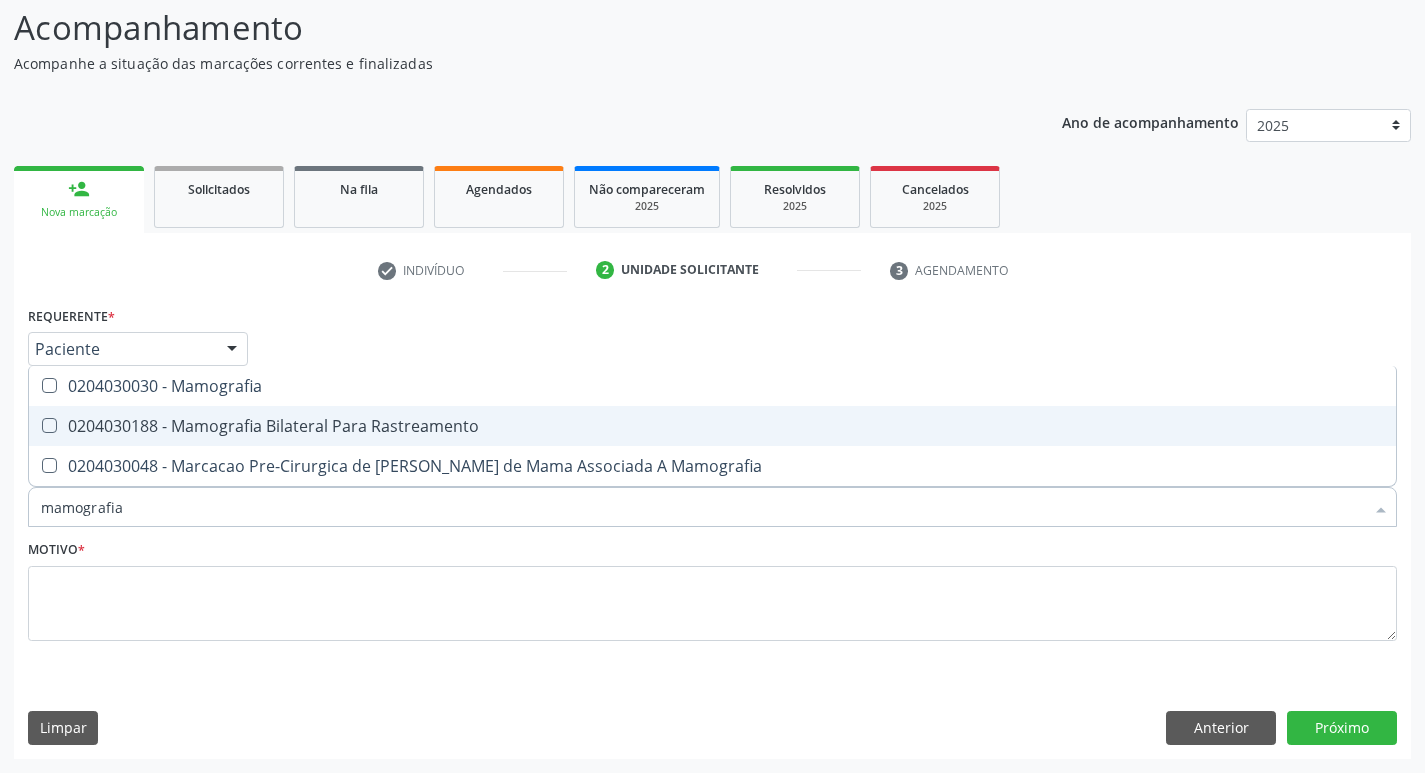 click on "0204030188 - Mamografia Bilateral Para Rastreamento" at bounding box center (712, 426) 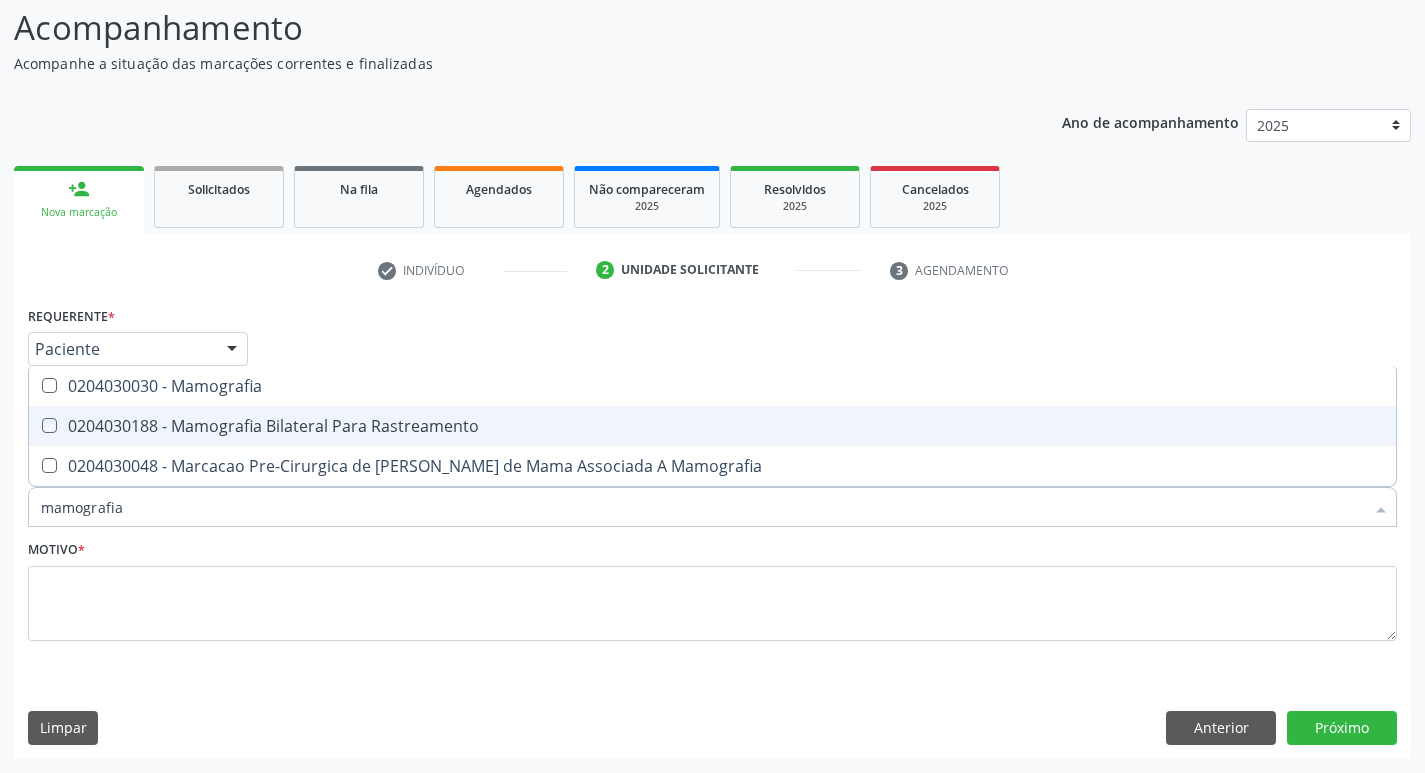 checkbox on "true" 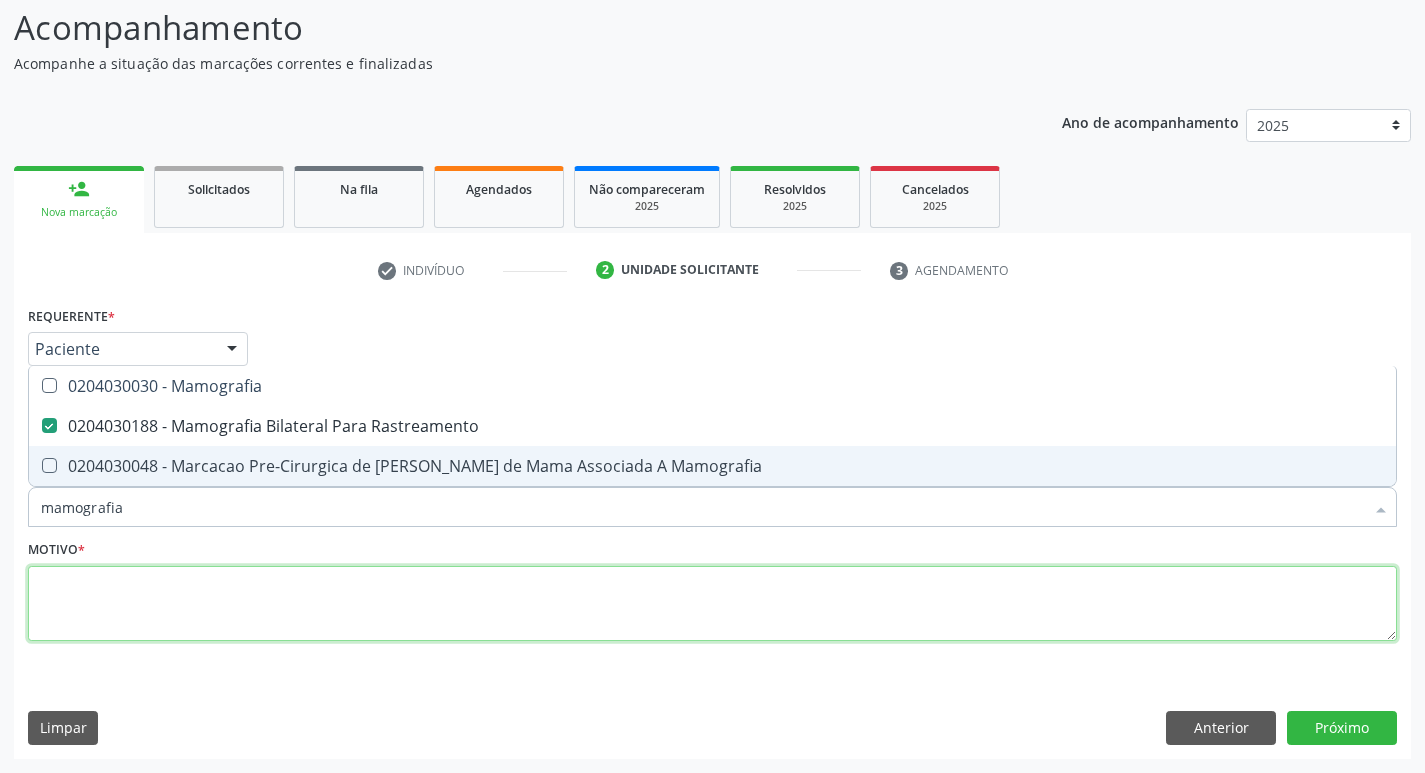 click at bounding box center (712, 604) 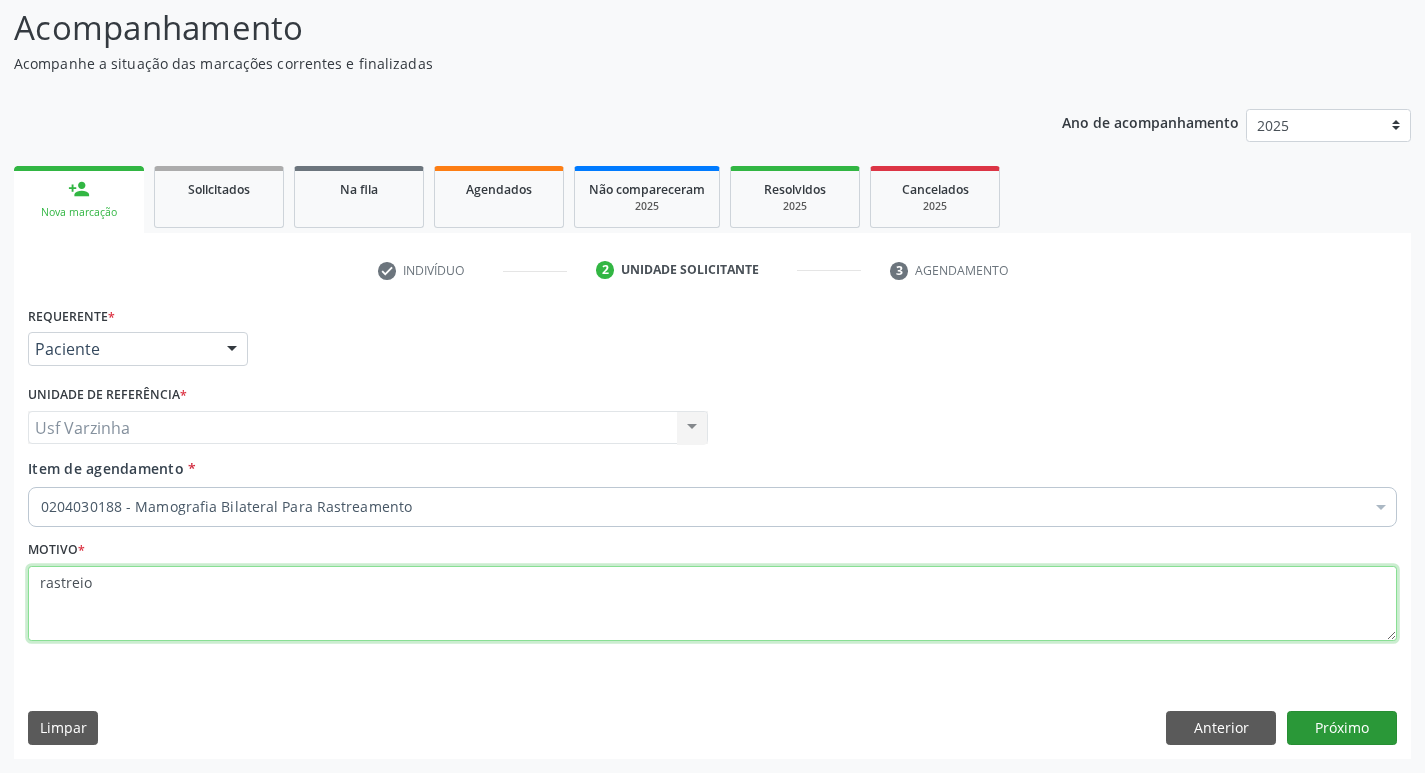 type on "rastreio" 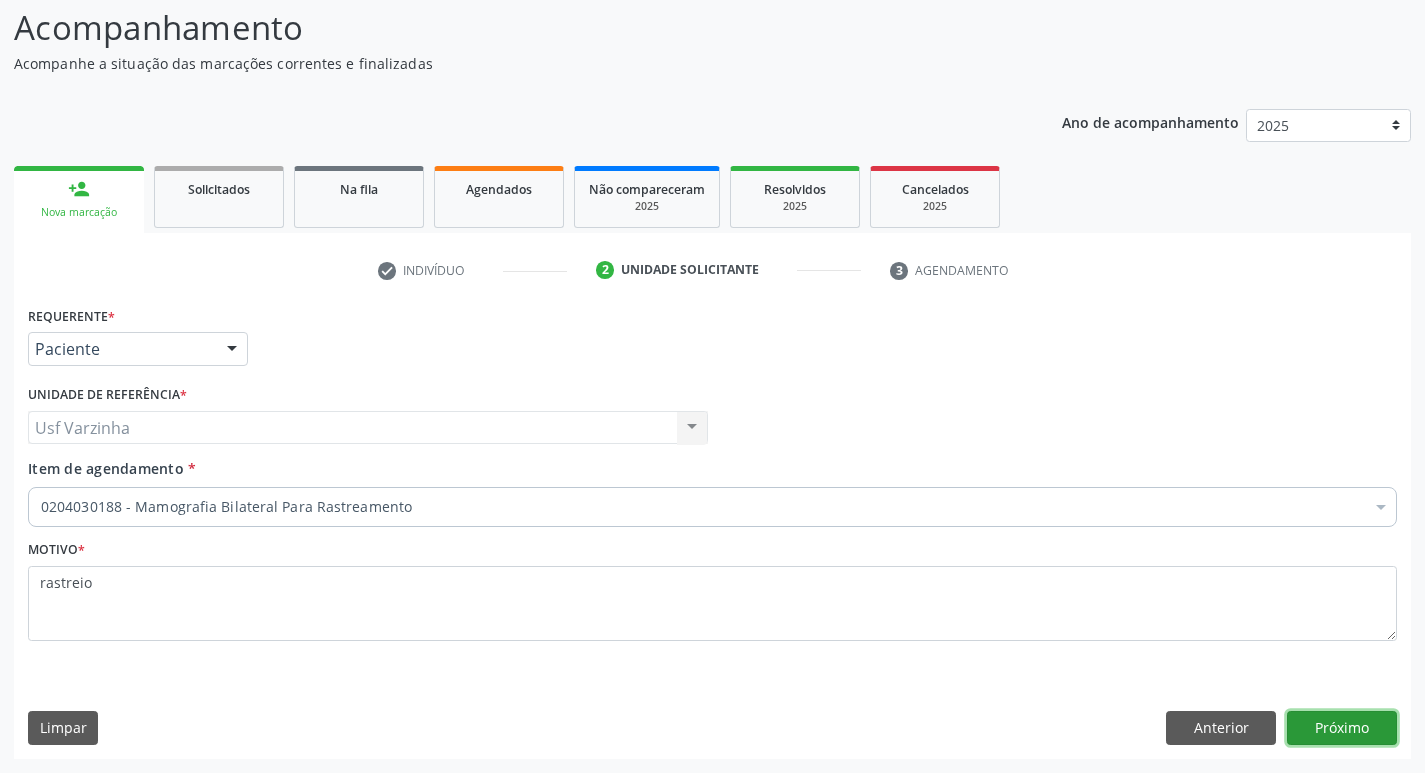 click on "Próximo" at bounding box center [1342, 728] 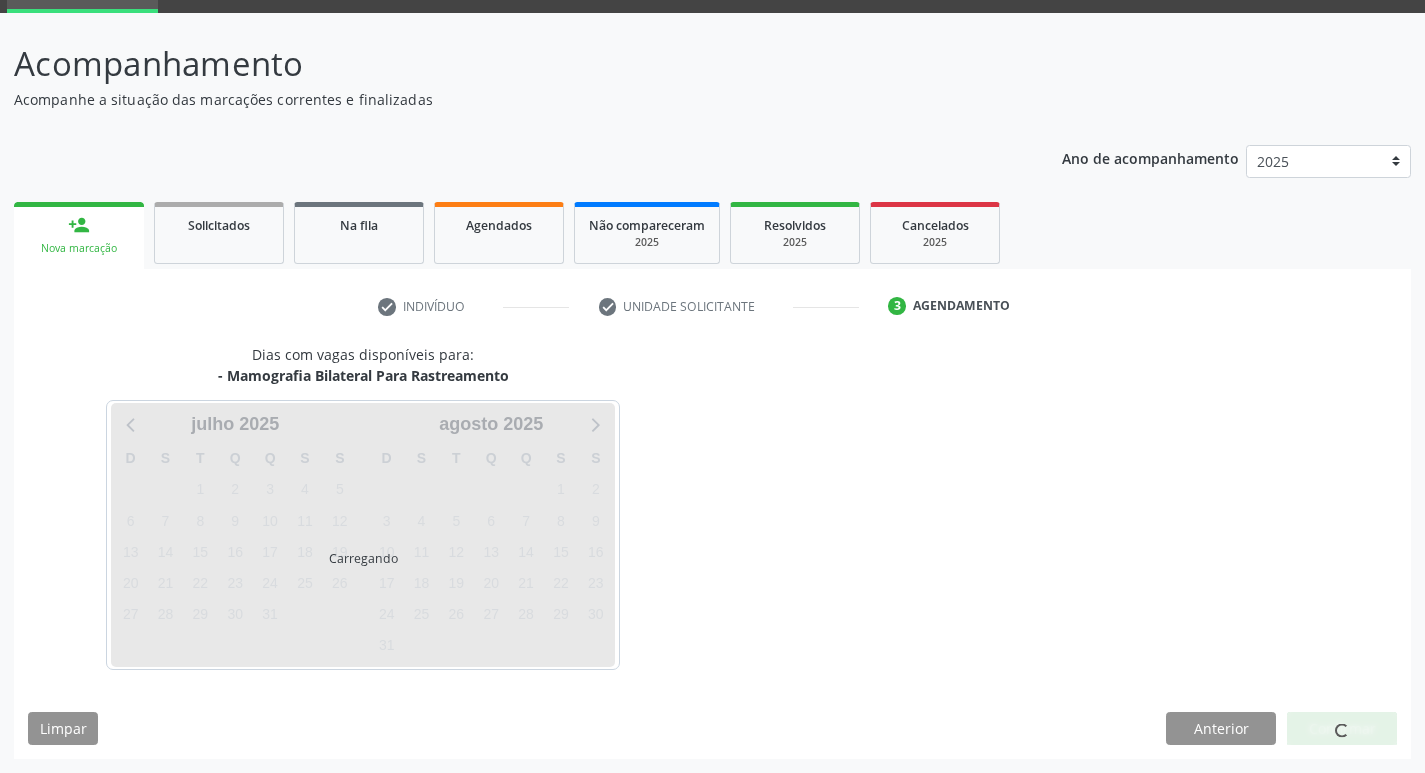 scroll, scrollTop: 97, scrollLeft: 0, axis: vertical 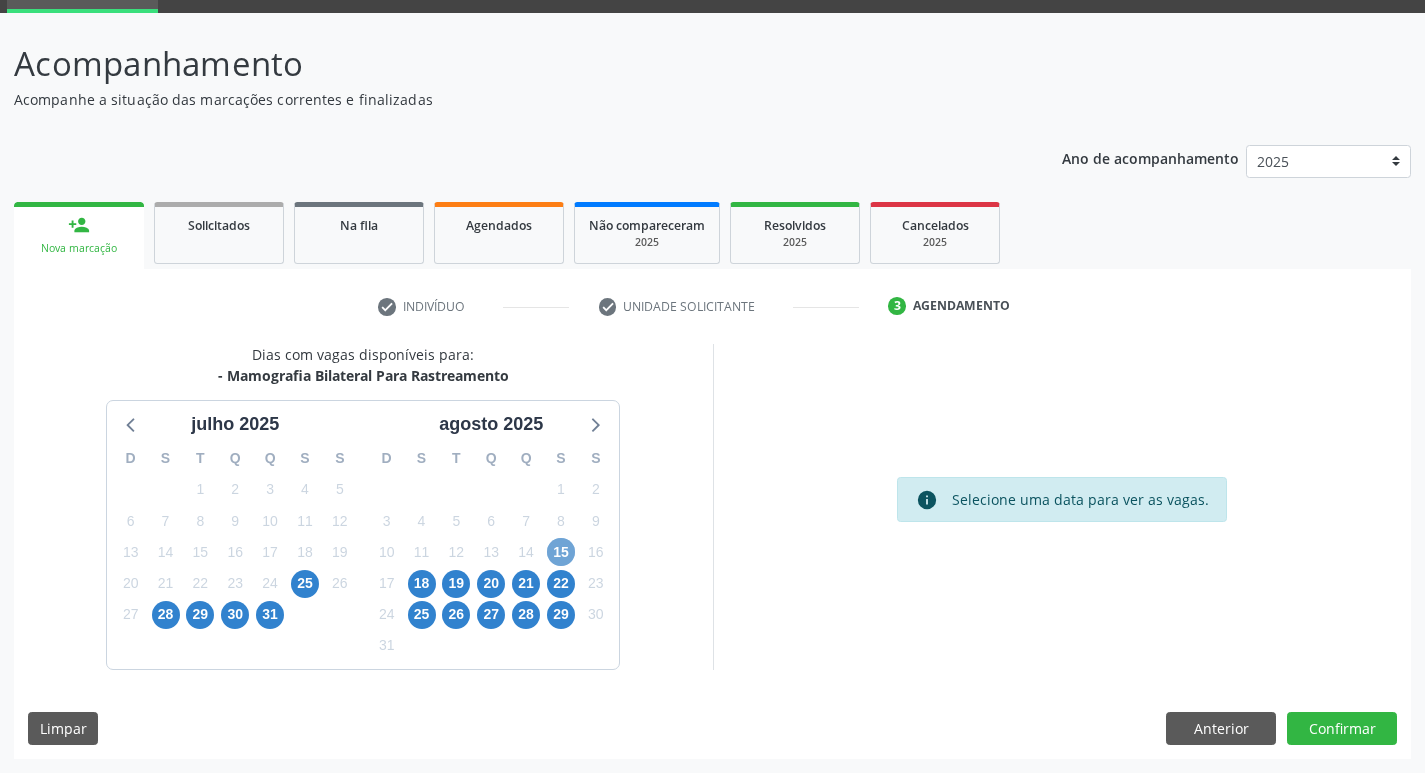 click on "15" at bounding box center (561, 552) 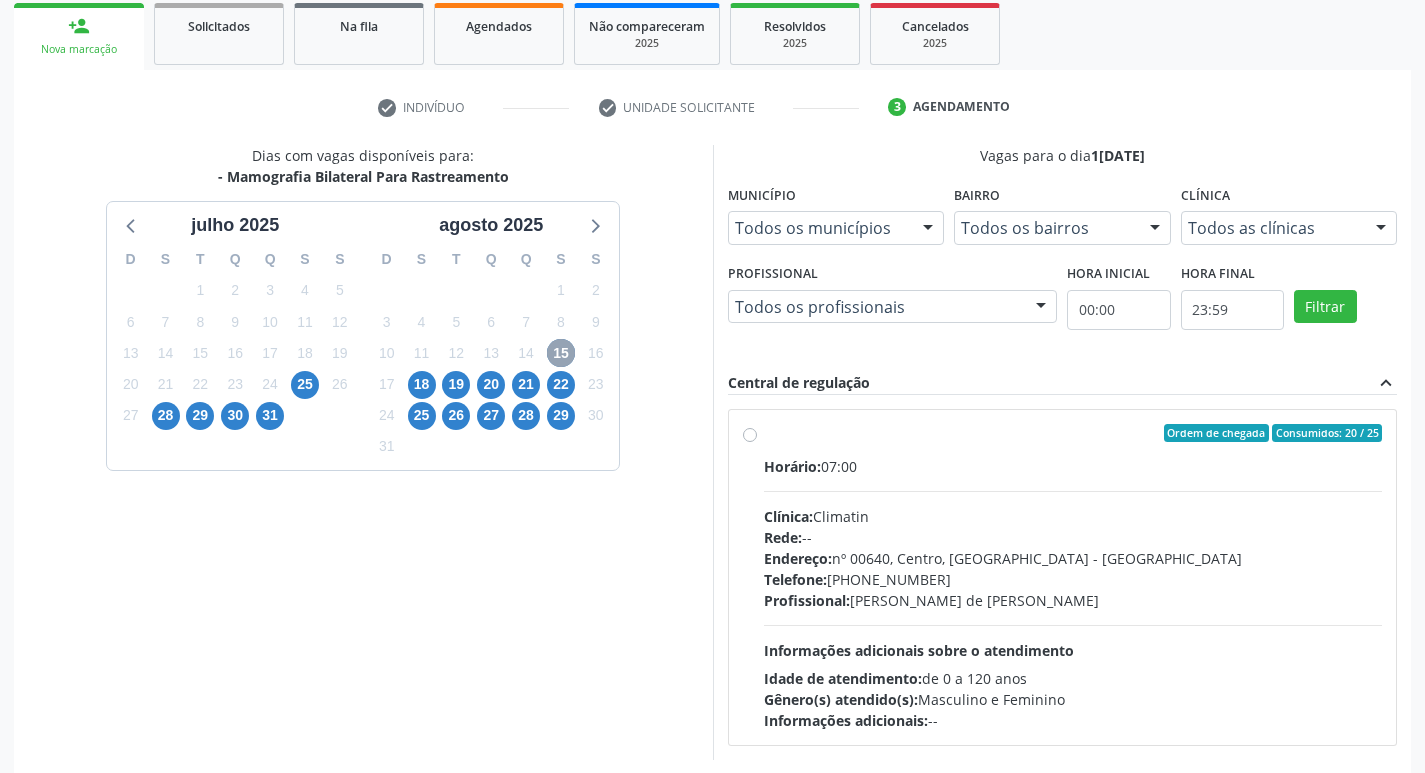 scroll, scrollTop: 297, scrollLeft: 0, axis: vertical 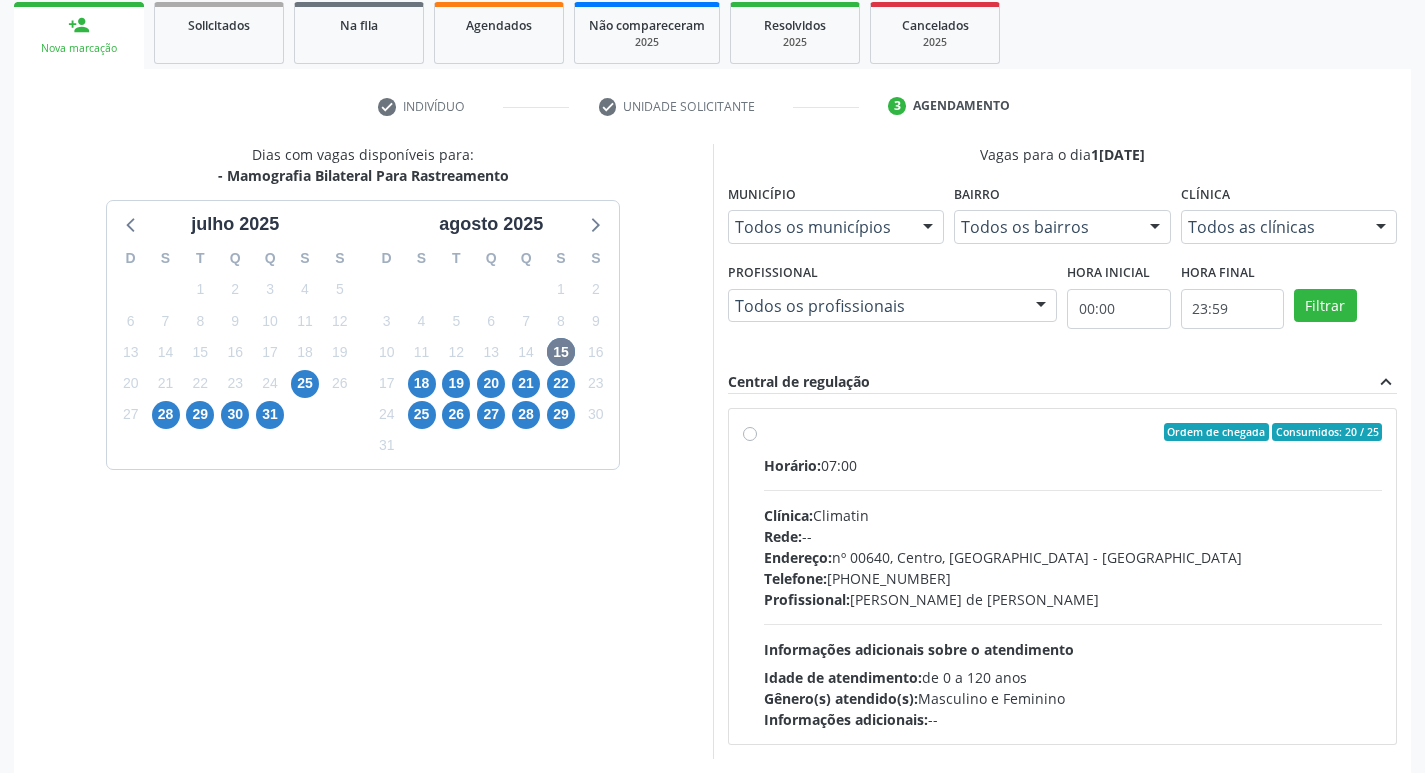 click on "Ordem de chegada
Consumidos: 20 / 25
Horário:   07:00
Clínica:  Climatin
Rede:
--
Endereço:   nº 00640, [GEOGRAPHIC_DATA] - PE
Telefone:   [PHONE_NUMBER]
Profissional:
[PERSON_NAME] de [PERSON_NAME]
Informações adicionais sobre o atendimento
Idade de atendimento:
de 0 a 120 anos
Gênero(s) atendido(s):
Masculino e Feminino
Informações adicionais:
--" at bounding box center (1073, 576) 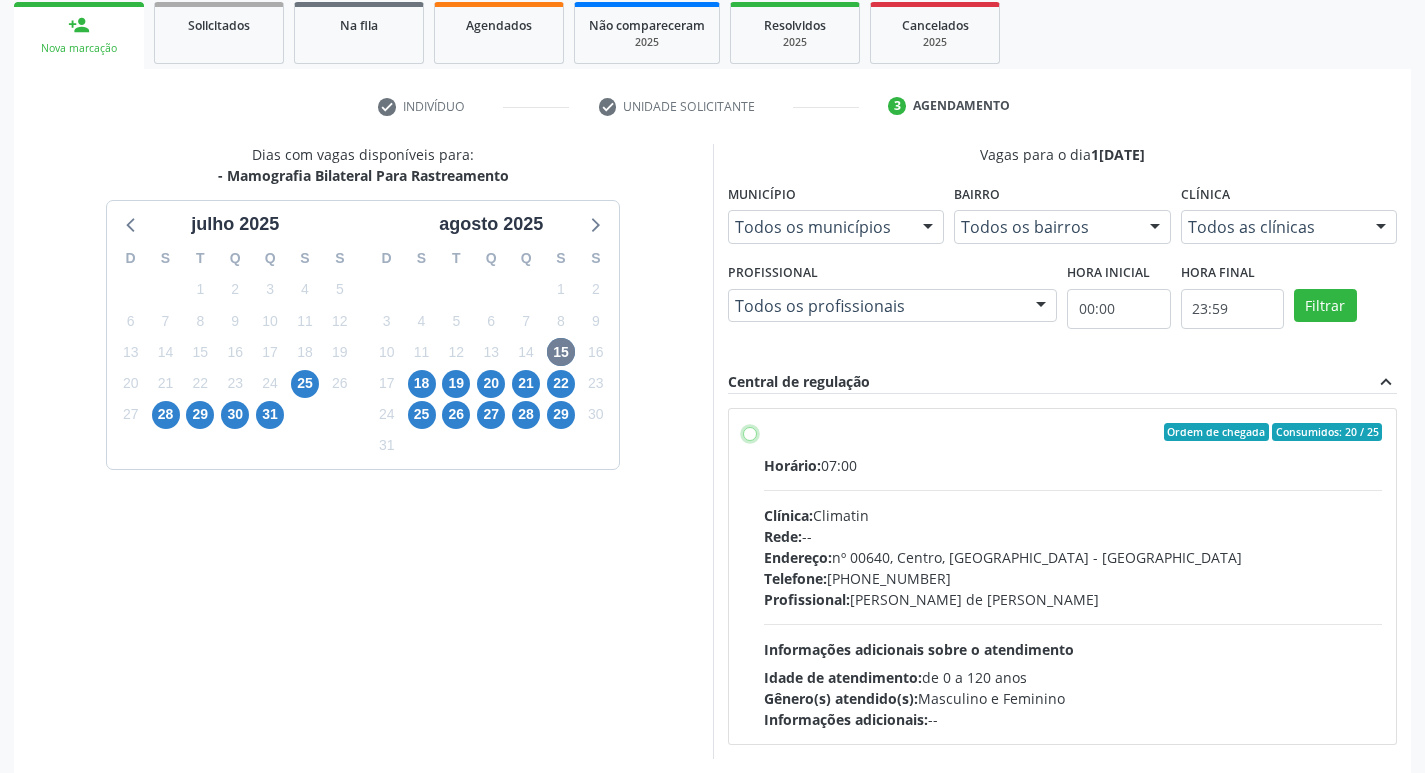 click on "Ordem de chegada
Consumidos: 20 / 25
Horário:   07:00
Clínica:  Climatin
Rede:
--
Endereço:   nº 00640, [GEOGRAPHIC_DATA] - PE
Telefone:   [PHONE_NUMBER]
Profissional:
[PERSON_NAME] de [PERSON_NAME]
Informações adicionais sobre o atendimento
Idade de atendimento:
de 0 a 120 anos
Gênero(s) atendido(s):
Masculino e Feminino
Informações adicionais:
--" at bounding box center (750, 432) 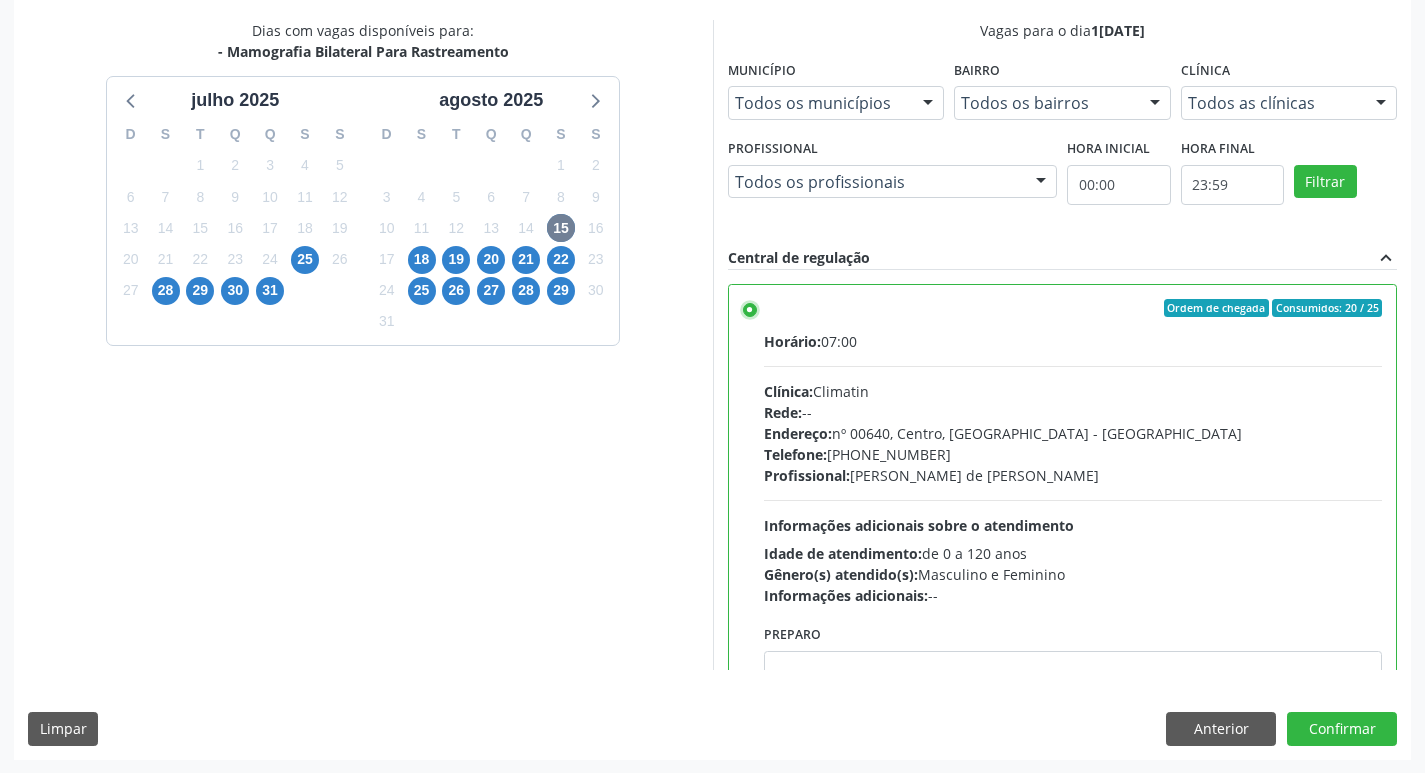 scroll, scrollTop: 422, scrollLeft: 0, axis: vertical 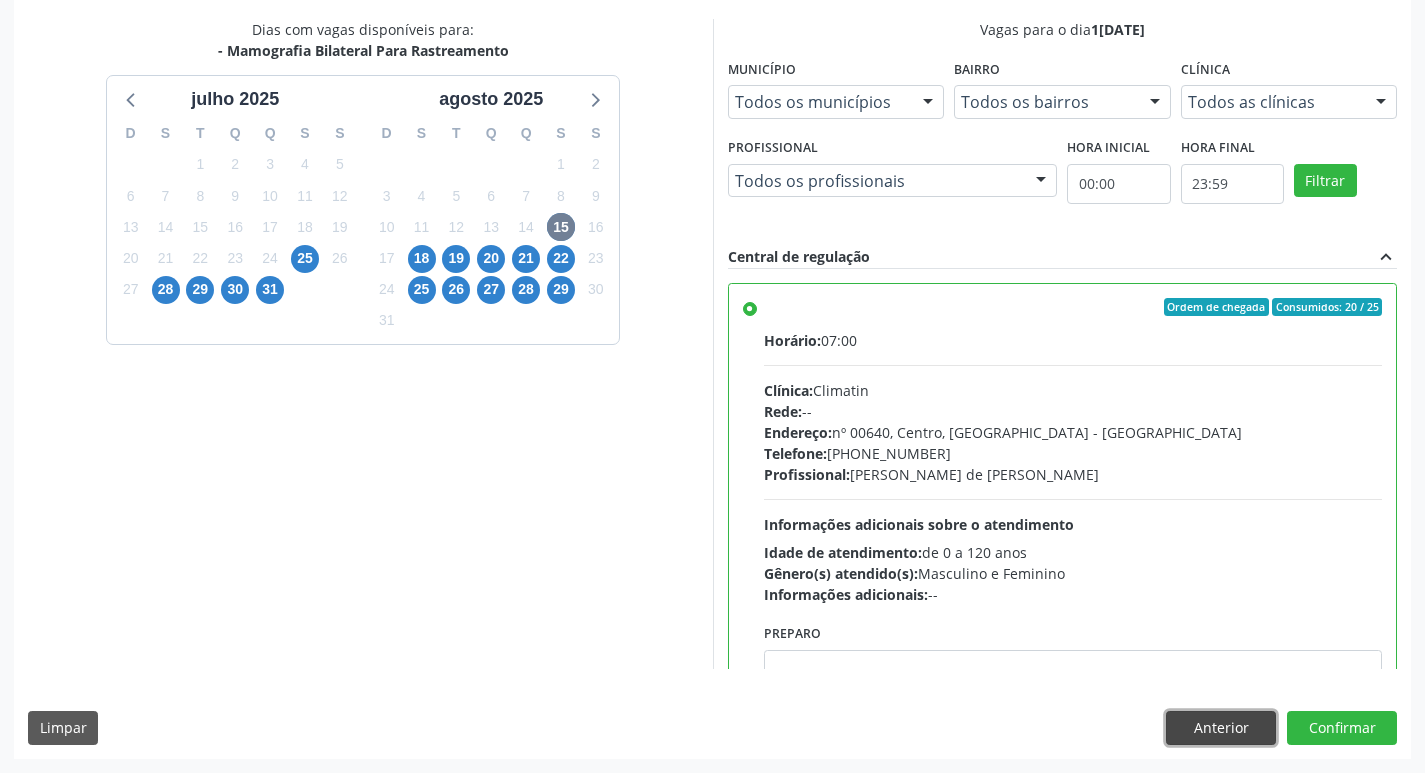 click on "Anterior" at bounding box center (1221, 728) 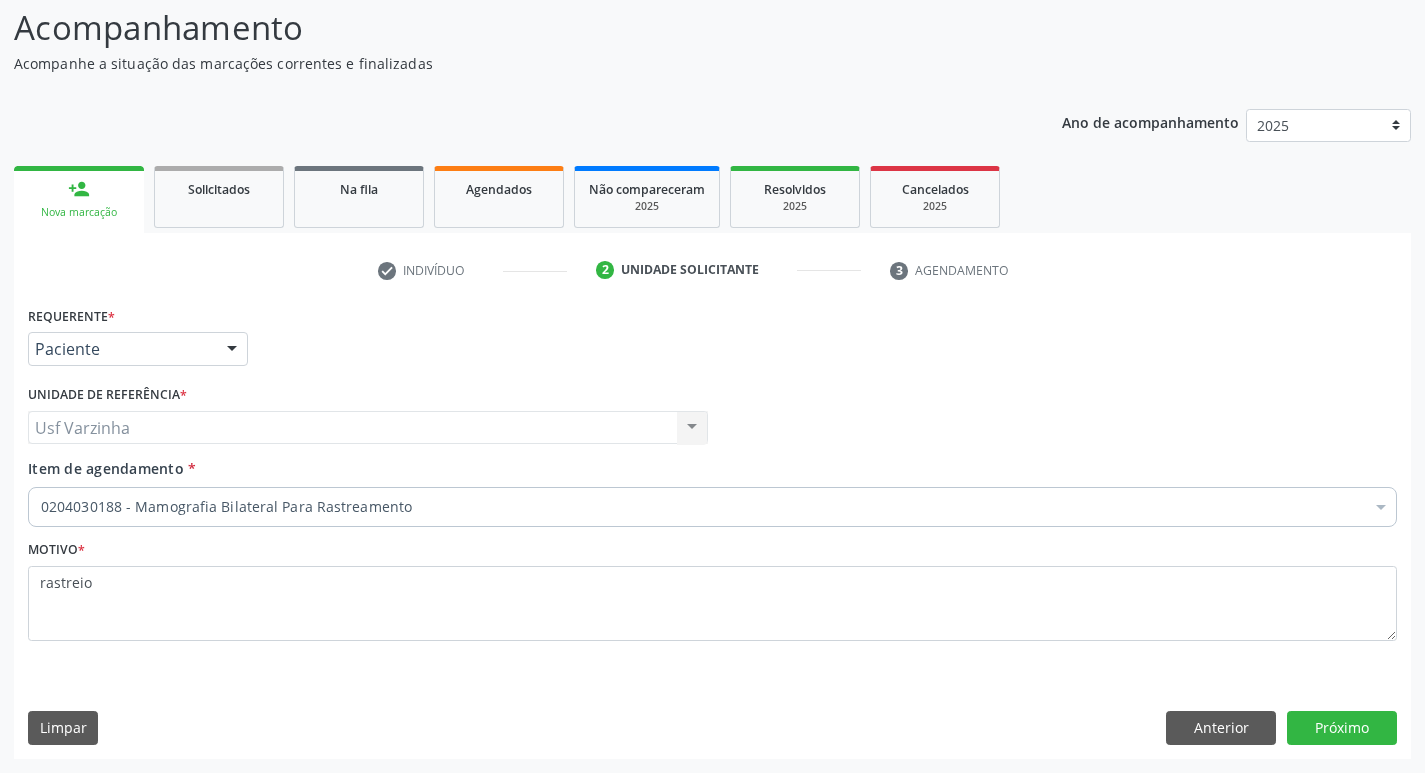 scroll, scrollTop: 133, scrollLeft: 0, axis: vertical 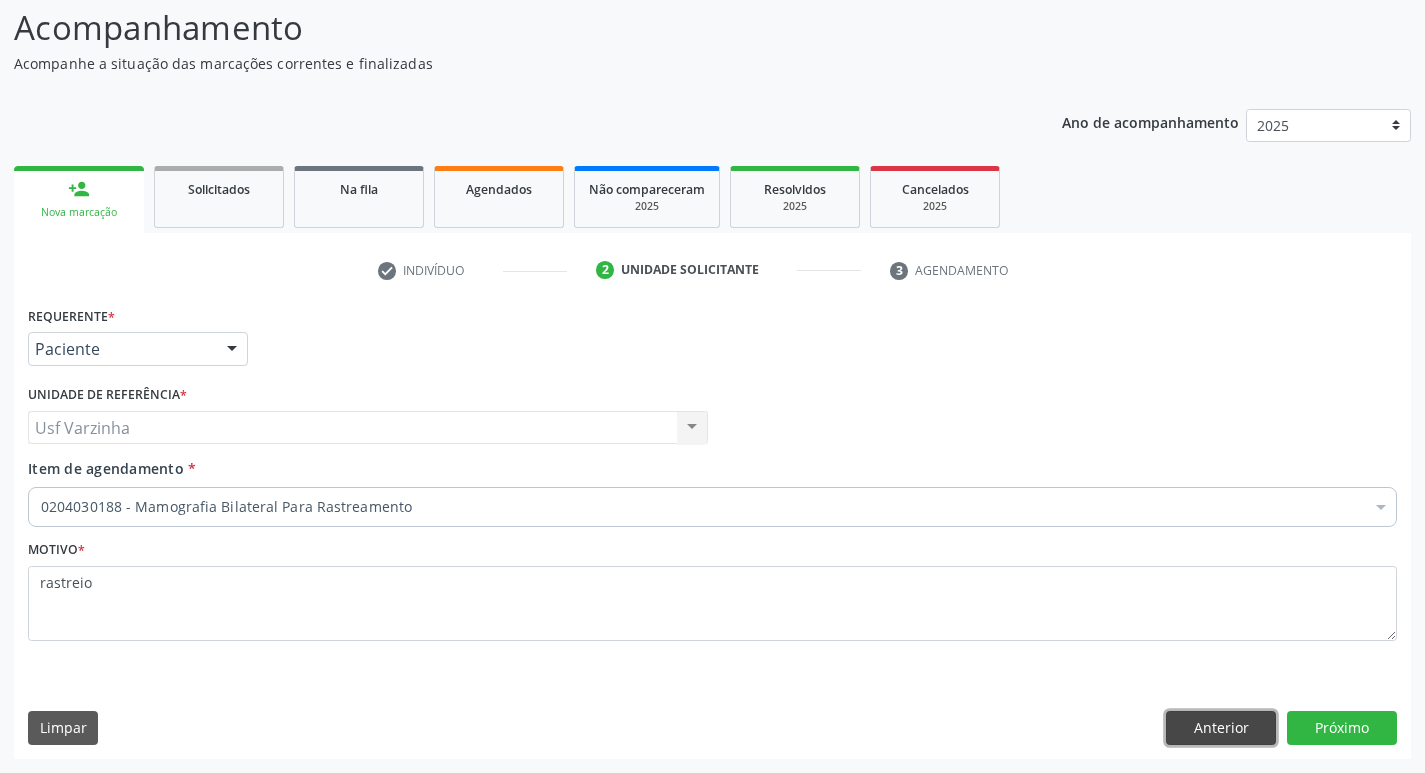 click on "Anterior" at bounding box center [1221, 728] 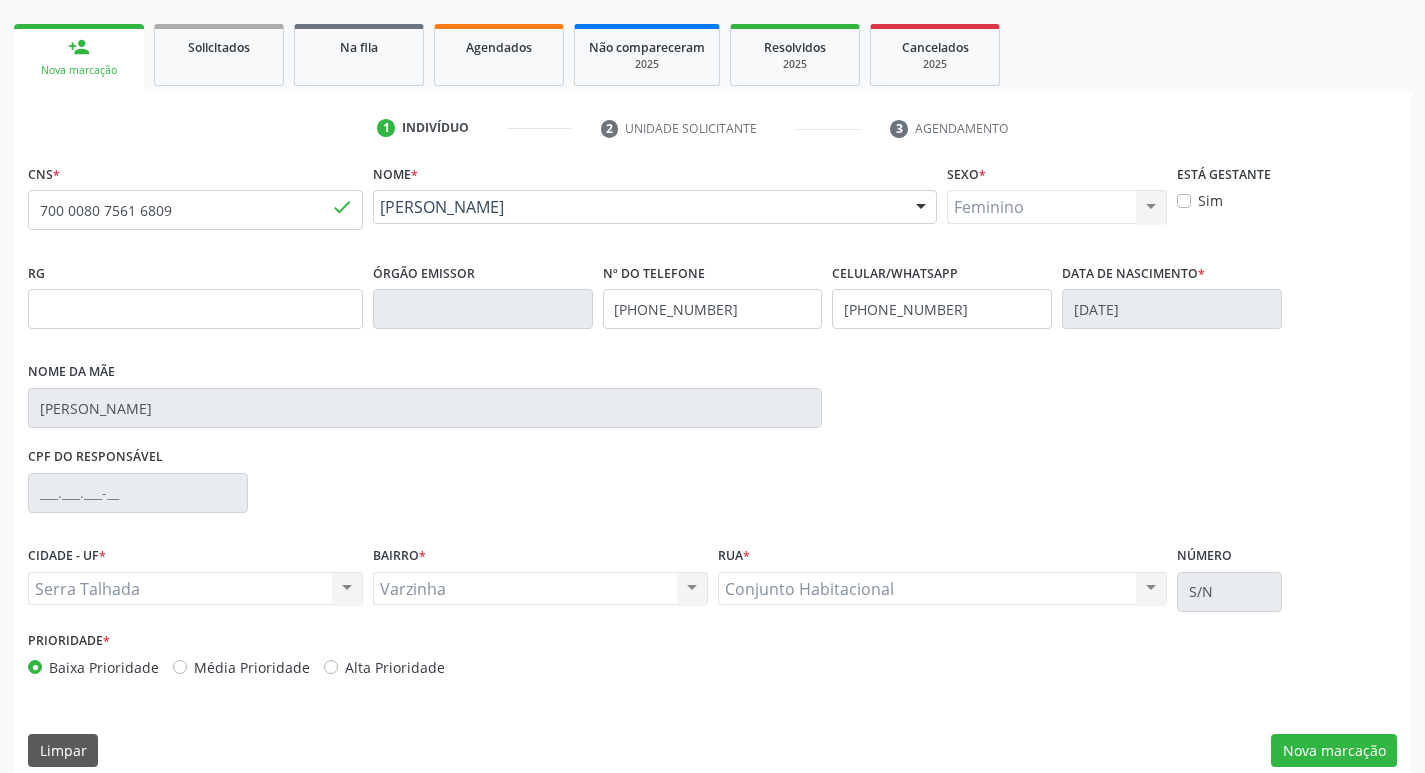 scroll, scrollTop: 297, scrollLeft: 0, axis: vertical 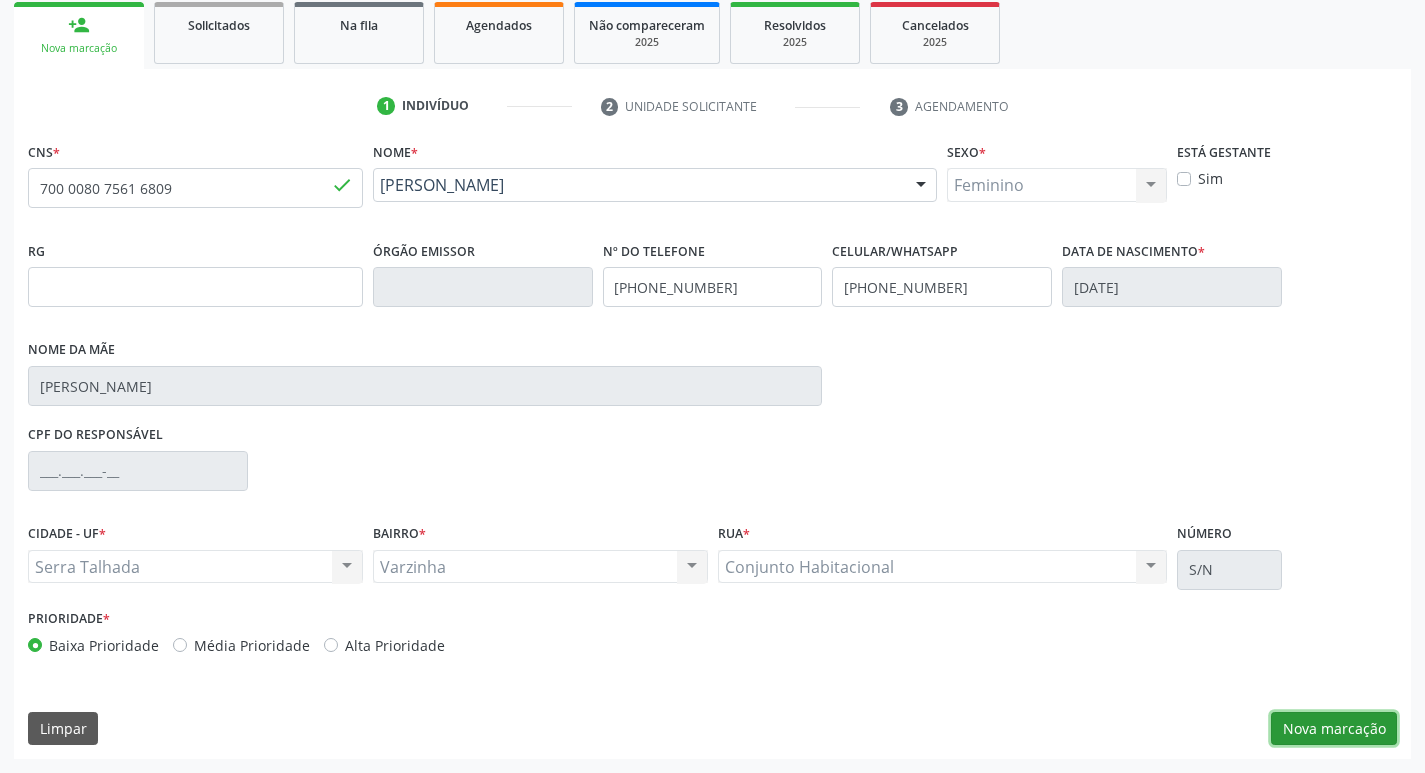 click on "Nova marcação" at bounding box center [1334, 729] 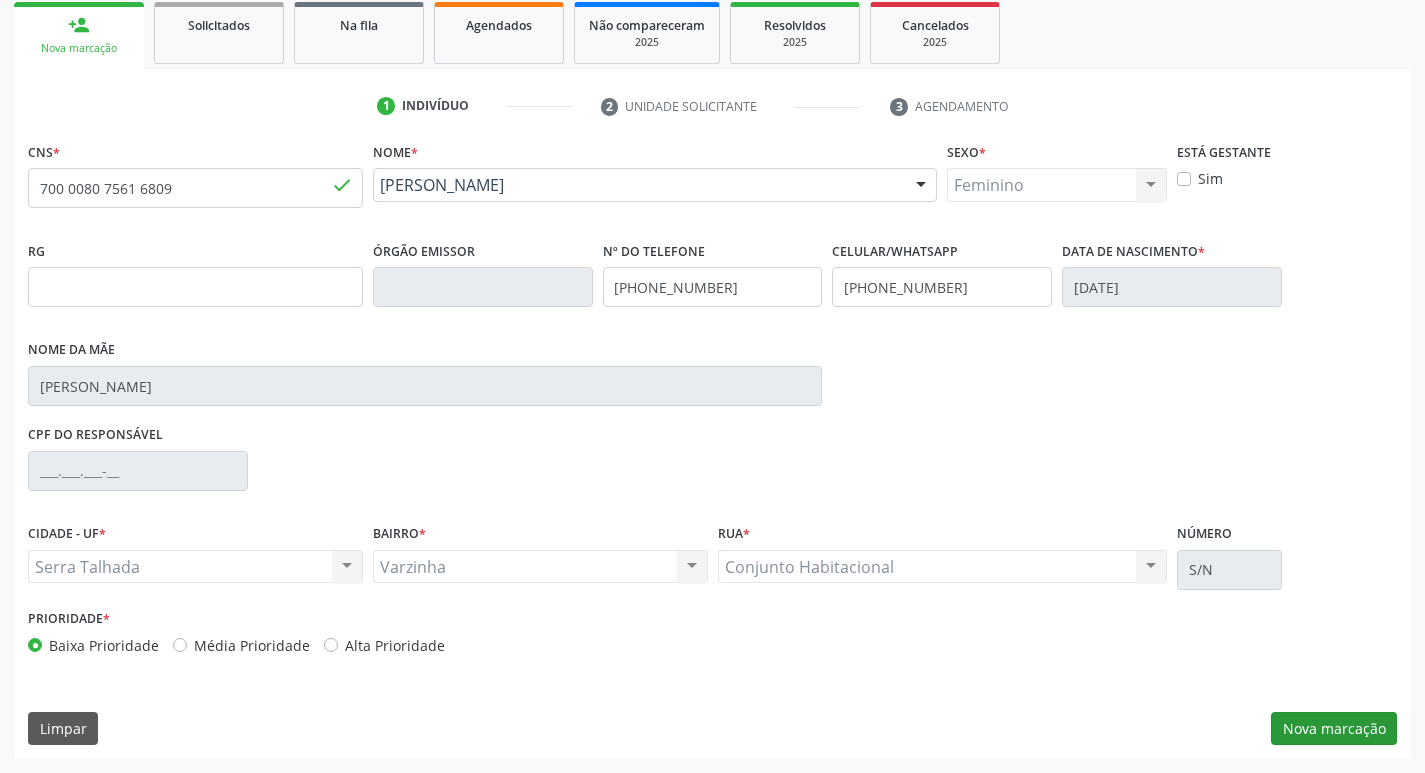 scroll, scrollTop: 133, scrollLeft: 0, axis: vertical 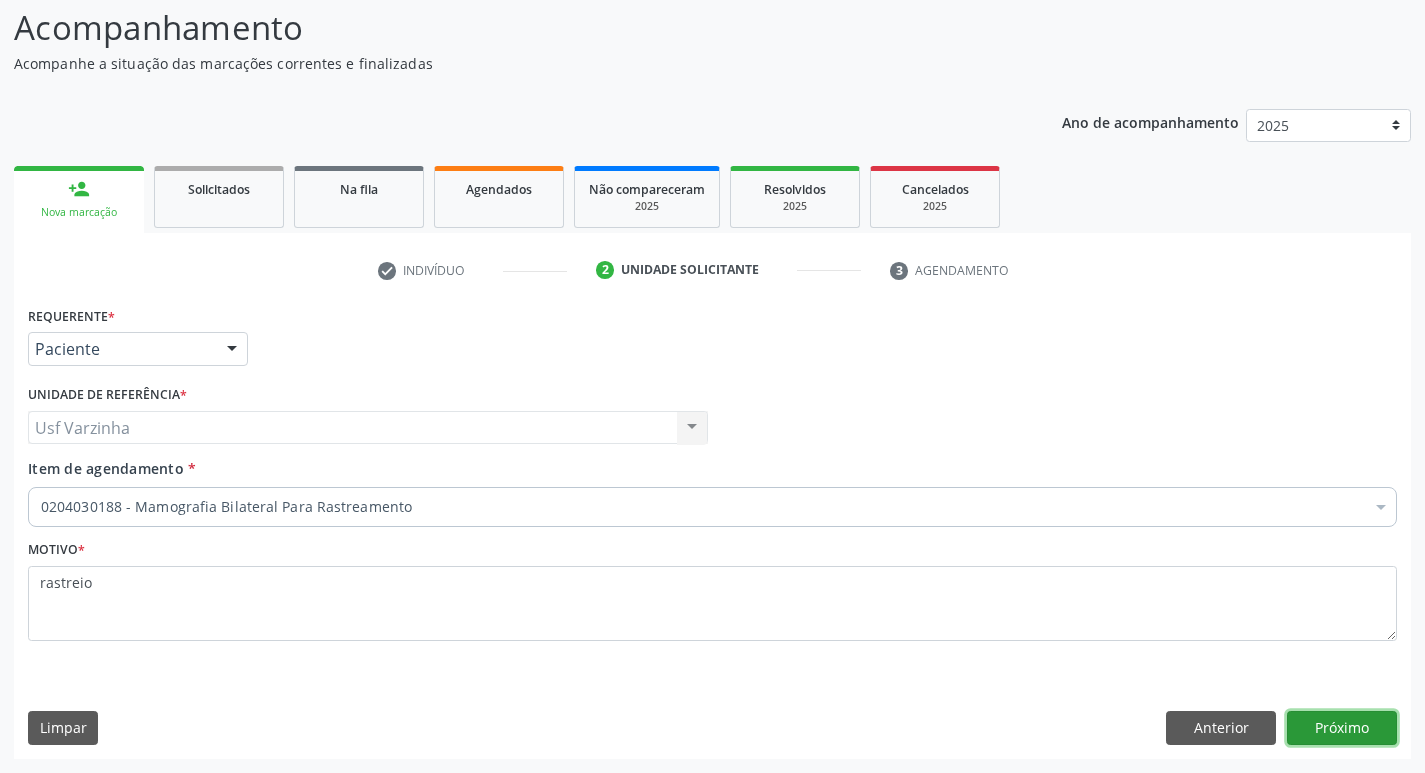 click on "Próximo" at bounding box center (1342, 728) 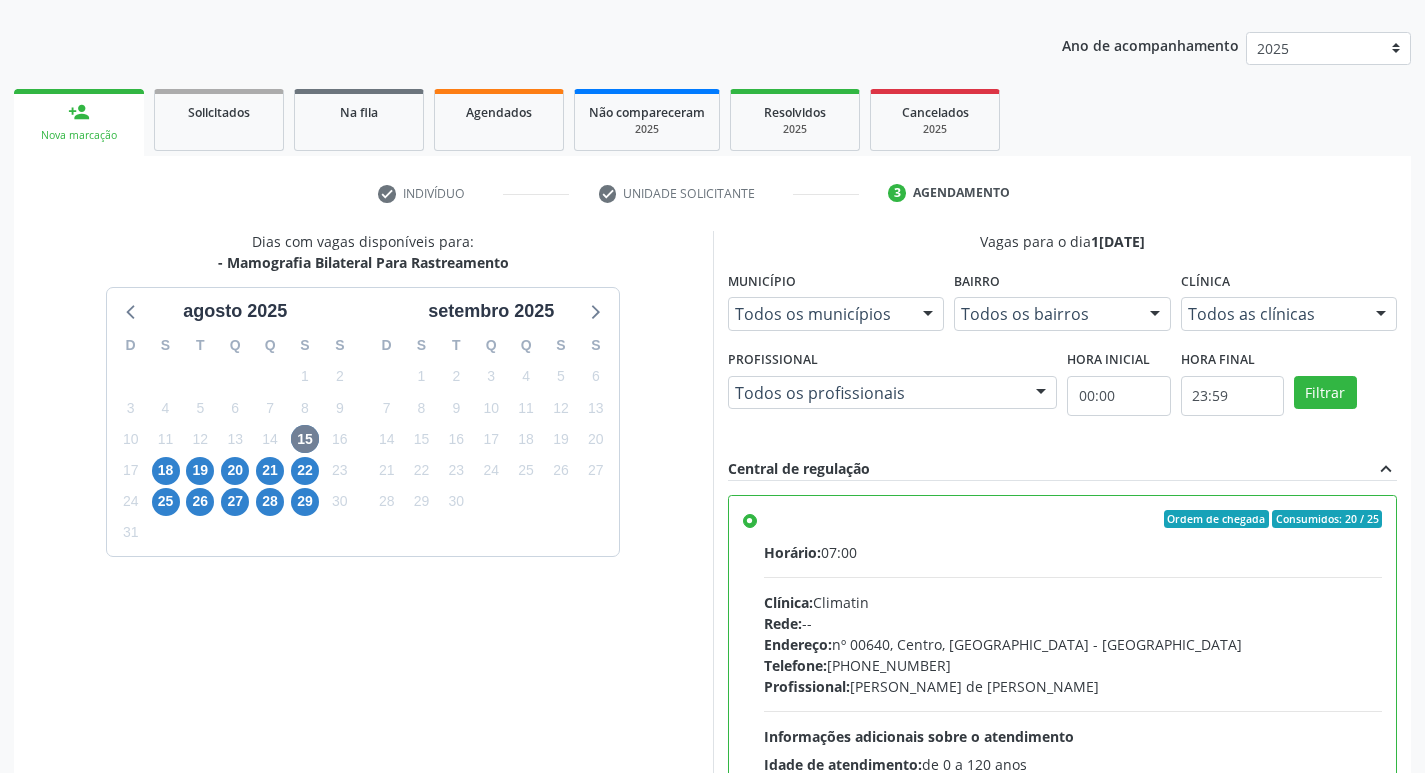 scroll, scrollTop: 422, scrollLeft: 0, axis: vertical 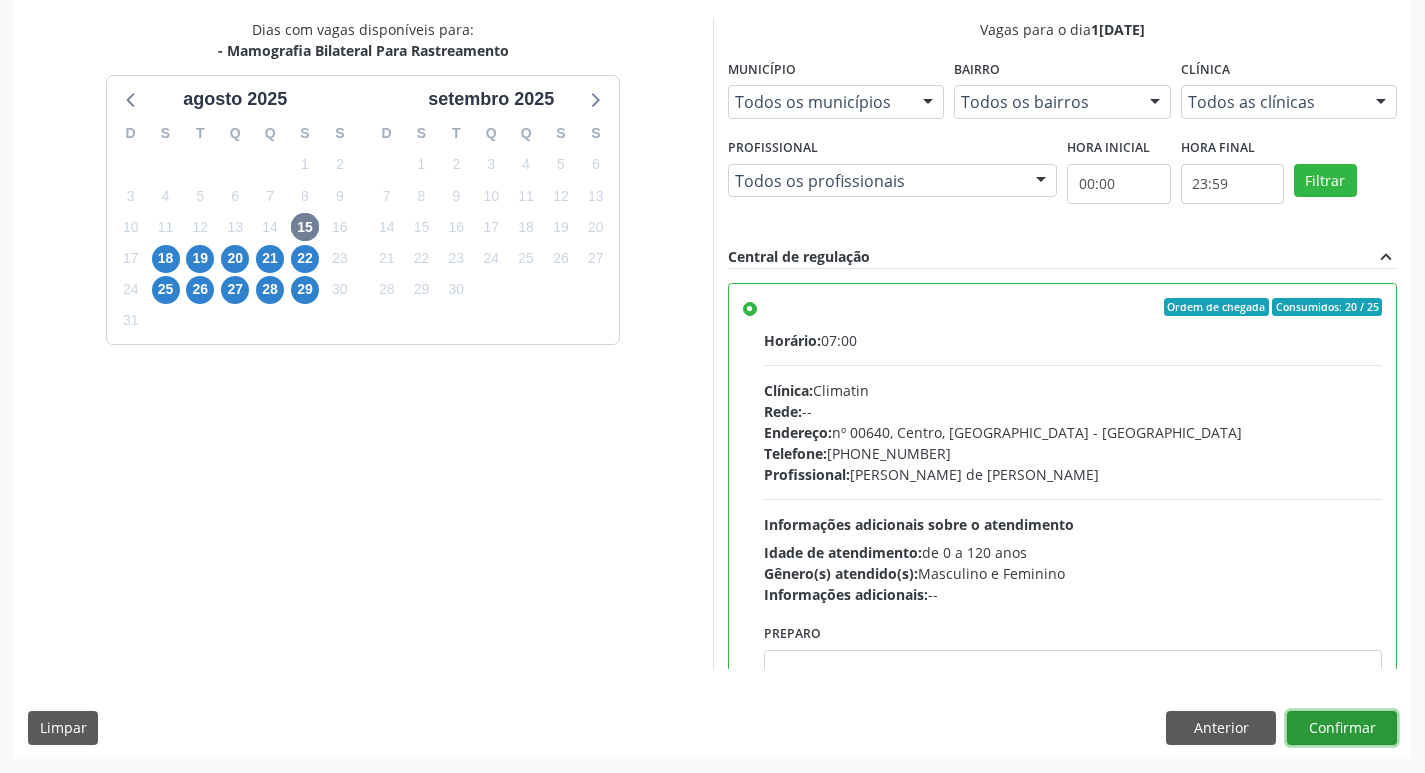 click on "Confirmar" at bounding box center [1342, 728] 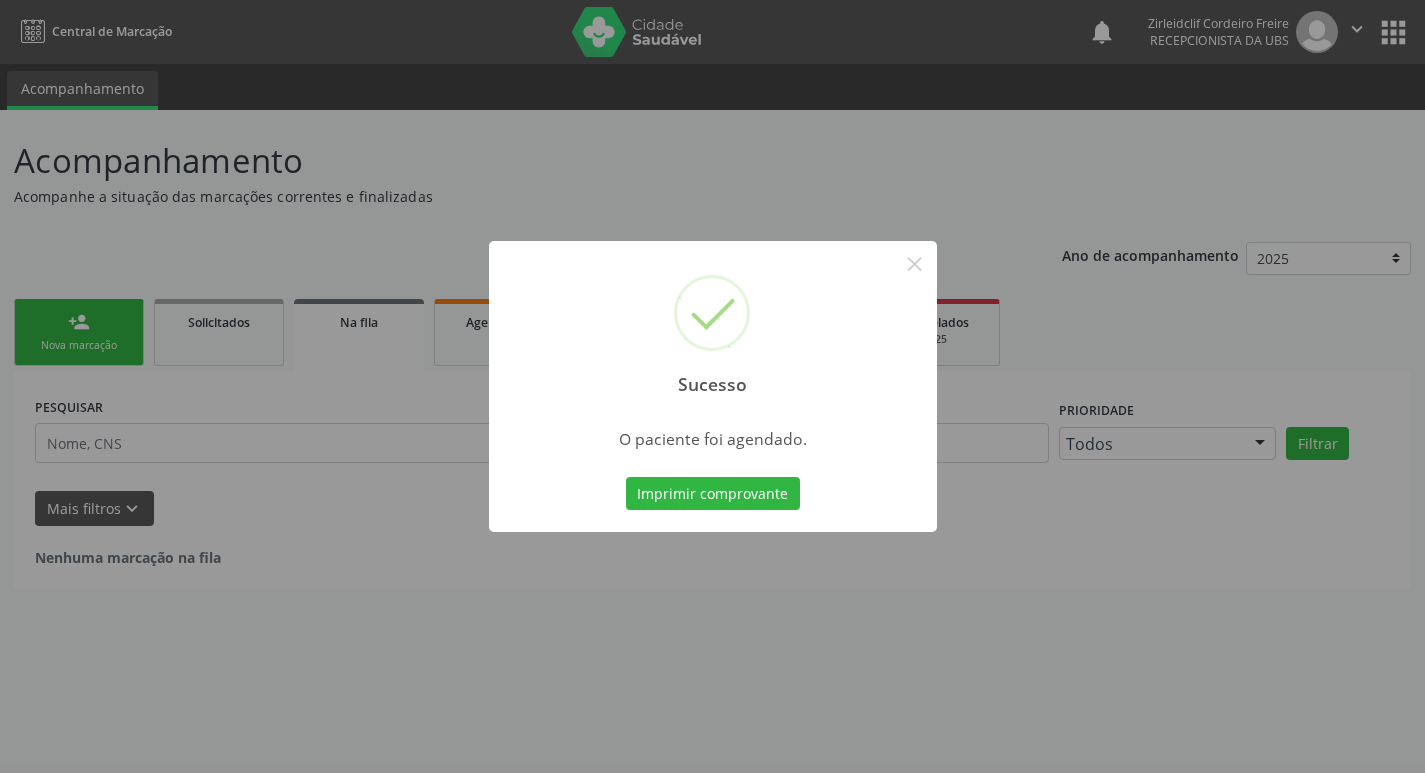 scroll, scrollTop: 0, scrollLeft: 0, axis: both 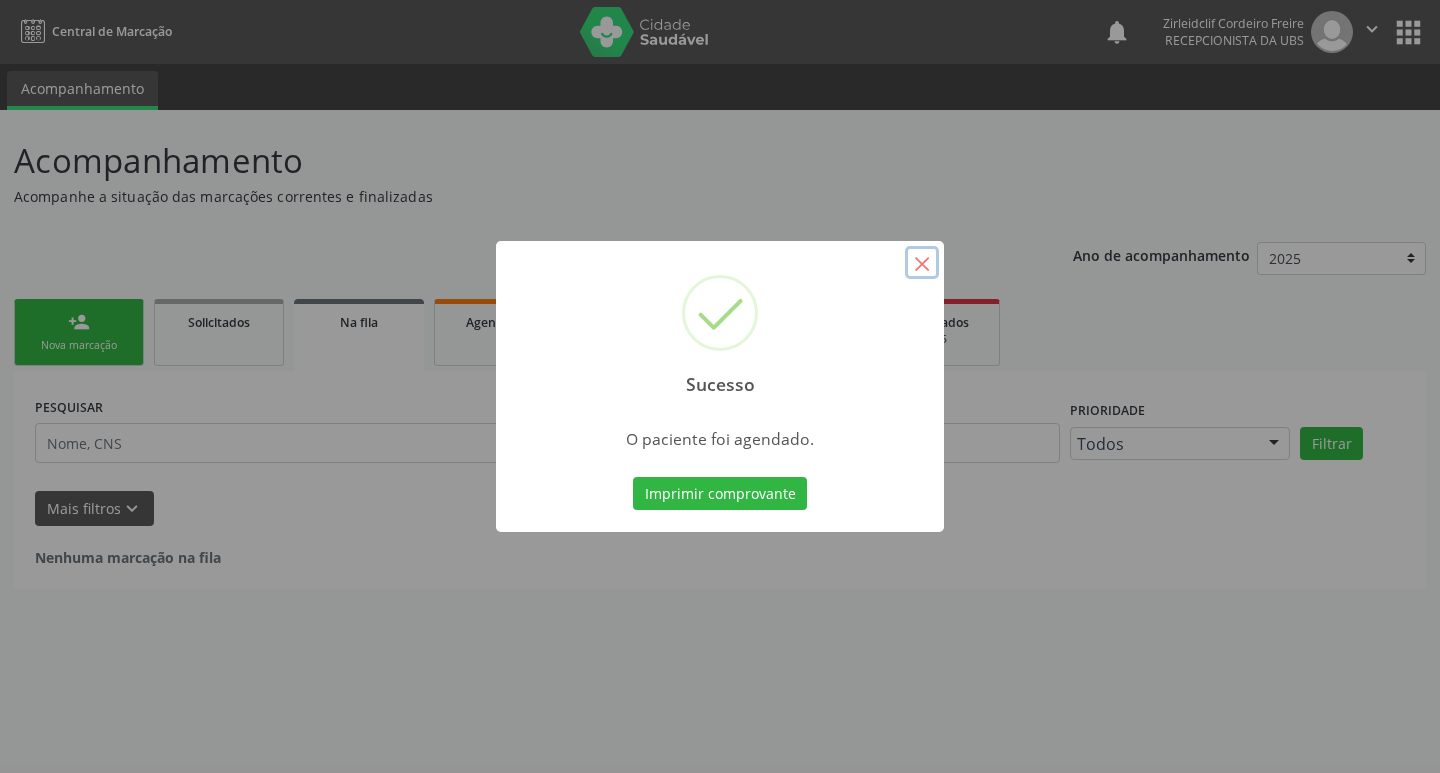 click on "×" at bounding box center (922, 263) 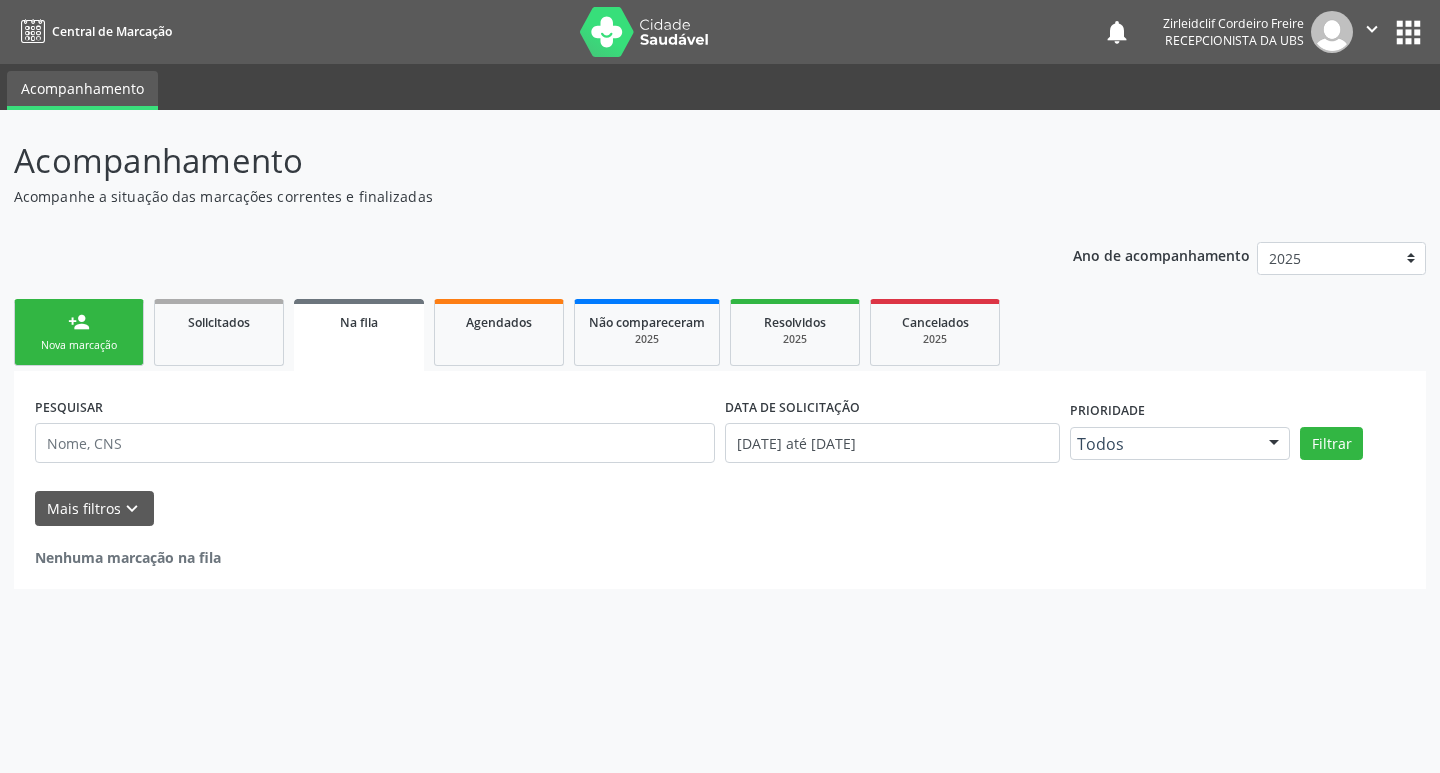 click on "person_add
Nova marcação" at bounding box center [79, 332] 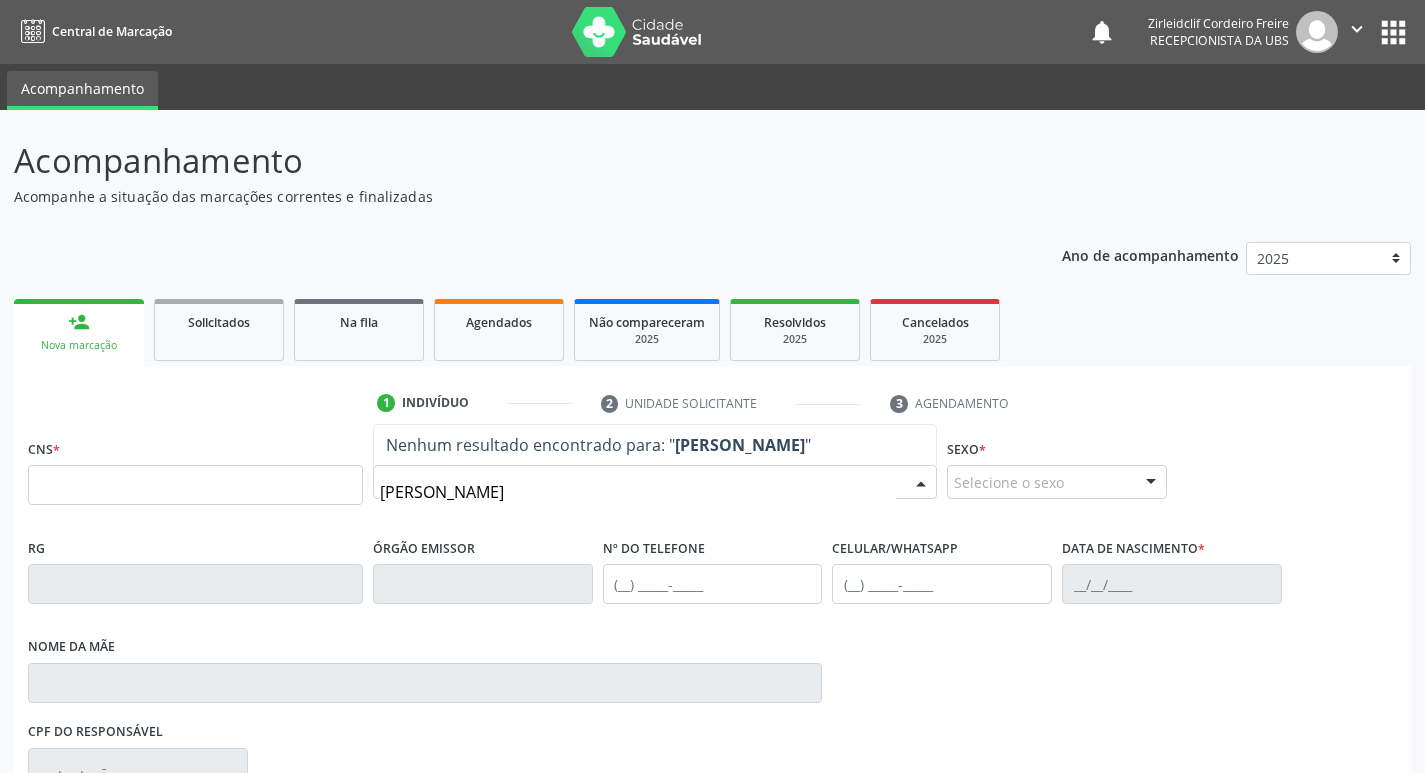 type on "[PERSON_NAME]" 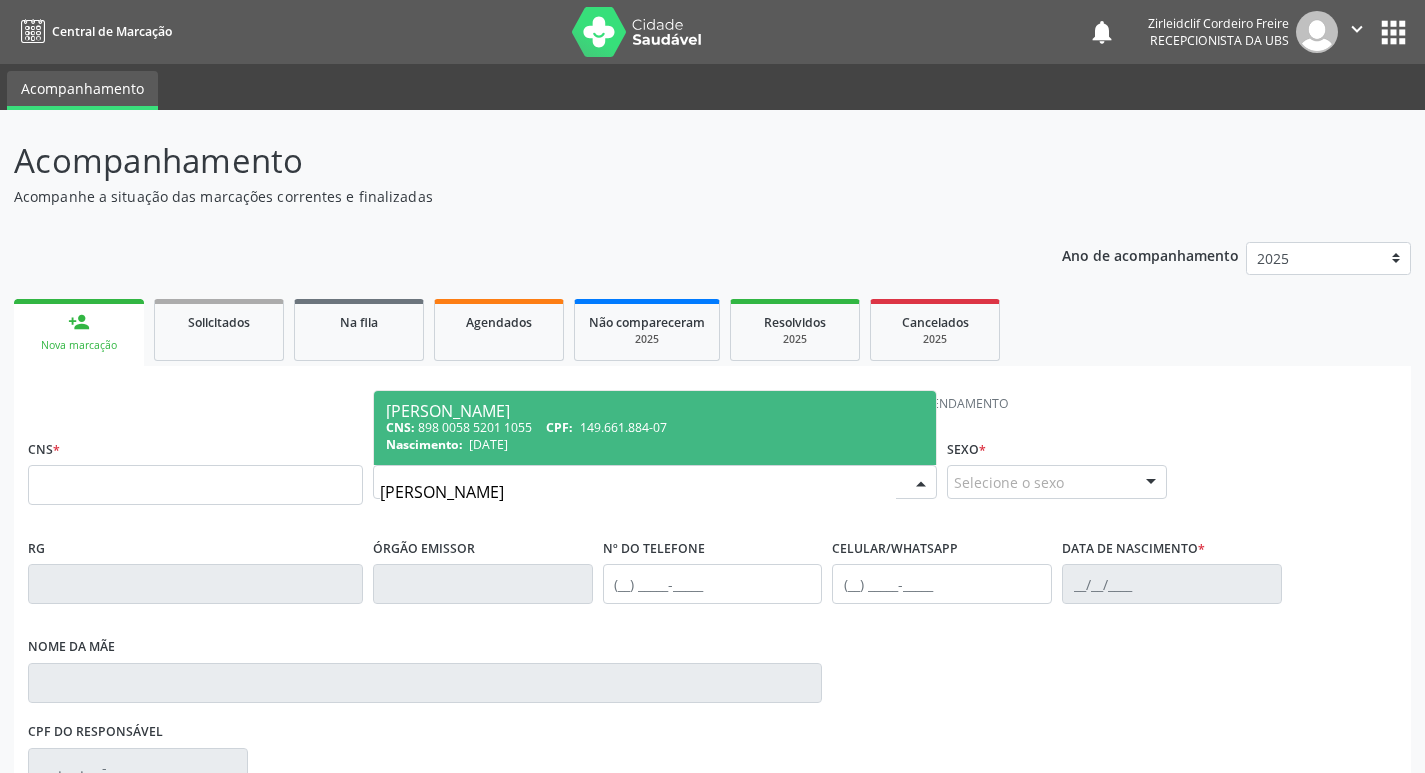 click on "Nascimento:
1[DATE]" at bounding box center [655, 444] 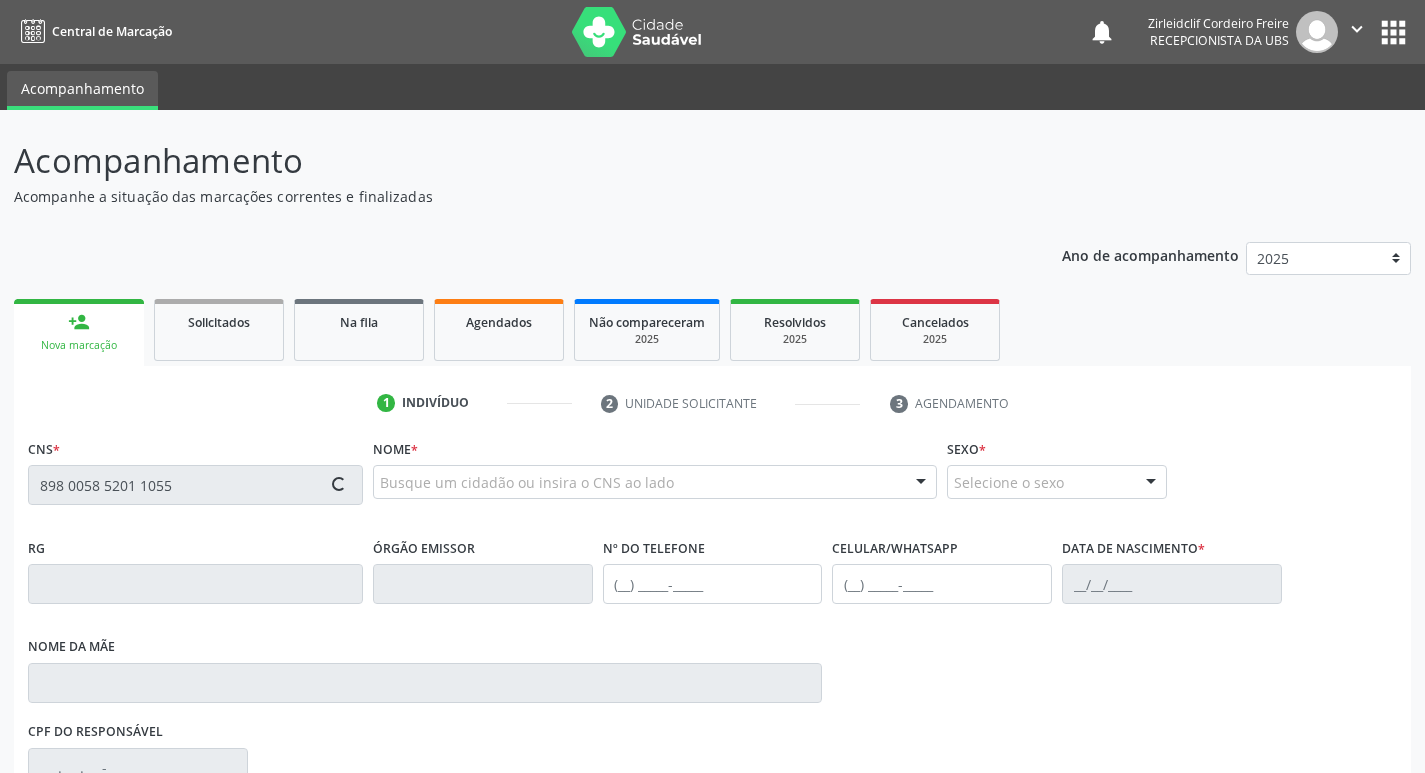 type on "898 0058 5201 1055" 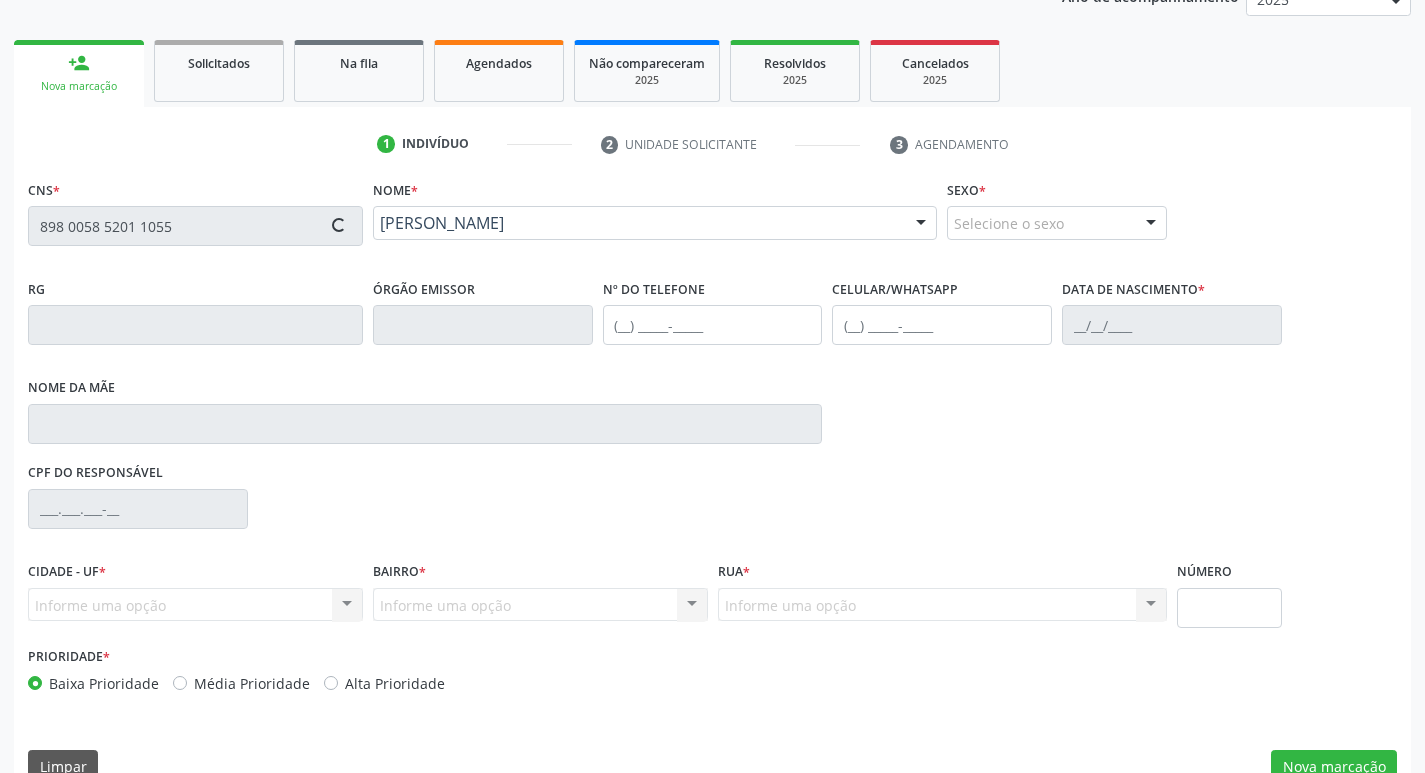 type on "[PHONE_NUMBER]" 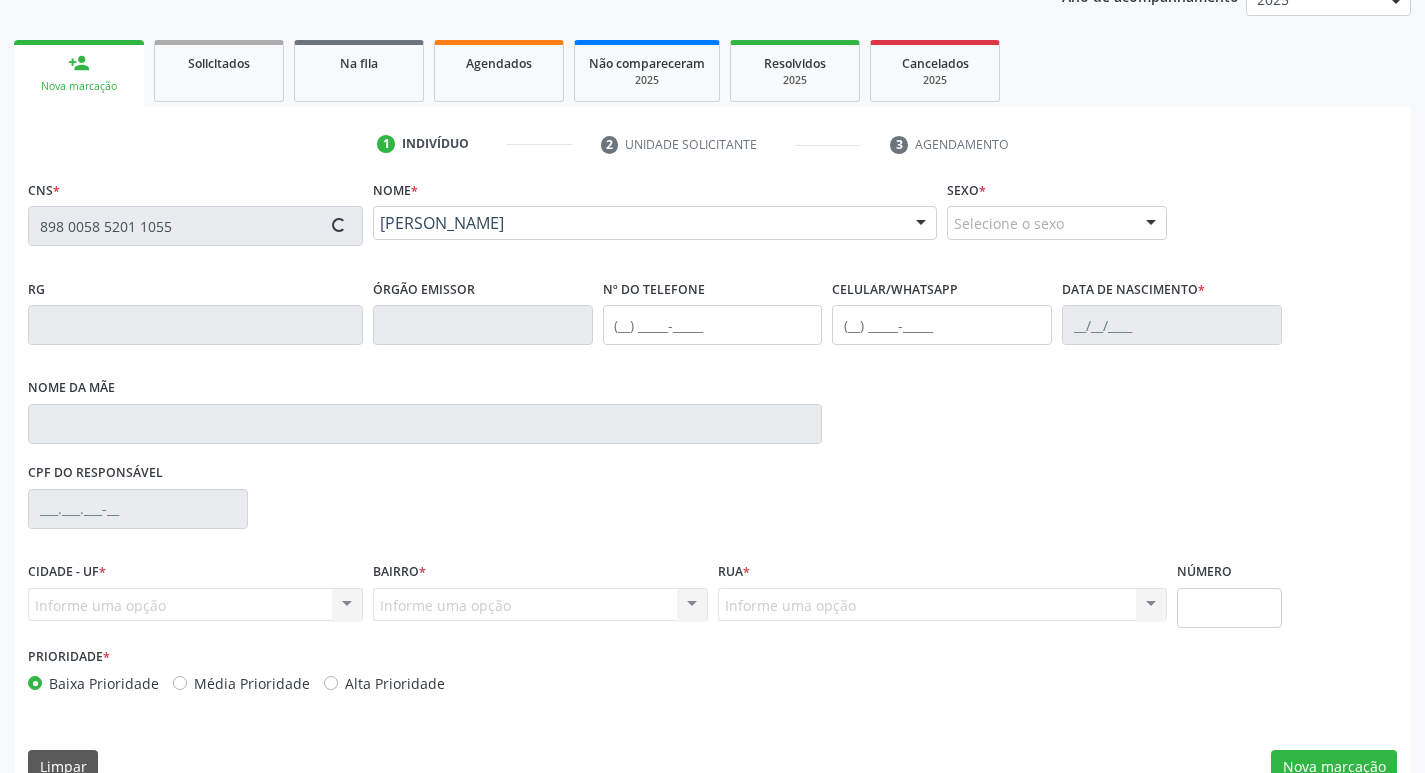 type on "[DATE]" 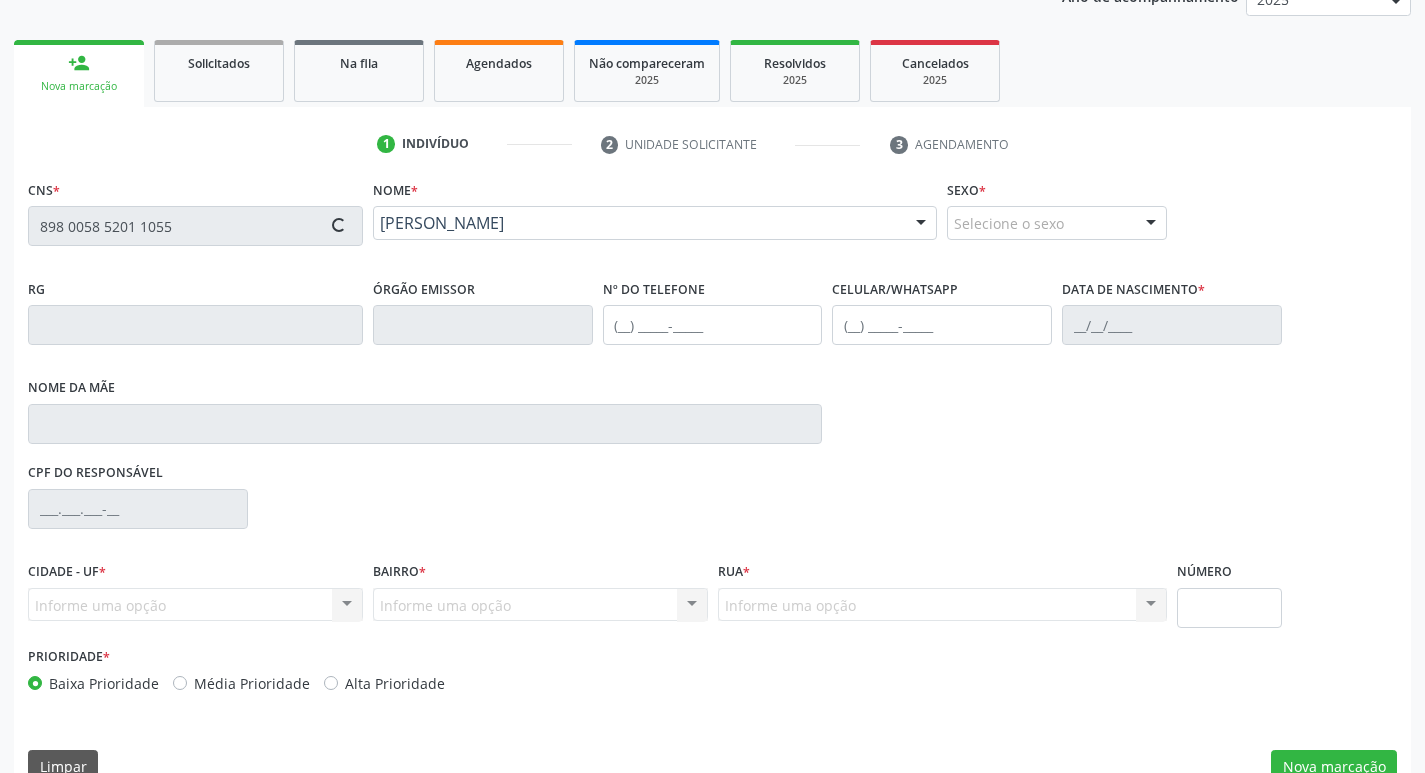 type on "010.964.904-47" 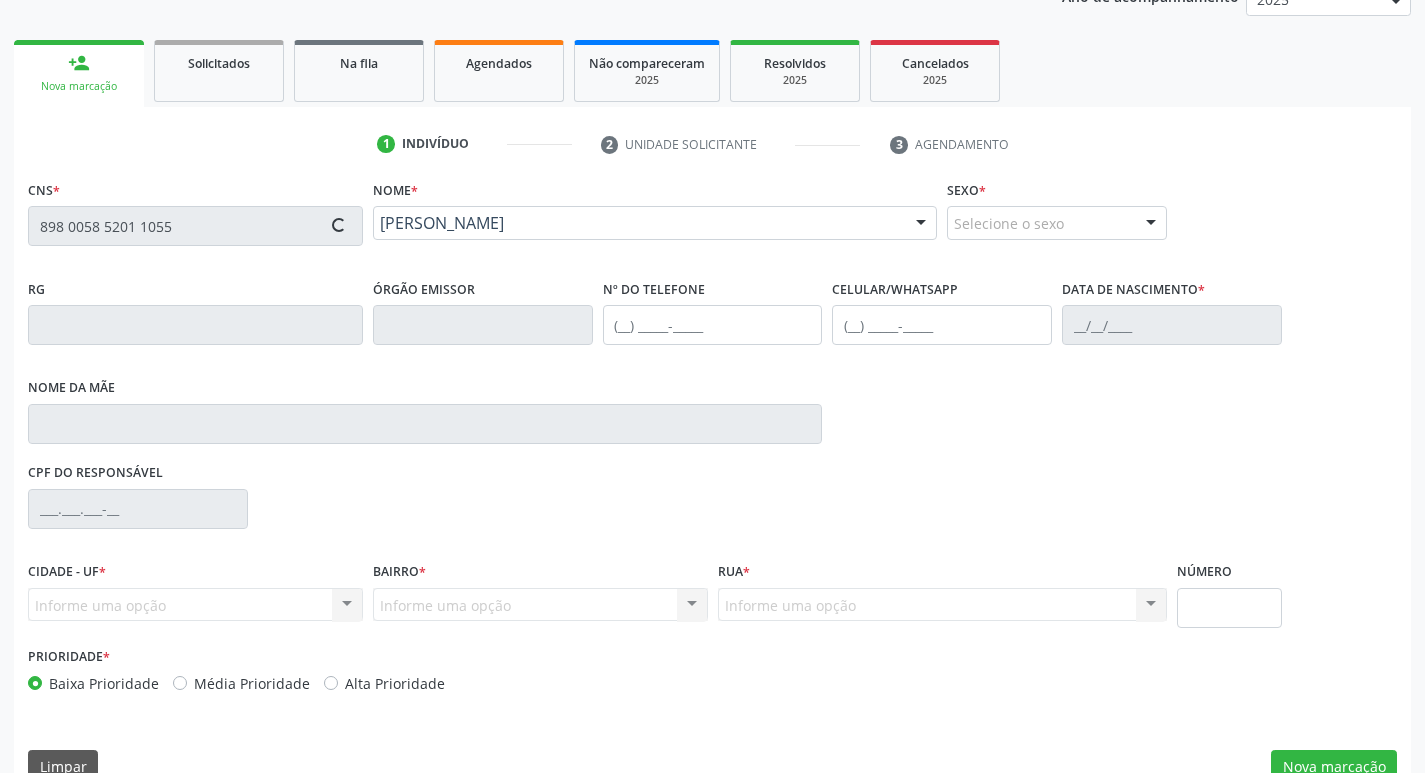type on "665" 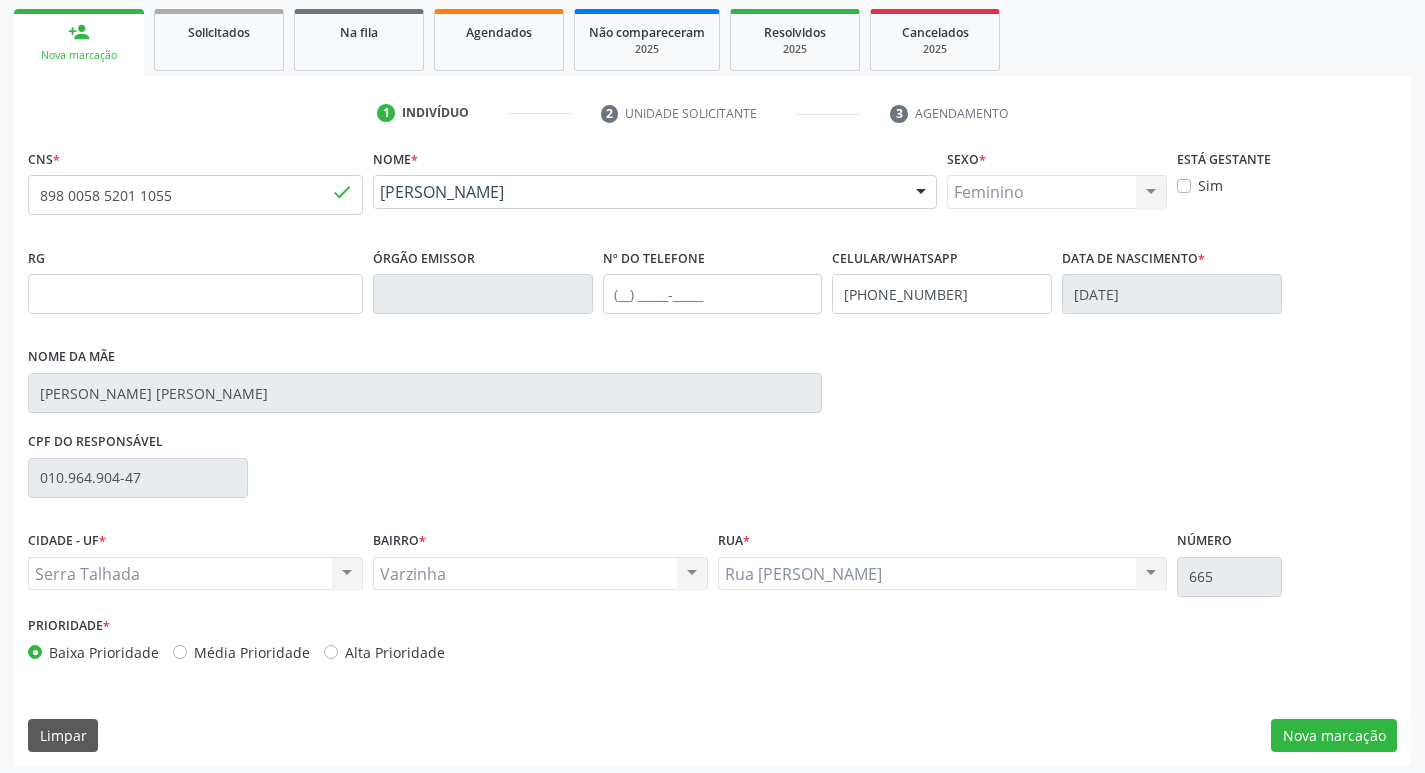 scroll, scrollTop: 297, scrollLeft: 0, axis: vertical 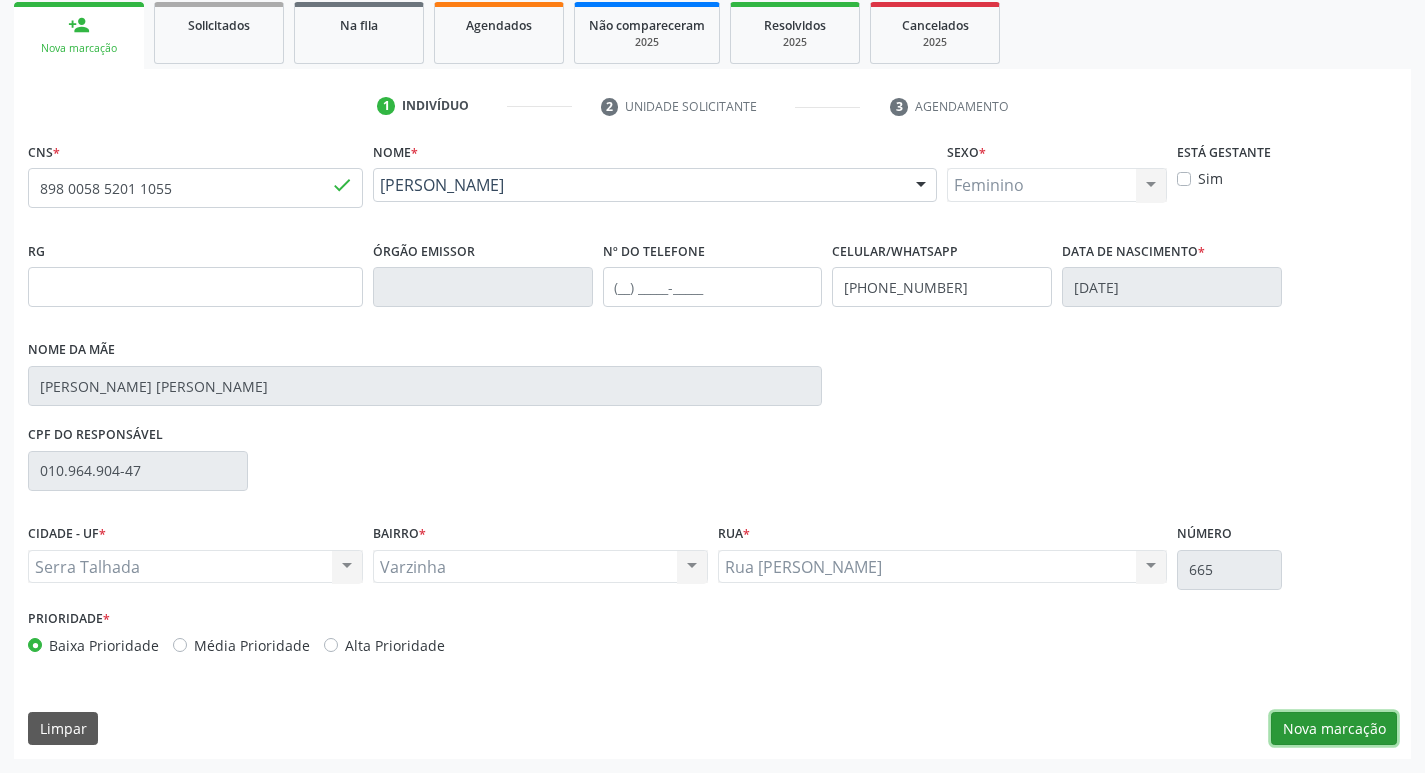 click on "Nova marcação" at bounding box center (1334, 729) 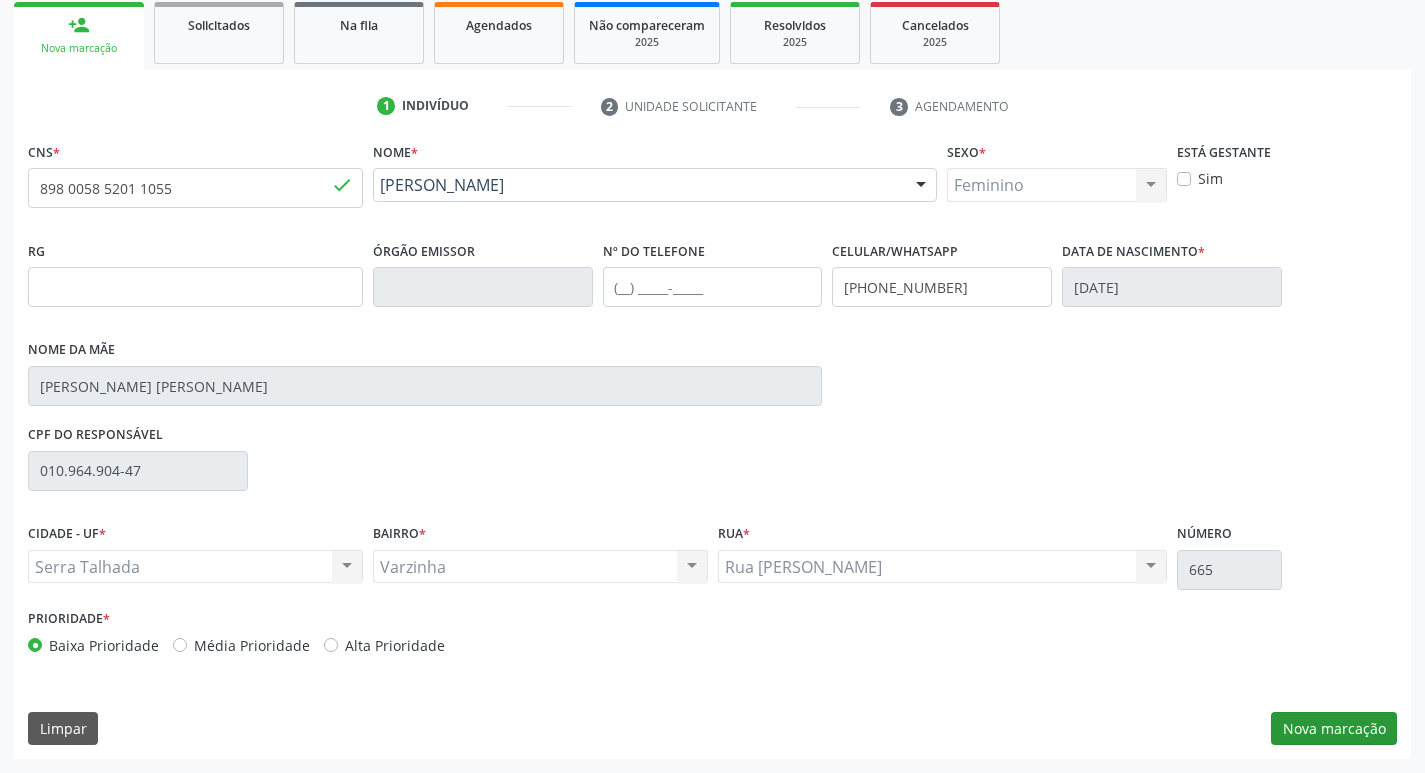 scroll, scrollTop: 133, scrollLeft: 0, axis: vertical 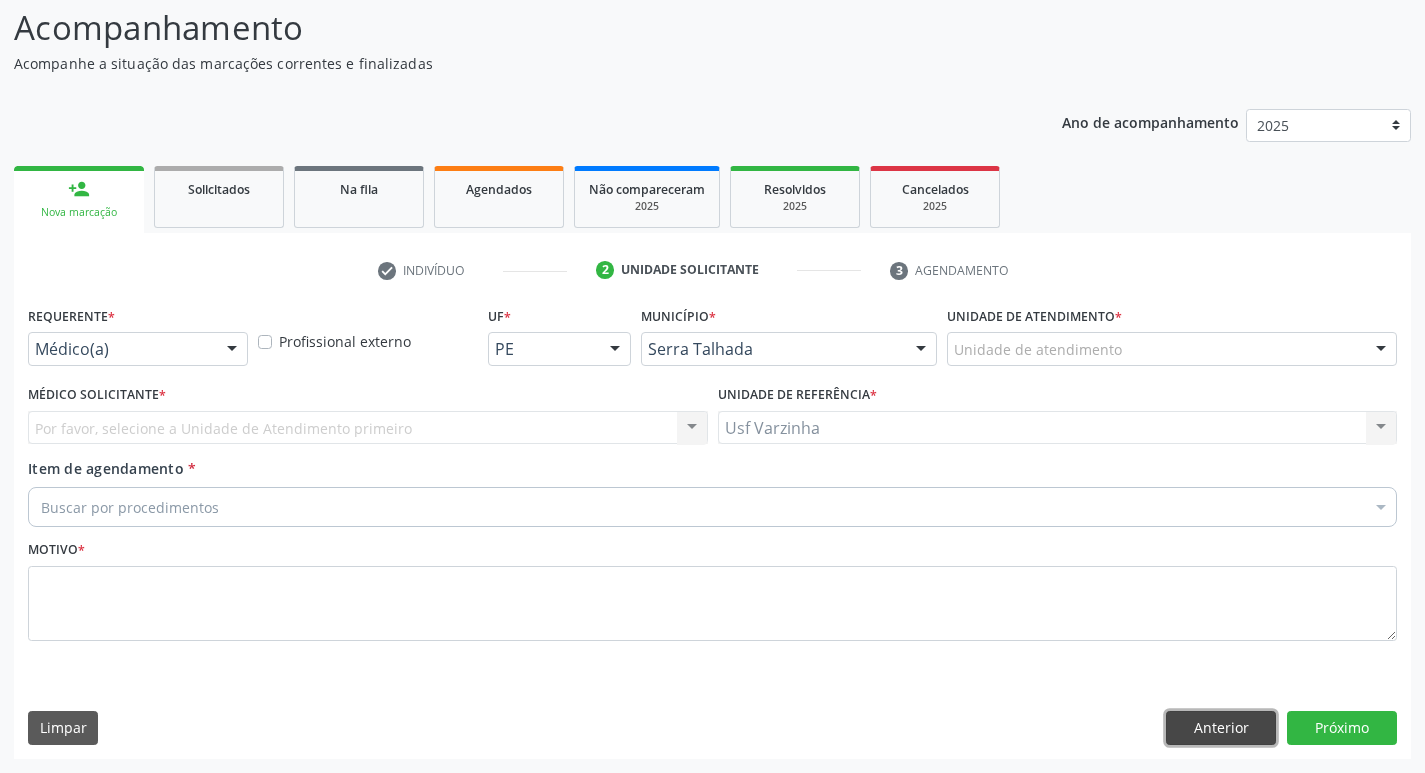 click on "Anterior" at bounding box center (1221, 728) 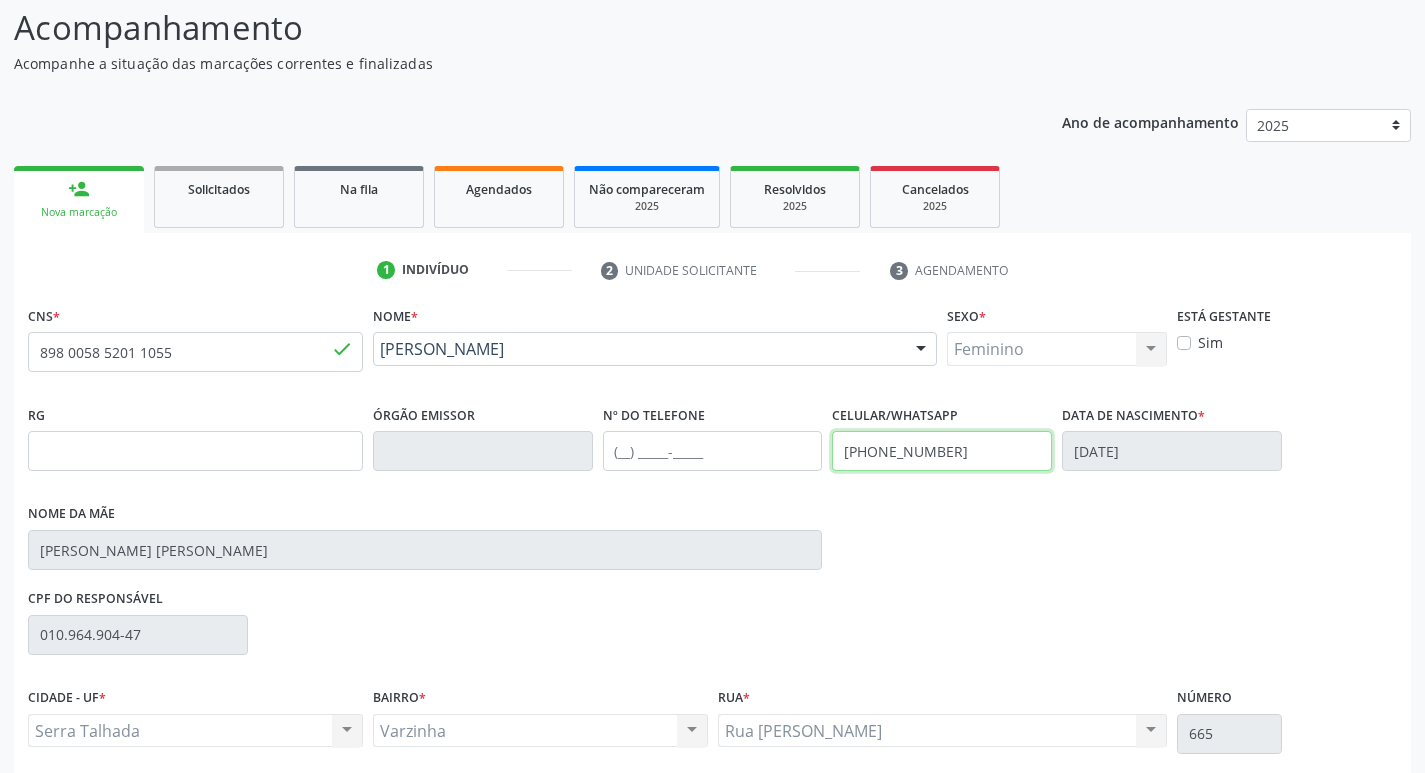 click on "[PHONE_NUMBER]" at bounding box center [942, 451] 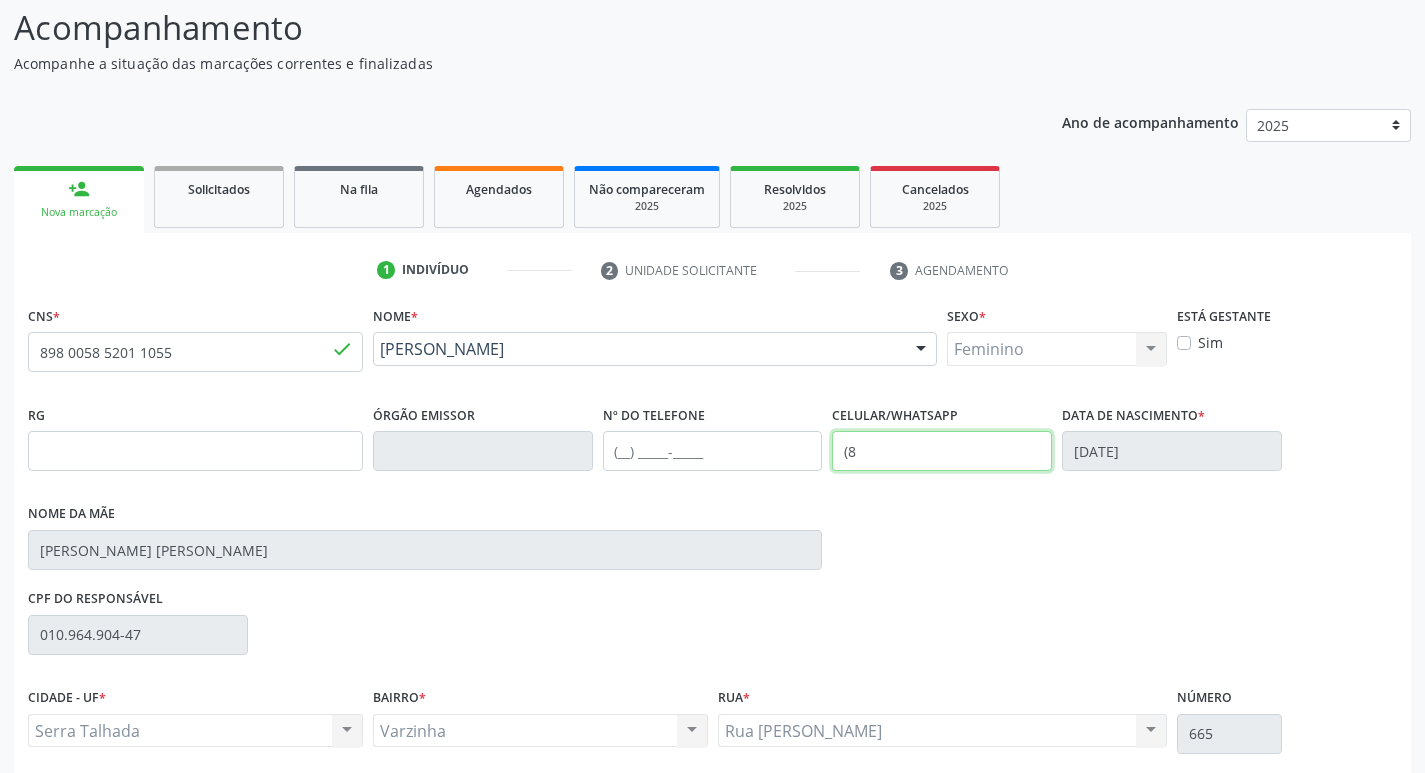type on "(" 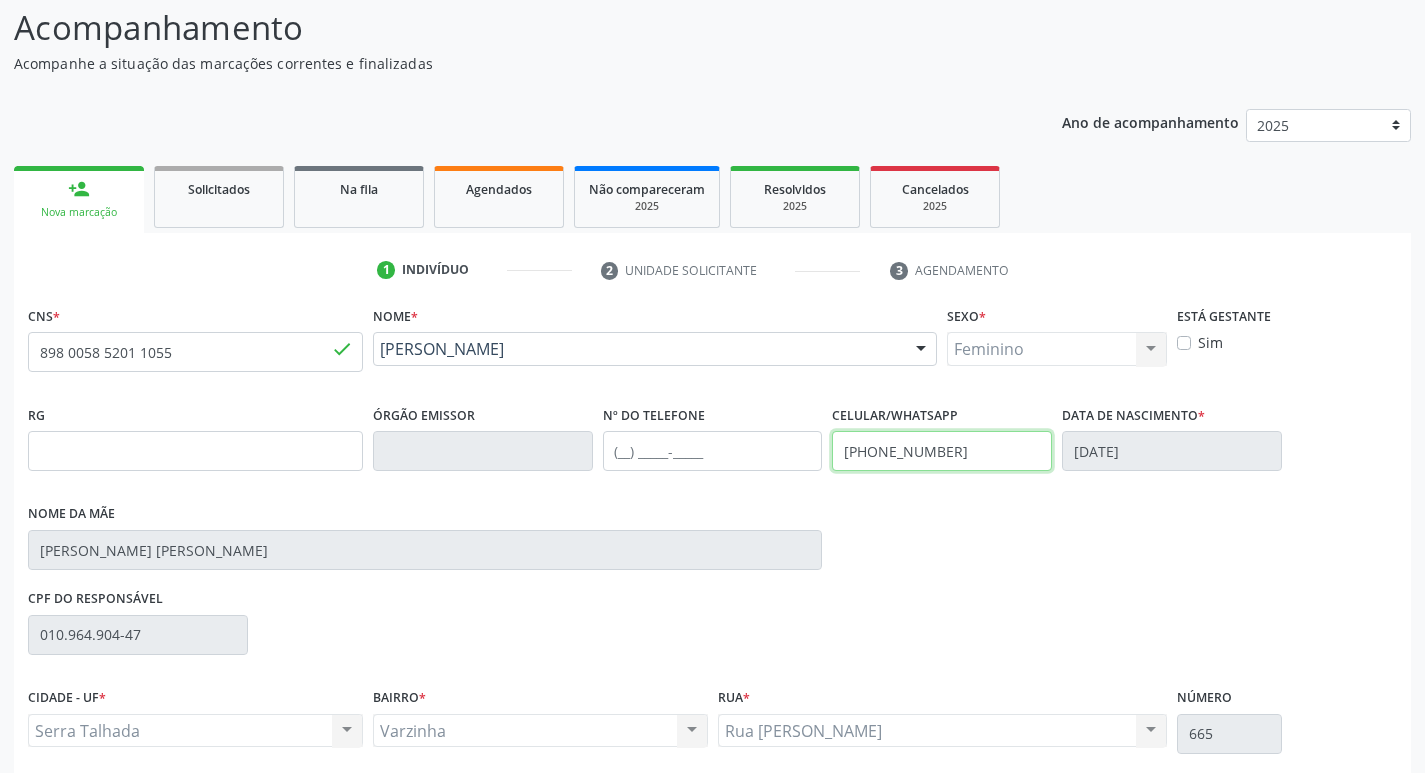 type on "[PHONE_NUMBER]" 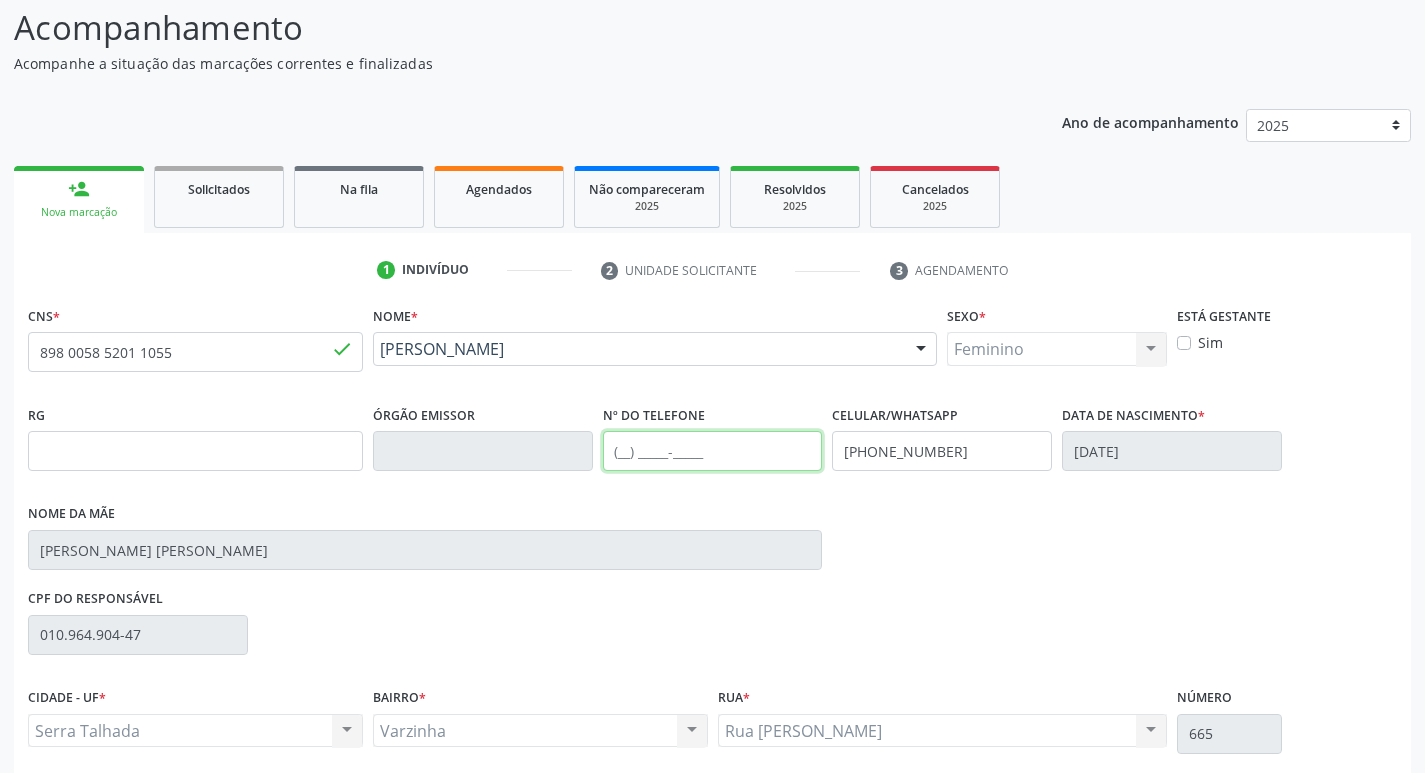 click at bounding box center (713, 451) 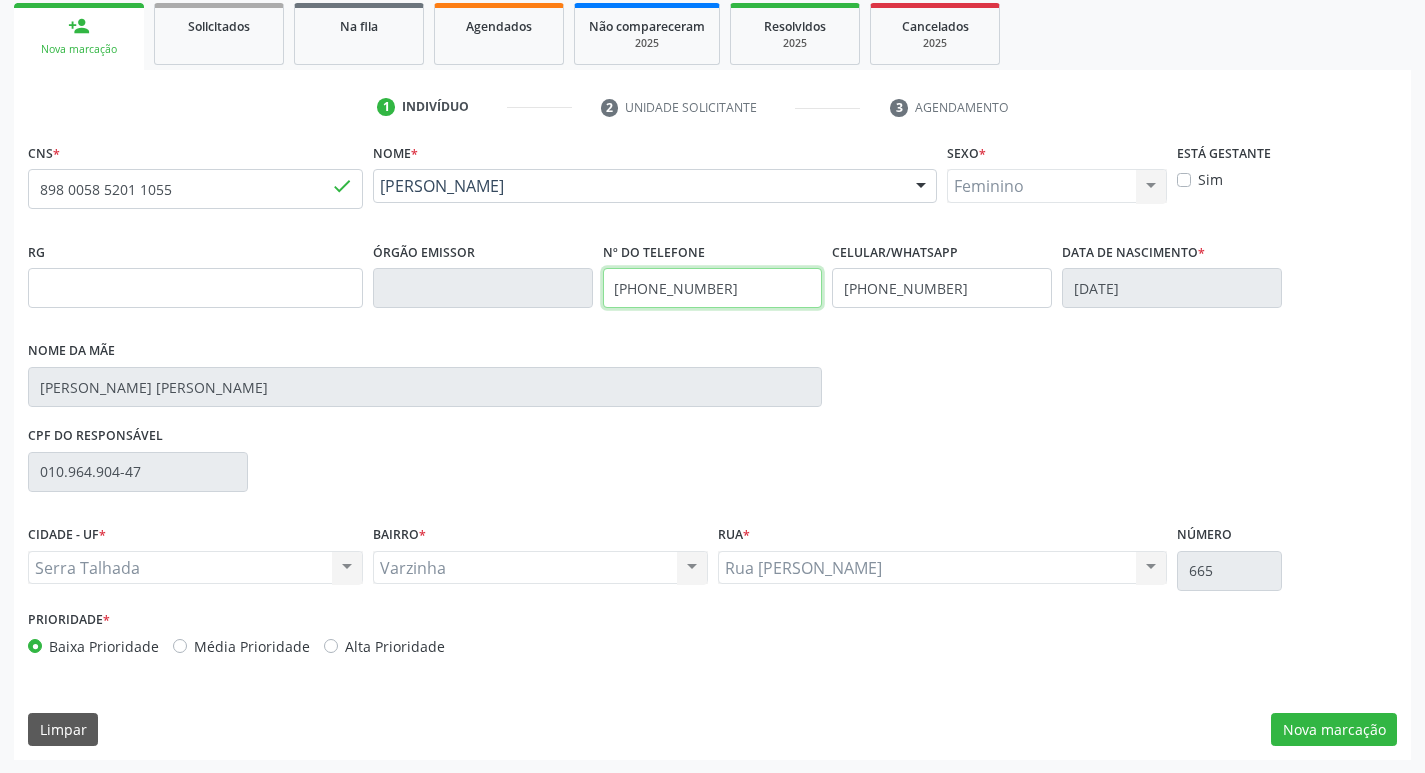 scroll, scrollTop: 297, scrollLeft: 0, axis: vertical 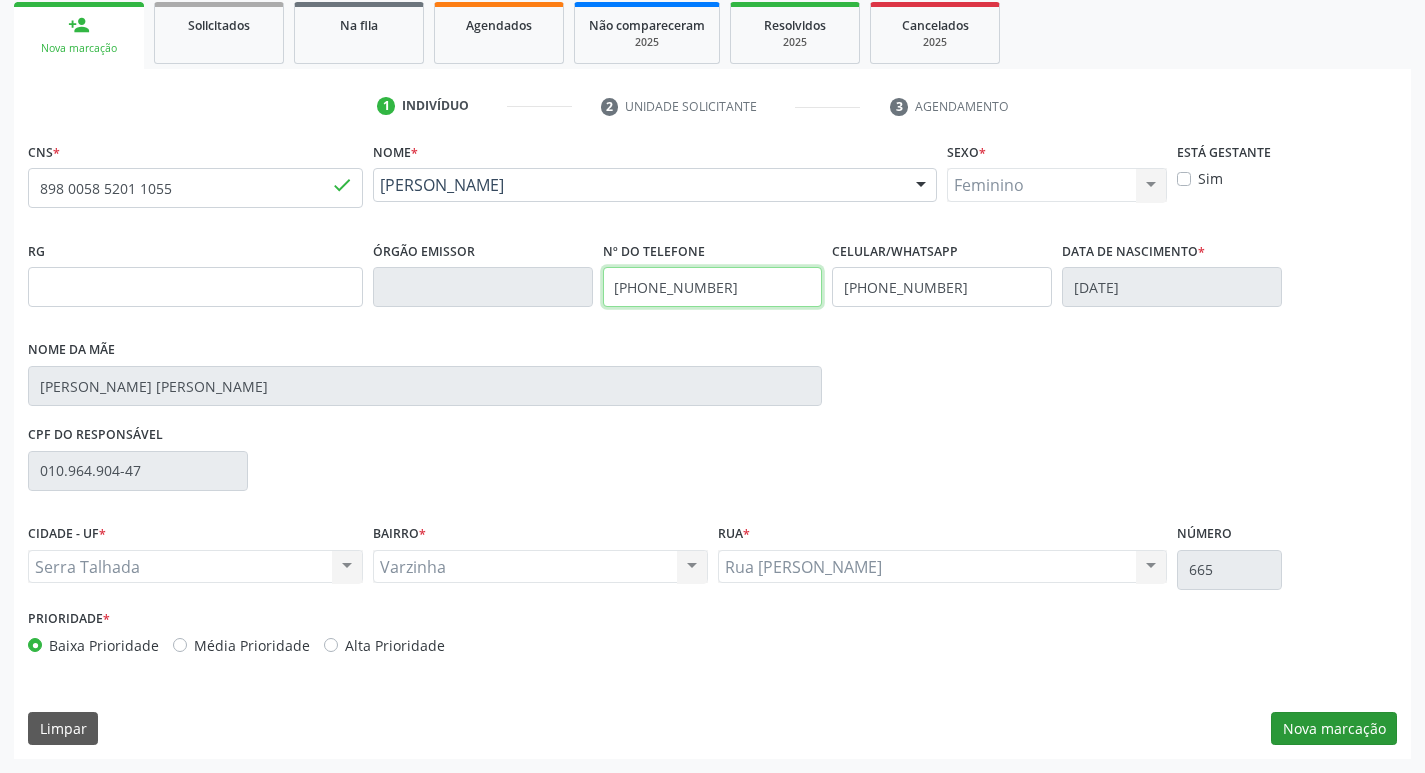 type on "[PHONE_NUMBER]" 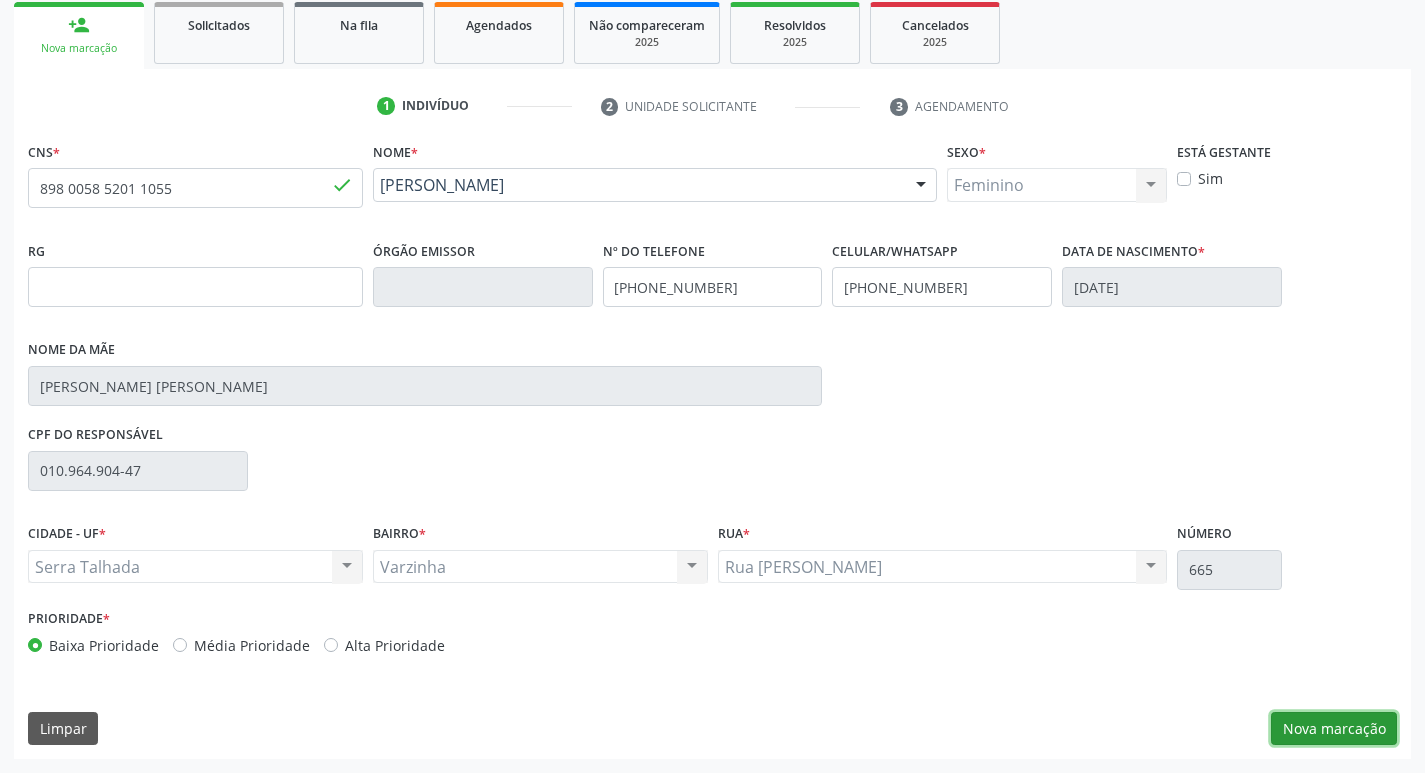 click on "Nova marcação" at bounding box center (1334, 729) 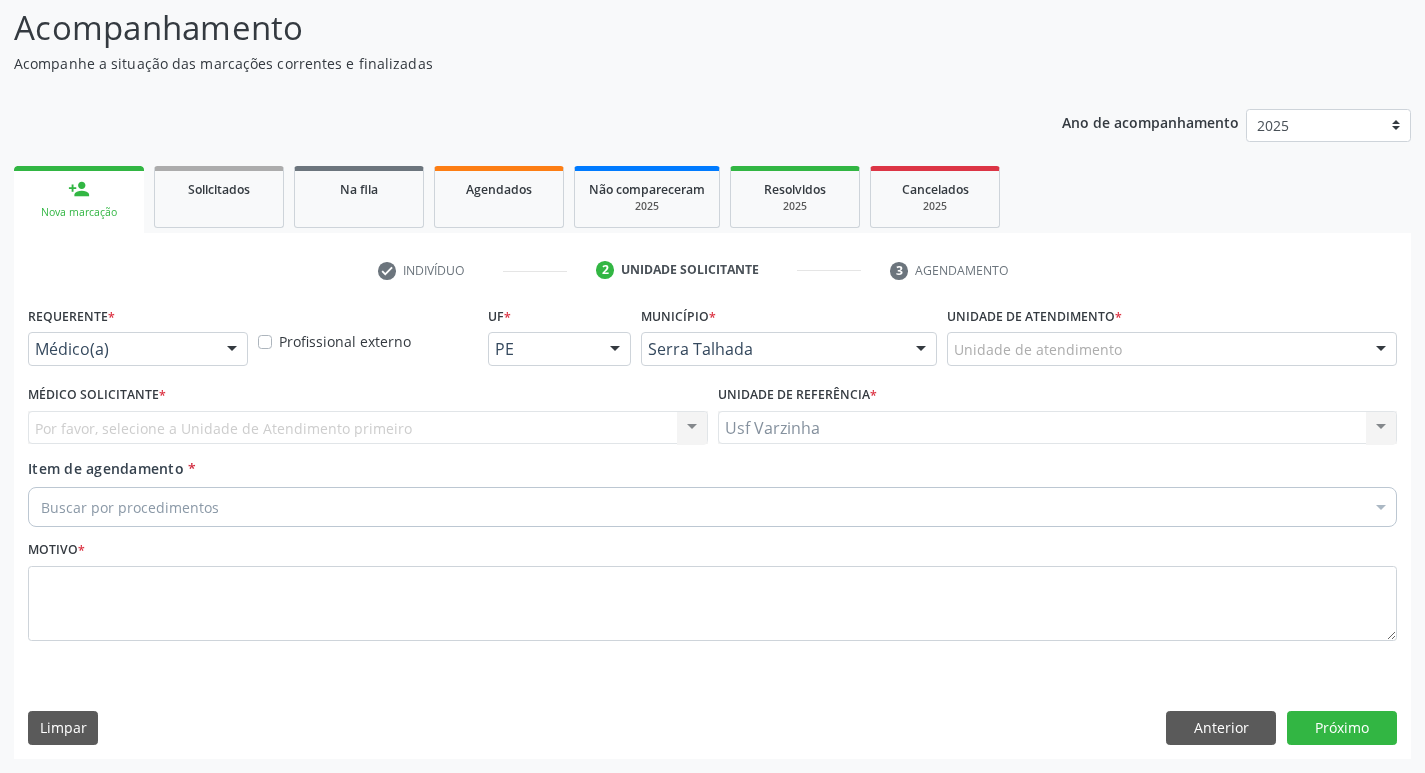 scroll, scrollTop: 133, scrollLeft: 0, axis: vertical 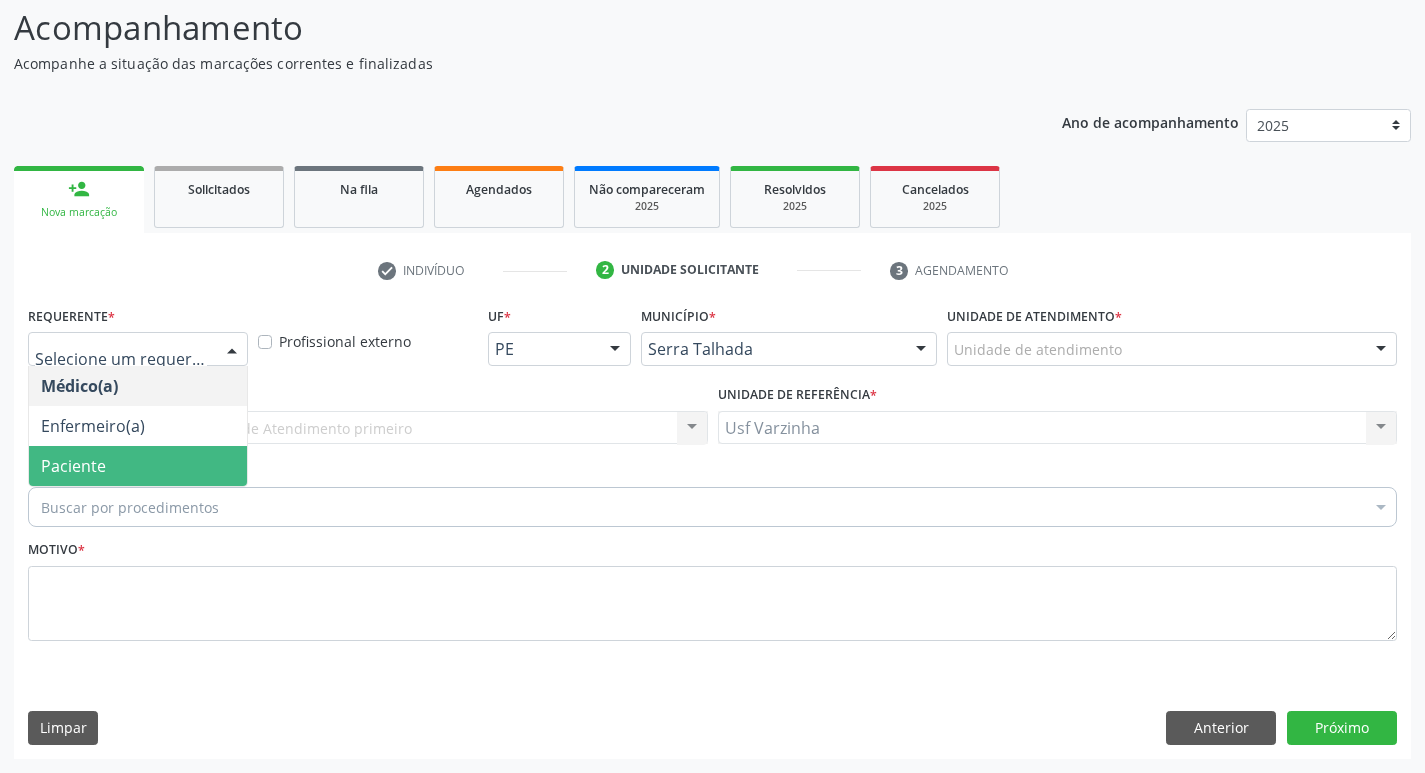 click on "Paciente" at bounding box center (138, 466) 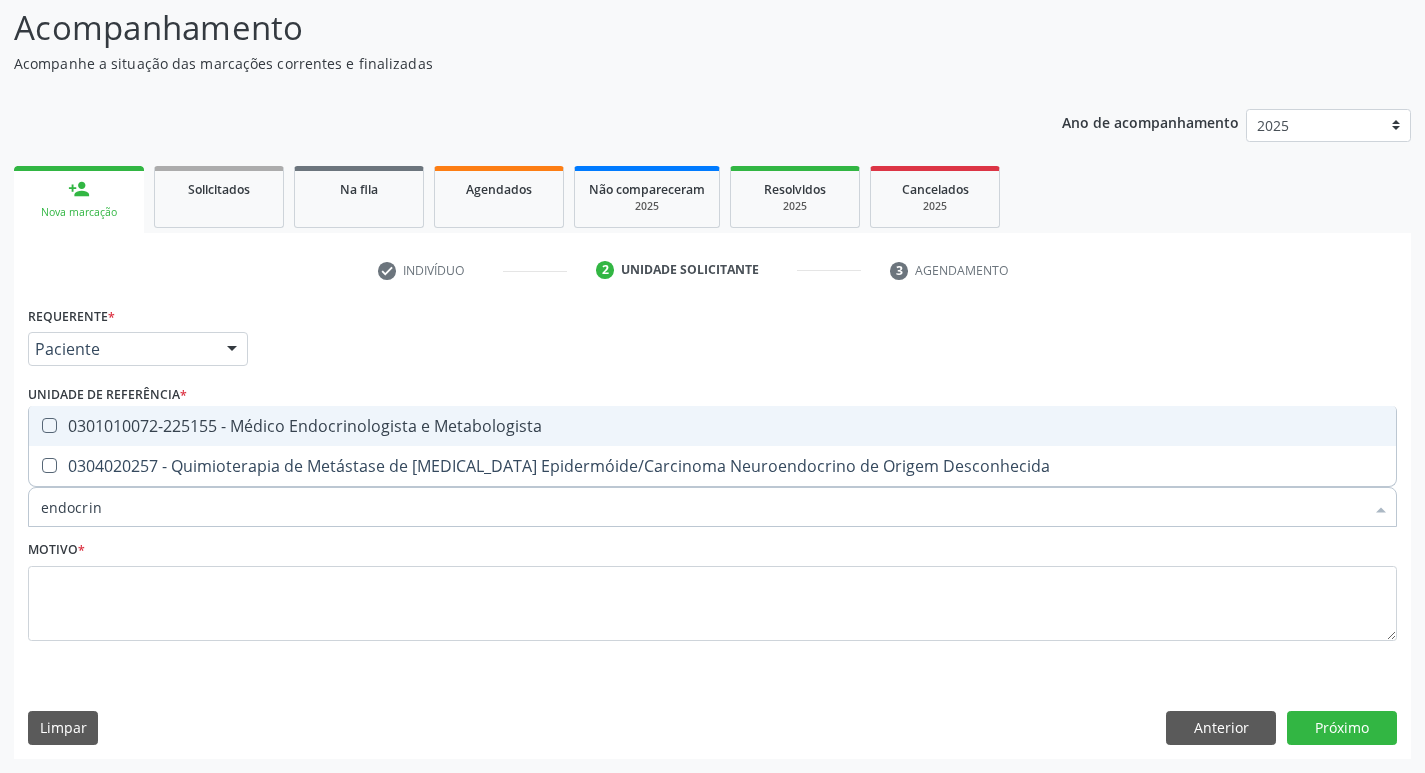 type on "endocrino" 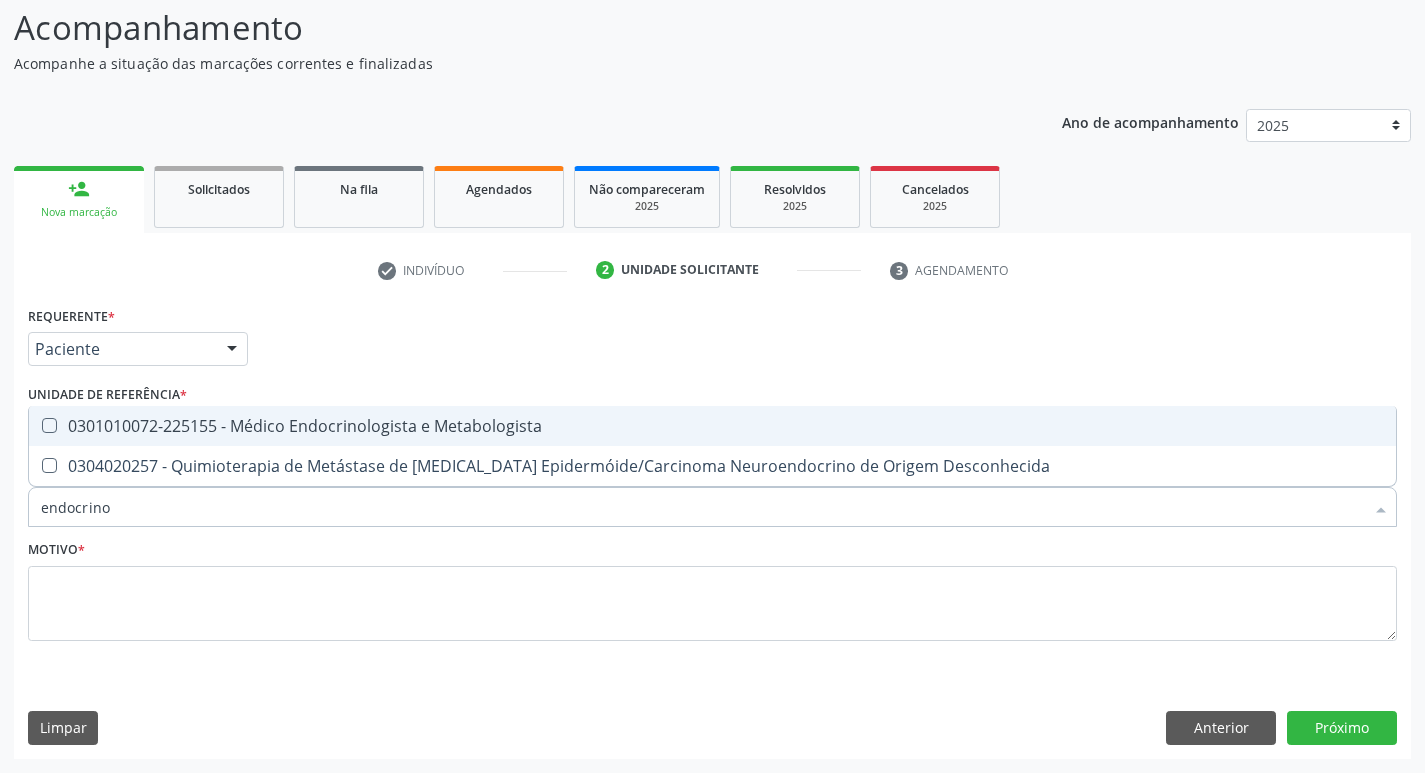 click at bounding box center (49, 425) 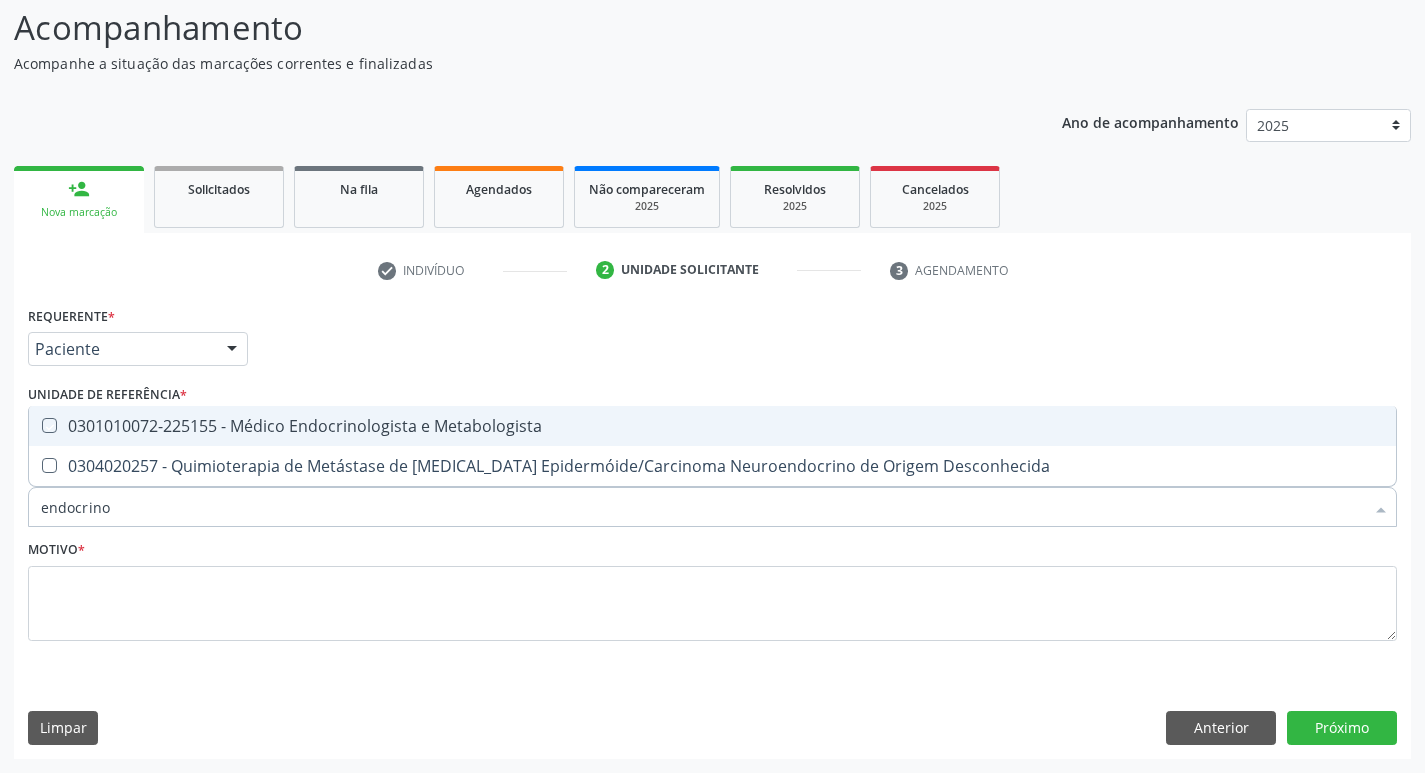 click at bounding box center [35, 425] 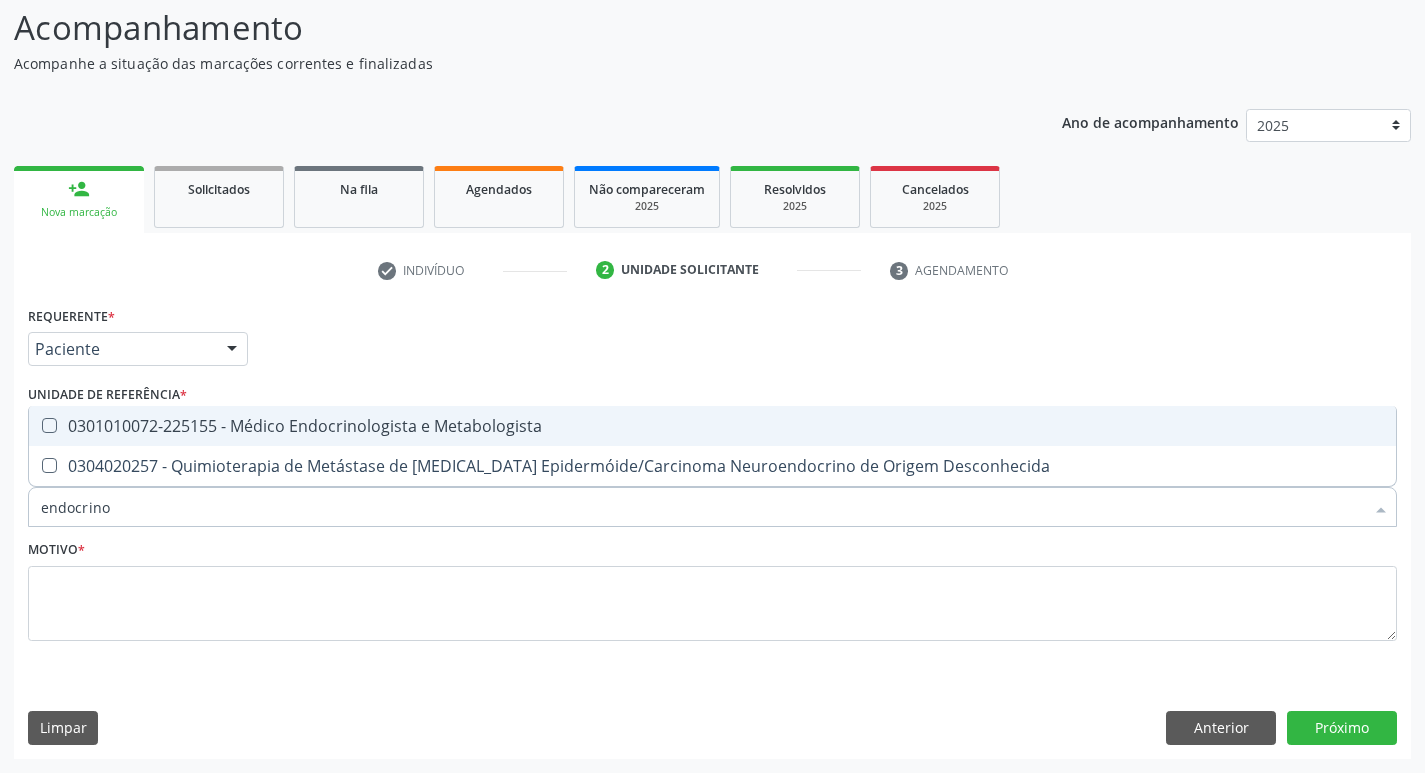 checkbox on "true" 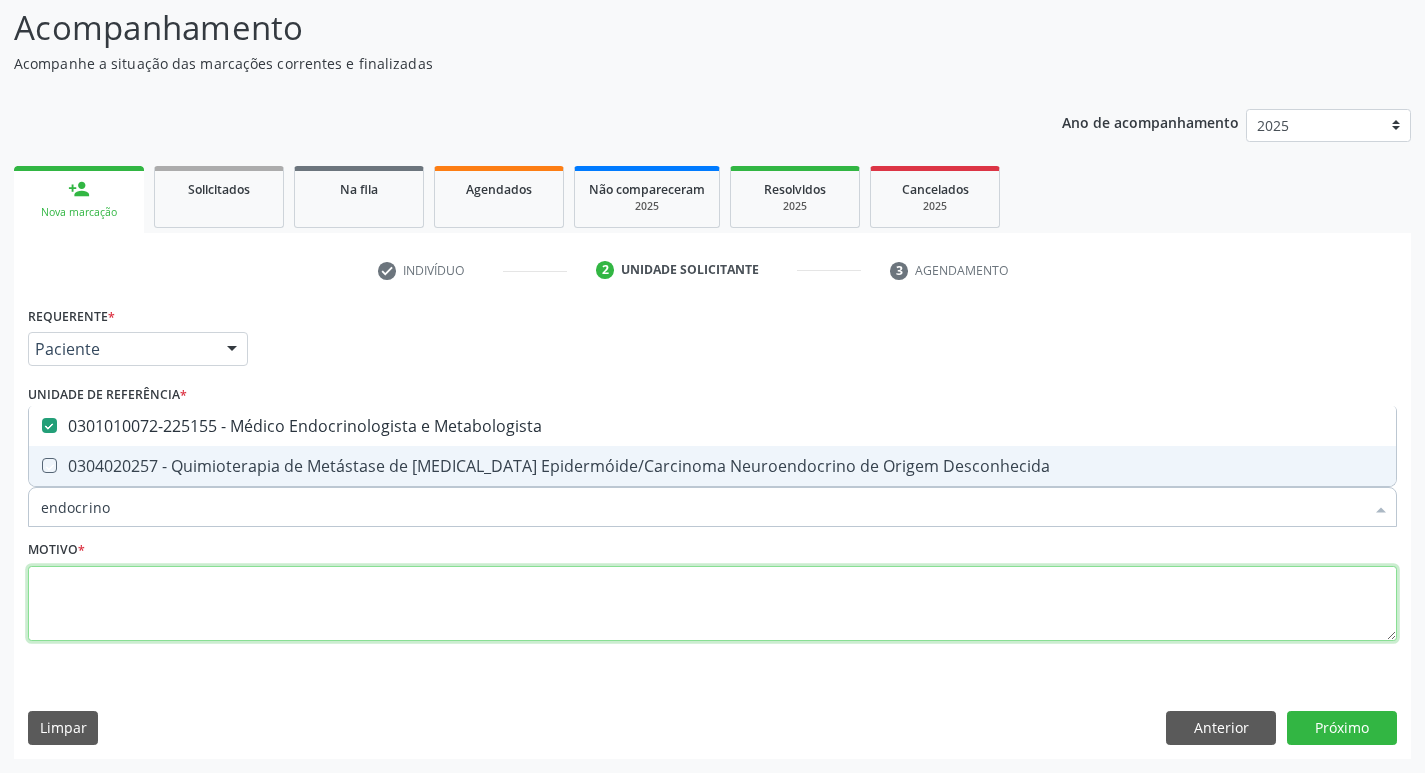 click at bounding box center (712, 604) 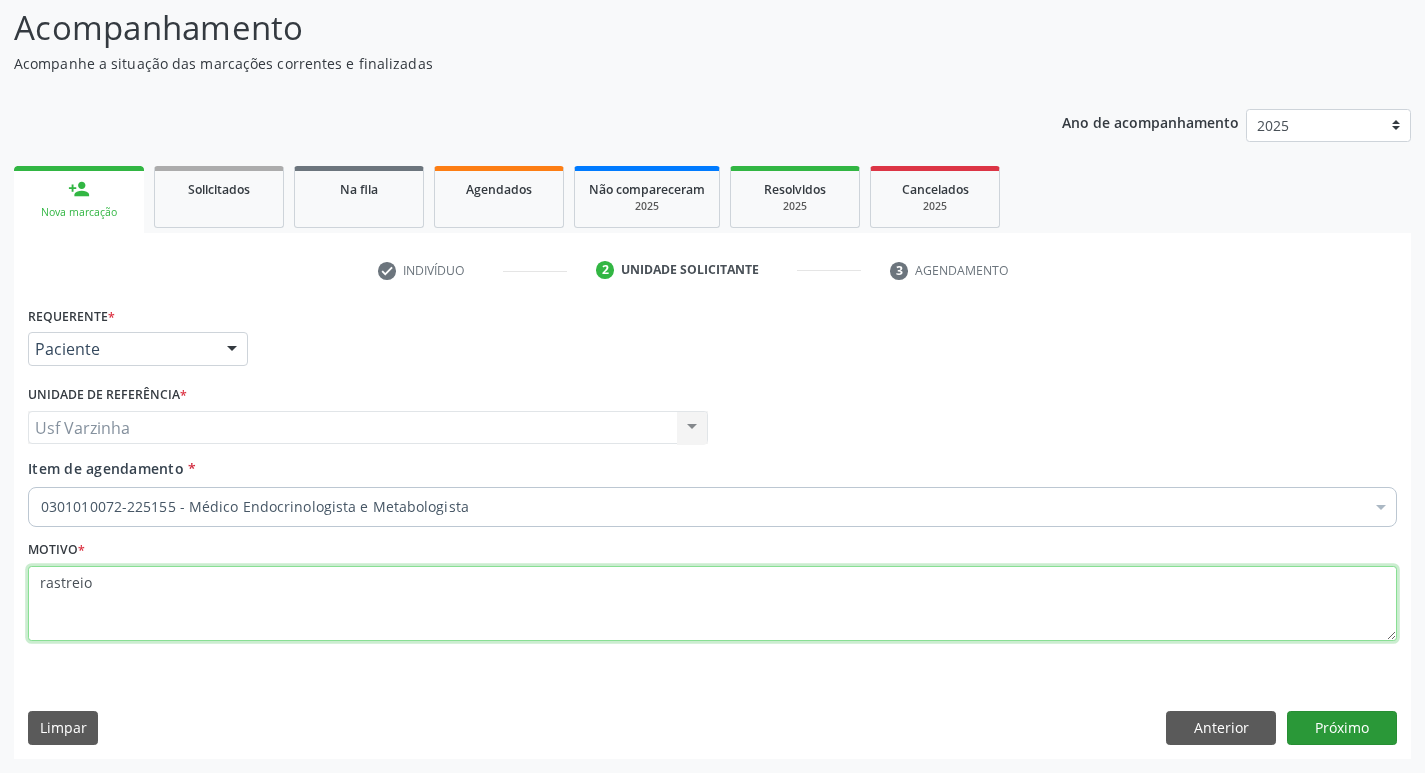 type on "rastreio" 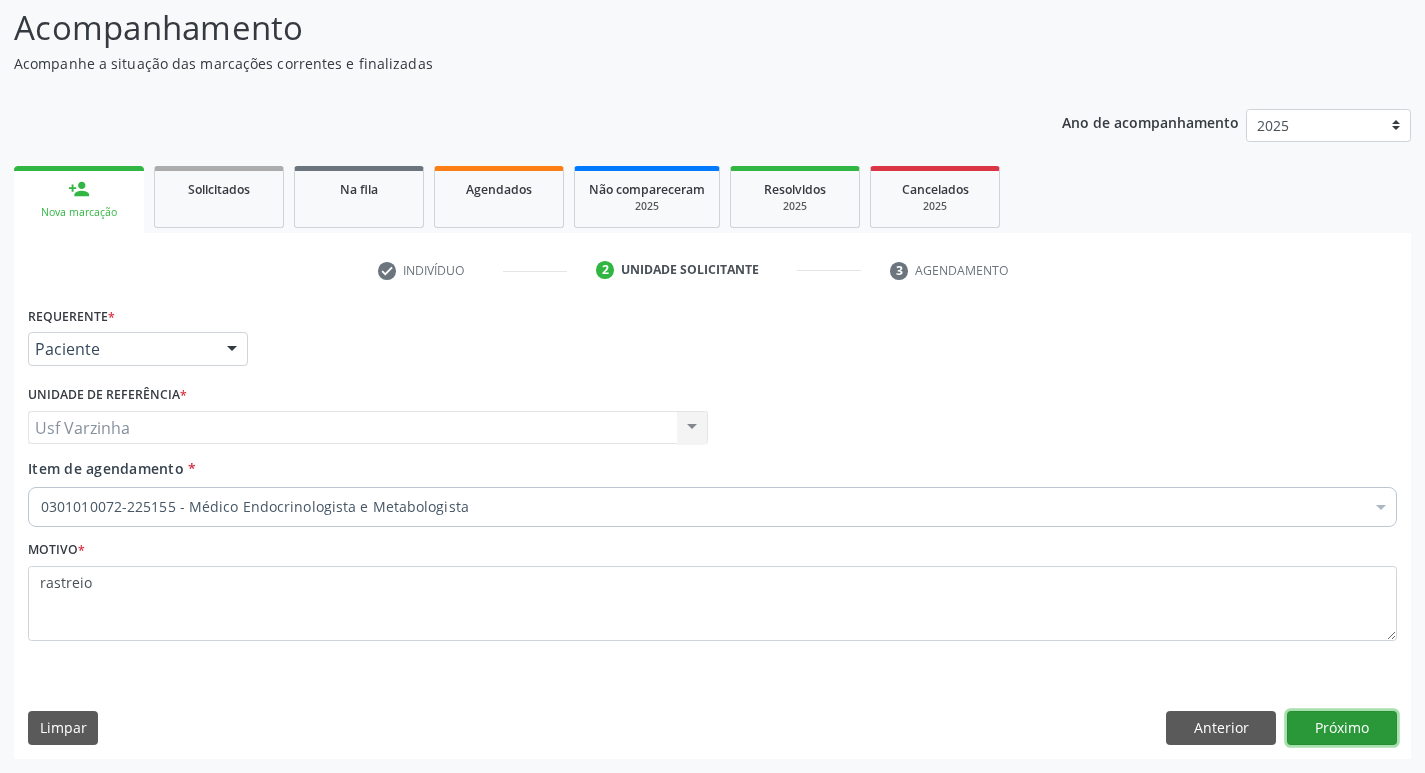 click on "Próximo" at bounding box center (1342, 728) 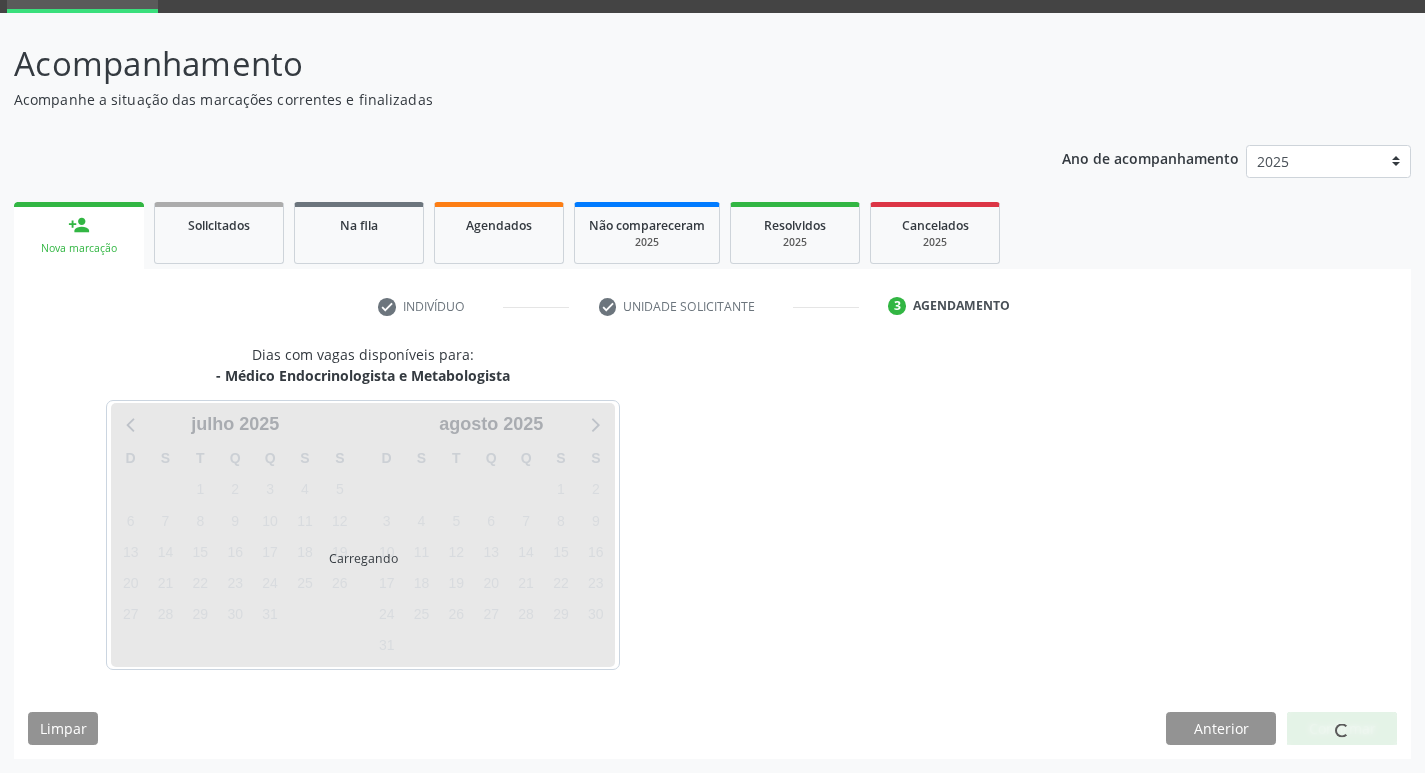 scroll, scrollTop: 97, scrollLeft: 0, axis: vertical 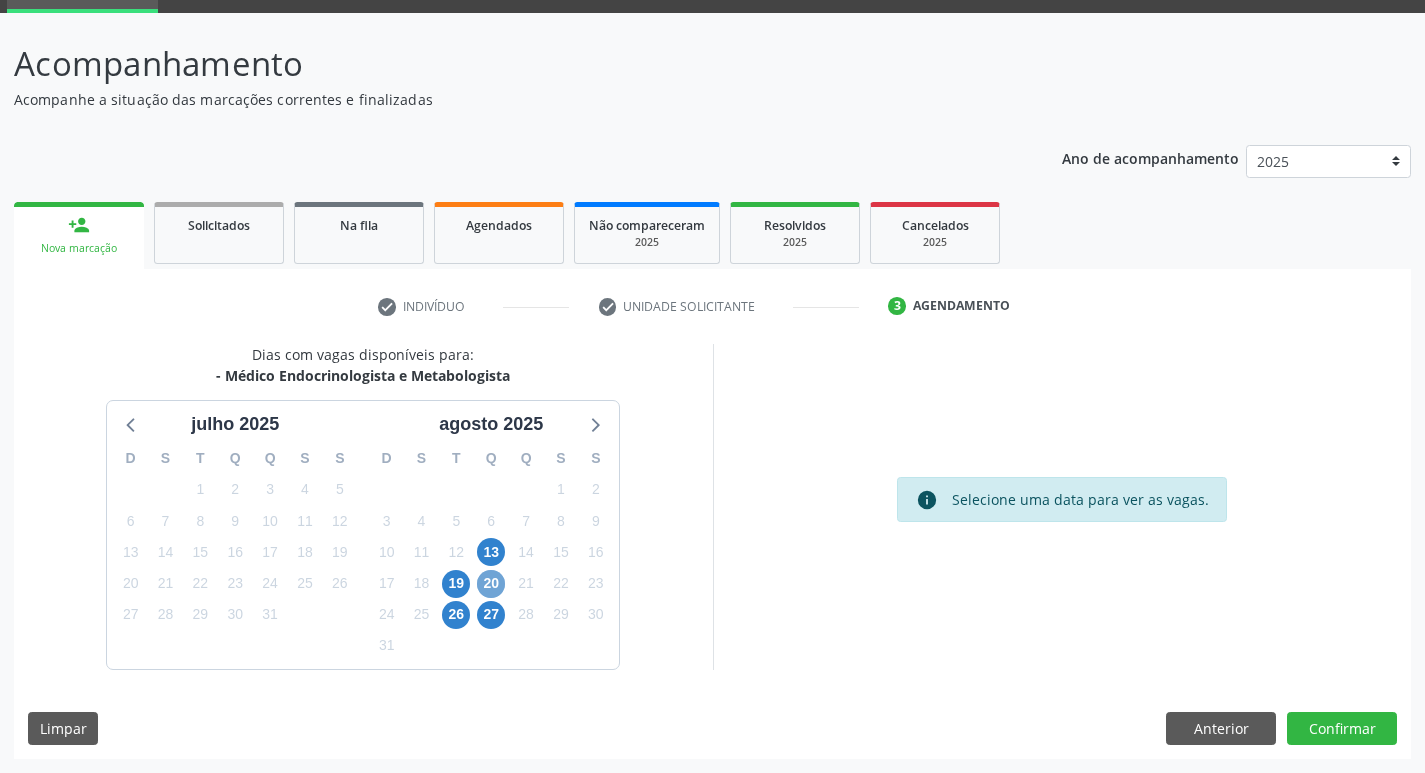 click on "20" at bounding box center (491, 584) 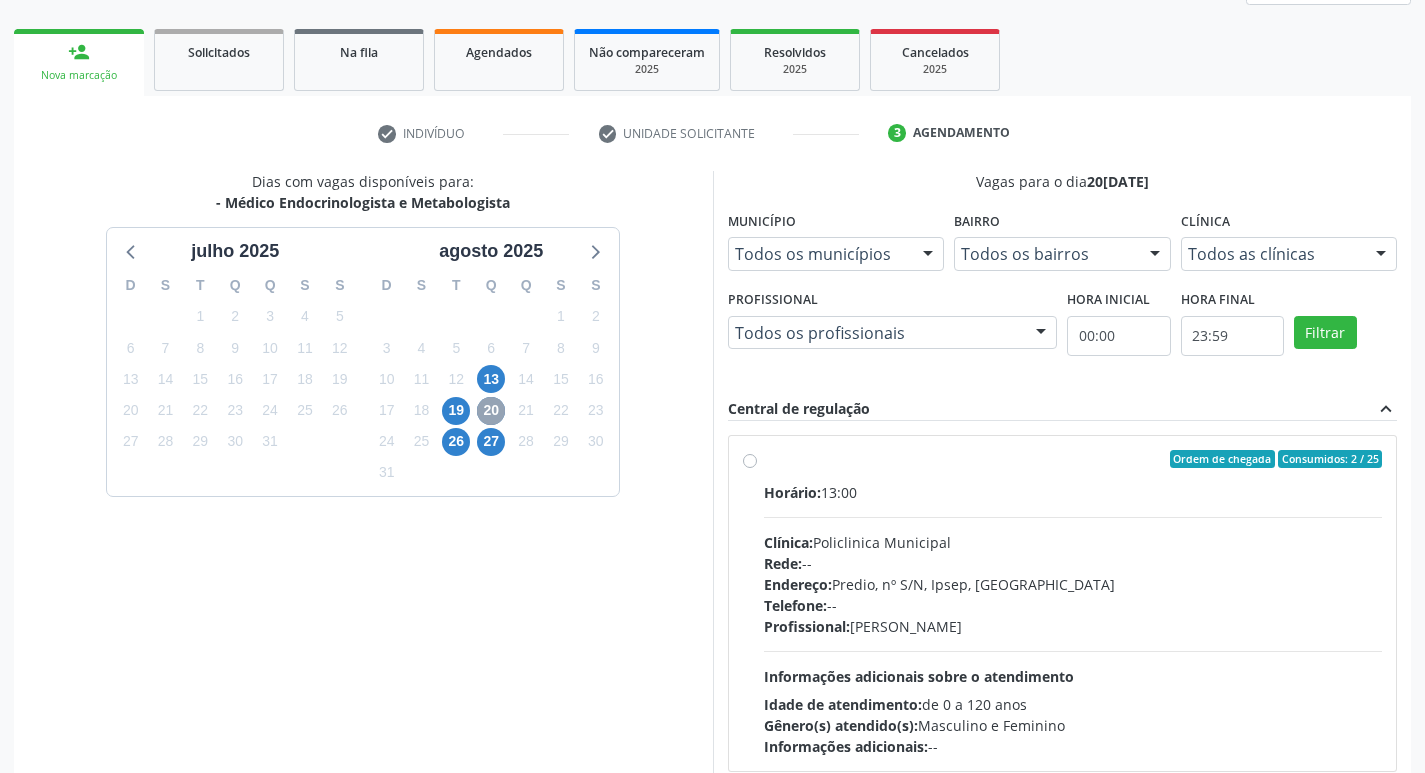 scroll, scrollTop: 297, scrollLeft: 0, axis: vertical 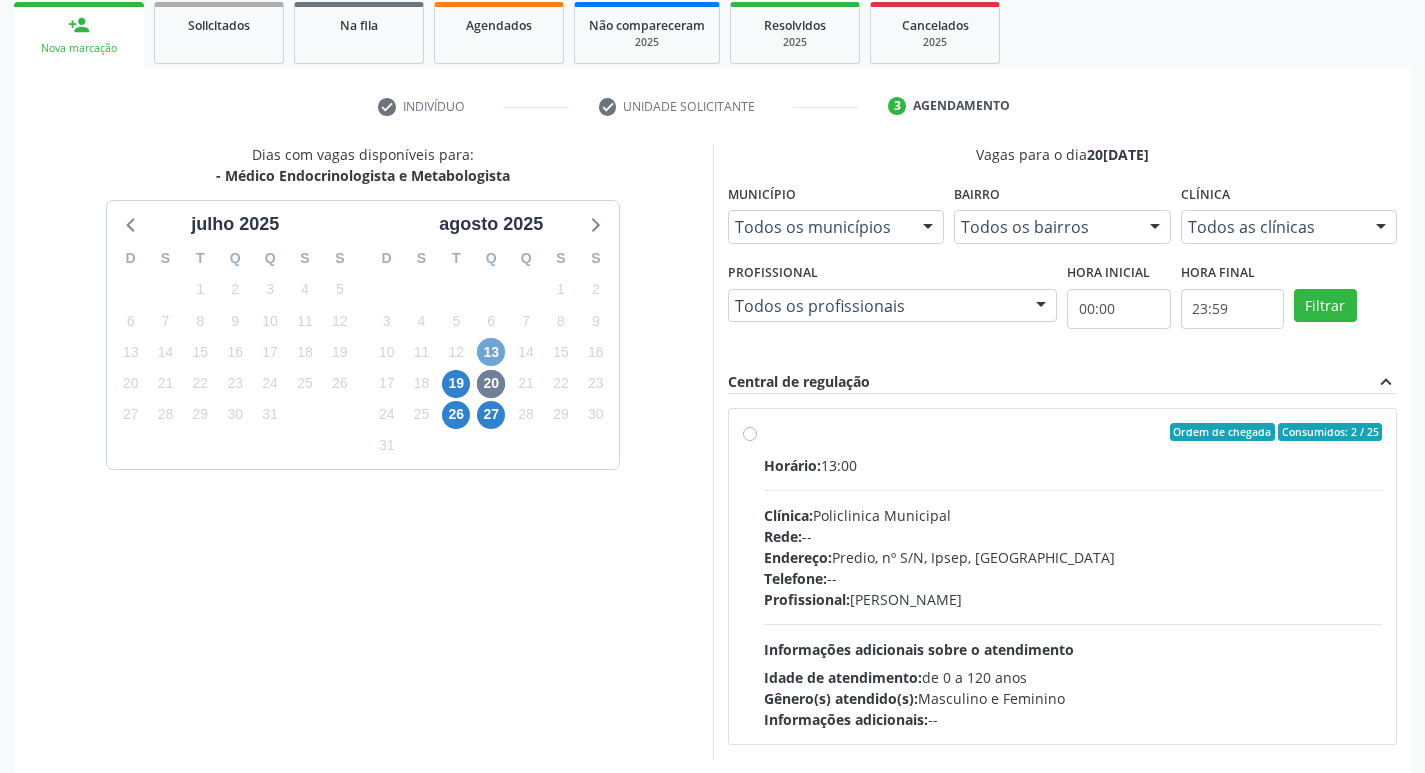 click on "13" at bounding box center [491, 352] 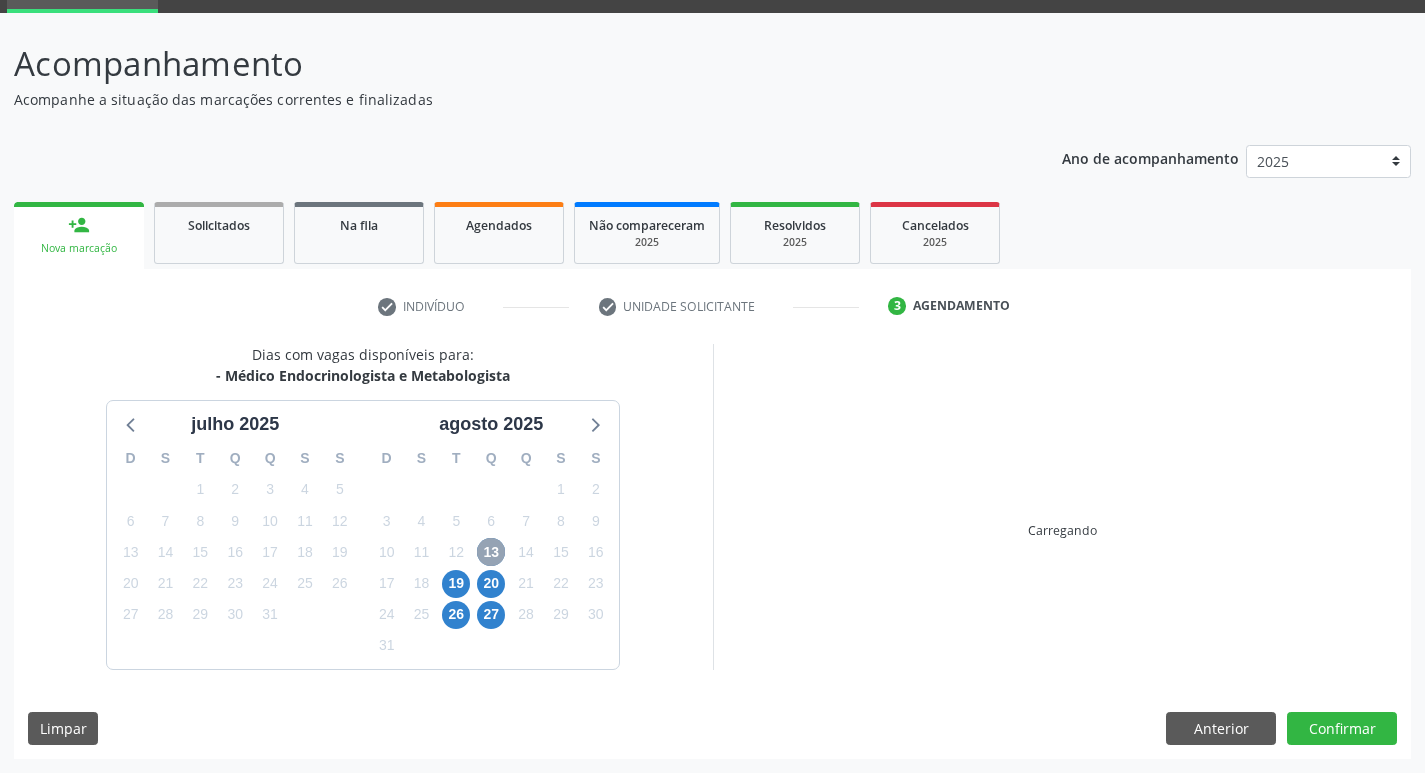 scroll, scrollTop: 297, scrollLeft: 0, axis: vertical 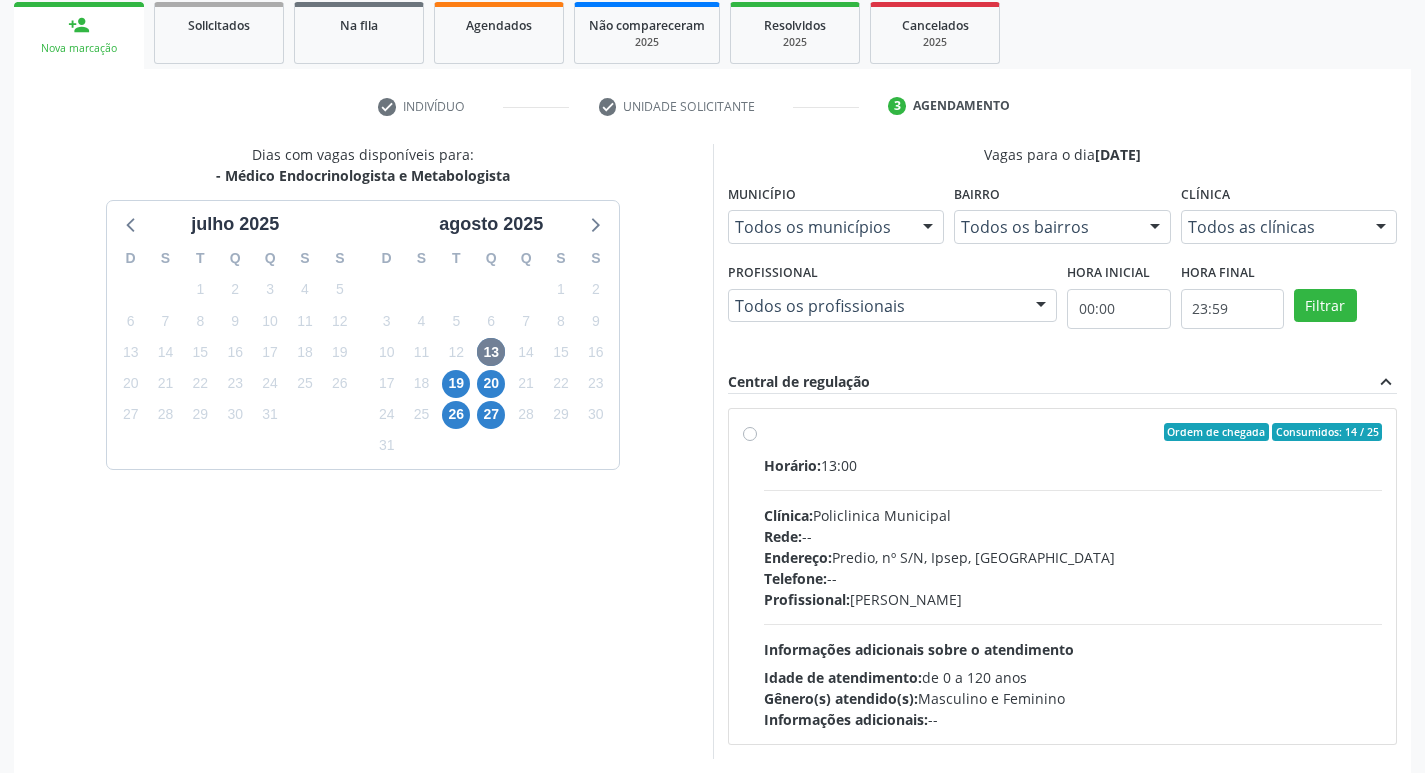 click on "Ordem de chegada
Consumidos: 14 / 25
Horário:   13:00
Clínica:  Policlinica Municipal
Rede:
--
Endereço:   Predio, nº S/N, Ipsep, [GEOGRAPHIC_DATA] - PE
Telefone:   --
Profissional:
[PERSON_NAME]
Informações adicionais sobre o atendimento
Idade de atendimento:
de 0 a 120 anos
Gênero(s) atendido(s):
Masculino e Feminino
Informações adicionais:
--" at bounding box center (1073, 576) 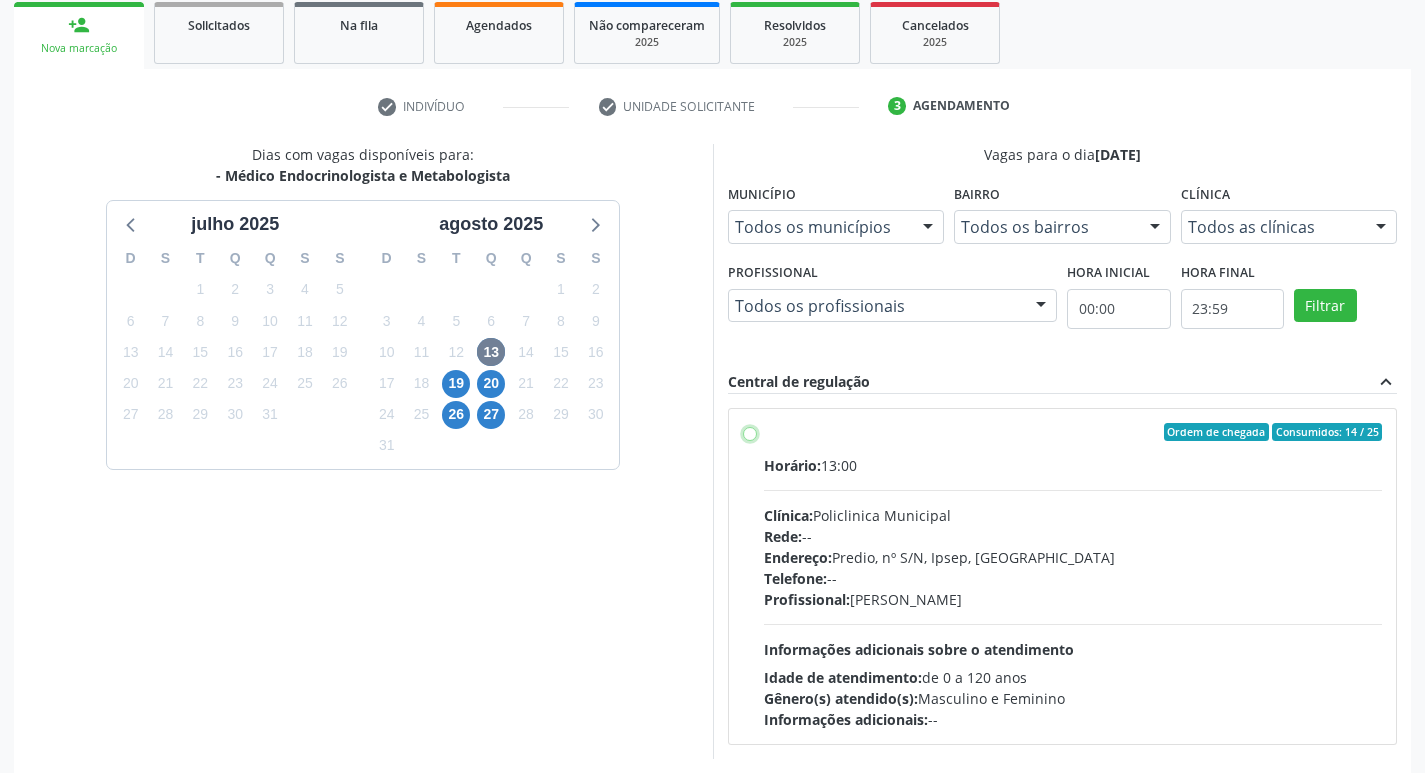 click on "Ordem de chegada
Consumidos: 14 / 25
Horário:   13:00
Clínica:  Policlinica Municipal
Rede:
--
Endereço:   Predio, nº S/N, Ipsep, [GEOGRAPHIC_DATA] - PE
Telefone:   --
Profissional:
[PERSON_NAME]
Informações adicionais sobre o atendimento
Idade de atendimento:
de 0 a 120 anos
Gênero(s) atendido(s):
Masculino e Feminino
Informações adicionais:
--" at bounding box center (750, 432) 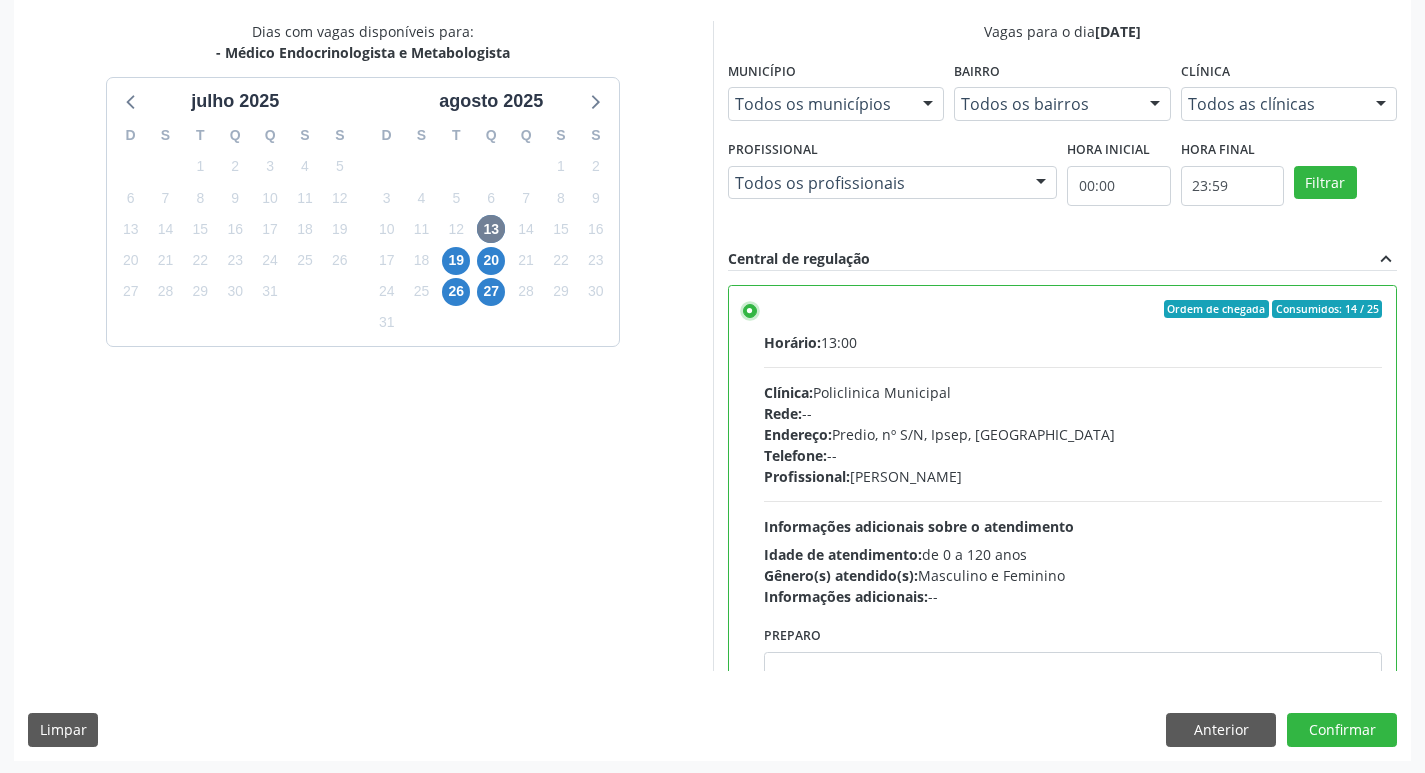 scroll, scrollTop: 422, scrollLeft: 0, axis: vertical 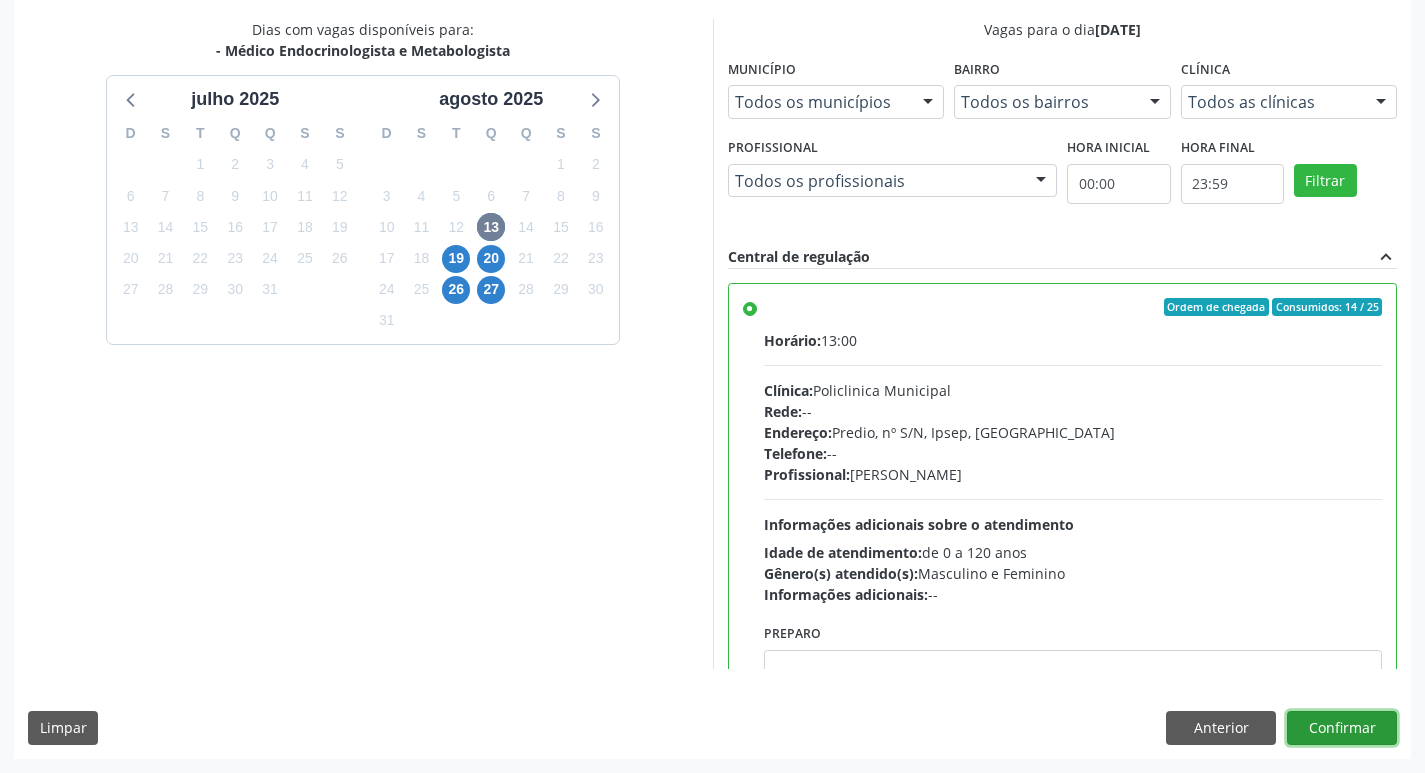 click on "Confirmar" at bounding box center [1342, 728] 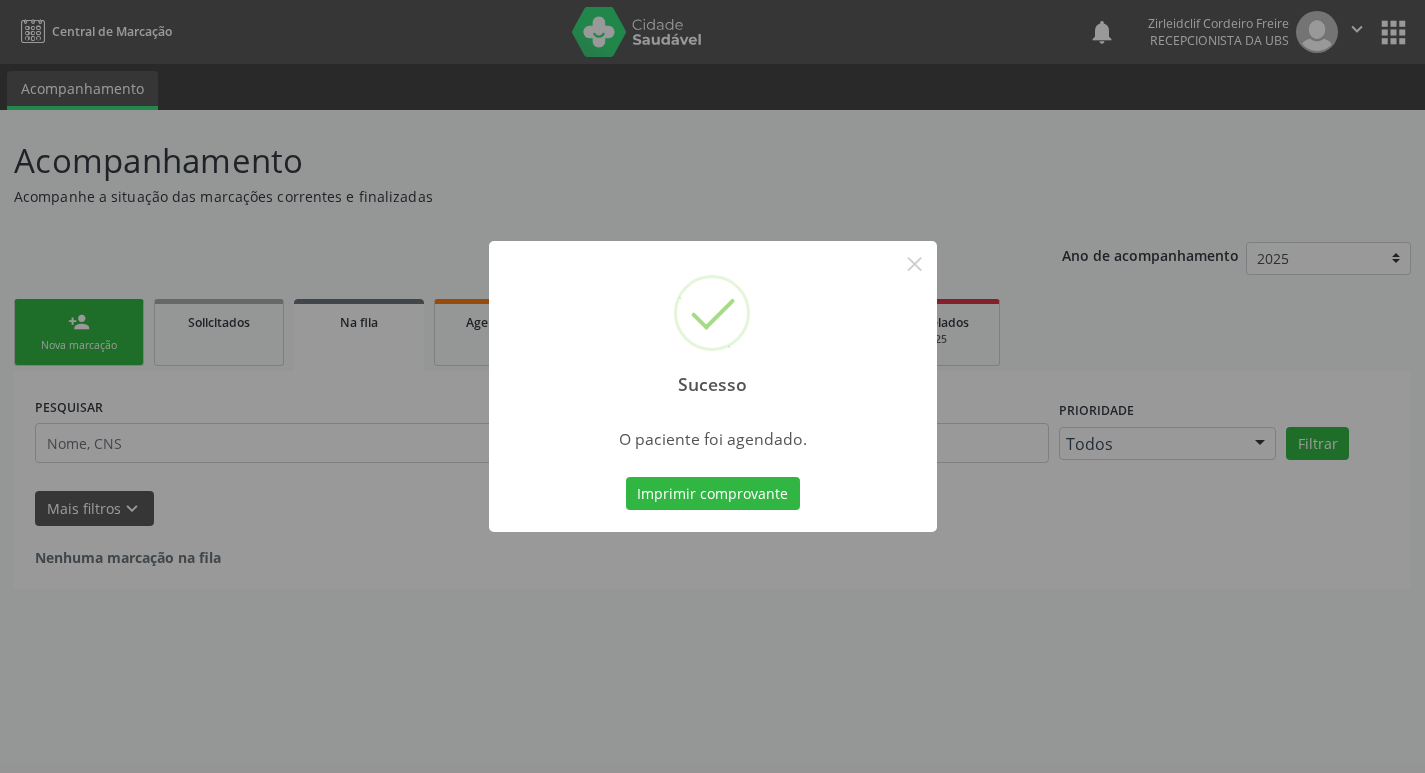 scroll, scrollTop: 0, scrollLeft: 0, axis: both 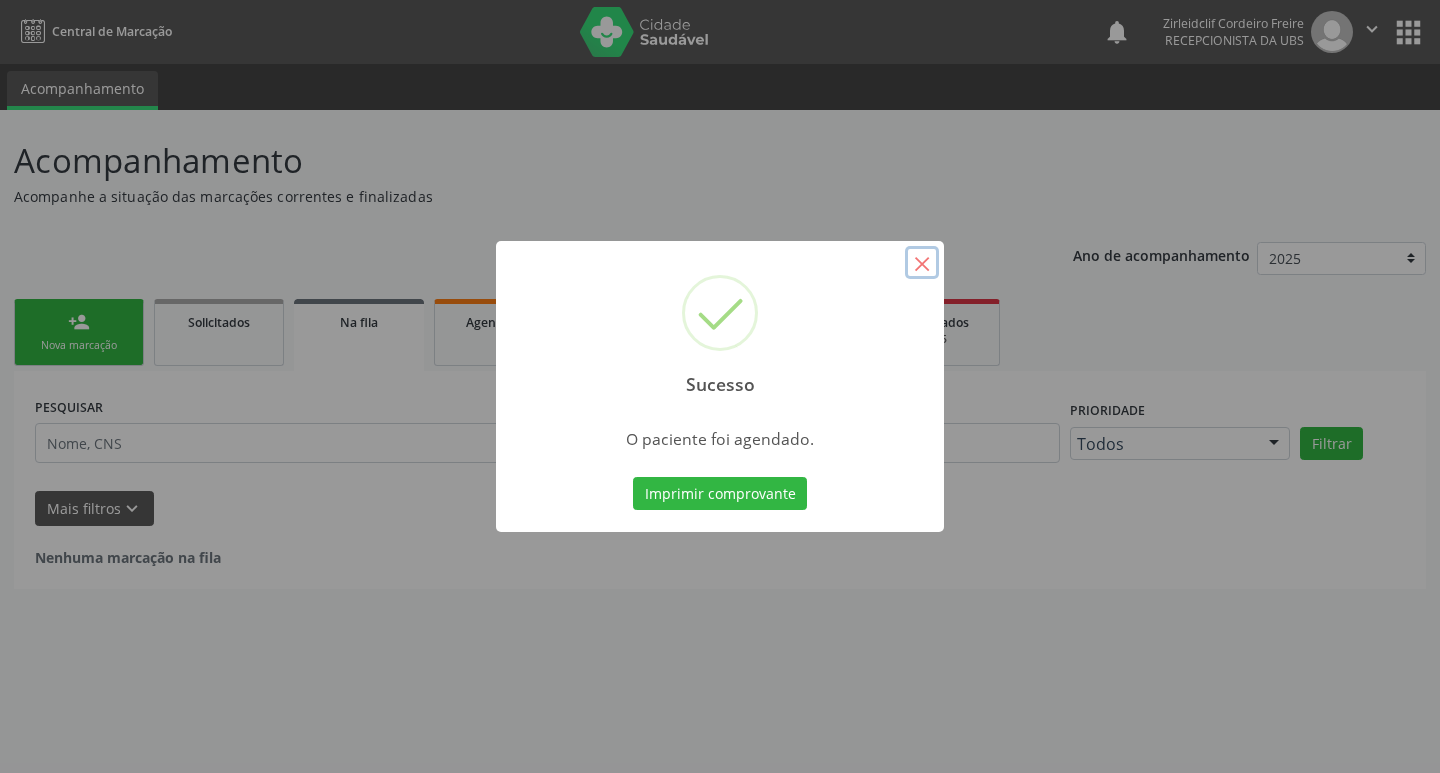 click on "×" at bounding box center [922, 263] 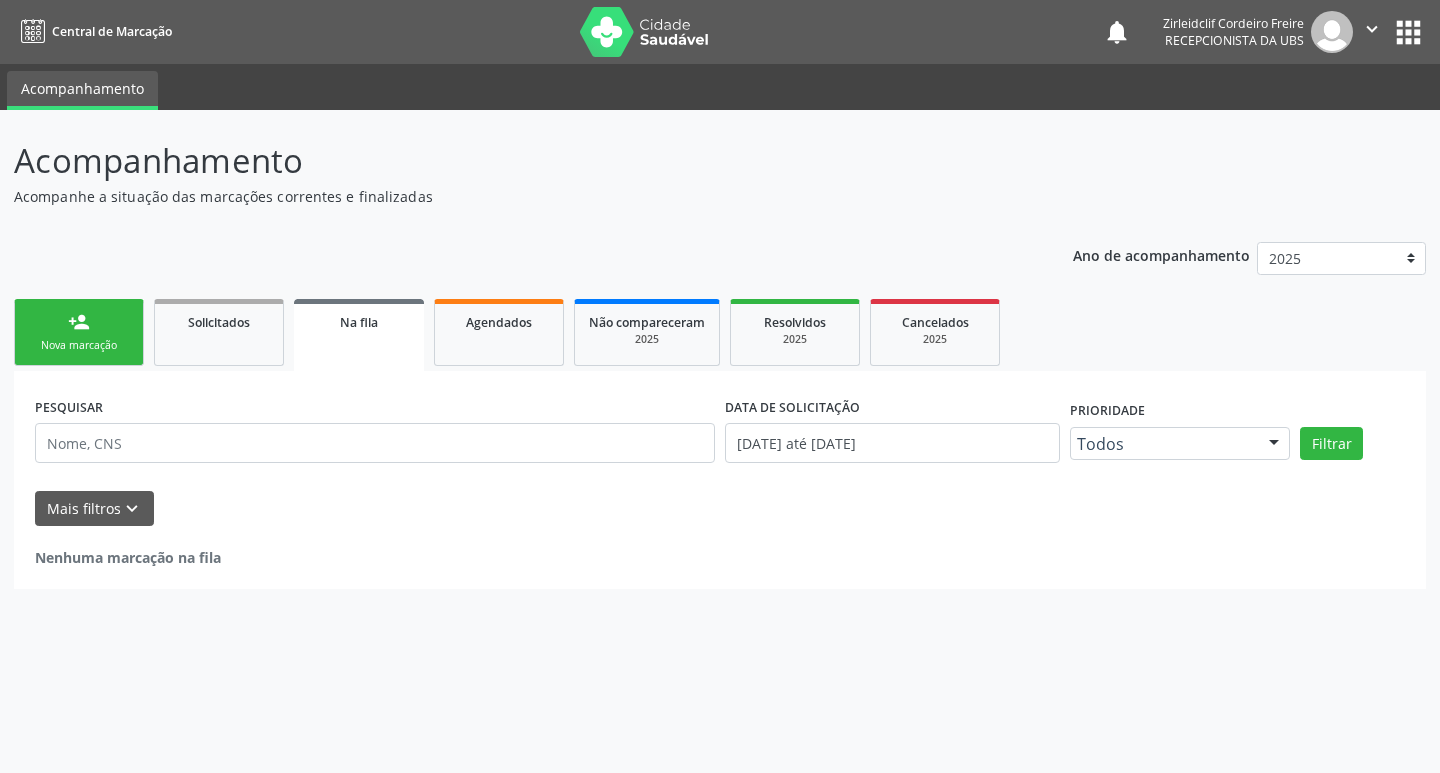 click on "person_add
Nova marcação" at bounding box center (79, 332) 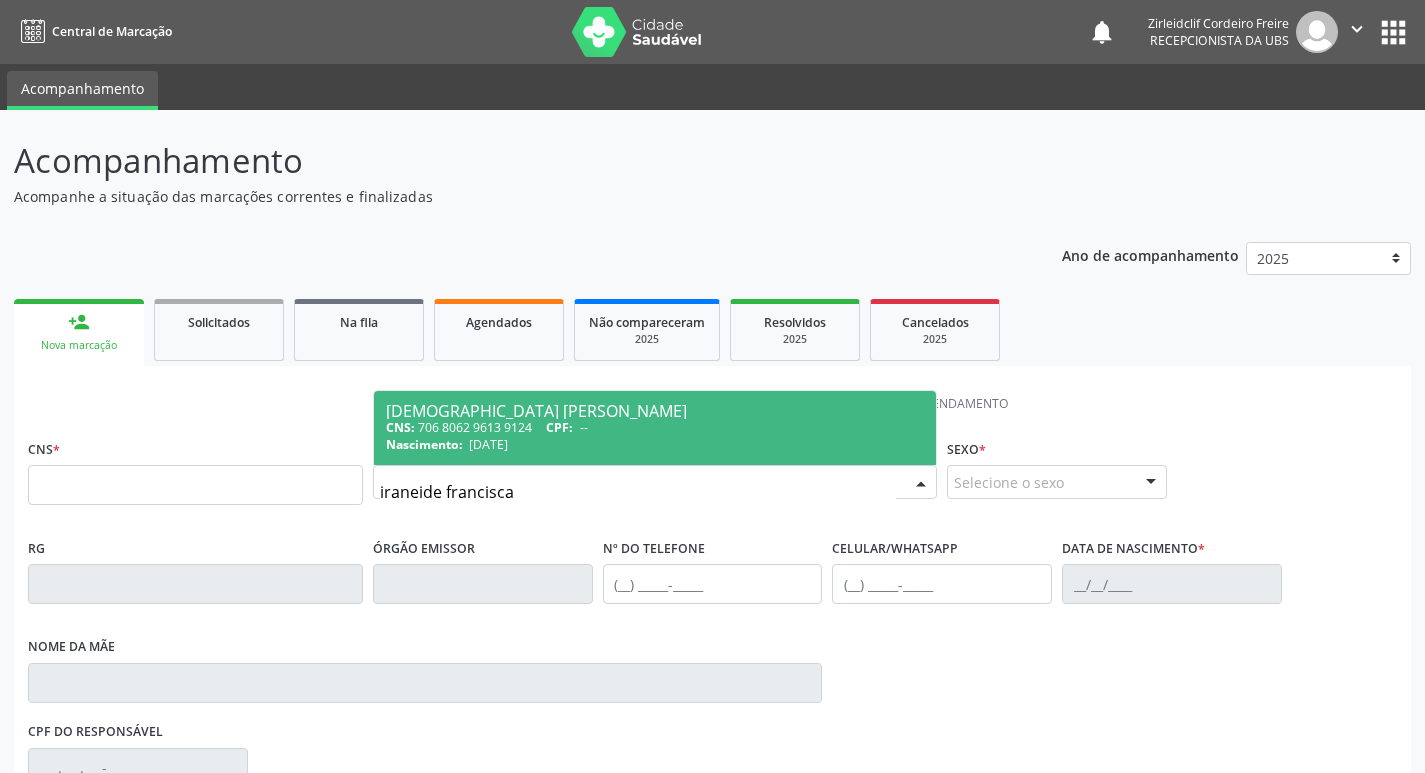 type on "iraneide [PERSON_NAME]" 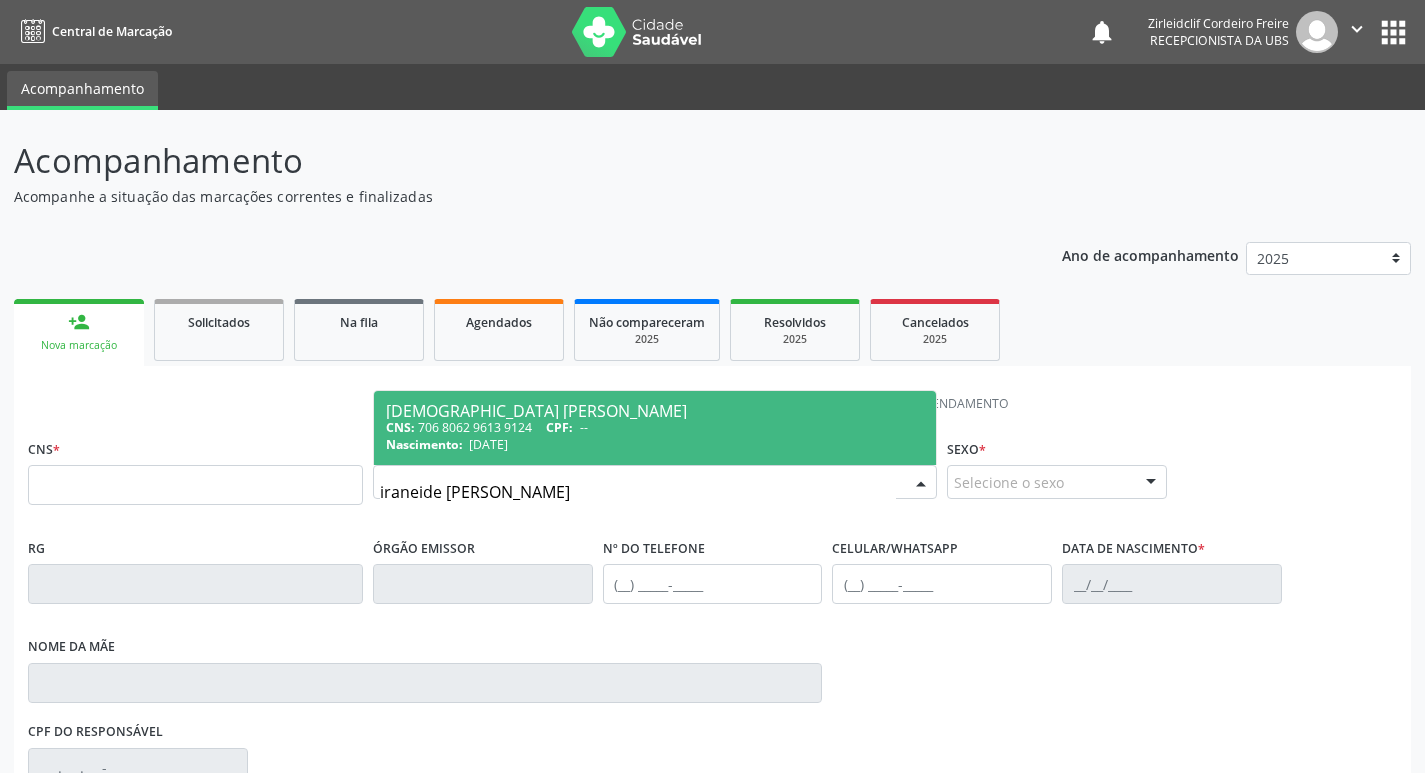 click on "CNS:
706 8062 9613 9124
CPF:    --" at bounding box center (655, 427) 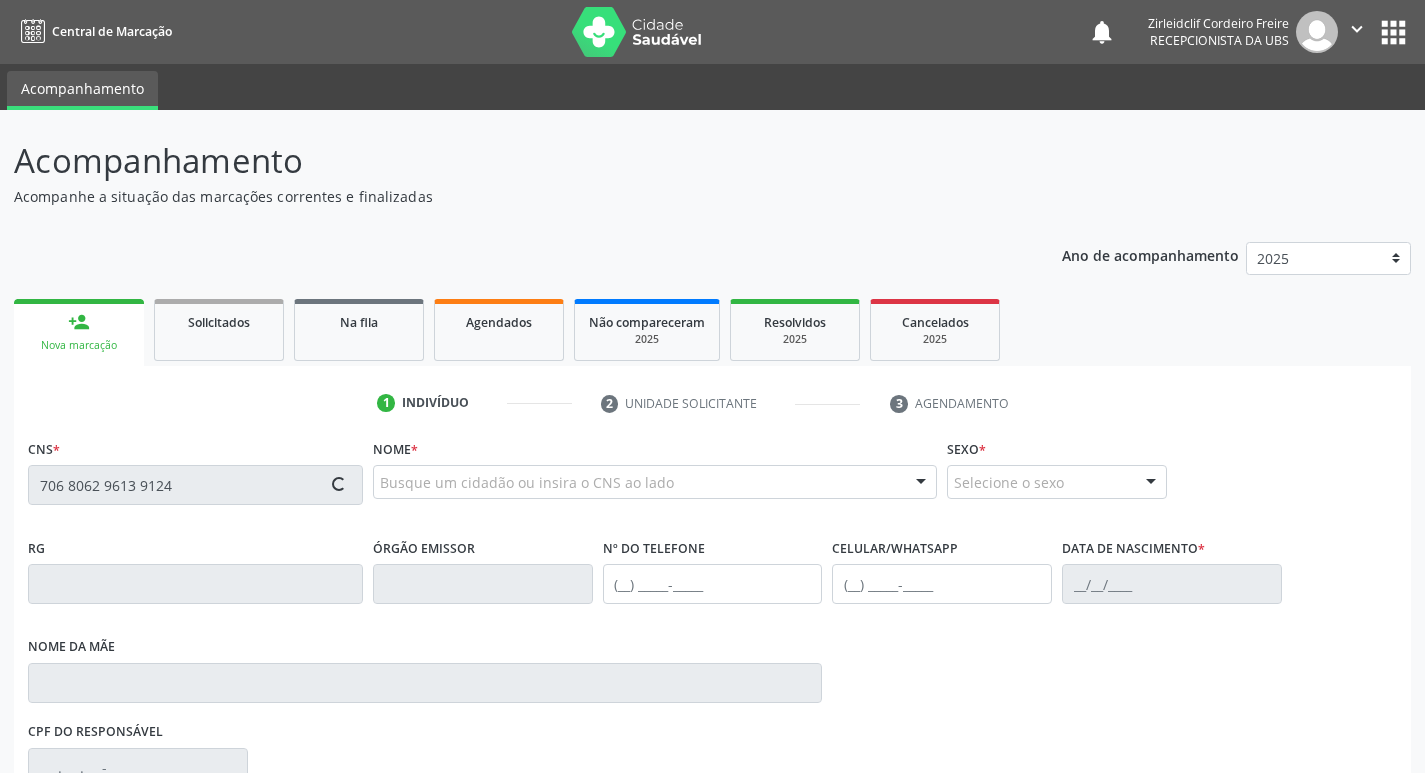type on "706 8062 9613 9124" 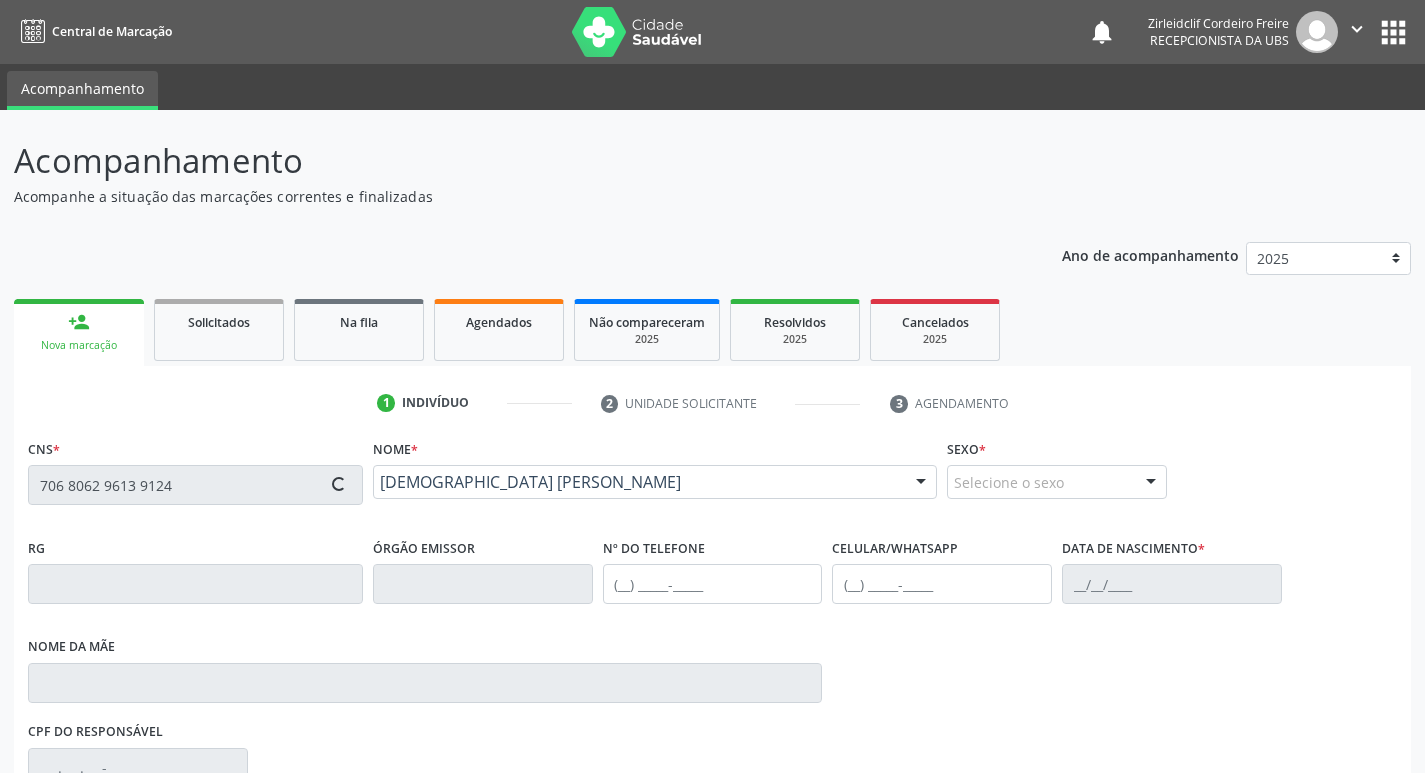 type on "[PHONE_NUMBER]" 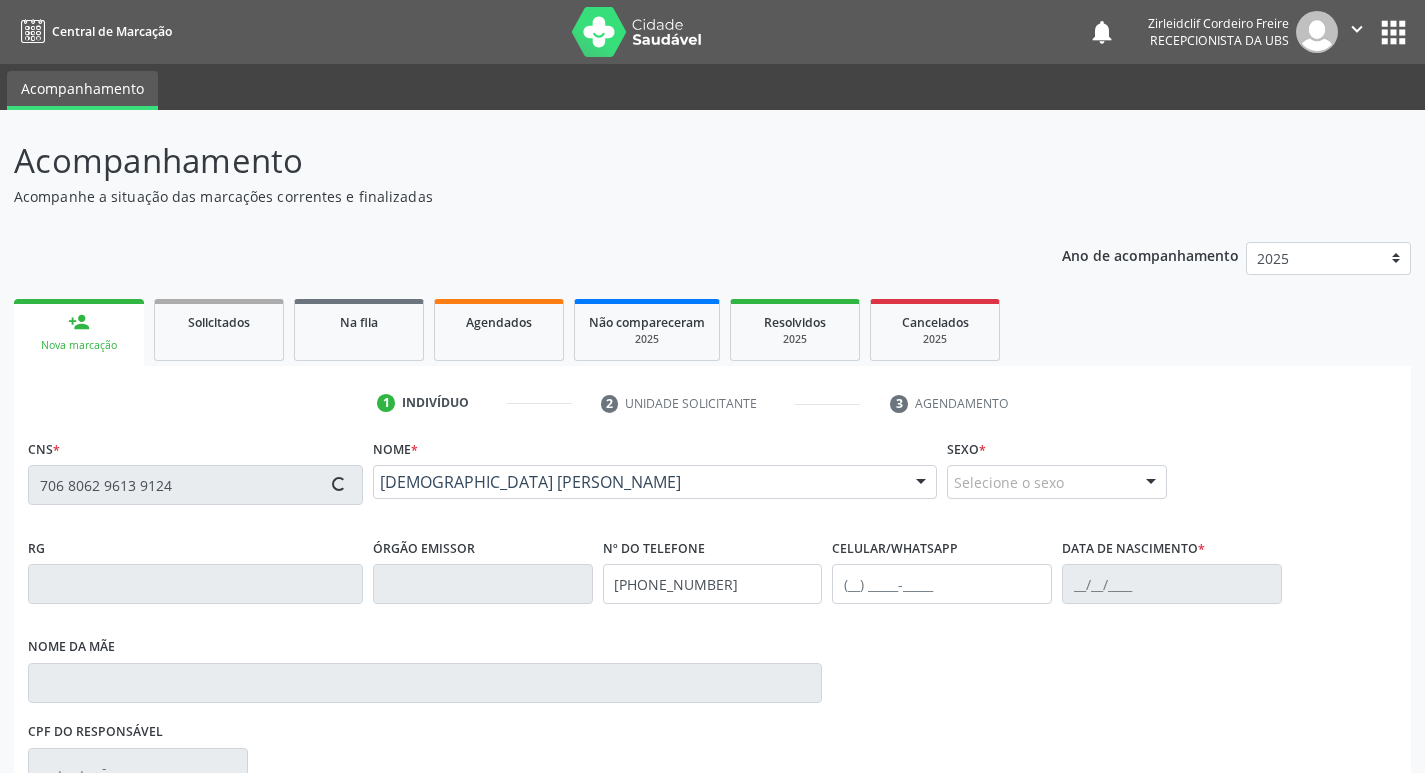 type on "[PHONE_NUMBER]" 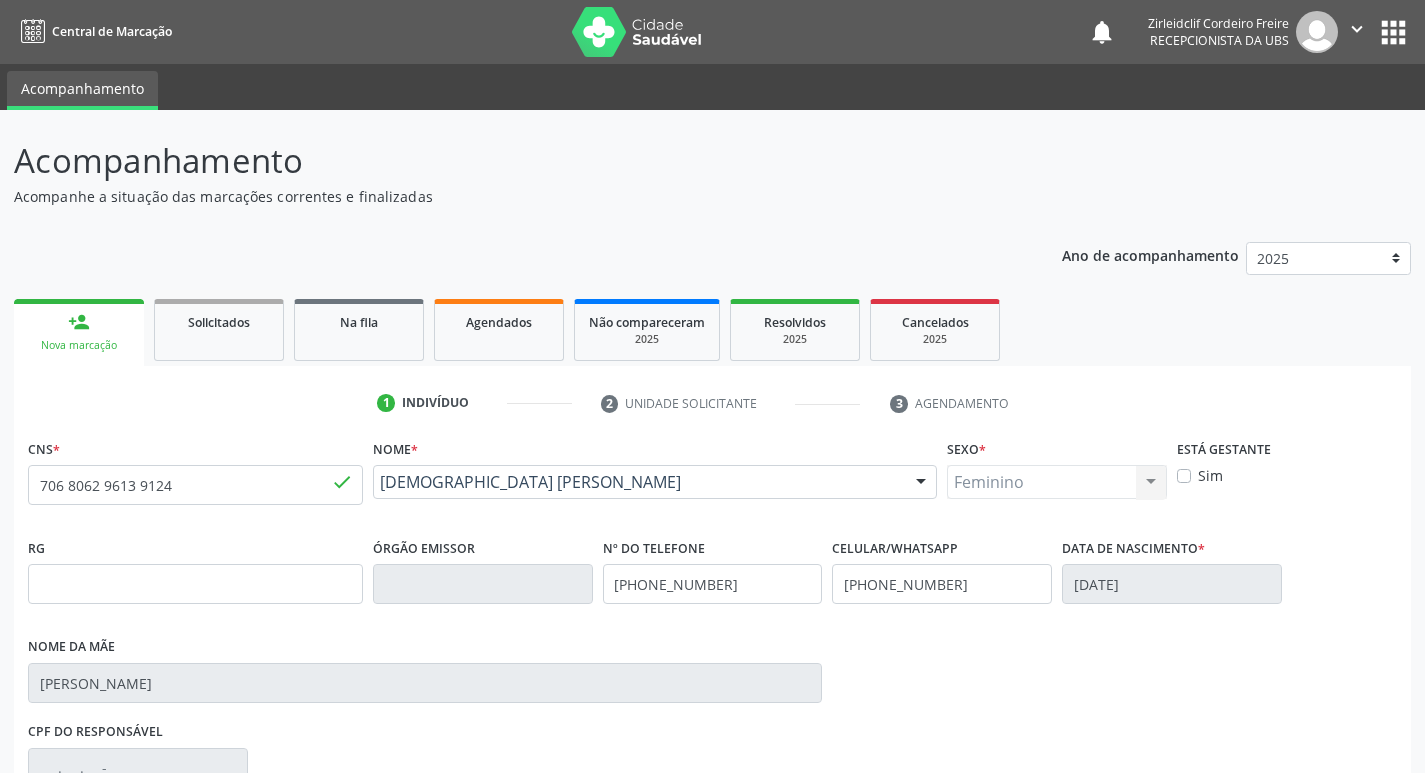 scroll, scrollTop: 297, scrollLeft: 0, axis: vertical 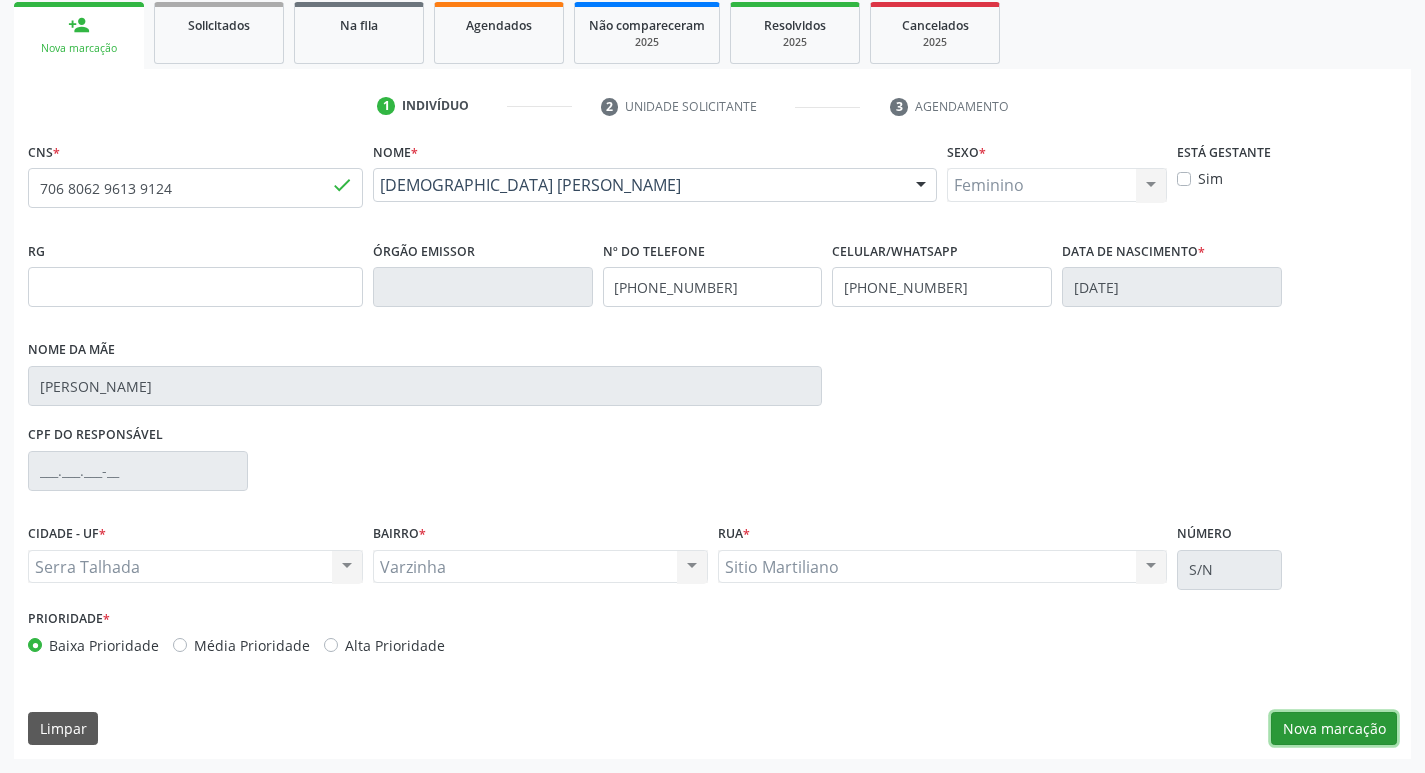 click on "Nova marcação" at bounding box center (1334, 729) 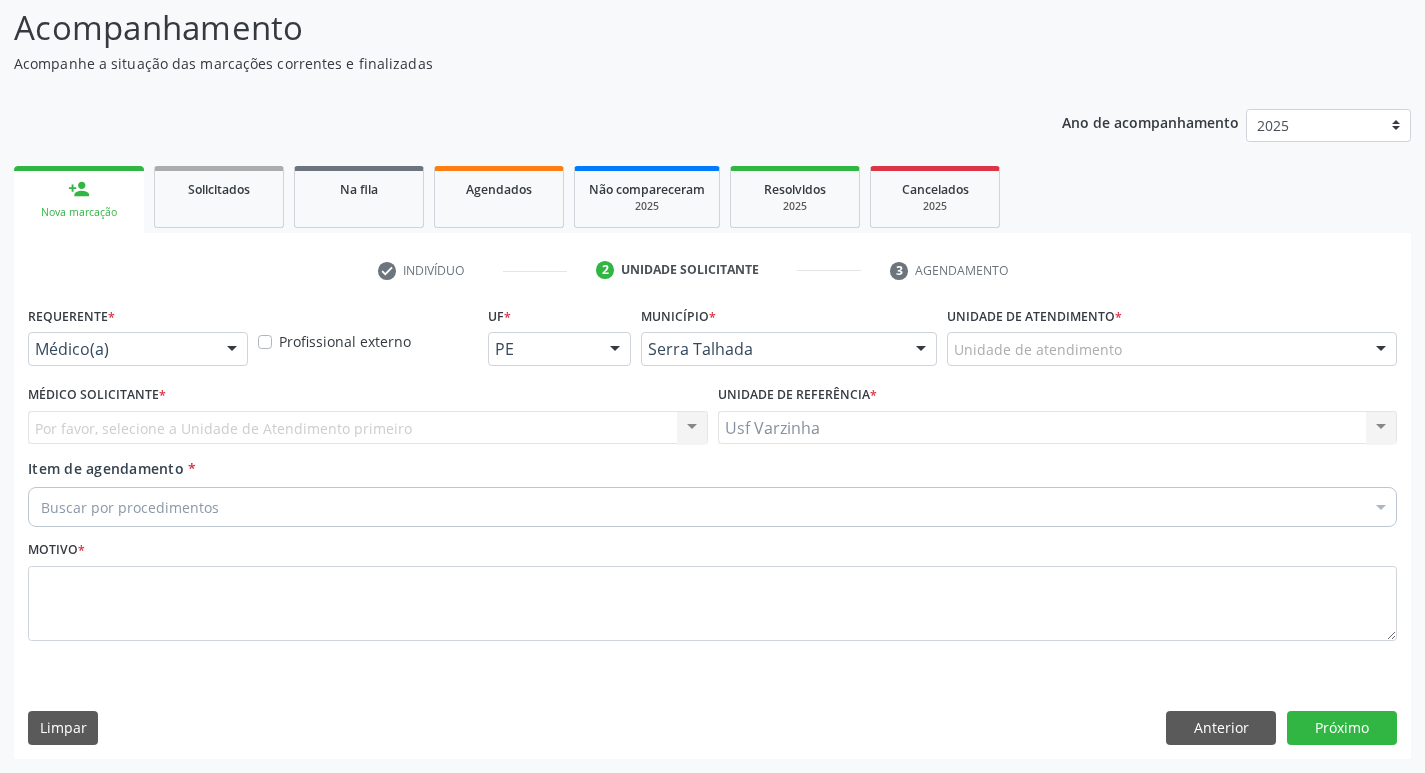 scroll, scrollTop: 133, scrollLeft: 0, axis: vertical 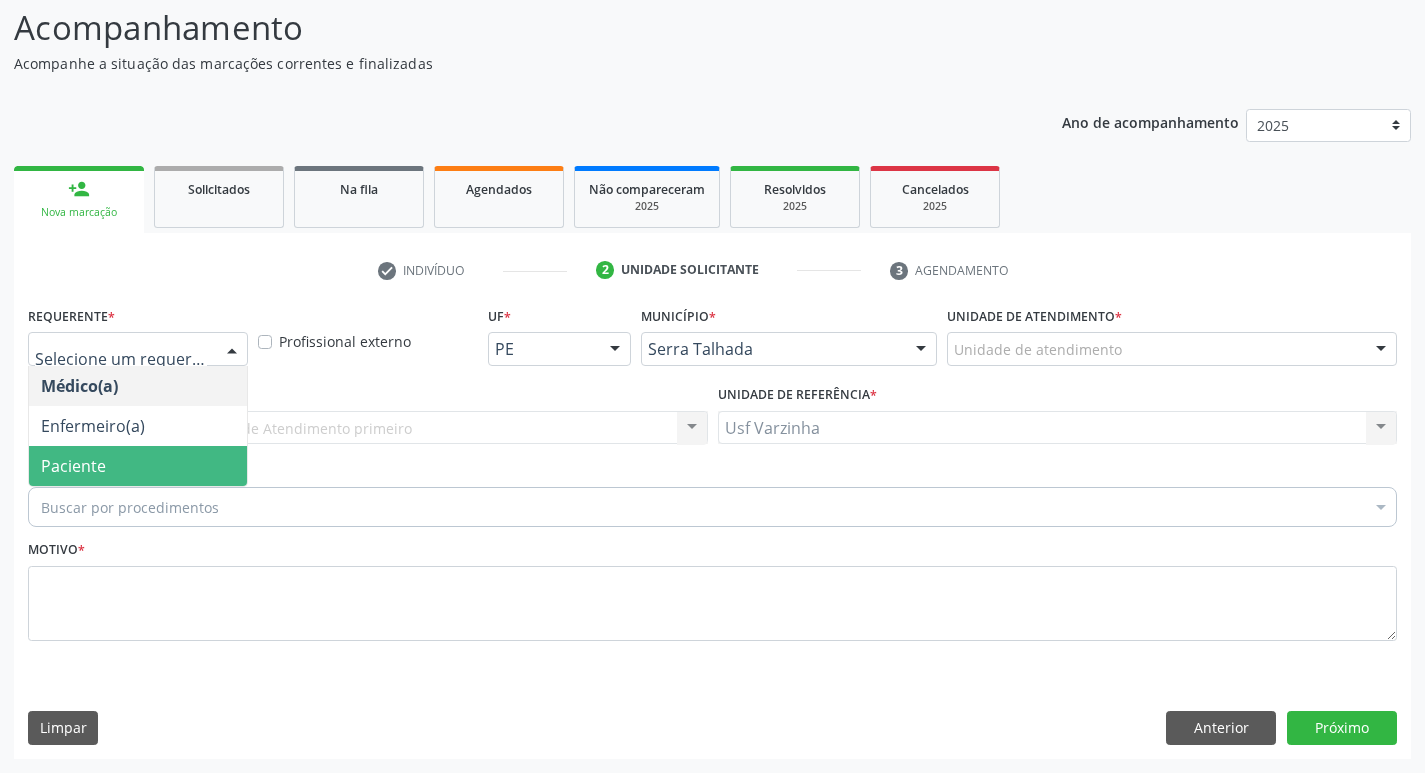 click on "Paciente" at bounding box center (138, 466) 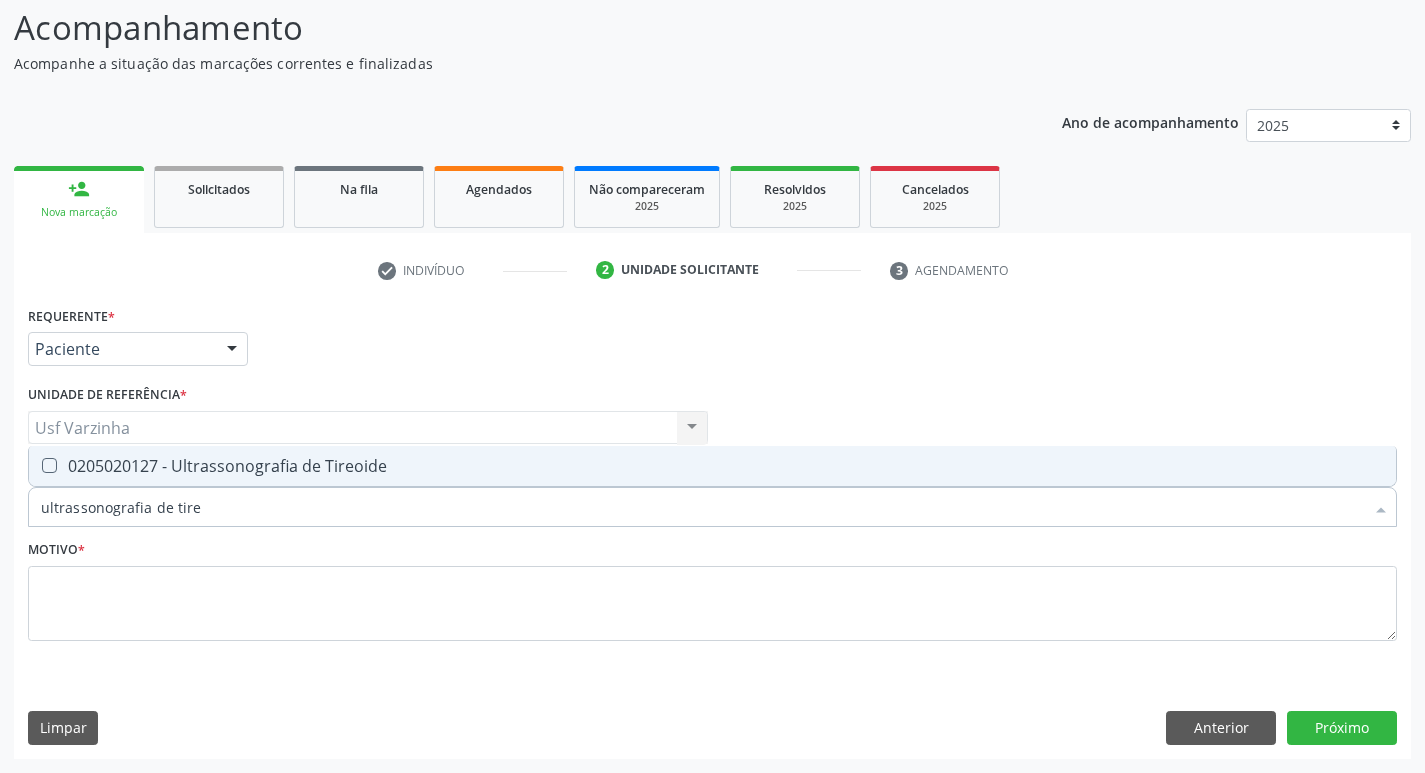 type on "ultrassonografia de [PERSON_NAME]" 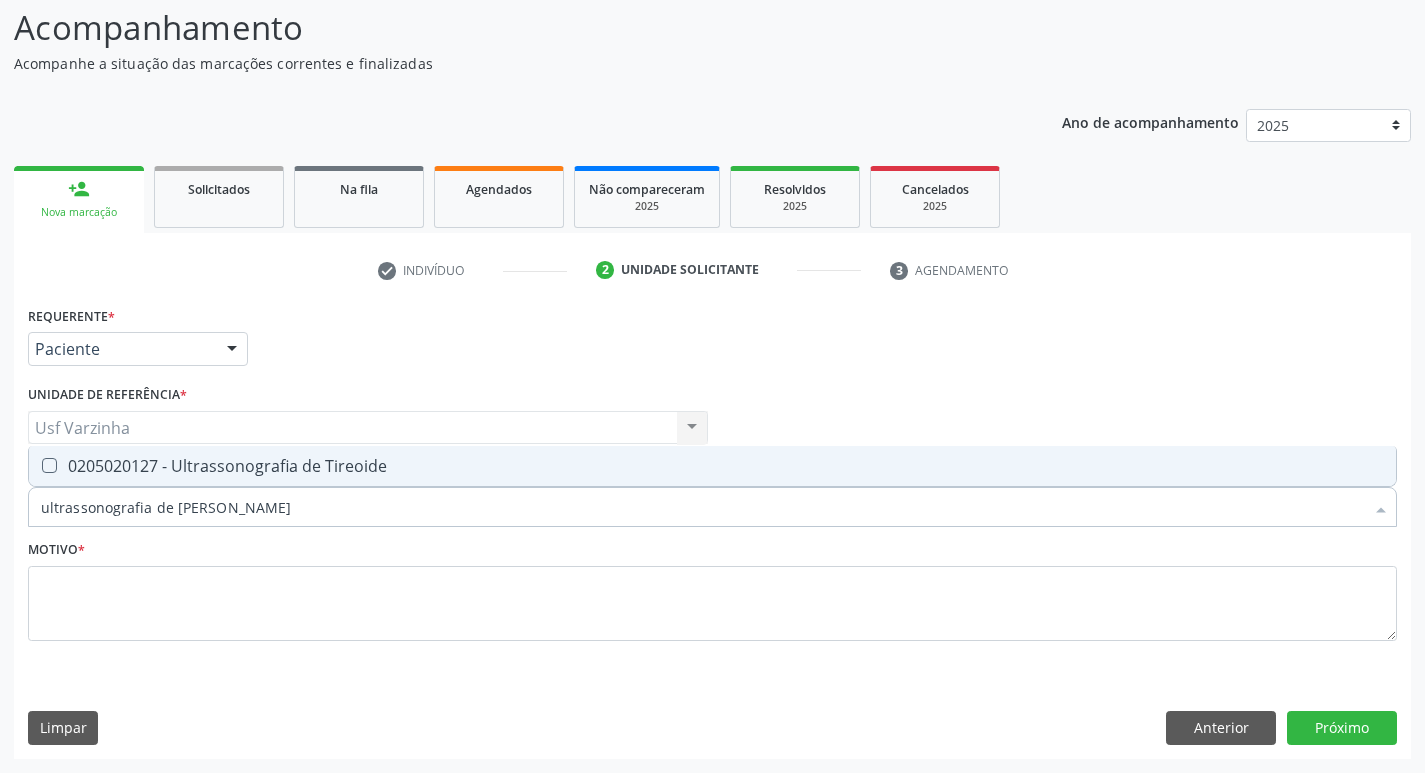 click at bounding box center [49, 465] 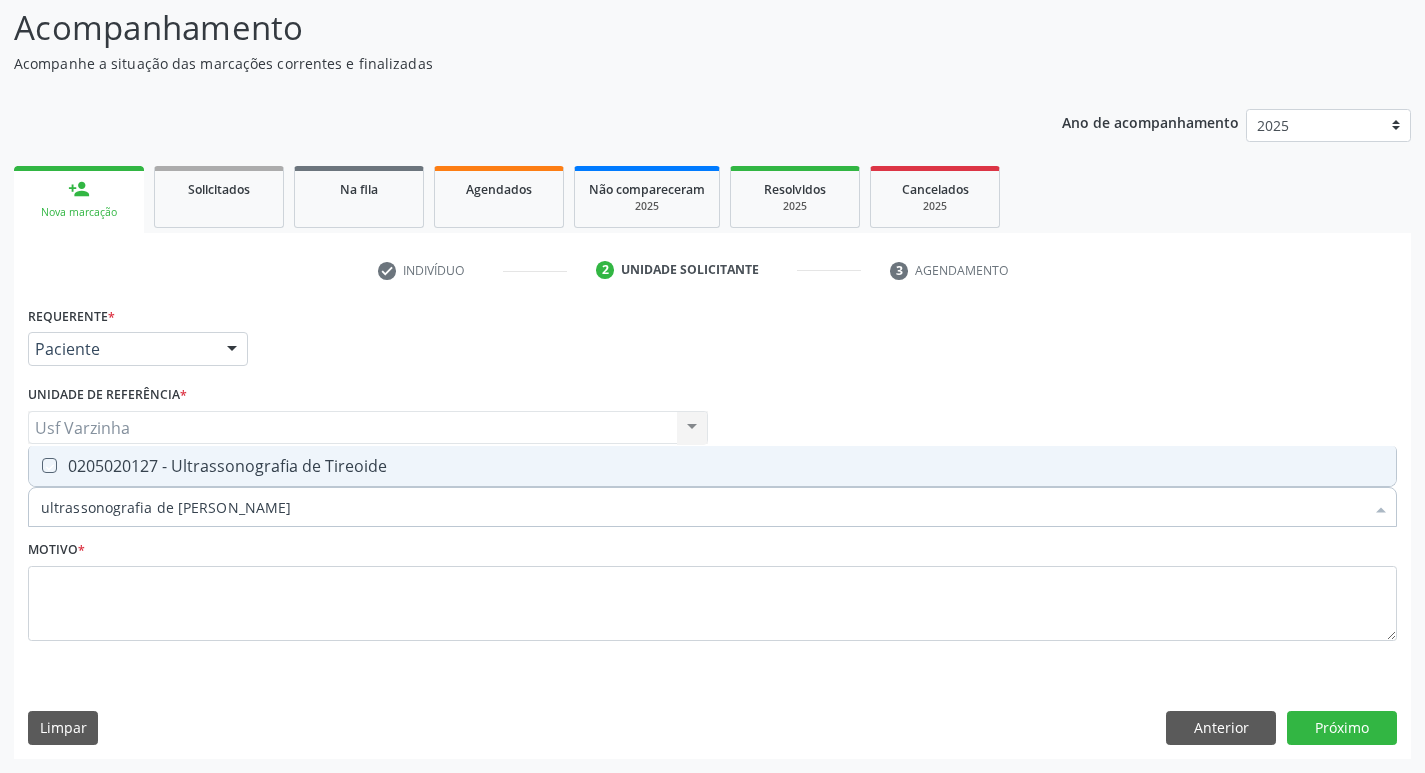 click at bounding box center [35, 465] 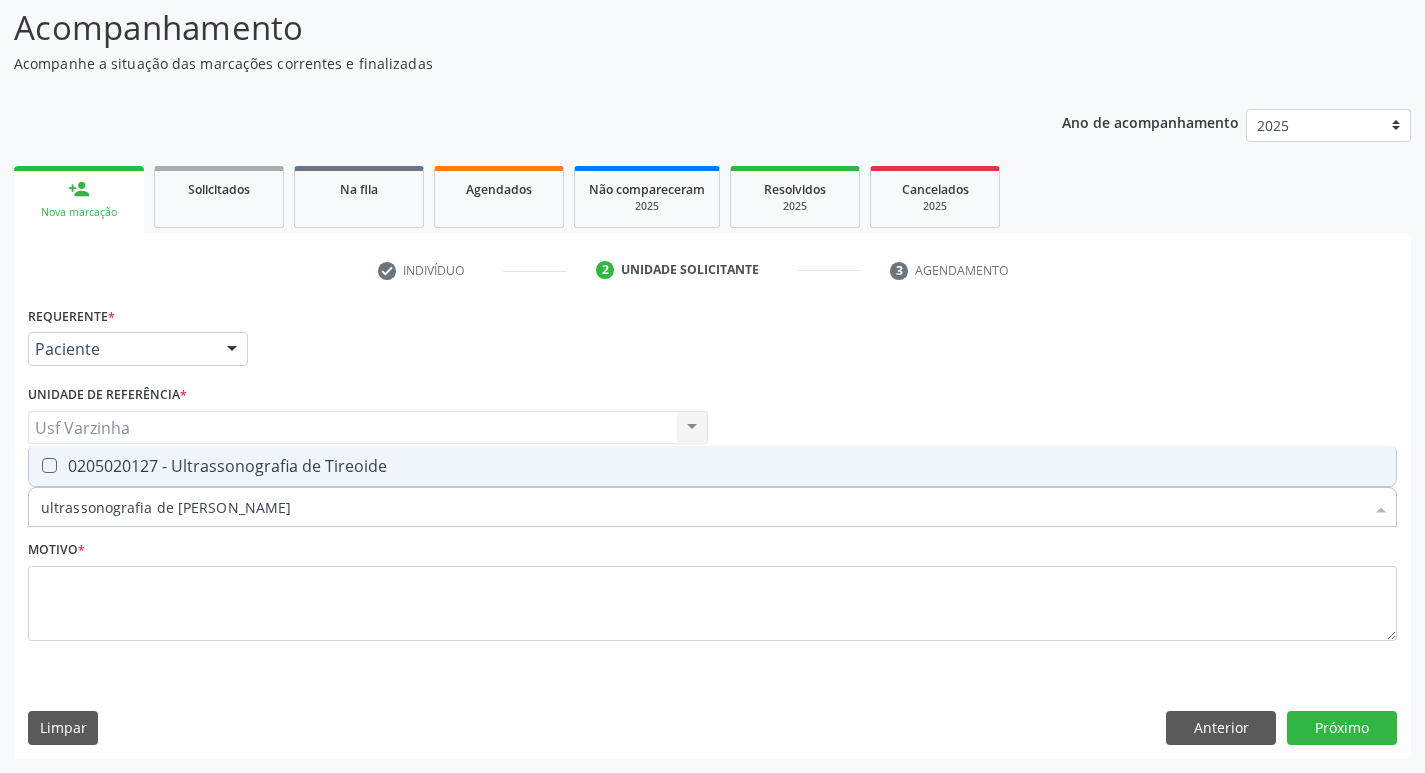 checkbox on "true" 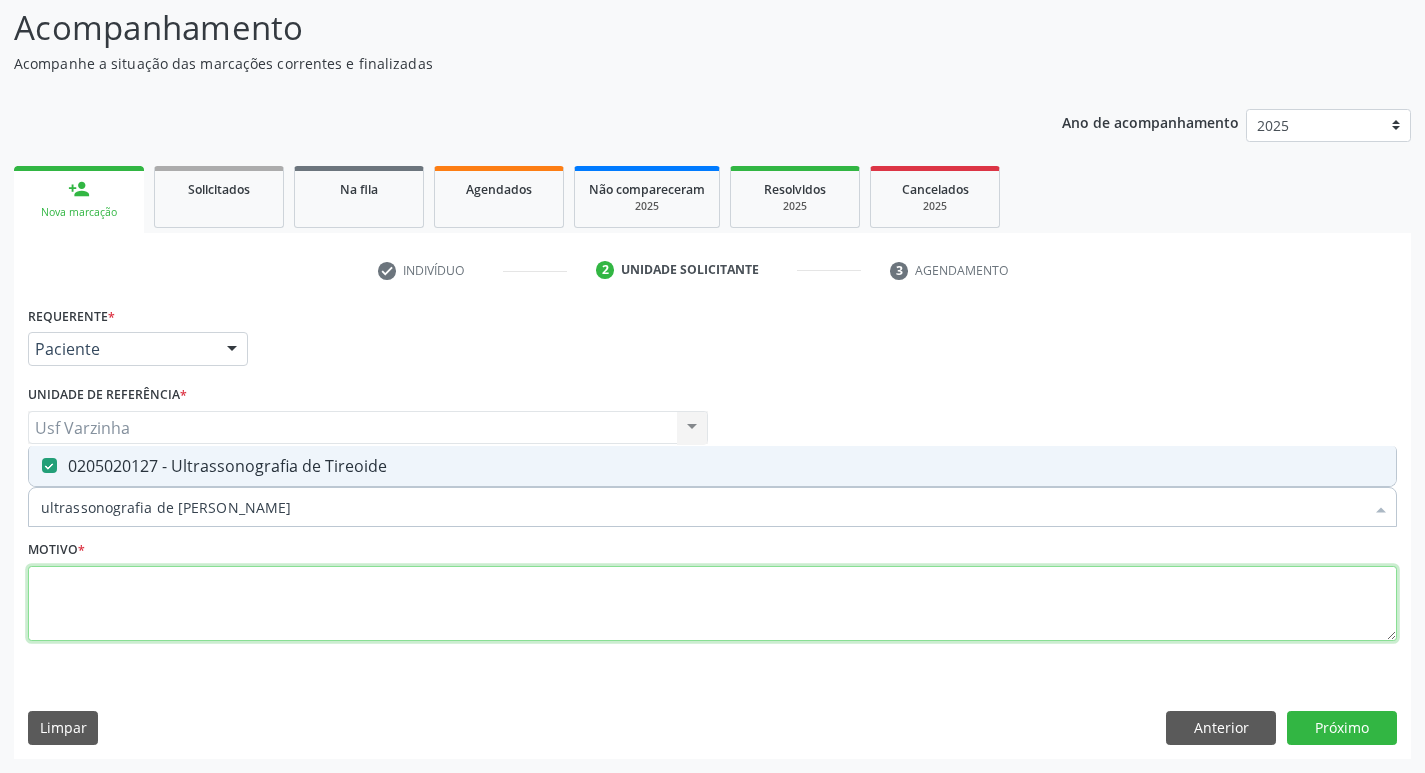 click at bounding box center (712, 604) 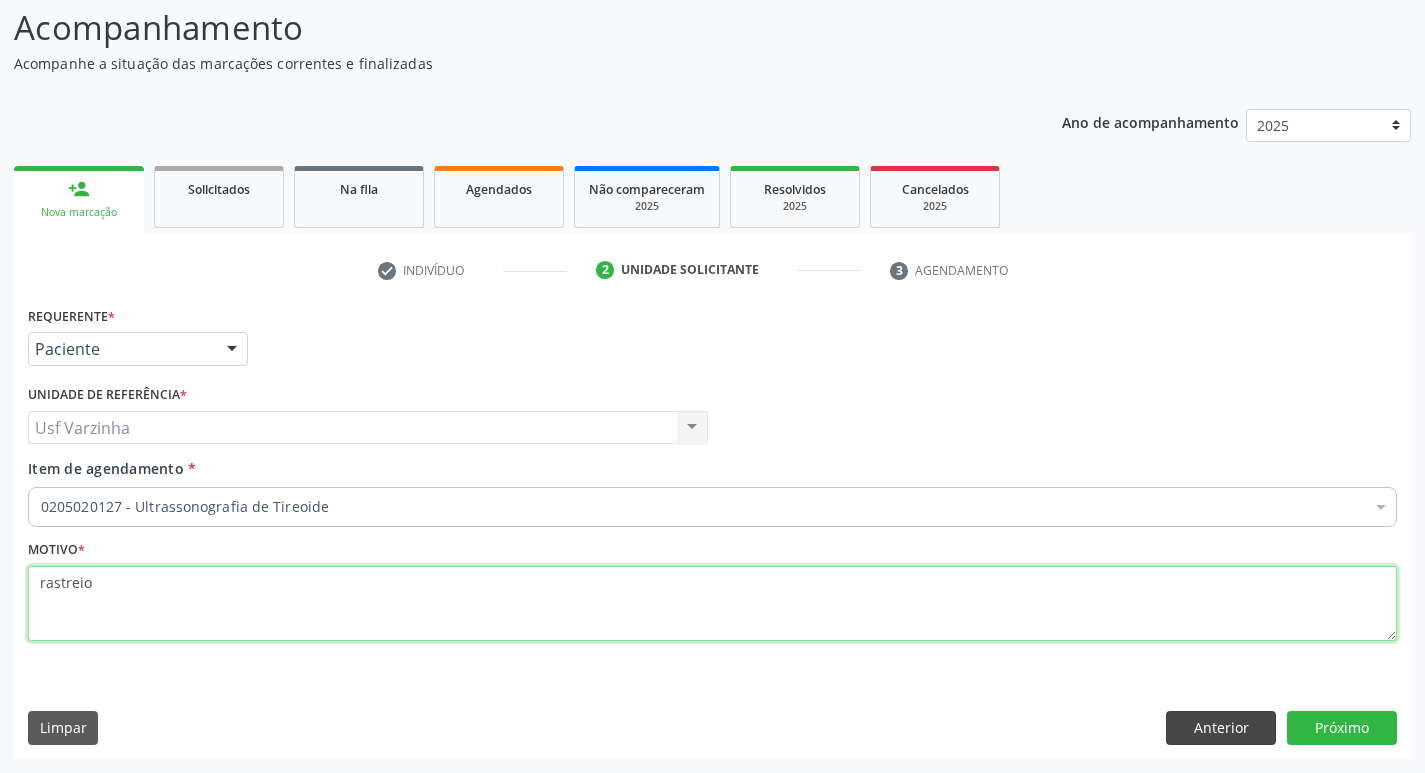 type on "rastreio" 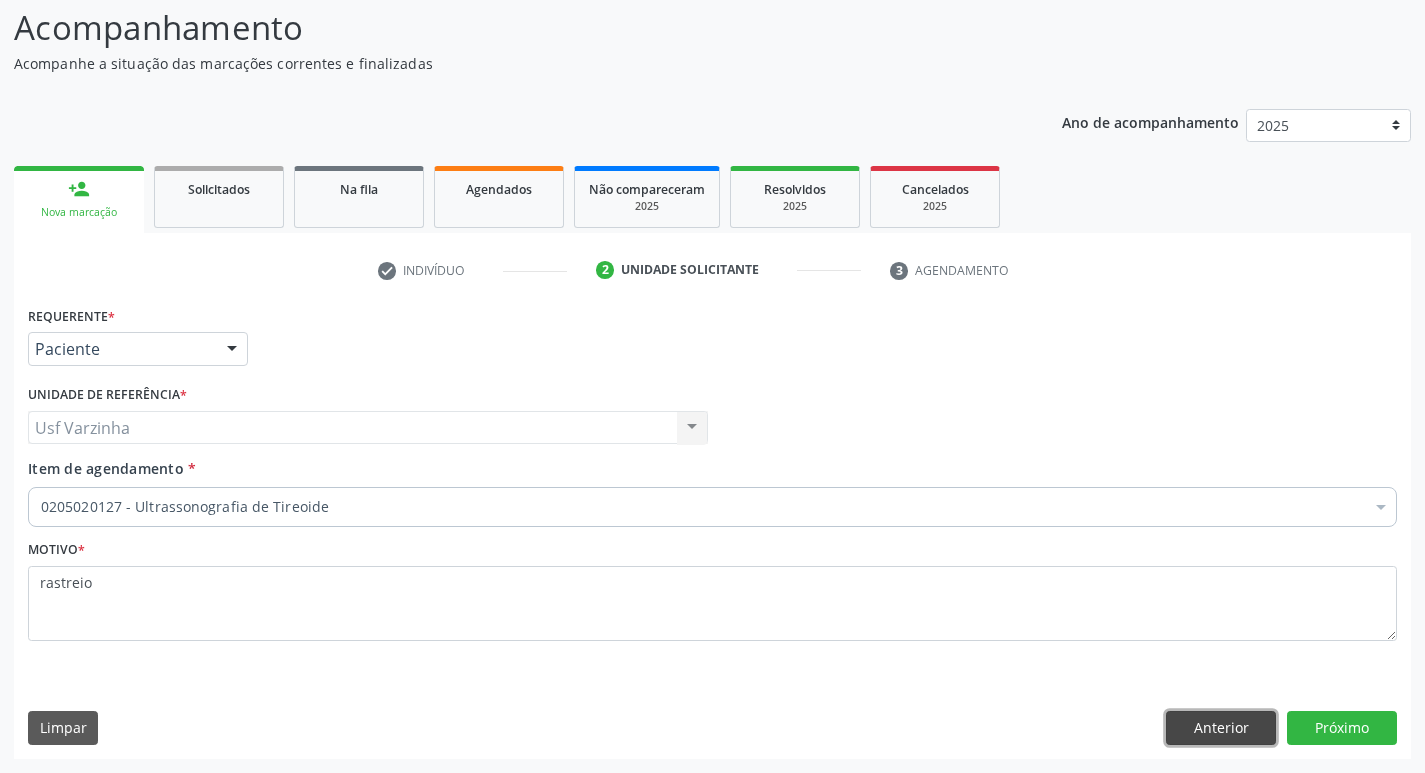 click on "Anterior" at bounding box center [1221, 728] 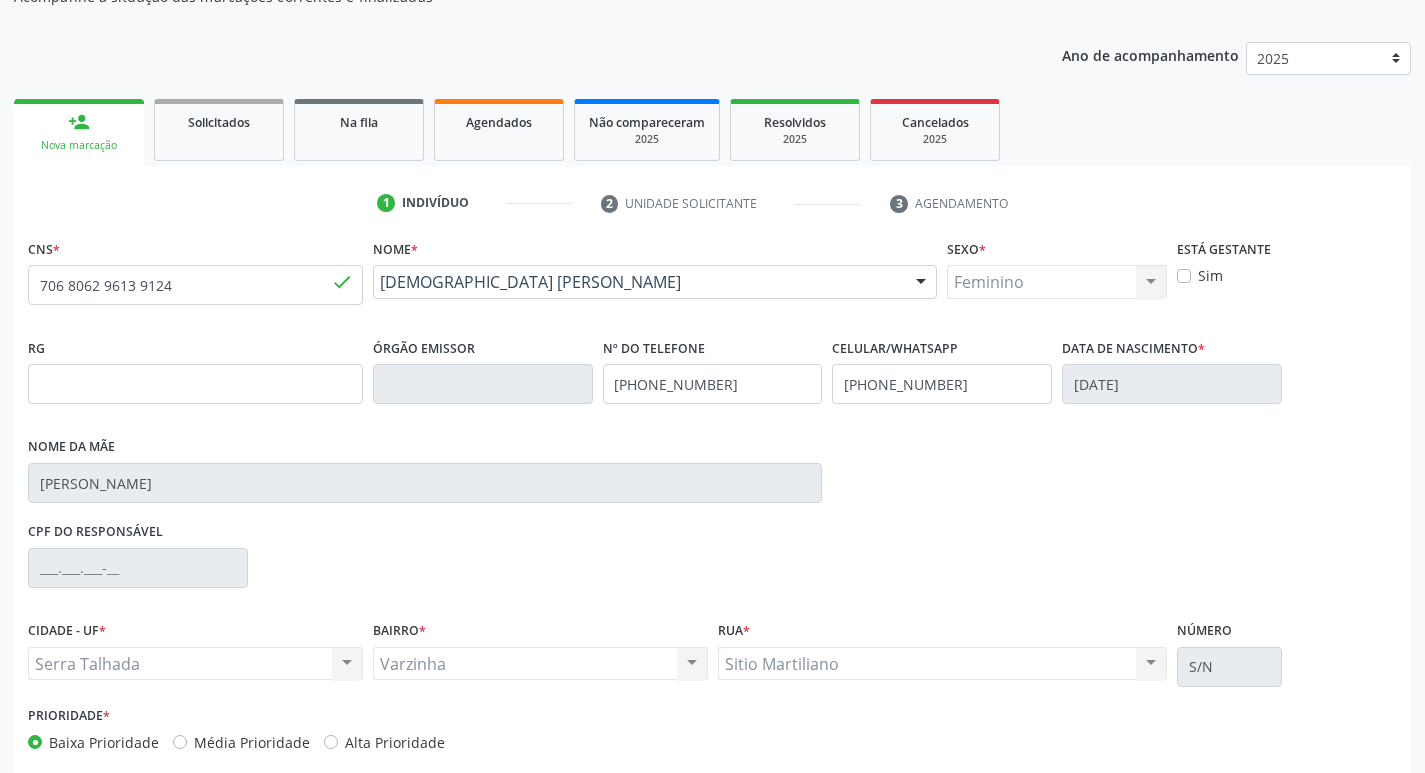 scroll, scrollTop: 233, scrollLeft: 0, axis: vertical 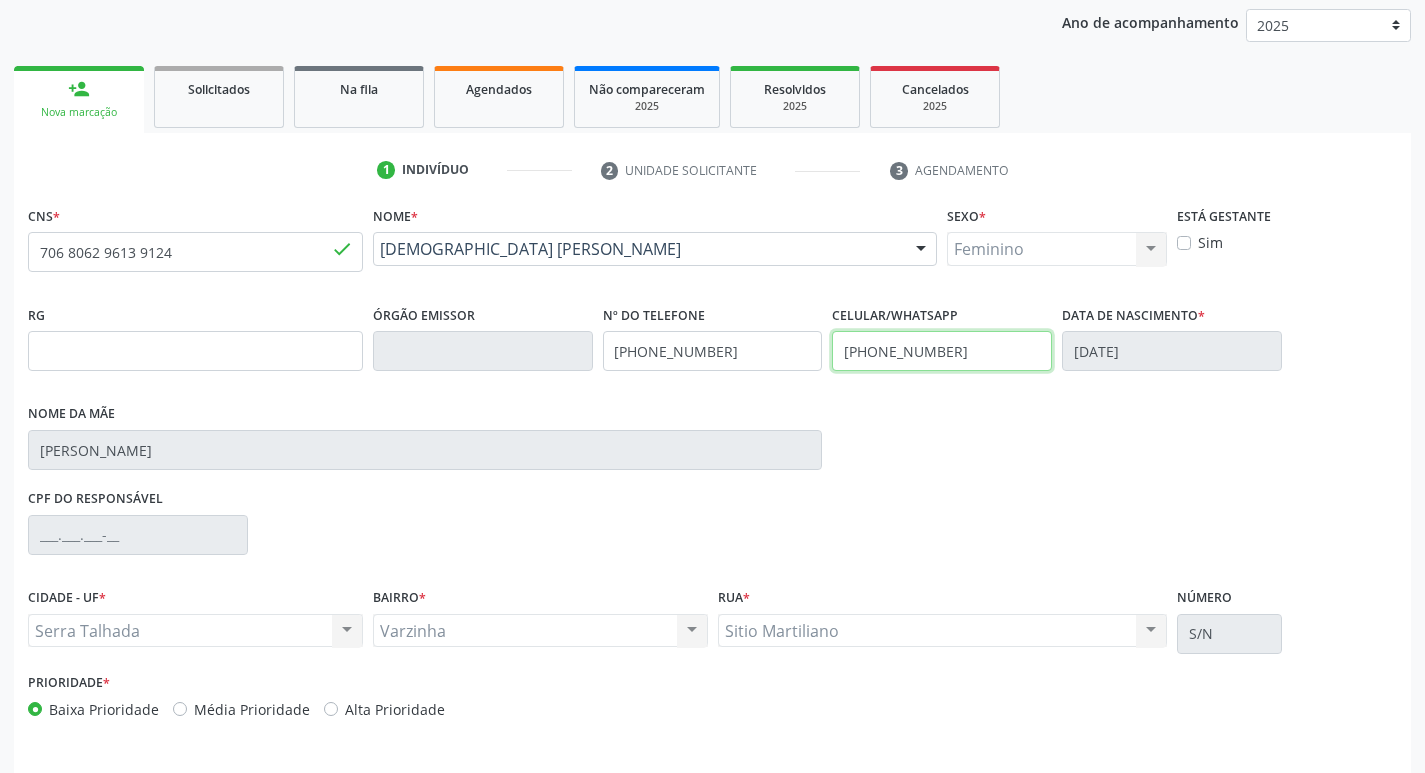 click on "[PHONE_NUMBER]" at bounding box center (942, 351) 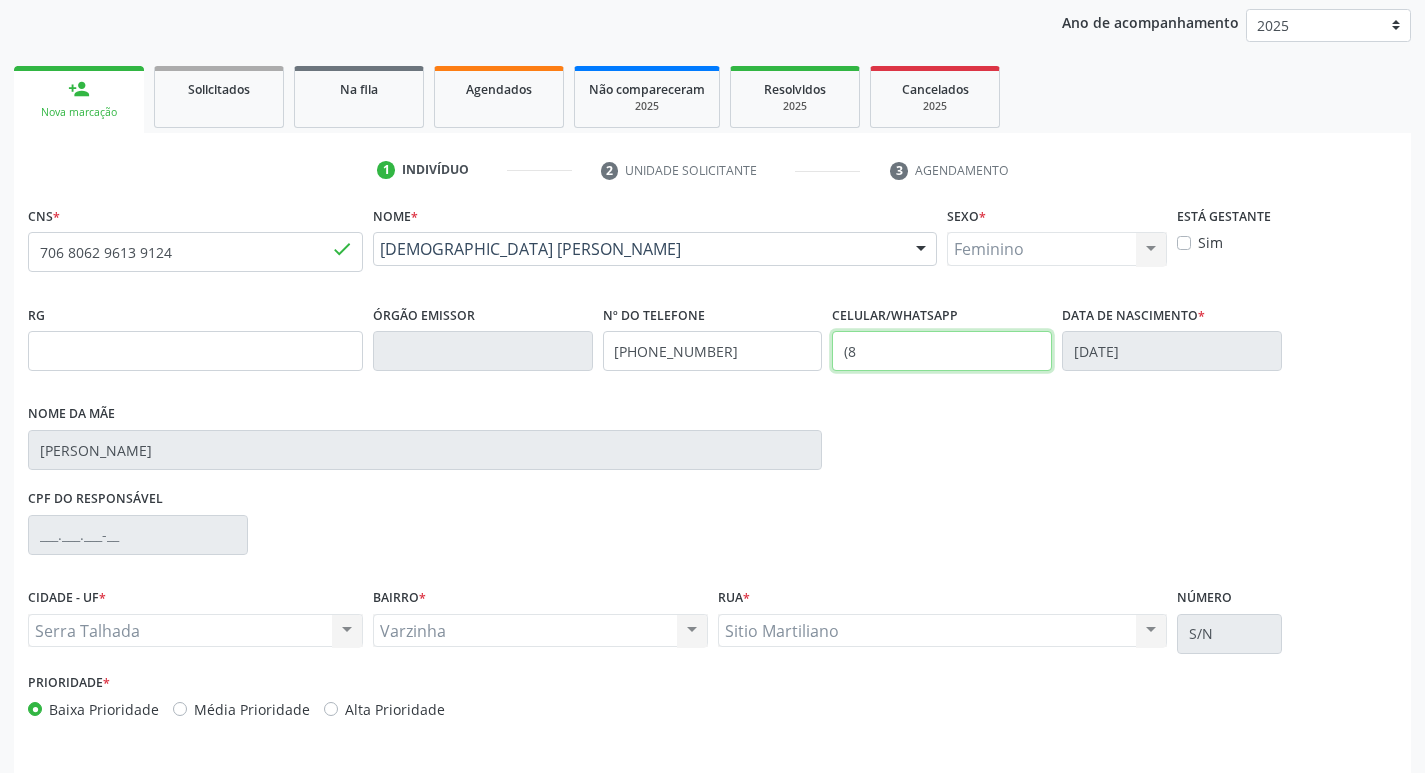 type on "(" 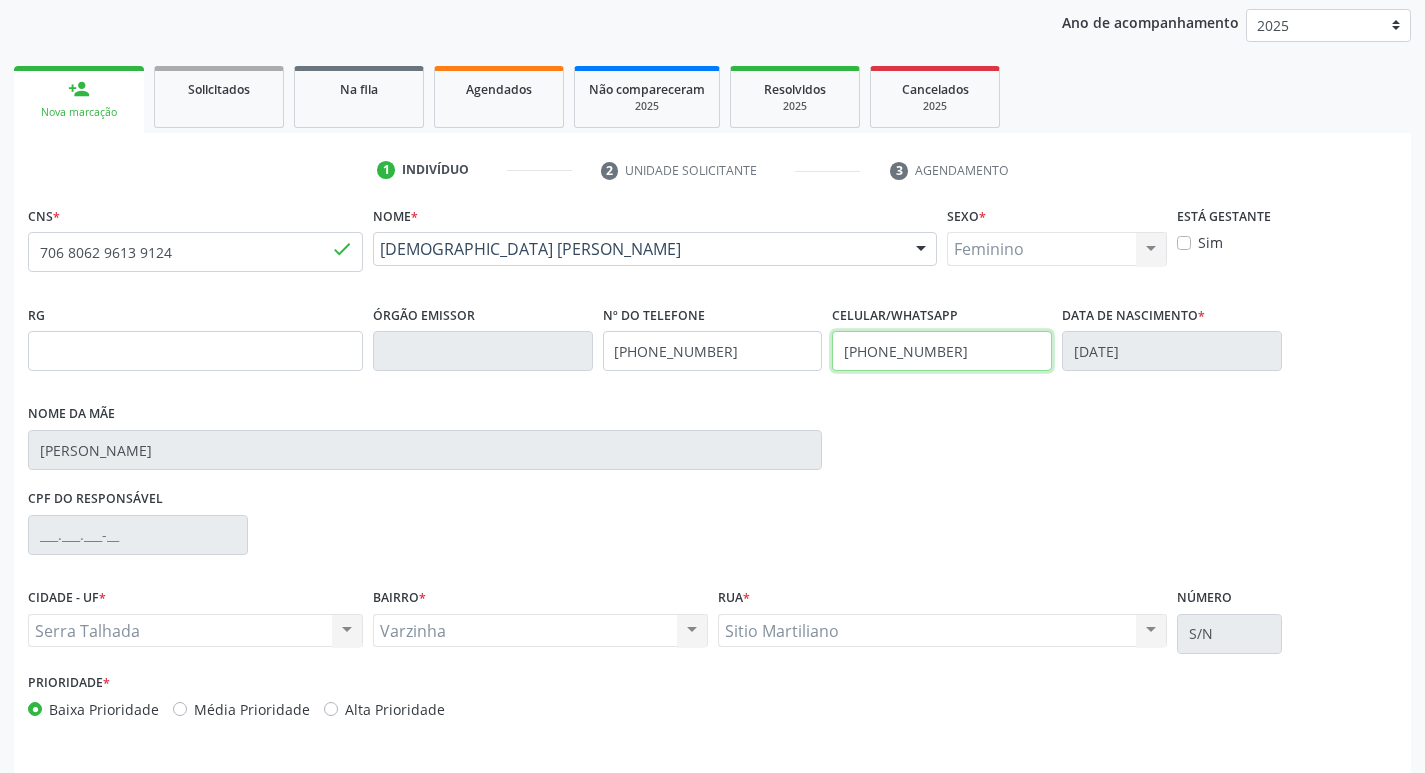 type on "[PHONE_NUMBER]" 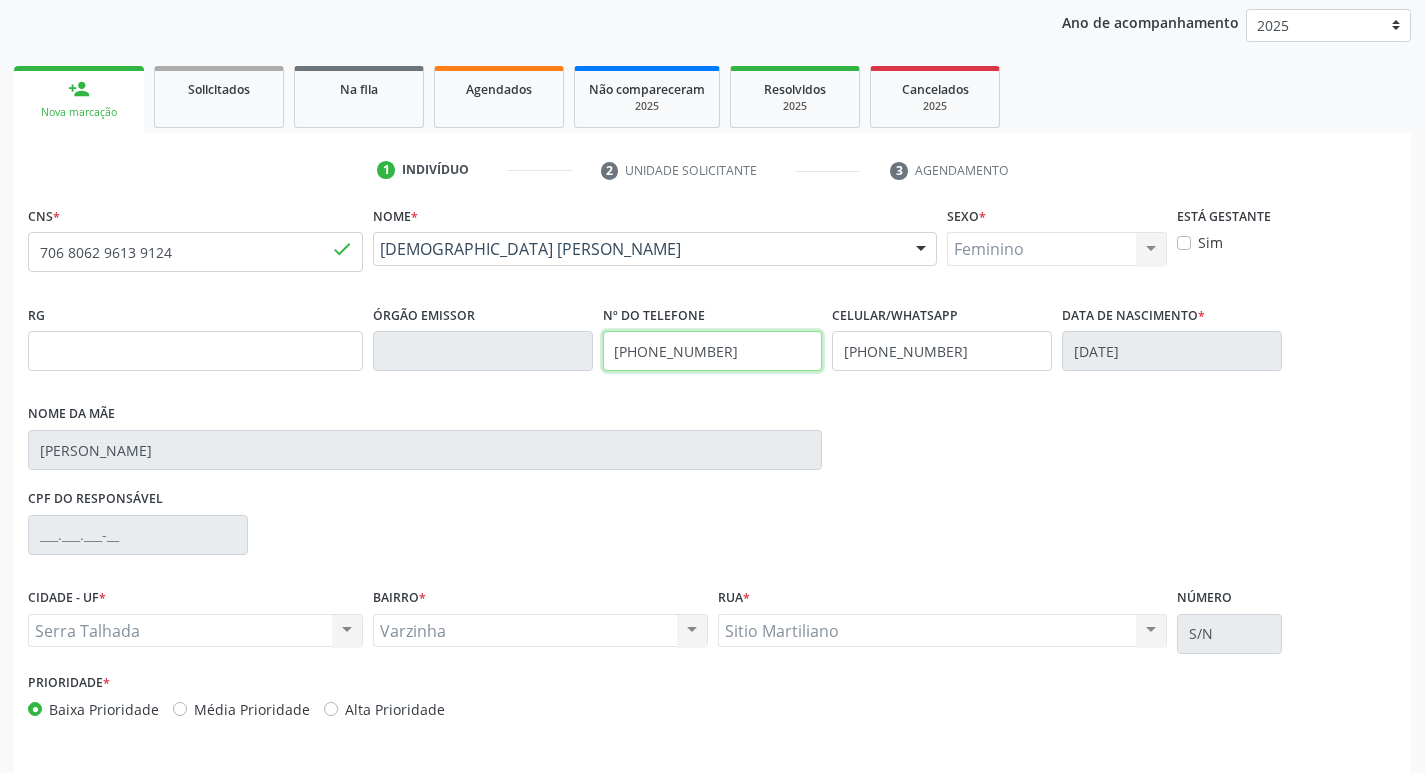 click on "[PHONE_NUMBER]" at bounding box center (713, 351) 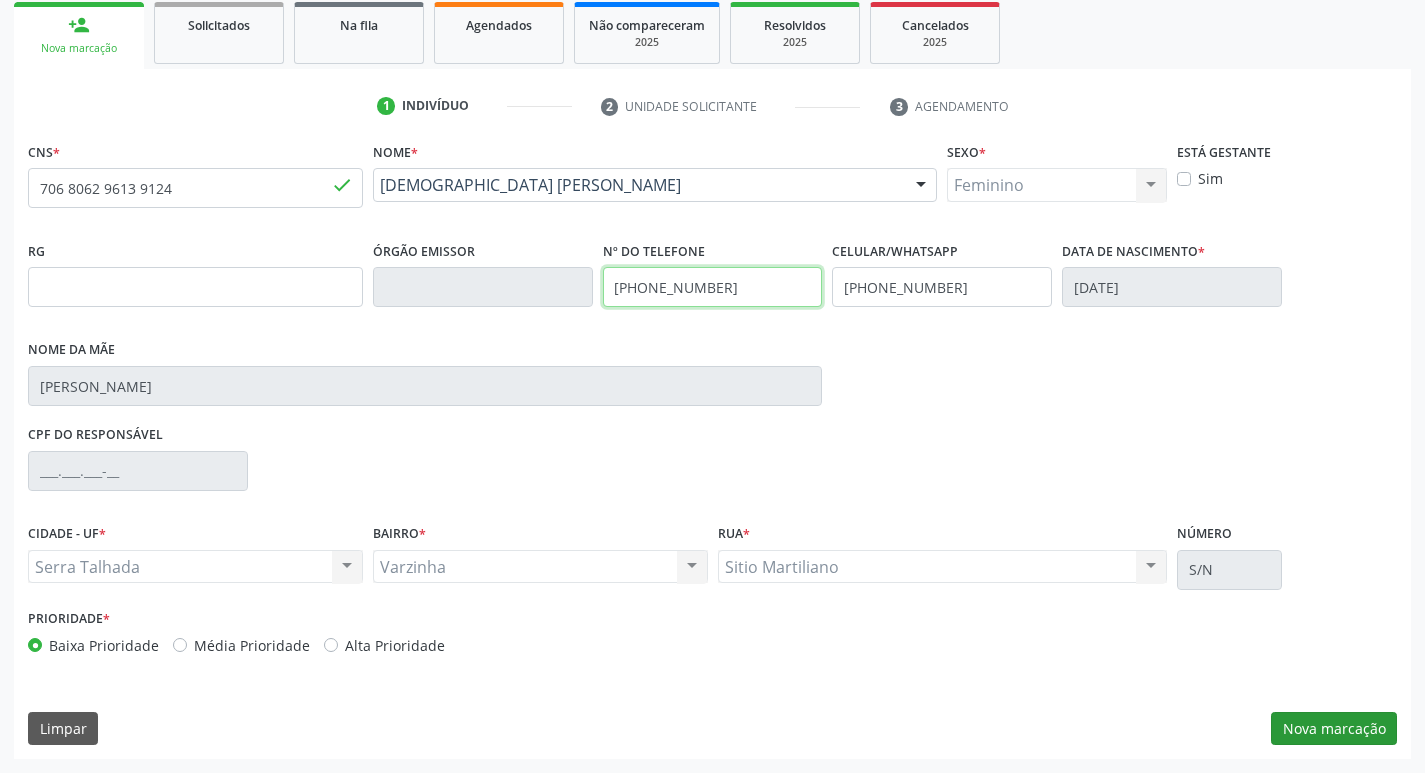 type on "[PHONE_NUMBER]" 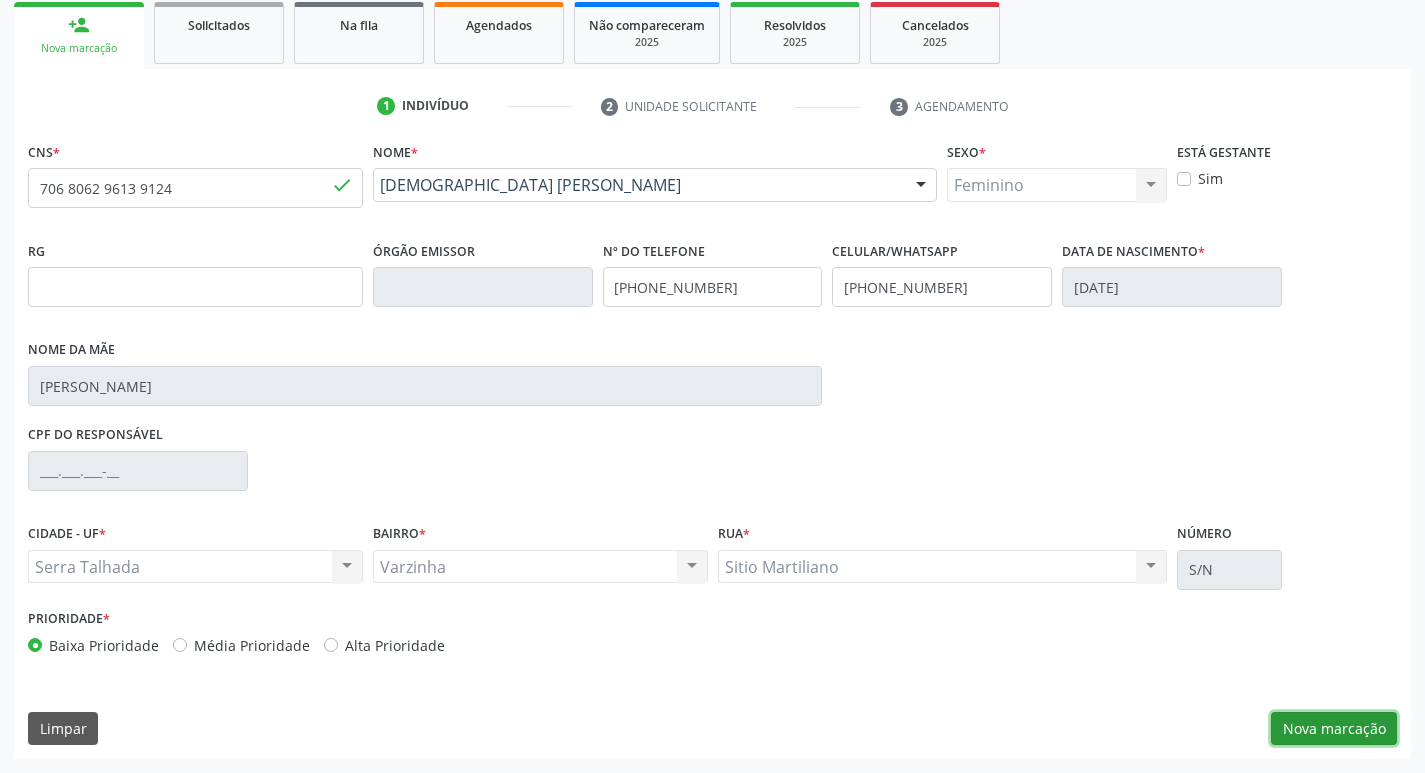 click on "Nova marcação" at bounding box center (1334, 729) 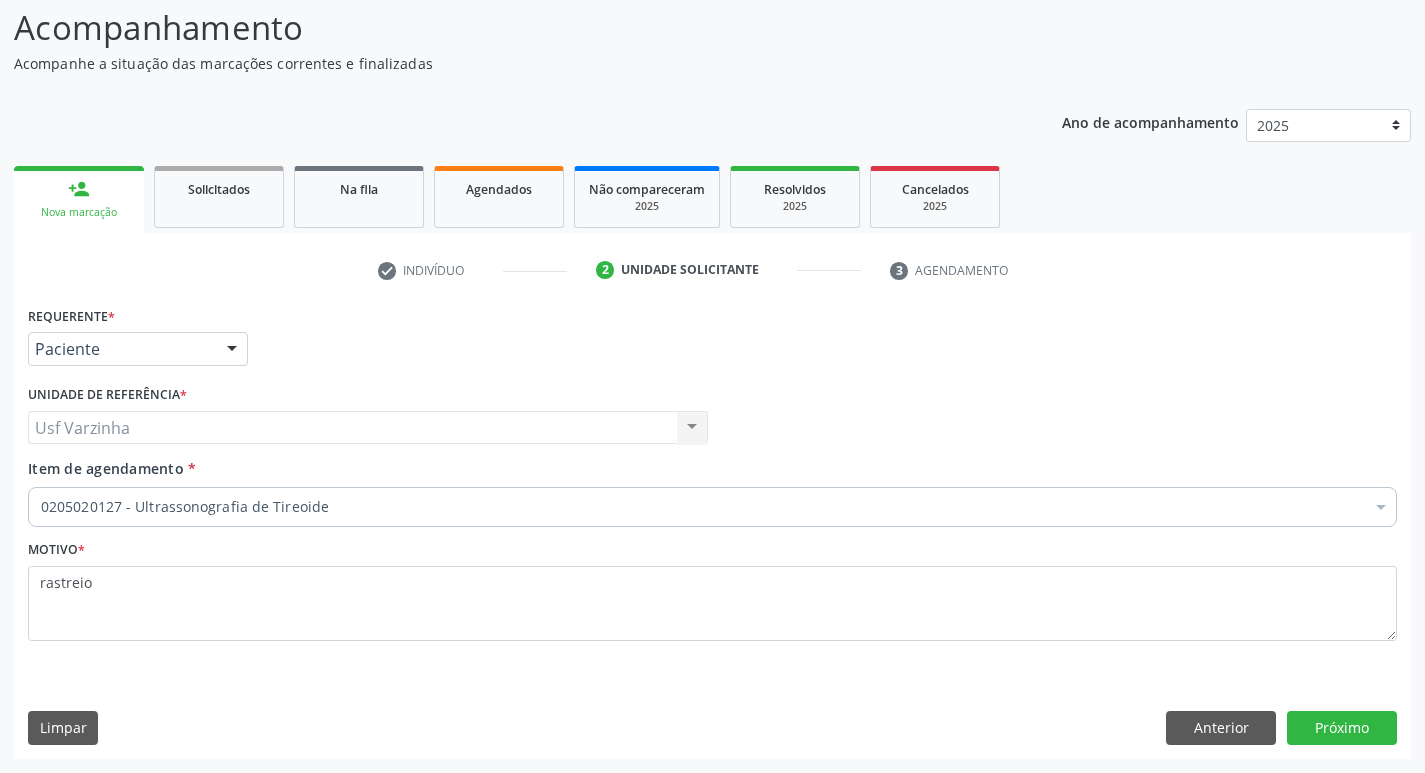 scroll, scrollTop: 133, scrollLeft: 0, axis: vertical 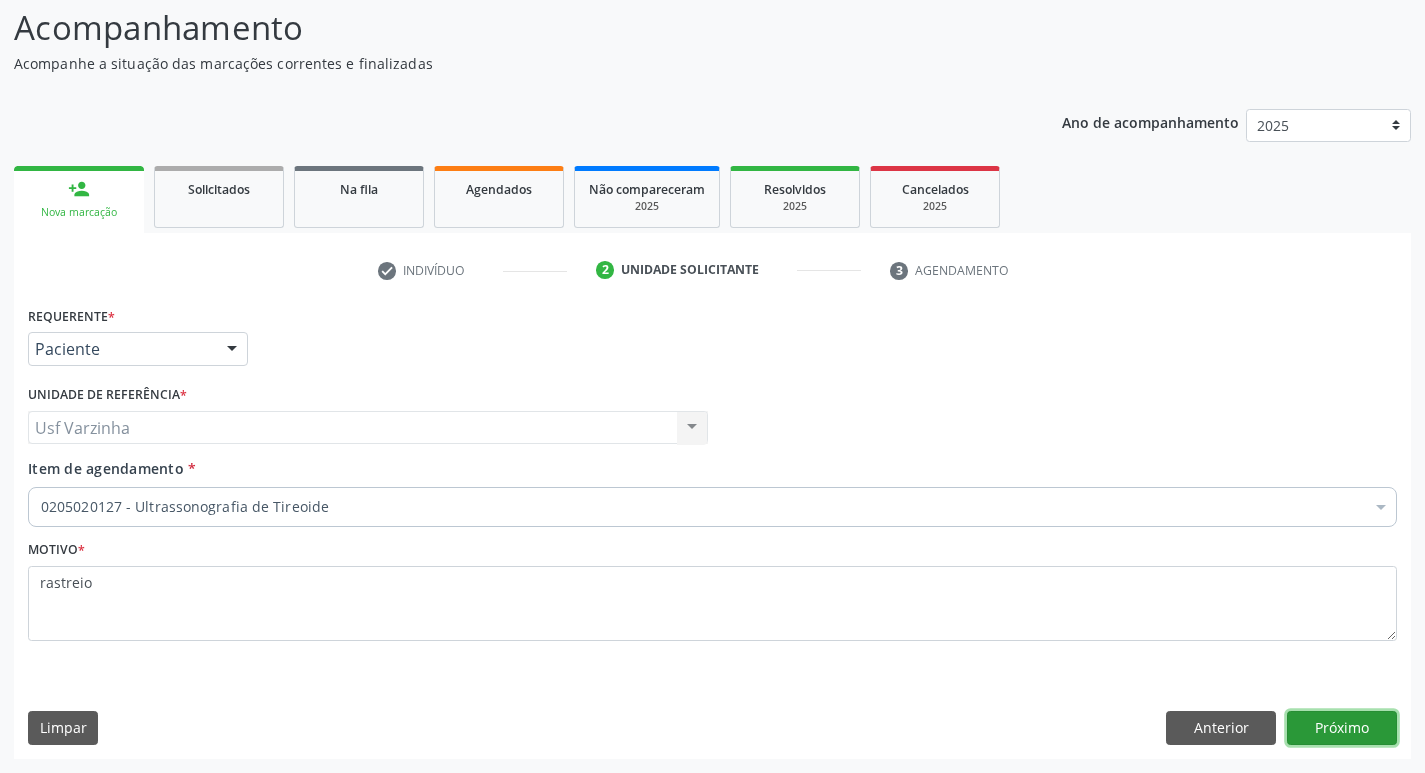 click on "Próximo" at bounding box center (1342, 728) 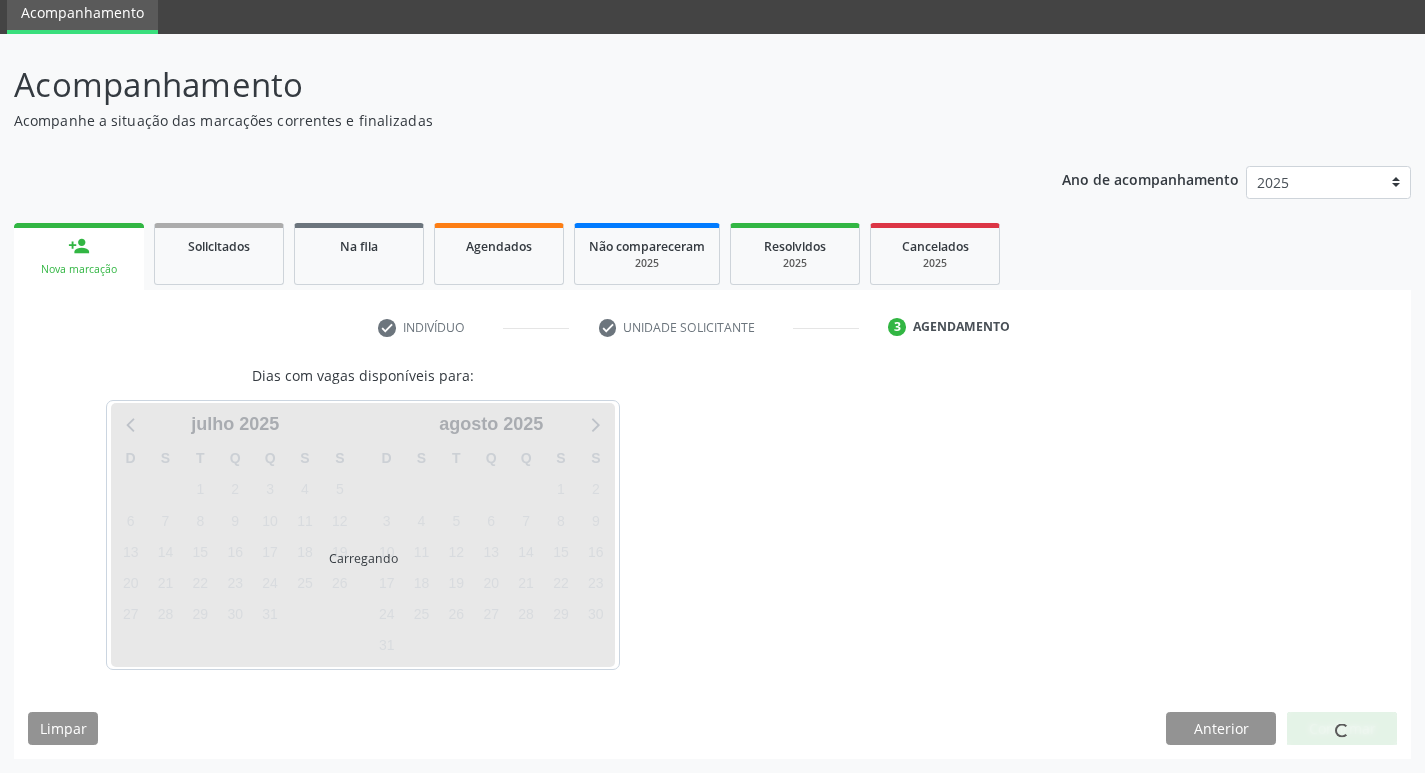 scroll, scrollTop: 76, scrollLeft: 0, axis: vertical 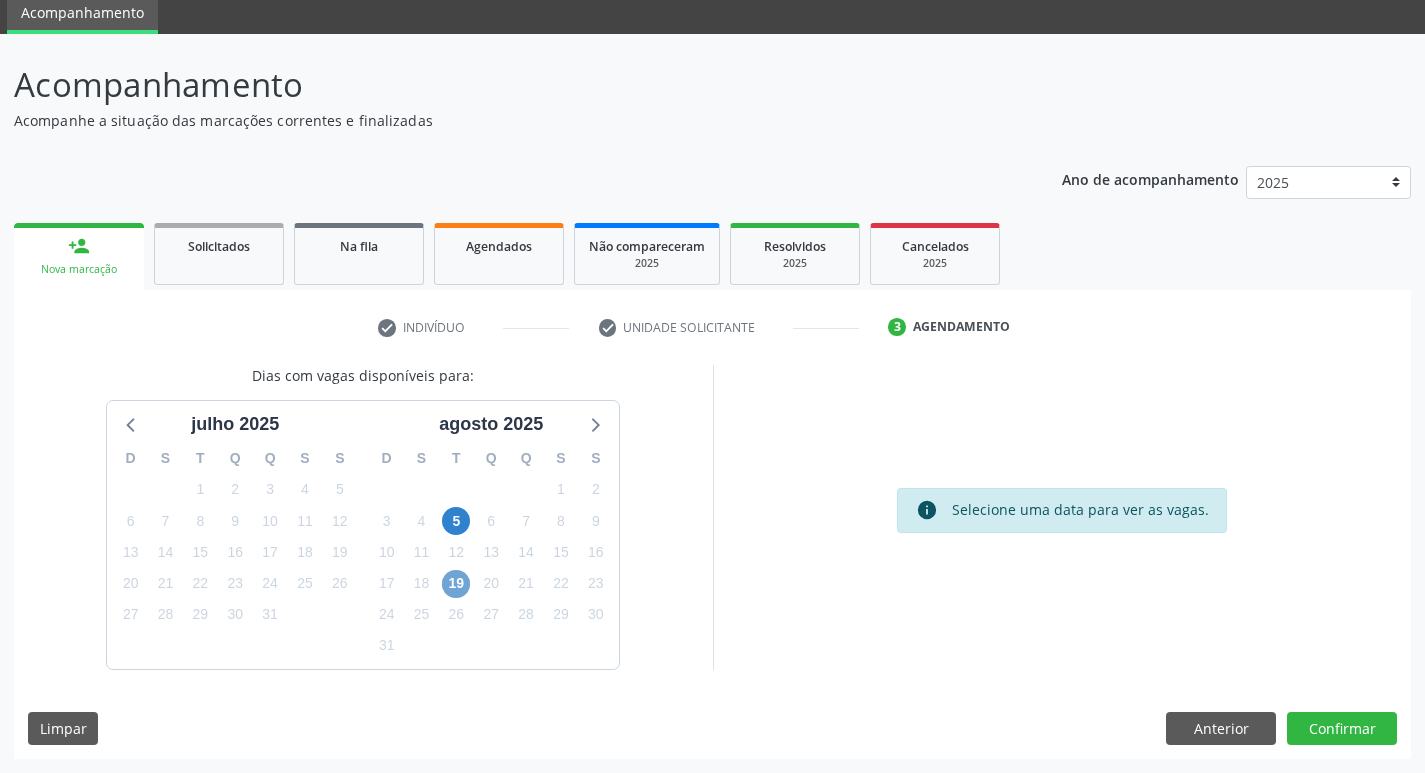 click on "19" at bounding box center [456, 584] 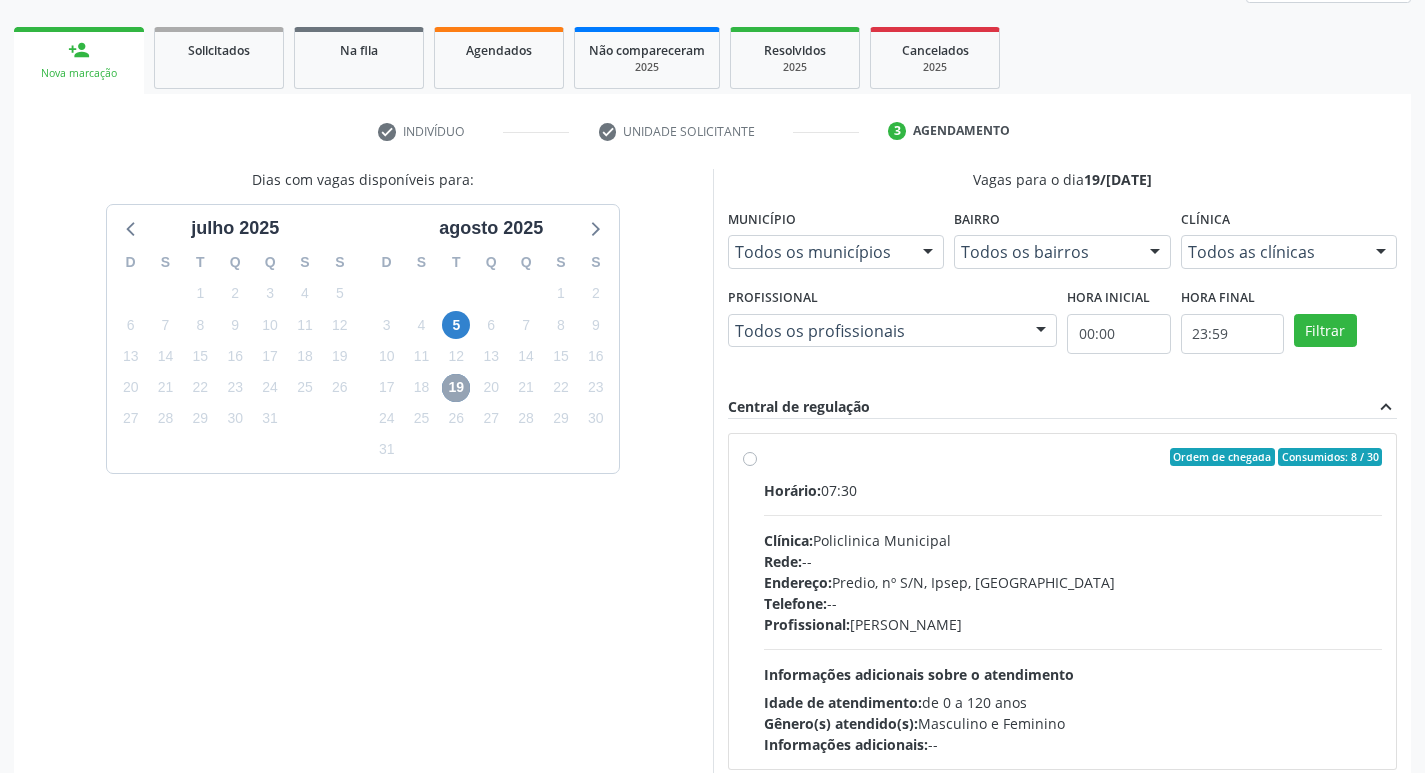 scroll, scrollTop: 276, scrollLeft: 0, axis: vertical 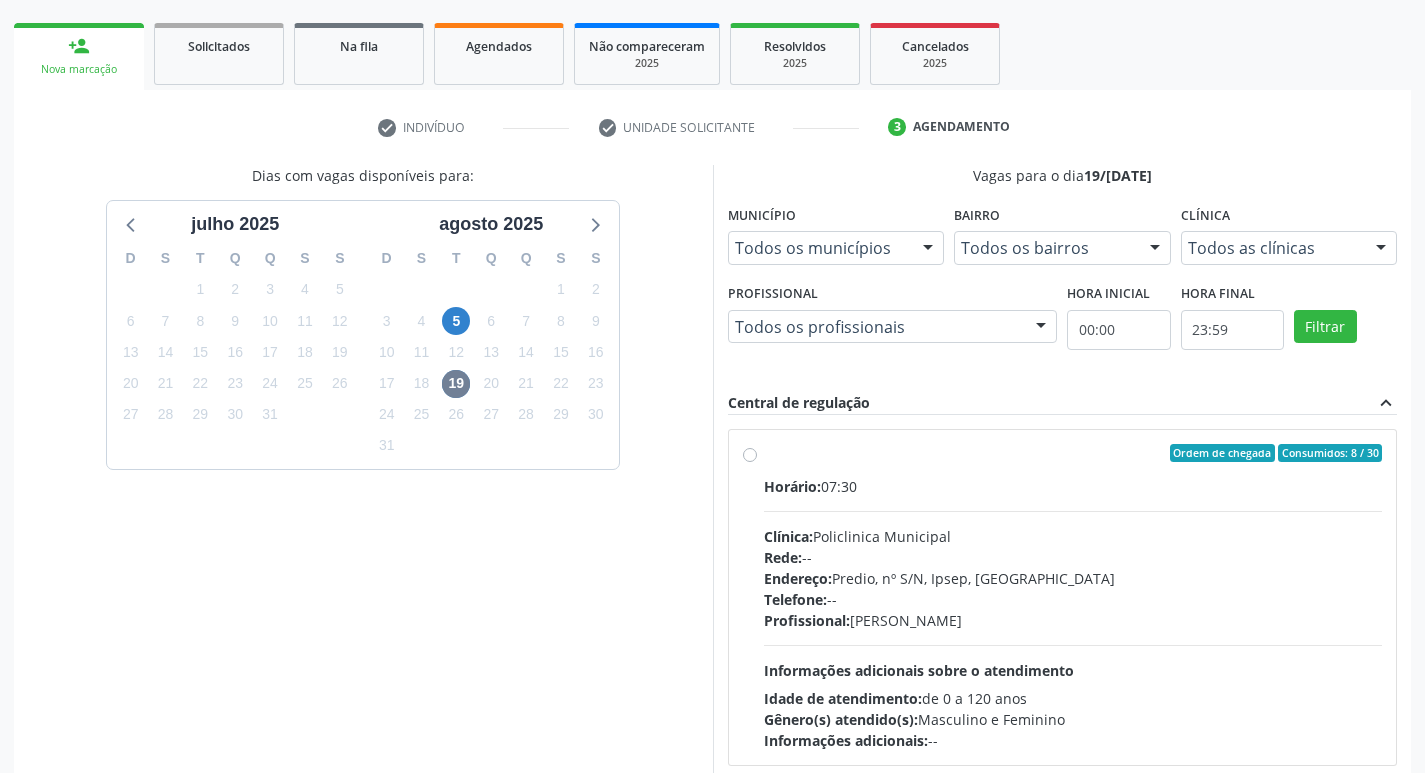click on "Ordem de chegada
Consumidos: 8 / 30
Horário:   07:30
Clínica:  Policlinica Municipal
Rede:
--
Endereço:   Predio, nº S/N, Ipsep, [GEOGRAPHIC_DATA] - PE
Telefone:   --
Profissional:
[PERSON_NAME]
Informações adicionais sobre o atendimento
Idade de atendimento:
de 0 a 120 anos
Gênero(s) atendido(s):
Masculino e Feminino
Informações adicionais:
--" at bounding box center (1073, 597) 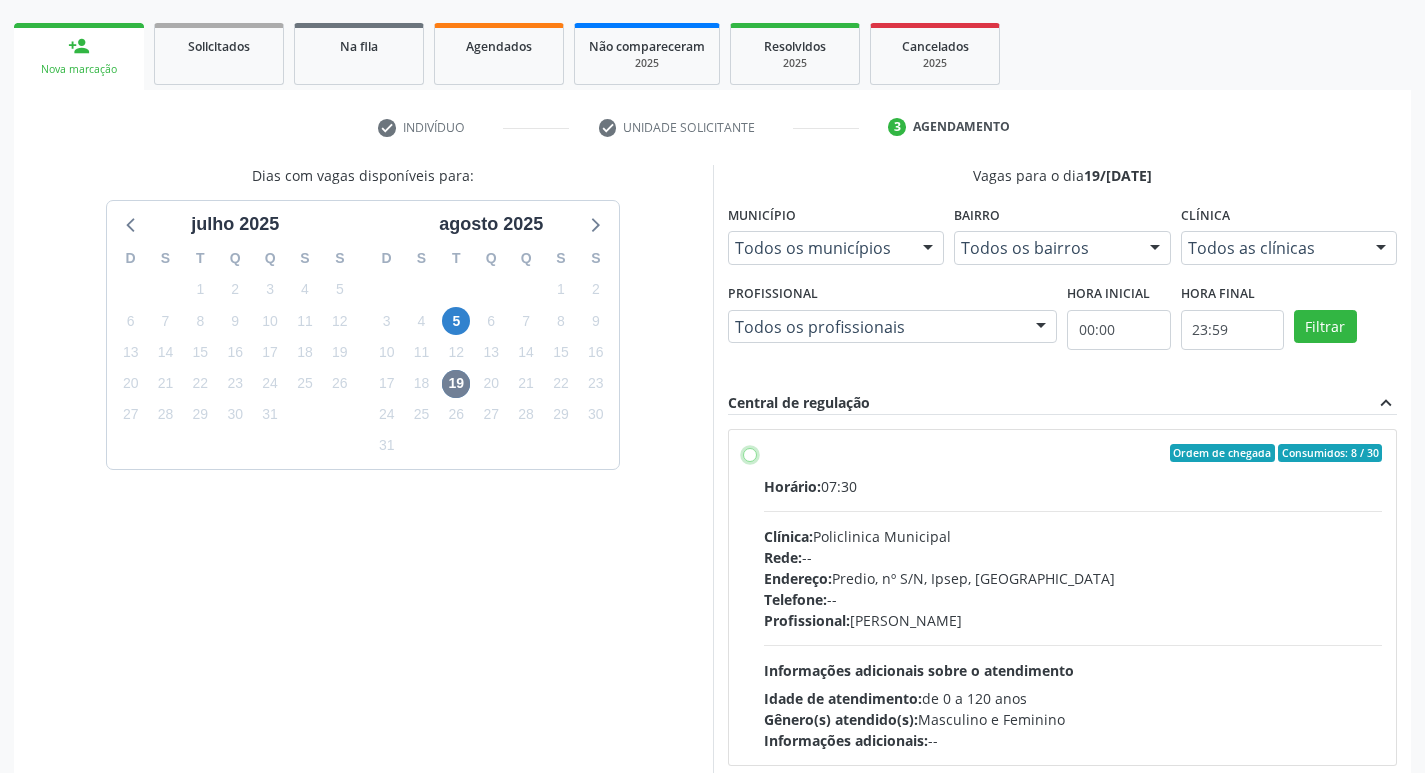 click on "Ordem de chegada
Consumidos: 8 / 30
Horário:   07:30
Clínica:  Policlinica Municipal
Rede:
--
Endereço:   Predio, nº S/N, Ipsep, [GEOGRAPHIC_DATA] - PE
Telefone:   --
Profissional:
[PERSON_NAME]
Informações adicionais sobre o atendimento
Idade de atendimento:
de 0 a 120 anos
Gênero(s) atendido(s):
Masculino e Feminino
Informações adicionais:
--" at bounding box center [750, 453] 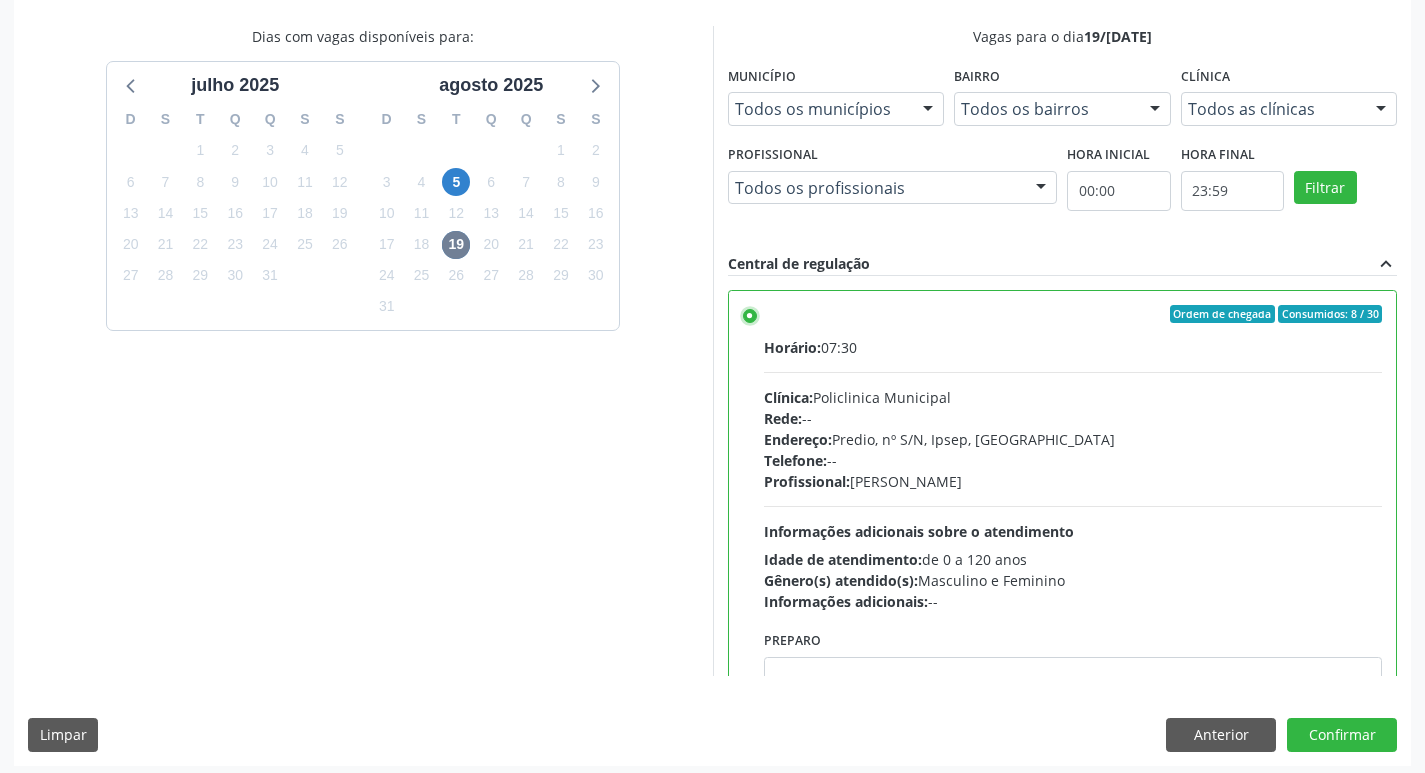 scroll, scrollTop: 422, scrollLeft: 0, axis: vertical 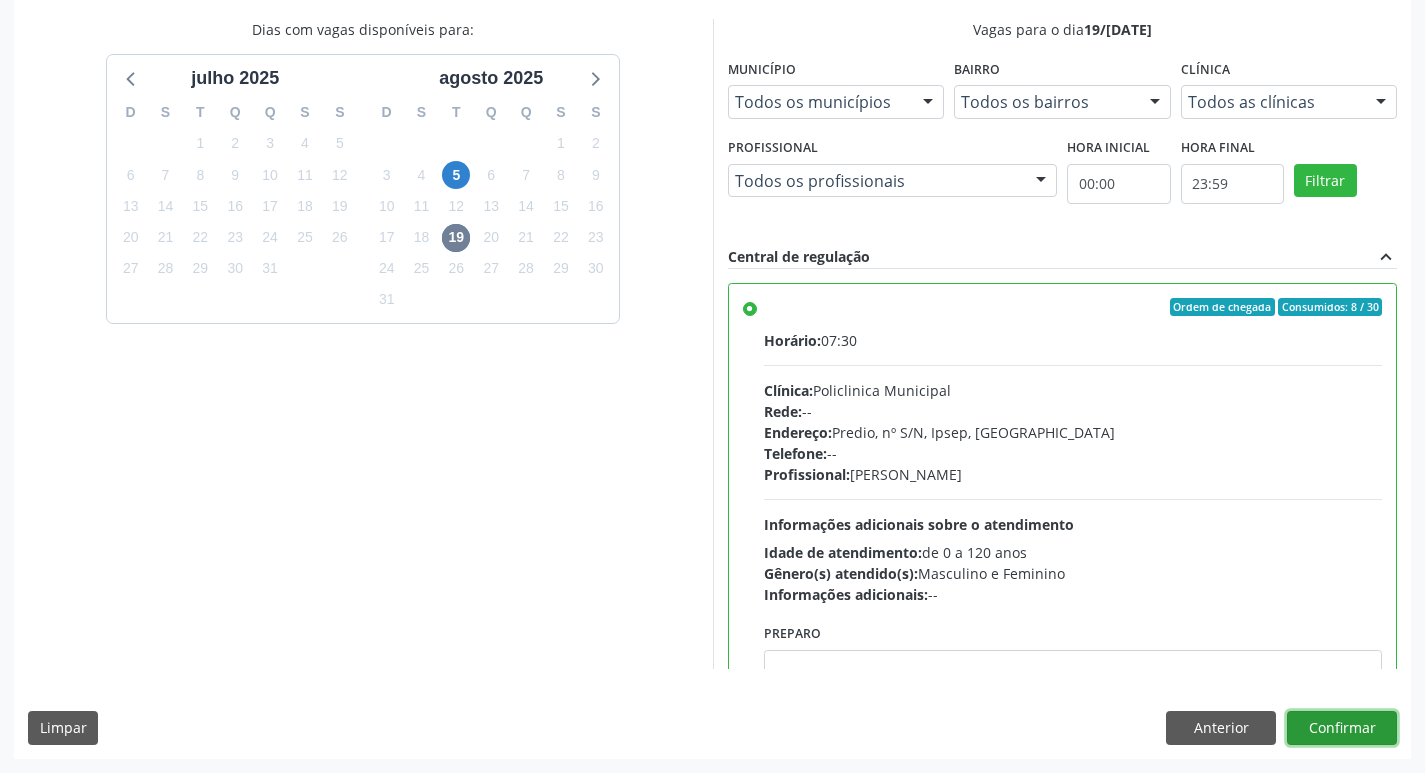 click on "Confirmar" at bounding box center (1342, 728) 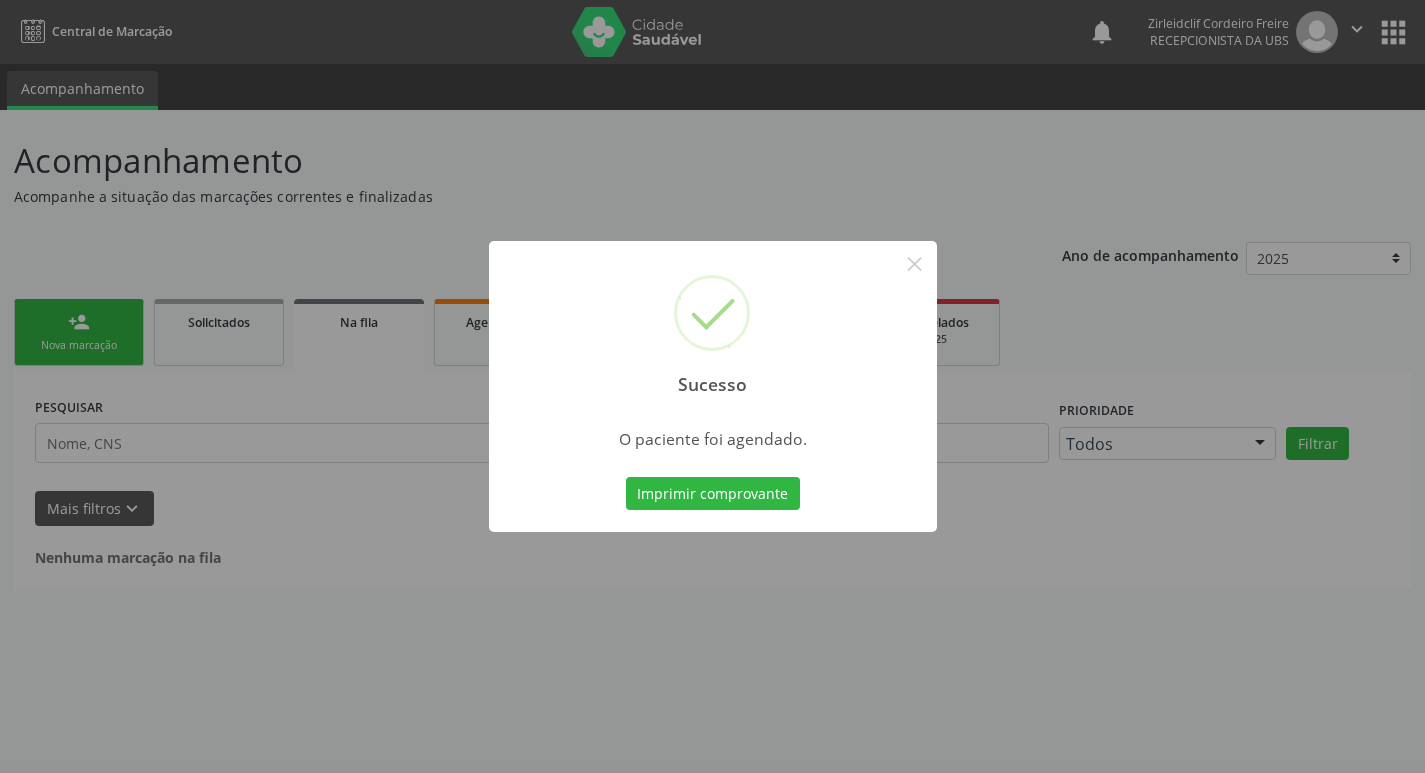 scroll, scrollTop: 0, scrollLeft: 0, axis: both 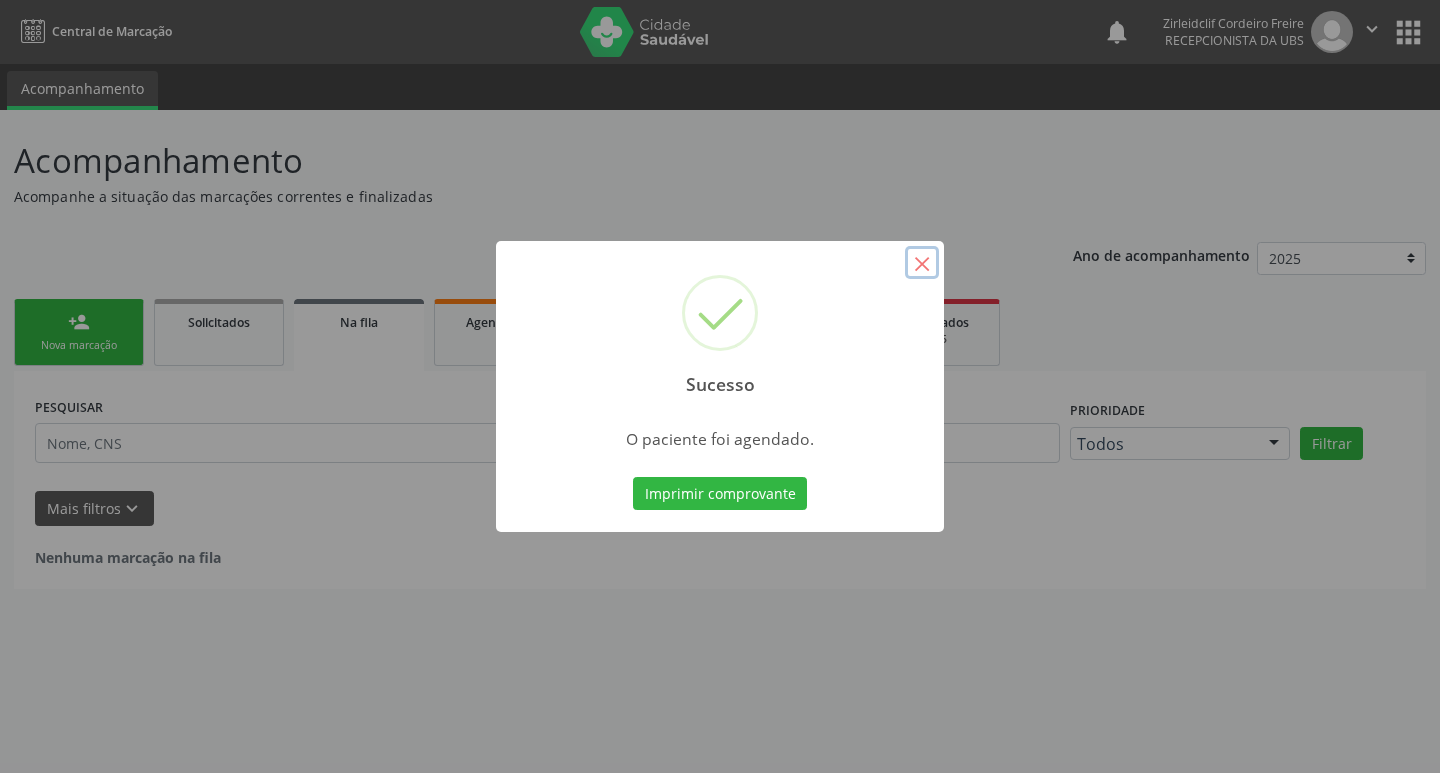 click on "×" at bounding box center [922, 263] 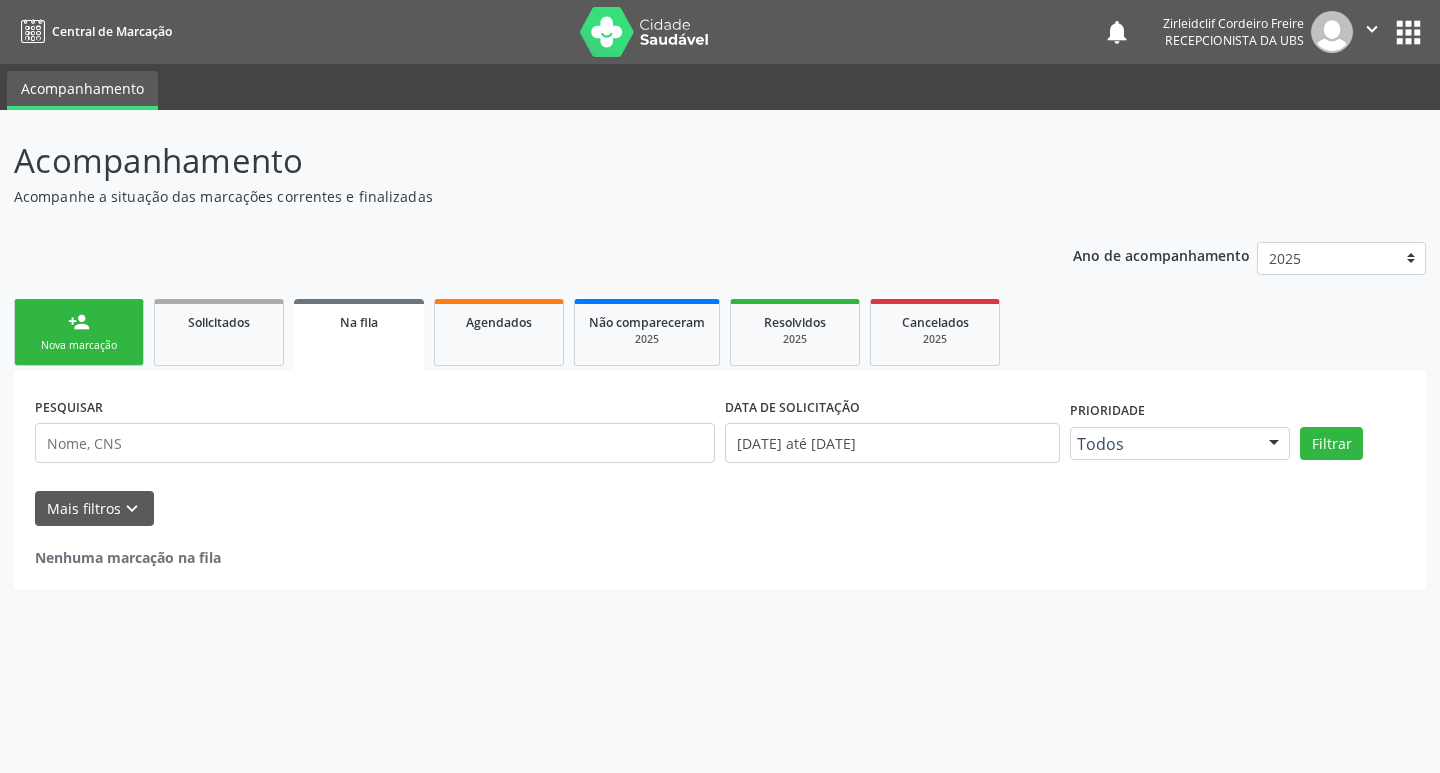click on "person_add
Nova marcação" at bounding box center [79, 332] 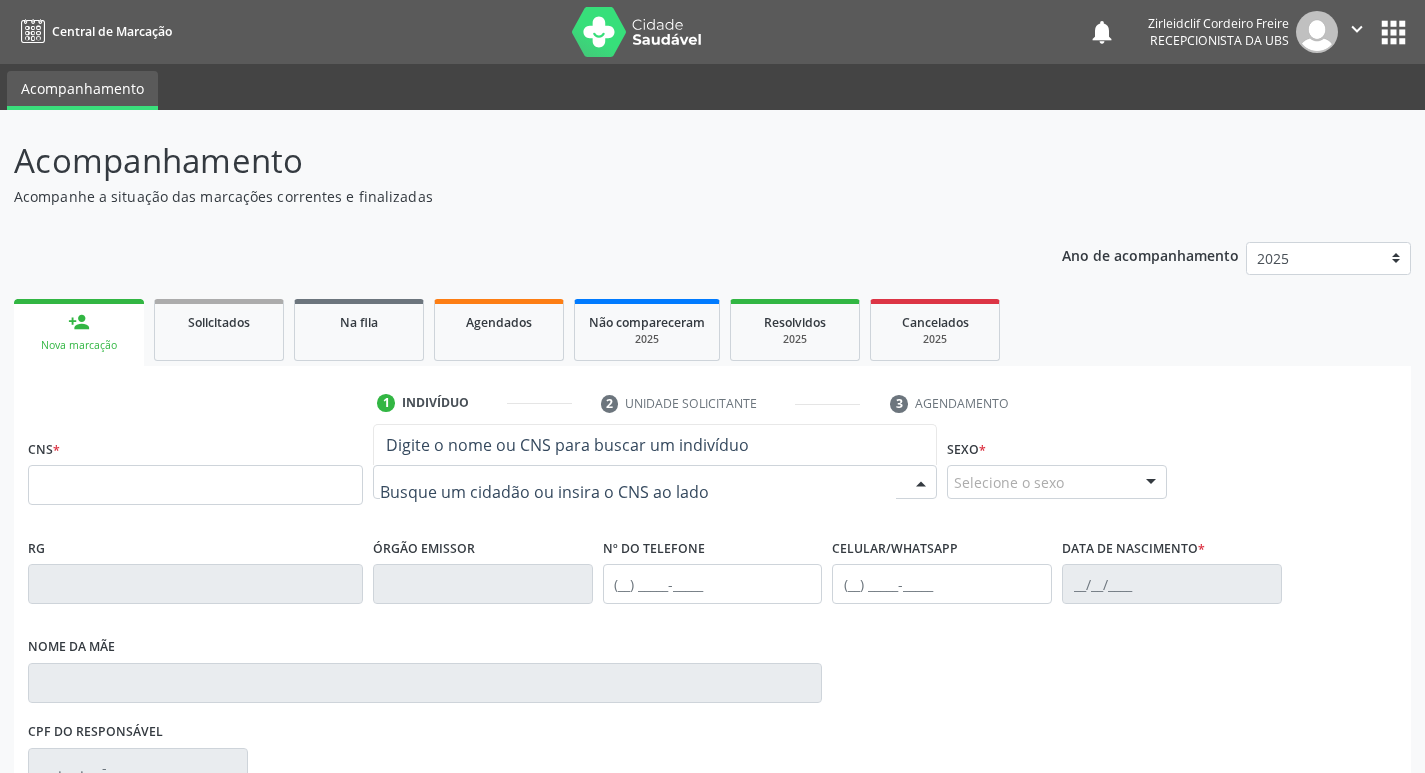 type on "e" 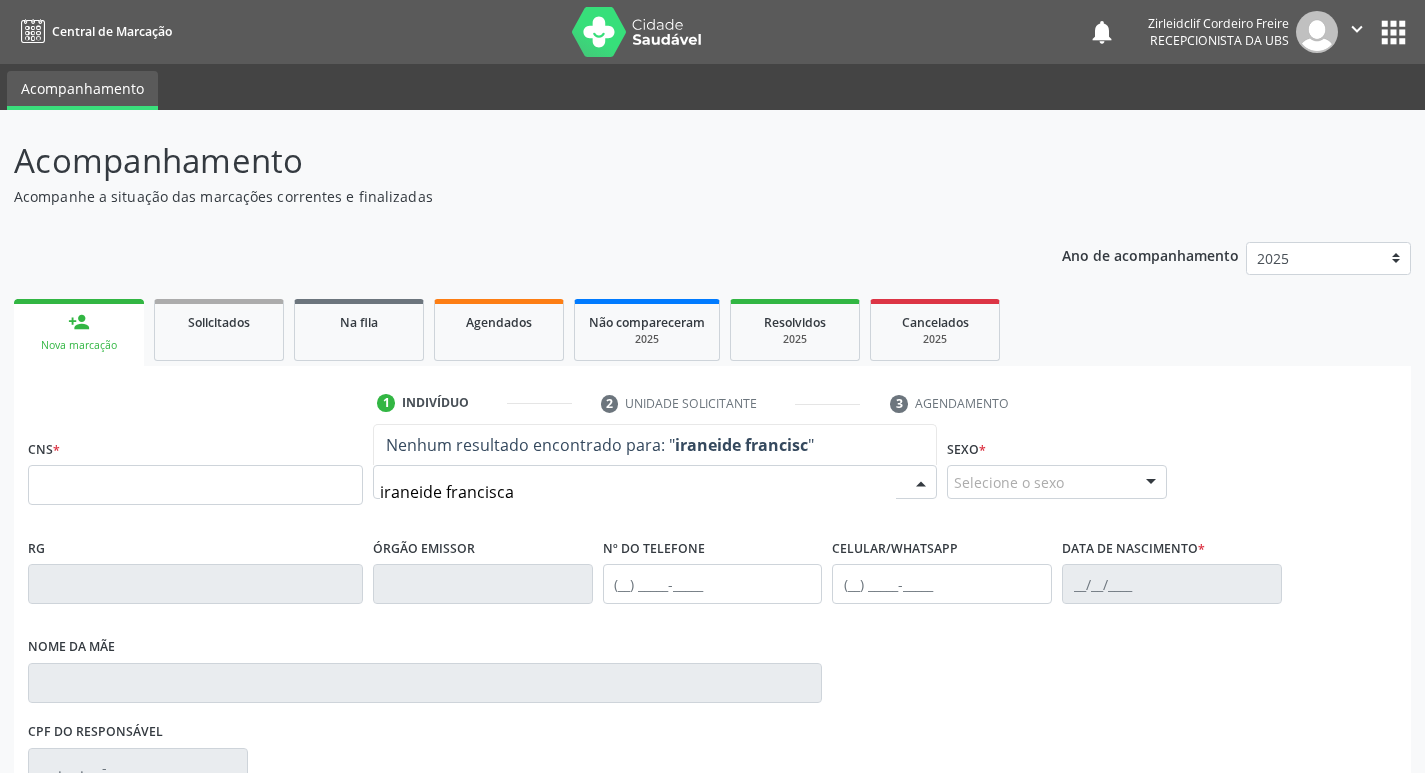 type on "iraneide francisca" 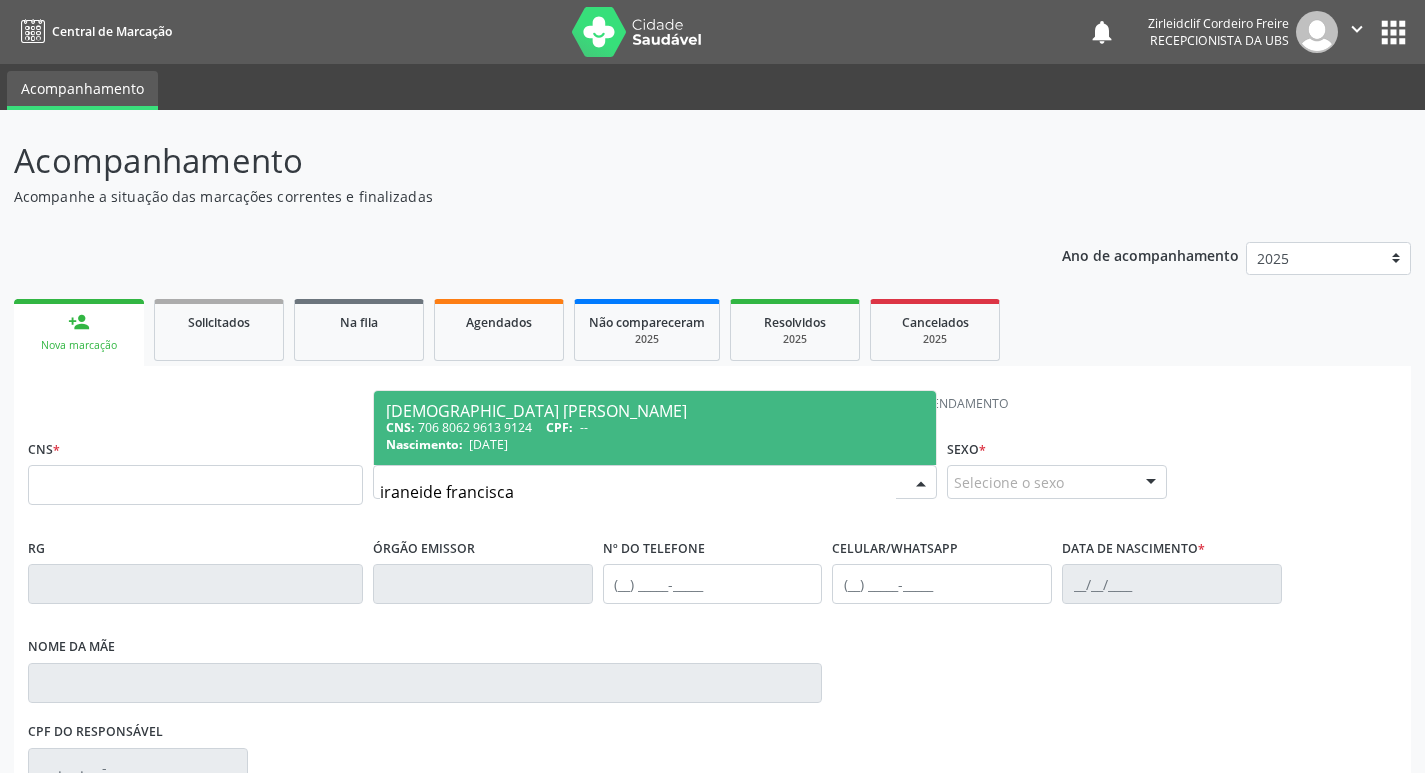 click on "CNS:
706 8062 9613 9124
CPF:    --" at bounding box center (655, 427) 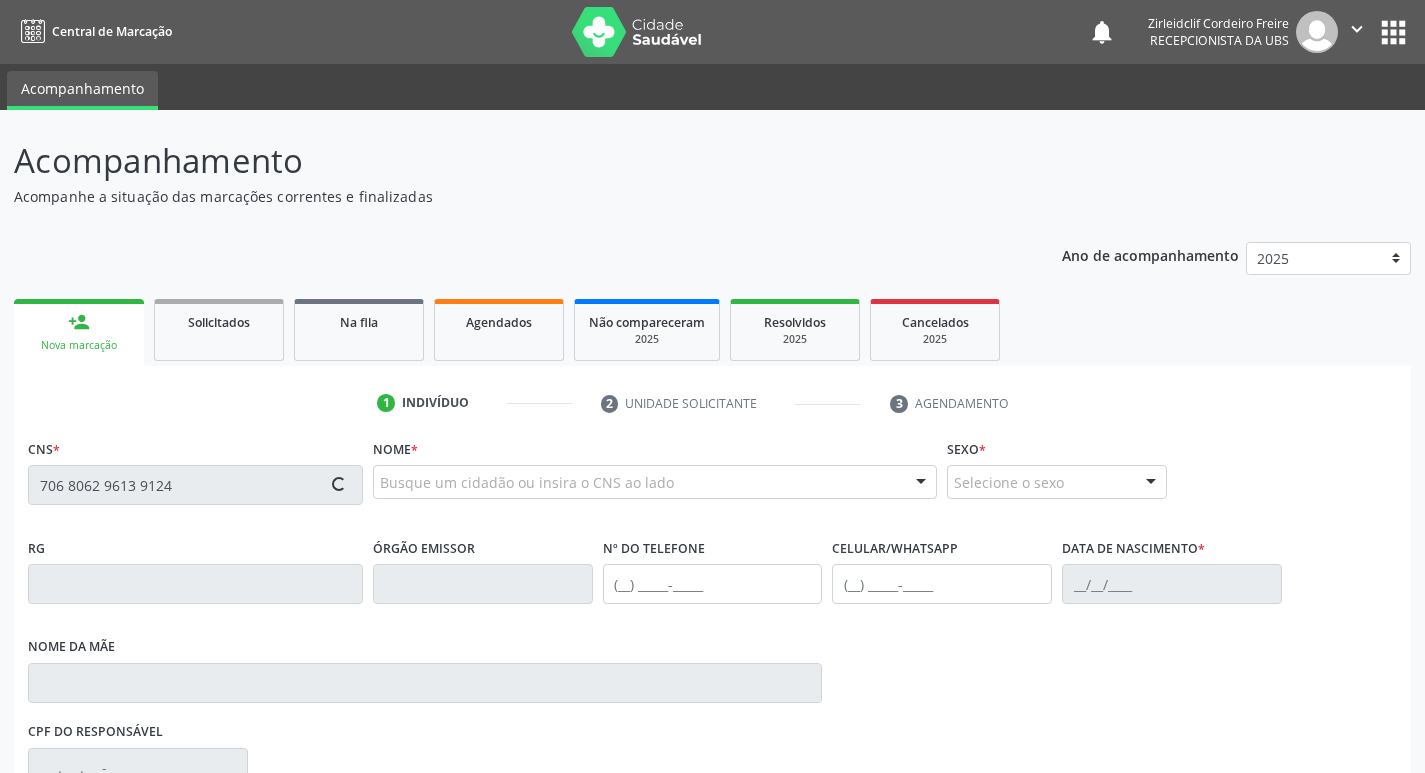 type on "706 8062 9613 9124" 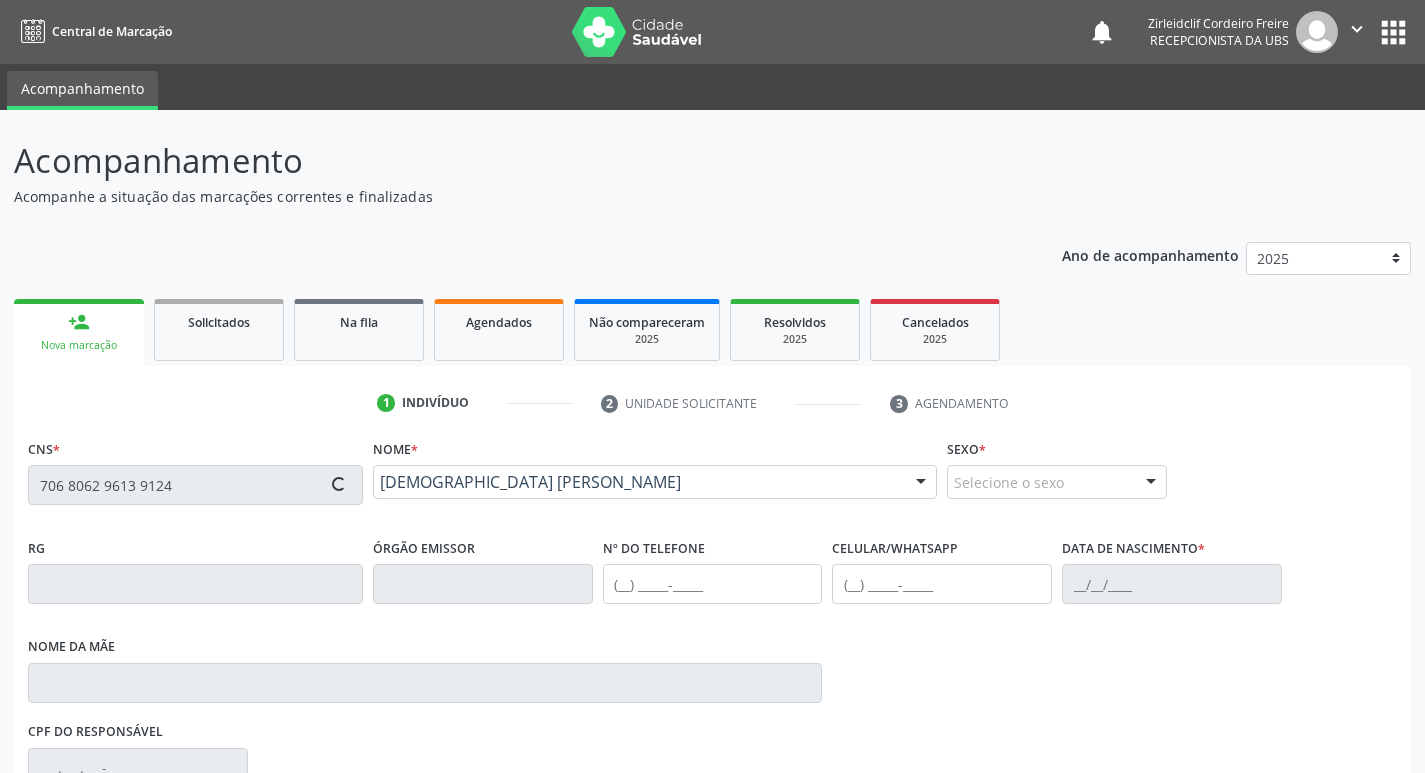 type on "[PHONE_NUMBER]" 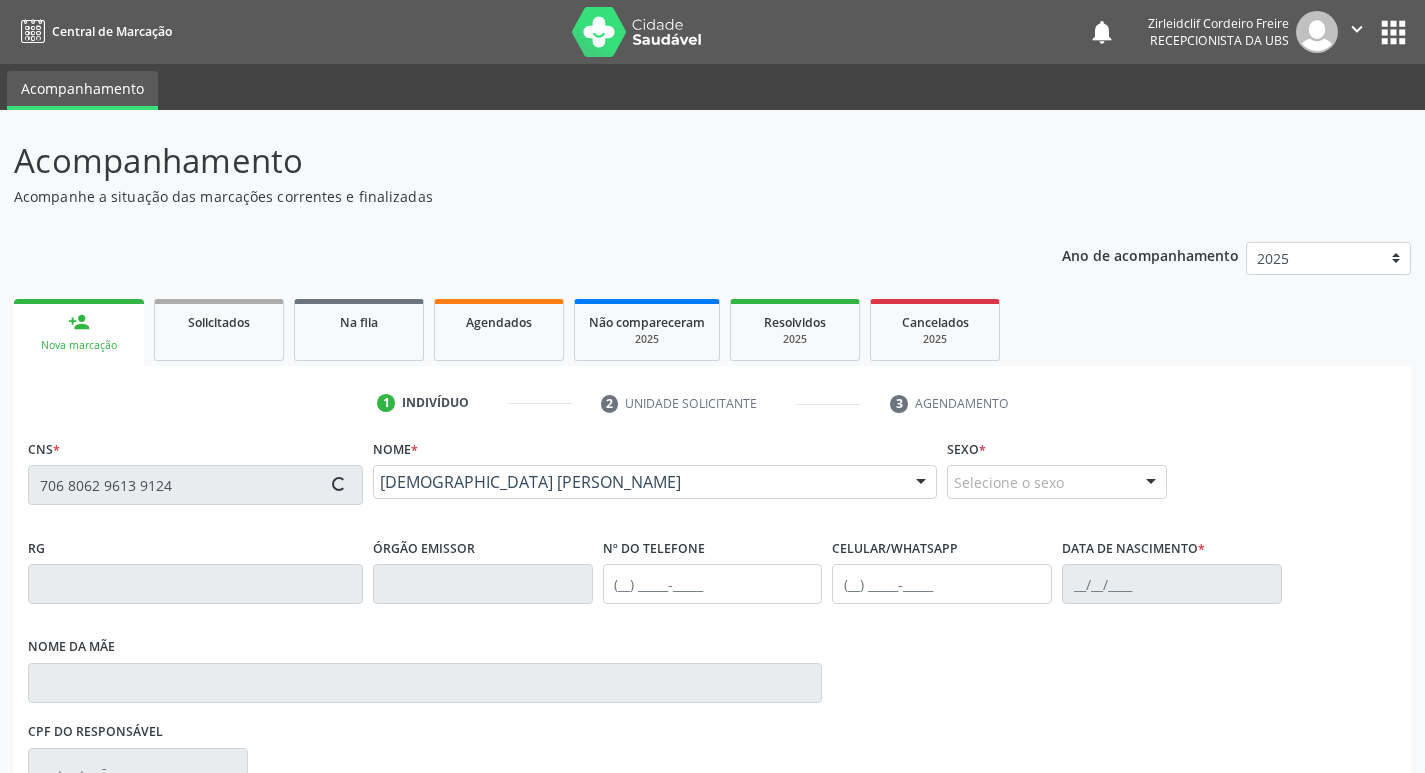 type on "[PHONE_NUMBER]" 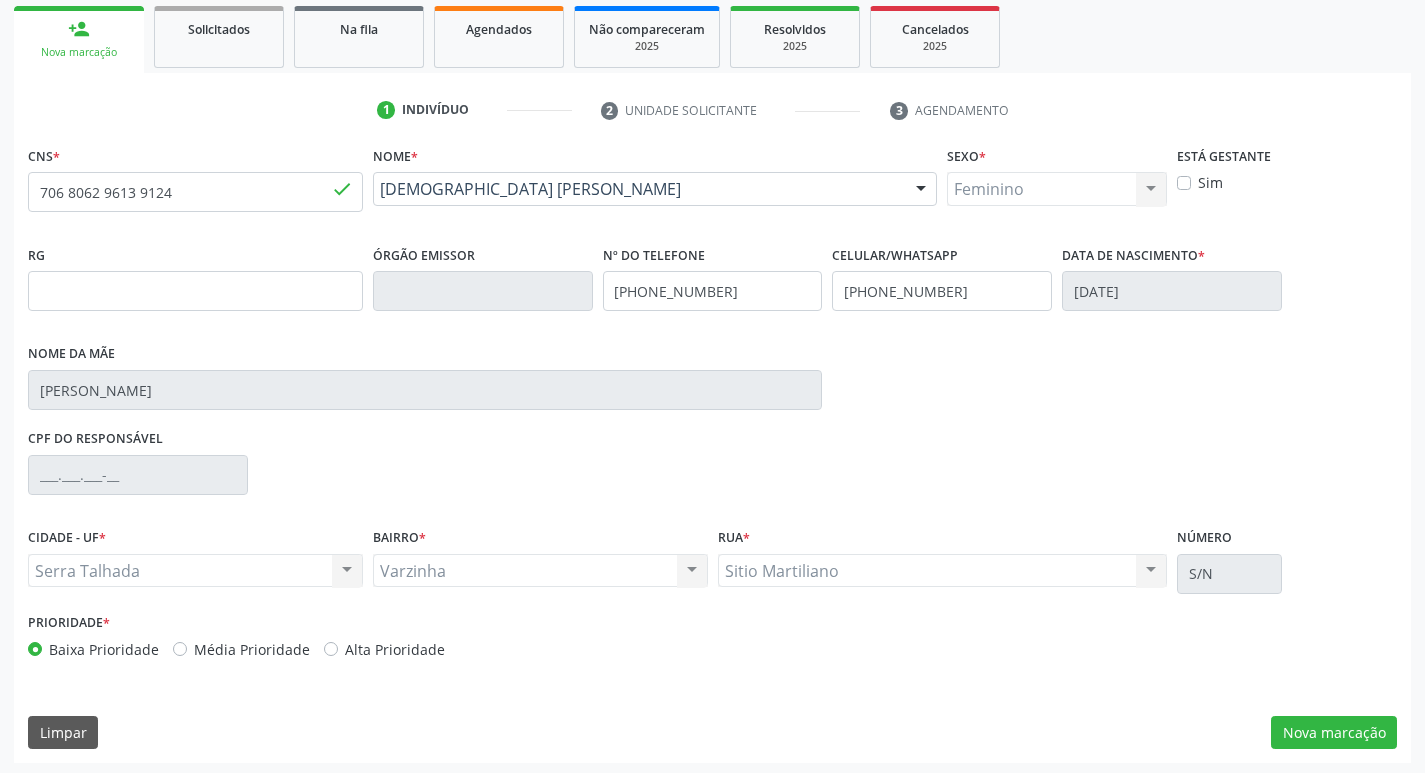 scroll, scrollTop: 297, scrollLeft: 0, axis: vertical 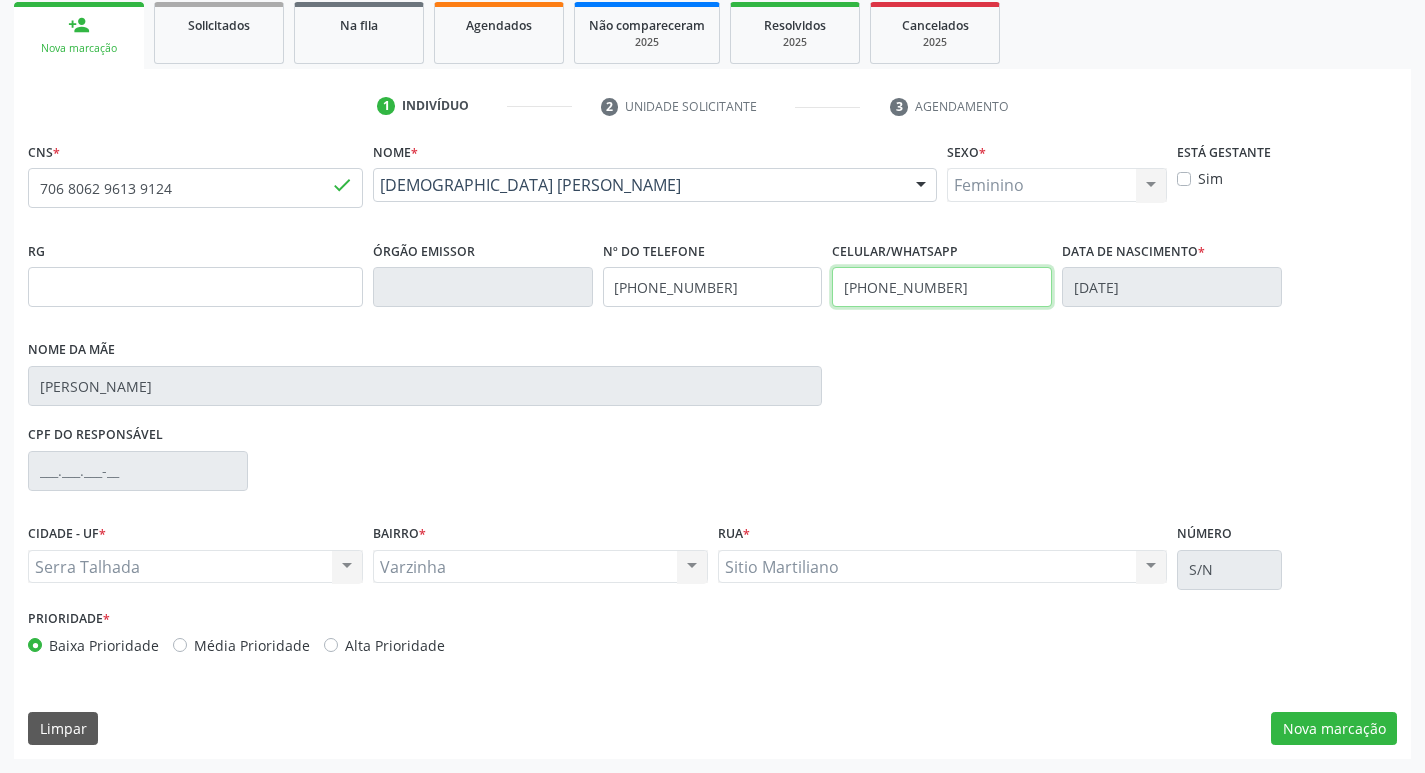 click on "[PHONE_NUMBER]" at bounding box center (942, 287) 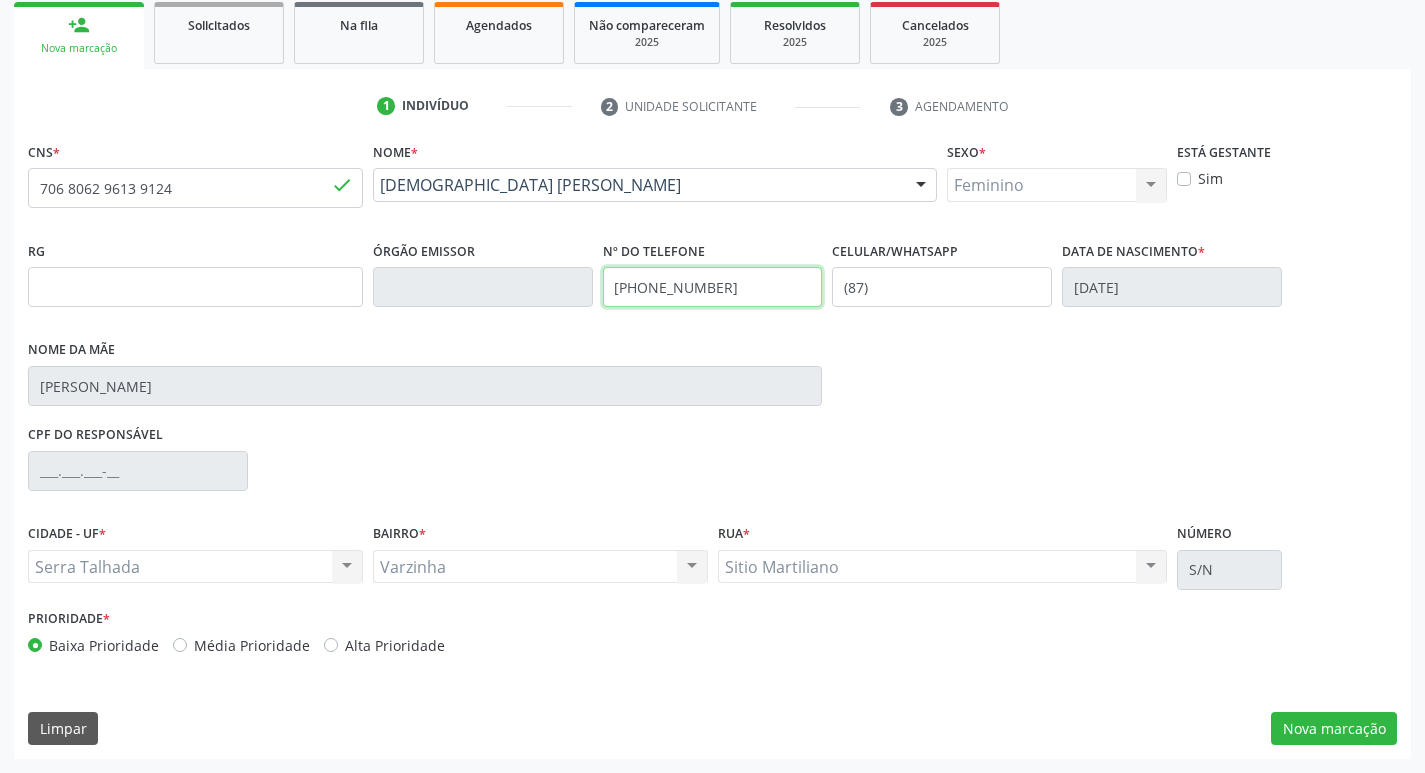drag, startPoint x: 642, startPoint y: 287, endPoint x: 722, endPoint y: 286, distance: 80.00625 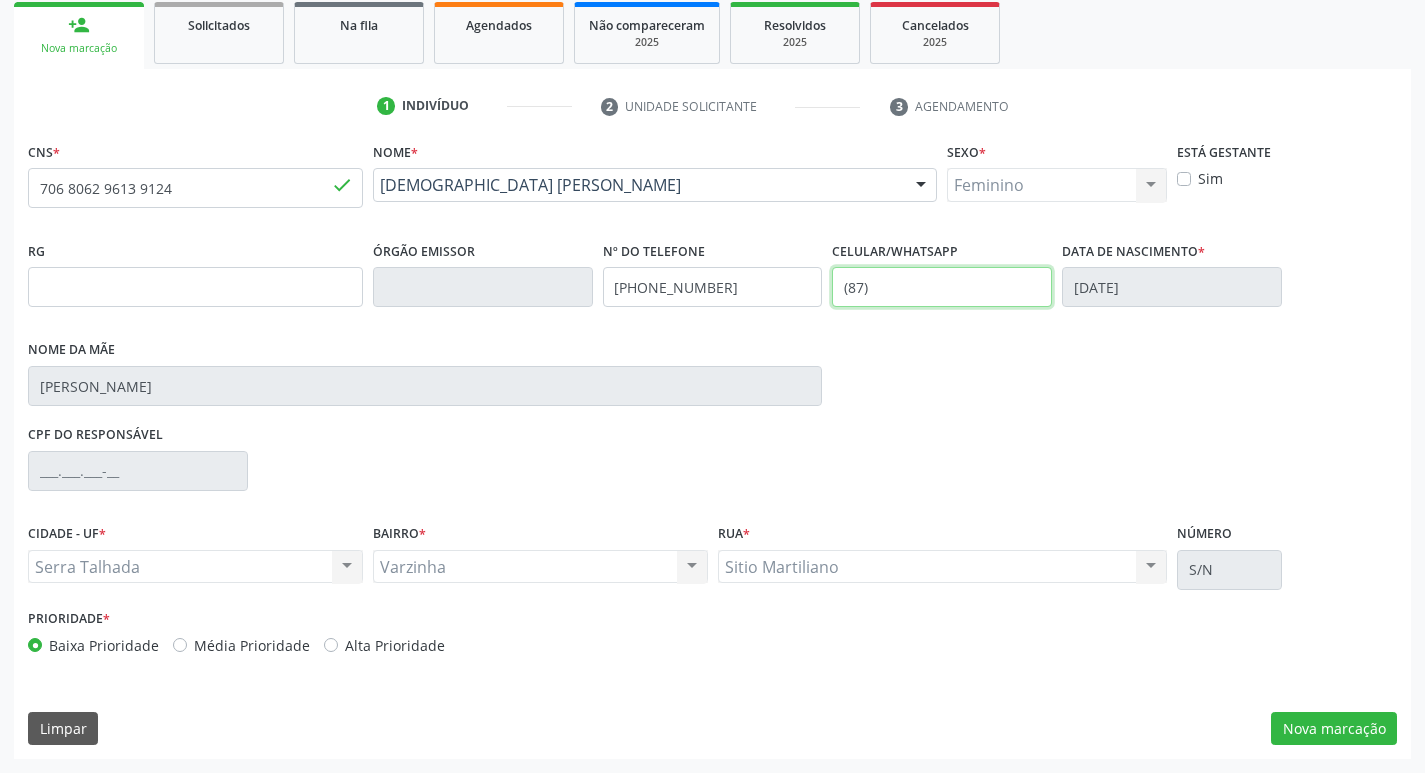 click on "(87)" at bounding box center (942, 287) 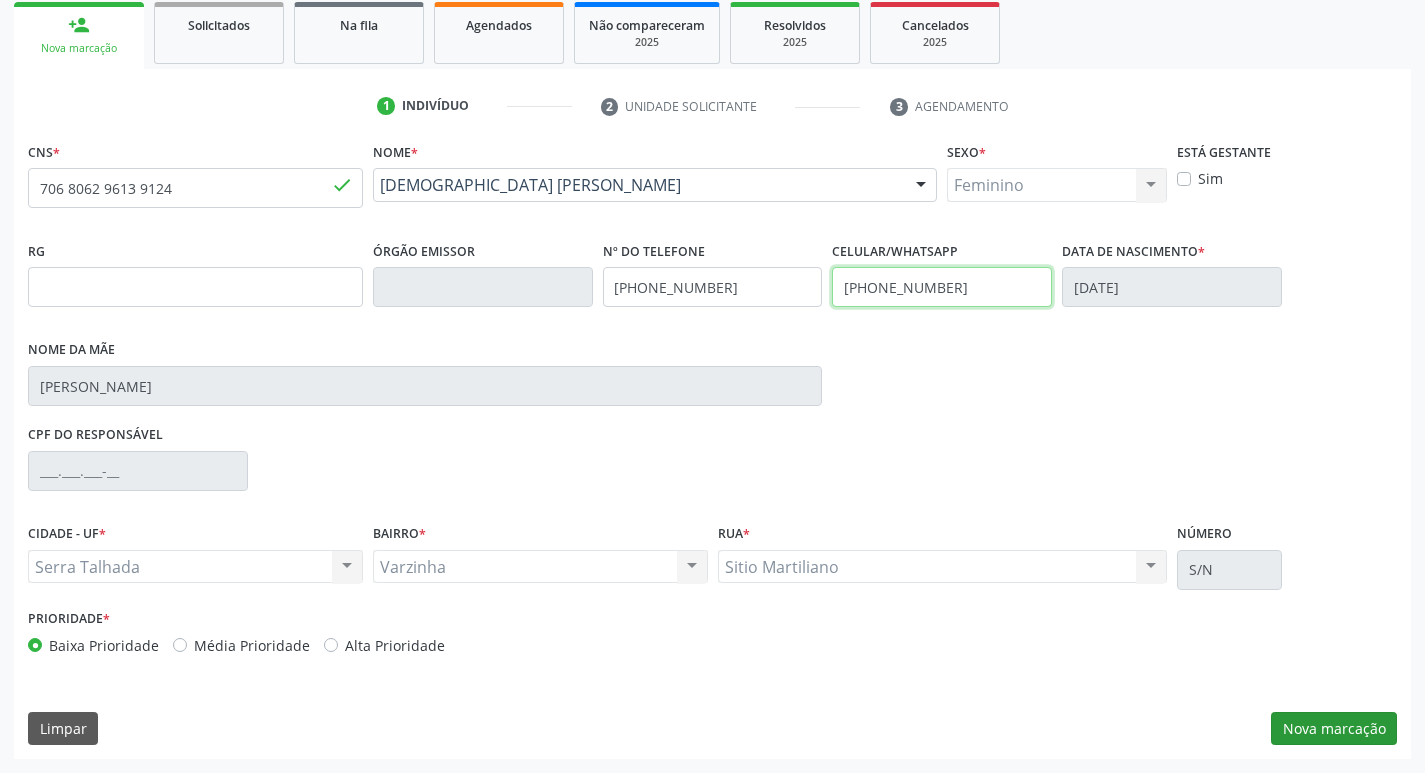 type on "[PHONE_NUMBER]" 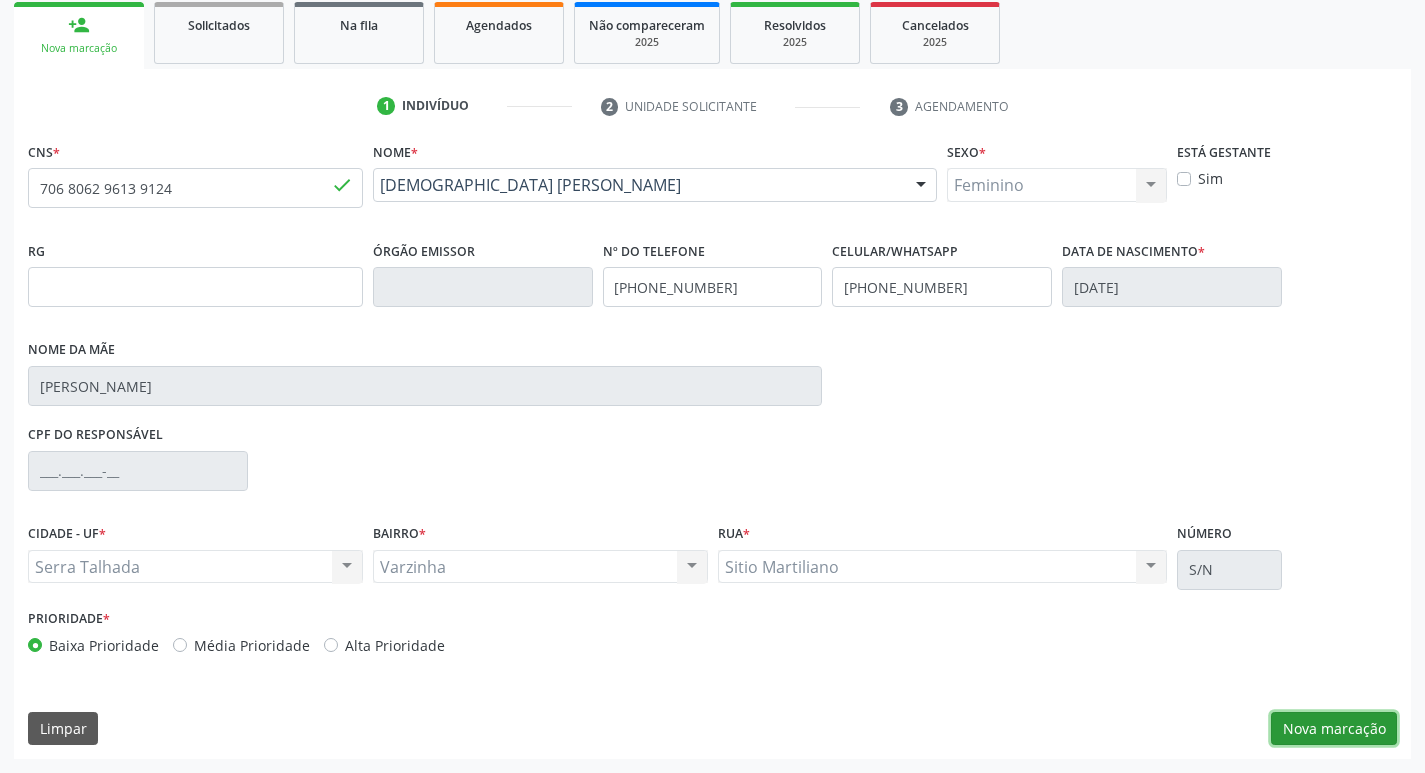 click on "Nova marcação" at bounding box center (1334, 729) 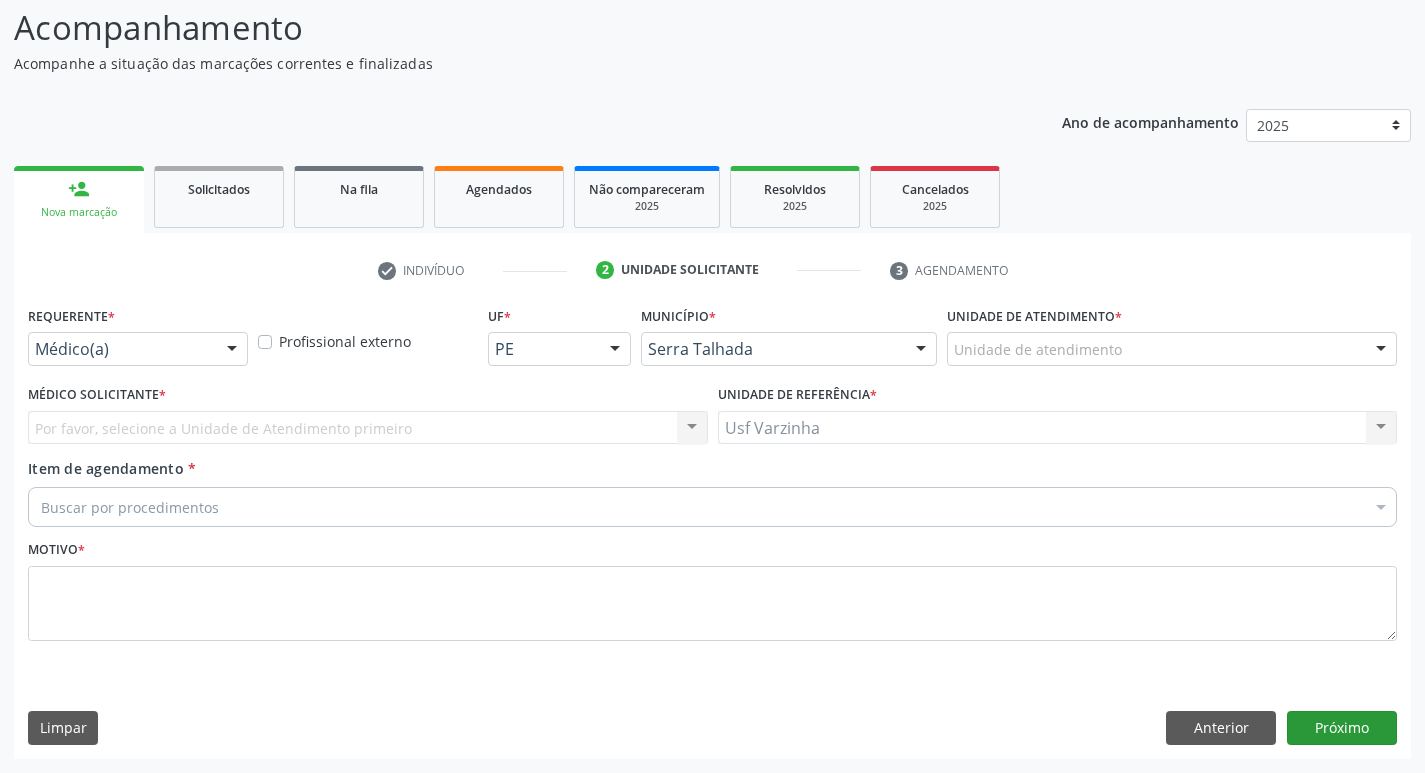 scroll, scrollTop: 133, scrollLeft: 0, axis: vertical 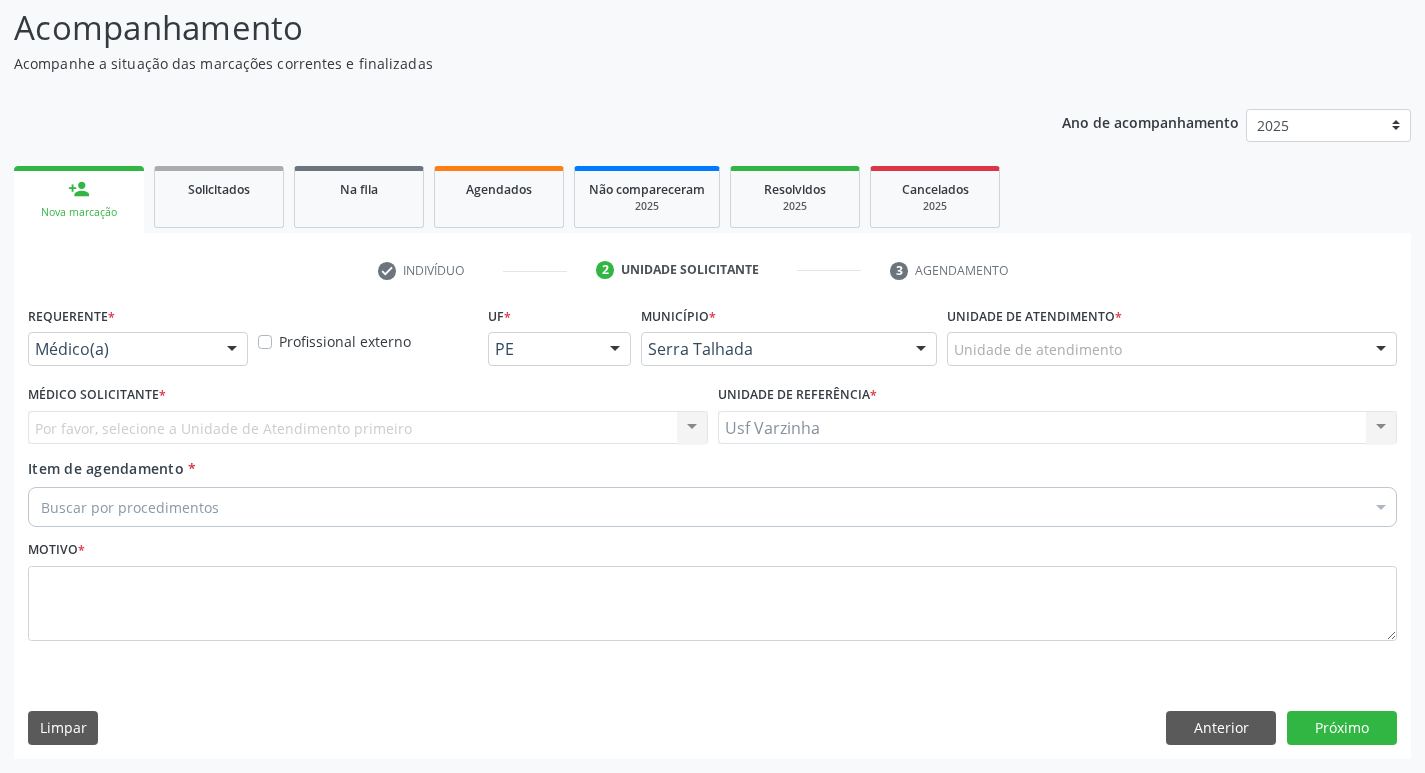 click at bounding box center [232, 350] 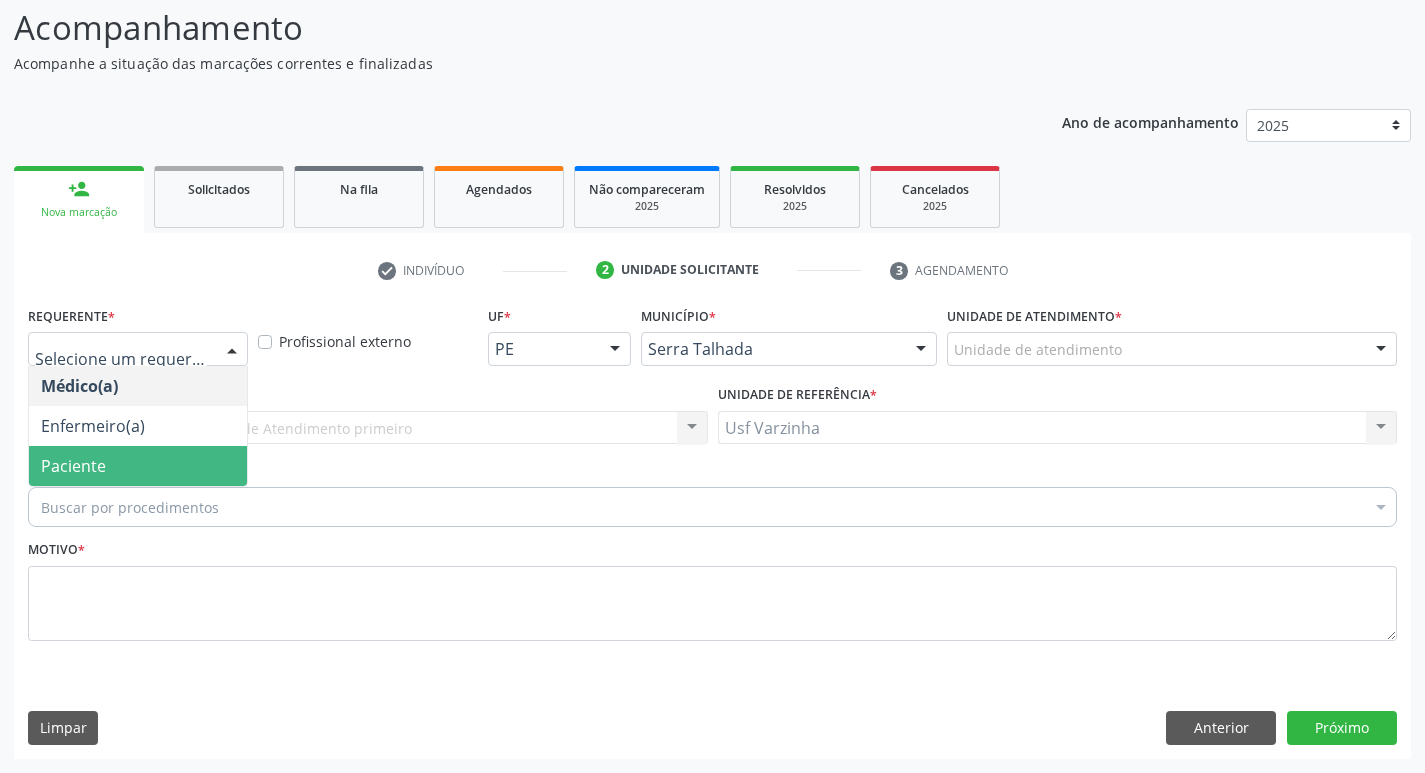 click on "Buscar por procedimentos" at bounding box center (712, 507) 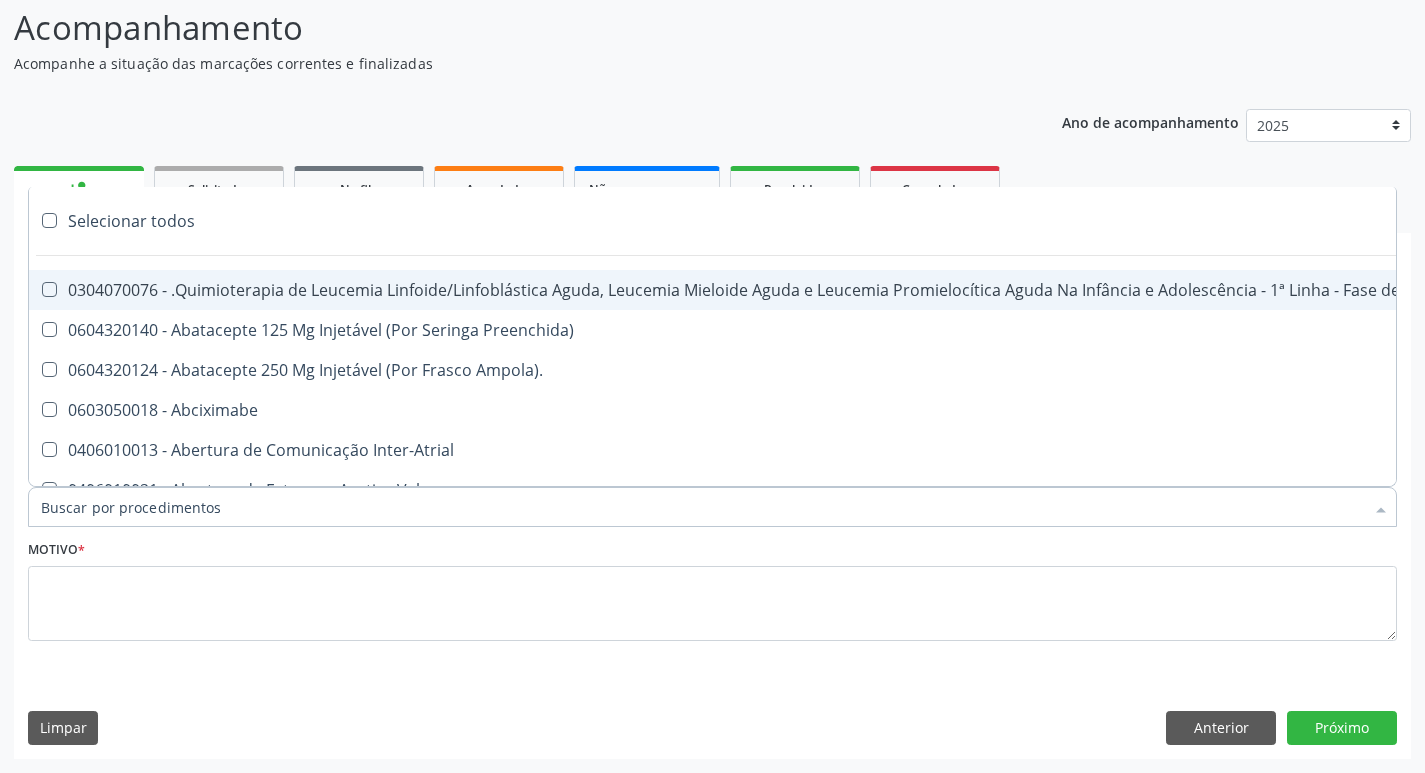 click on "Item de agendamento
*" at bounding box center (702, 507) 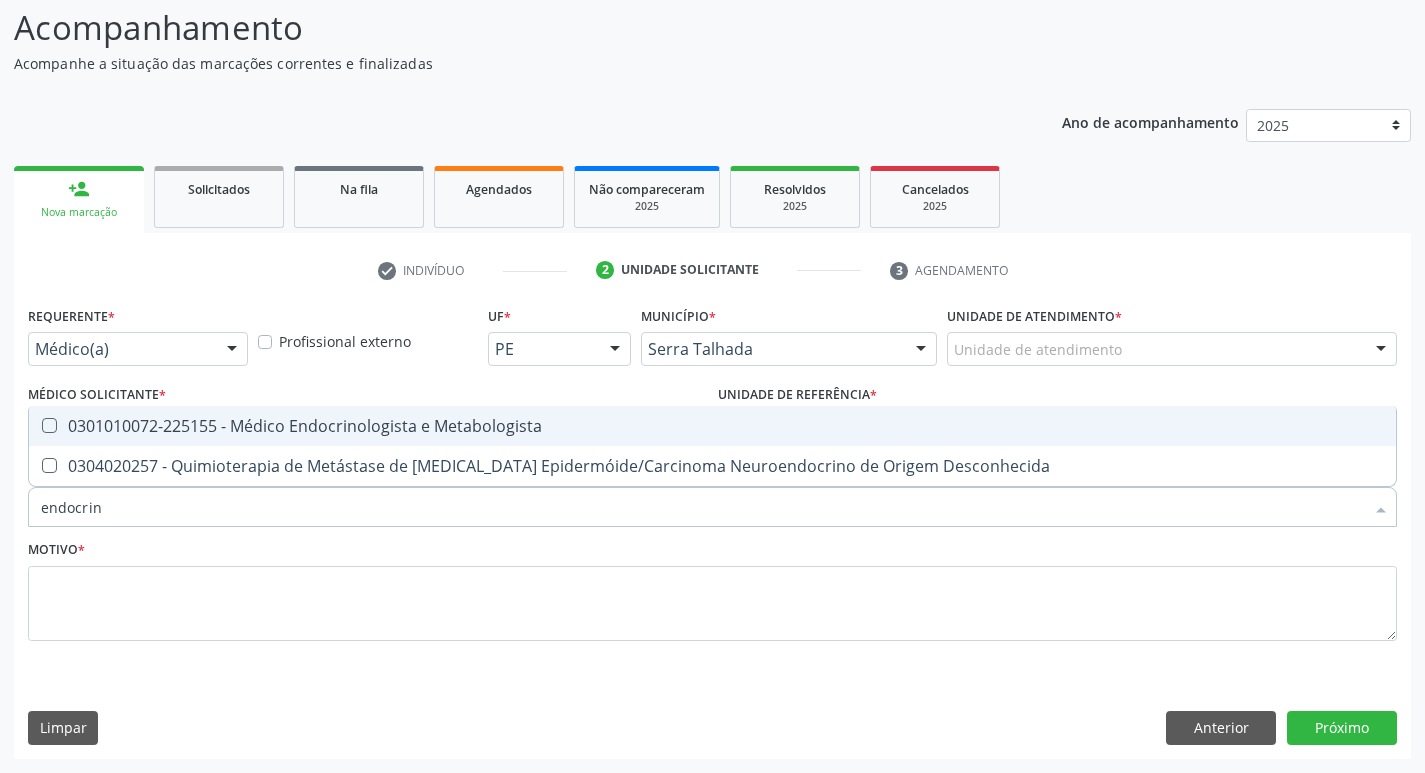 type on "endocrino" 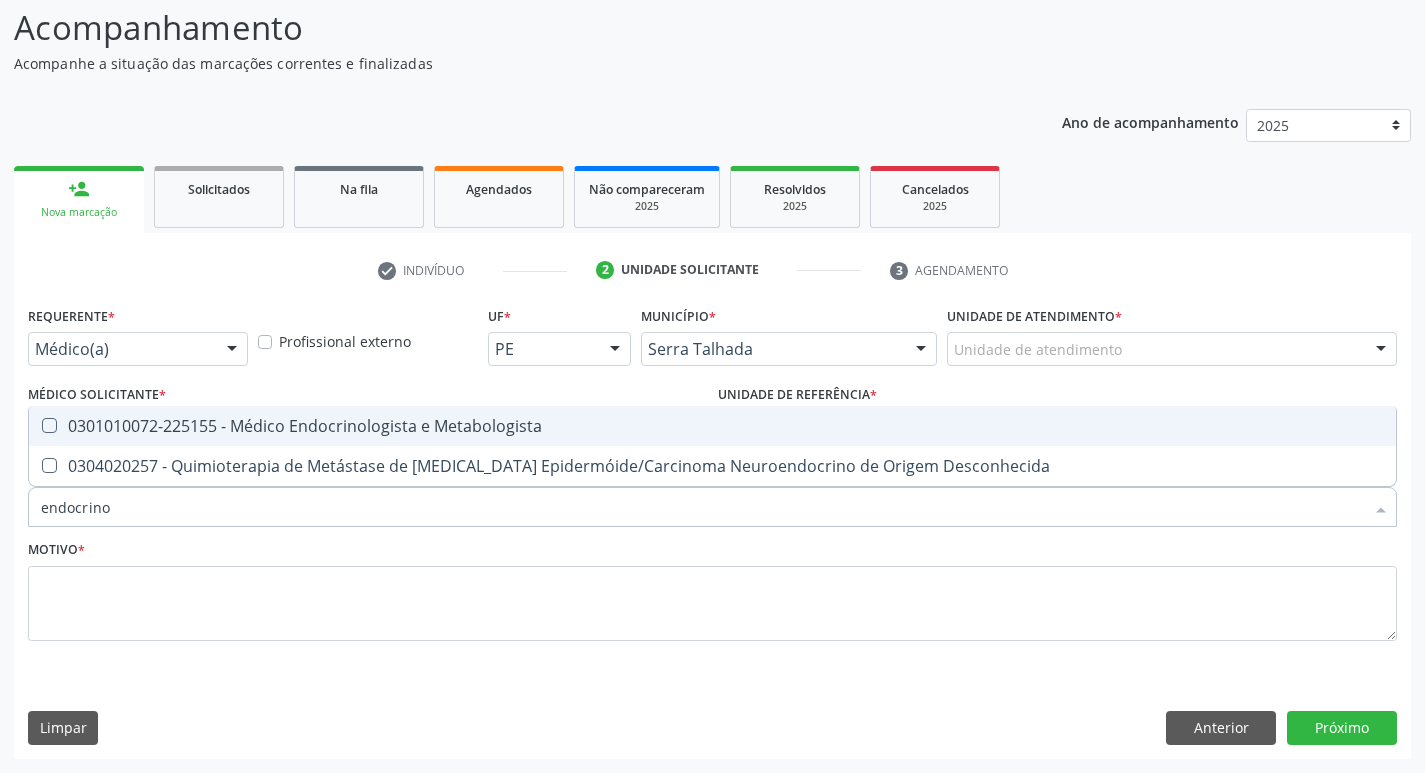 click on "0301010072-225155 - Médico Endocrinologista e Metabologista" at bounding box center (712, 426) 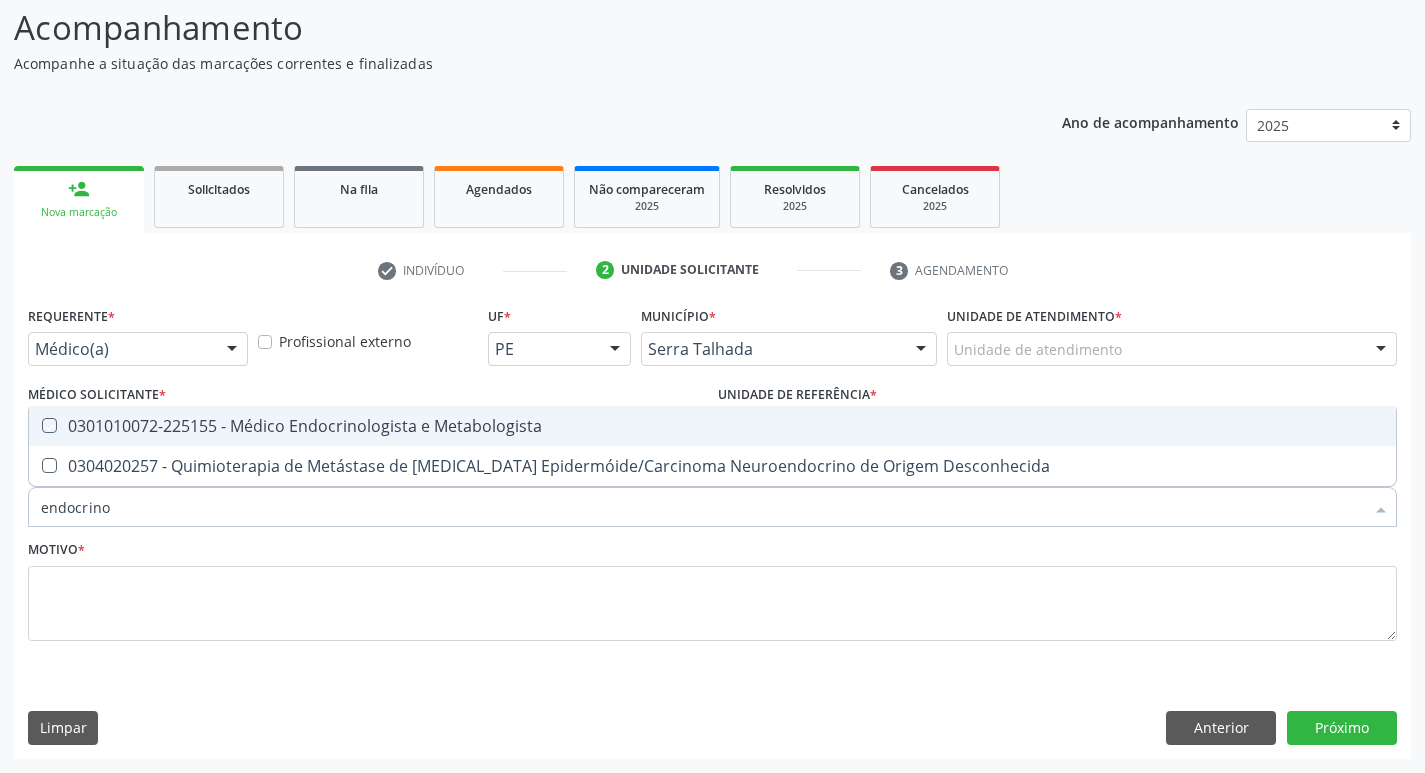 checkbox on "true" 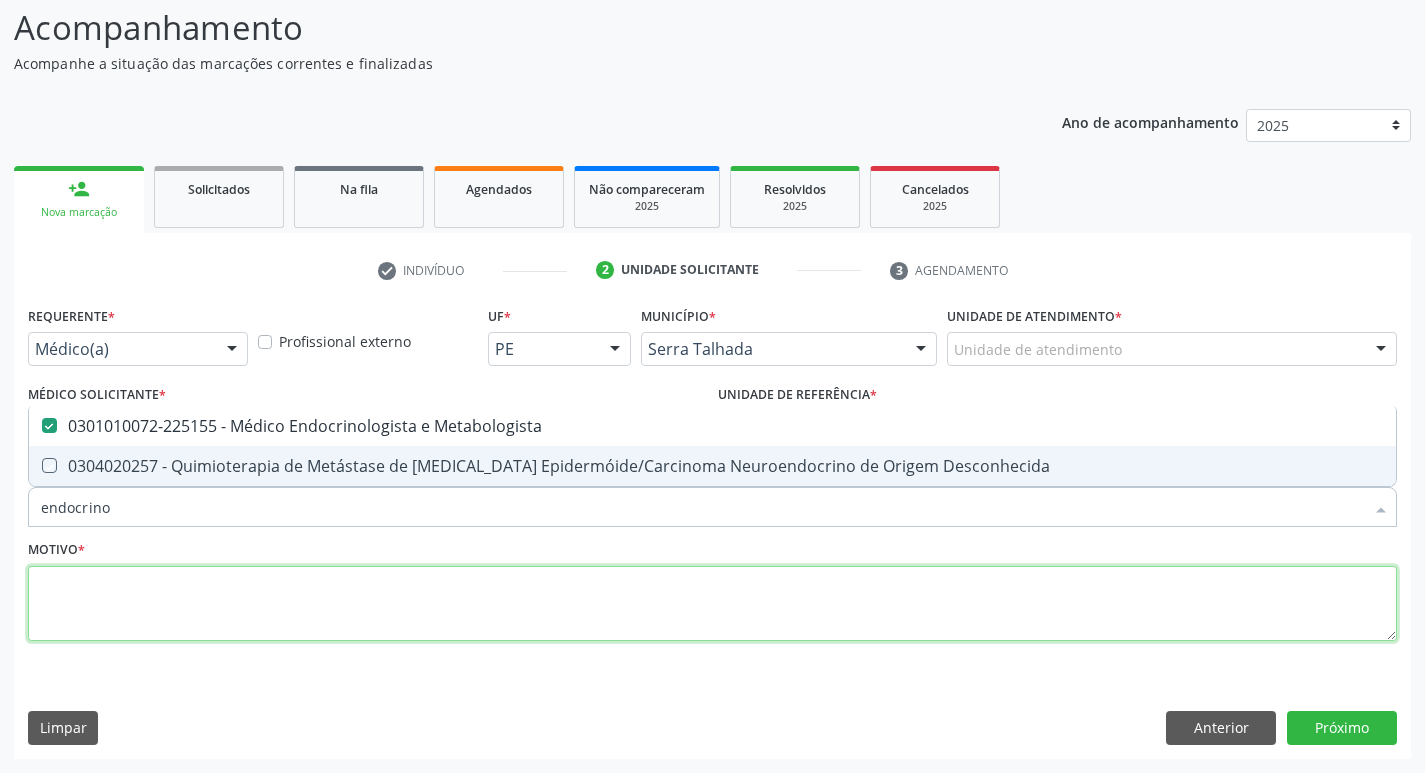 click at bounding box center [712, 604] 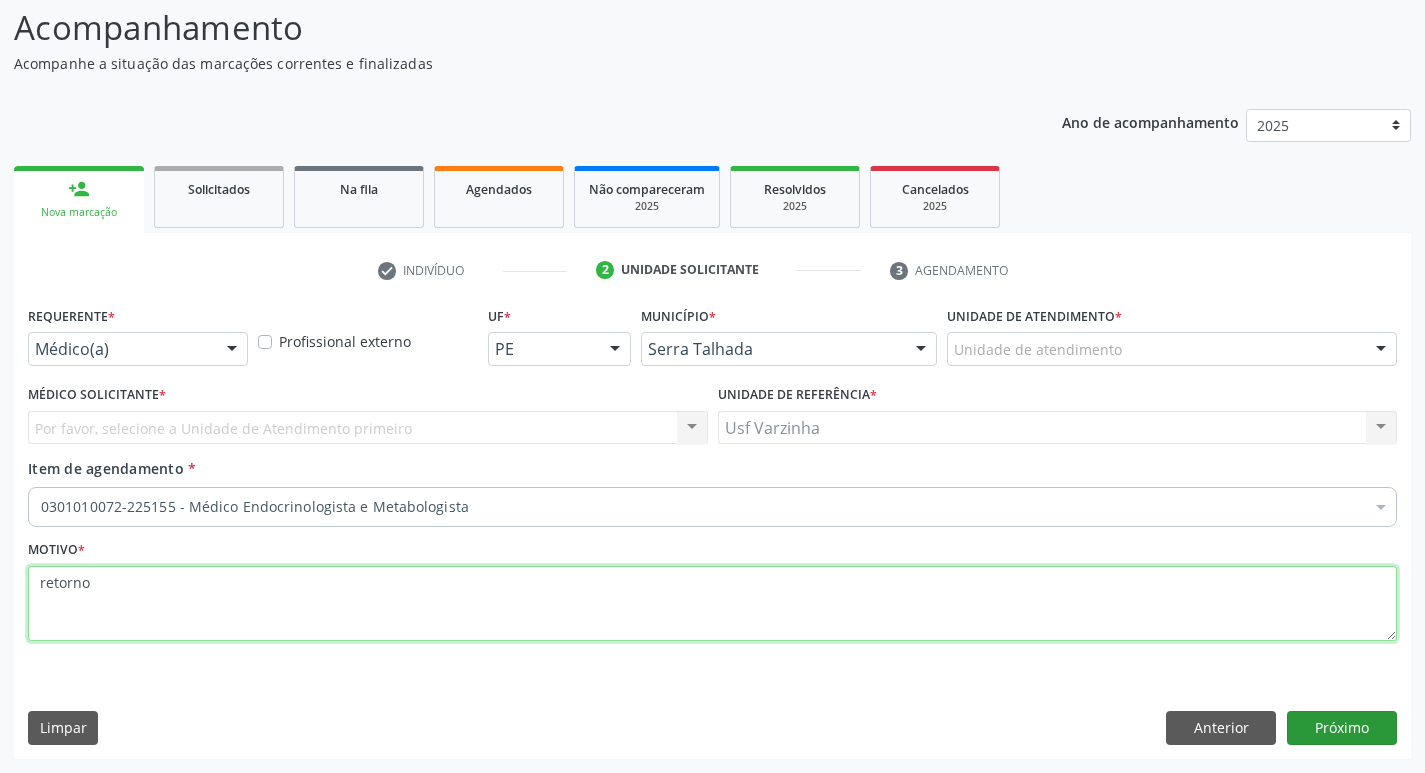 type on "retorno" 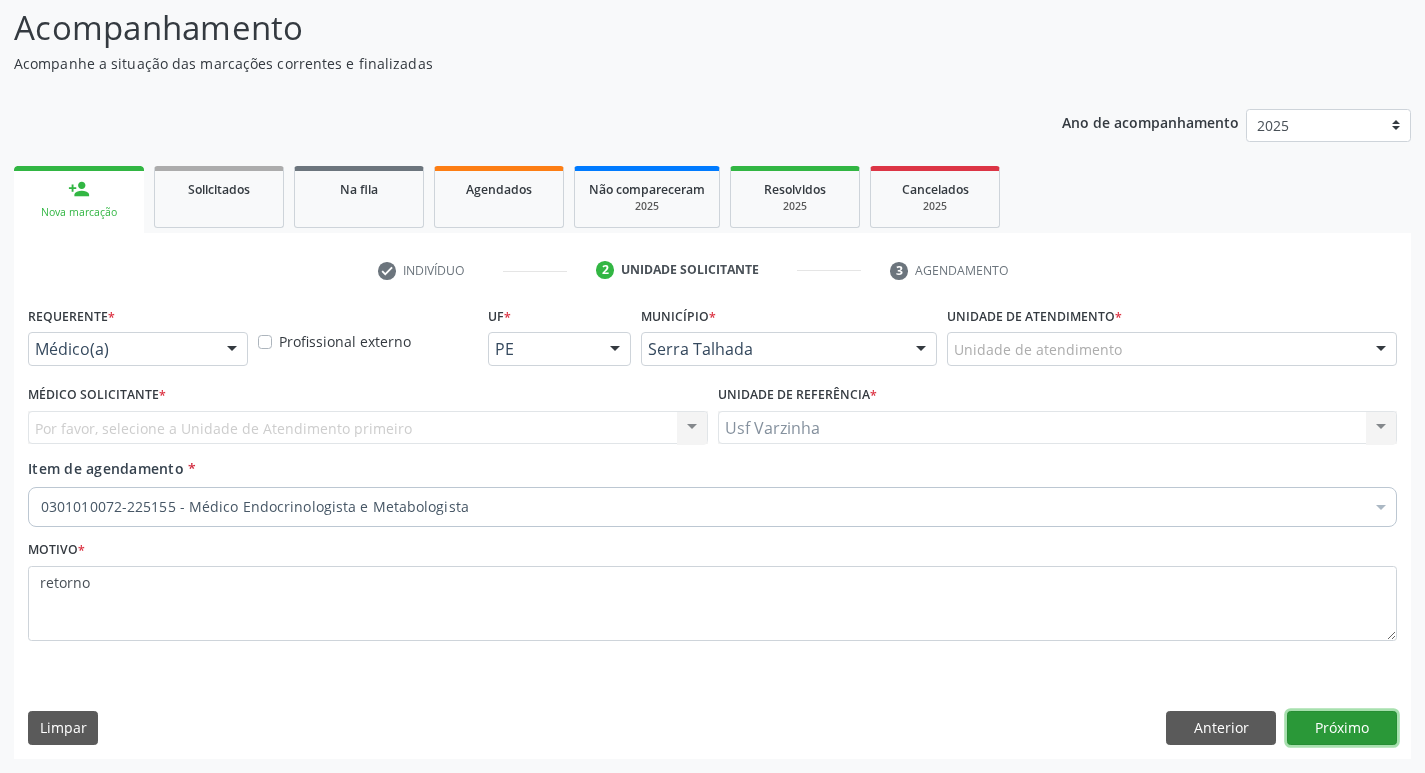 click on "Próximo" at bounding box center [1342, 728] 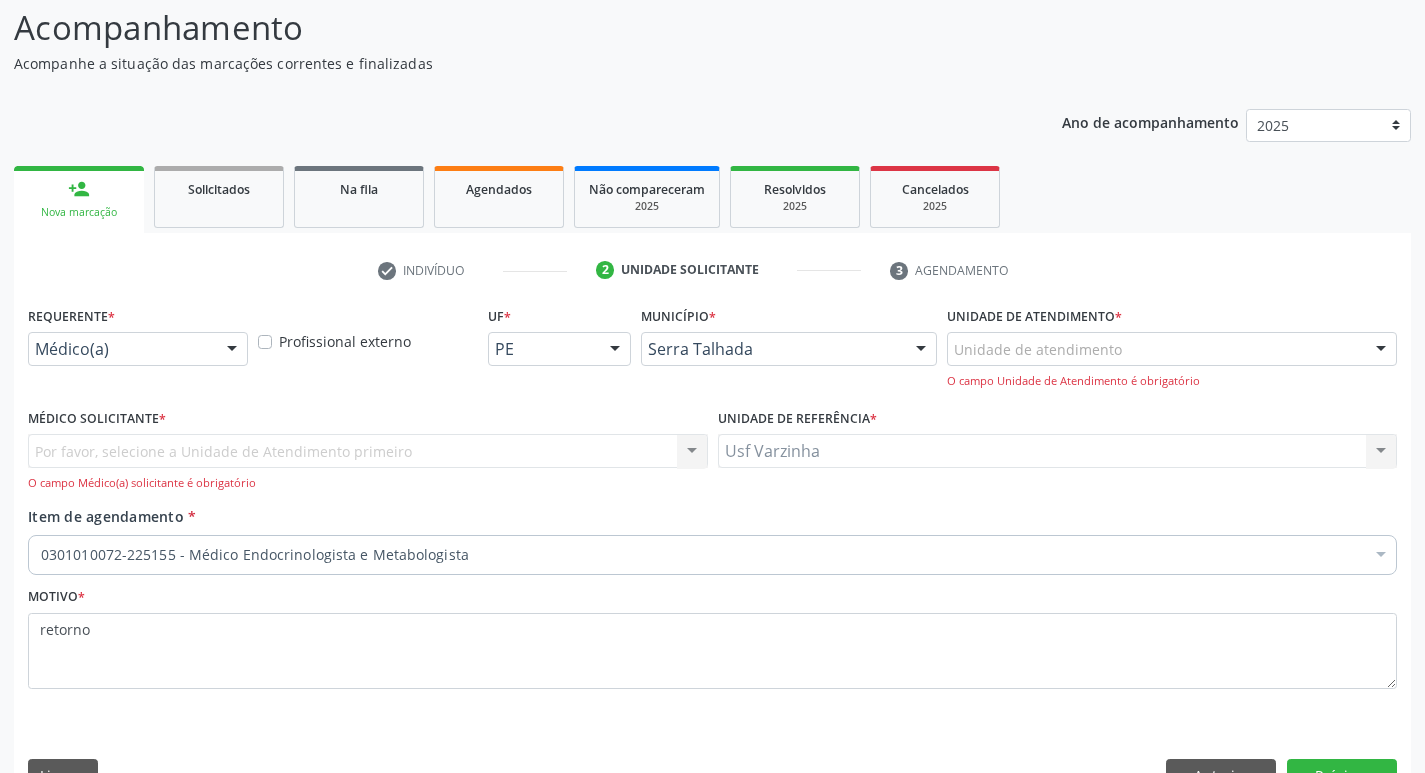 click at bounding box center [232, 350] 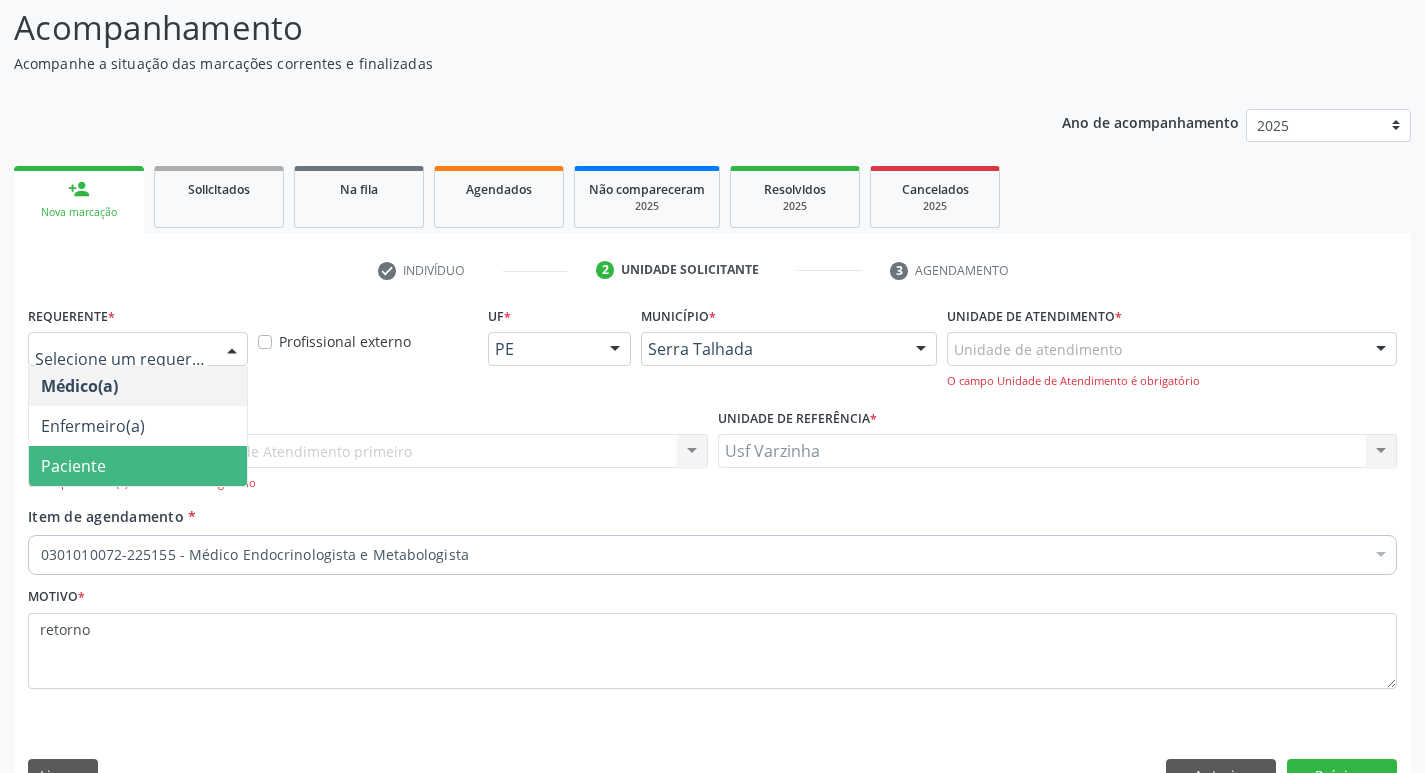 click on "Paciente" at bounding box center (138, 466) 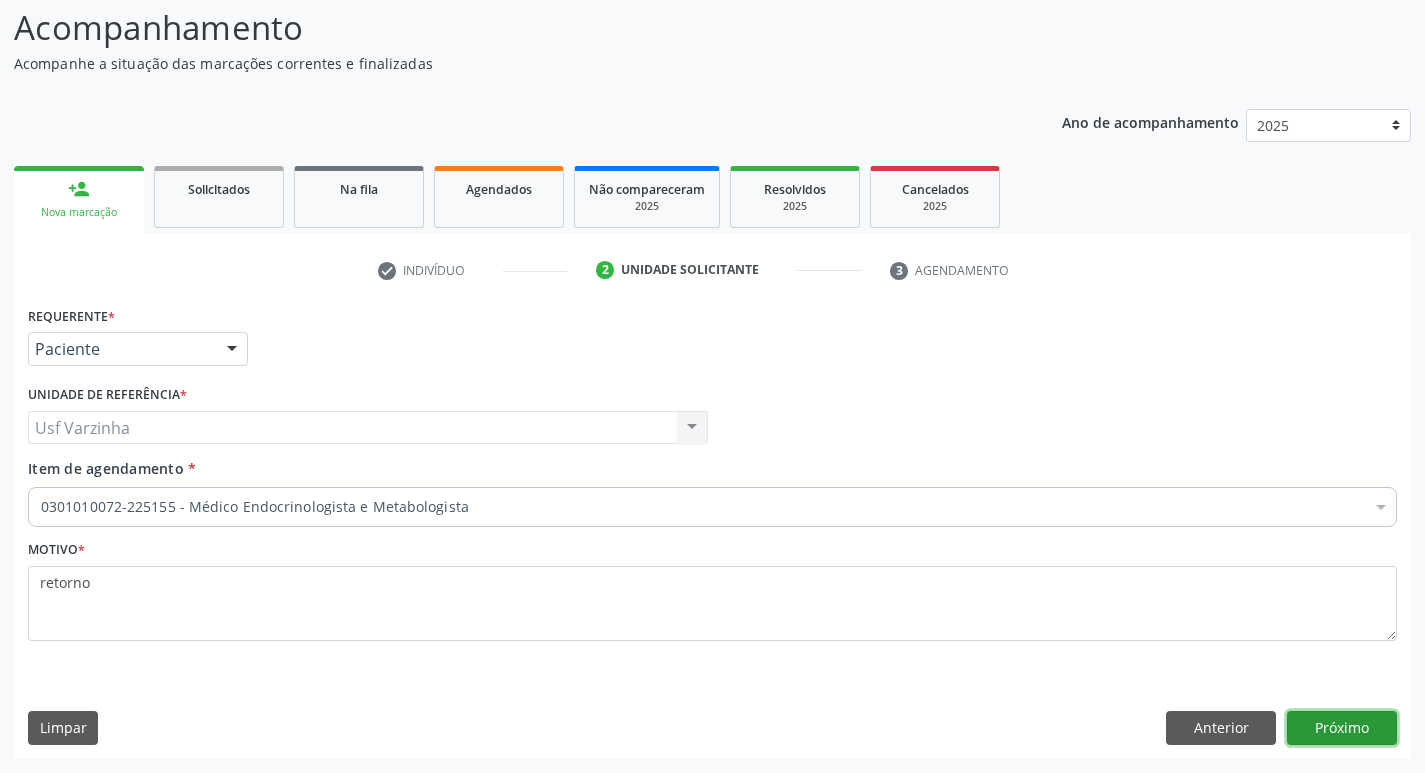 click on "Próximo" at bounding box center (1342, 728) 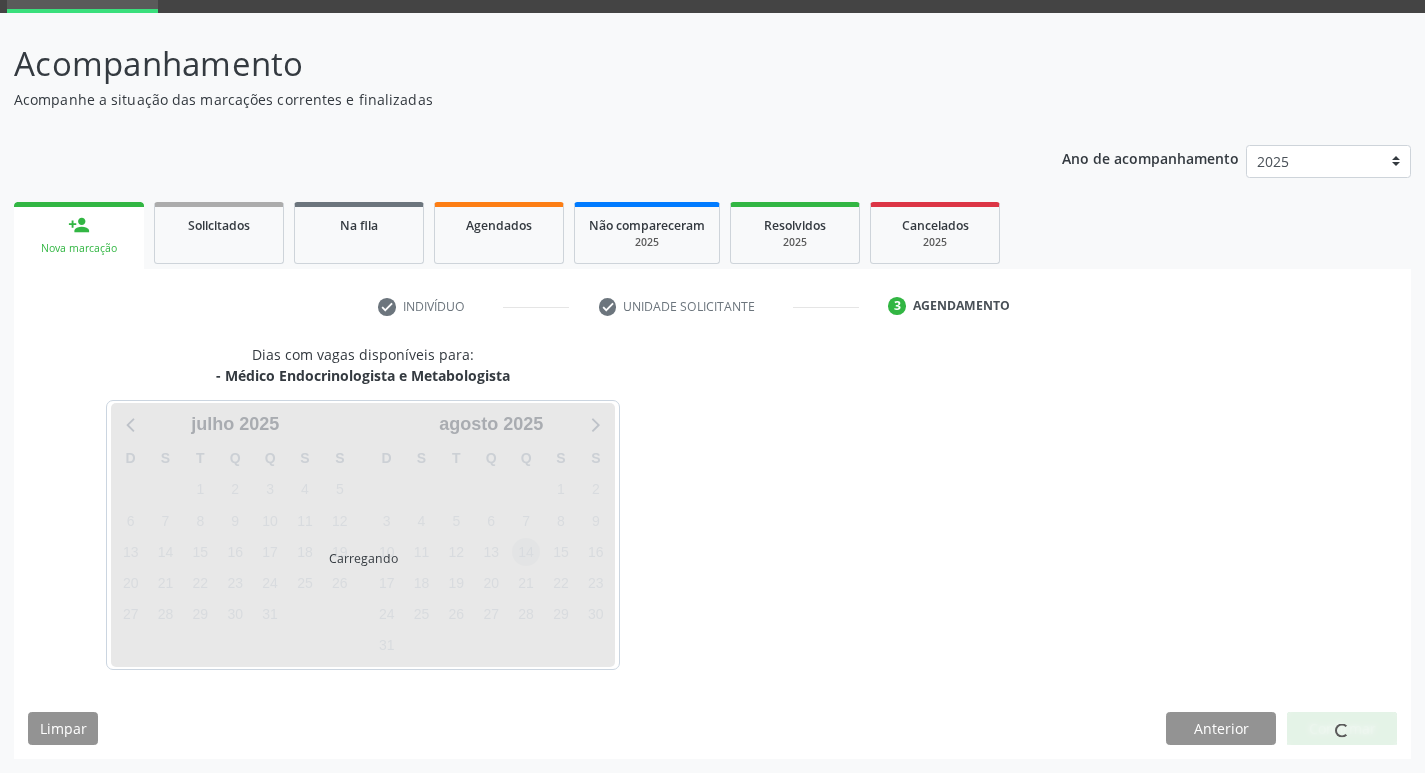 scroll, scrollTop: 133, scrollLeft: 0, axis: vertical 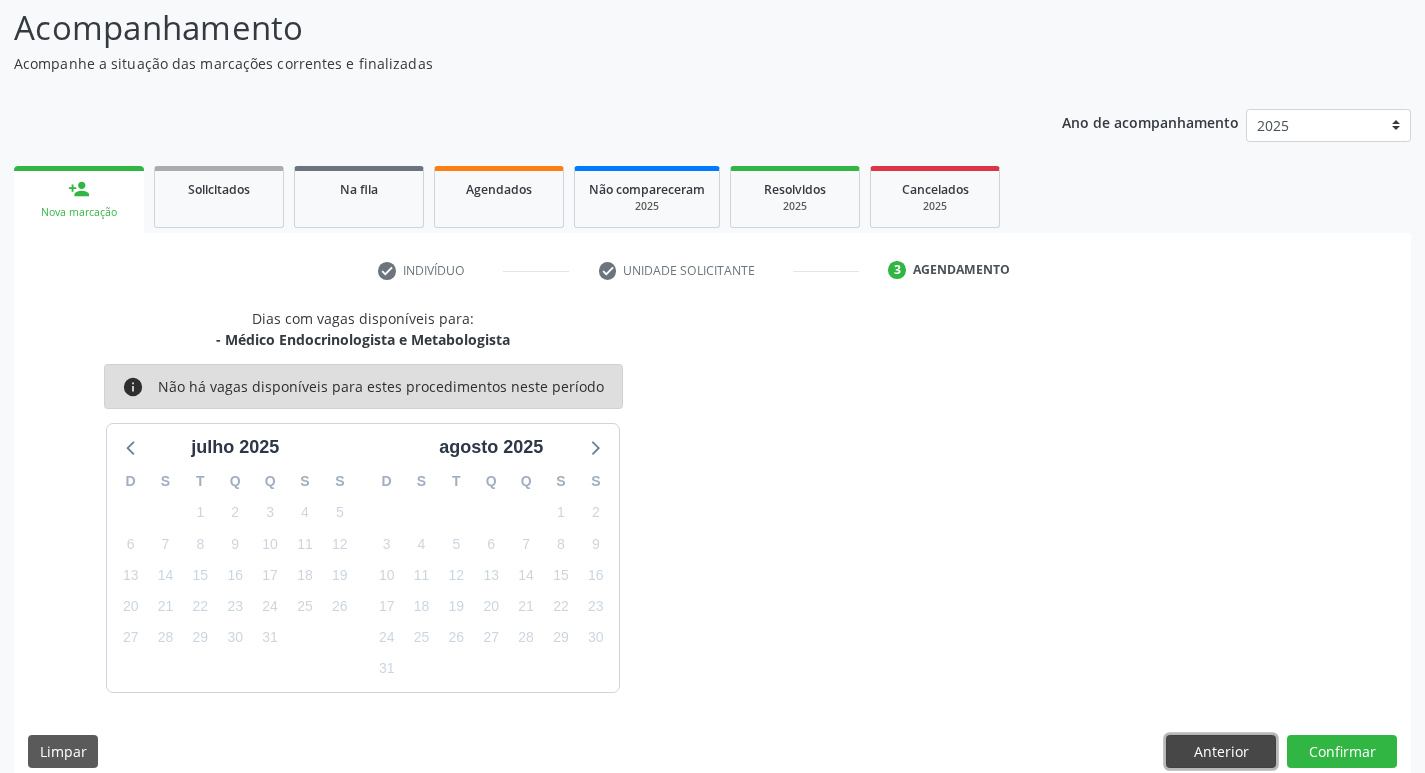 click on "Anterior" at bounding box center (1221, 752) 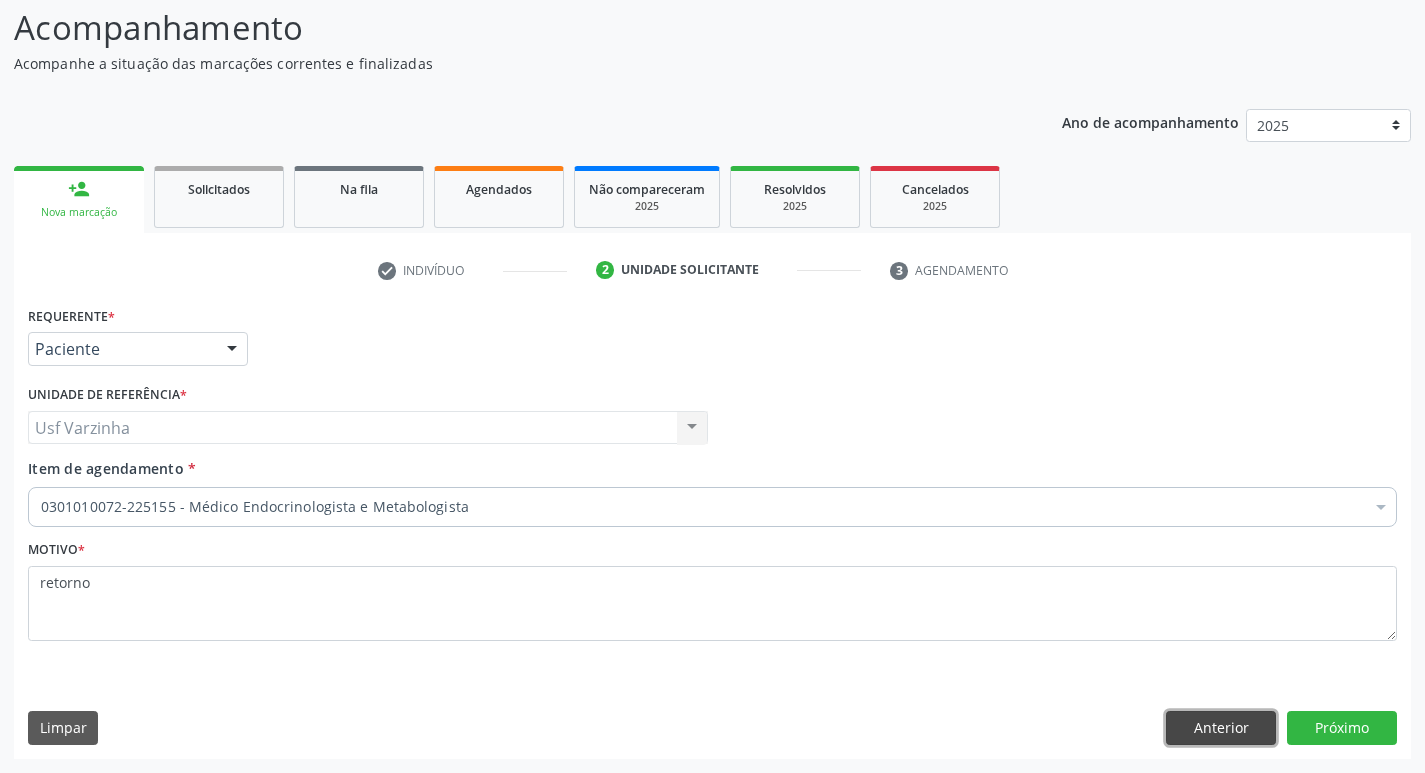 click on "Anterior" at bounding box center (1221, 728) 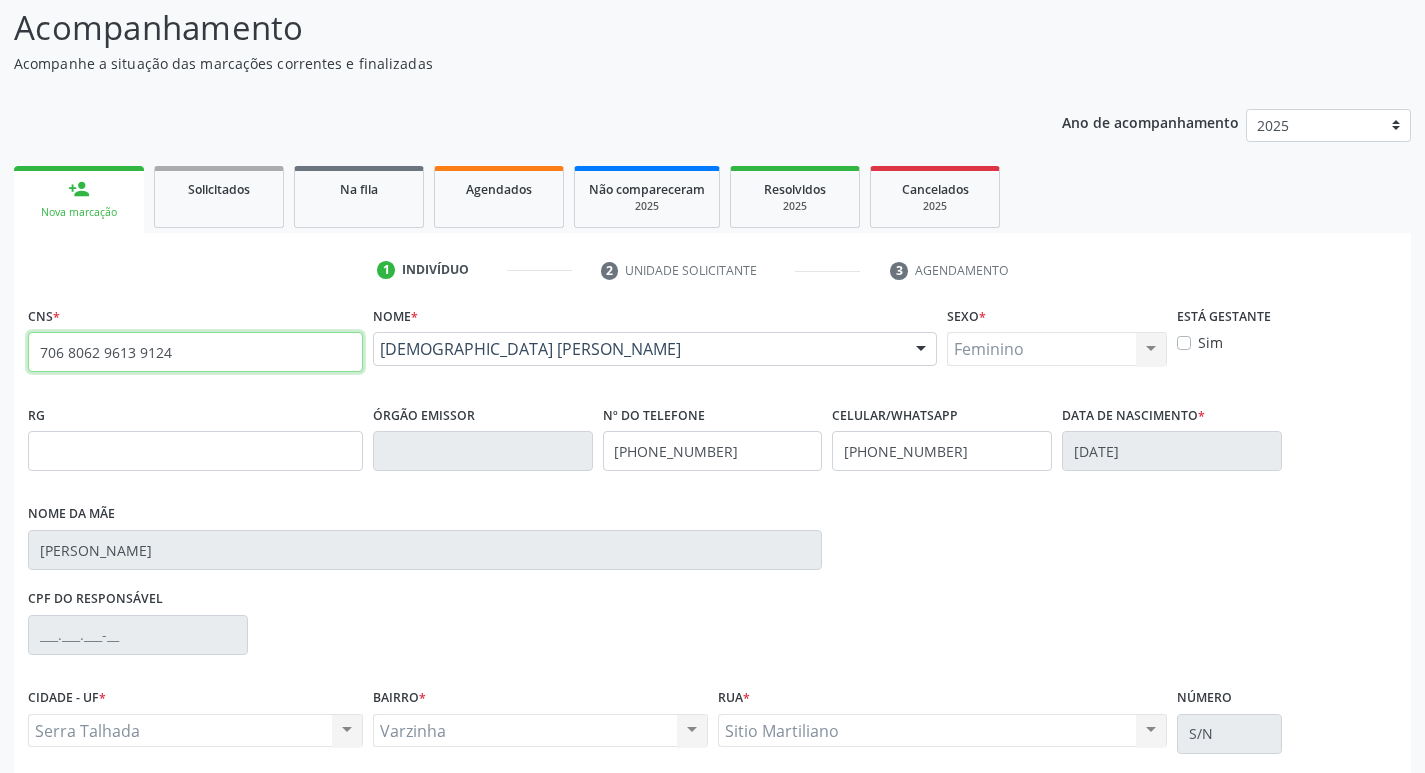 click on "706 8062 9613 9124" at bounding box center (195, 352) 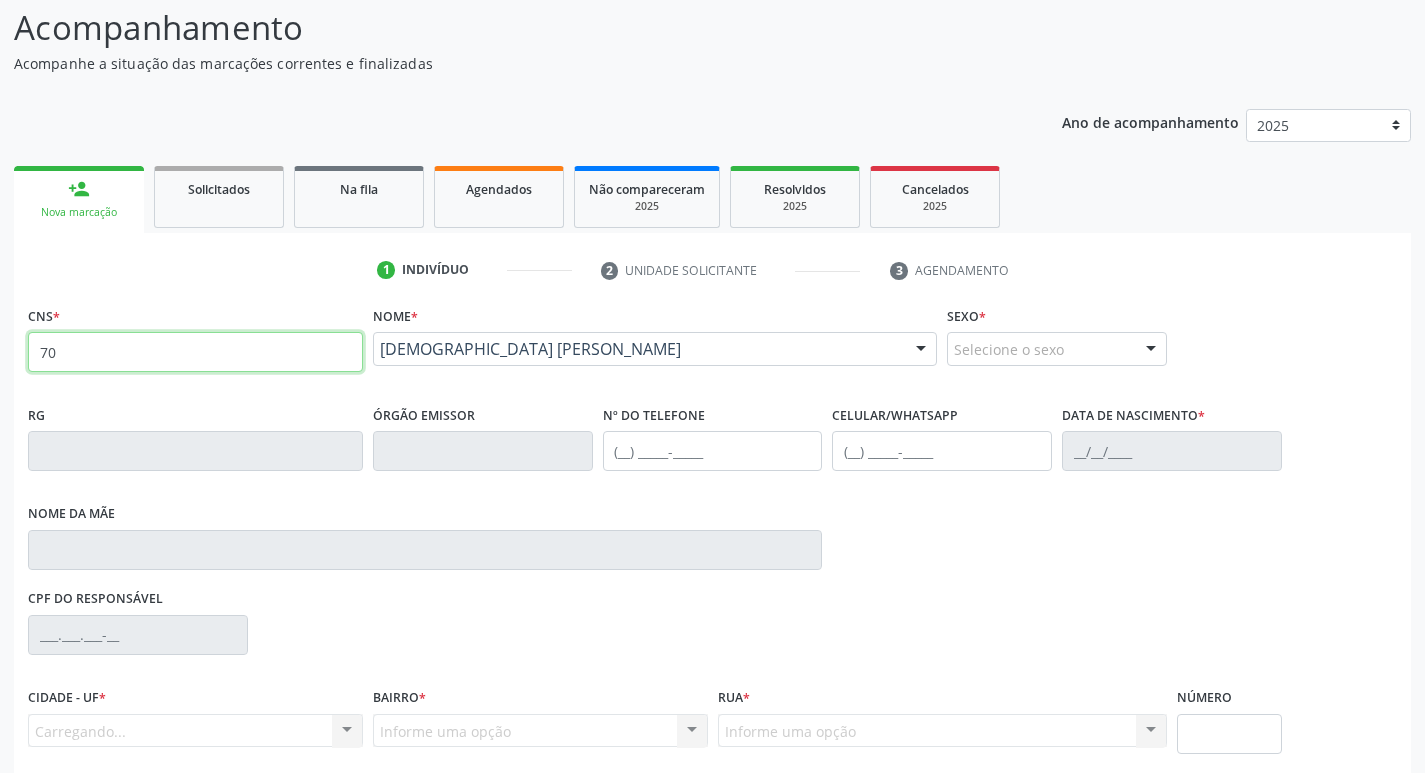 type on "7" 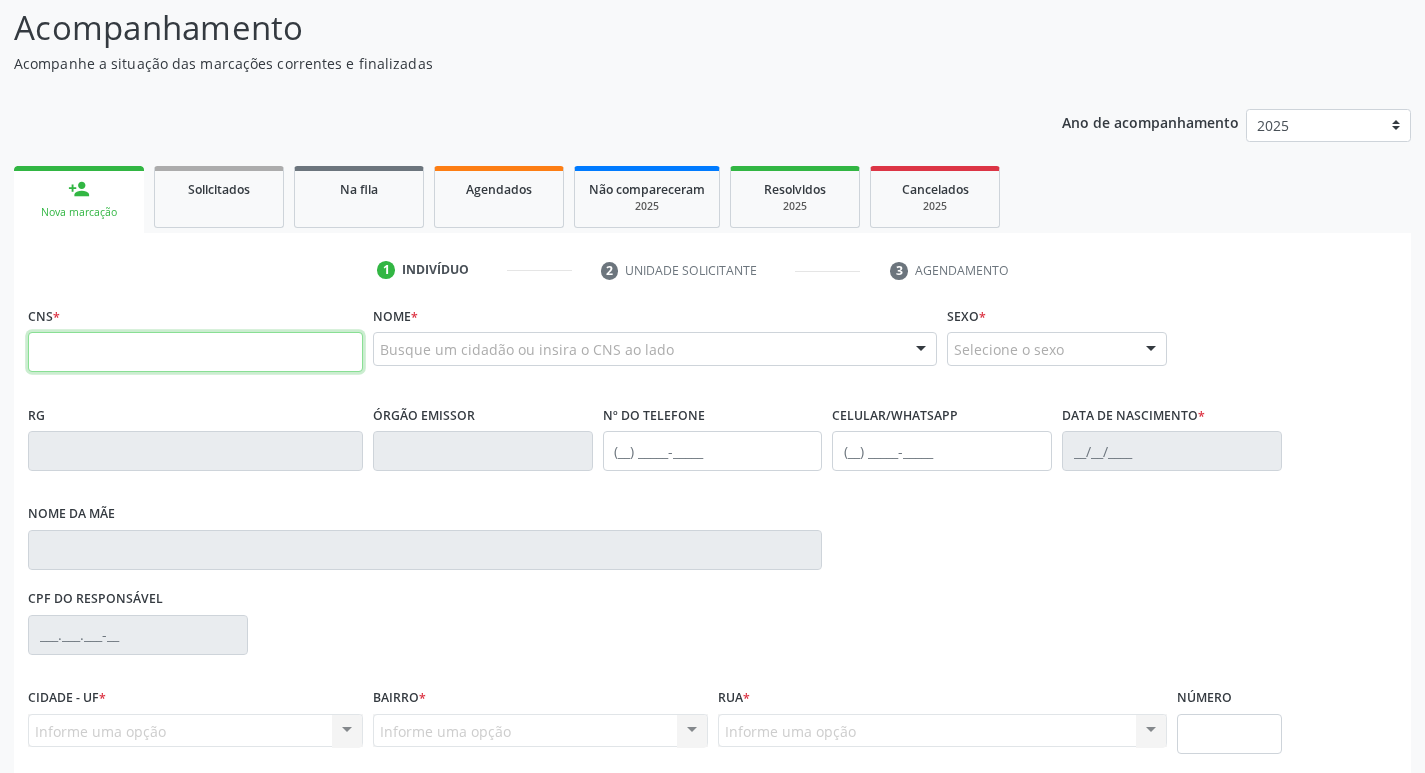 type 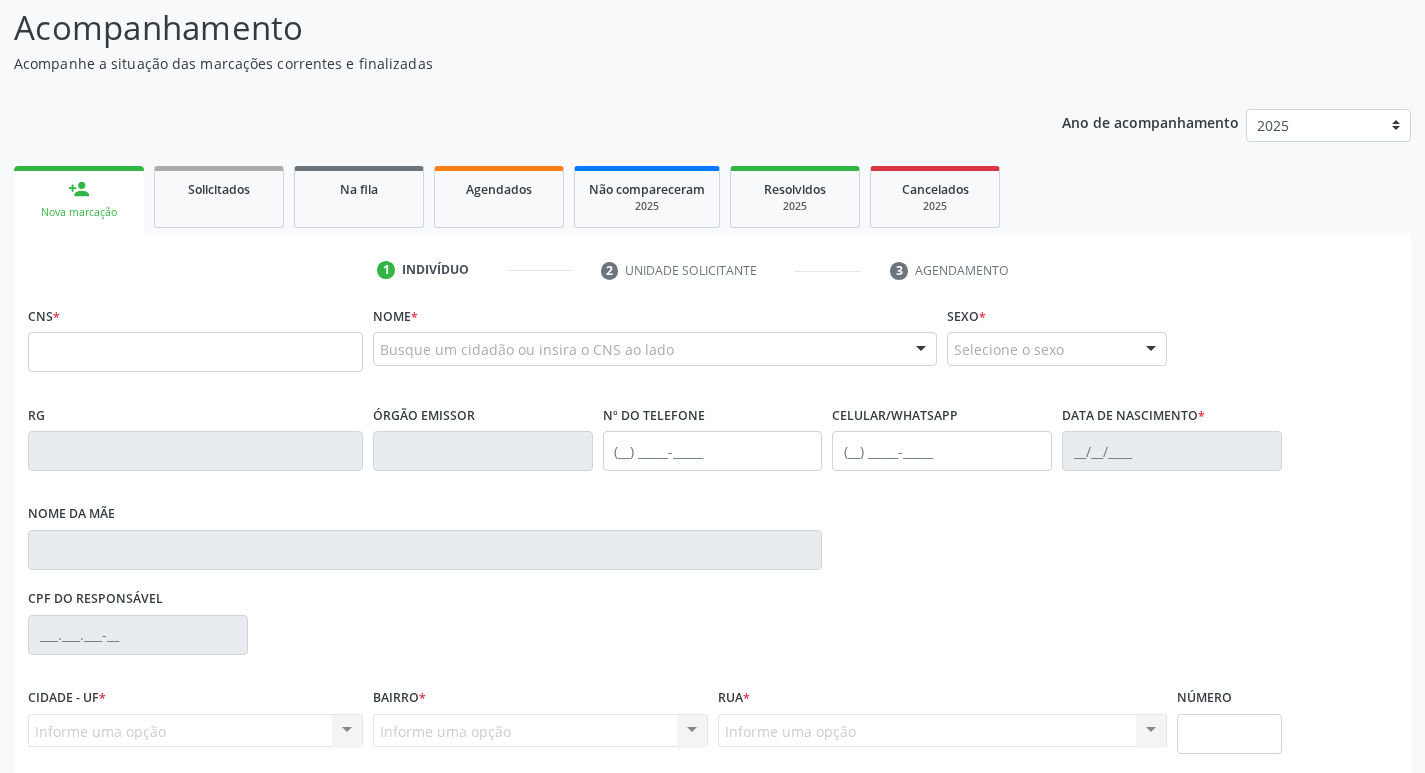 click on "Nova marcação" at bounding box center [79, 212] 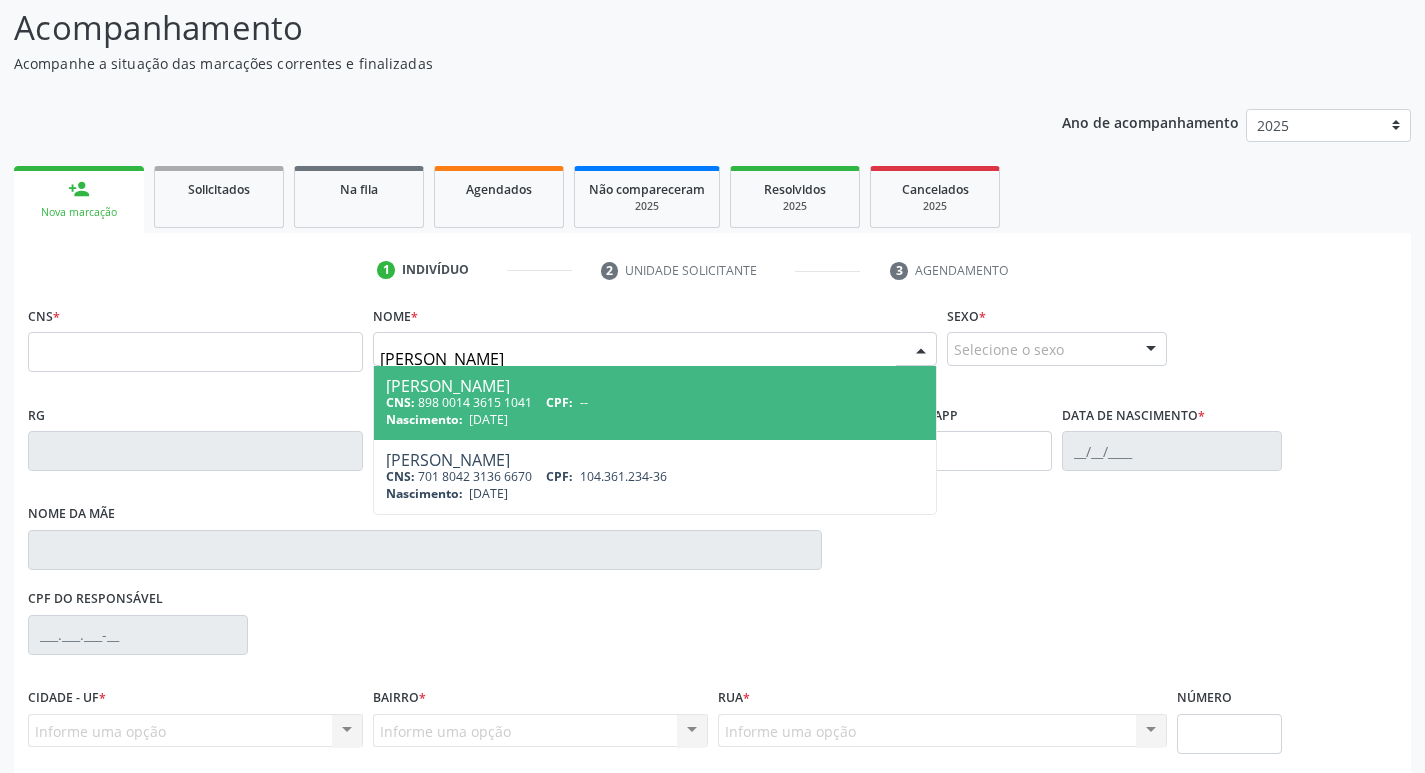 type on "[PERSON_NAME]" 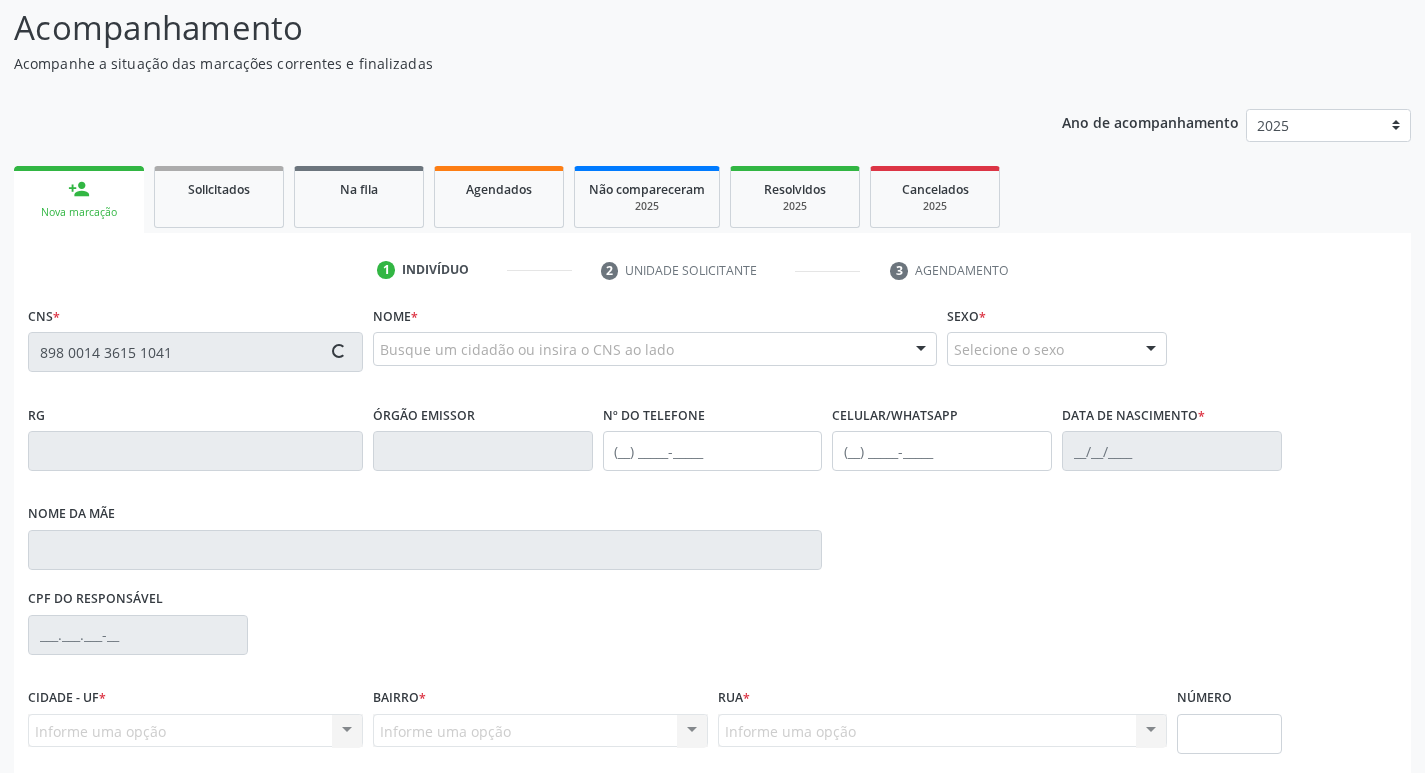 type on "898 0014 3615 1041" 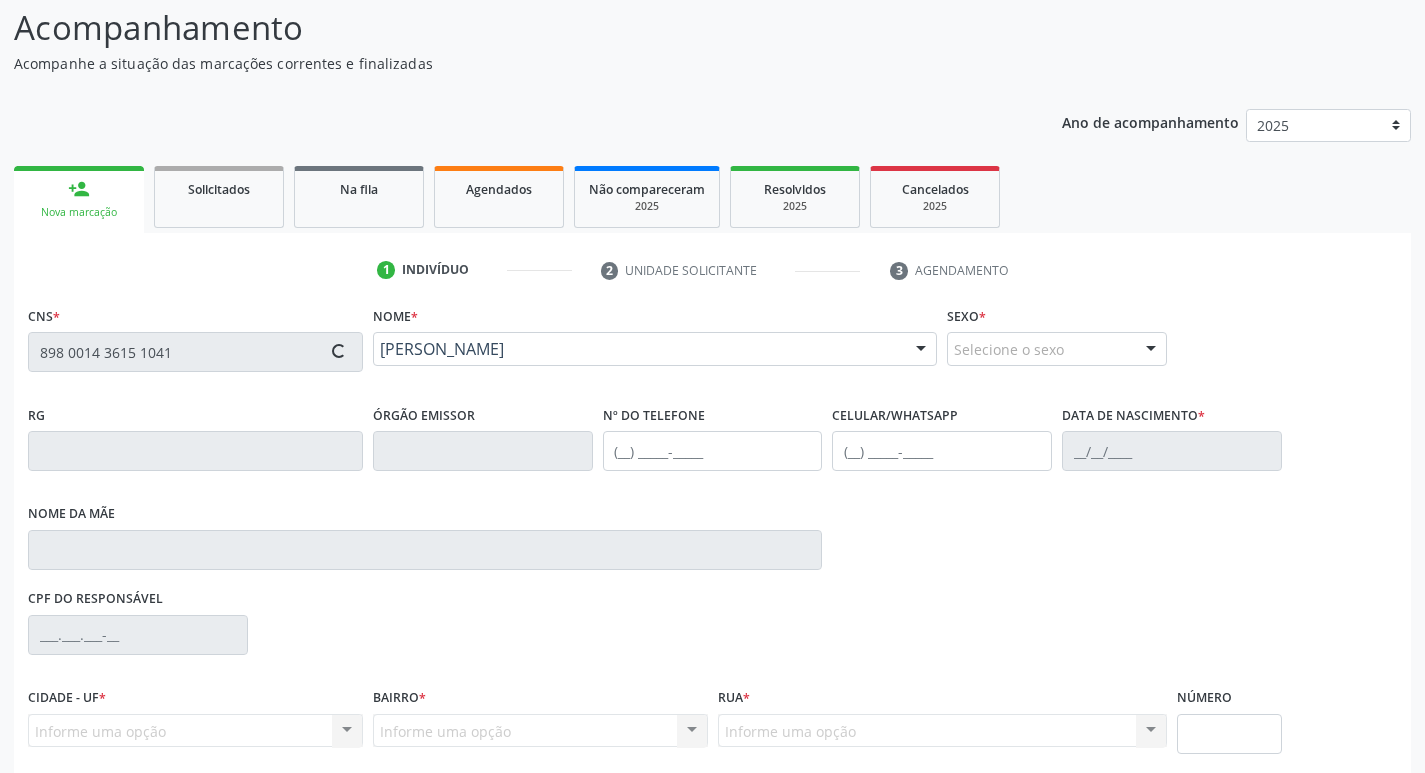 type on "[PHONE_NUMBER]" 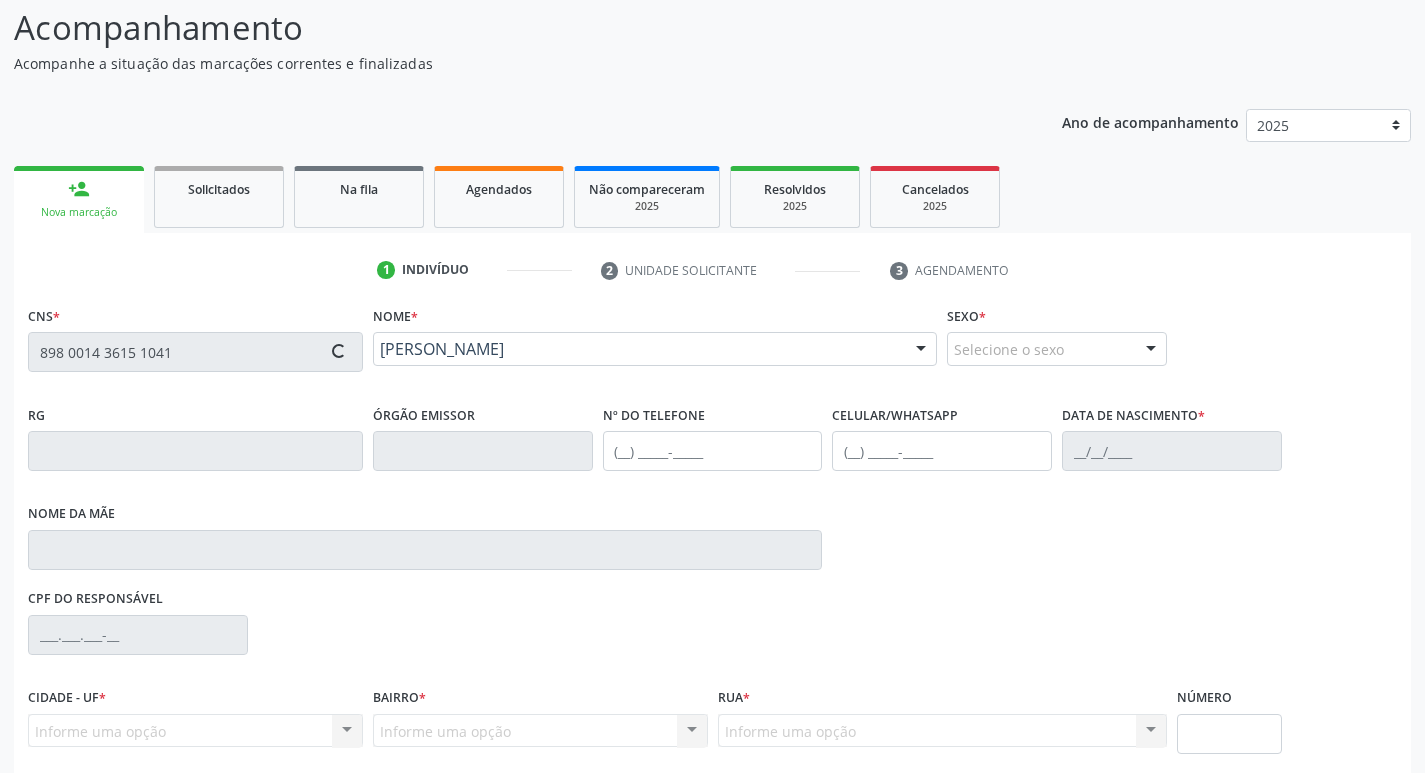 type on "[DATE]" 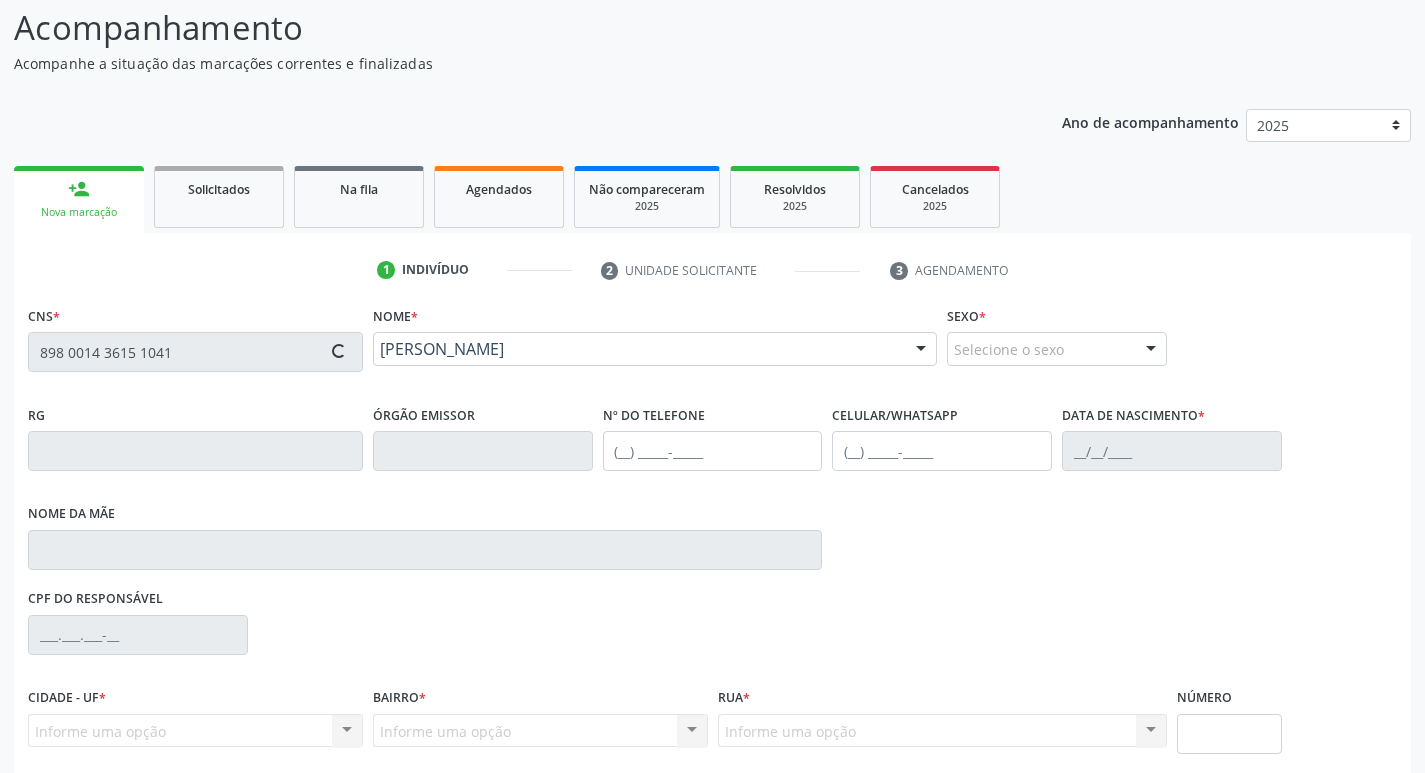 type on "[PERSON_NAME]" 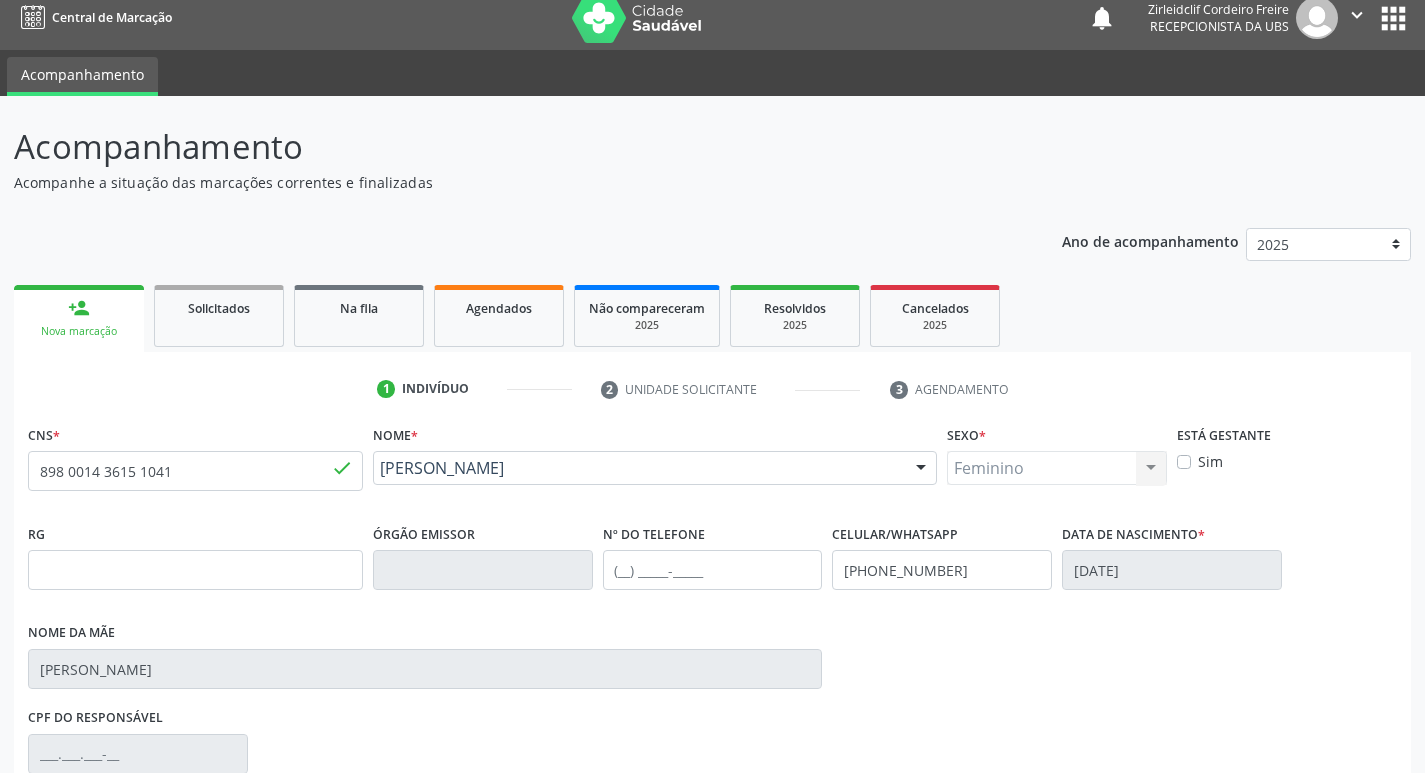 scroll, scrollTop: 0, scrollLeft: 0, axis: both 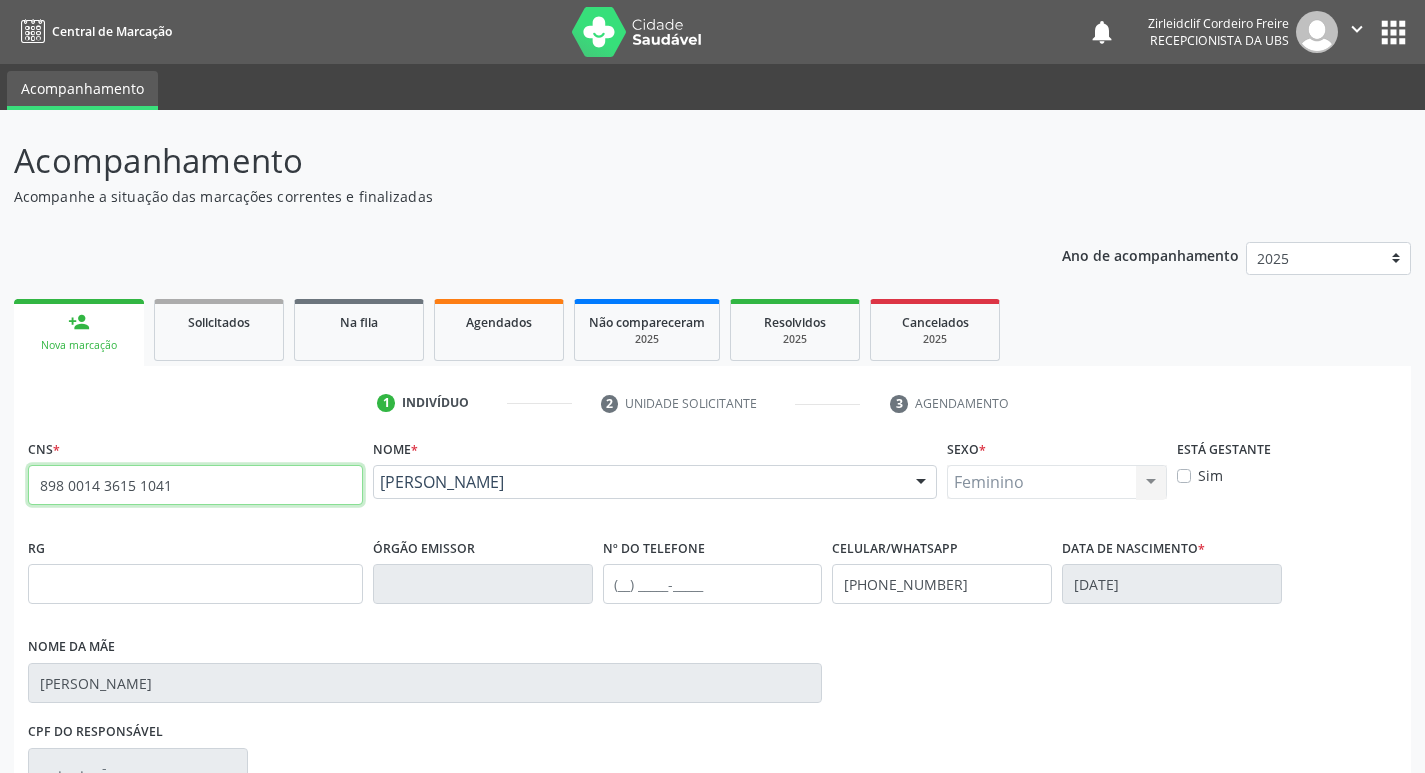 click on "898 0014 3615 1041" at bounding box center [195, 485] 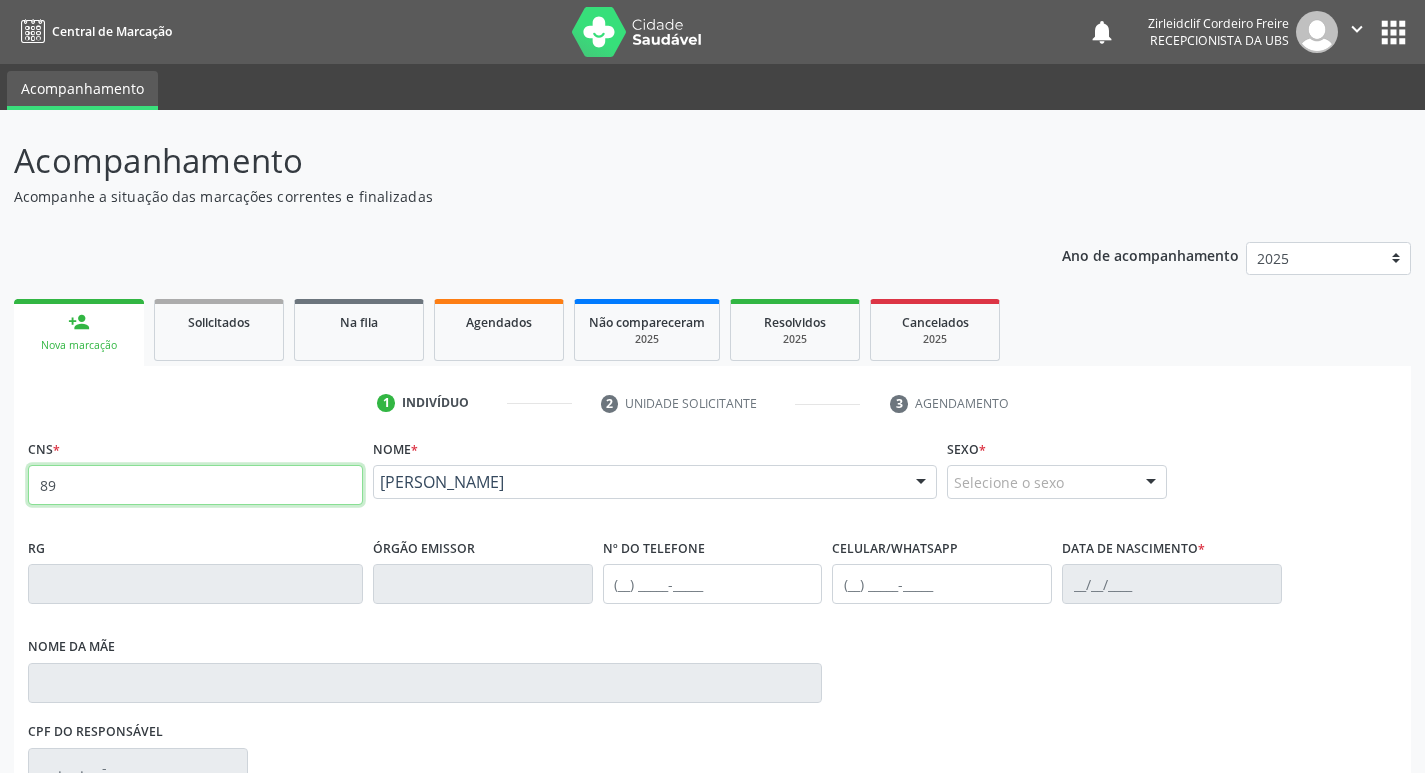 type on "8" 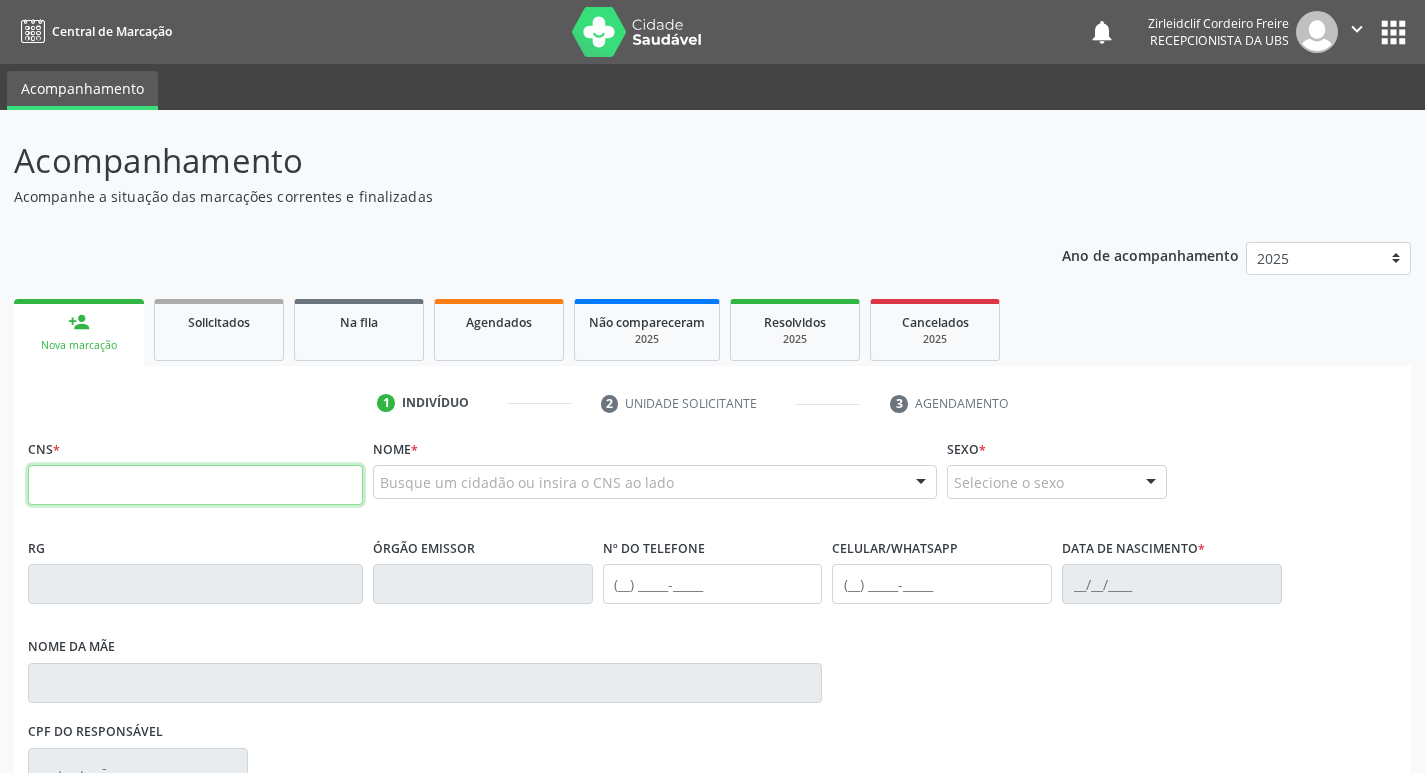 type 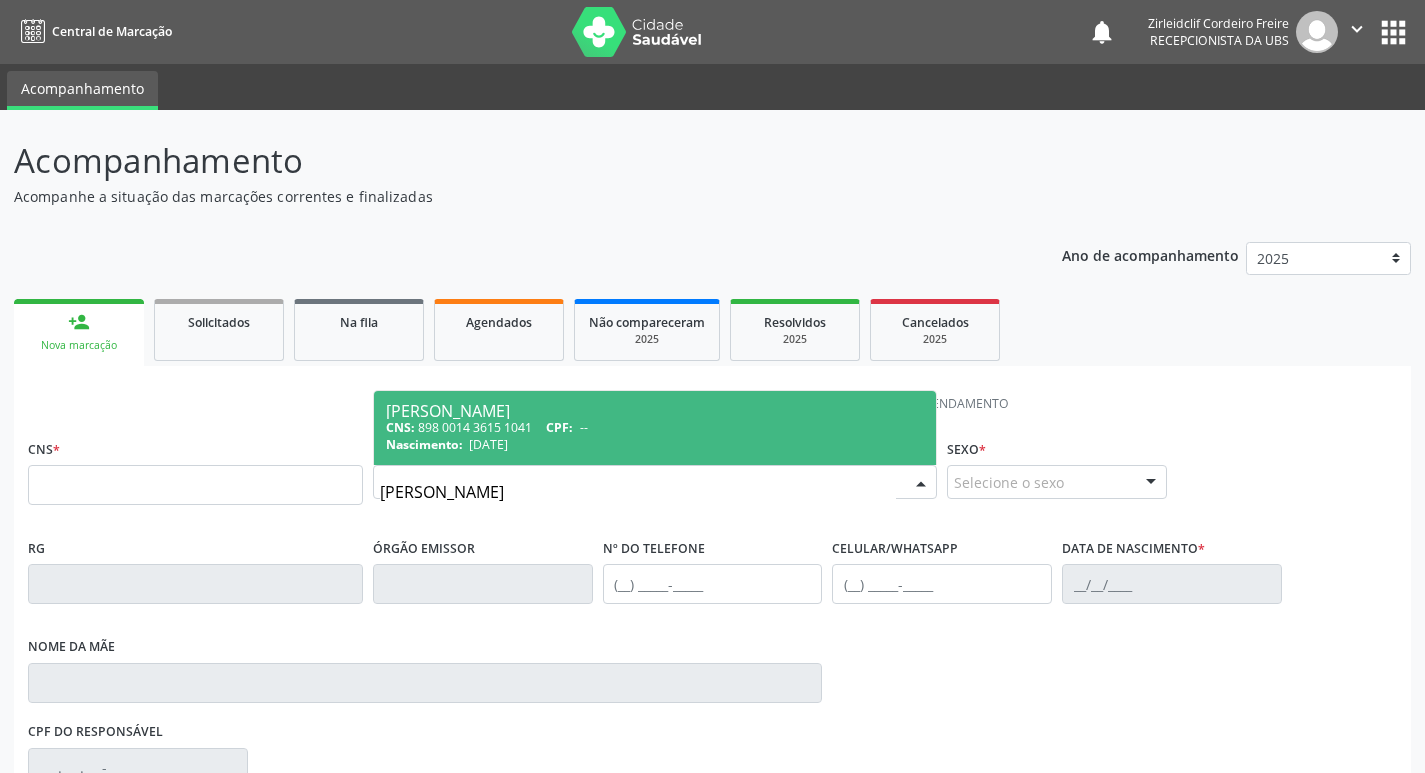 type on "[PERSON_NAME]" 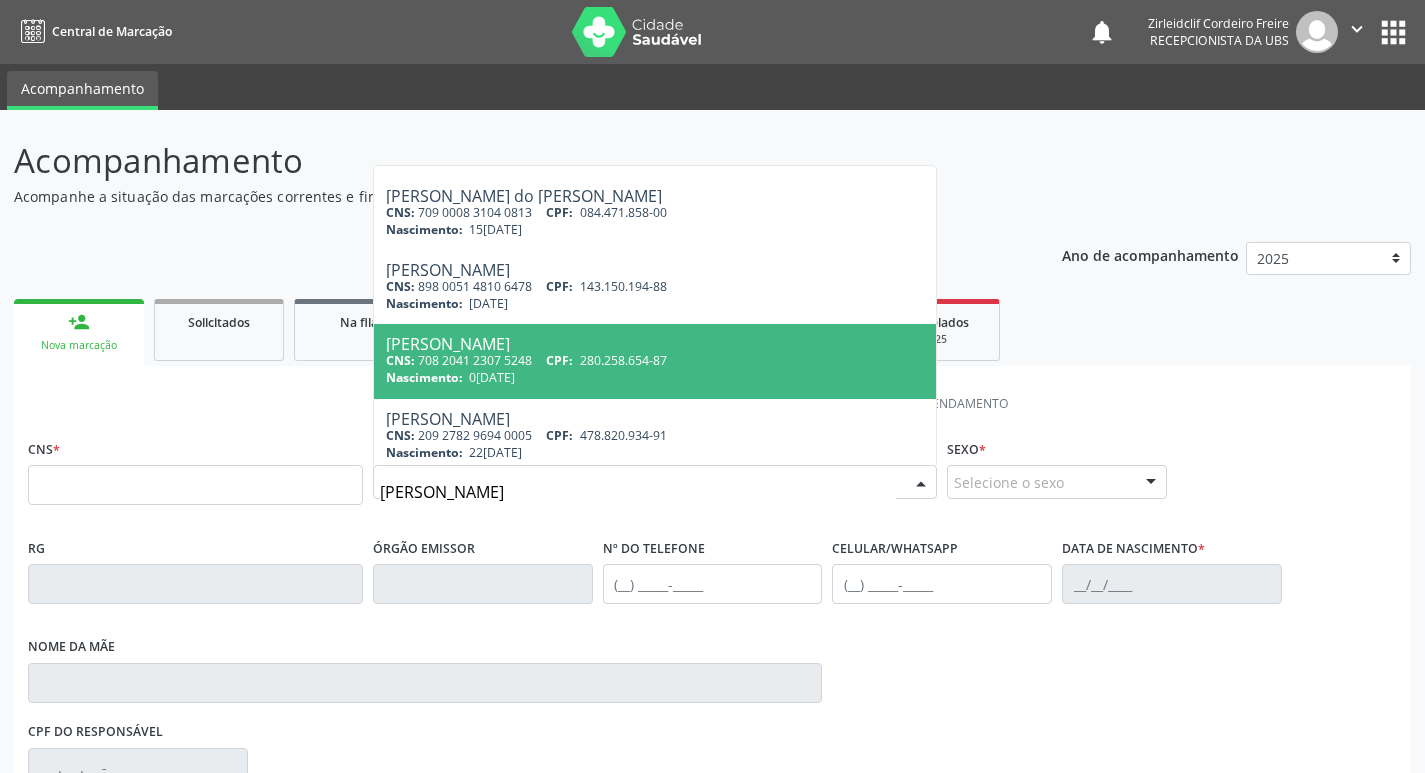 scroll, scrollTop: 100, scrollLeft: 0, axis: vertical 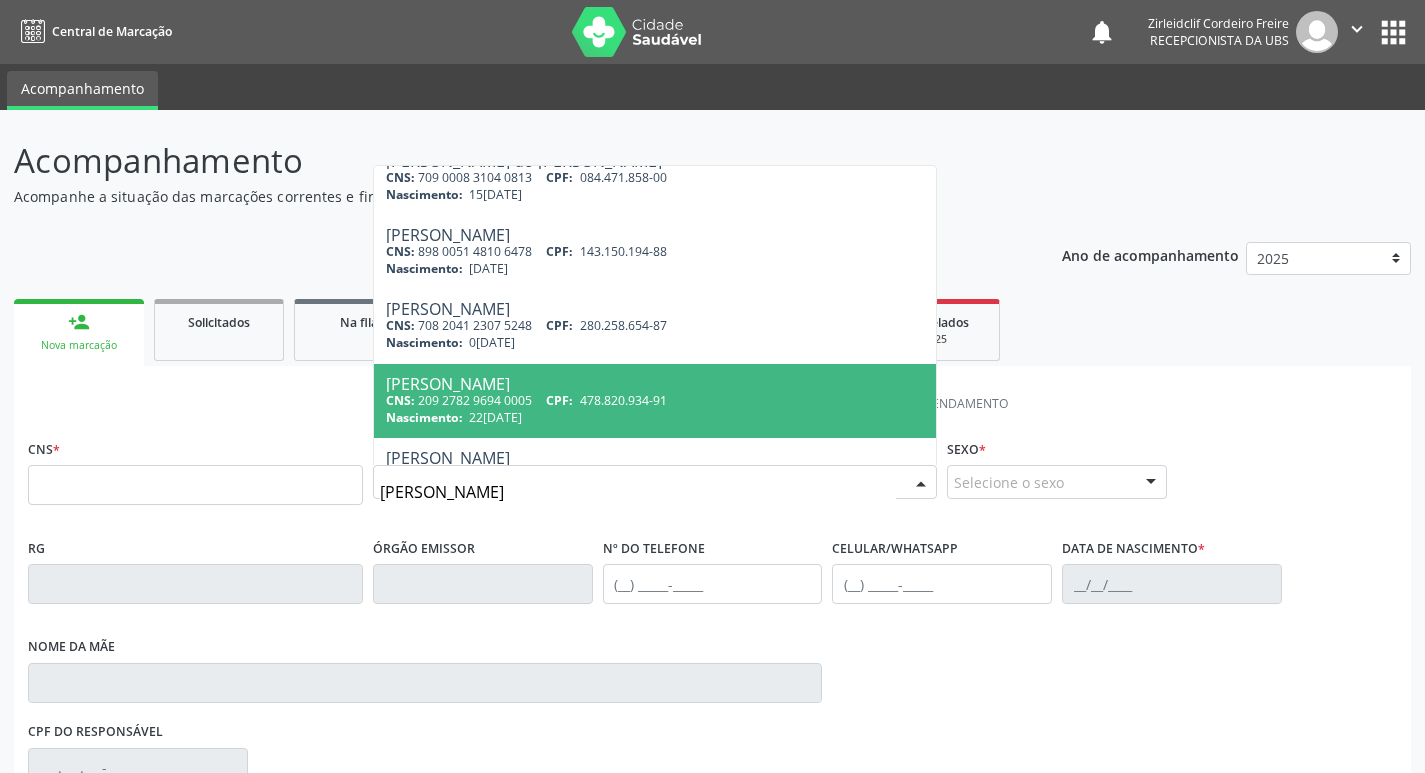 click on "Nascimento:
2[DATE]" at bounding box center [655, 417] 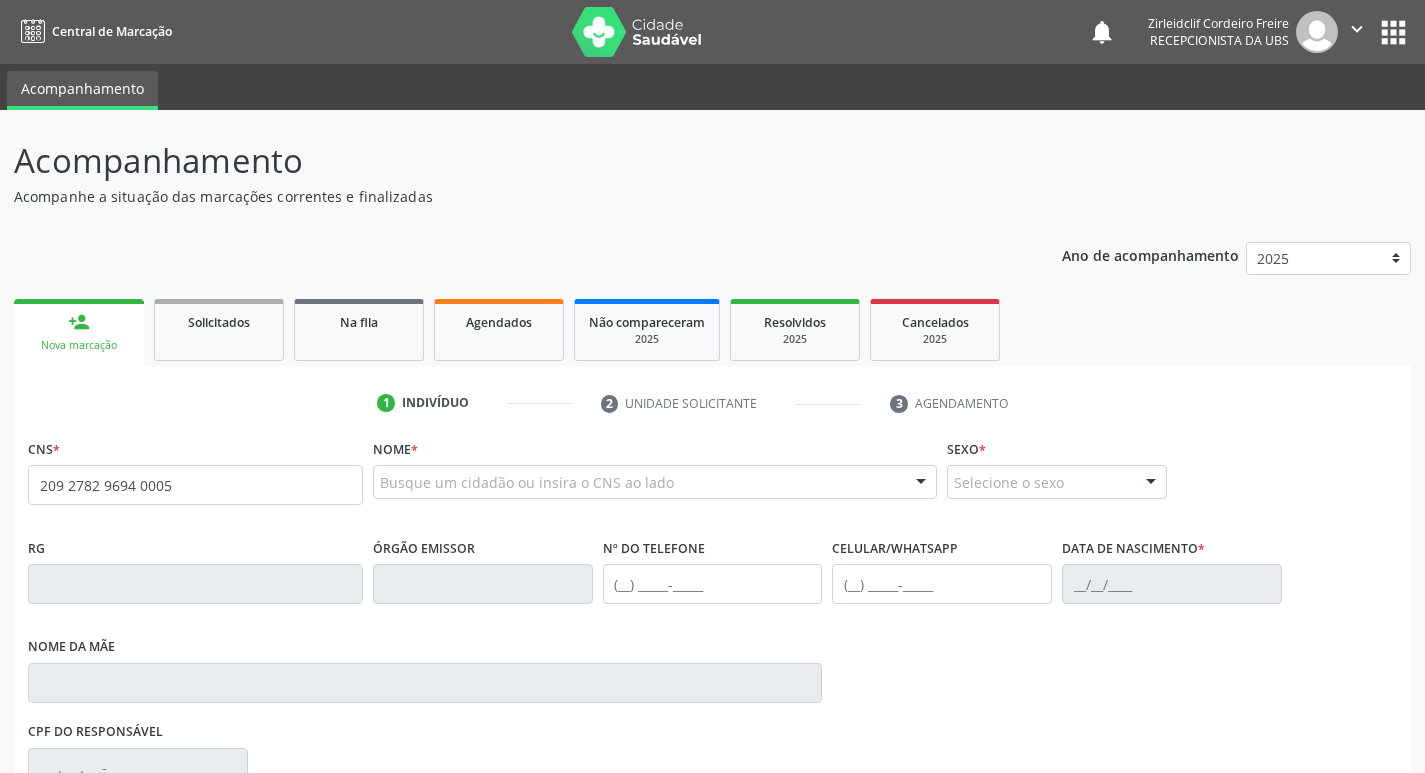scroll, scrollTop: 0, scrollLeft: 0, axis: both 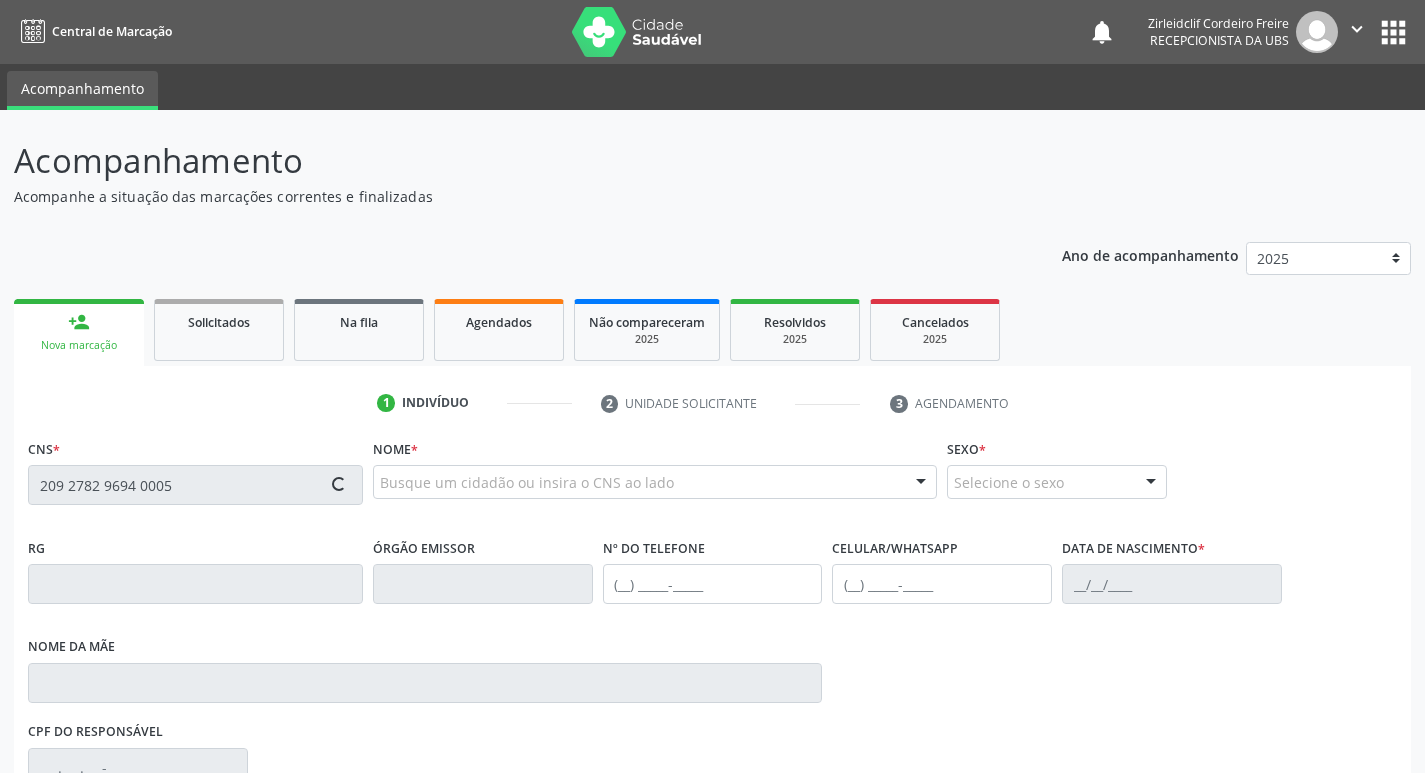 type on "209 2782 9694 0005" 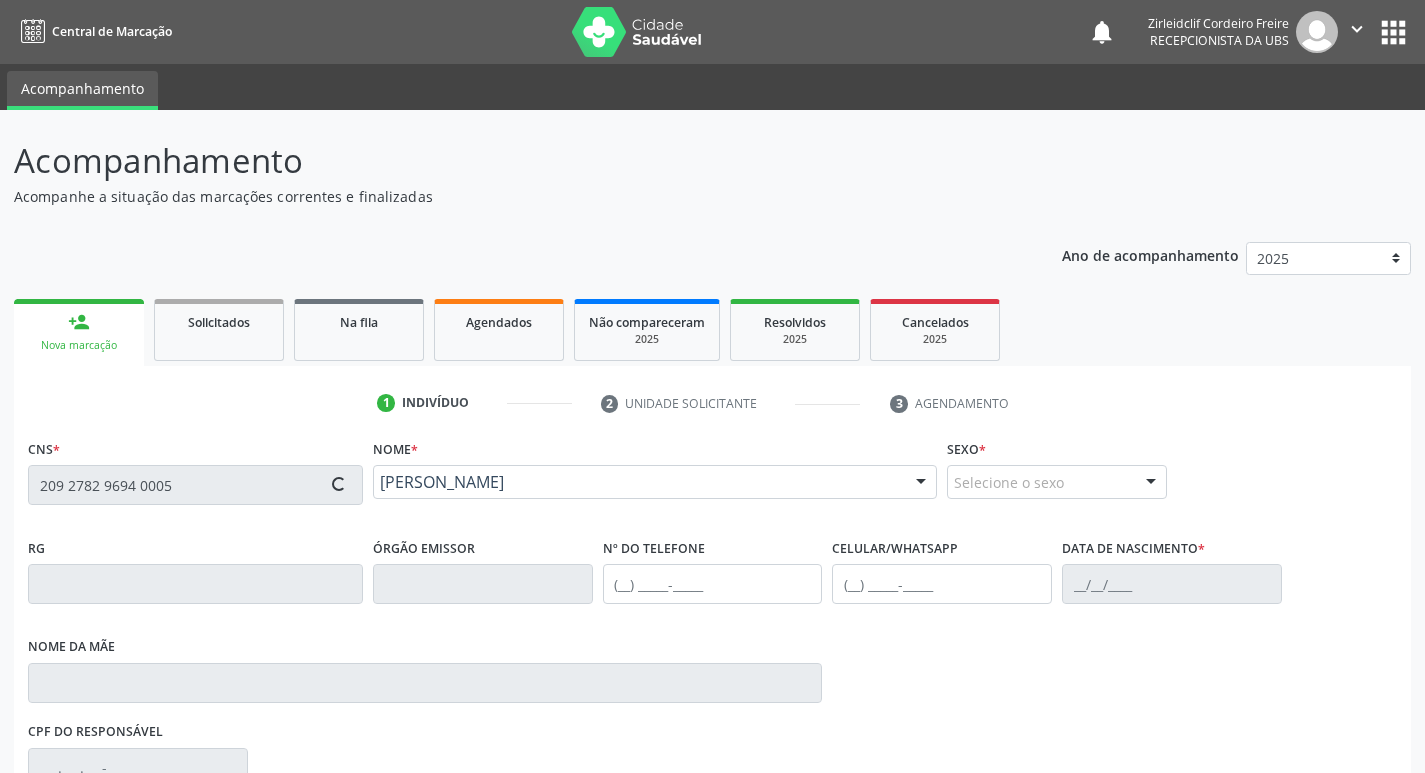 type on "[PHONE_NUMBER]" 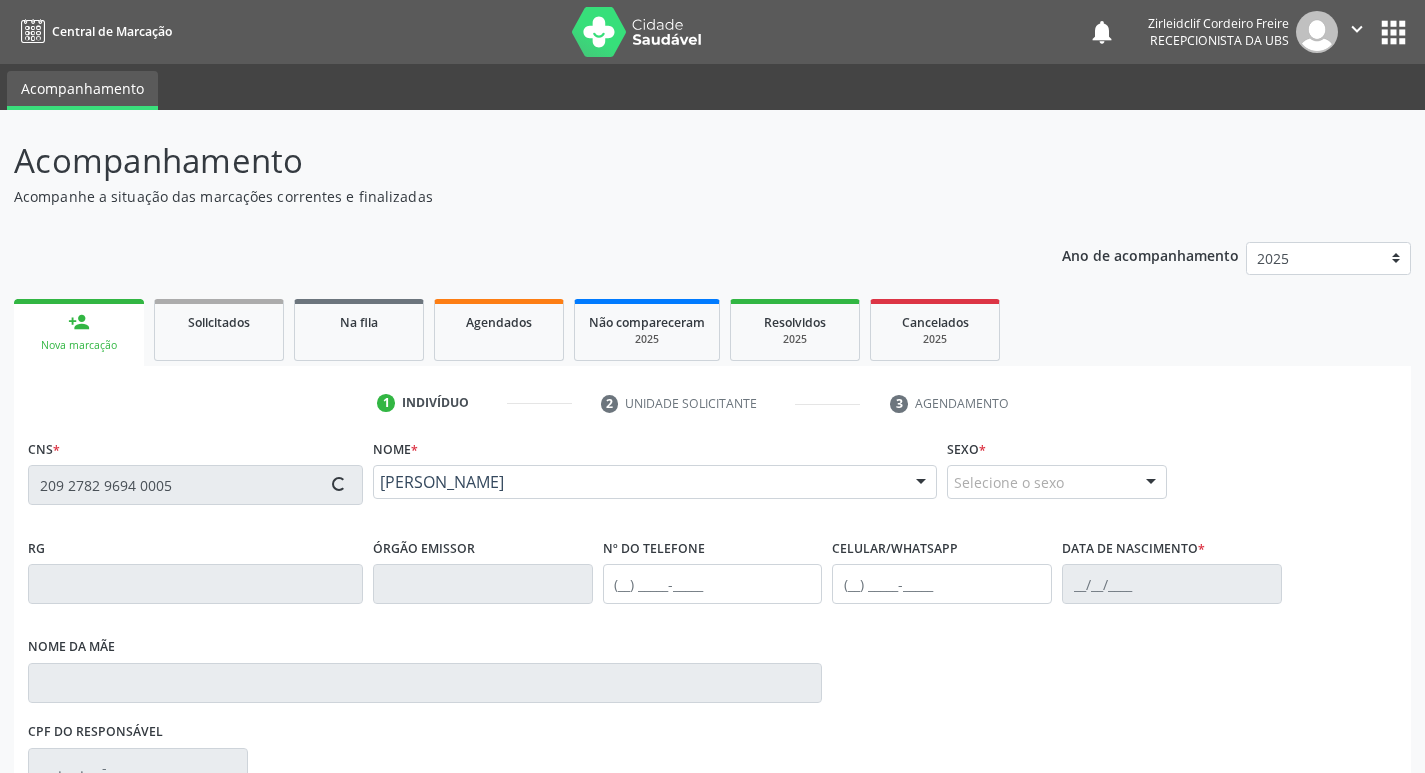 type on "22[DATE]" 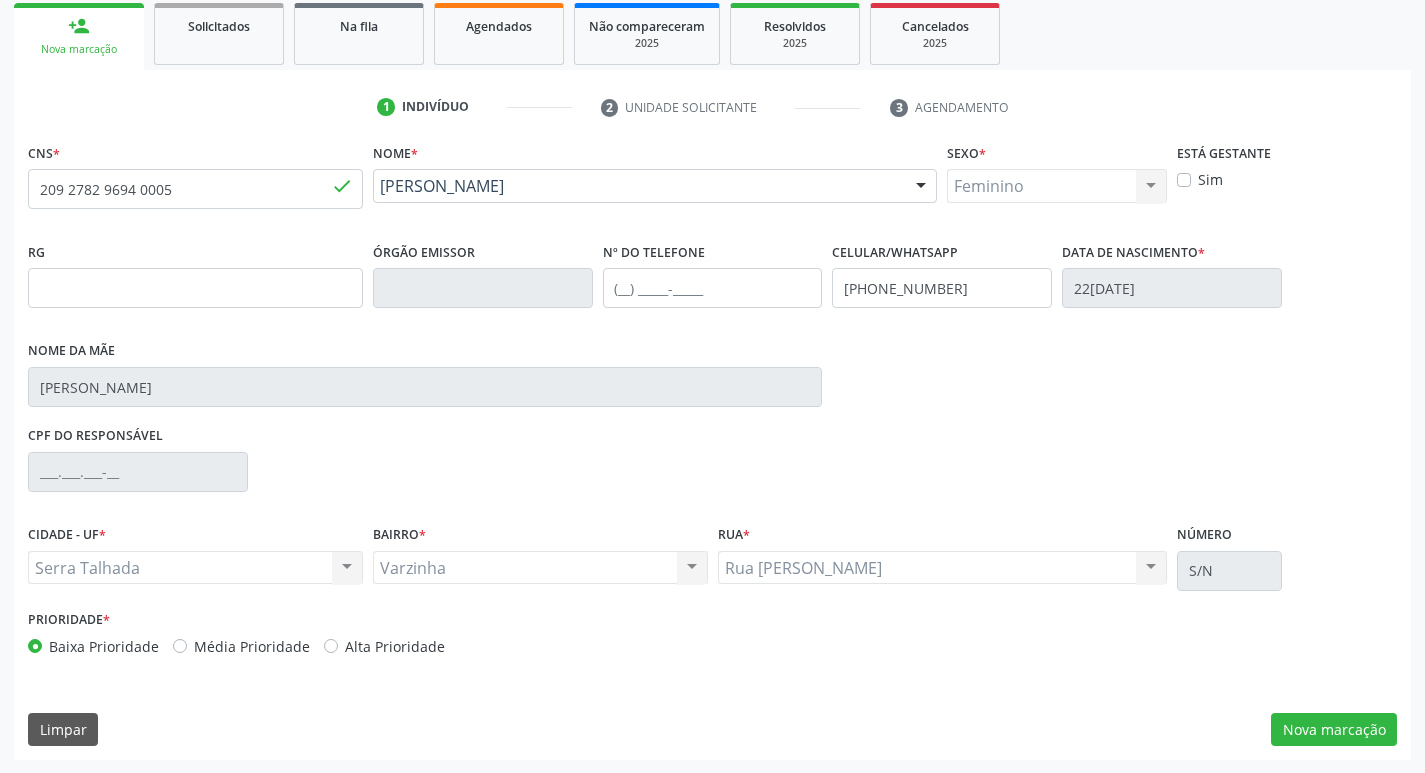 scroll, scrollTop: 297, scrollLeft: 0, axis: vertical 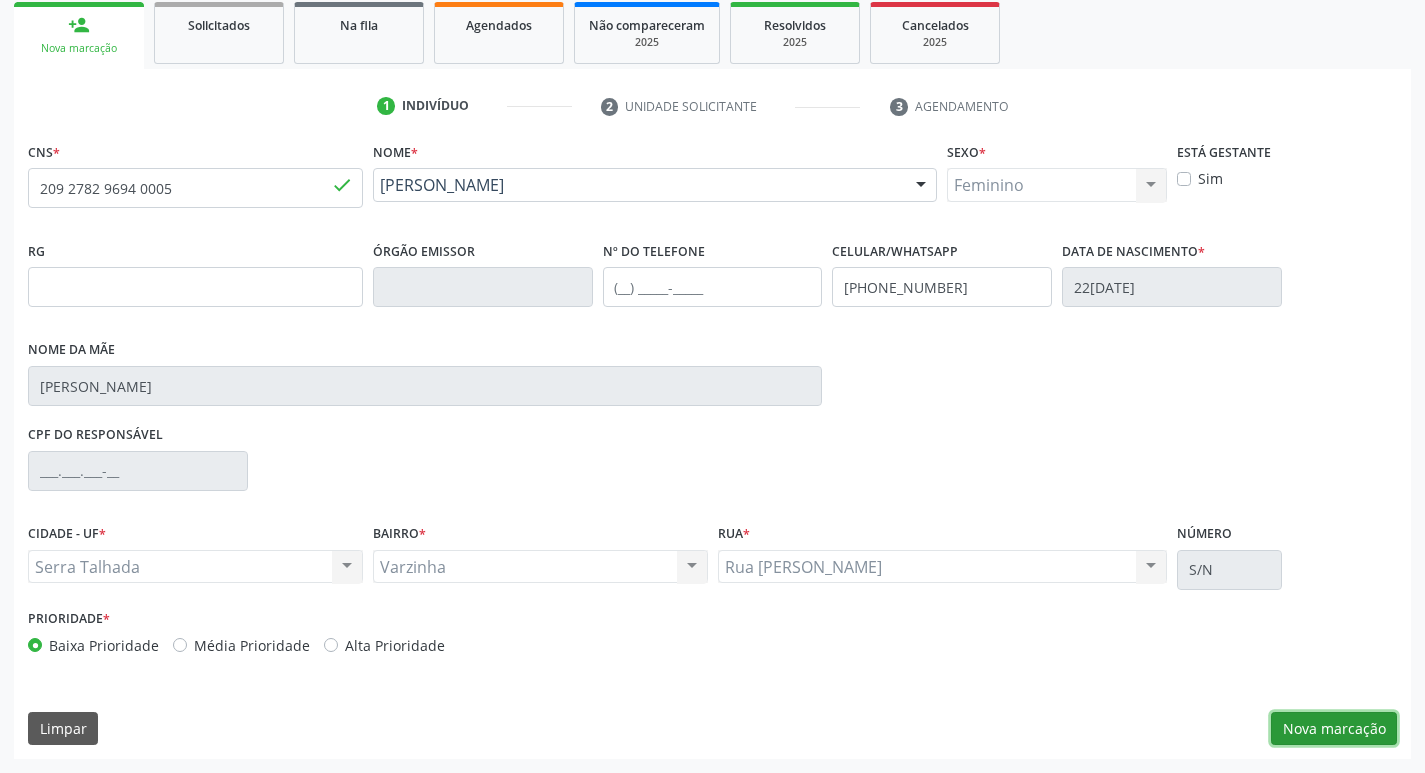 click on "Nova marcação" at bounding box center (1334, 729) 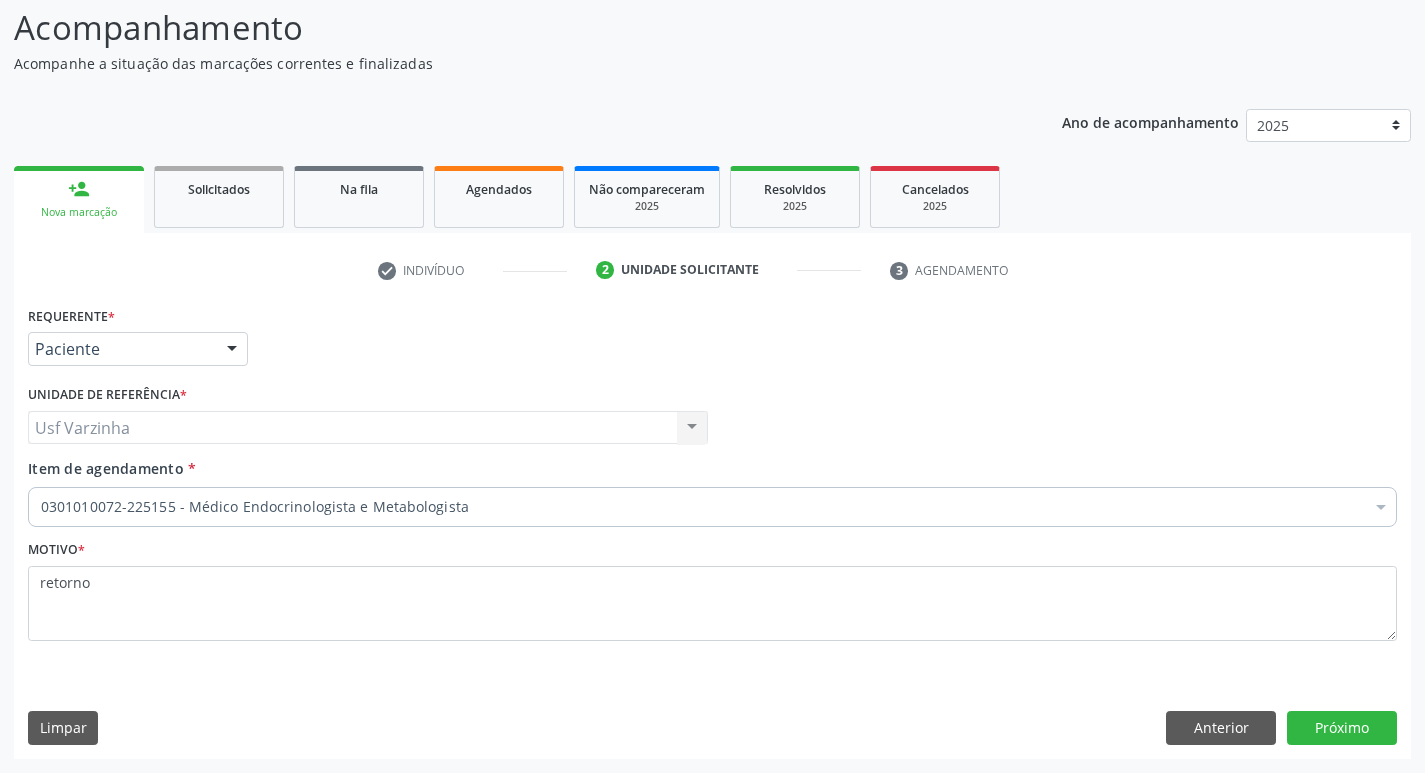 scroll, scrollTop: 133, scrollLeft: 0, axis: vertical 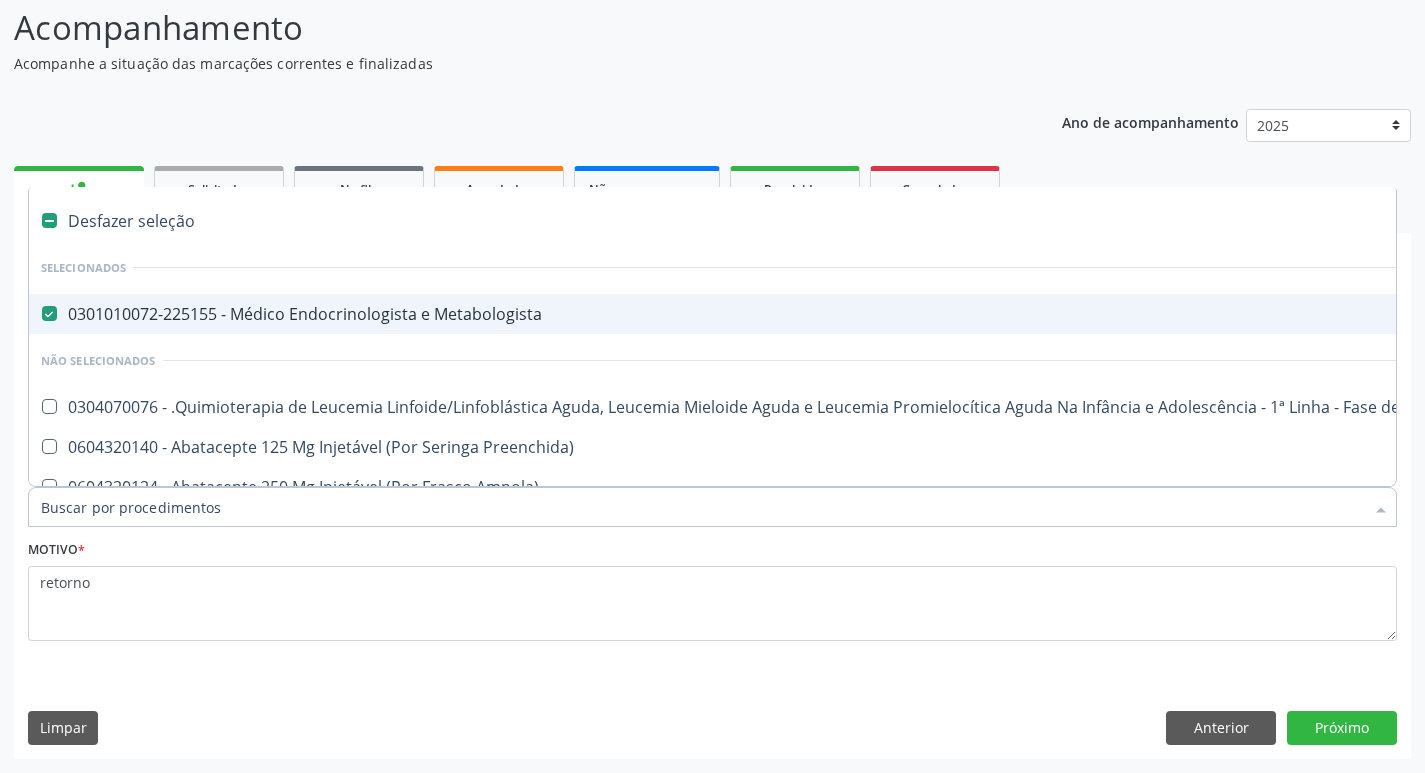 click on "Desfazer seleção" at bounding box center (819, 221) 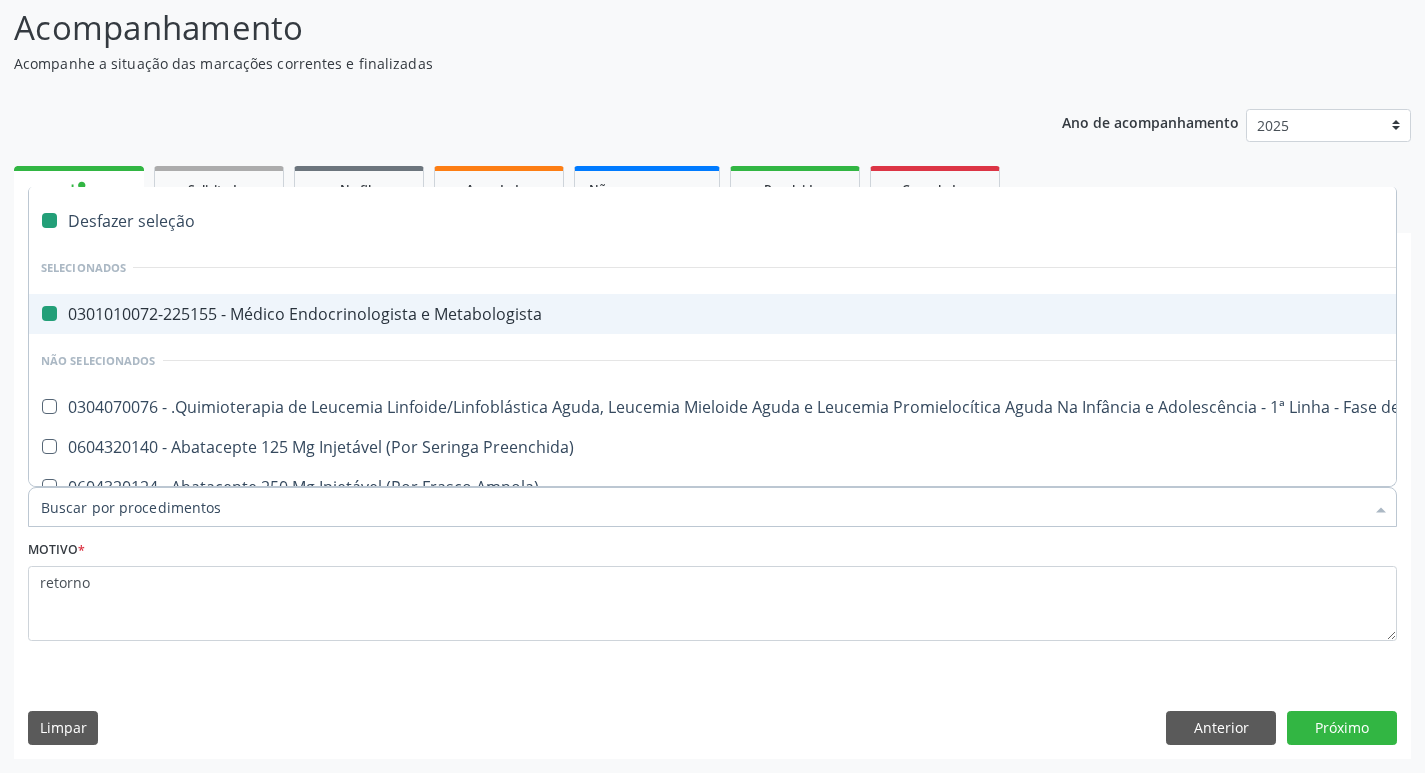 checkbox on "false" 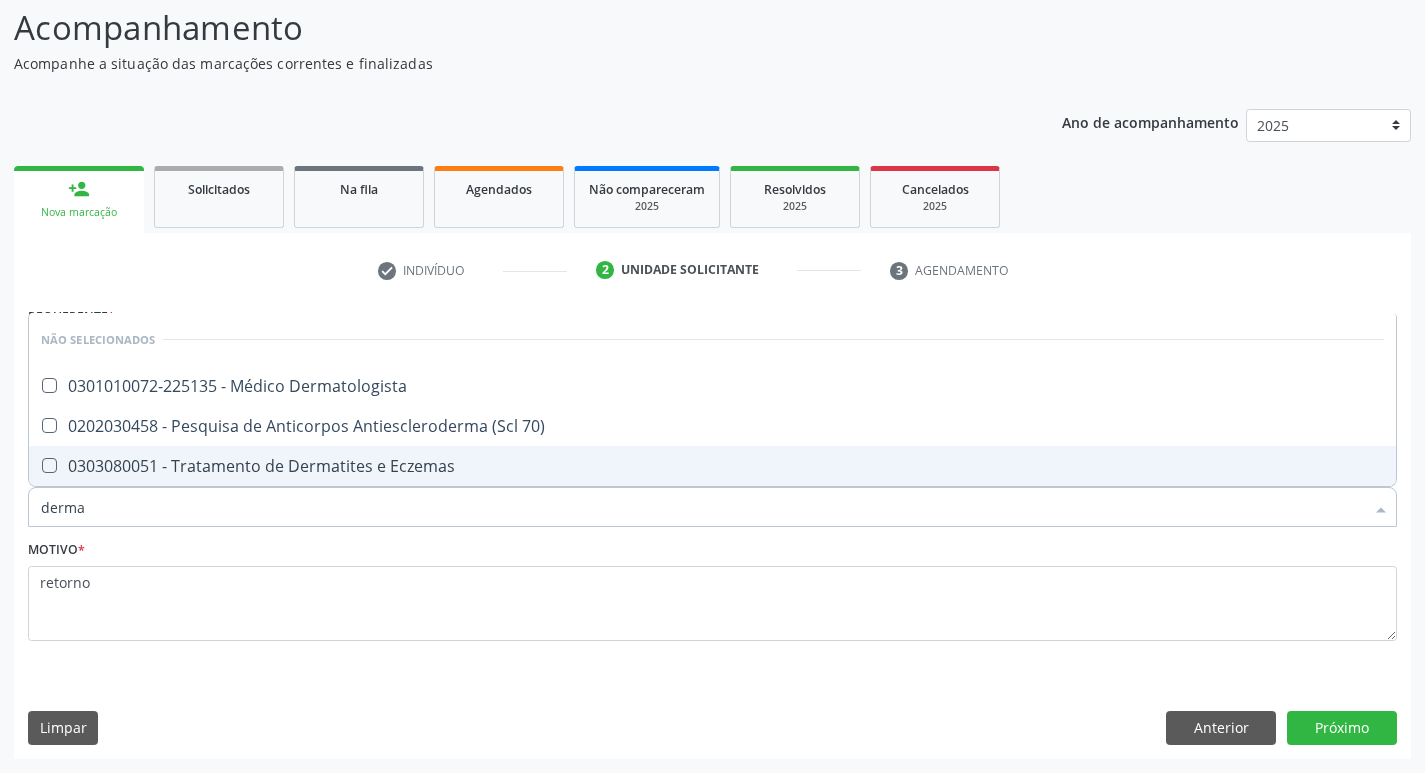 type on "dermat" 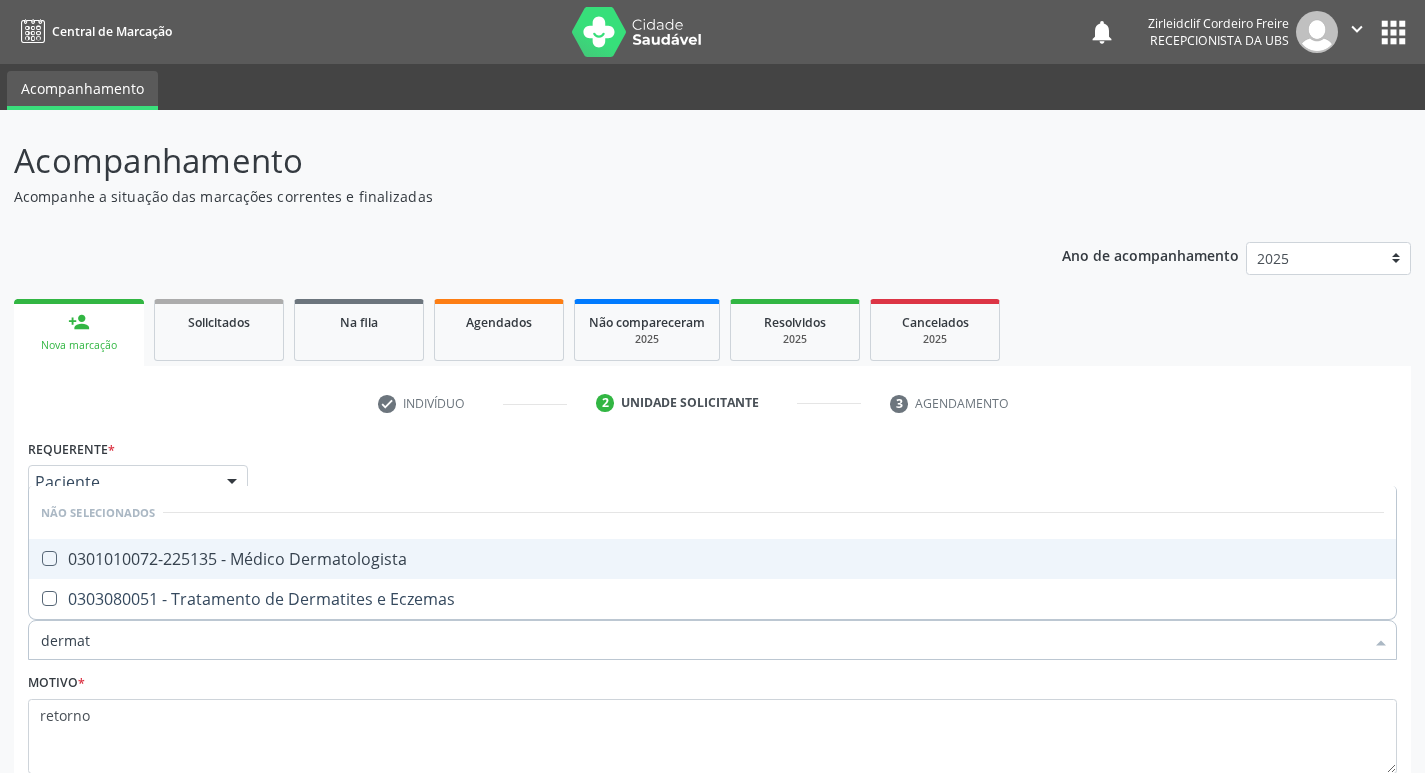 scroll, scrollTop: 133, scrollLeft: 0, axis: vertical 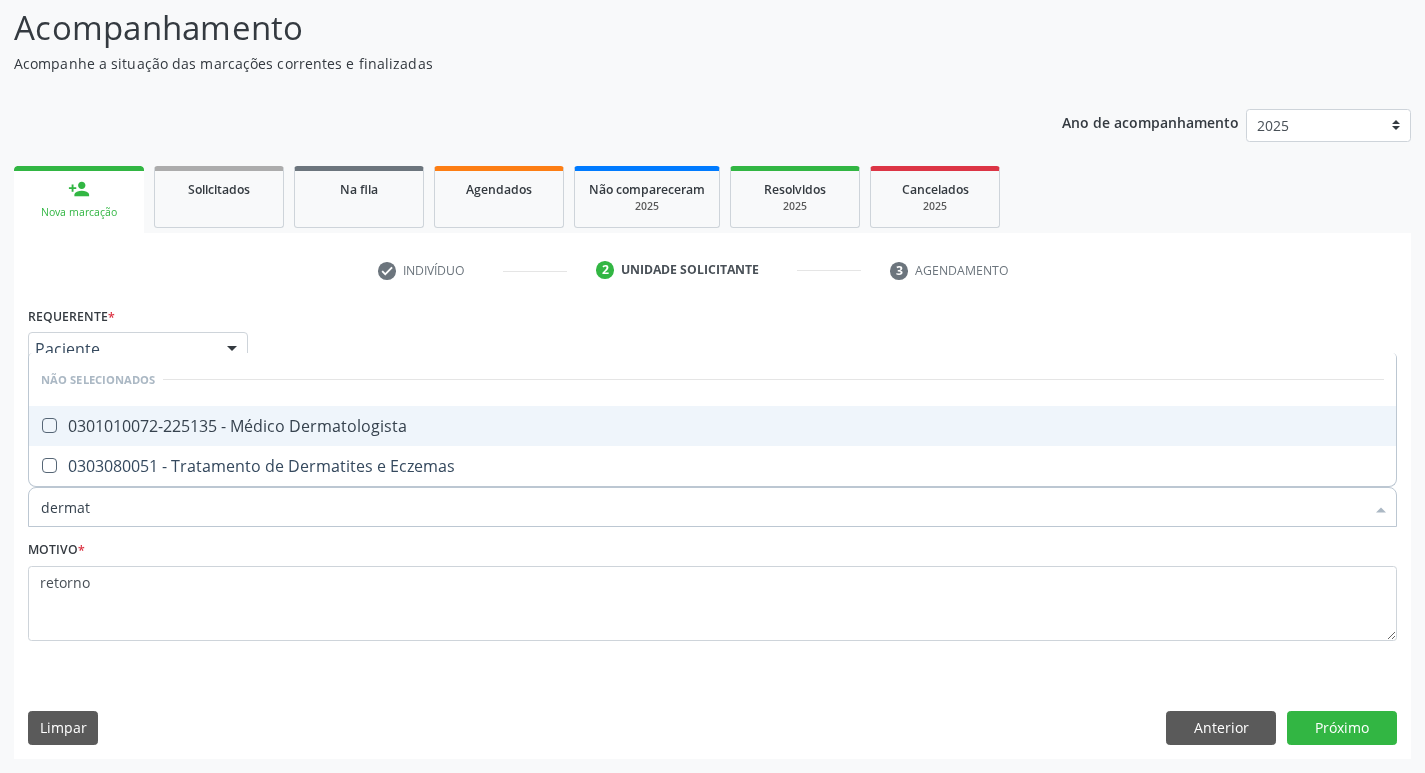 click on "0301010072-225135 - Médico Dermatologista" at bounding box center [712, 426] 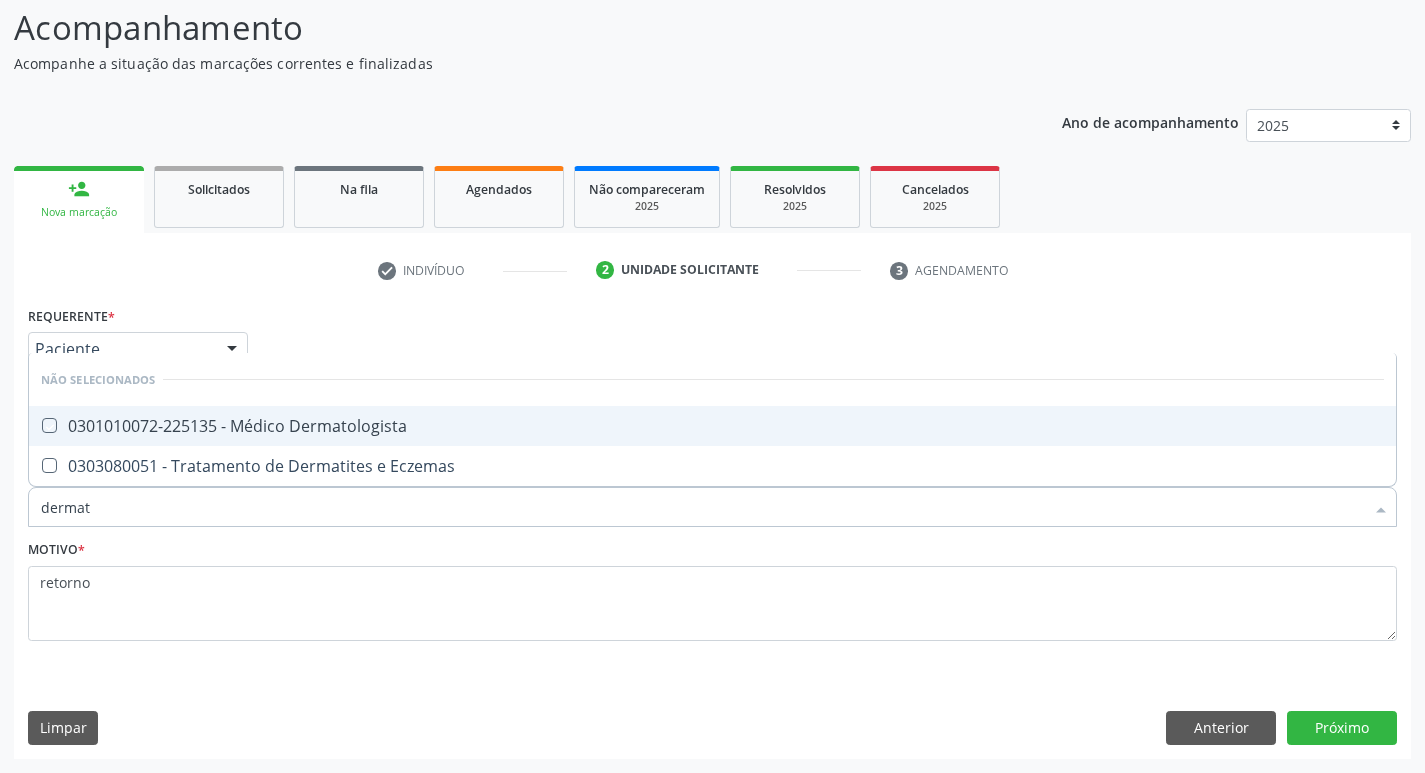 checkbox on "true" 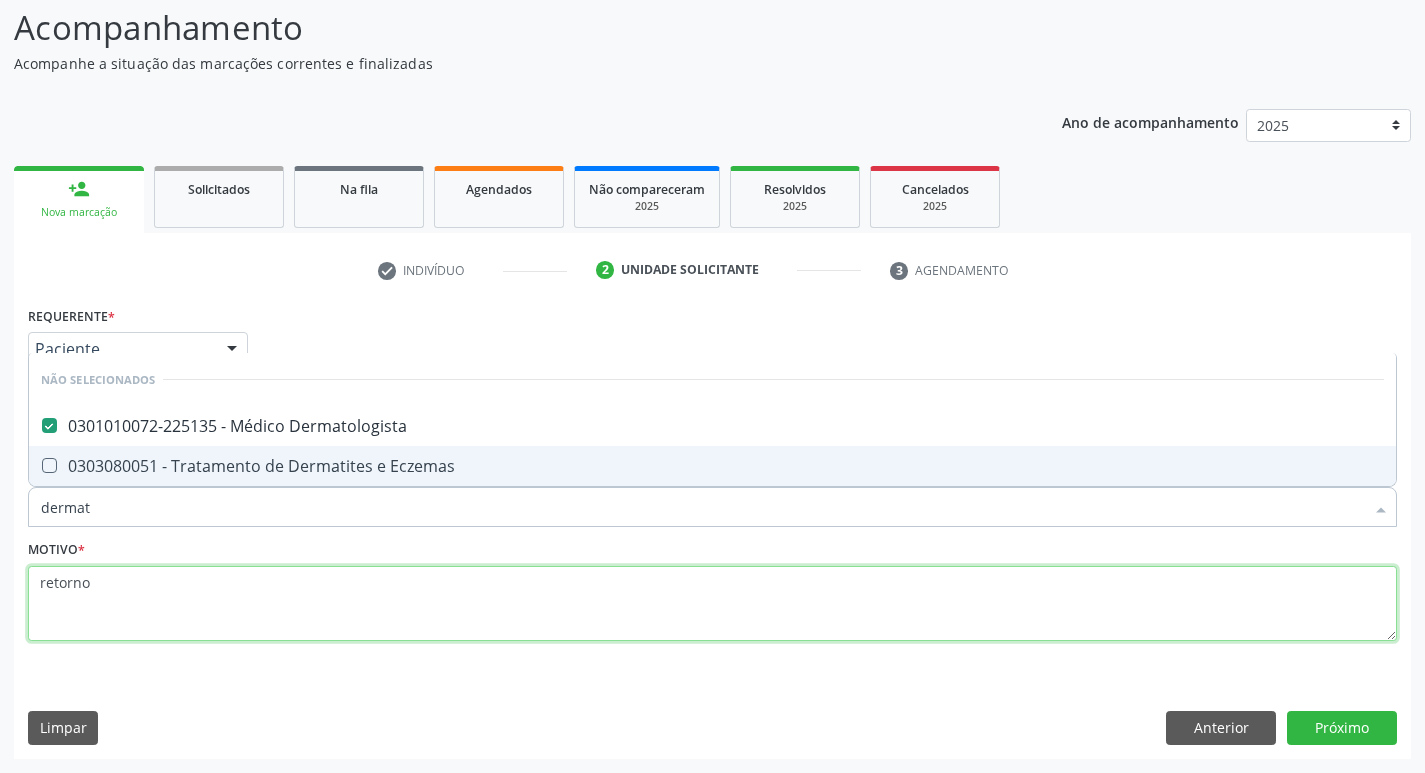 click on "retorno" at bounding box center [712, 604] 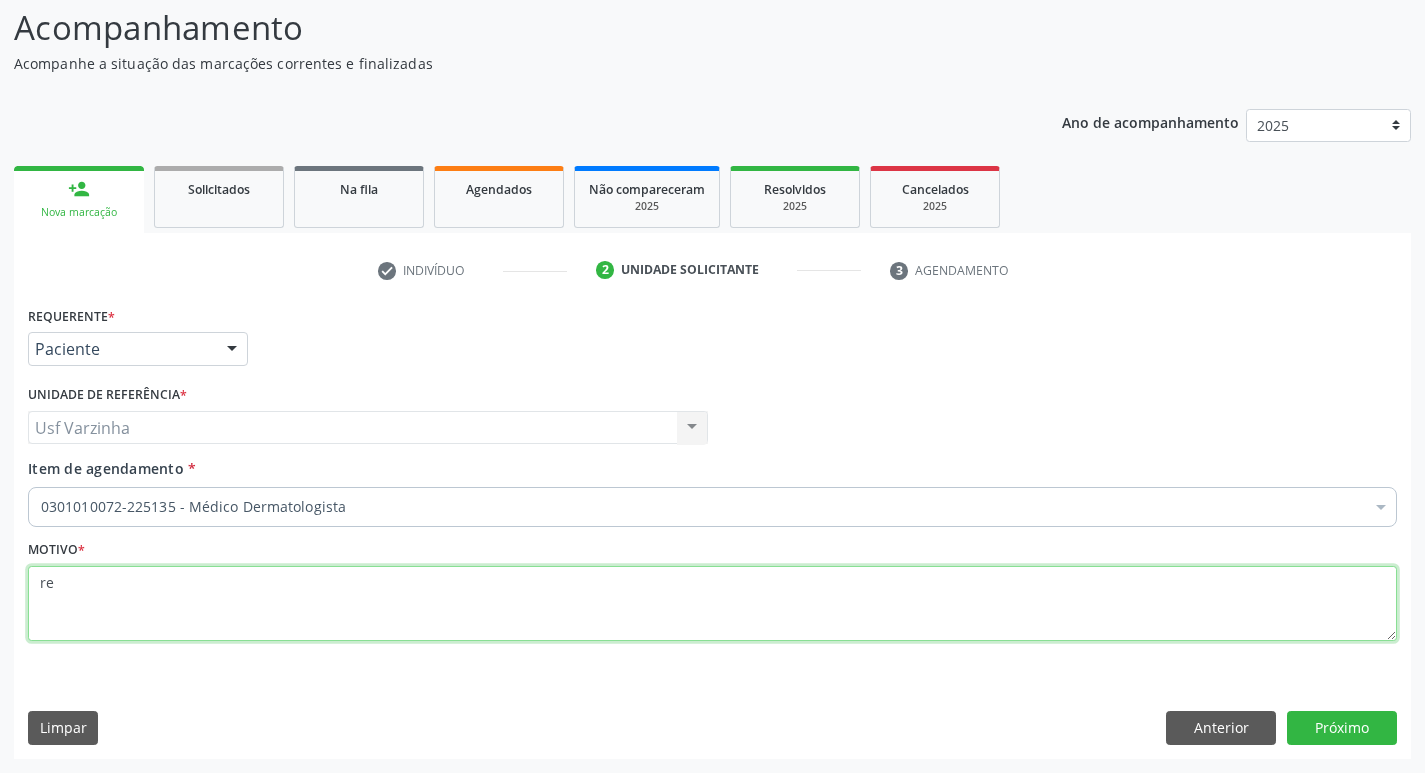 type on "r" 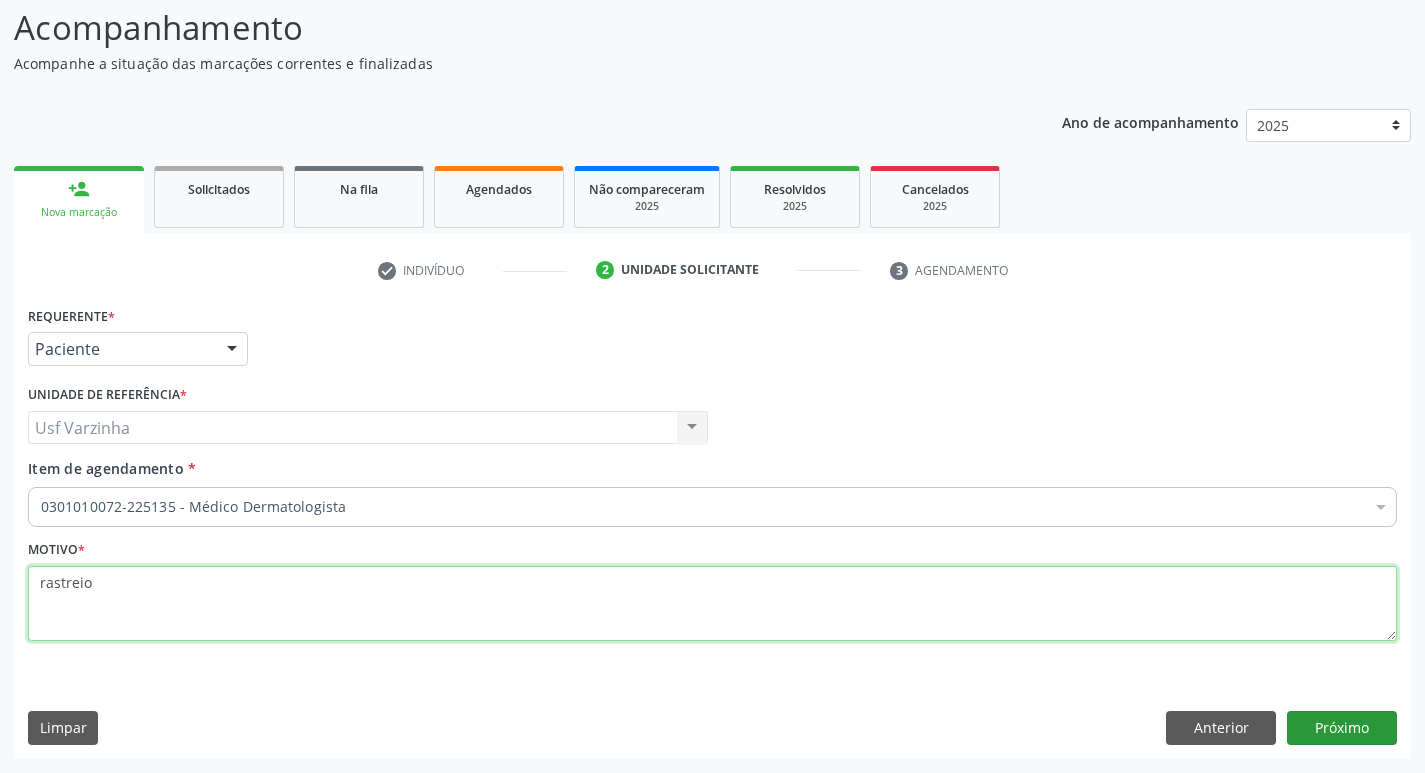 type on "rastreio" 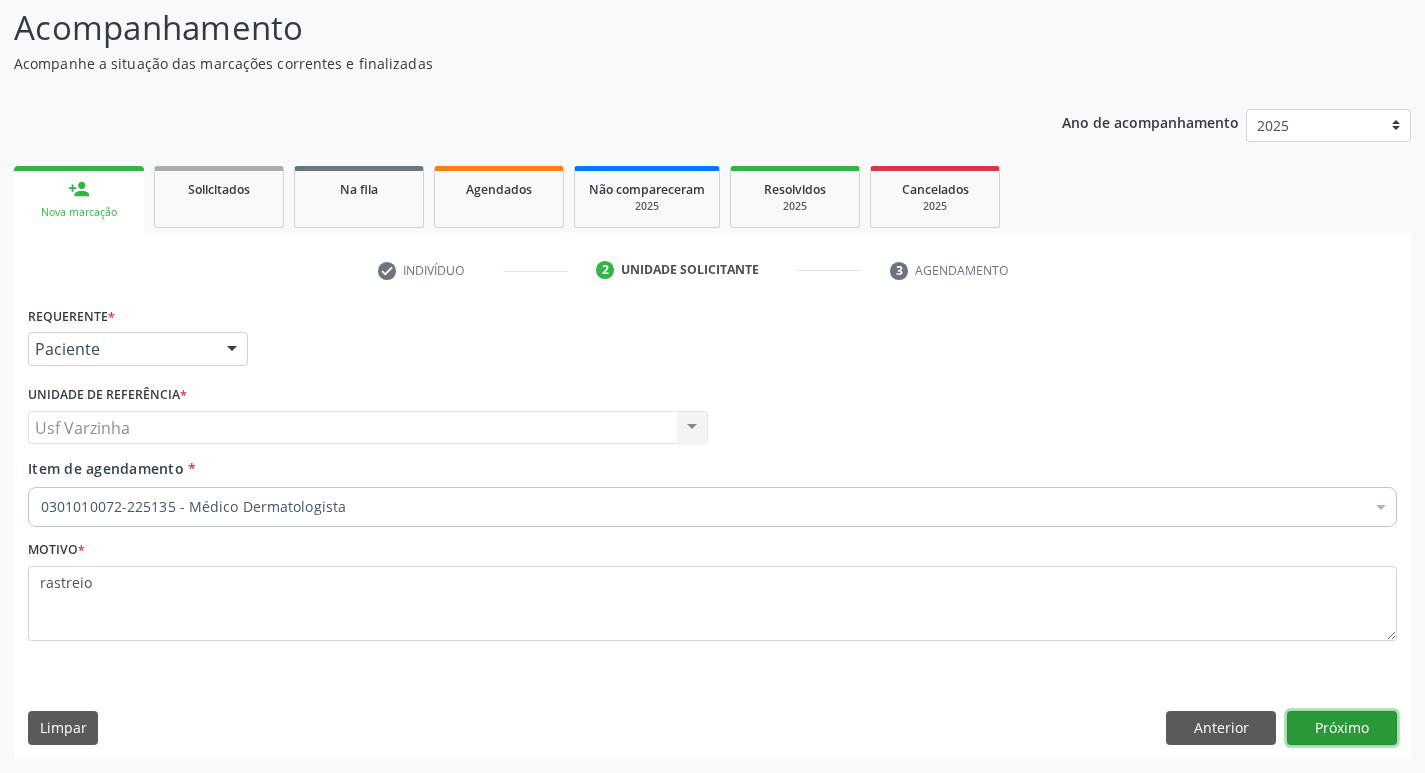 click on "Próximo" at bounding box center [1342, 728] 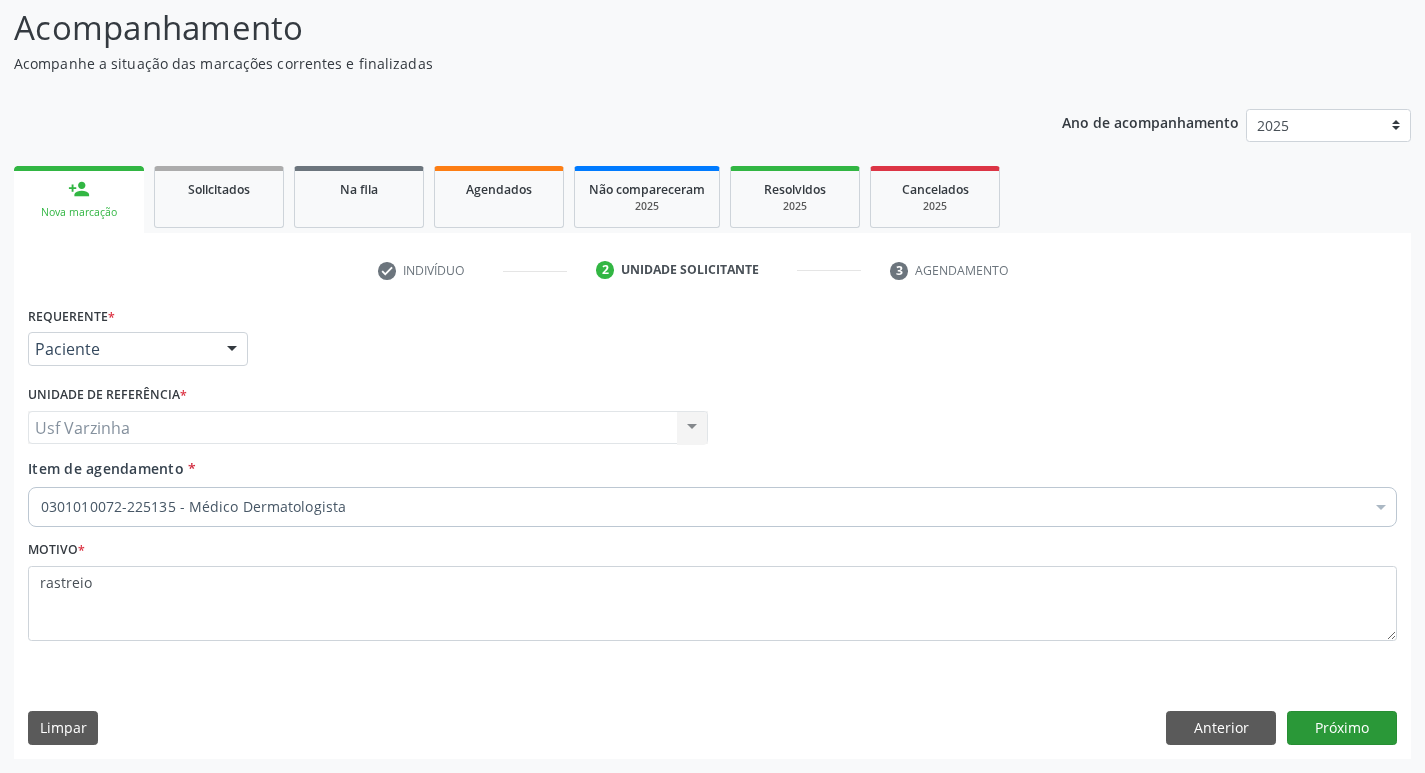 scroll, scrollTop: 97, scrollLeft: 0, axis: vertical 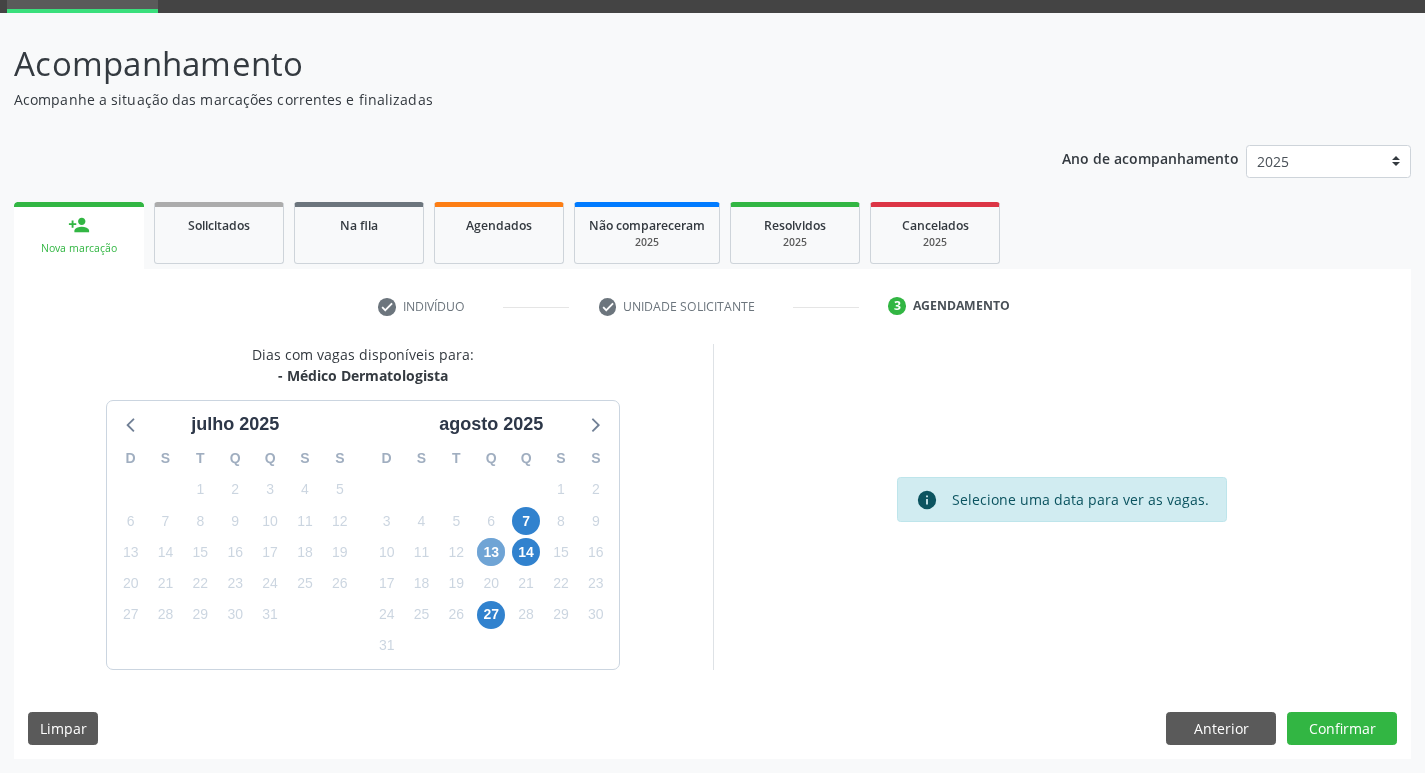 click on "13" at bounding box center [491, 552] 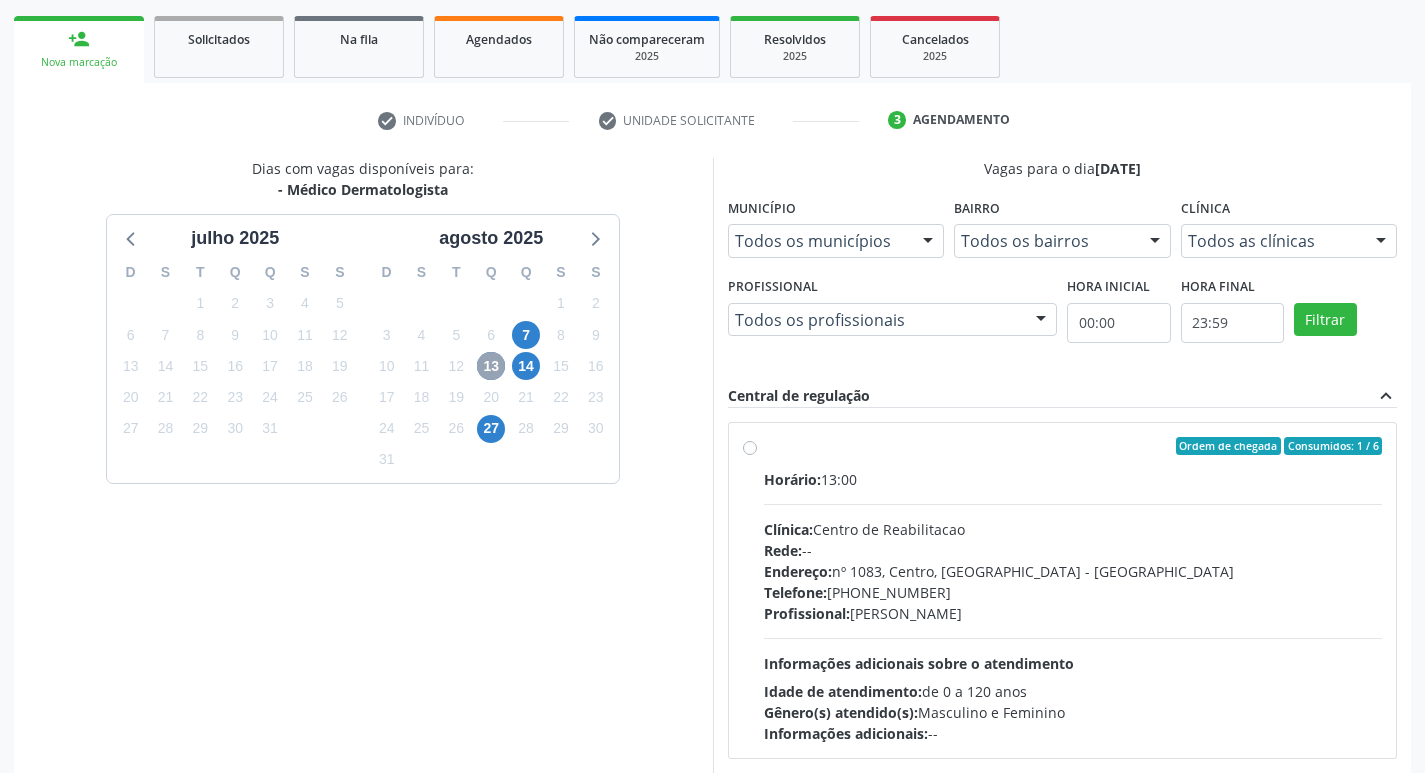 scroll, scrollTop: 297, scrollLeft: 0, axis: vertical 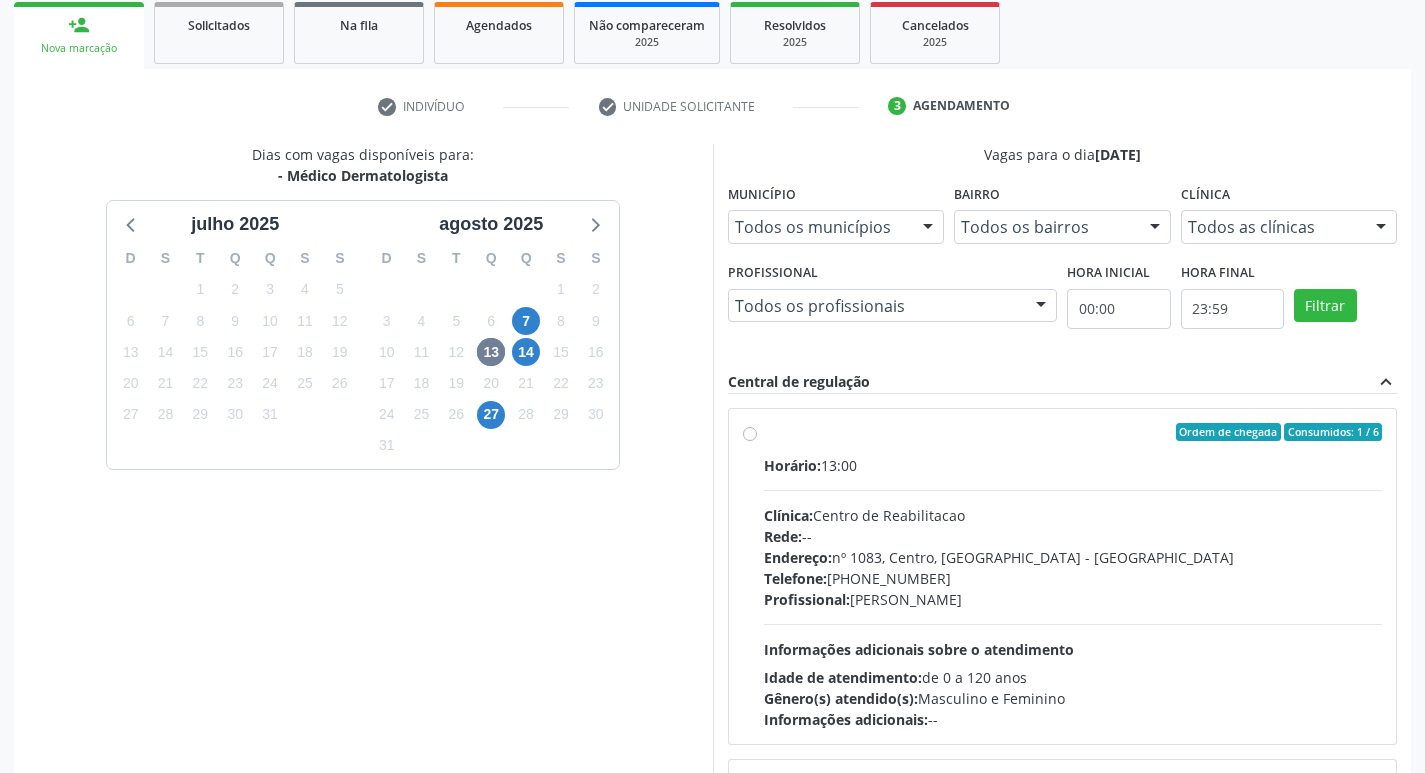 click on "Ordem de chegada
Consumidos: 1 / 6
Horário:   13:00
Clínica:  Centro de Reabilitacao
Rede:
--
Endereço:   nº 1083, Centro, Serra Talhada - PE
Telefone:   (81) 38313112
Profissional:
Catharina Maria Freire de Lucena Pousa
Informações adicionais sobre o atendimento
Idade de atendimento:
de 0 a 120 anos
Gênero(s) atendido(s):
Masculino e Feminino
Informações adicionais:
--" at bounding box center [1073, 576] 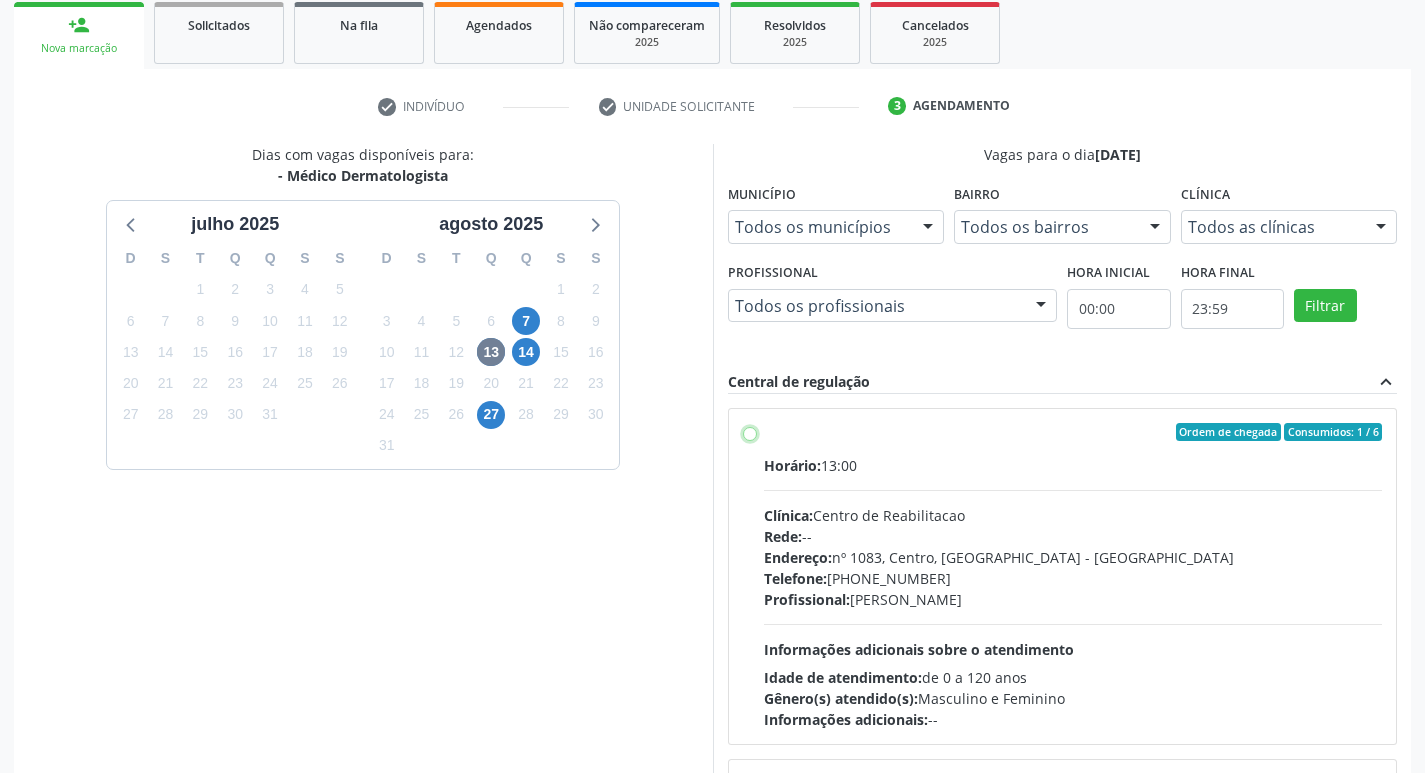 click on "Ordem de chegada
Consumidos: 1 / 6
Horário:   13:00
Clínica:  Centro de Reabilitacao
Rede:
--
Endereço:   nº 1083, Centro, Serra Talhada - PE
Telefone:   (81) 38313112
Profissional:
Catharina Maria Freire de Lucena Pousa
Informações adicionais sobre o atendimento
Idade de atendimento:
de 0 a 120 anos
Gênero(s) atendido(s):
Masculino e Feminino
Informações adicionais:
--" at bounding box center (750, 432) 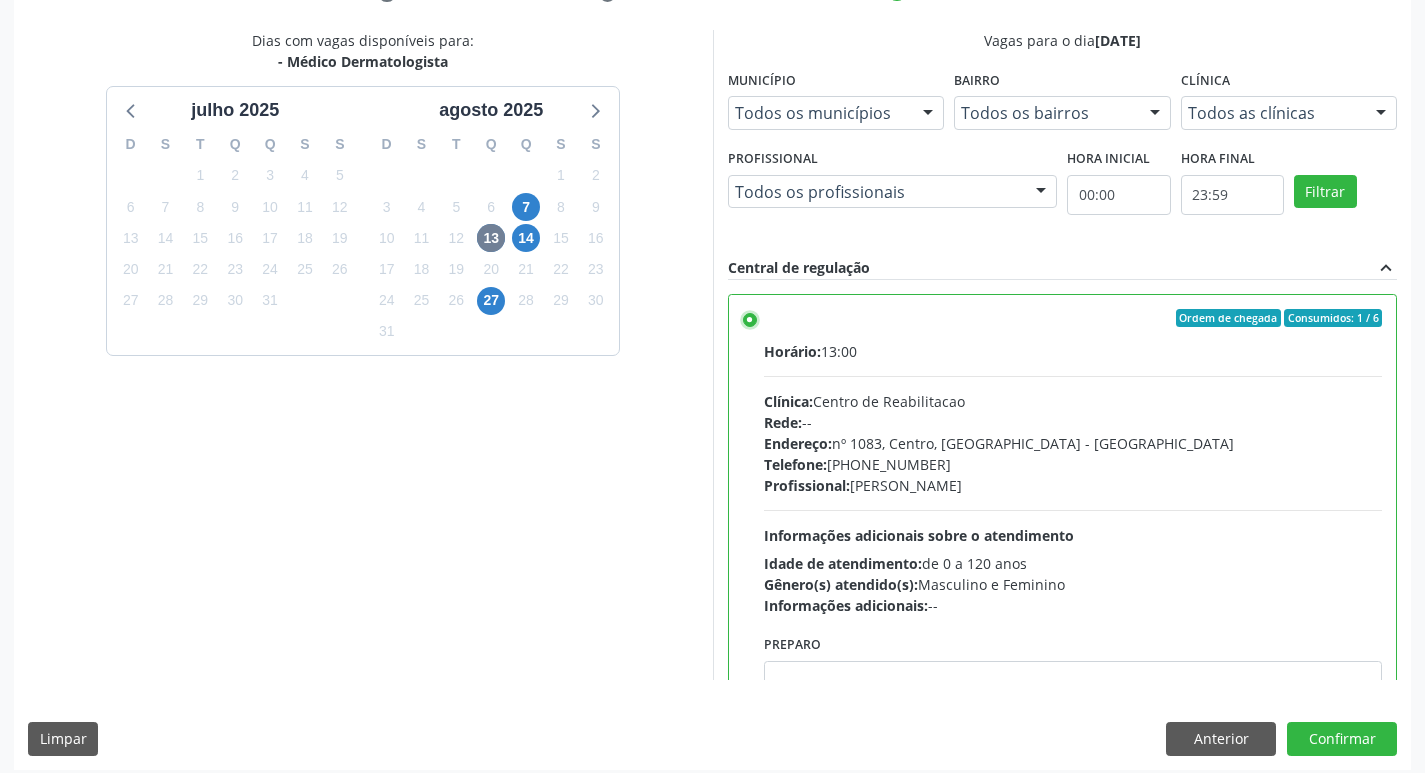 scroll, scrollTop: 422, scrollLeft: 0, axis: vertical 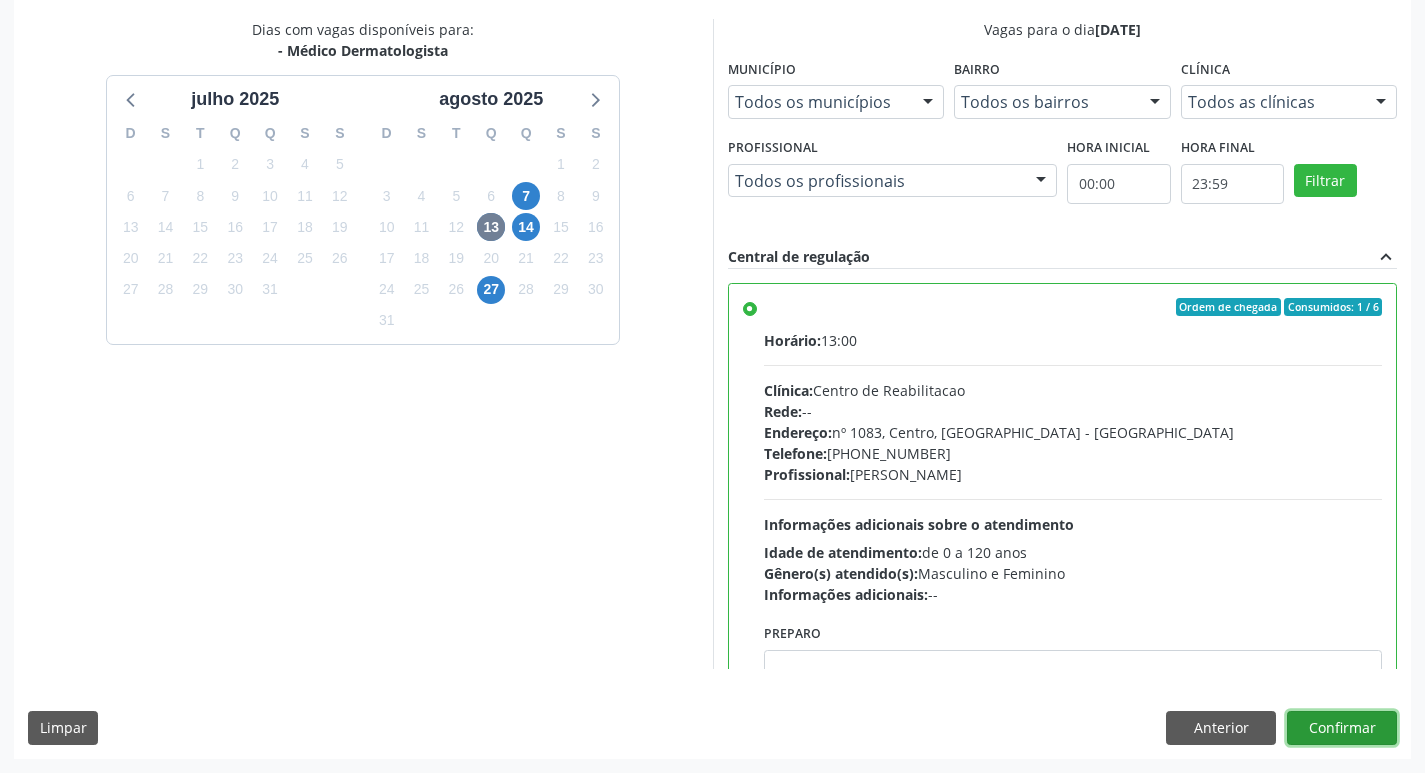 click on "Confirmar" at bounding box center [1342, 728] 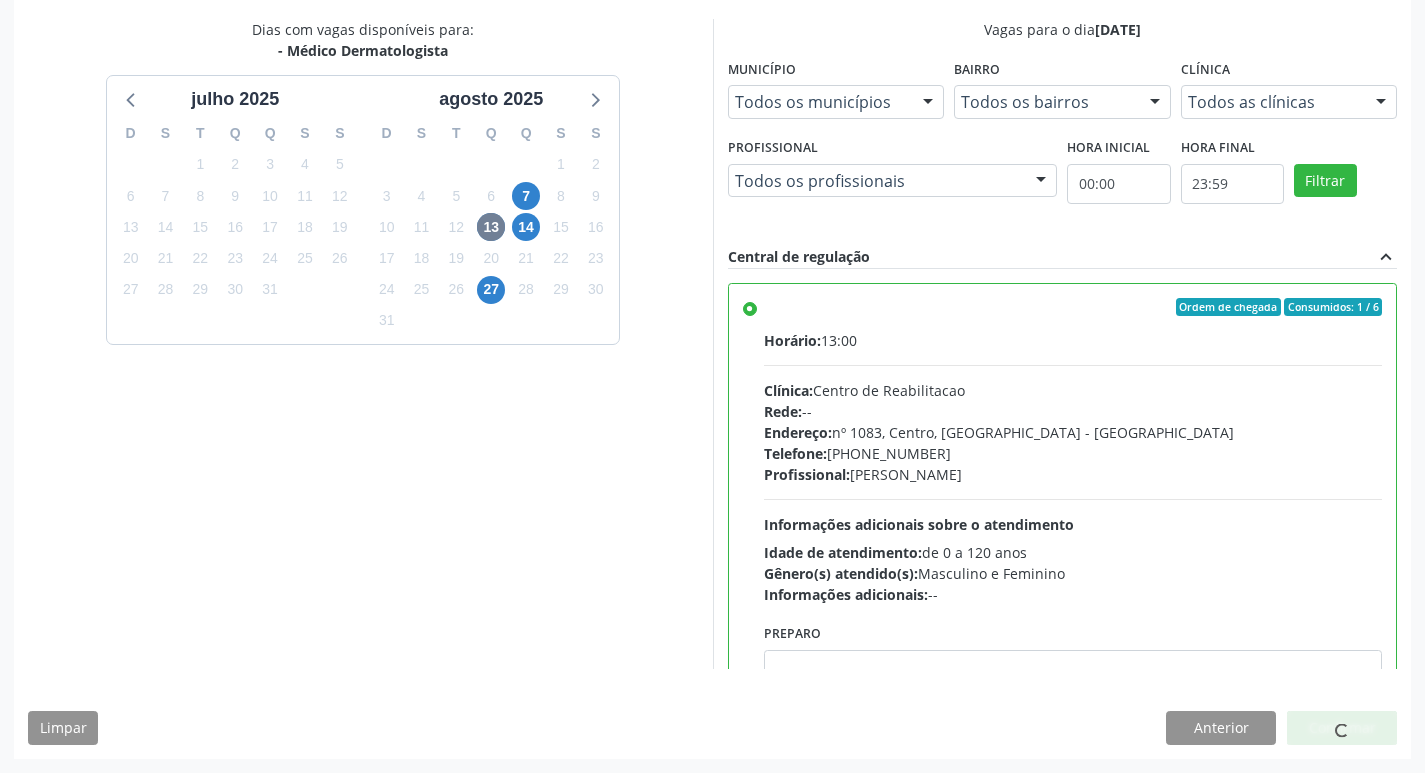 scroll, scrollTop: 0, scrollLeft: 0, axis: both 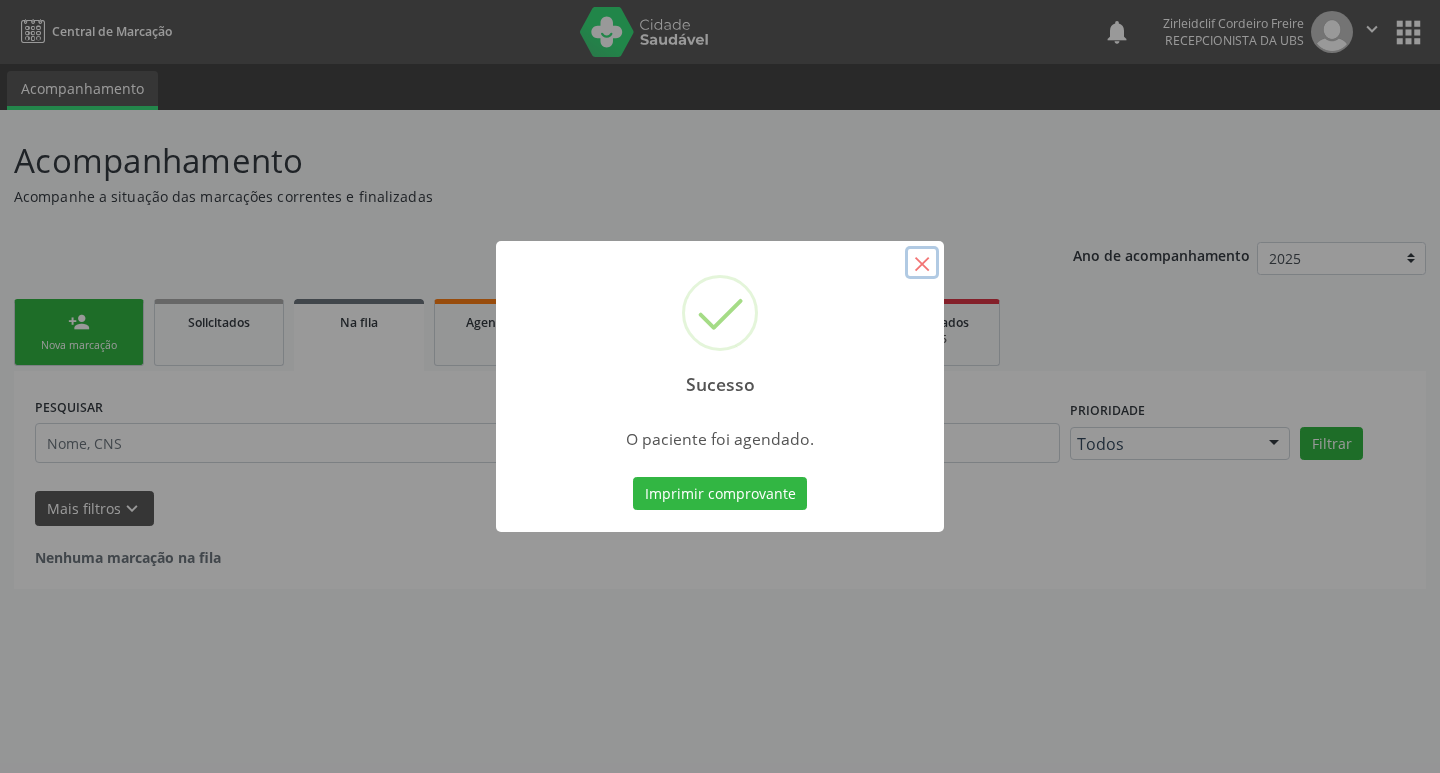 click on "×" at bounding box center (922, 263) 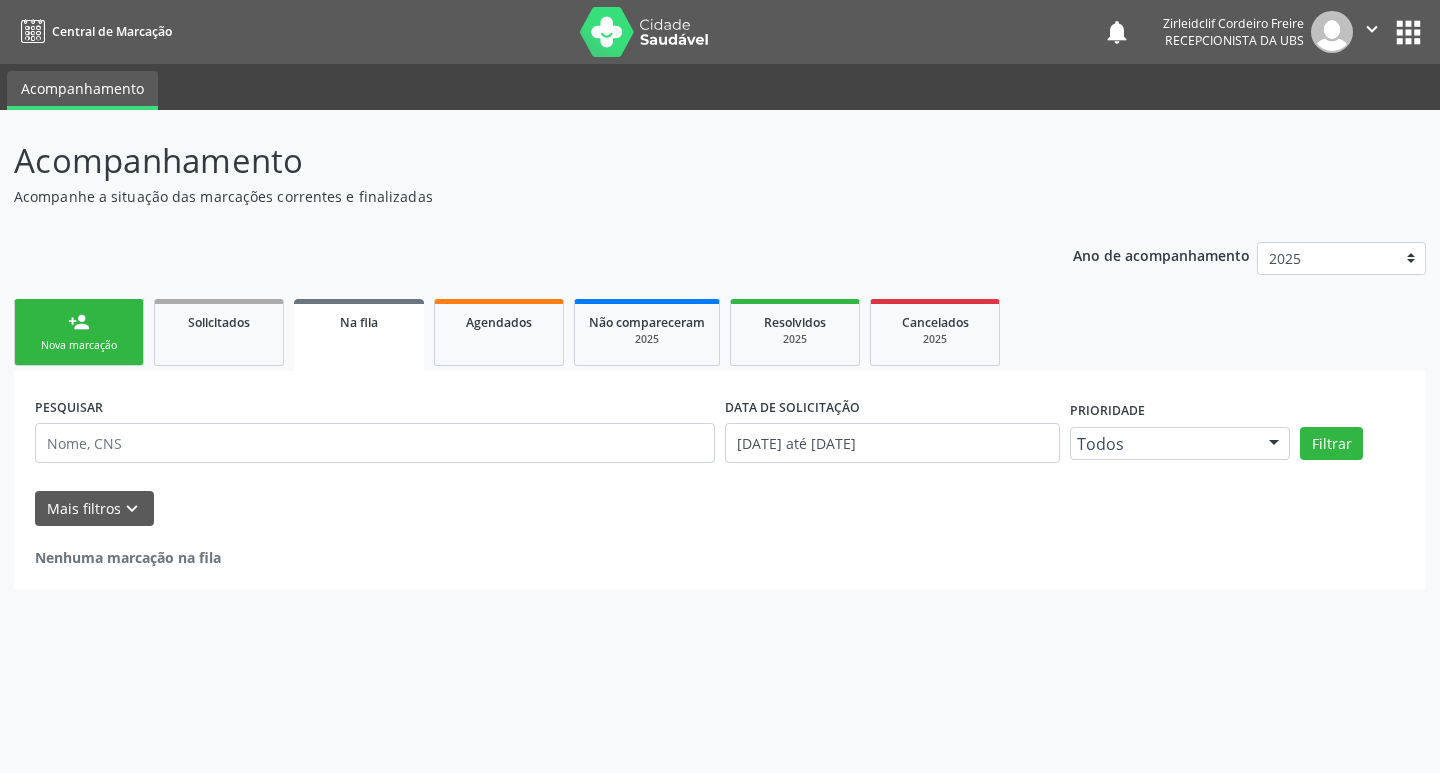 click on "person_add
Nova marcação" at bounding box center (79, 332) 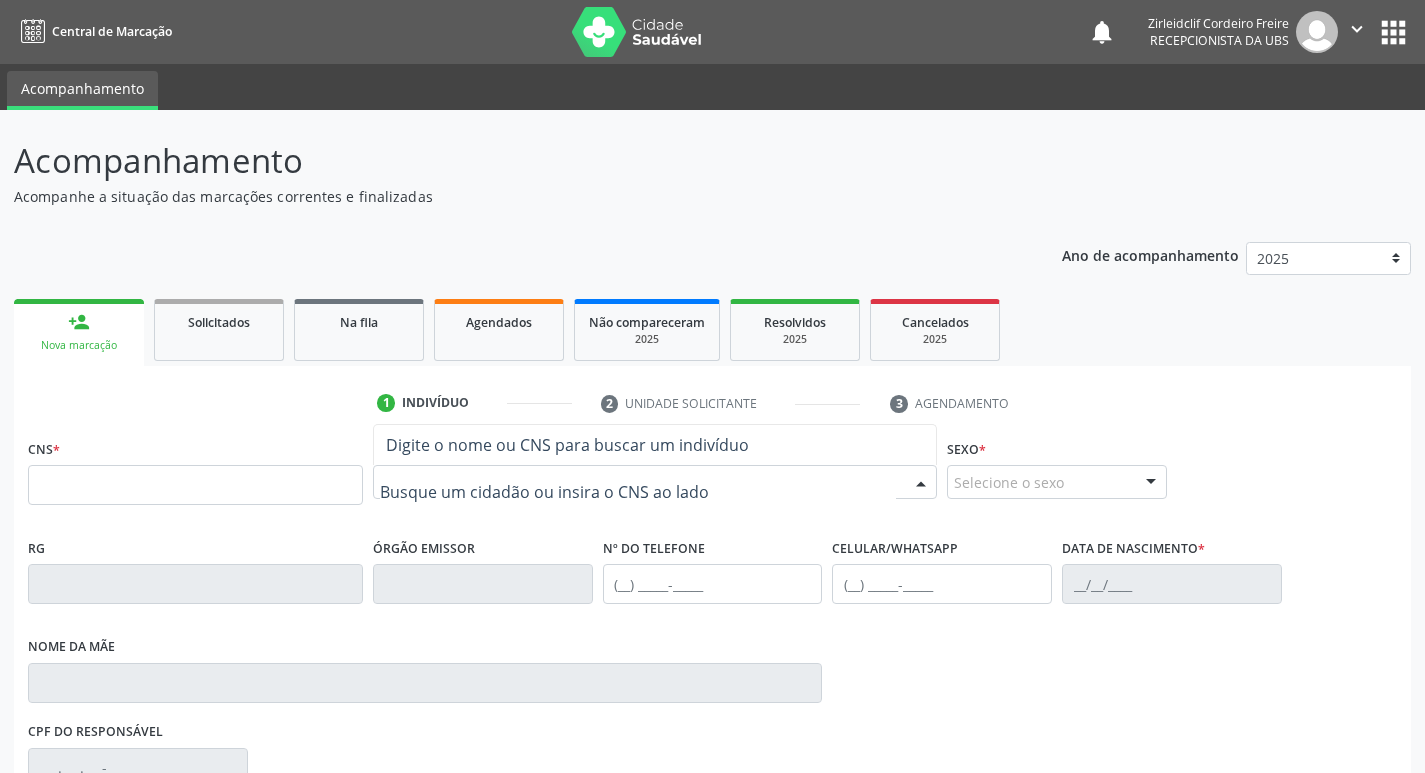 click at bounding box center (638, 492) 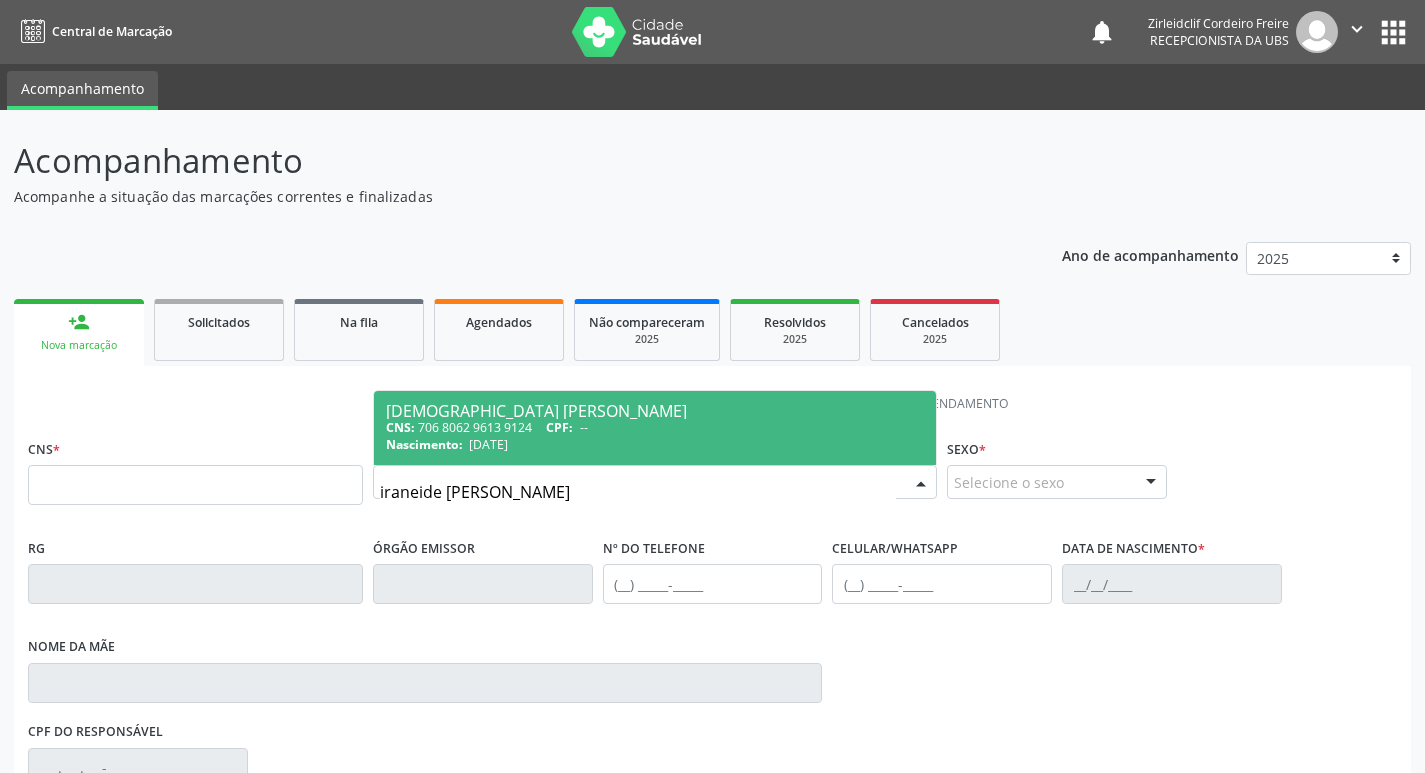 type on "iraneide francisca da" 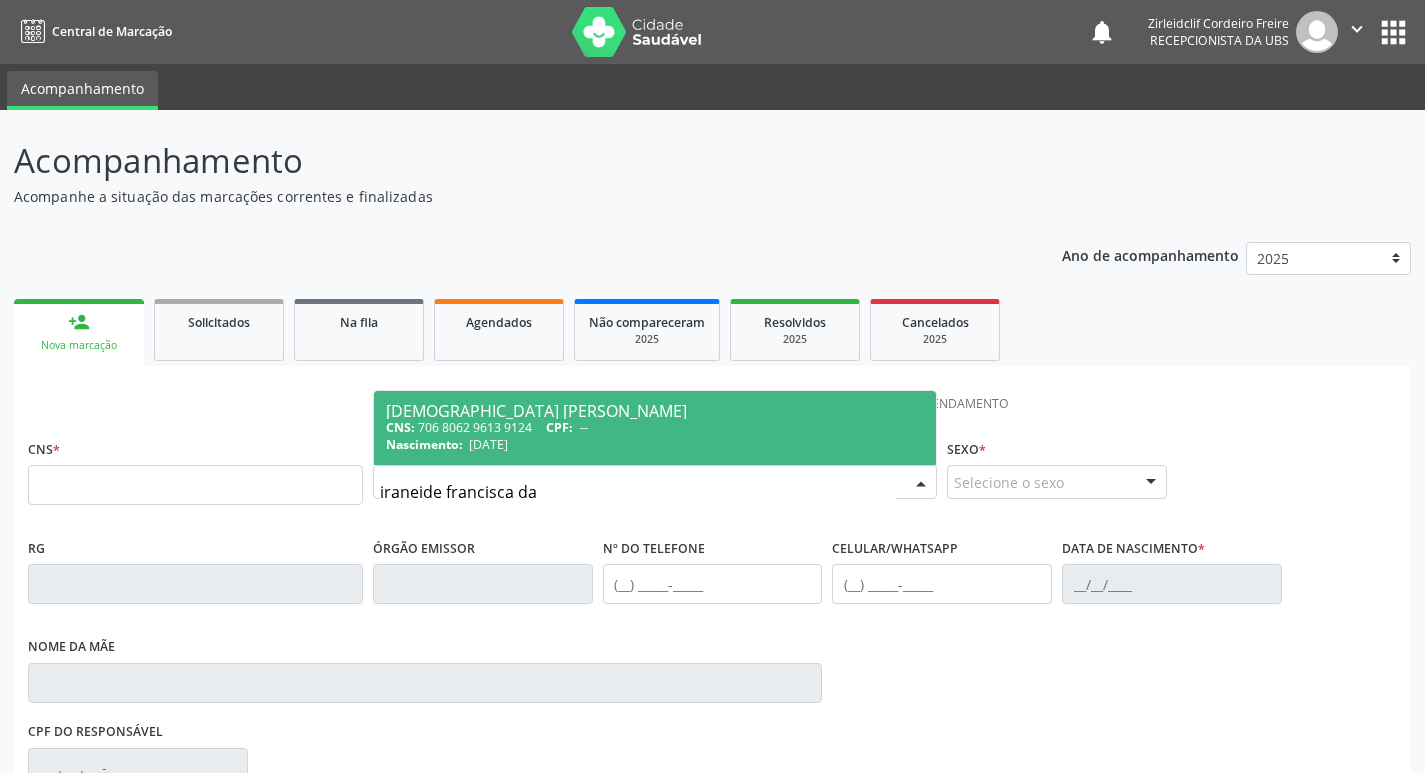 click on "[DATE]" at bounding box center (488, 444) 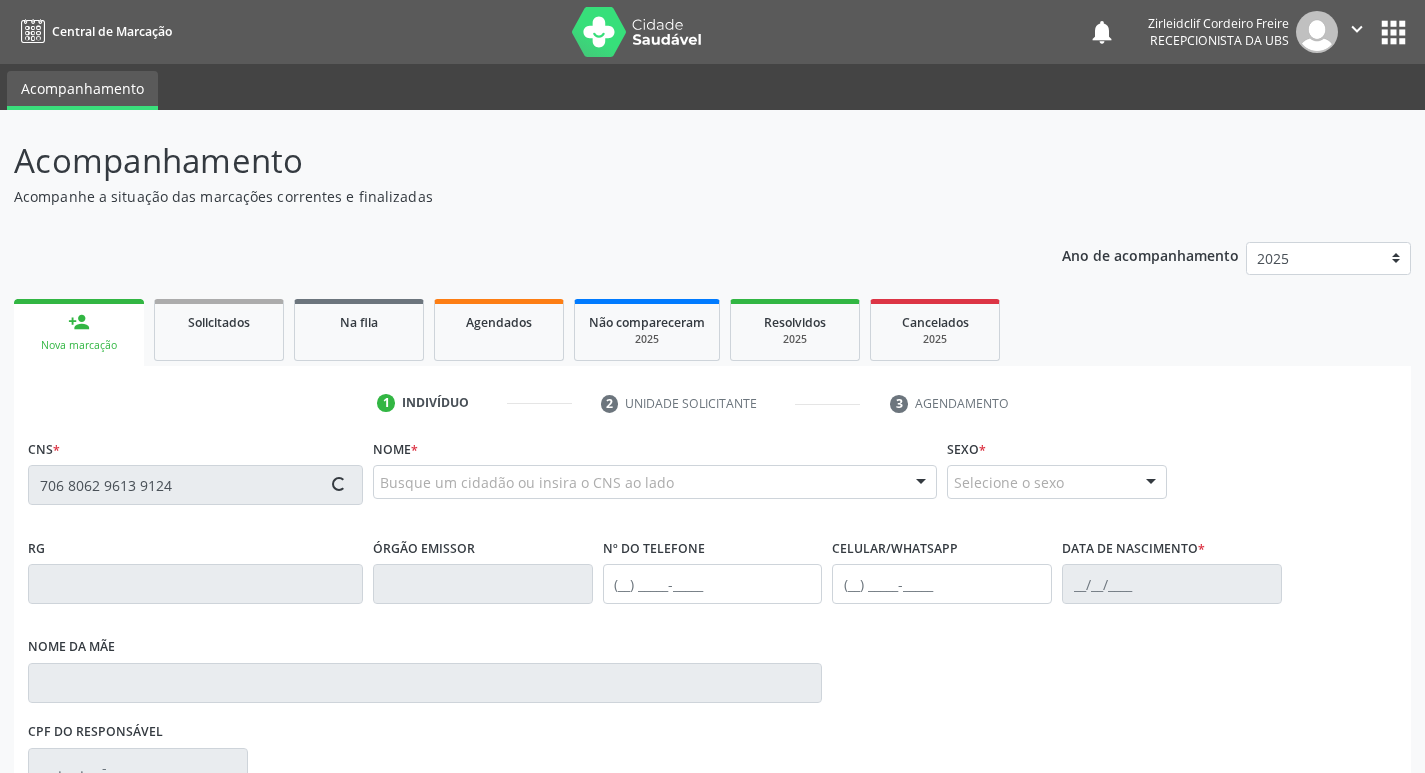 type on "706 8062 9613 9124" 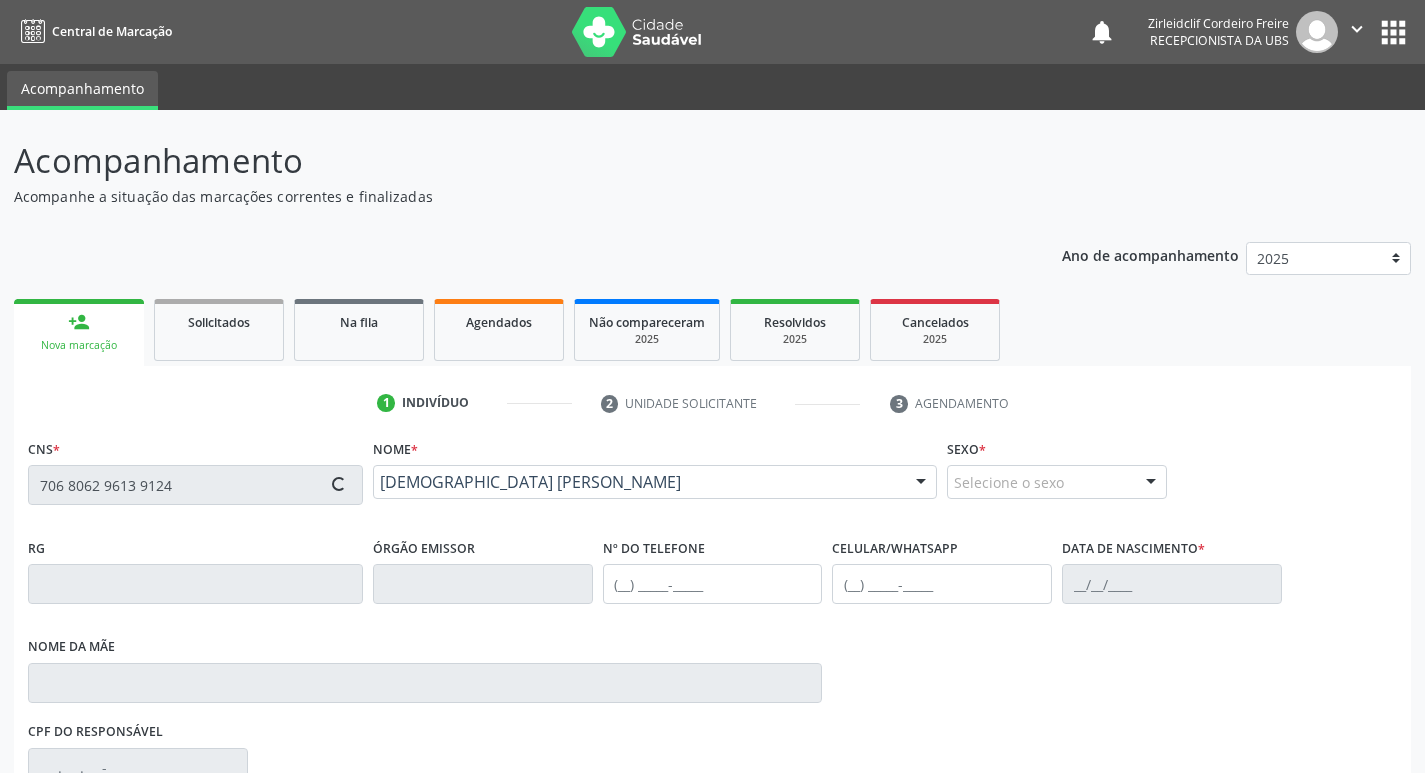 type on "[PHONE_NUMBER]" 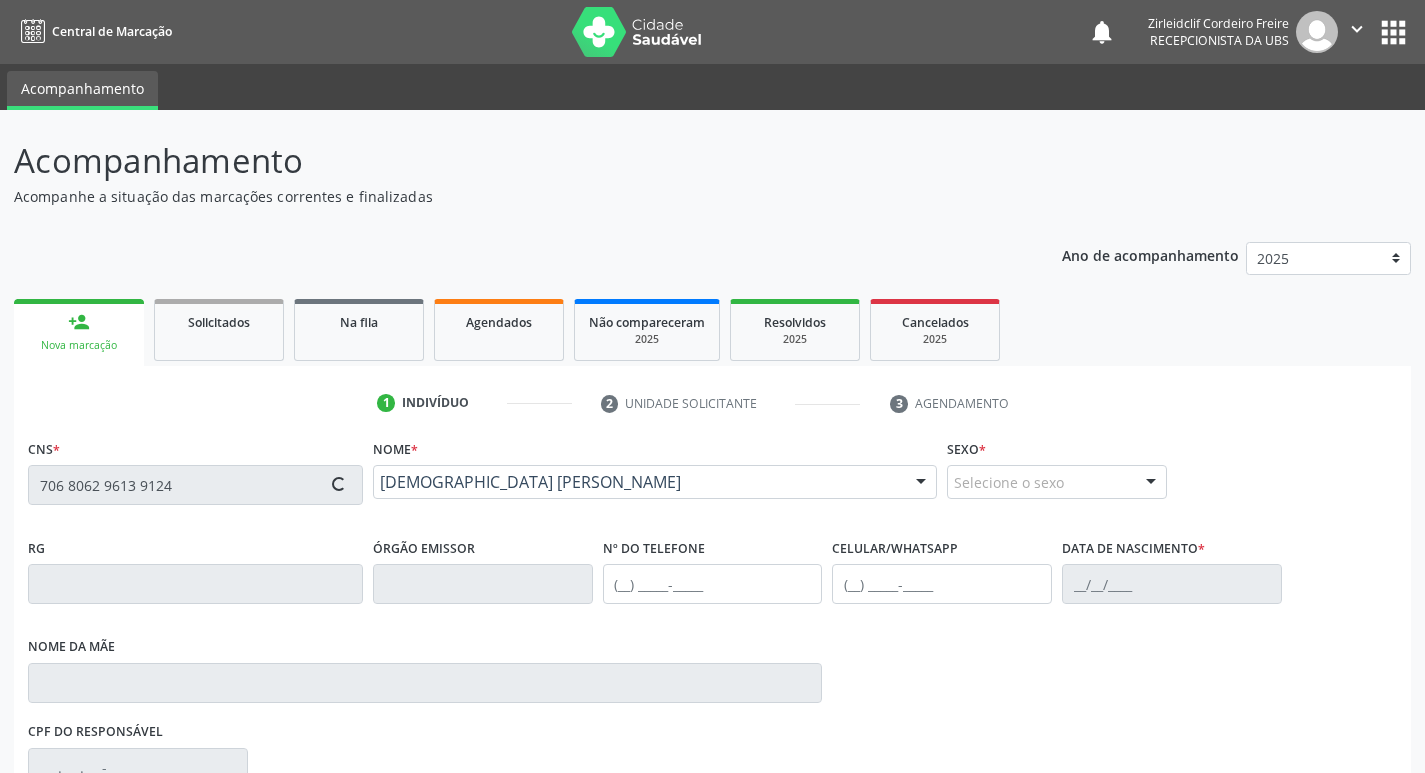 type on "[PHONE_NUMBER]" 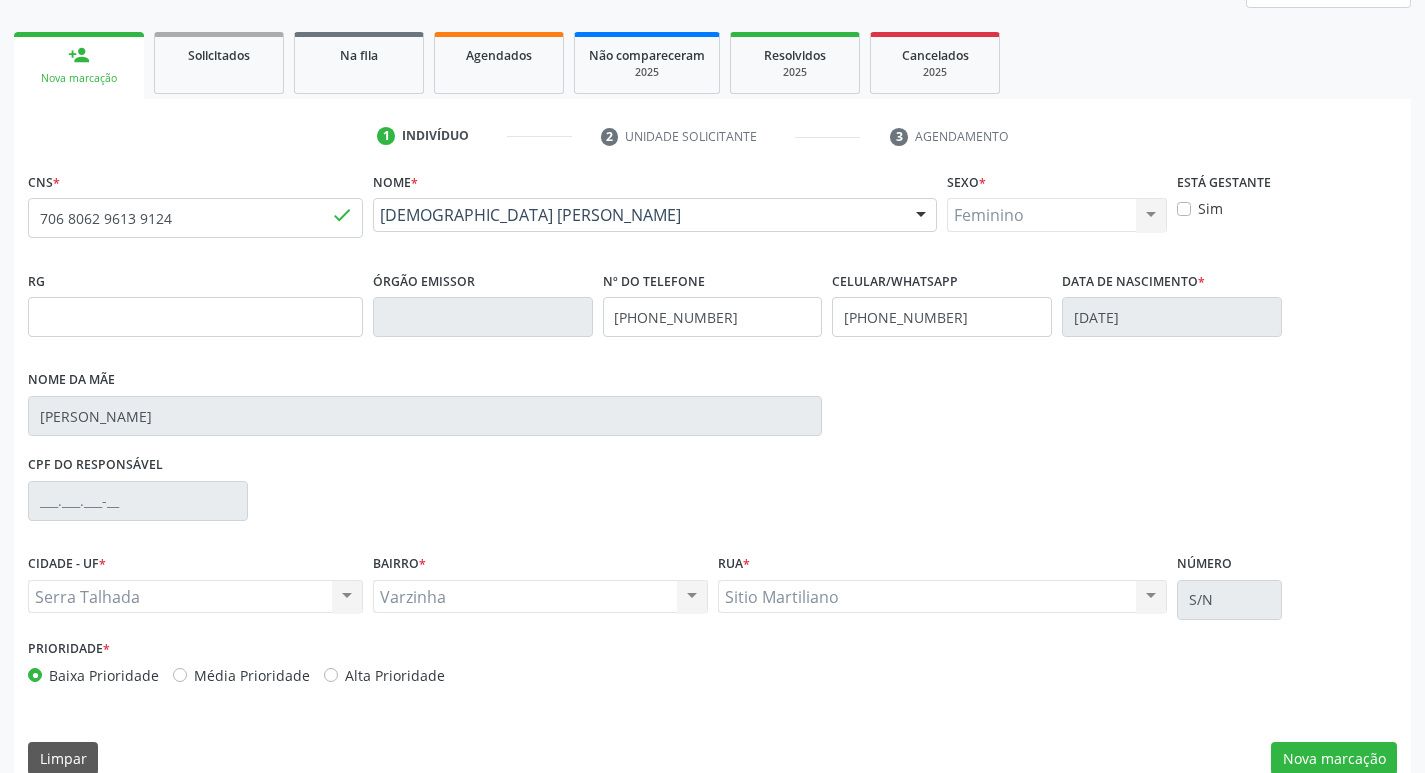 scroll, scrollTop: 297, scrollLeft: 0, axis: vertical 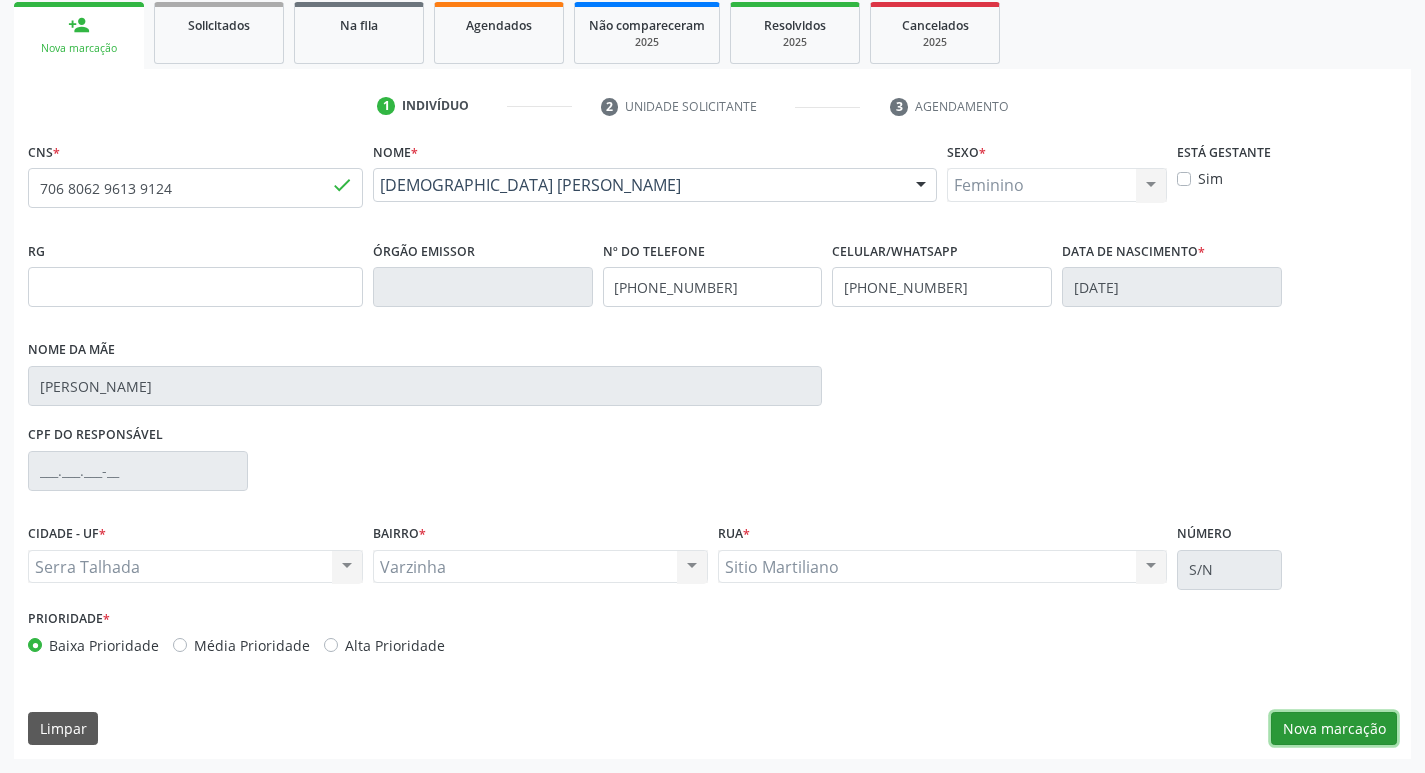 click on "Nova marcação" at bounding box center [1334, 729] 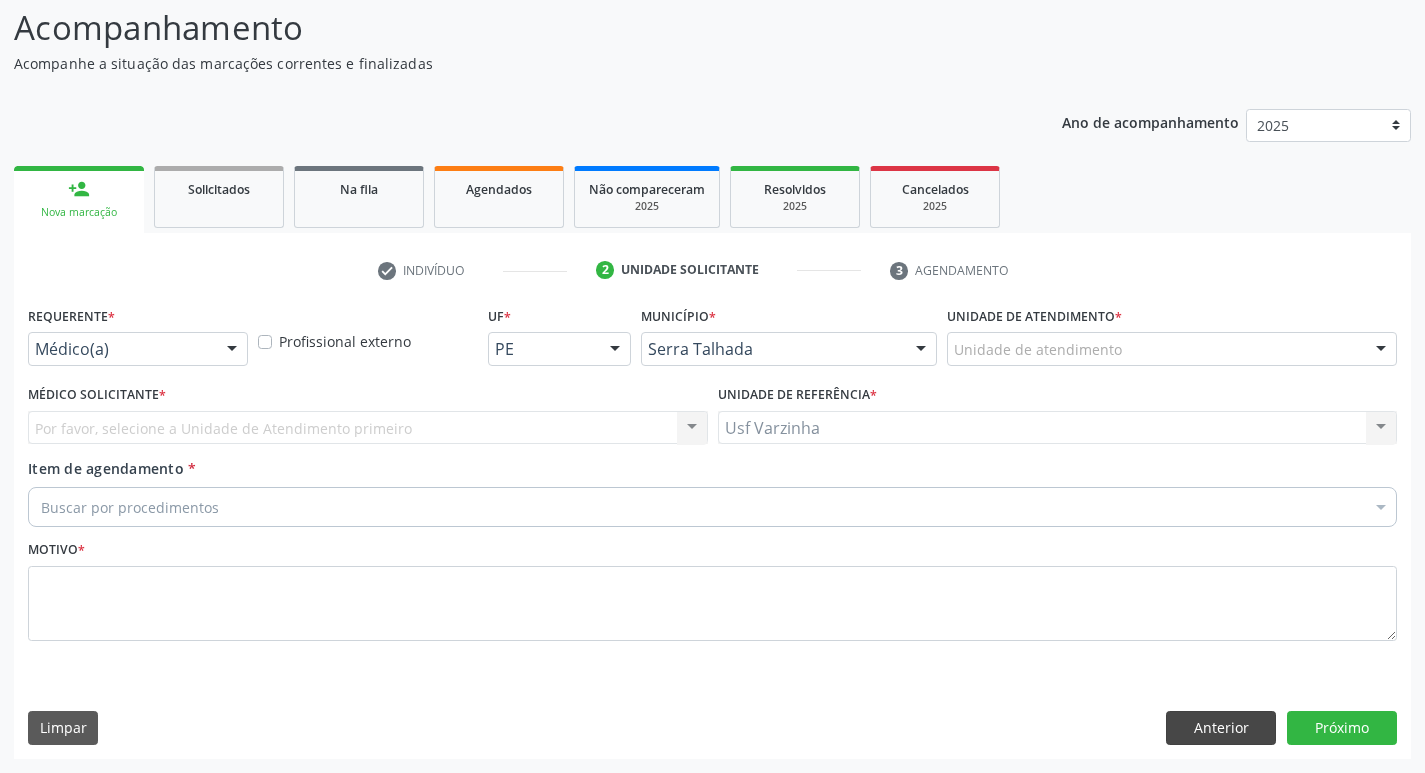 scroll, scrollTop: 133, scrollLeft: 0, axis: vertical 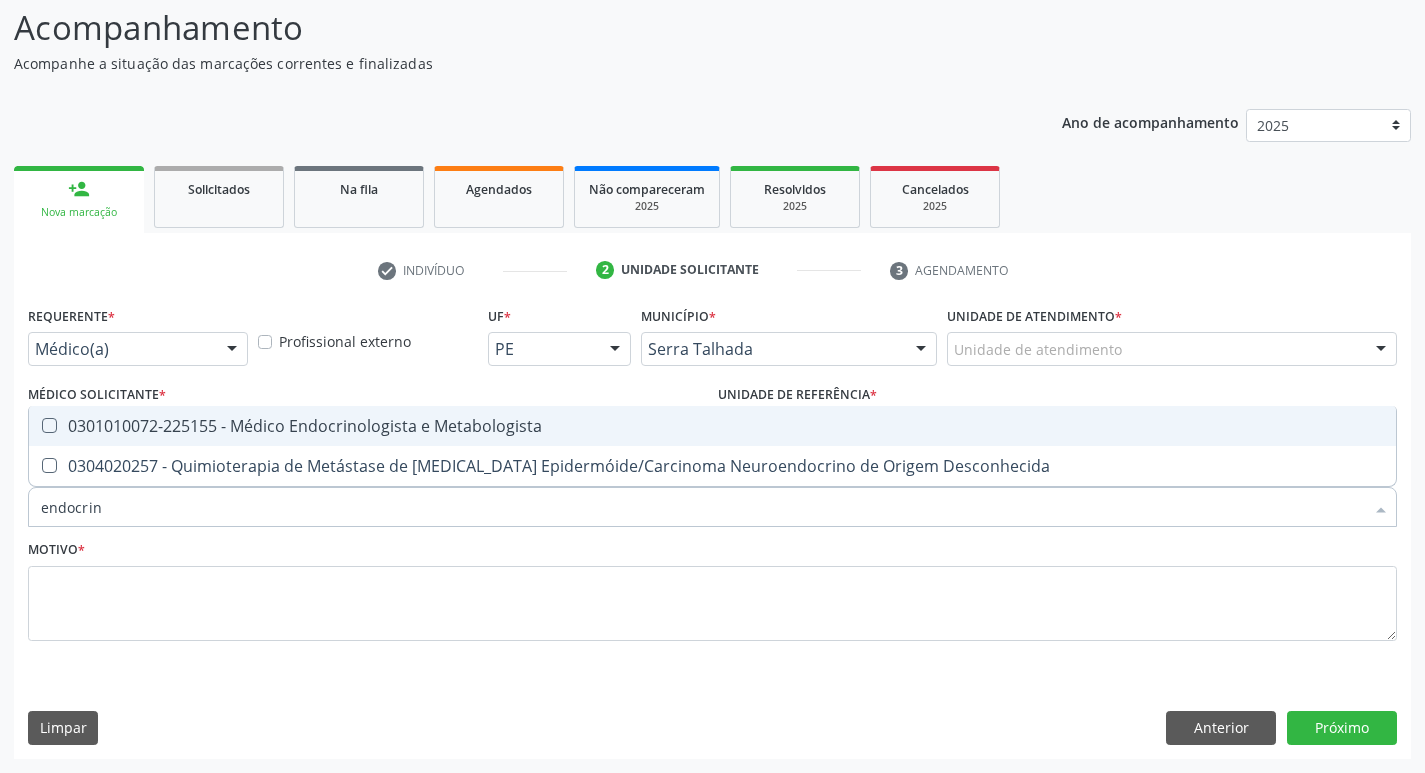 type on "endocrino" 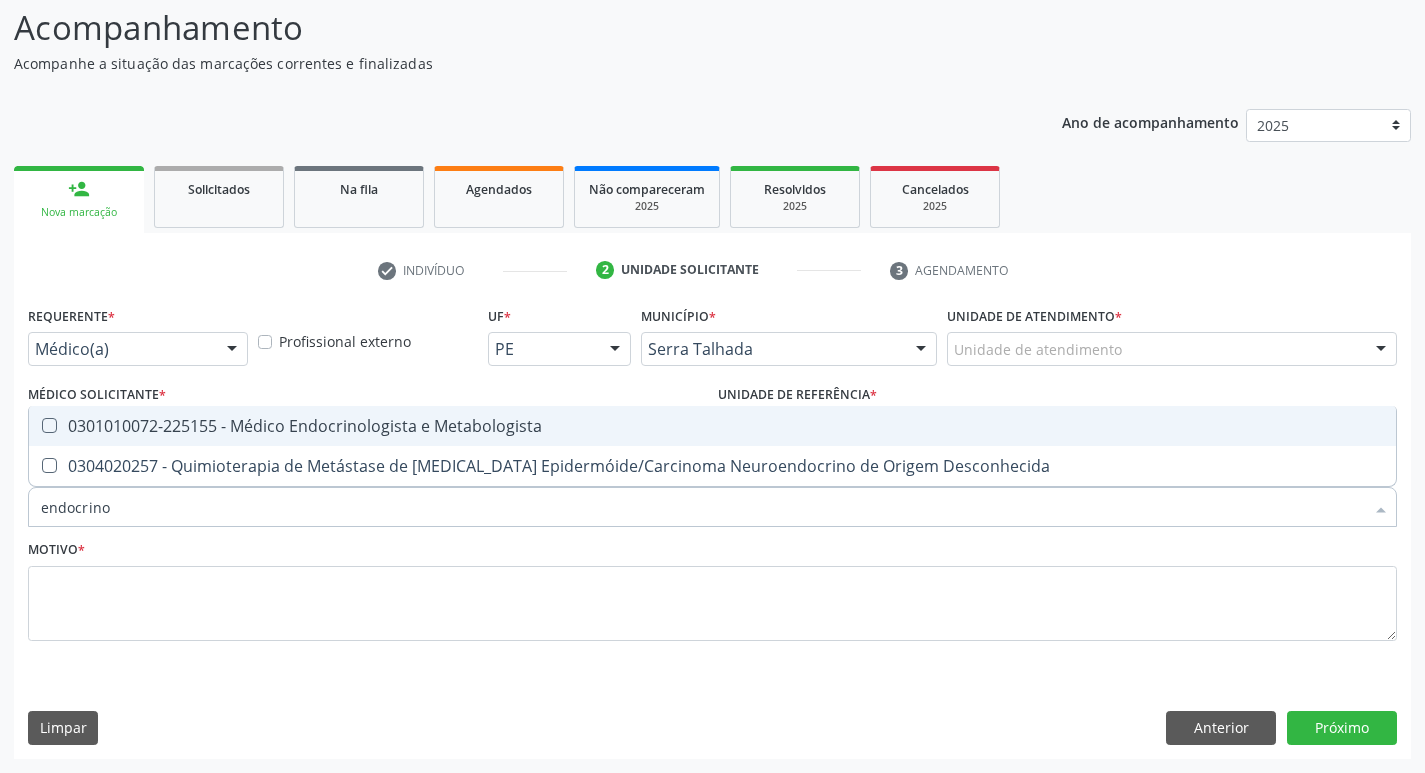 click on "0301010072-225155 - Médico Endocrinologista e Metabologista" at bounding box center [712, 426] 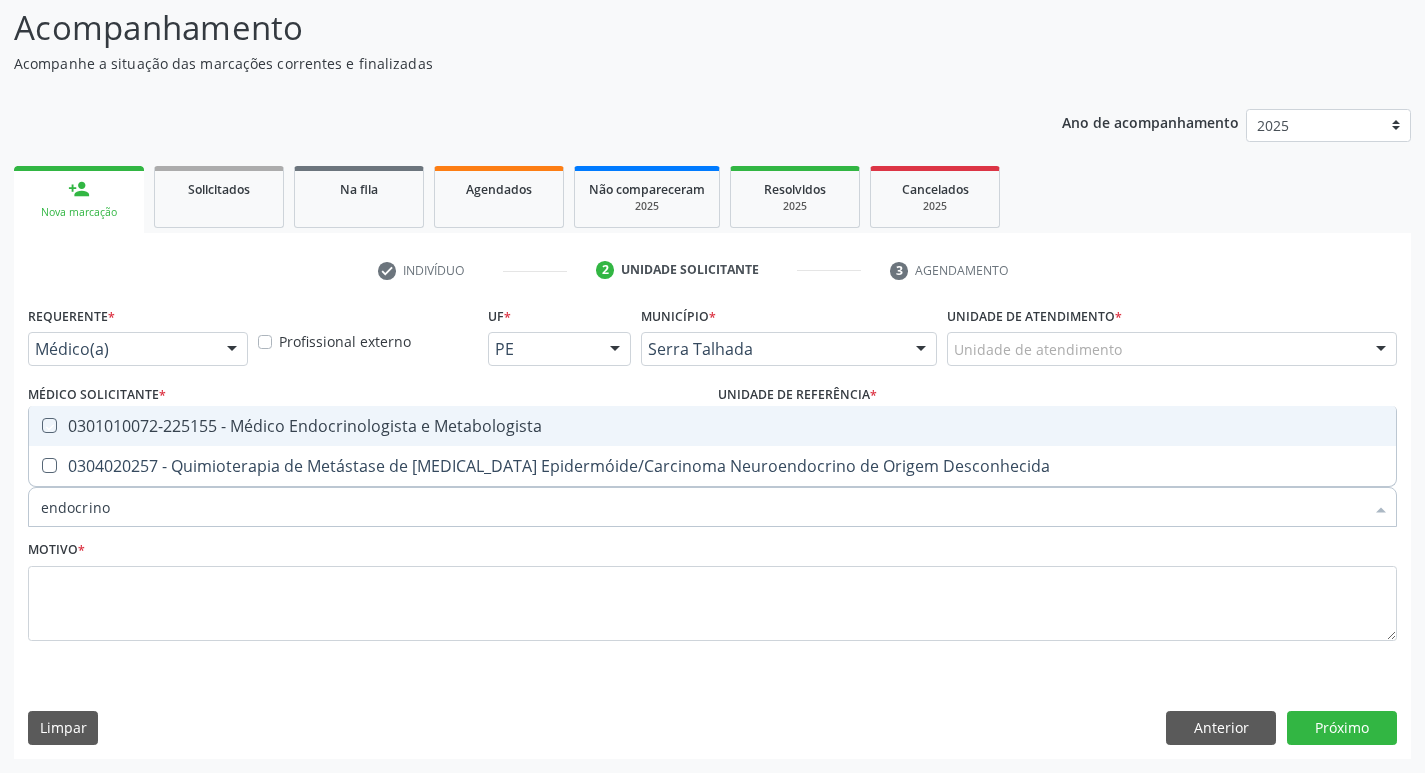 checkbox on "true" 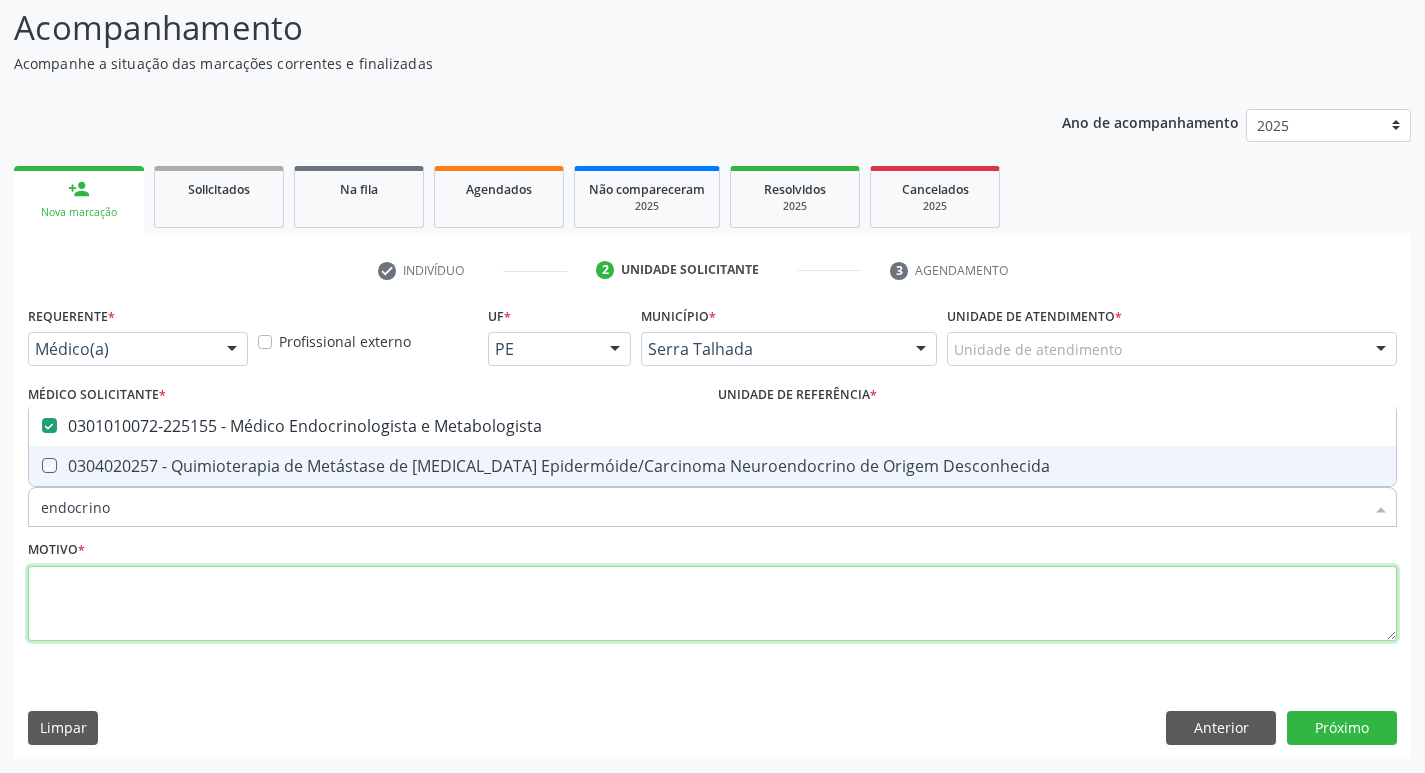 click at bounding box center [712, 604] 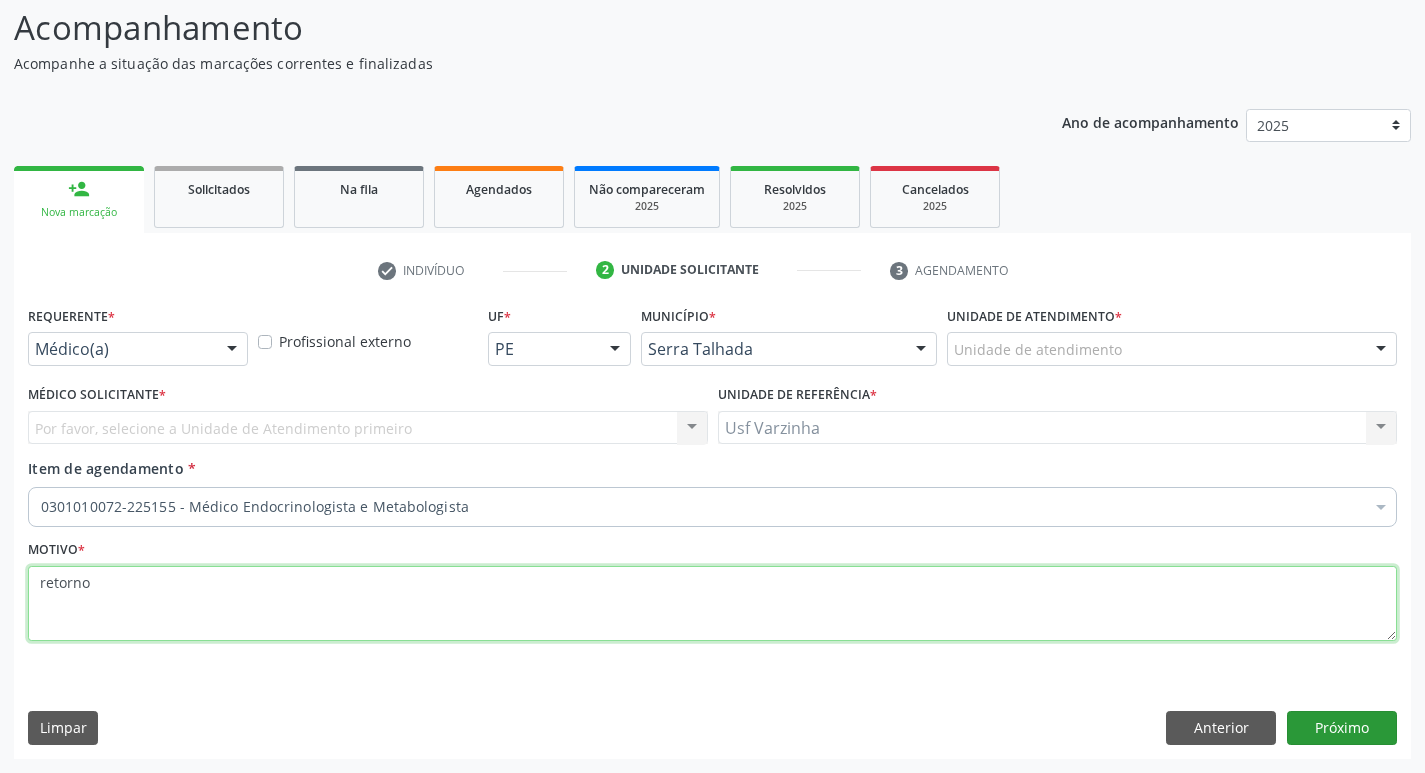 type on "retorno" 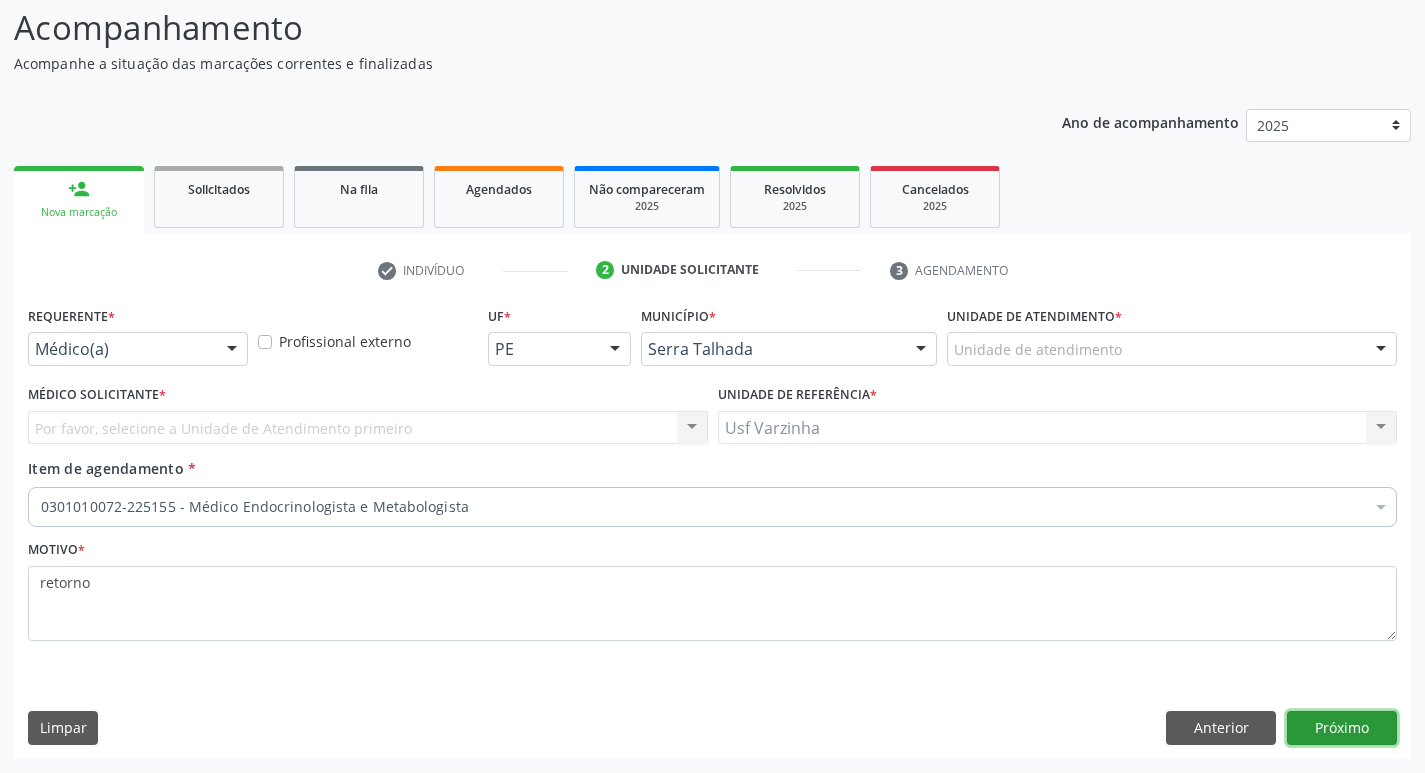 click on "Próximo" at bounding box center (1342, 728) 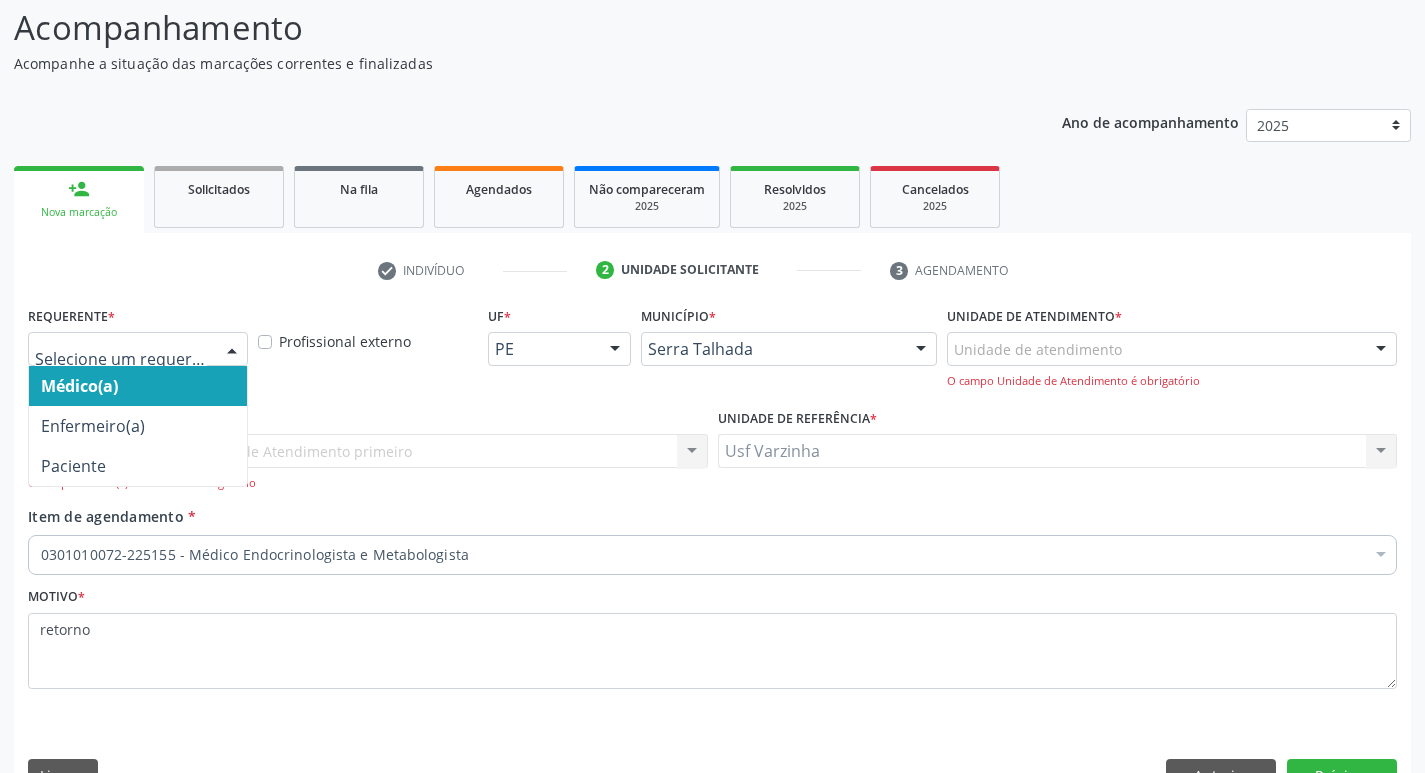 drag, startPoint x: 225, startPoint y: 346, endPoint x: 210, endPoint y: 365, distance: 24.207438 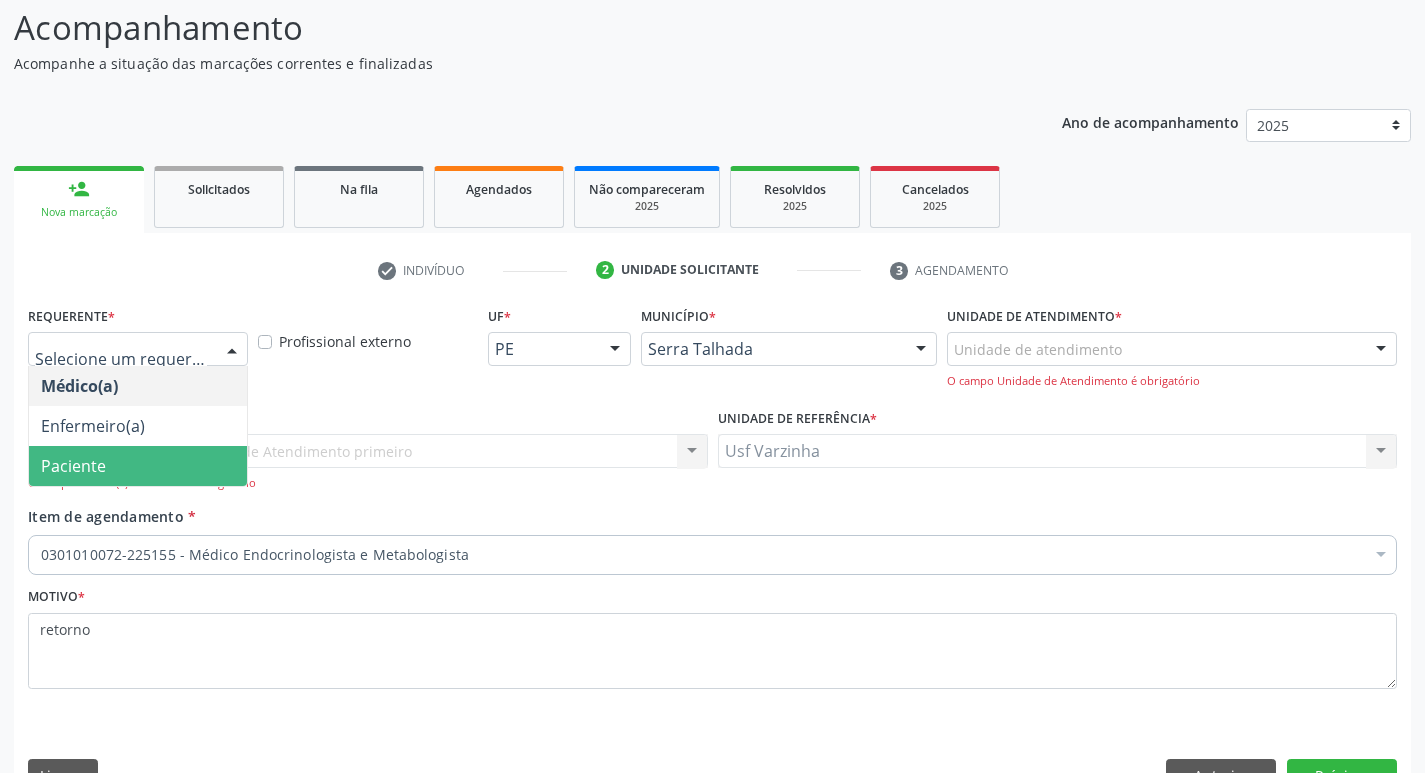 click on "Paciente" at bounding box center [138, 466] 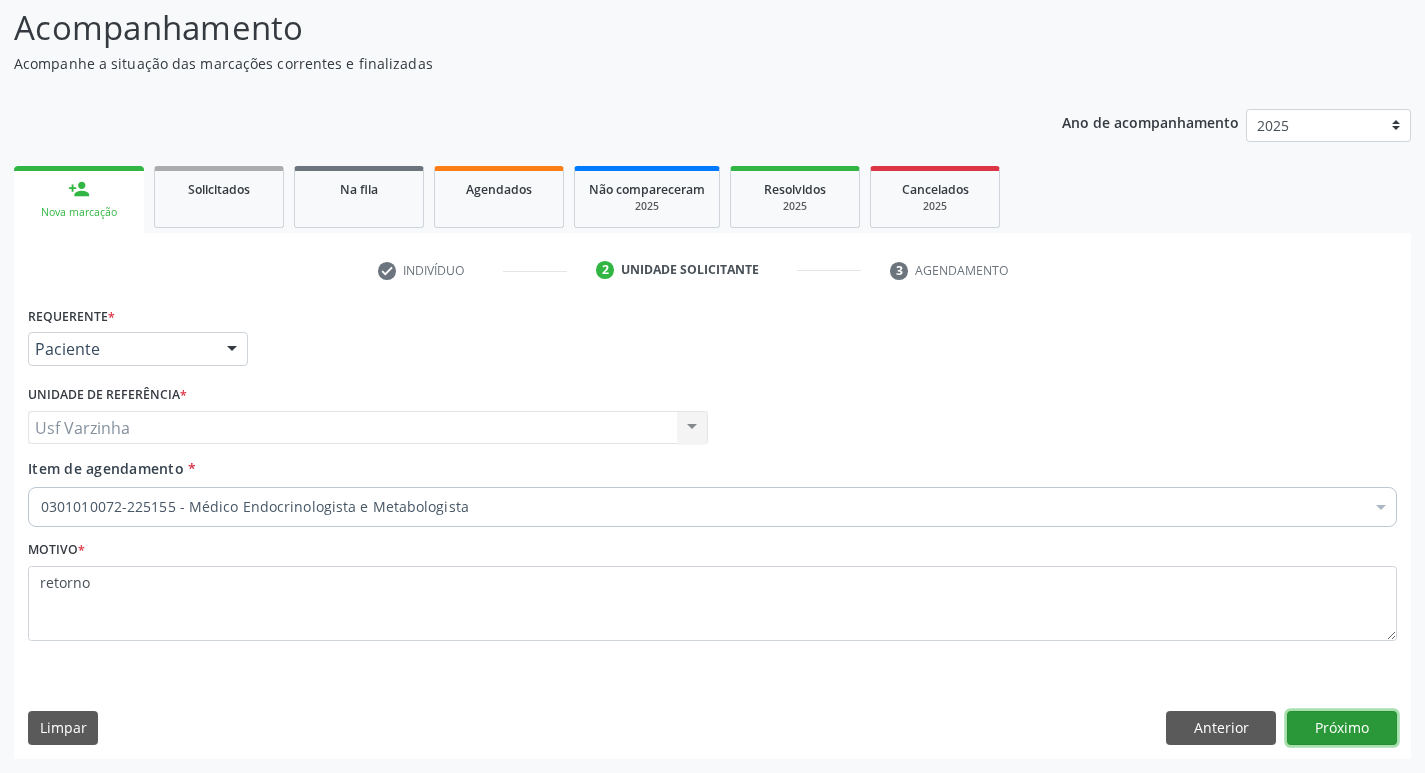 click on "Próximo" at bounding box center (1342, 728) 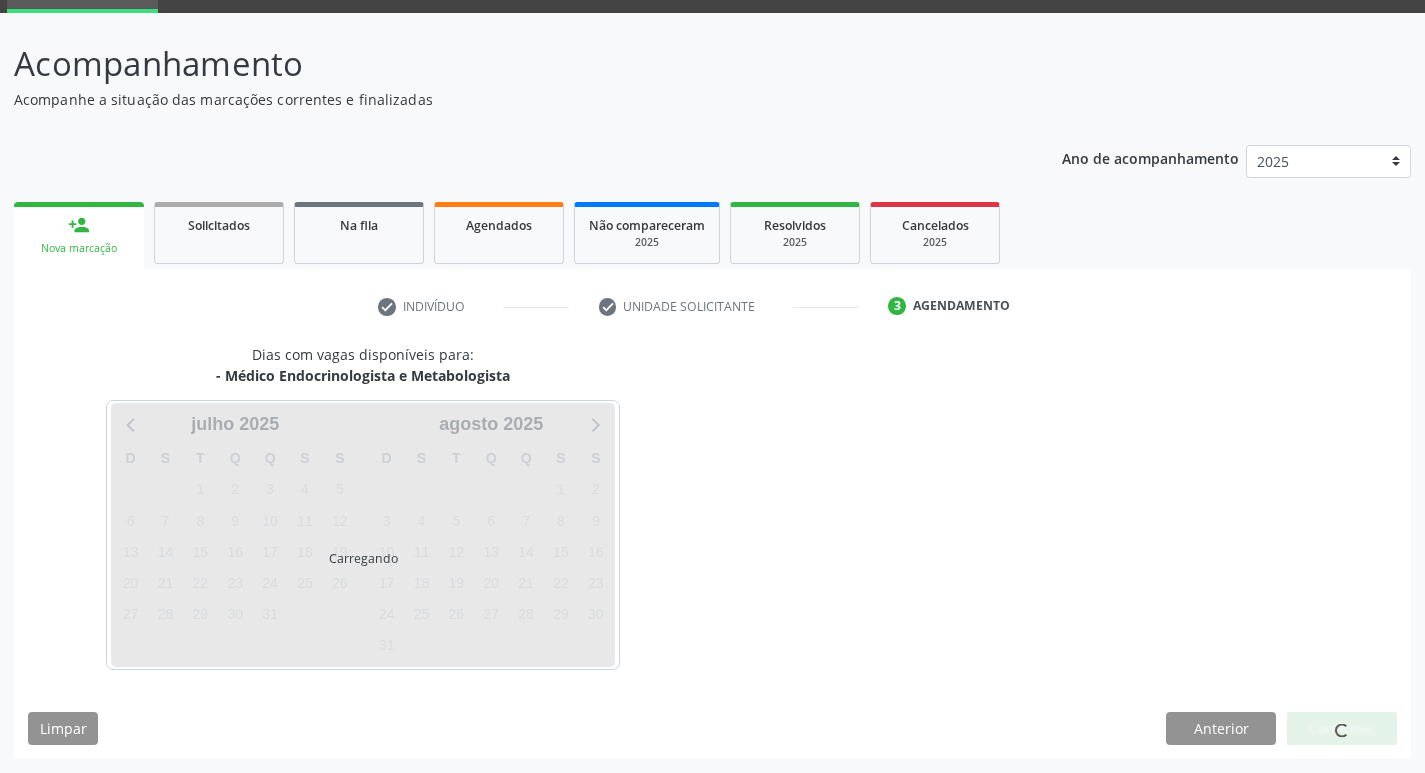scroll, scrollTop: 97, scrollLeft: 0, axis: vertical 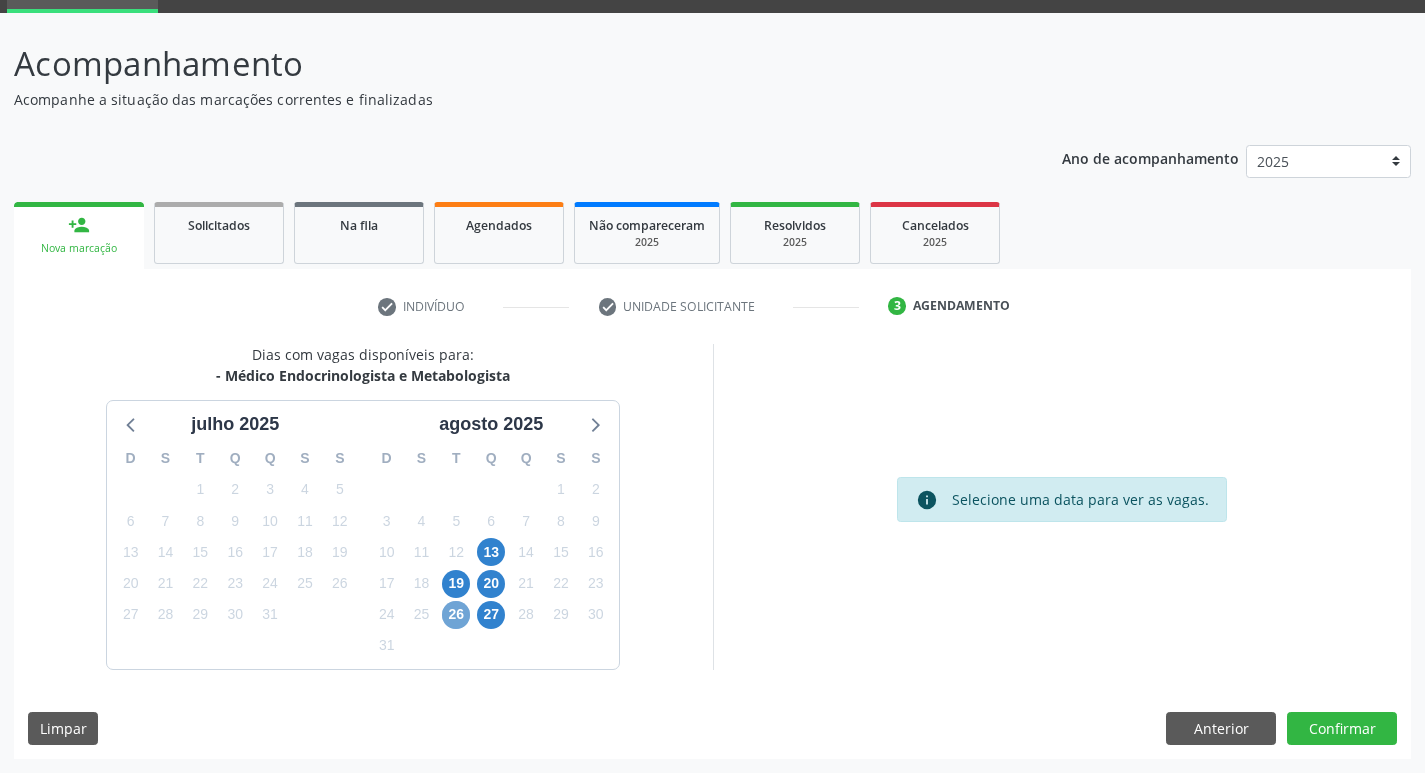 click on "26" at bounding box center (456, 615) 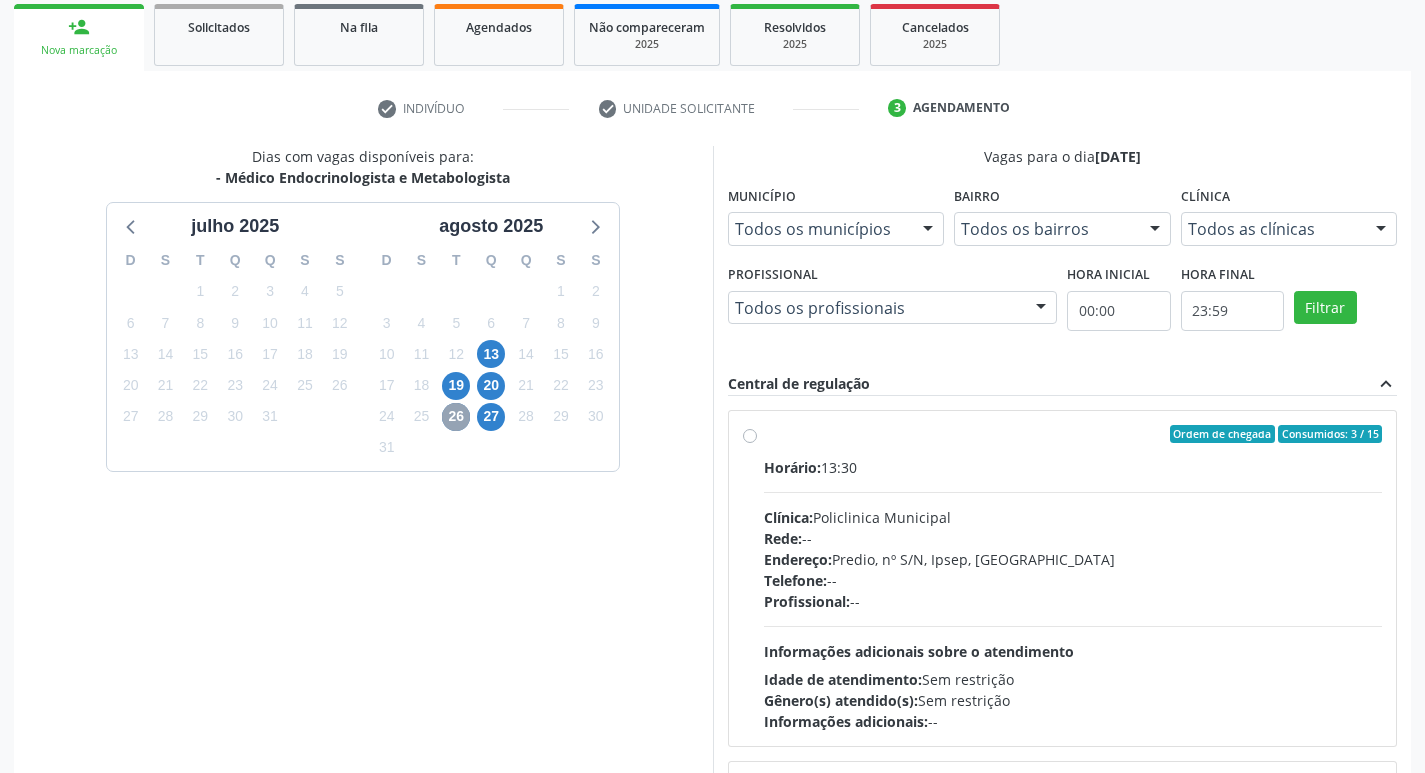 scroll, scrollTop: 297, scrollLeft: 0, axis: vertical 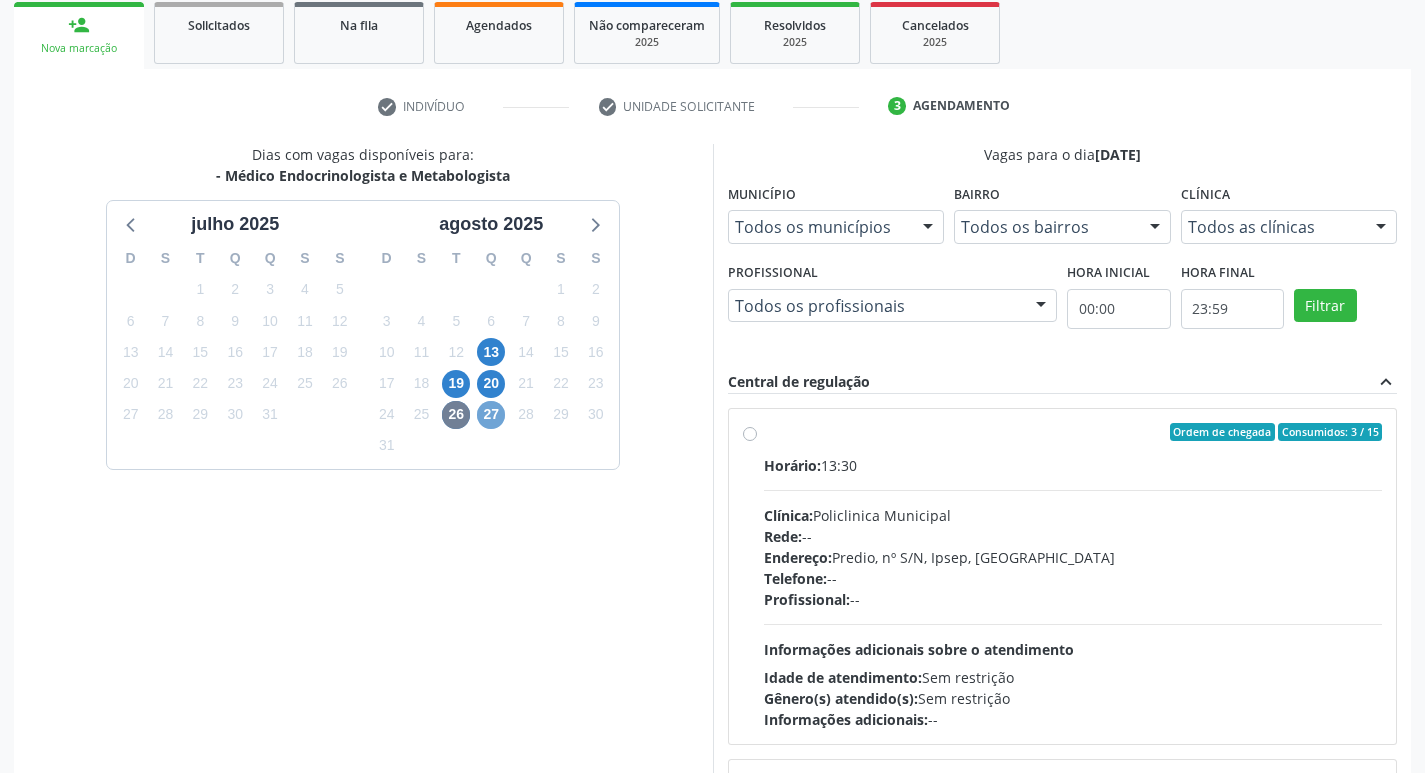 click on "27" at bounding box center [491, 415] 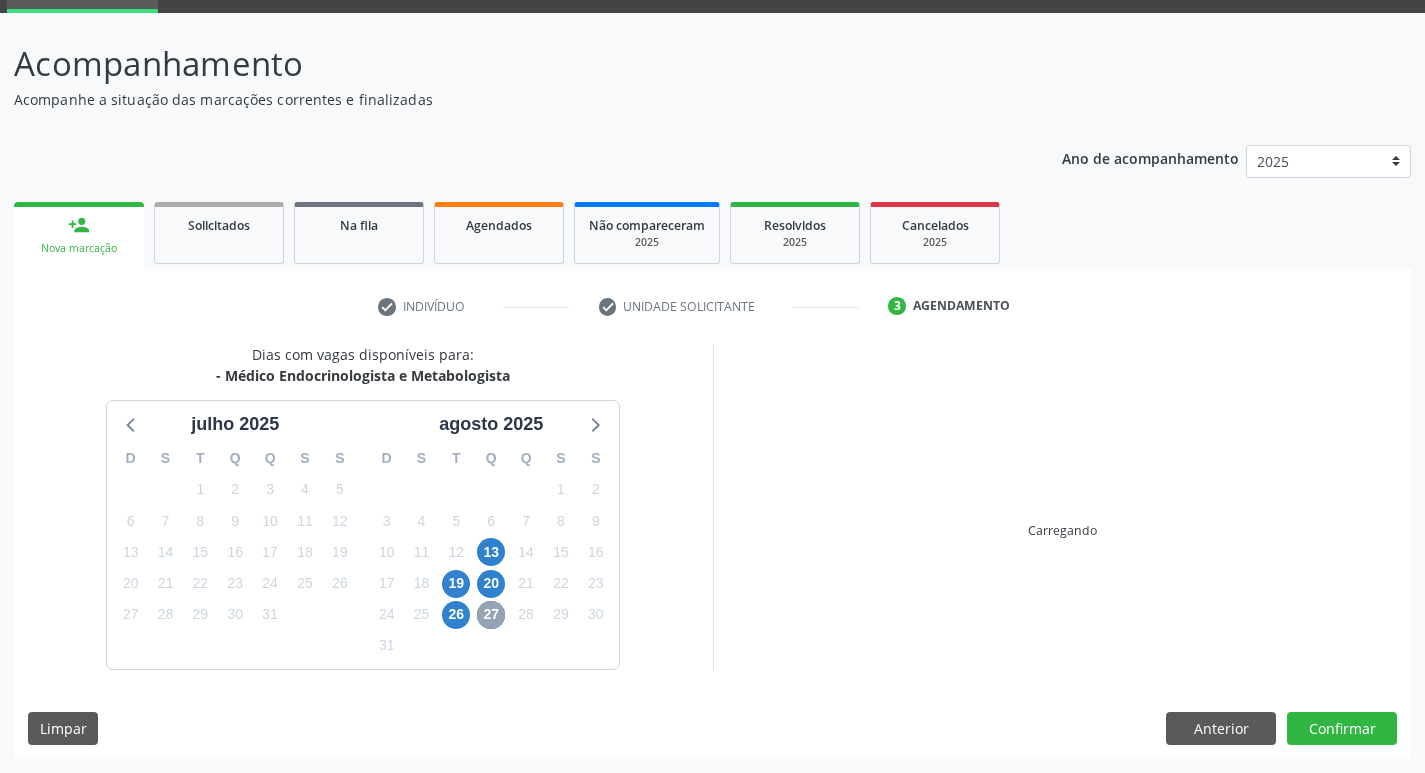 scroll, scrollTop: 297, scrollLeft: 0, axis: vertical 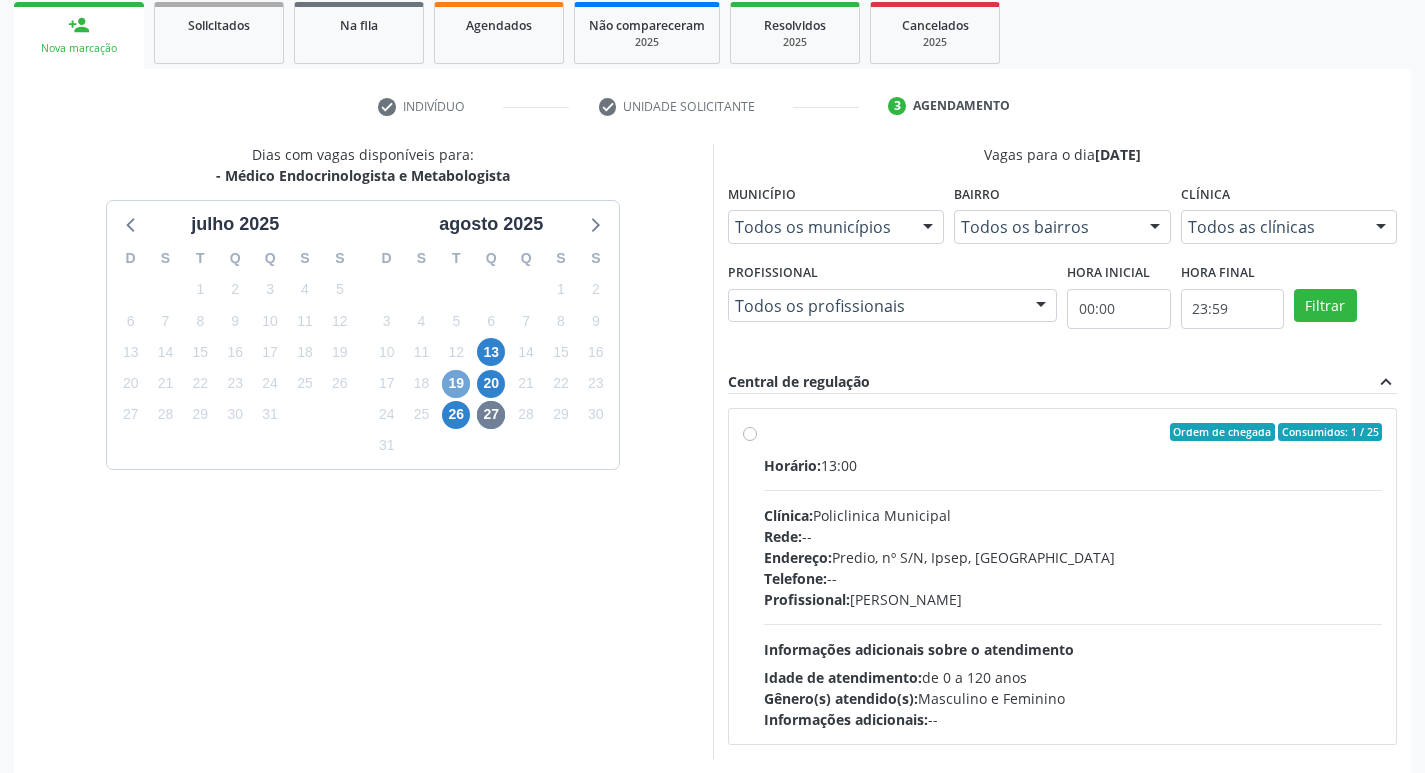 click on "19" at bounding box center [456, 384] 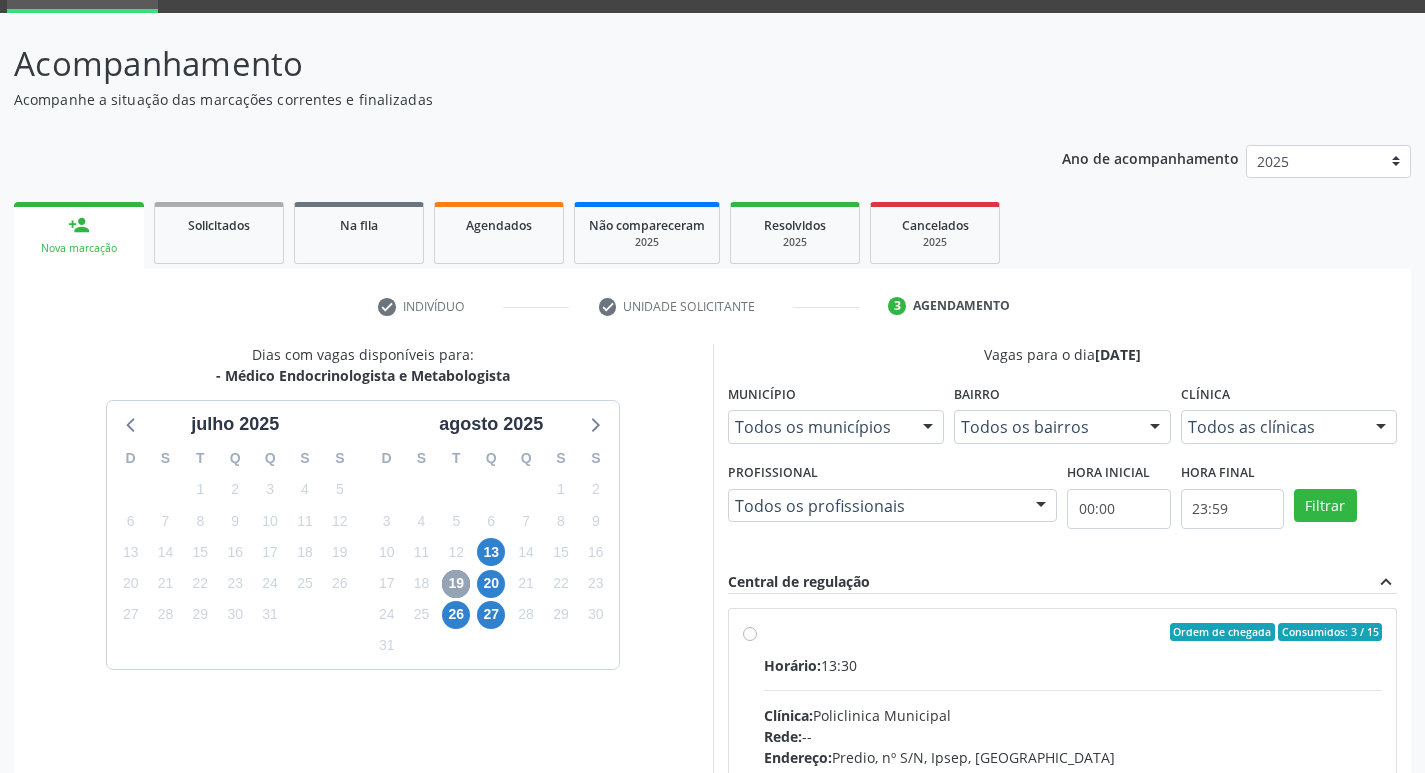 scroll, scrollTop: 297, scrollLeft: 0, axis: vertical 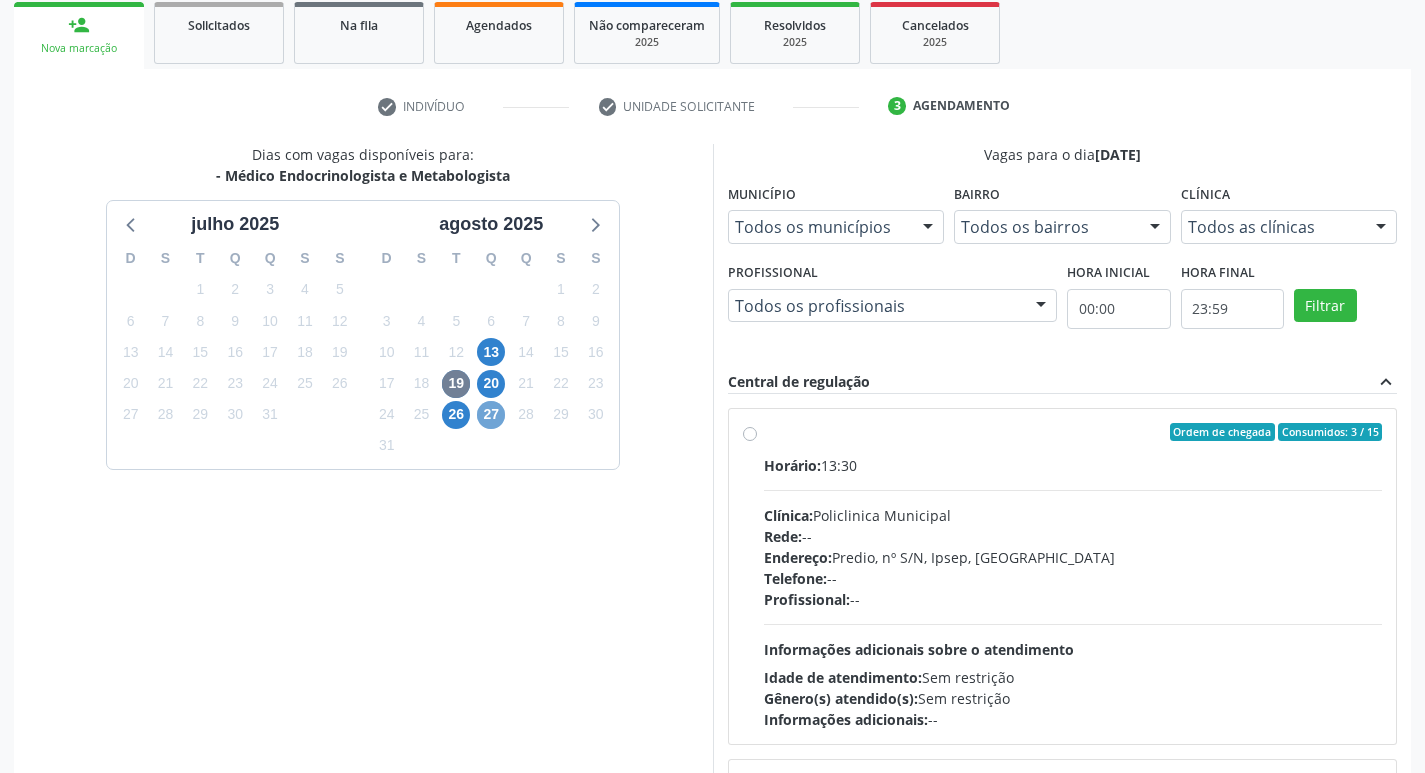 click on "27" at bounding box center (491, 415) 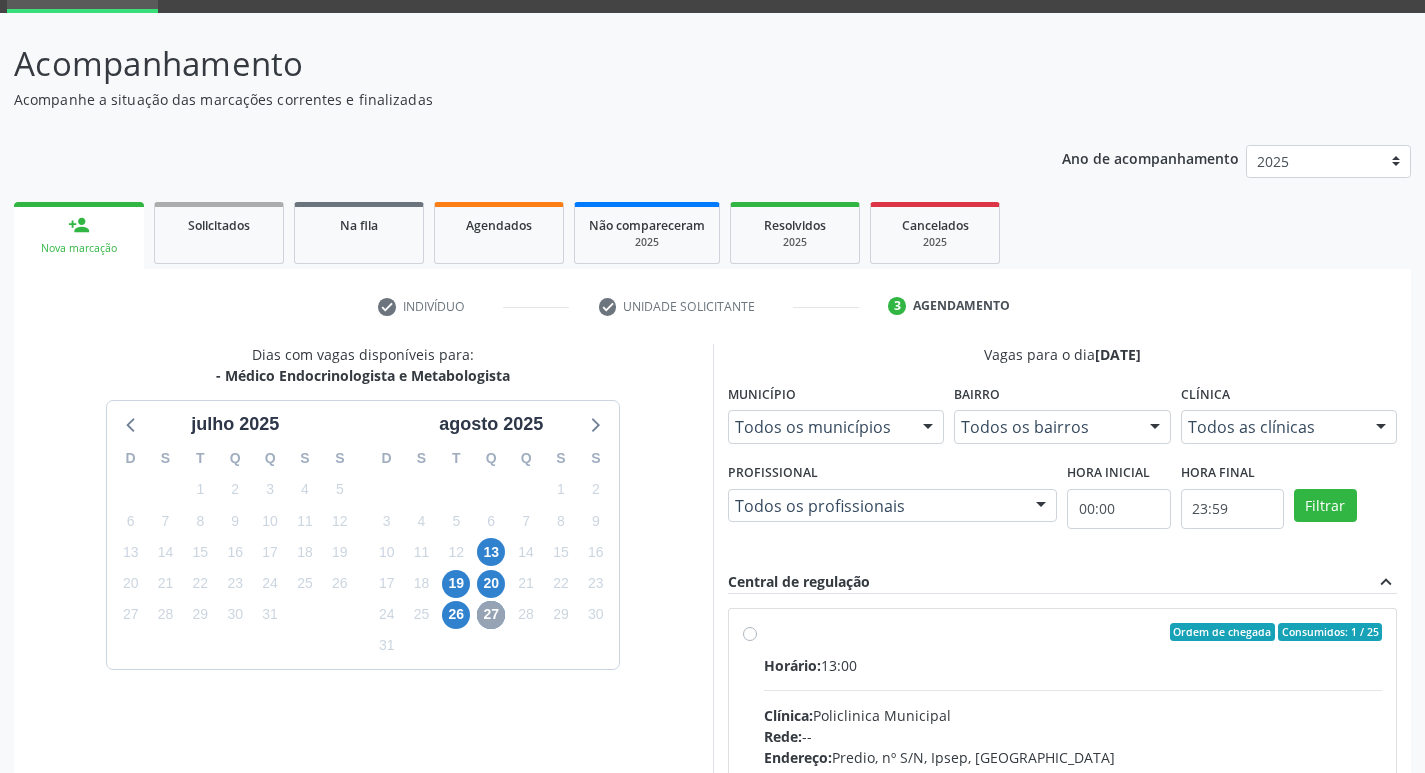 scroll, scrollTop: 297, scrollLeft: 0, axis: vertical 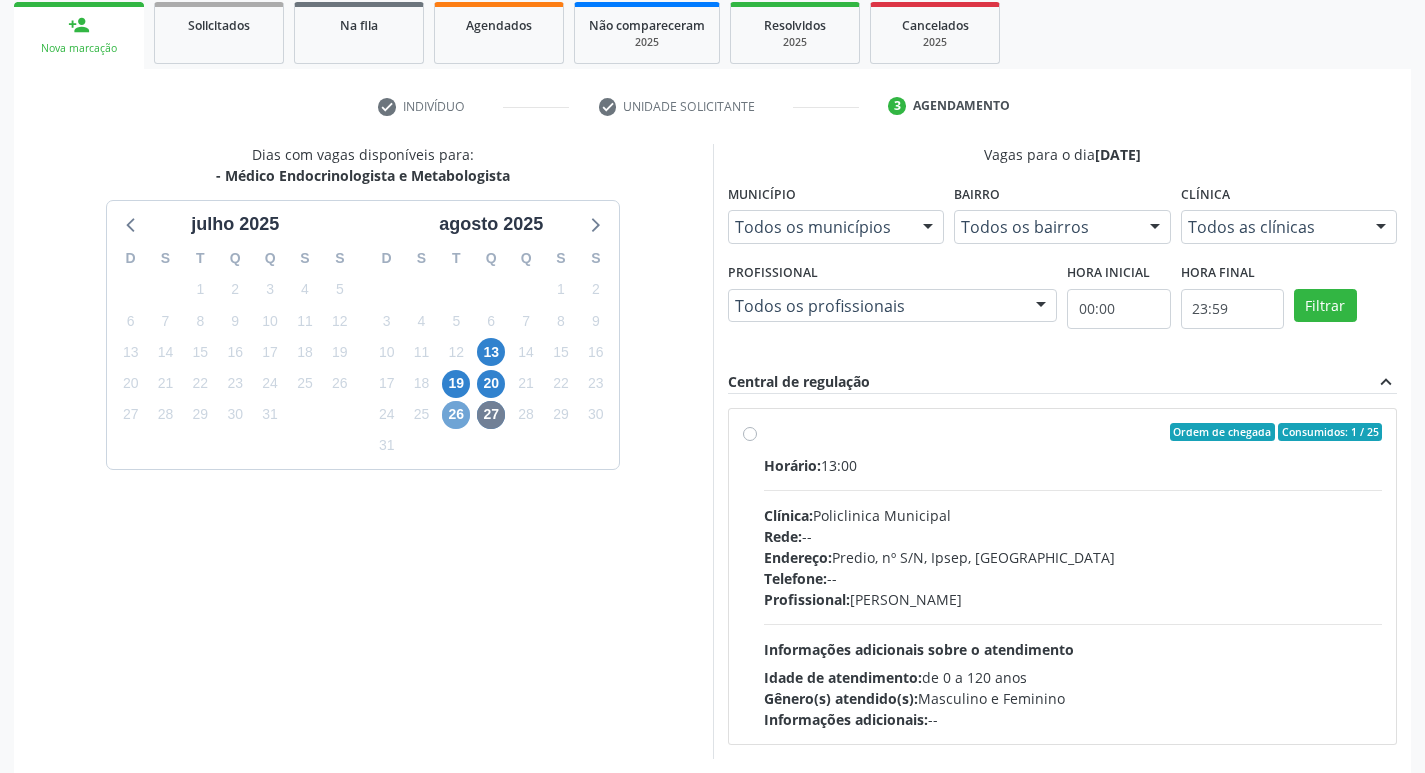 click on "26" at bounding box center (456, 415) 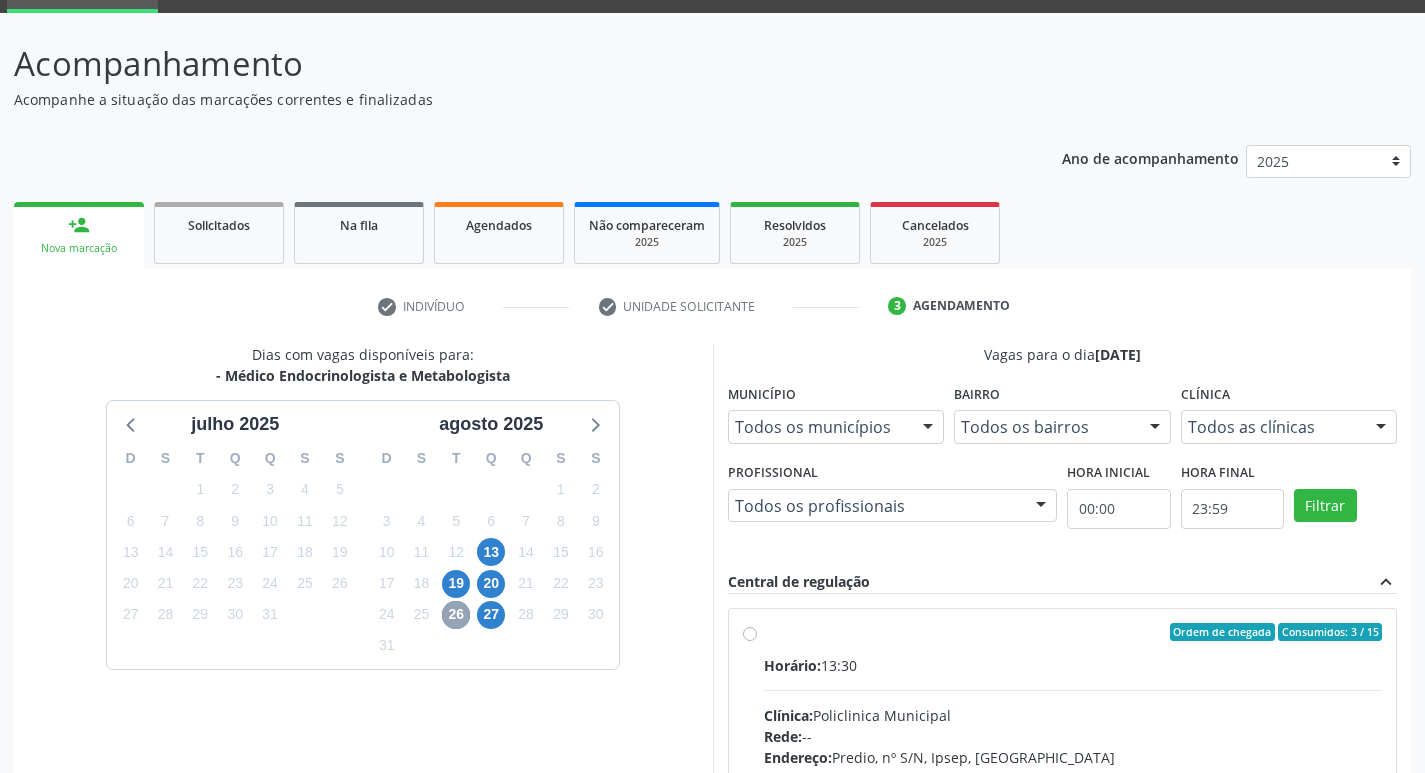 scroll, scrollTop: 297, scrollLeft: 0, axis: vertical 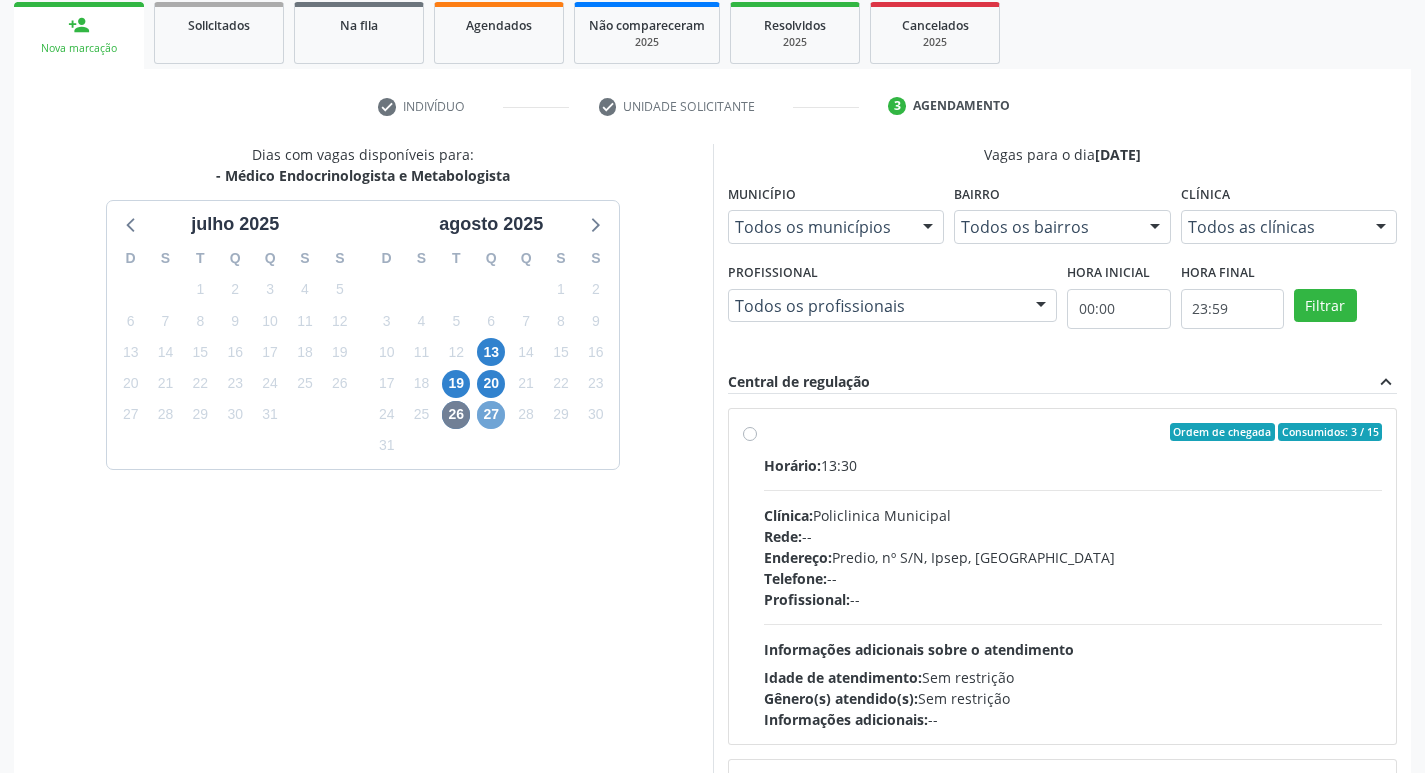 click on "27" at bounding box center [491, 415] 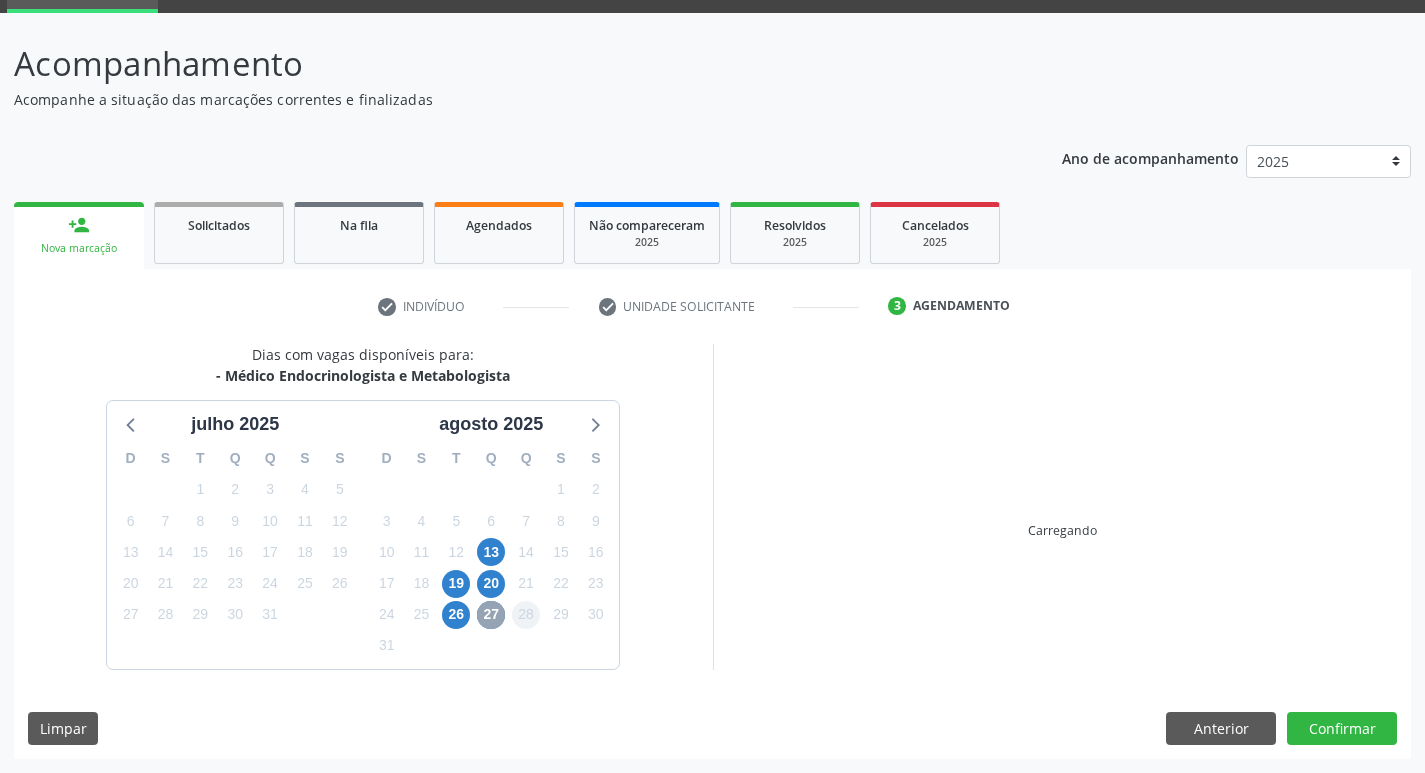 scroll, scrollTop: 297, scrollLeft: 0, axis: vertical 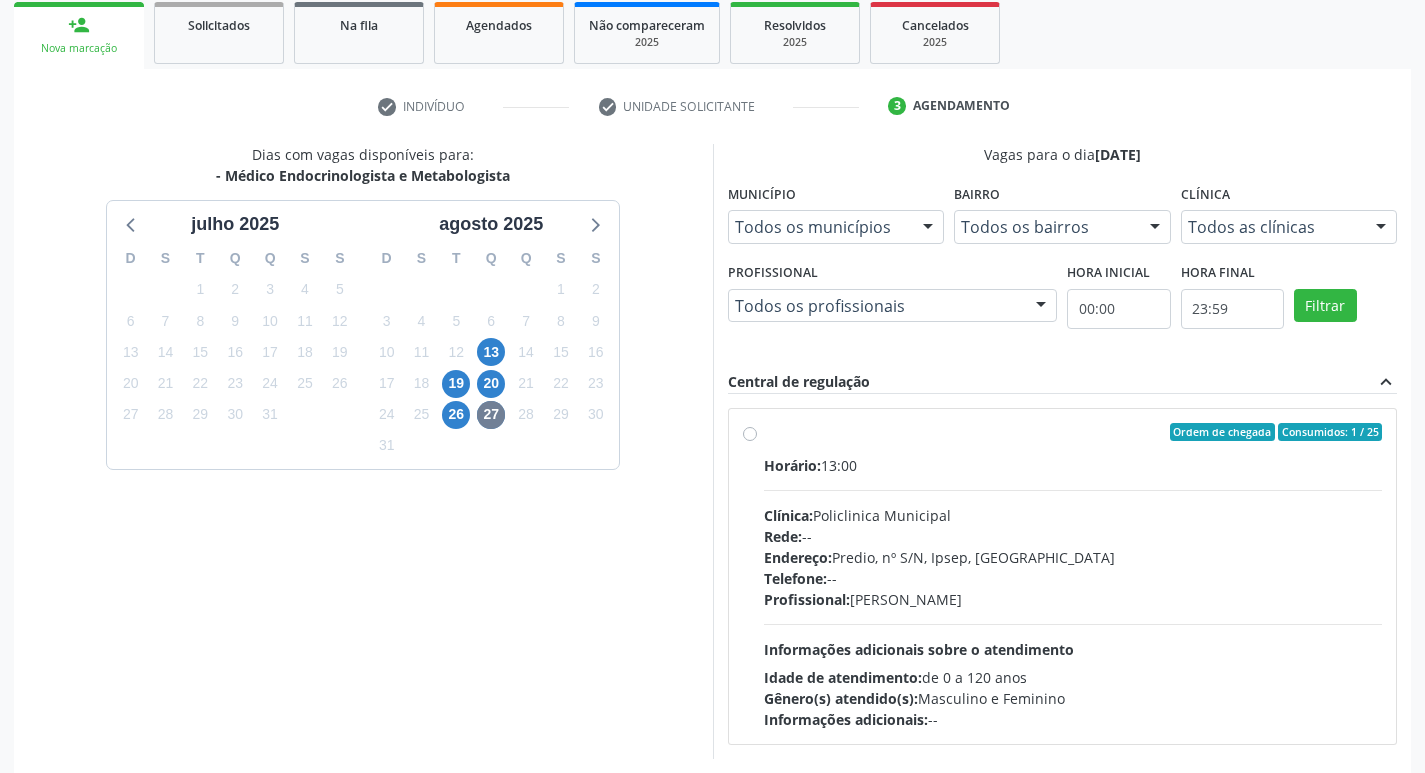 click on "Ordem de chegada
Consumidos: 1 / 25
Horário:   13:00
Clínica:  Policlinica Municipal
Rede:
--
Endereço:   Predio, nº S/N, Ipsep, Serra Talhada - PE
Telefone:   --
Profissional:
Antonio Carlos Brito Pereira de Meneses
Informações adicionais sobre o atendimento
Idade de atendimento:
de 0 a 120 anos
Gênero(s) atendido(s):
Masculino e Feminino
Informações adicionais:
--" at bounding box center [1073, 576] 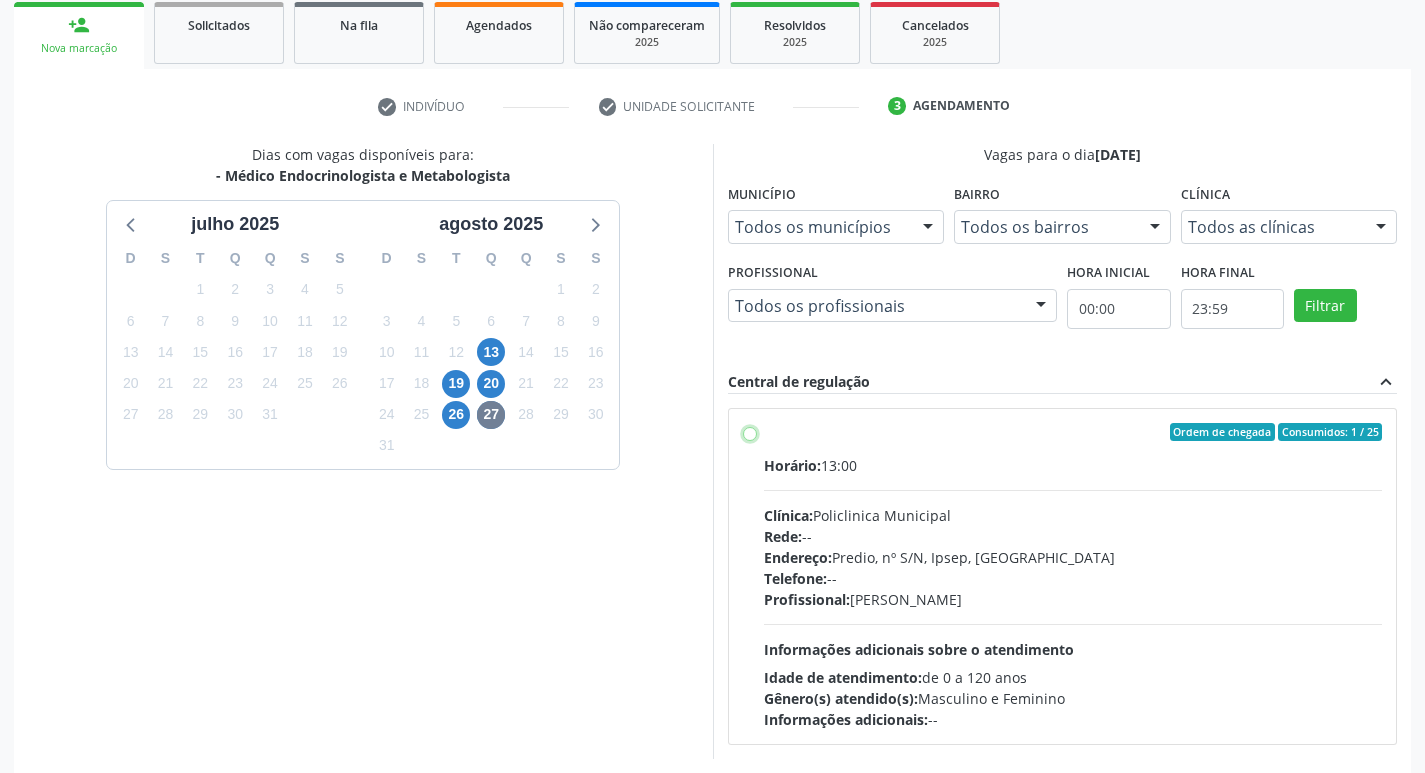 click on "Ordem de chegada
Consumidos: 1 / 25
Horário:   13:00
Clínica:  Policlinica Municipal
Rede:
--
Endereço:   Predio, nº S/N, Ipsep, Serra Talhada - PE
Telefone:   --
Profissional:
Antonio Carlos Brito Pereira de Meneses
Informações adicionais sobre o atendimento
Idade de atendimento:
de 0 a 120 anos
Gênero(s) atendido(s):
Masculino e Feminino
Informações adicionais:
--" at bounding box center (750, 432) 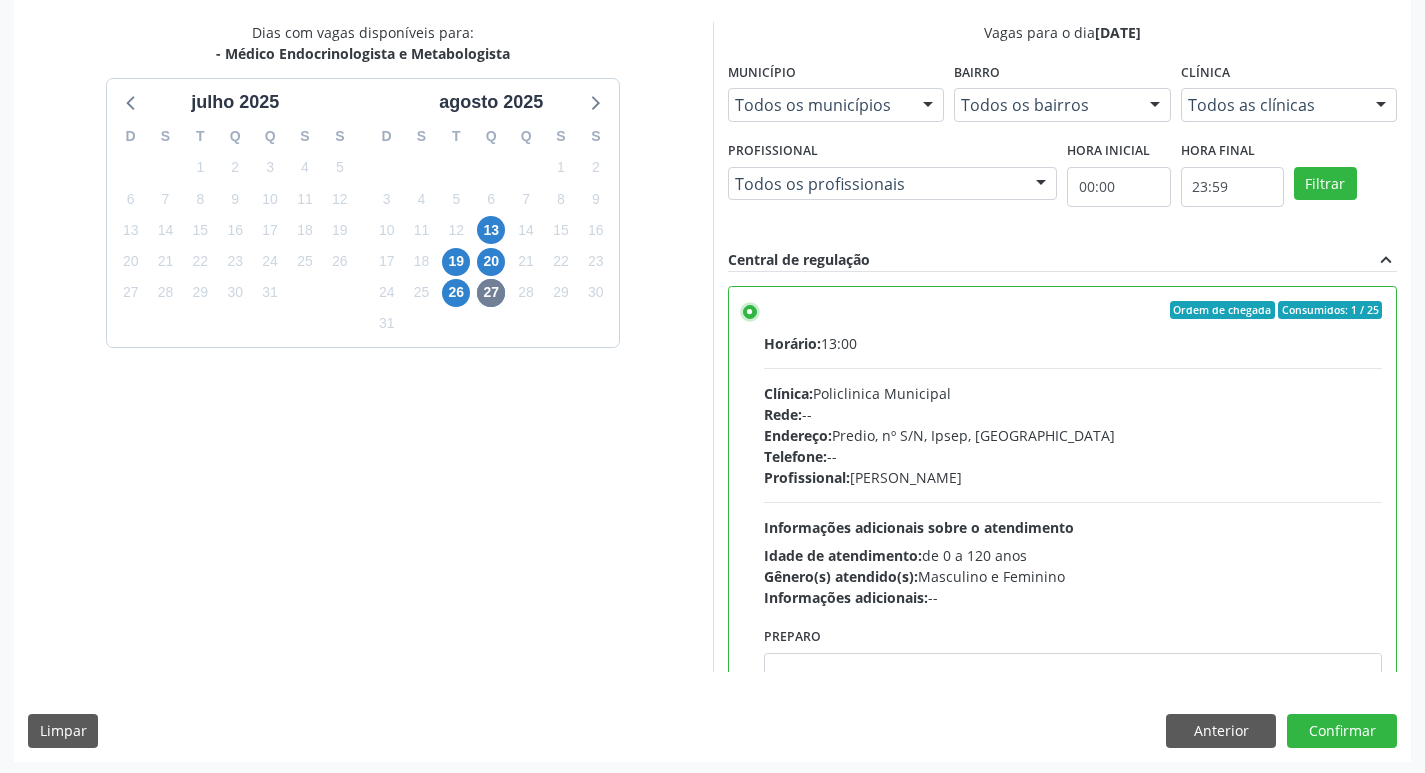 scroll, scrollTop: 422, scrollLeft: 0, axis: vertical 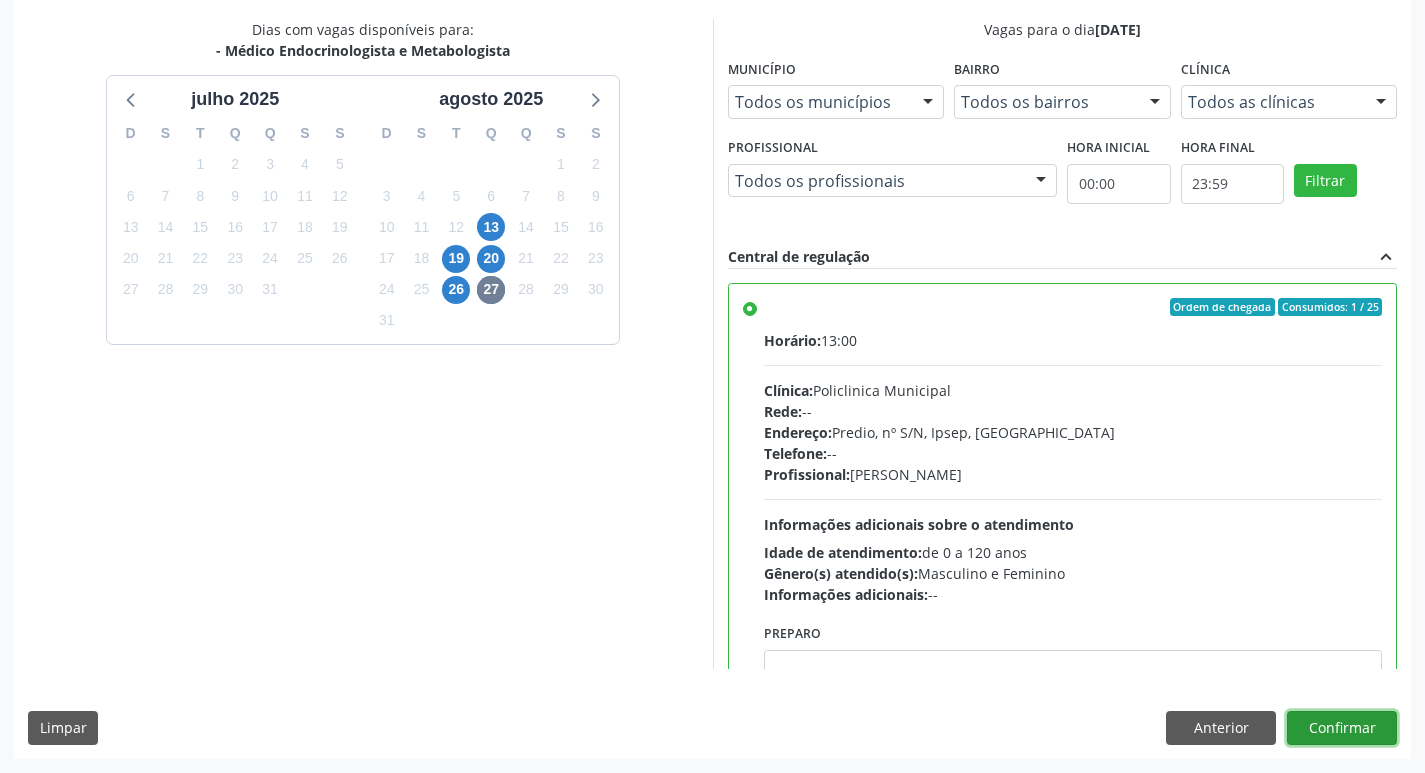 click on "Confirmar" at bounding box center (1342, 728) 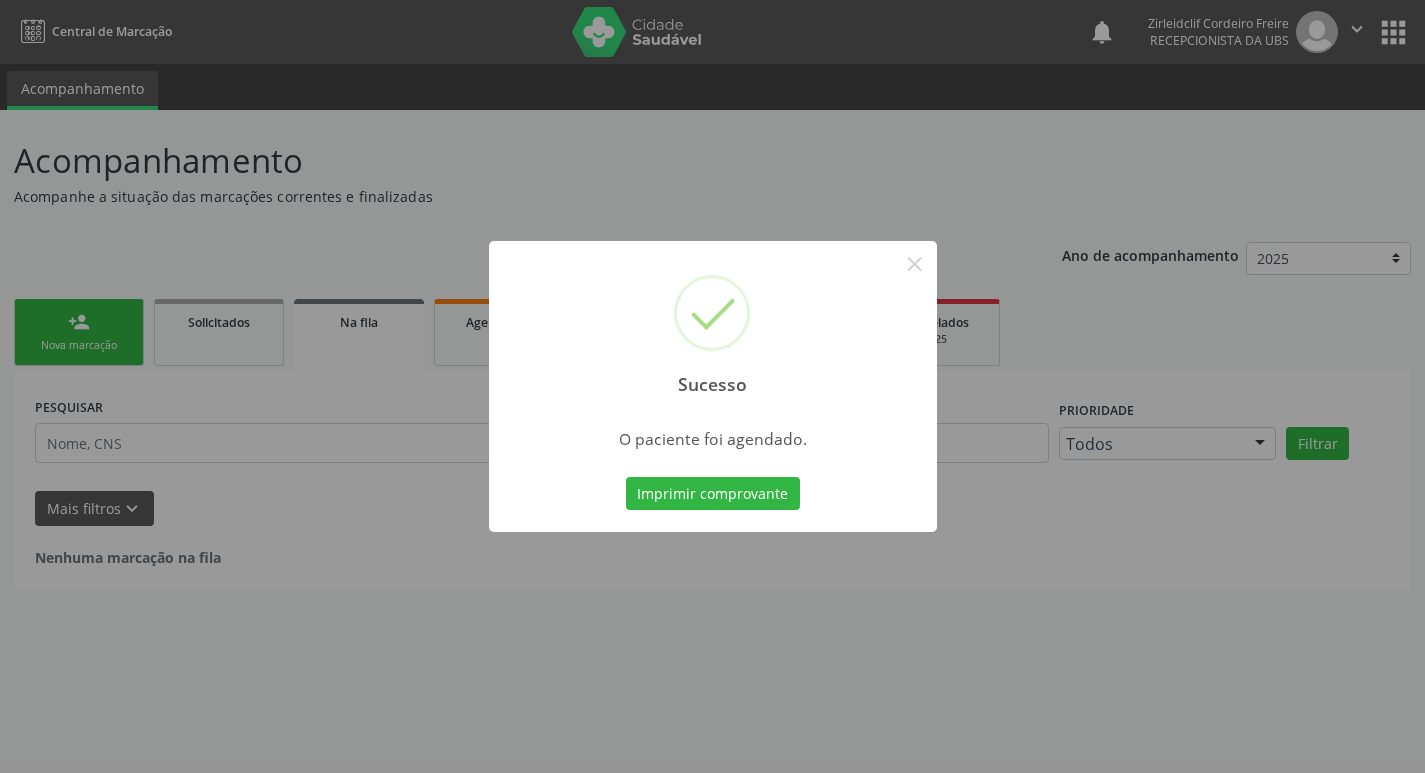 scroll, scrollTop: 0, scrollLeft: 0, axis: both 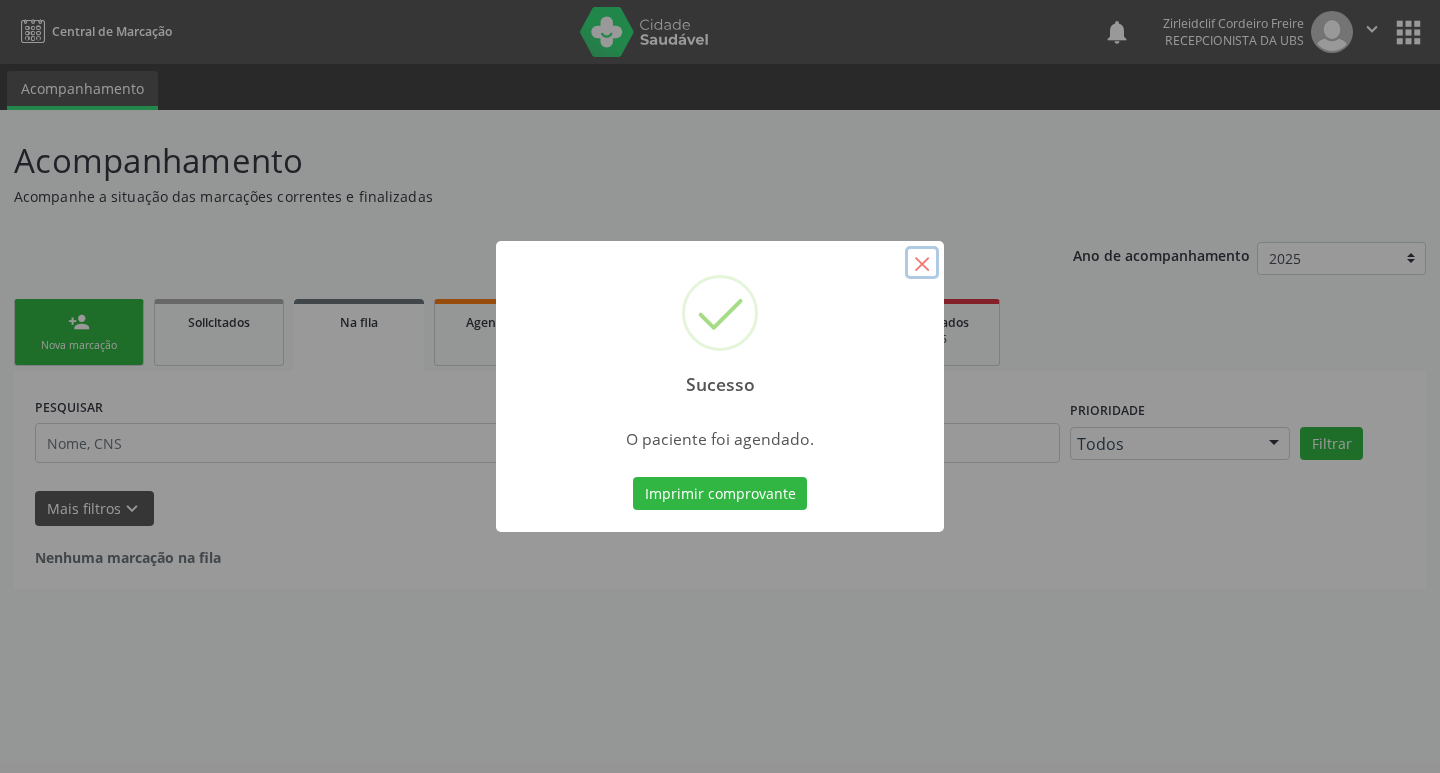 click on "×" at bounding box center [922, 263] 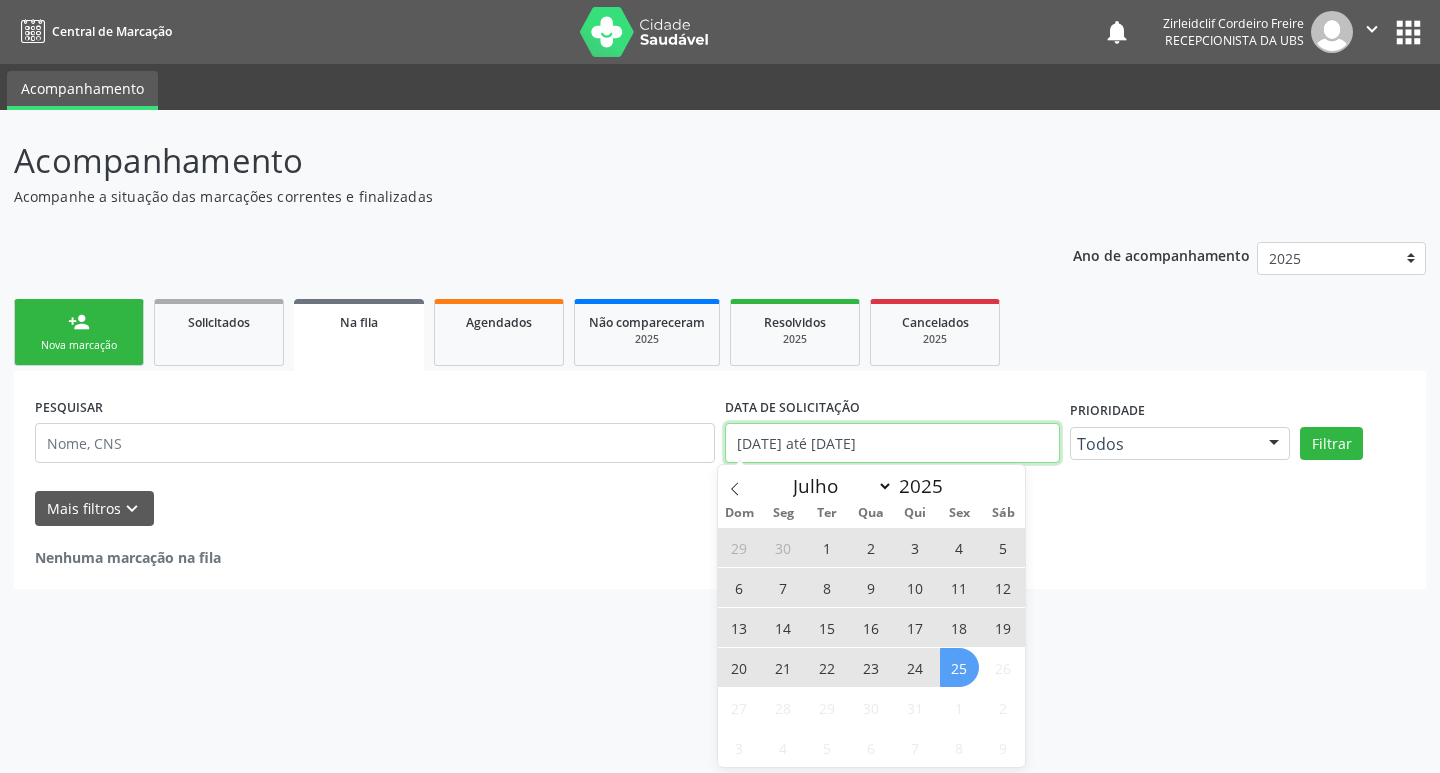 click on "[DATE] até [DATE]" at bounding box center (892, 443) 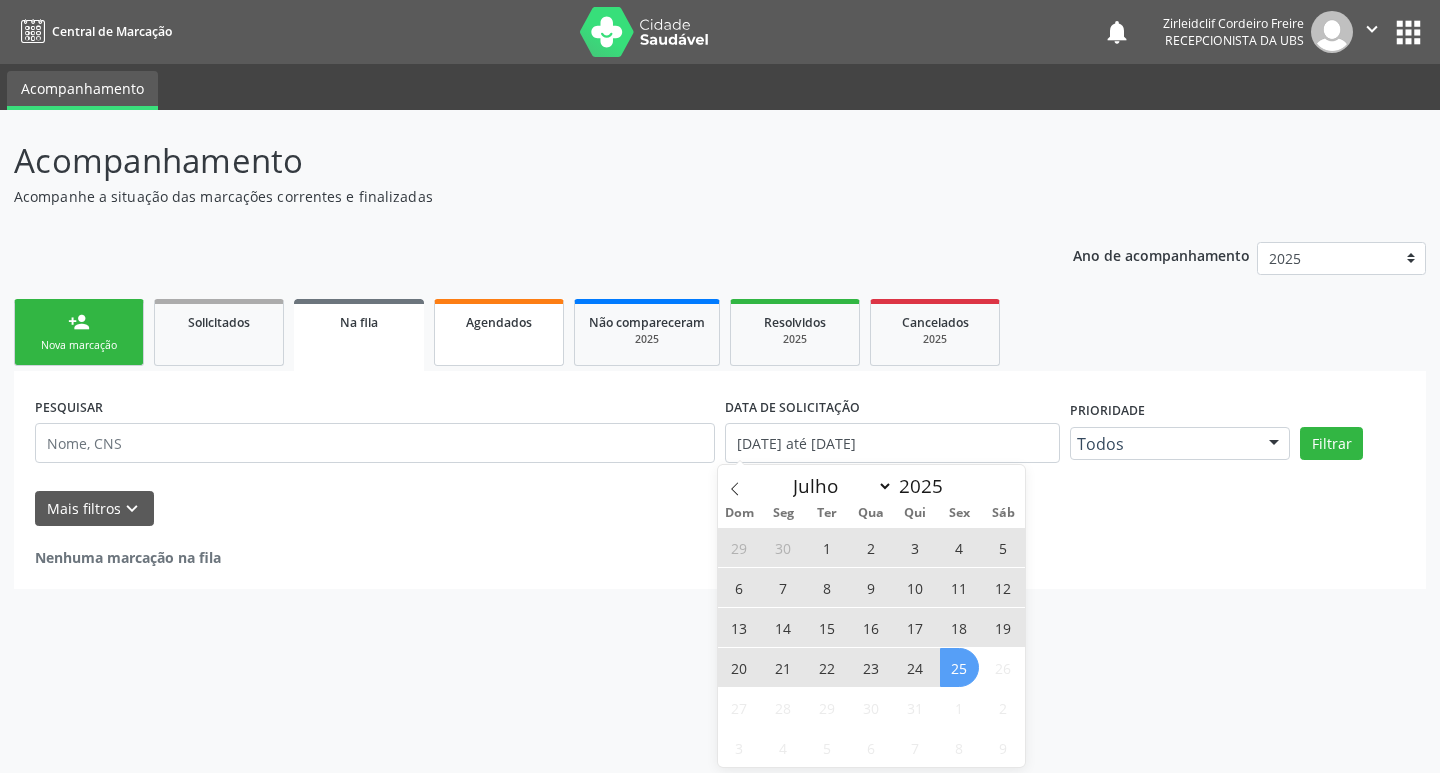 click on "Agendados" at bounding box center [499, 332] 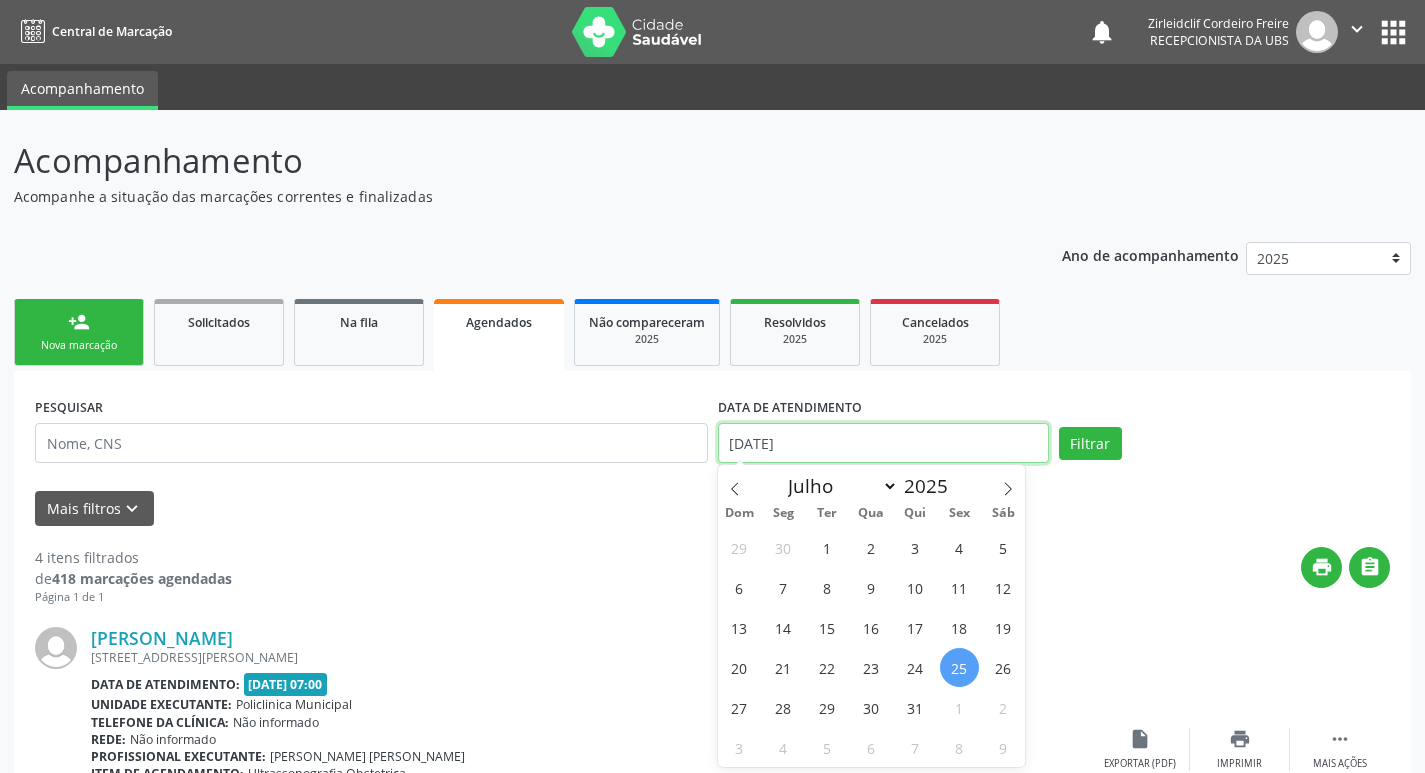 click on "25/07/2025" at bounding box center (883, 443) 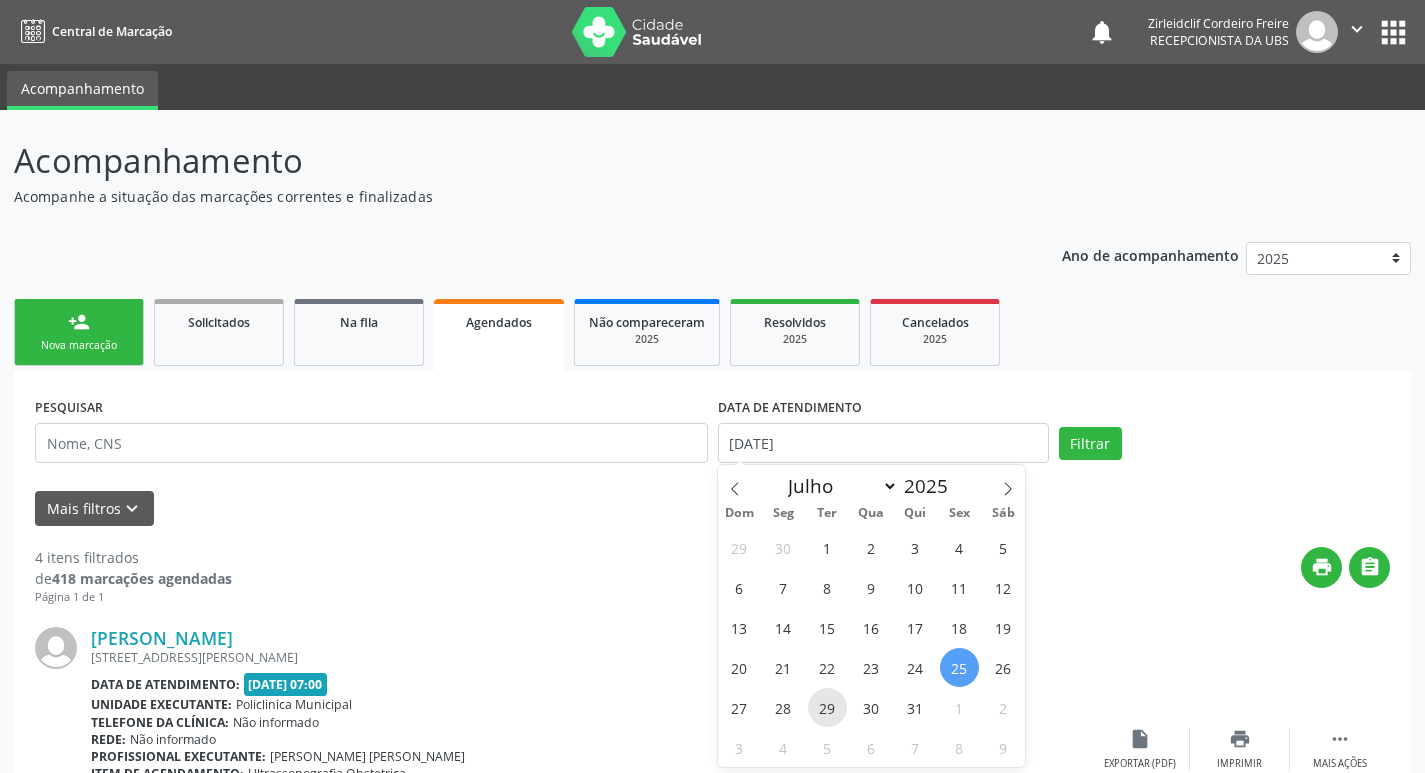 click on "29" at bounding box center [827, 707] 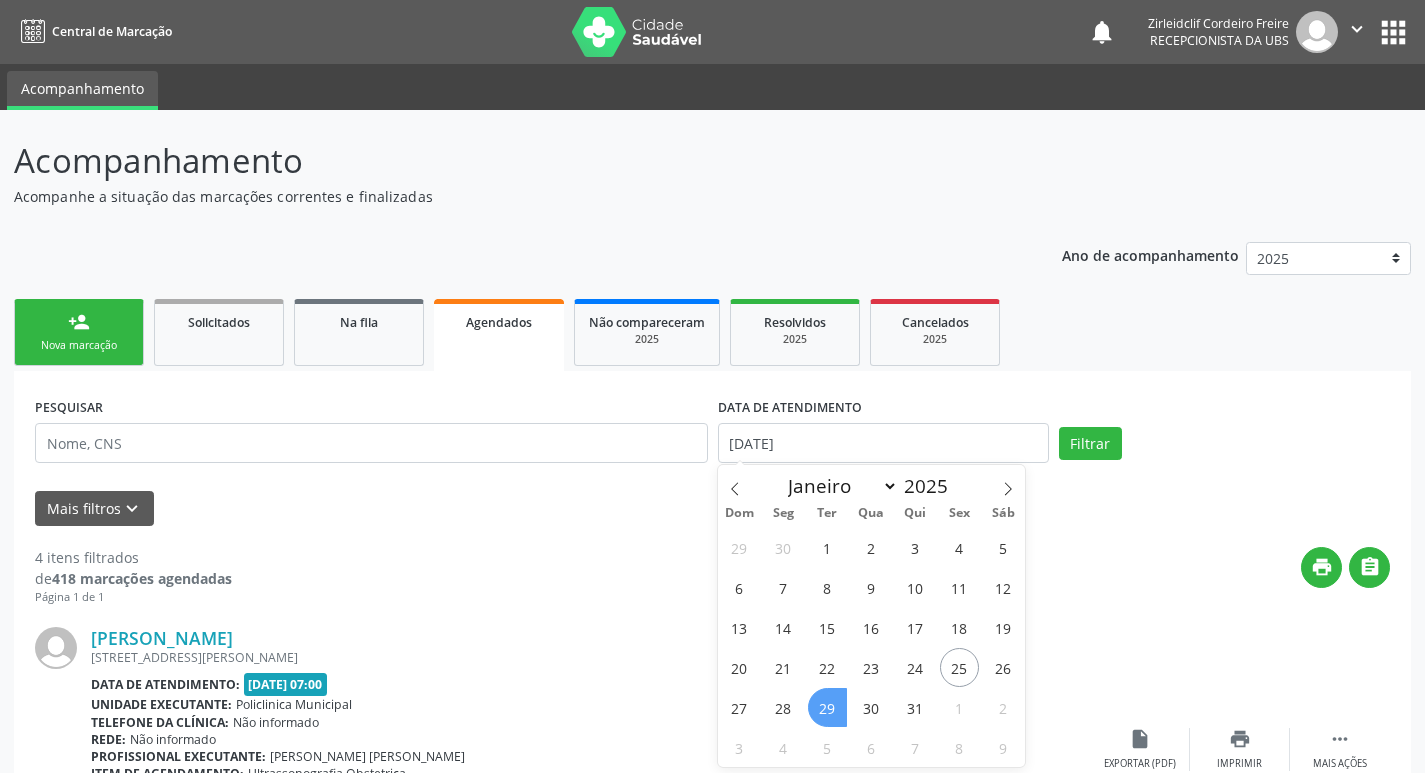 click on "29" at bounding box center (827, 707) 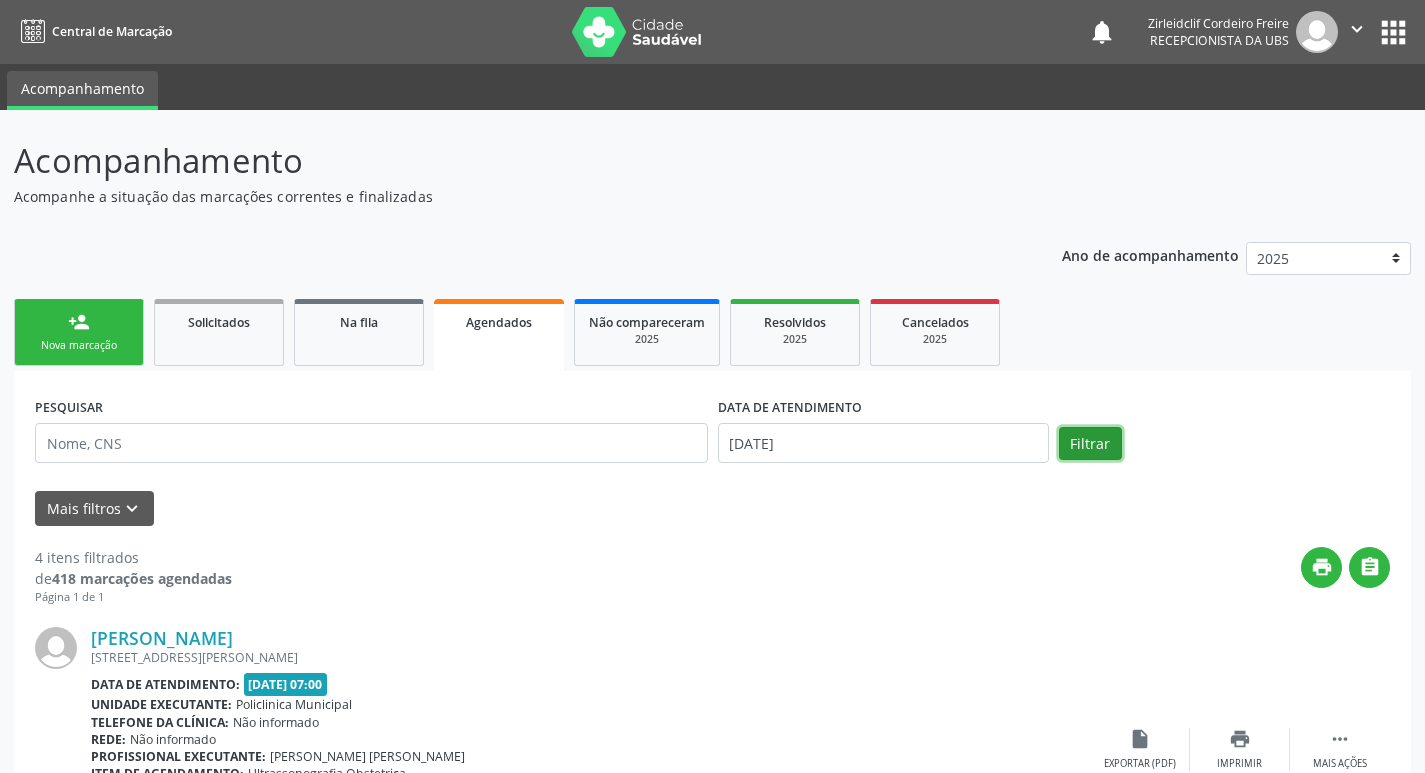 click on "Filtrar" at bounding box center (1090, 444) 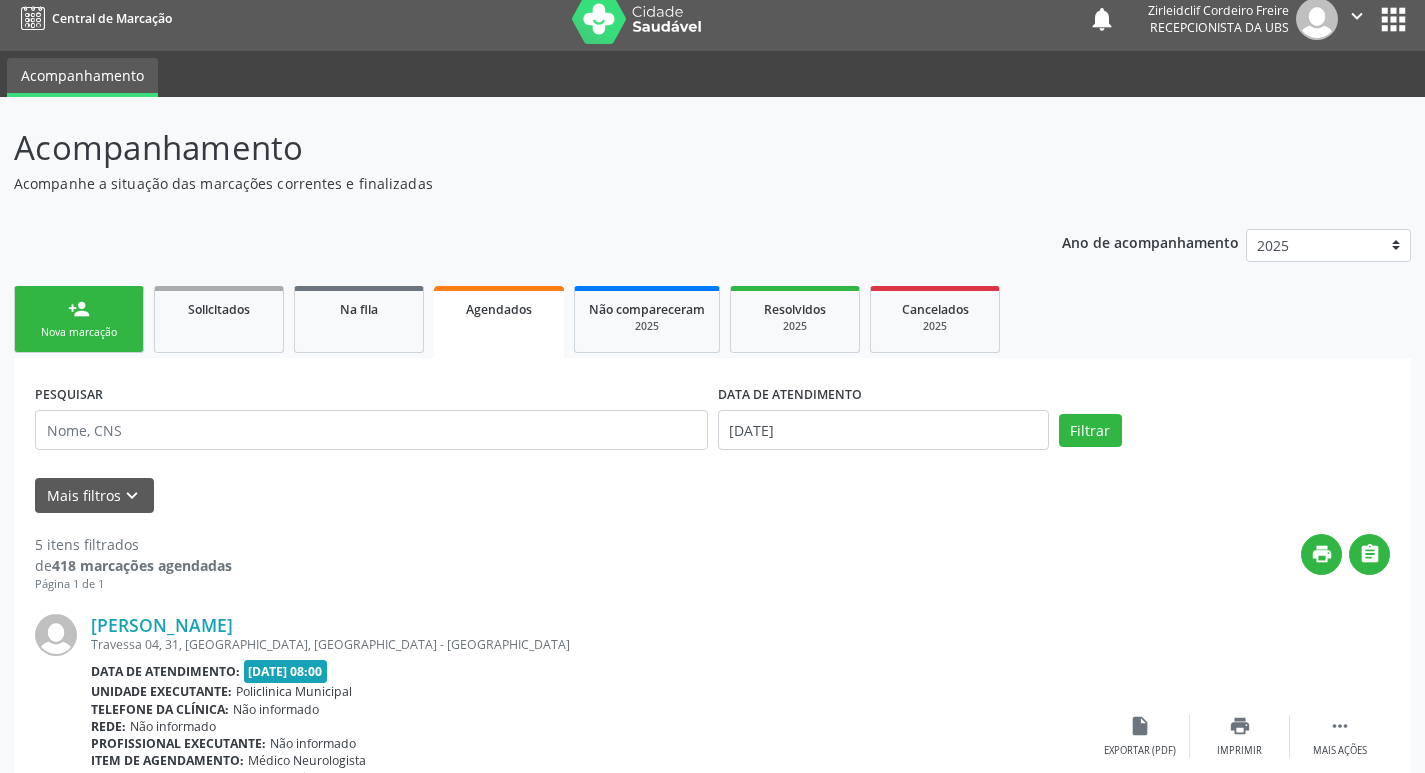 scroll, scrollTop: 0, scrollLeft: 0, axis: both 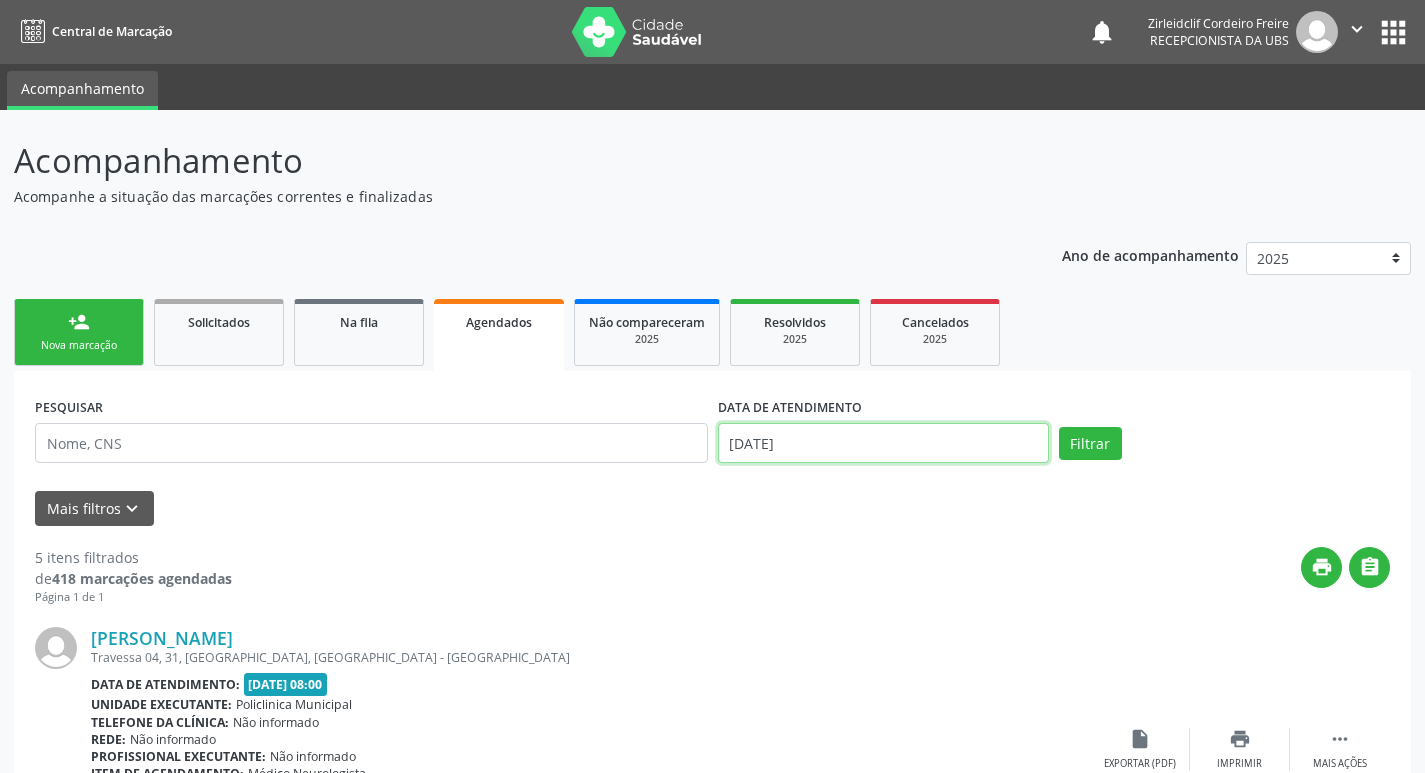 click on "29/07/2025" at bounding box center (883, 443) 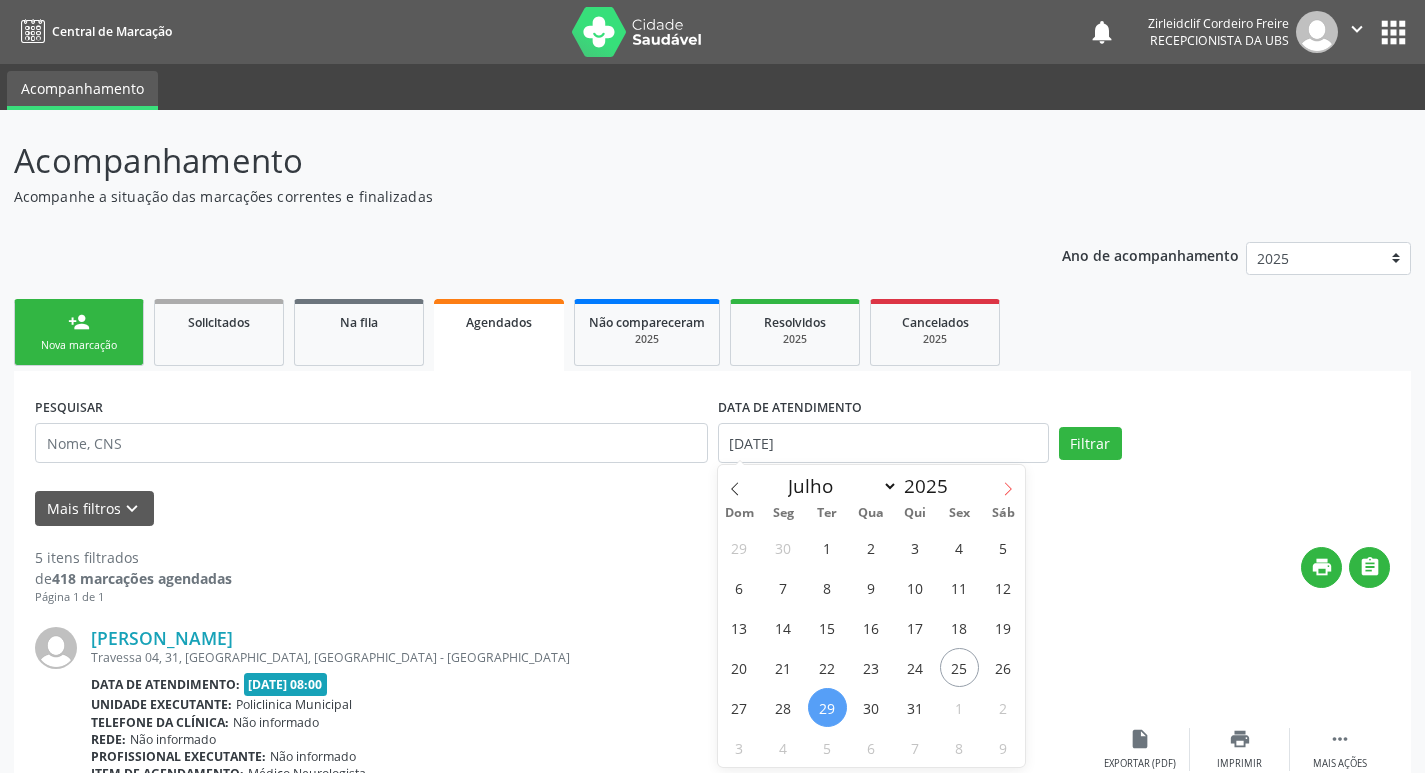click 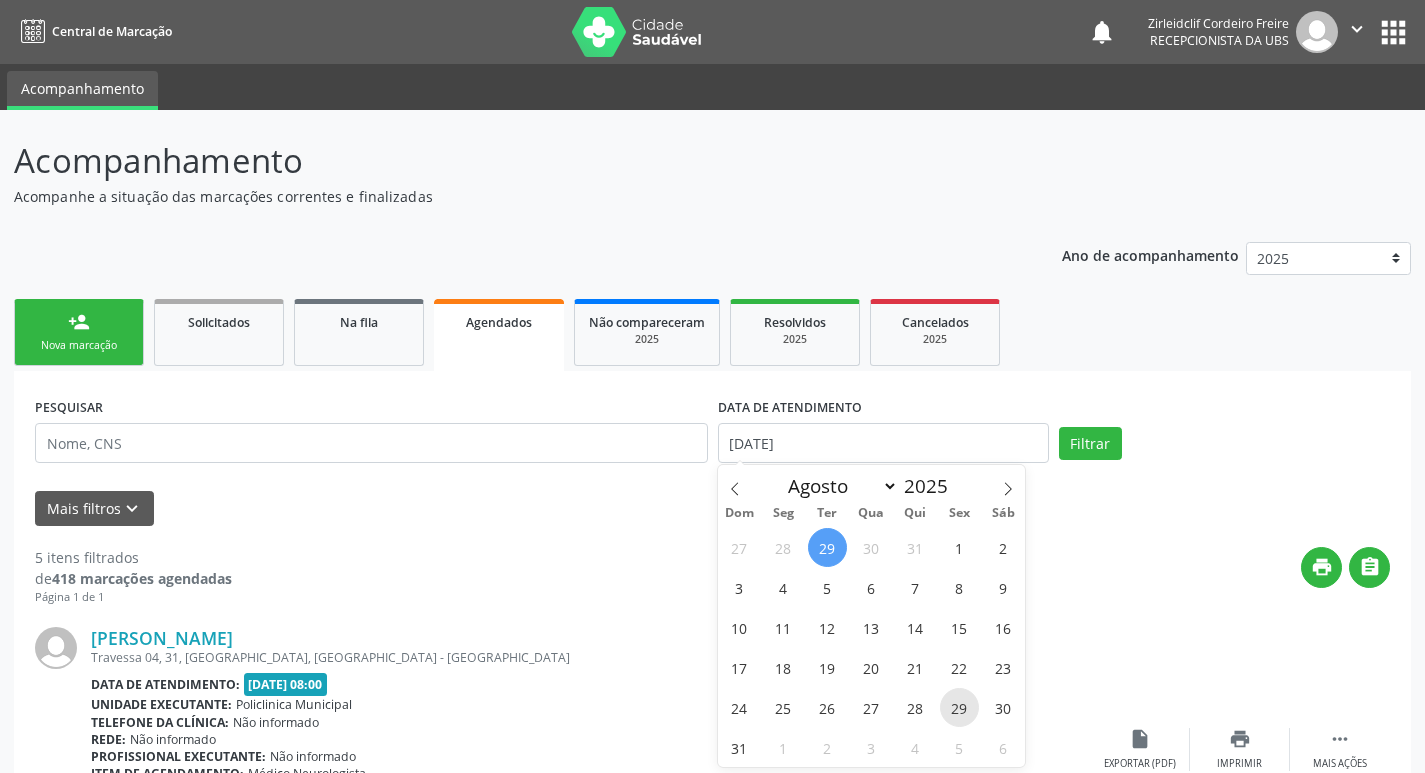 click on "29" at bounding box center [959, 707] 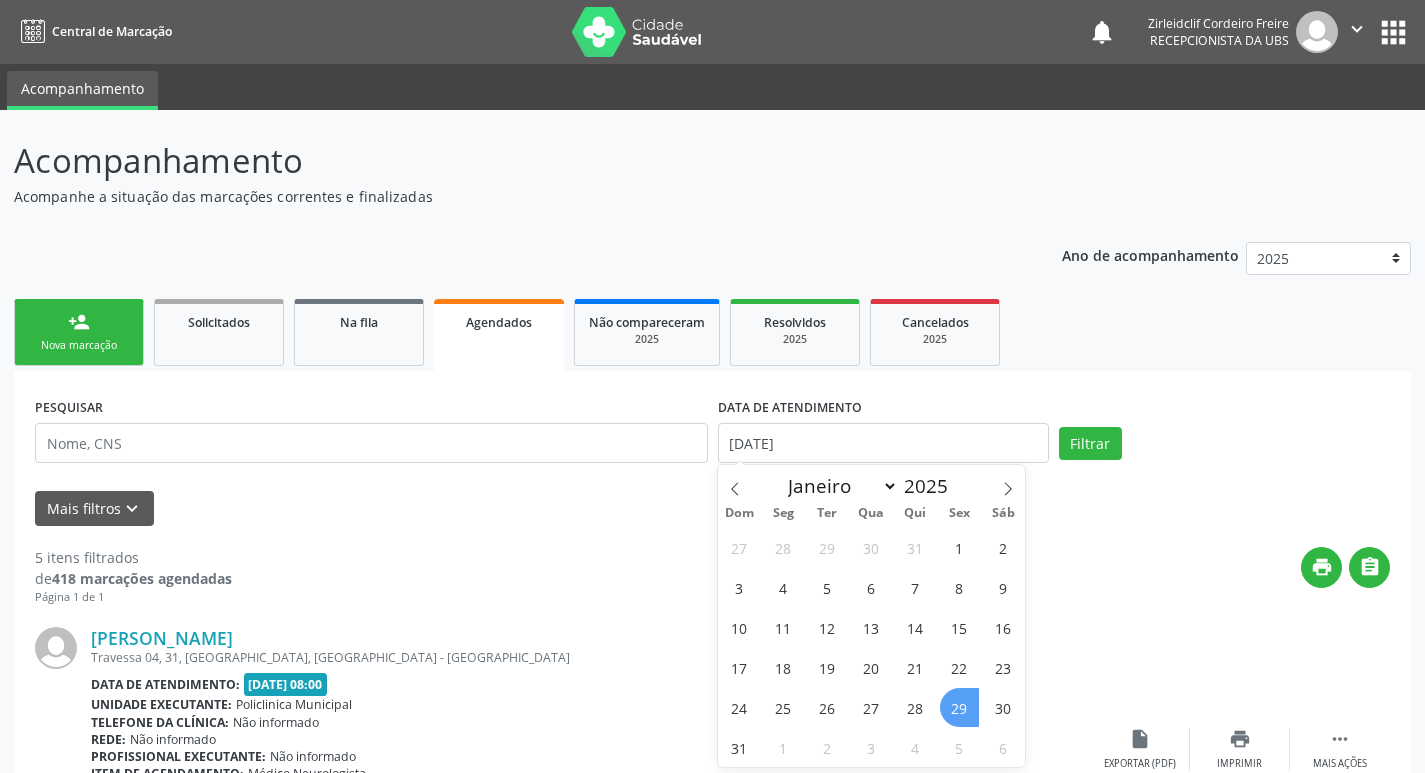 click on "29" at bounding box center (959, 707) 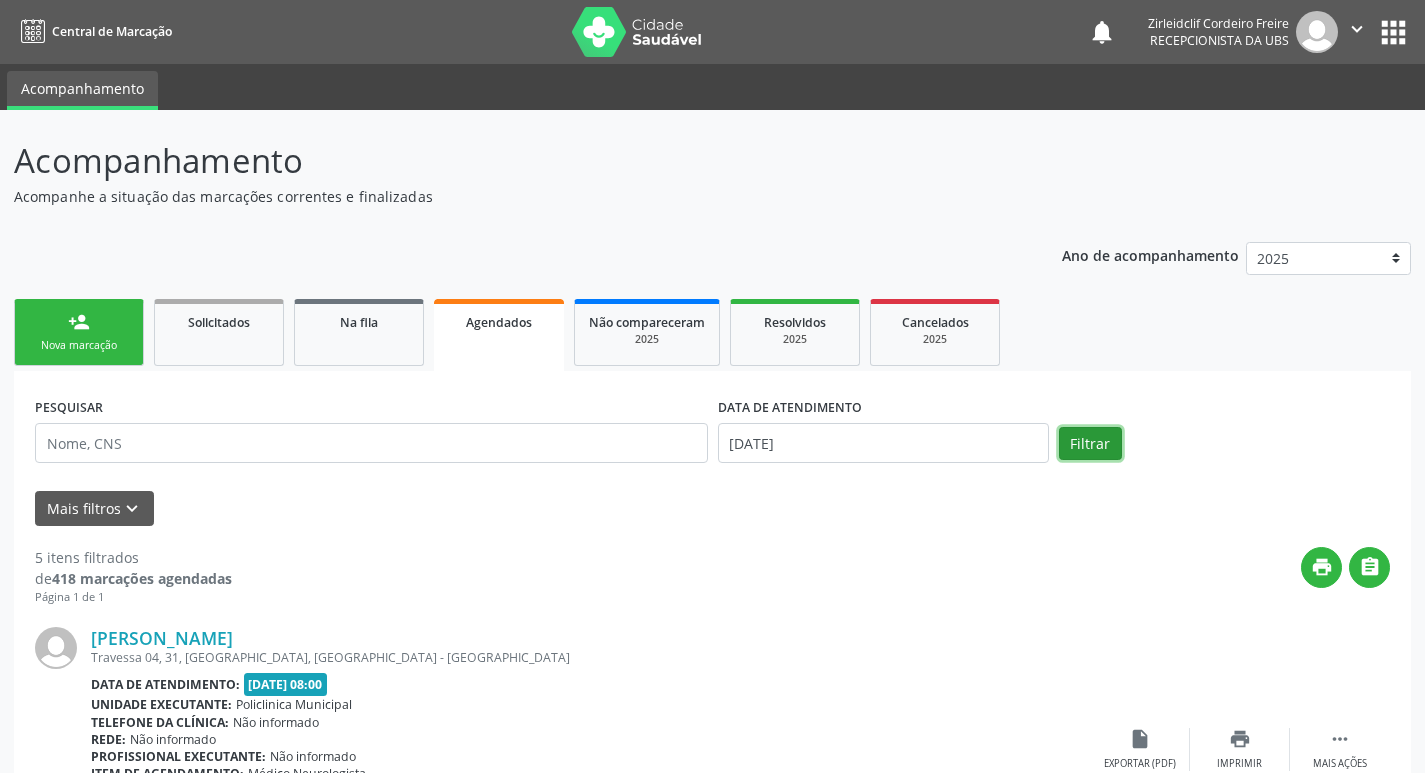 click on "Filtrar" at bounding box center [1090, 444] 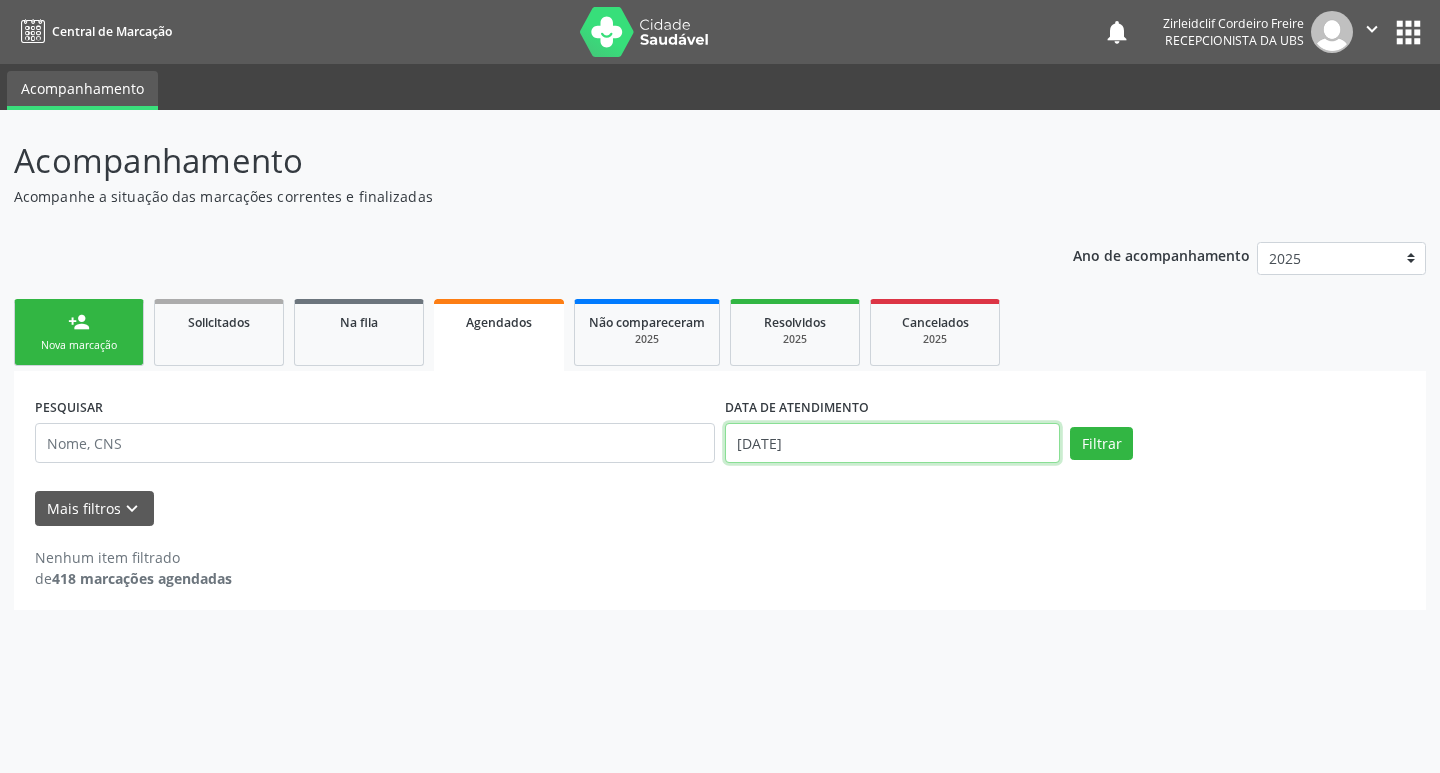 click on "29/08/2025" at bounding box center (892, 443) 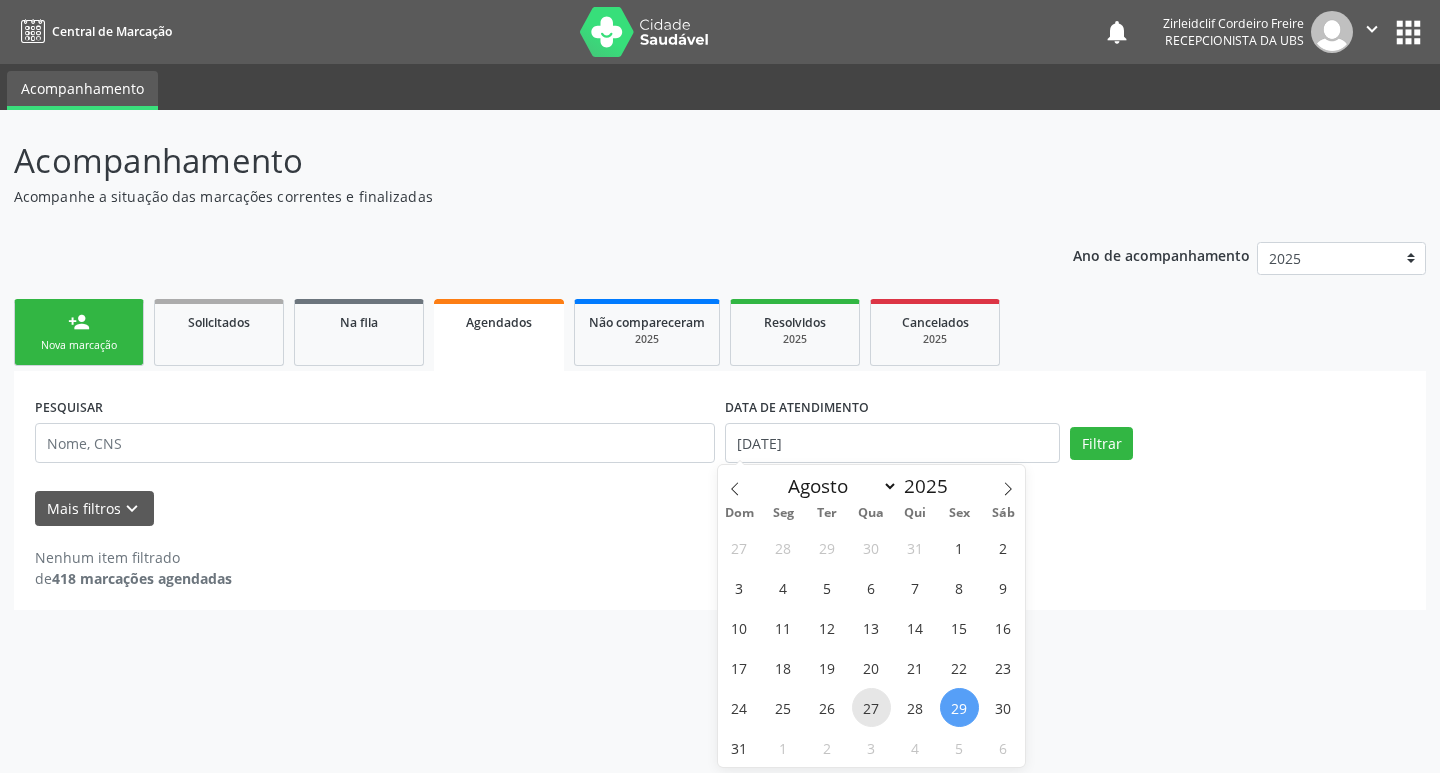 click on "27" at bounding box center [871, 707] 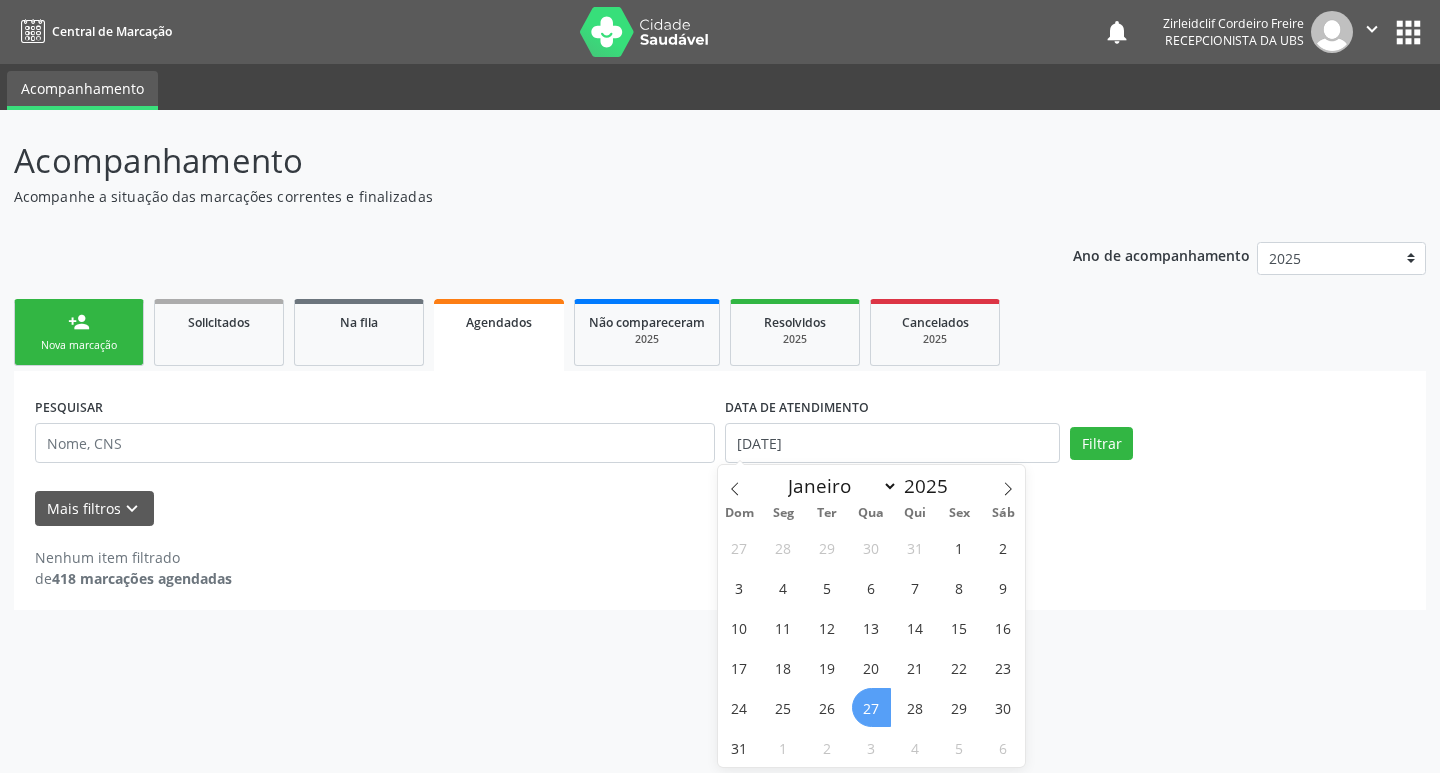 click on "27" at bounding box center (871, 707) 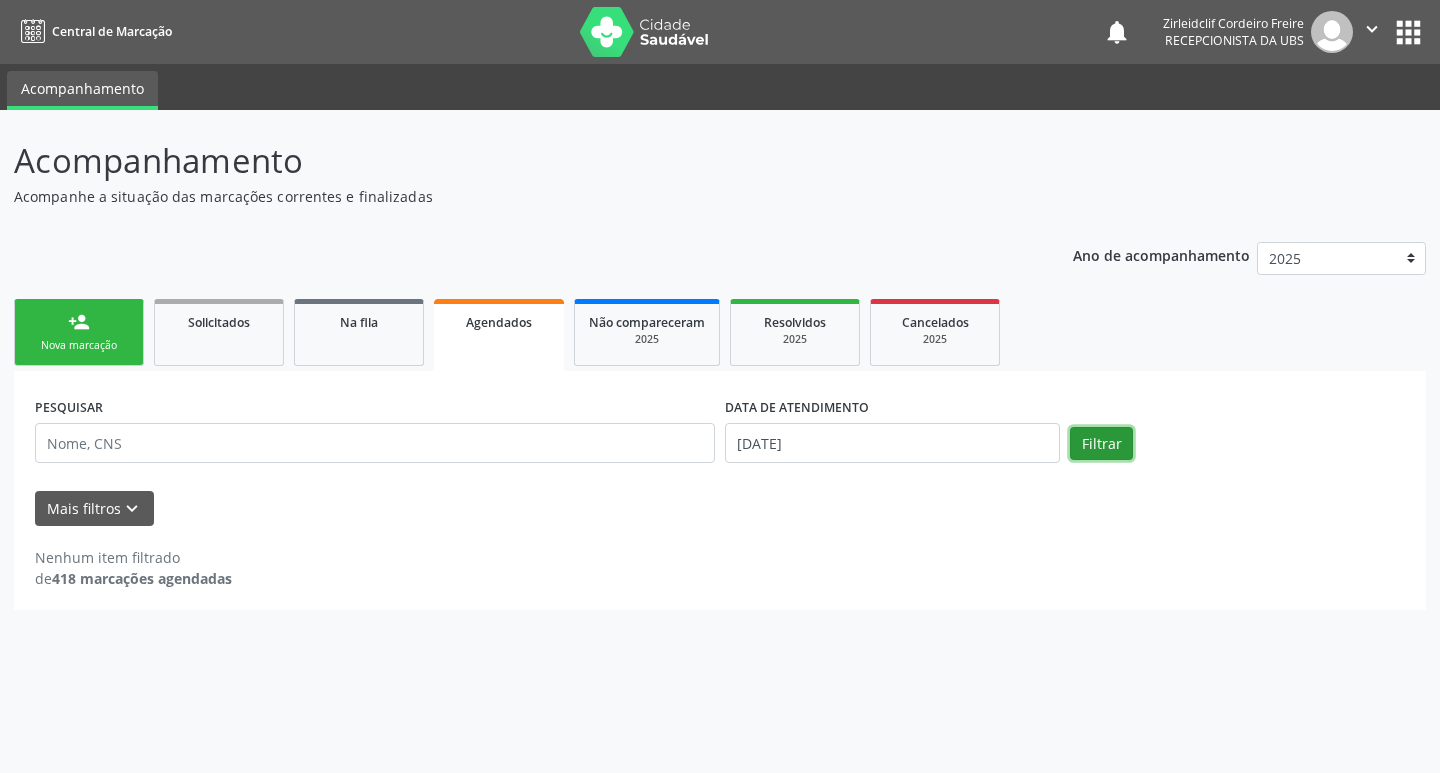 click on "Filtrar" at bounding box center (1101, 444) 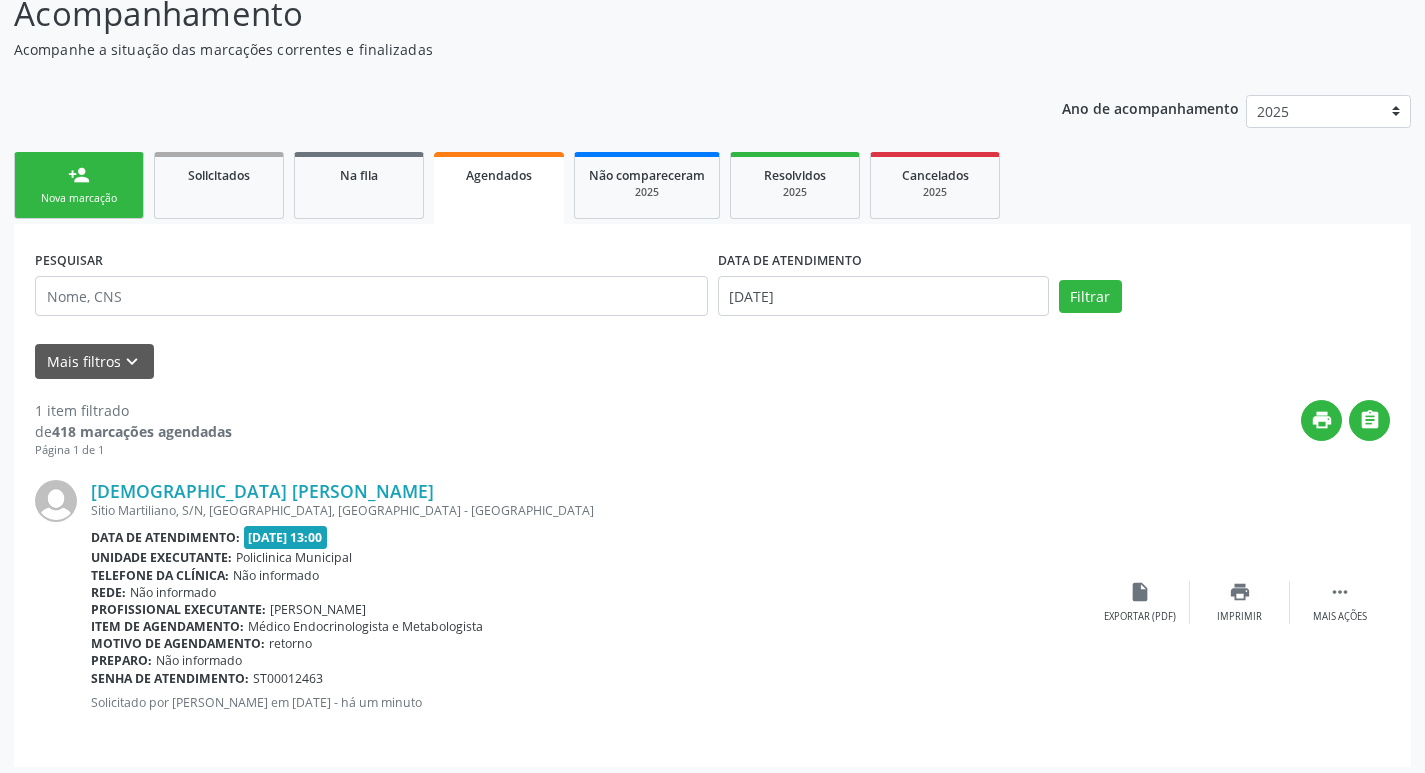 scroll, scrollTop: 155, scrollLeft: 0, axis: vertical 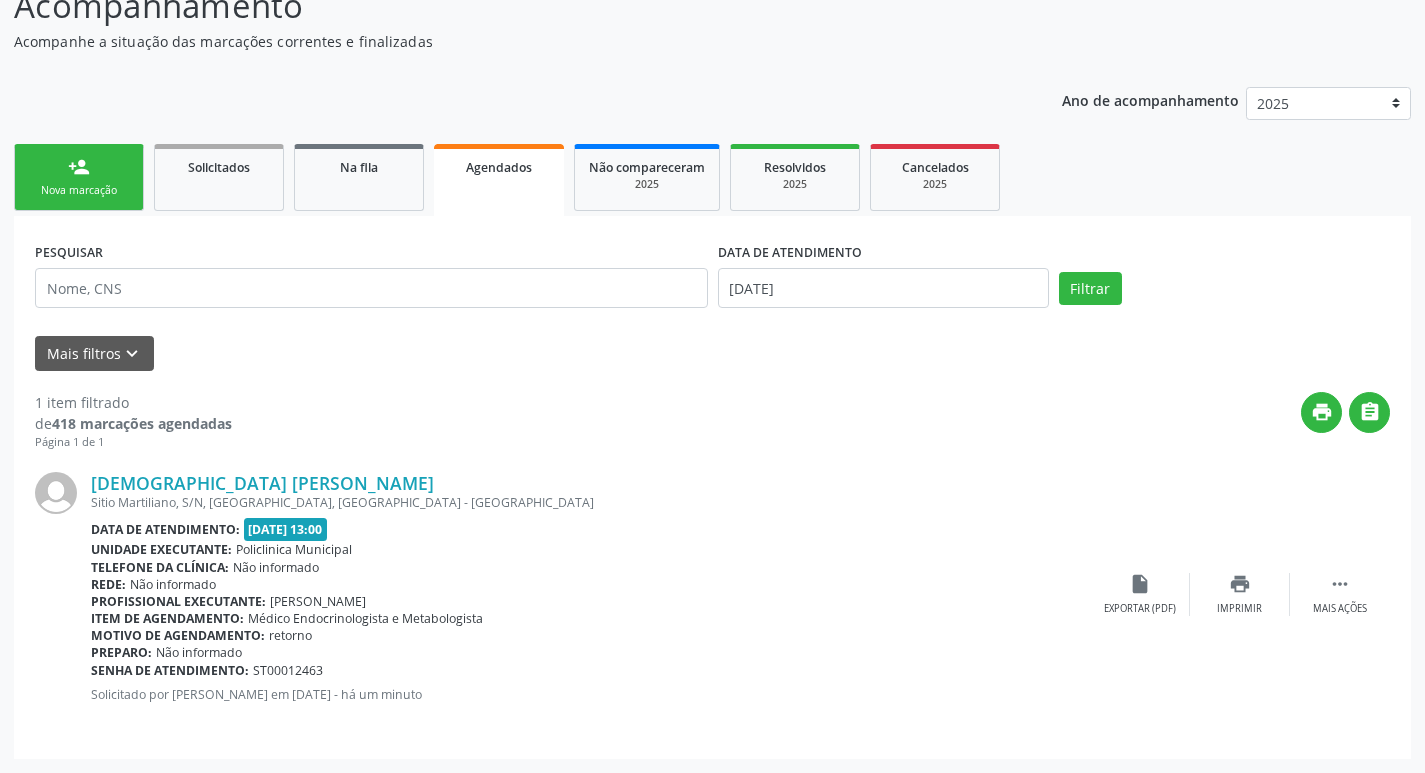 click on "Agendados" at bounding box center (499, 180) 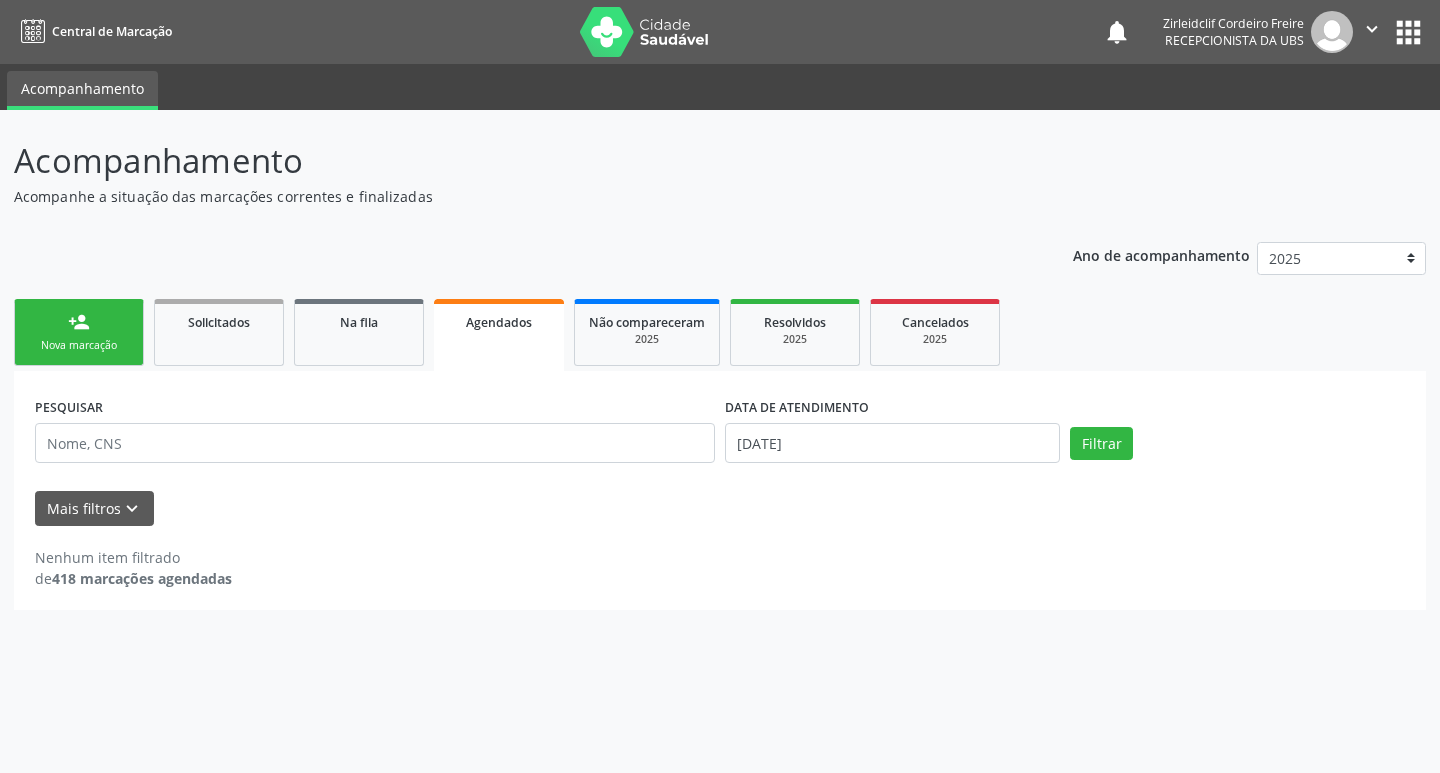 click on "Agendados" at bounding box center [499, 322] 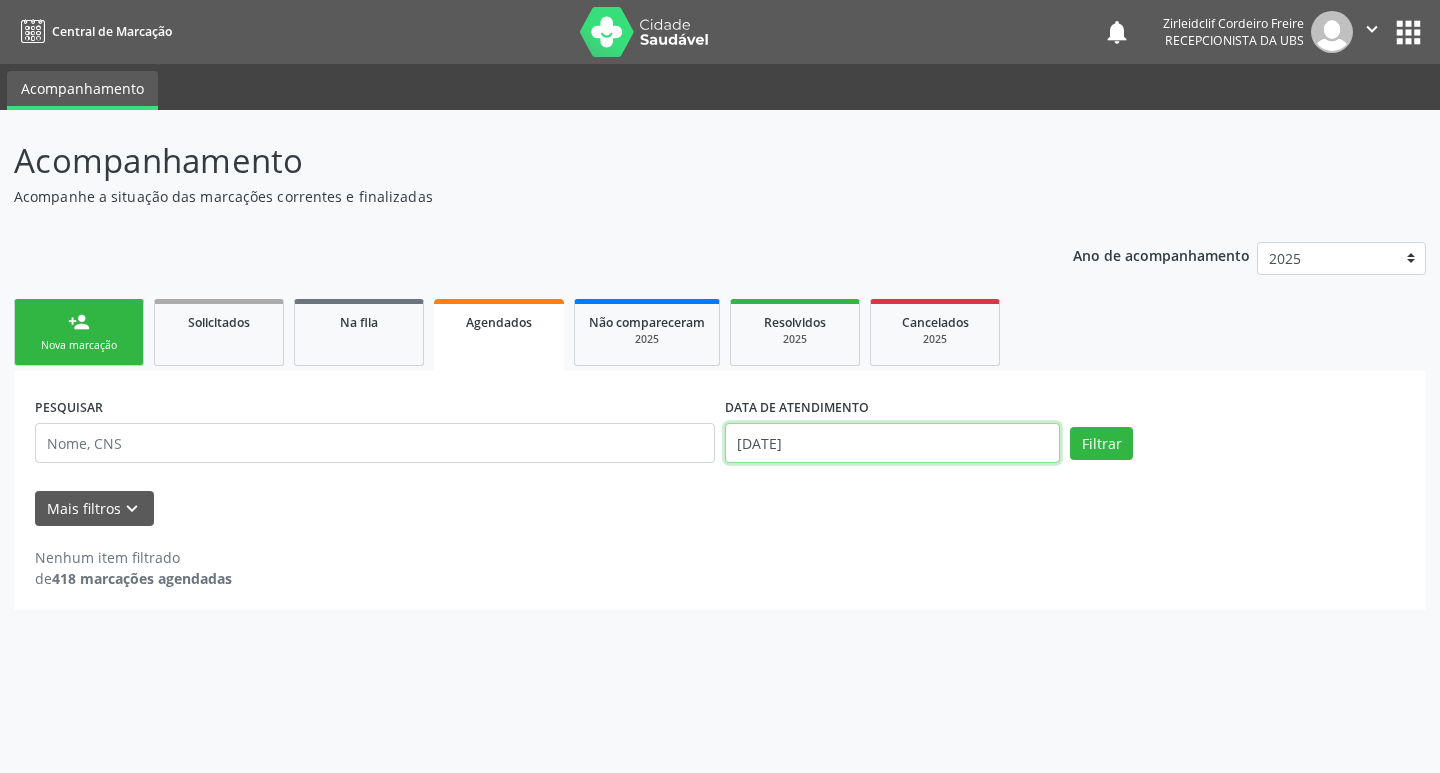 click on "27/08/2025" at bounding box center [892, 443] 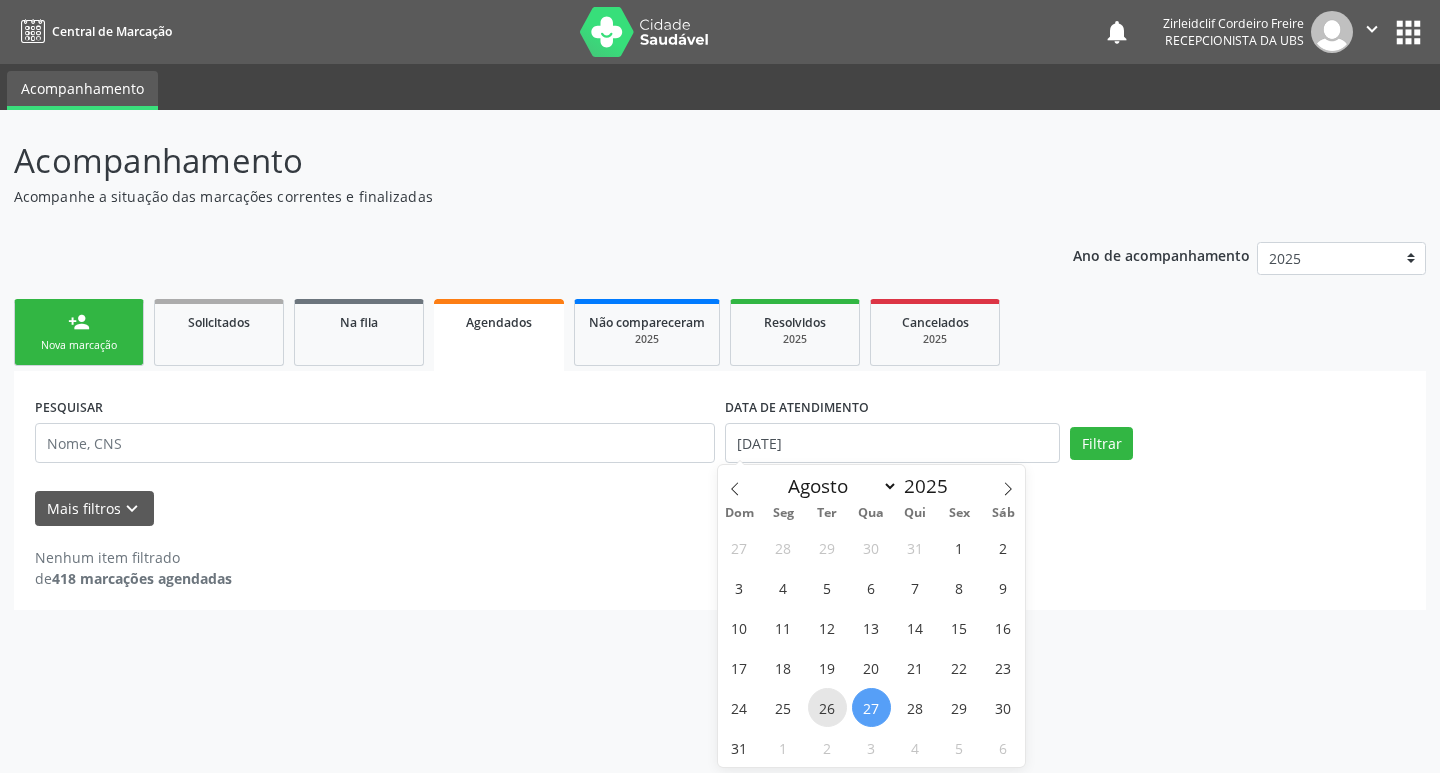 click on "26" at bounding box center (827, 707) 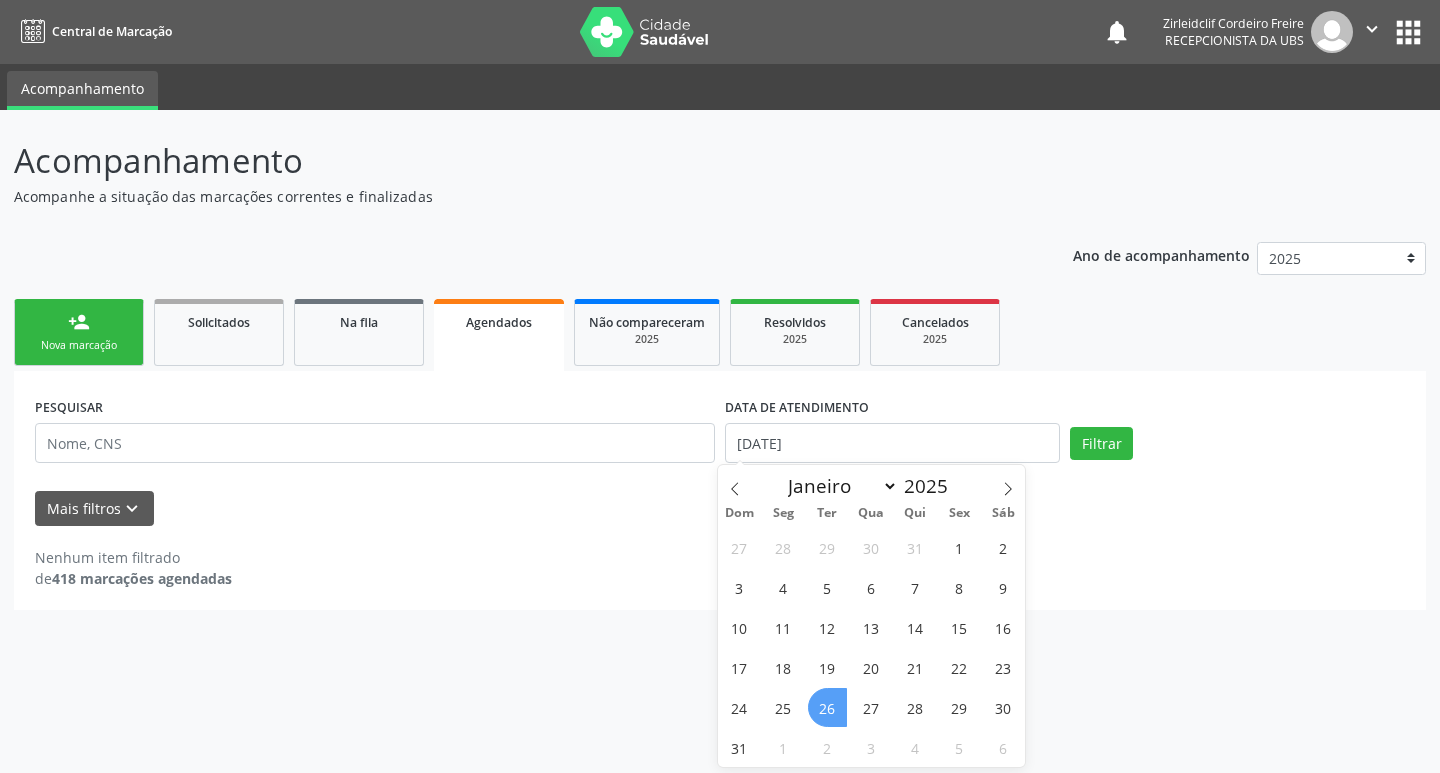 click on "26" at bounding box center (827, 707) 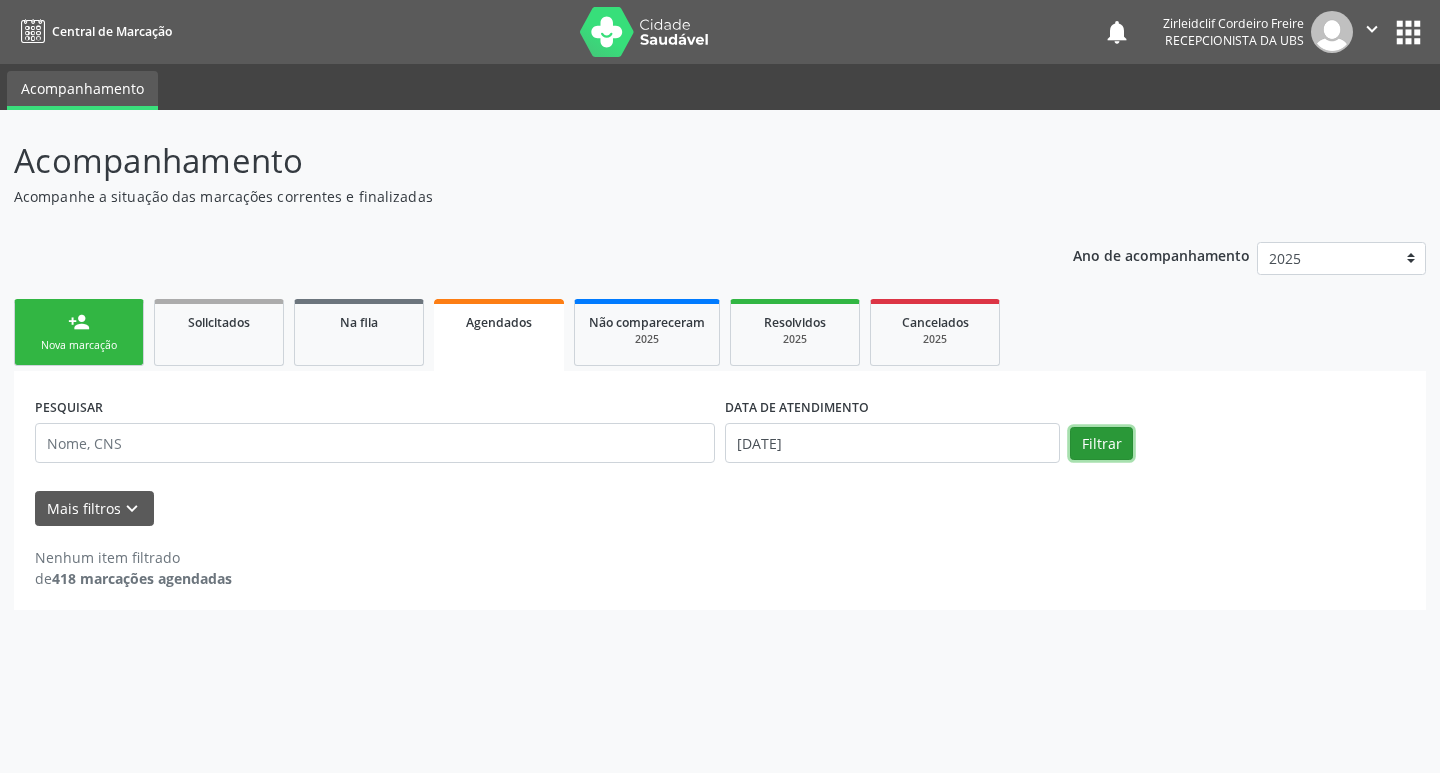 click on "Filtrar" at bounding box center [1101, 444] 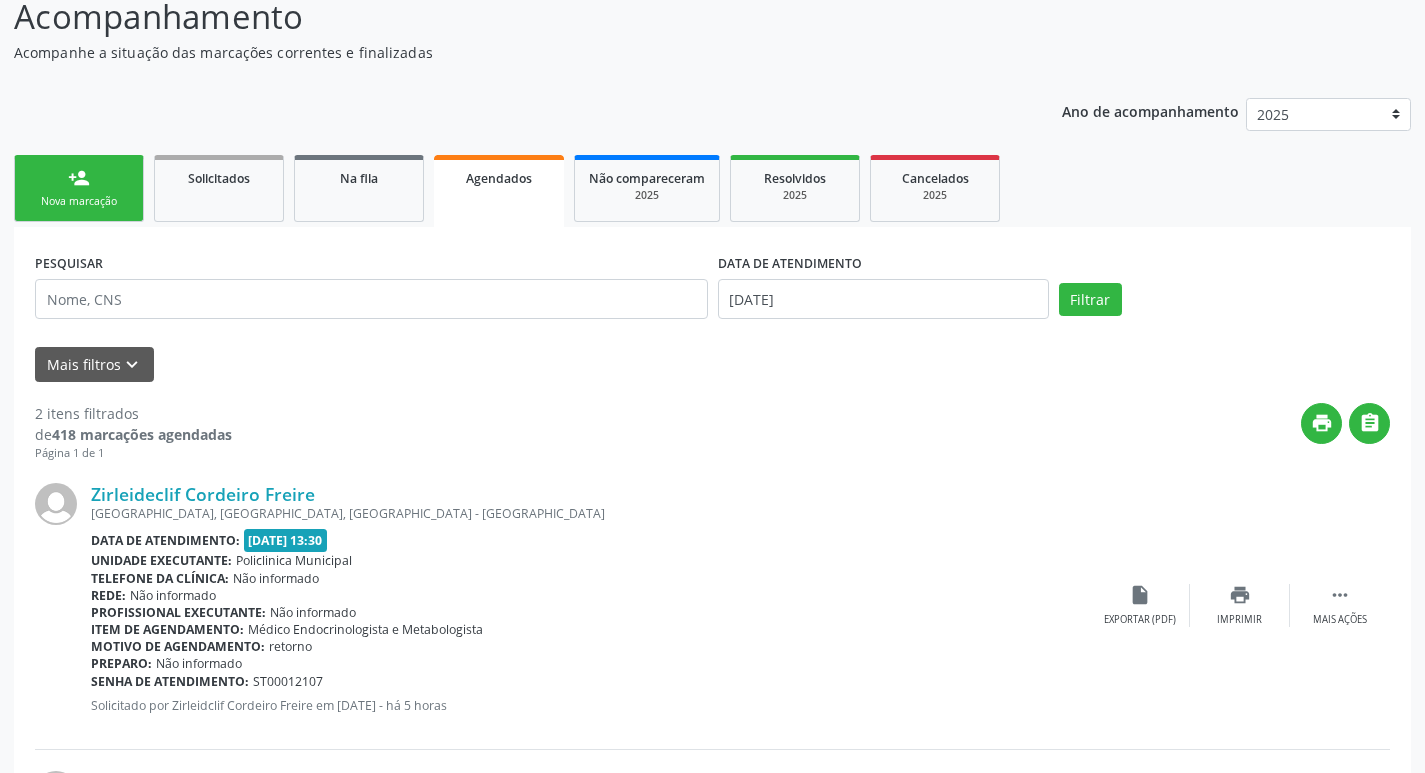 scroll, scrollTop: 143, scrollLeft: 0, axis: vertical 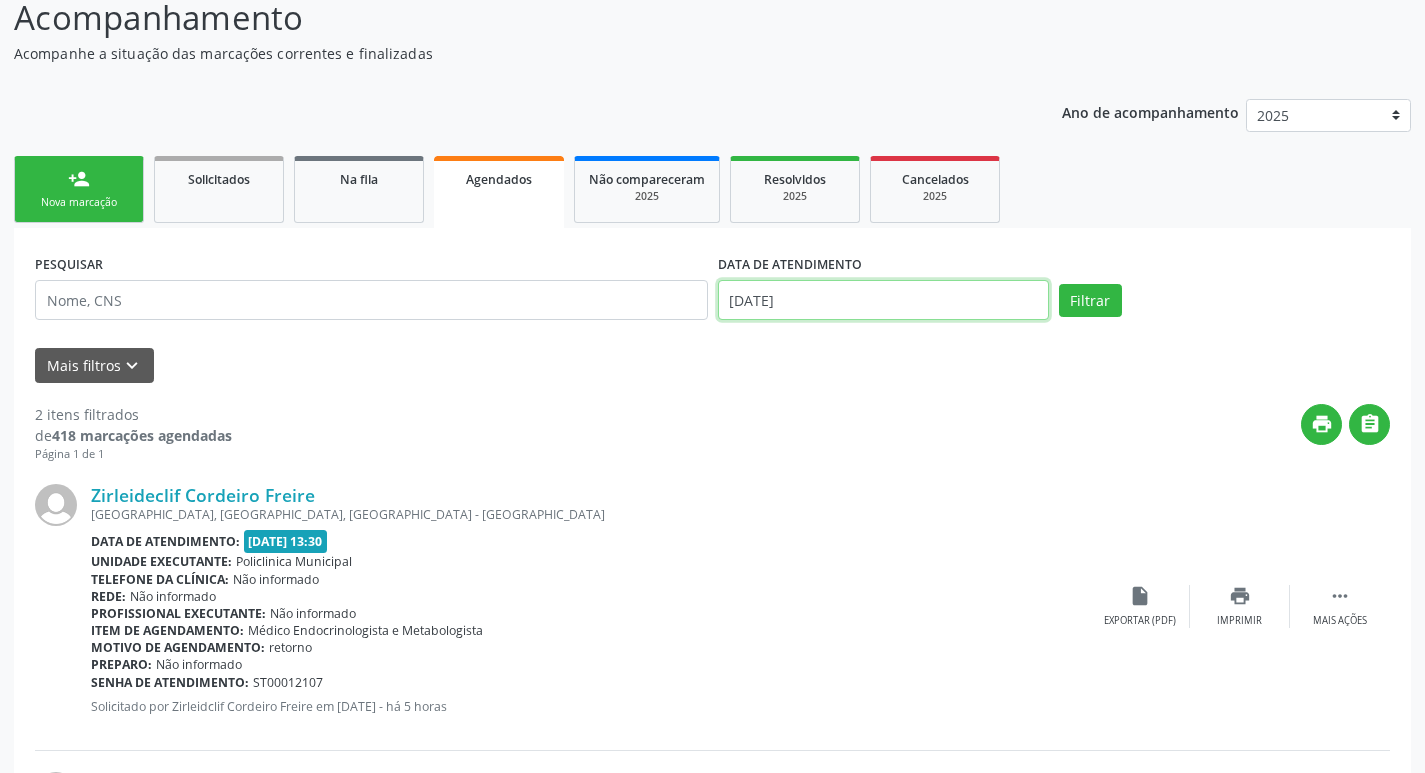 click on "26/08/2025" at bounding box center (883, 300) 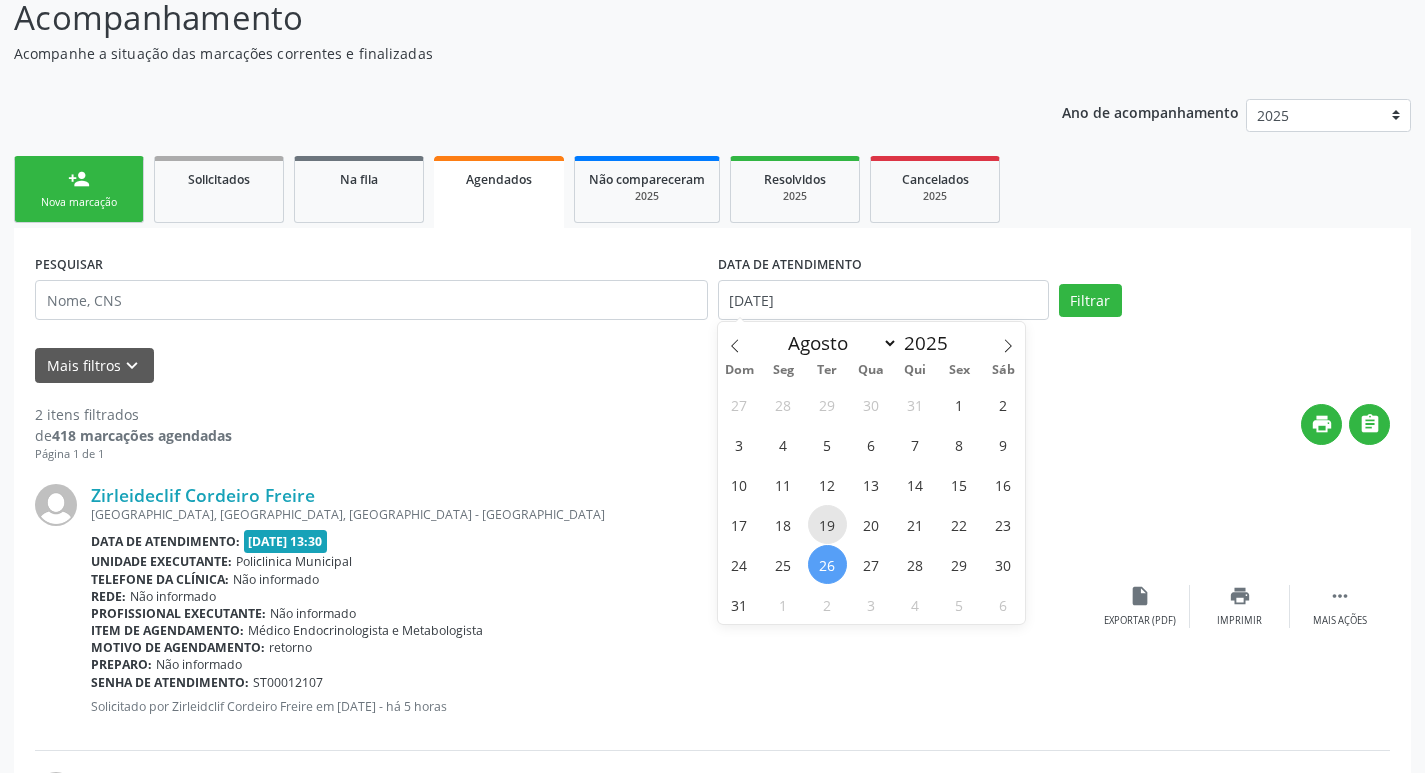 click on "19" at bounding box center [827, 524] 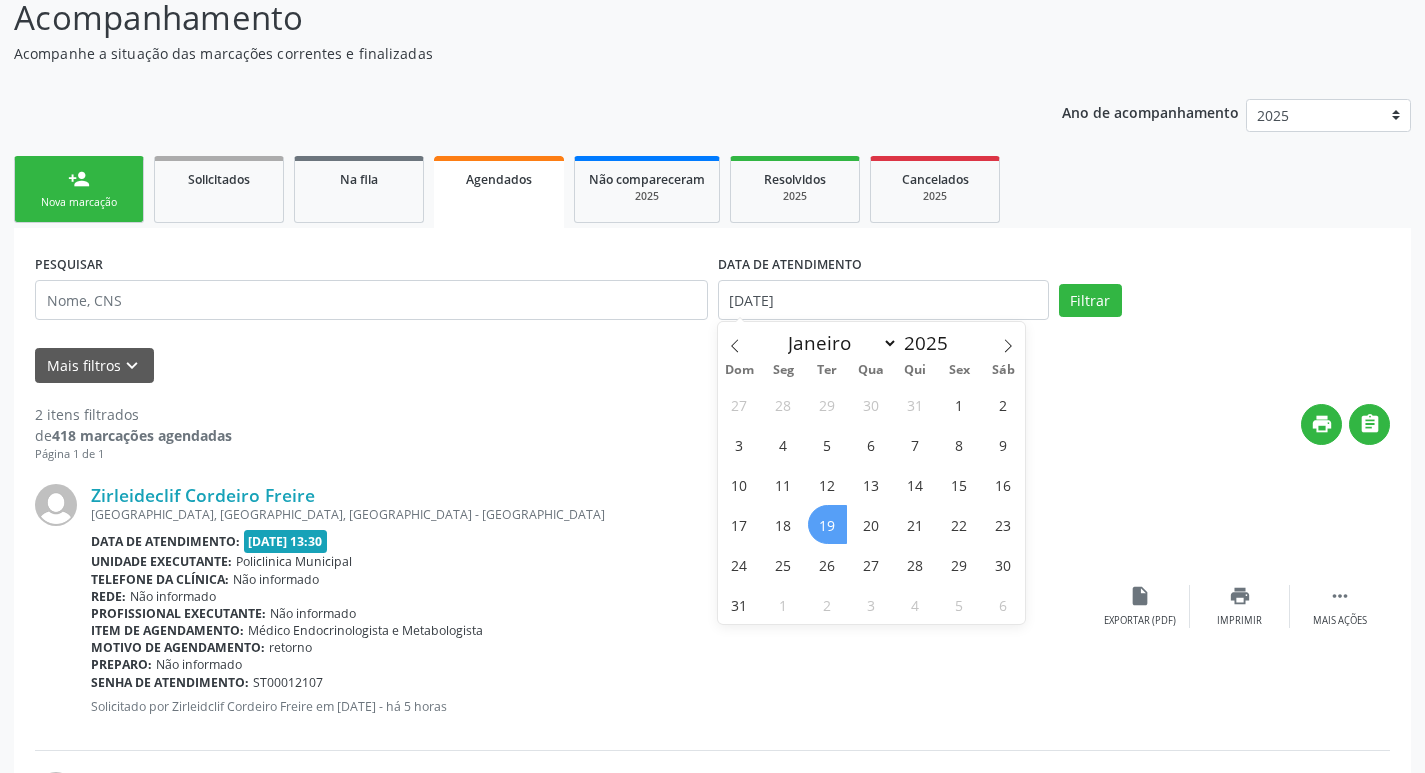 click on "19" at bounding box center [827, 524] 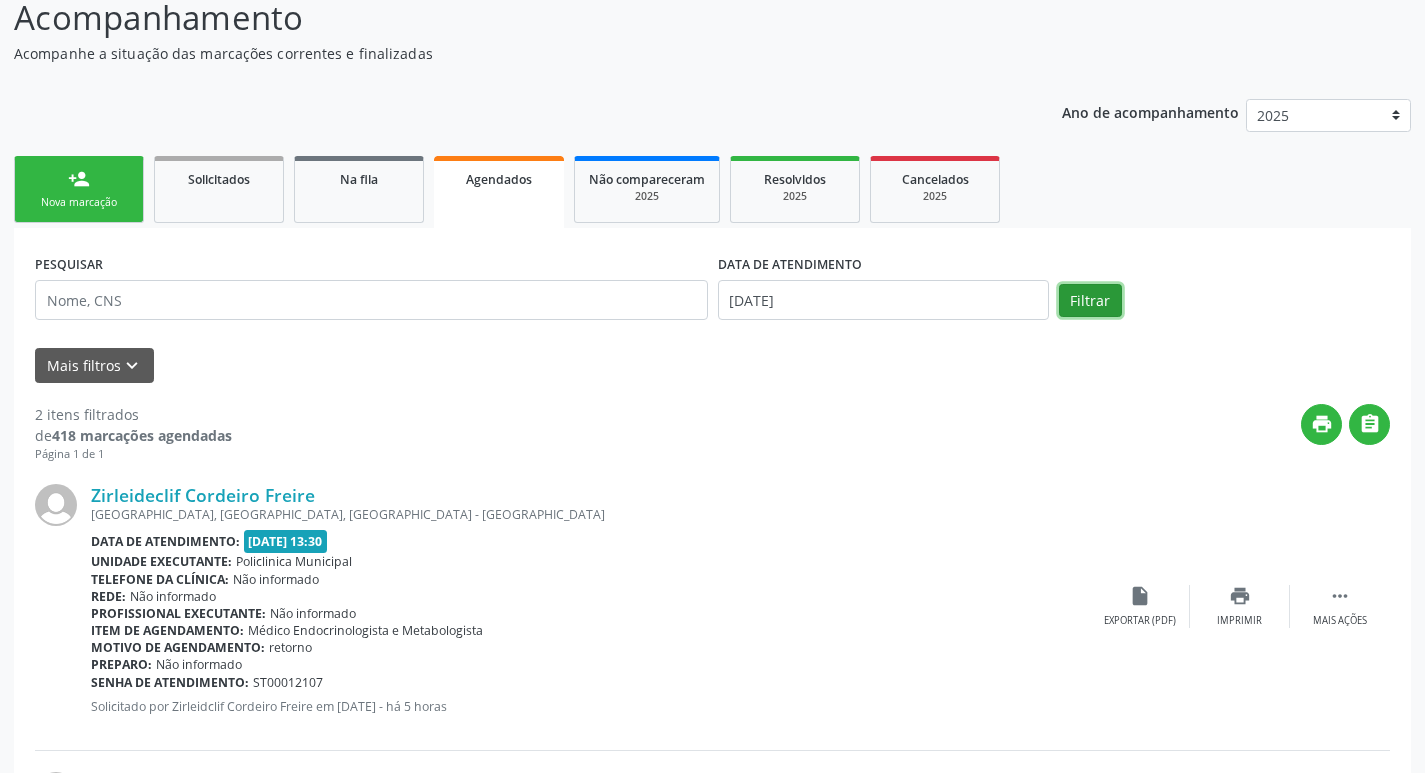click on "Filtrar" at bounding box center [1090, 301] 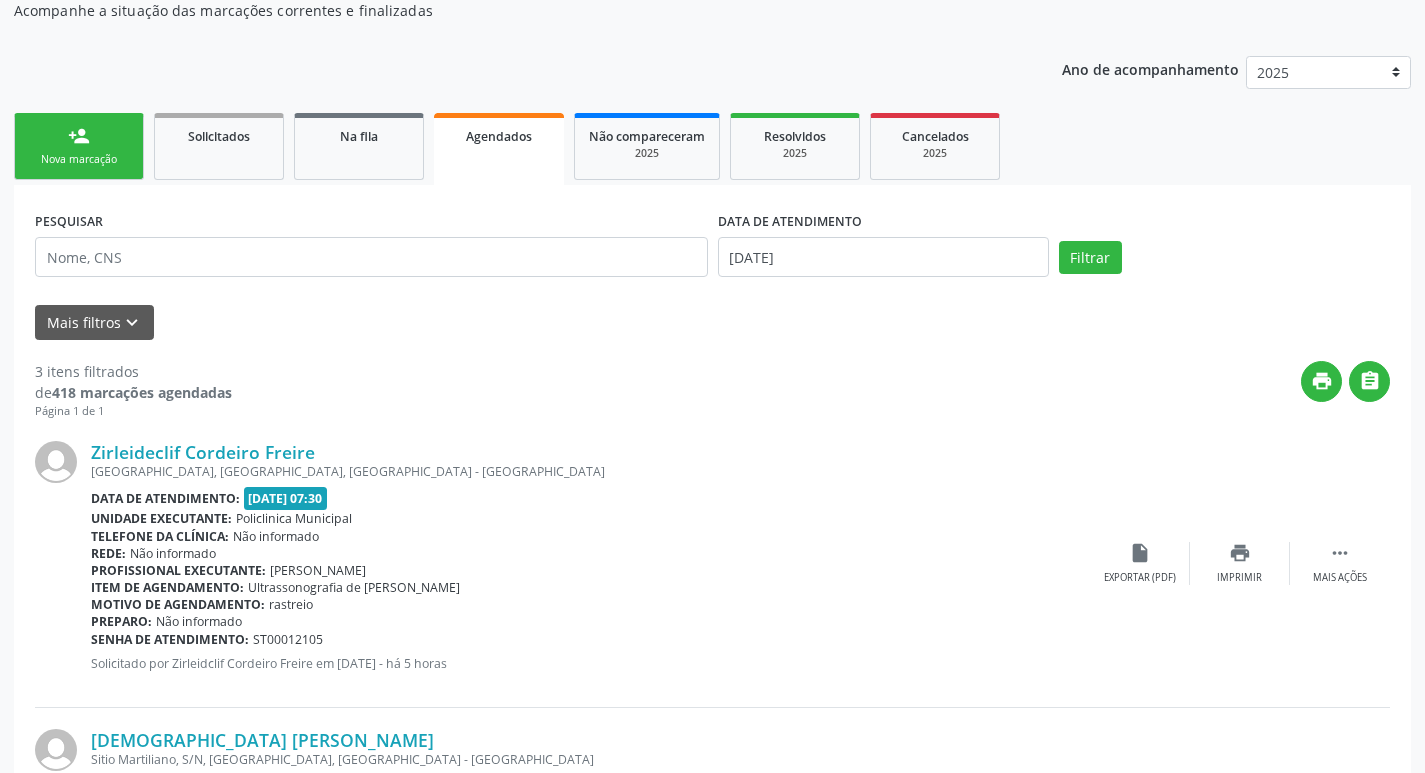 scroll, scrollTop: 0, scrollLeft: 0, axis: both 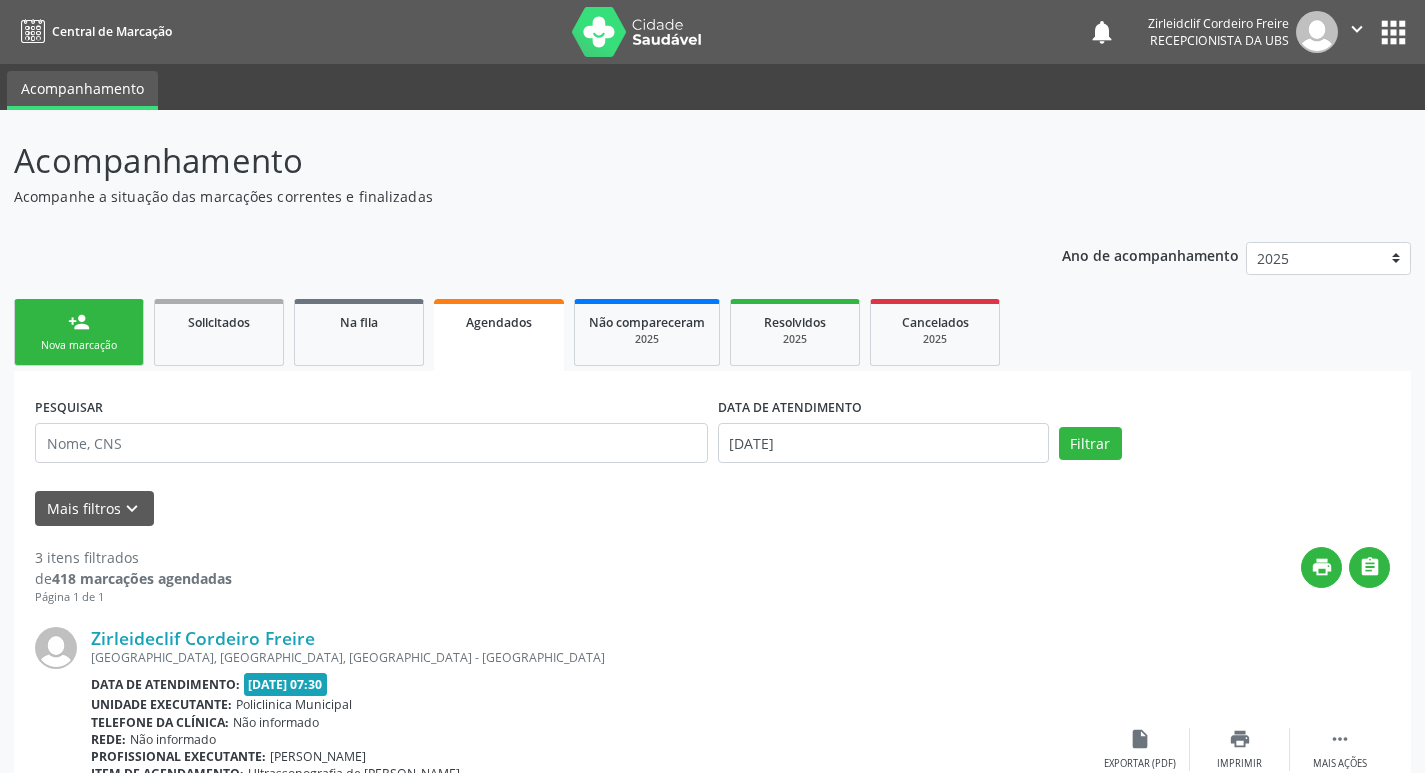 click on "Nova marcação" at bounding box center [79, 345] 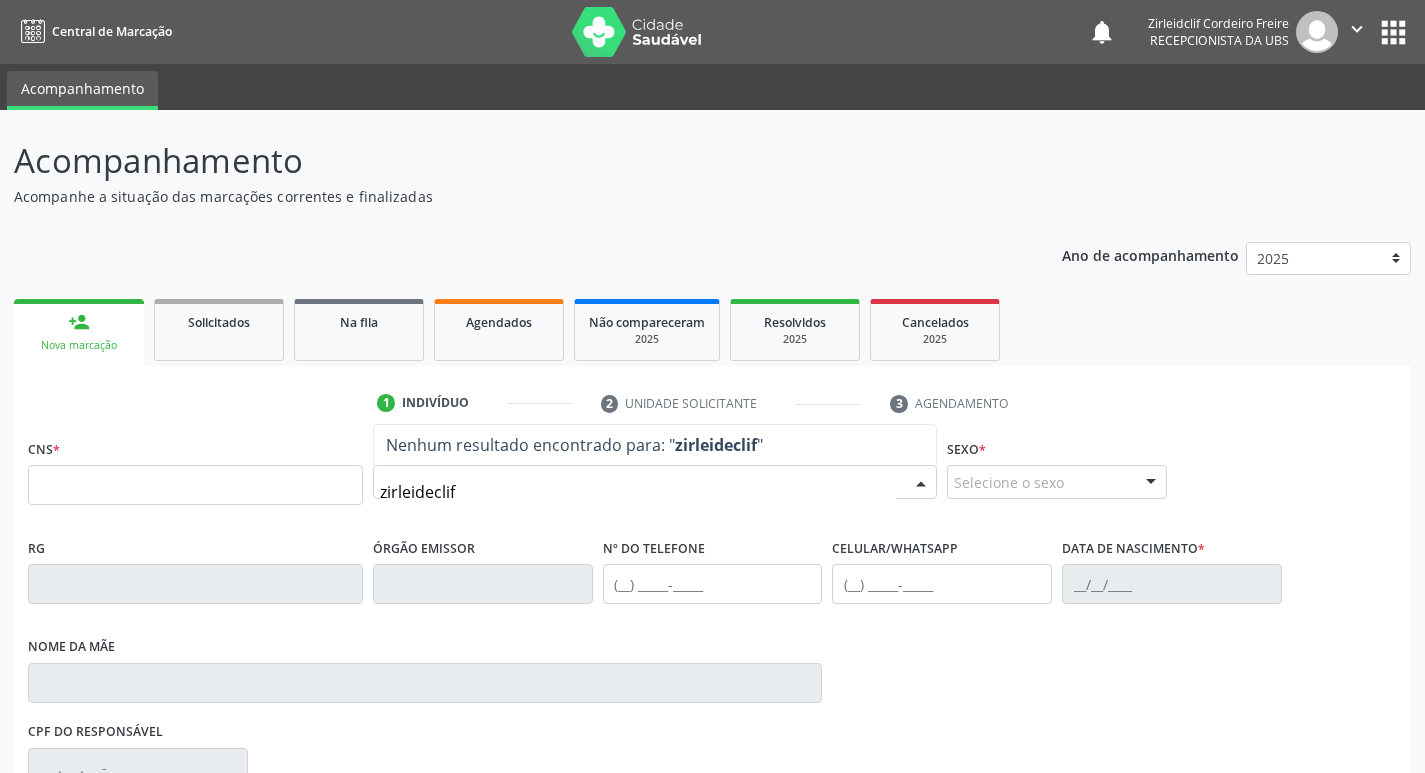 type on "zirleideclif" 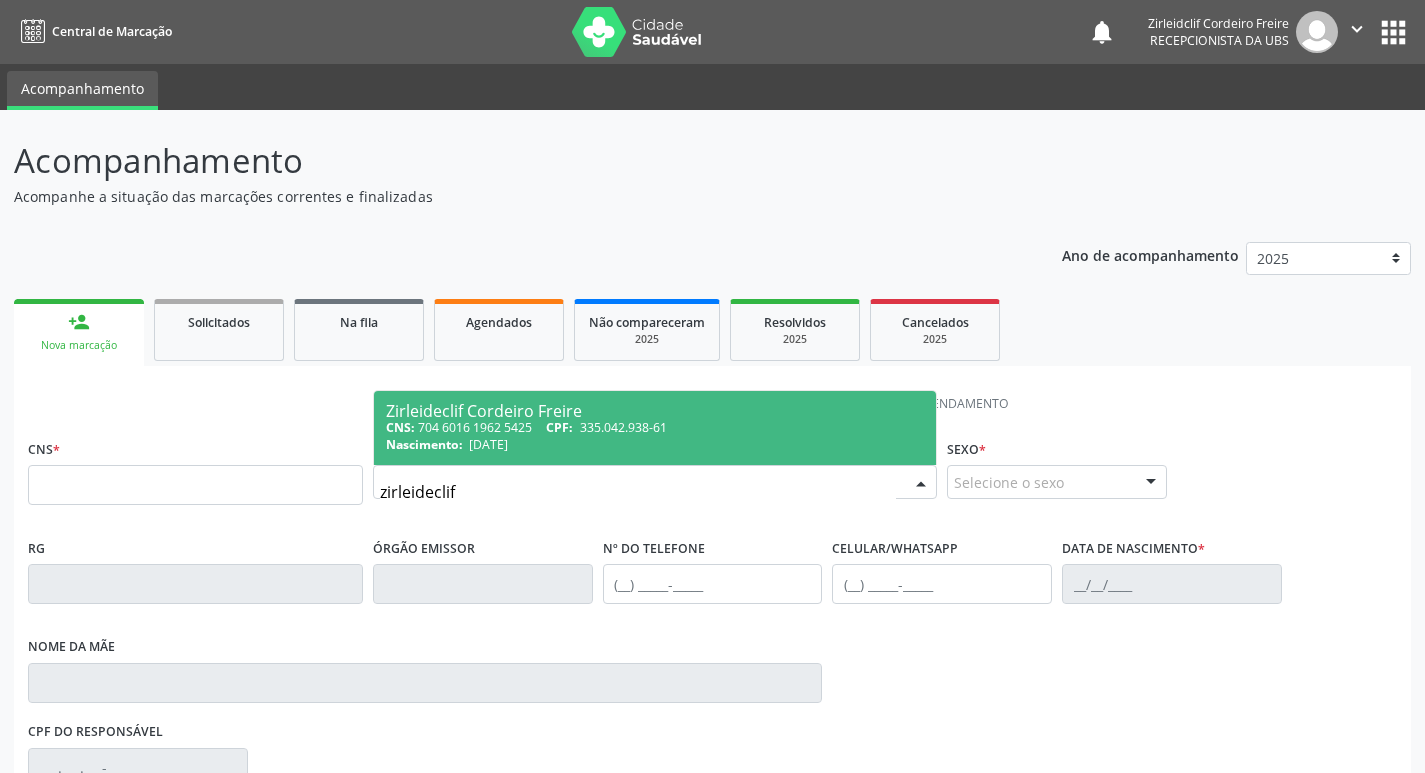 click on "335.042.938-61" at bounding box center [623, 427] 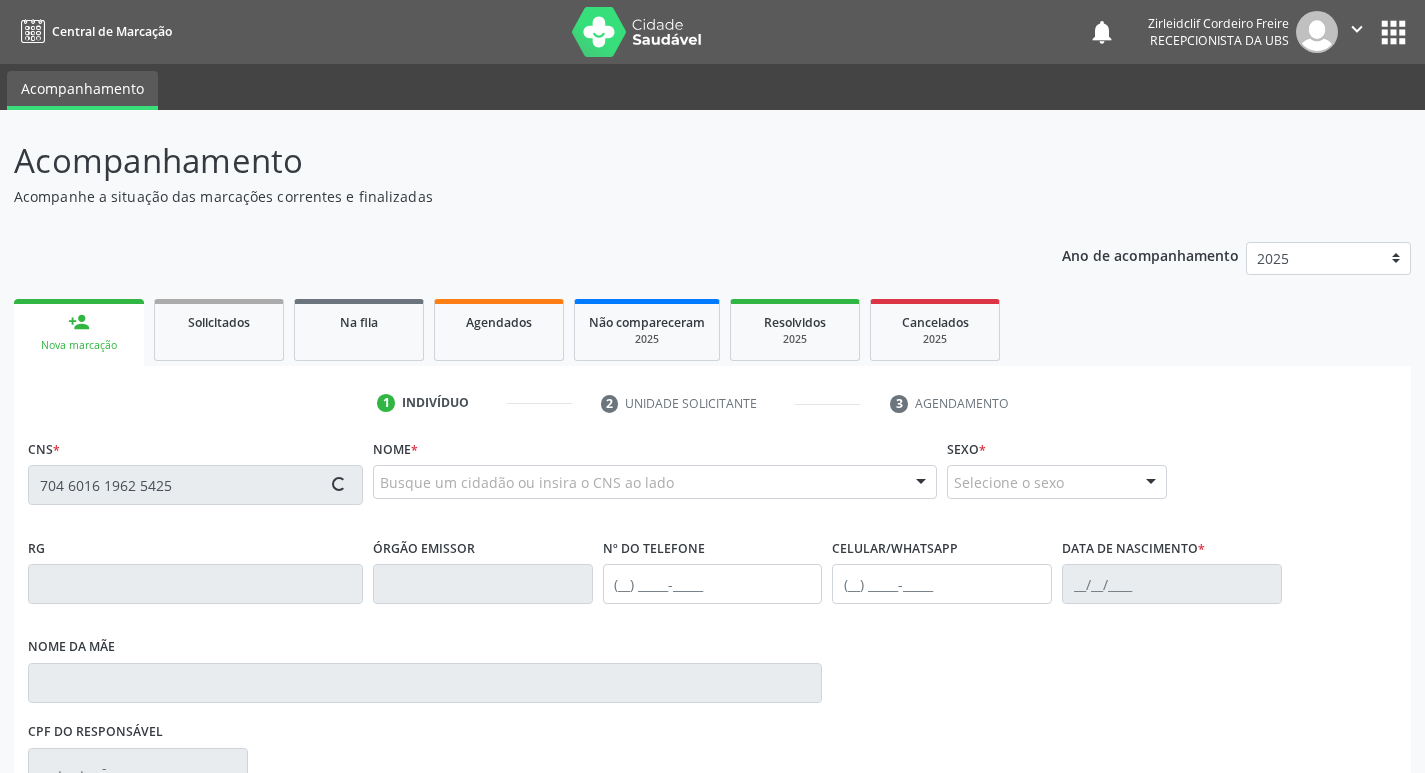 type on "704 6016 1962 5425" 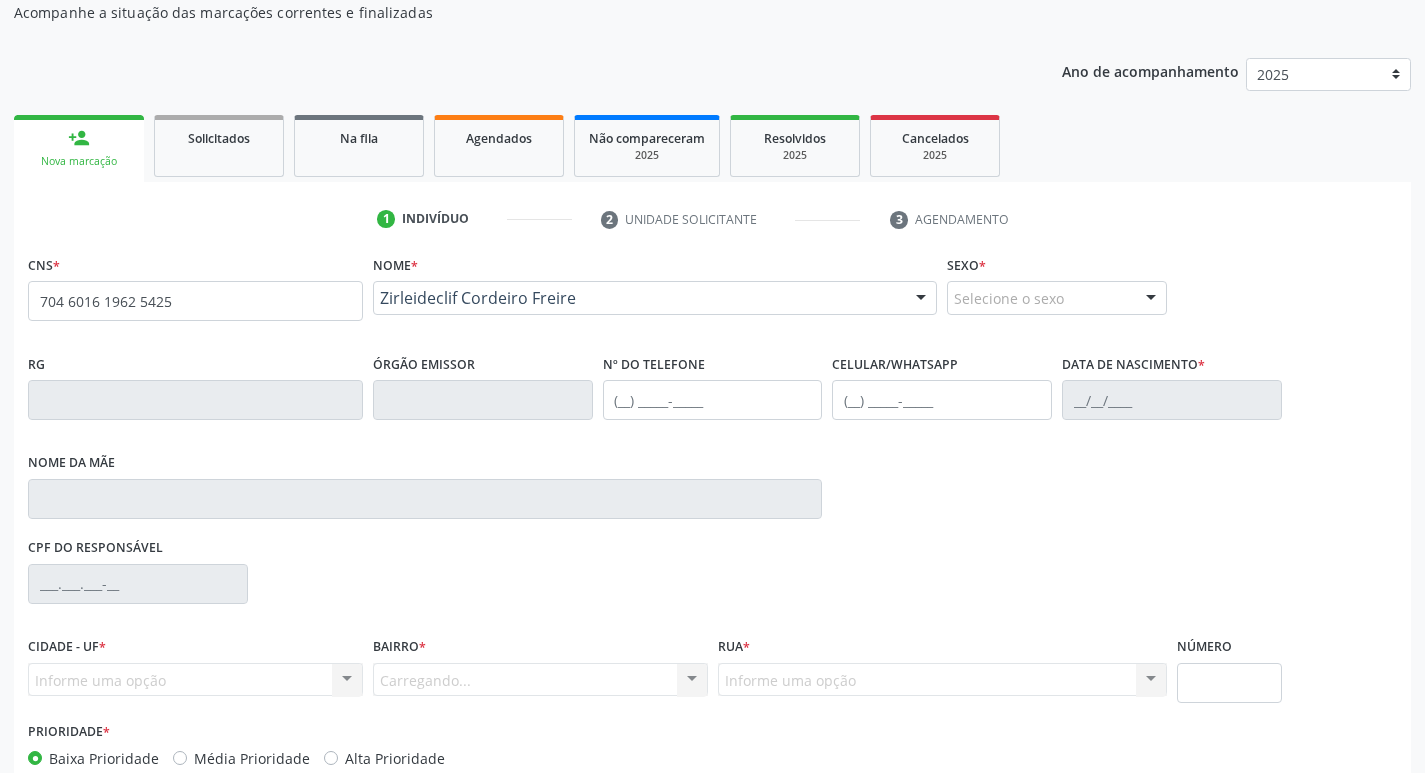 scroll, scrollTop: 200, scrollLeft: 0, axis: vertical 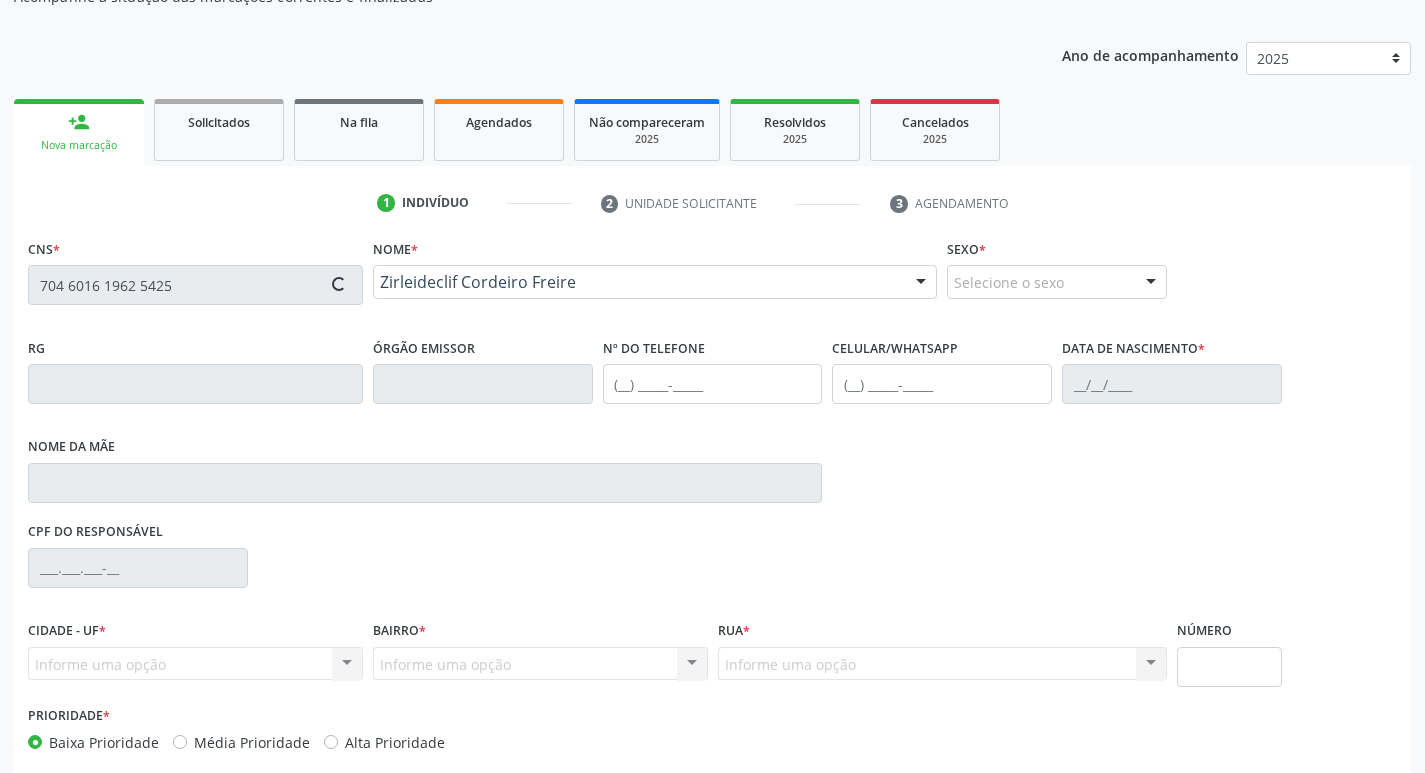 type on "[PHONE_NUMBER]" 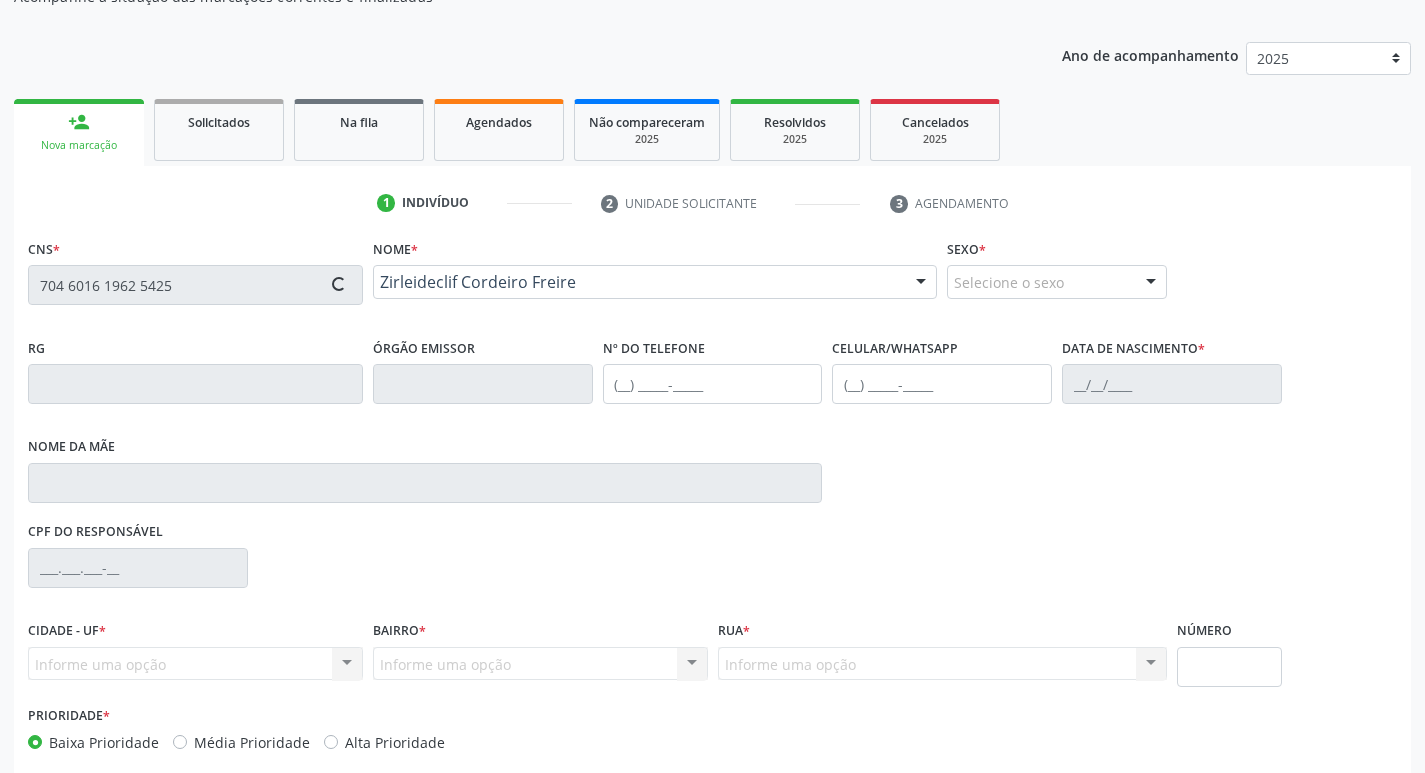 type on "(87) 98151-1371" 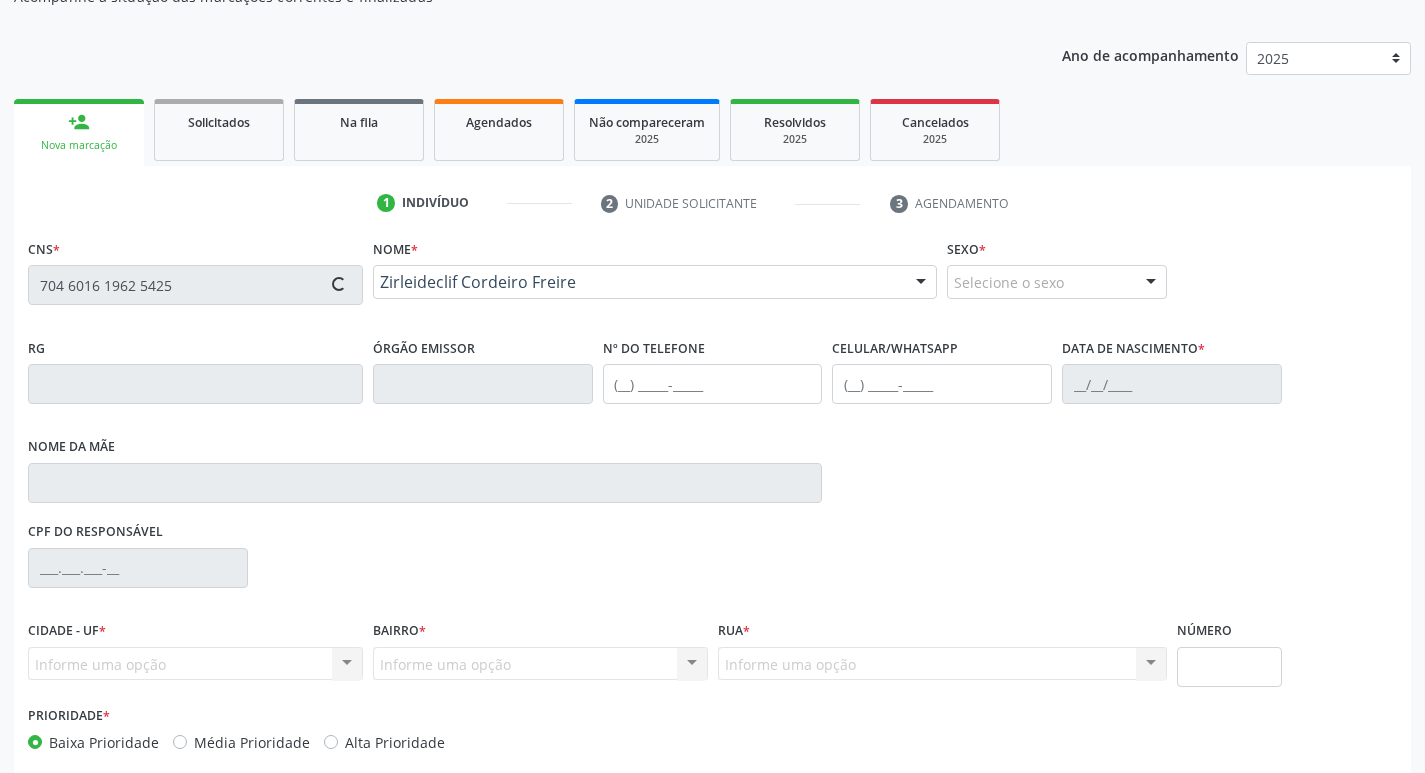 type on "30/10/1982" 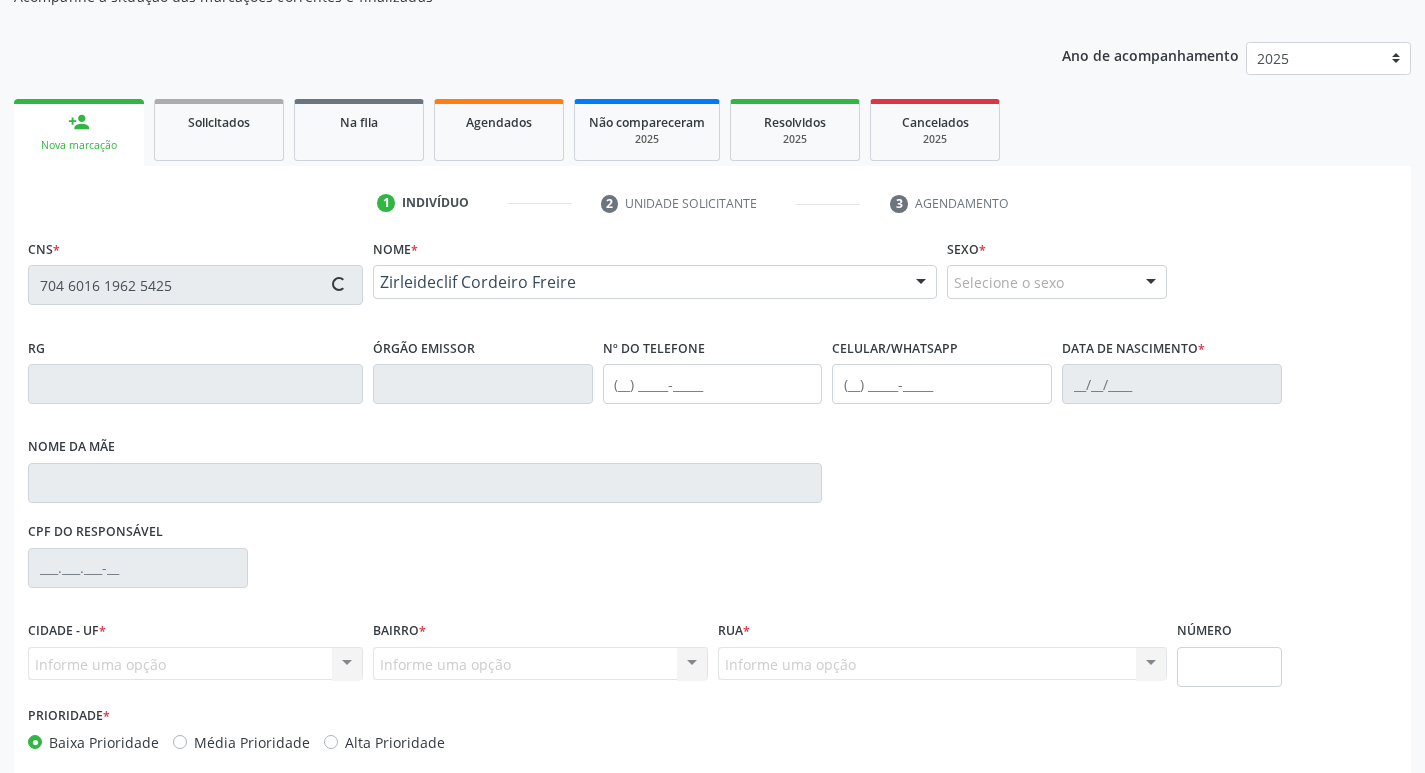 type on "Maria Lucineide Cordeiro Freire" 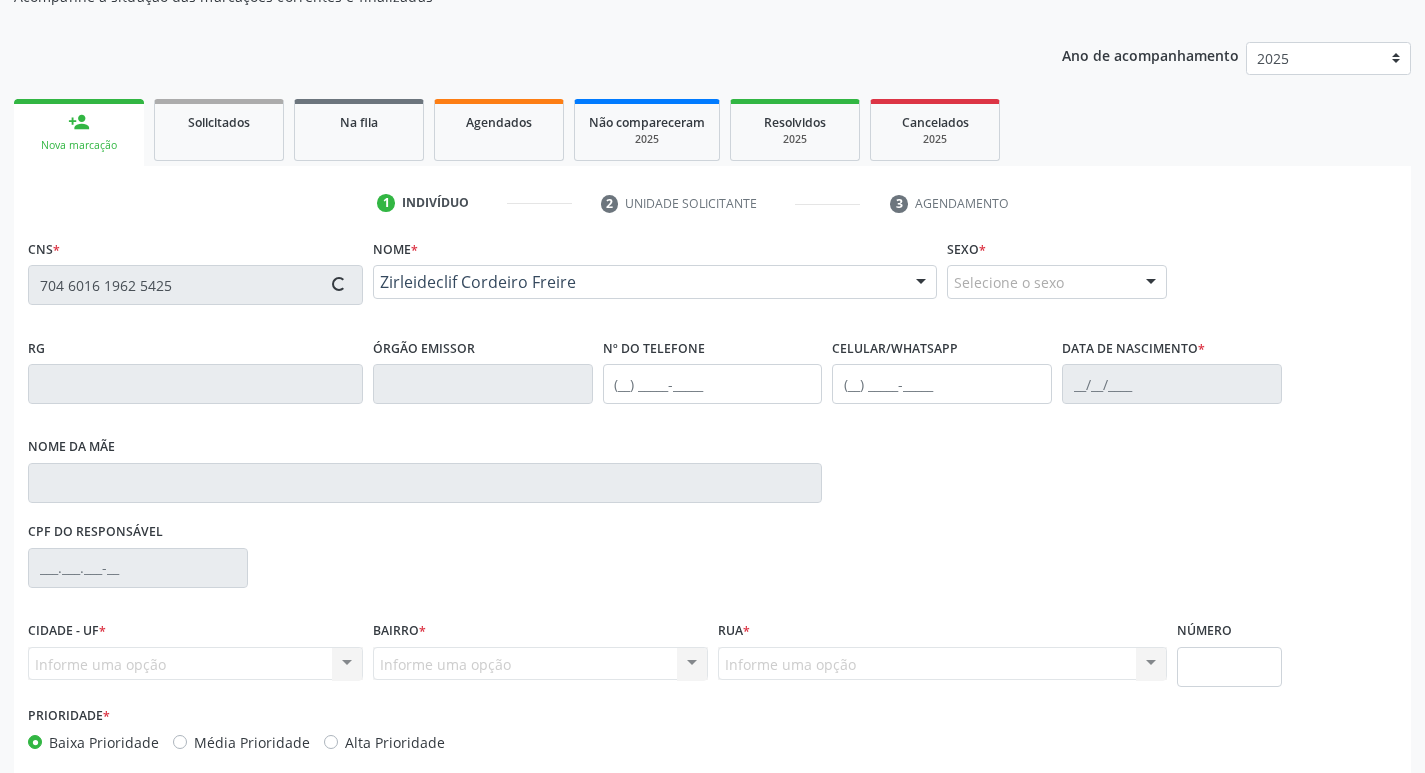type on "S/N" 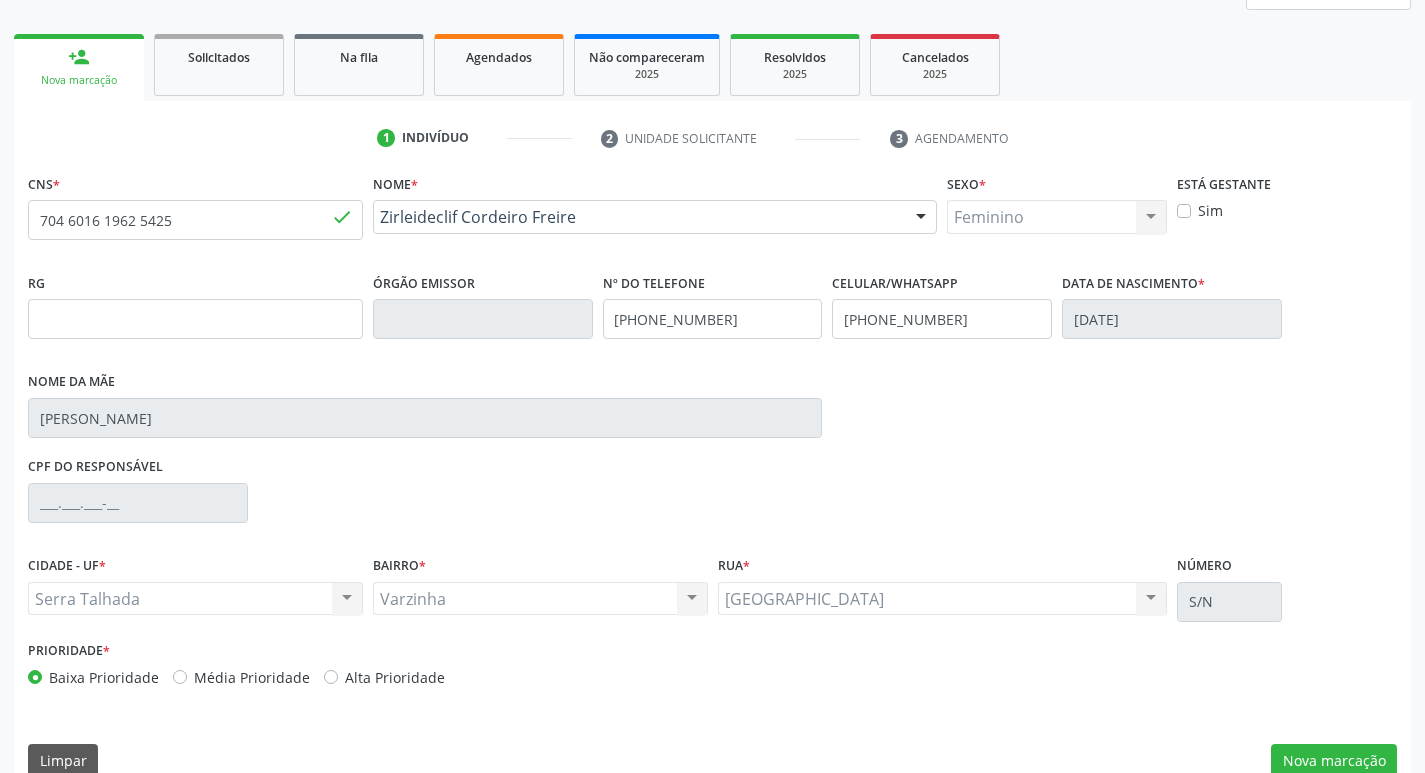 scroll, scrollTop: 297, scrollLeft: 0, axis: vertical 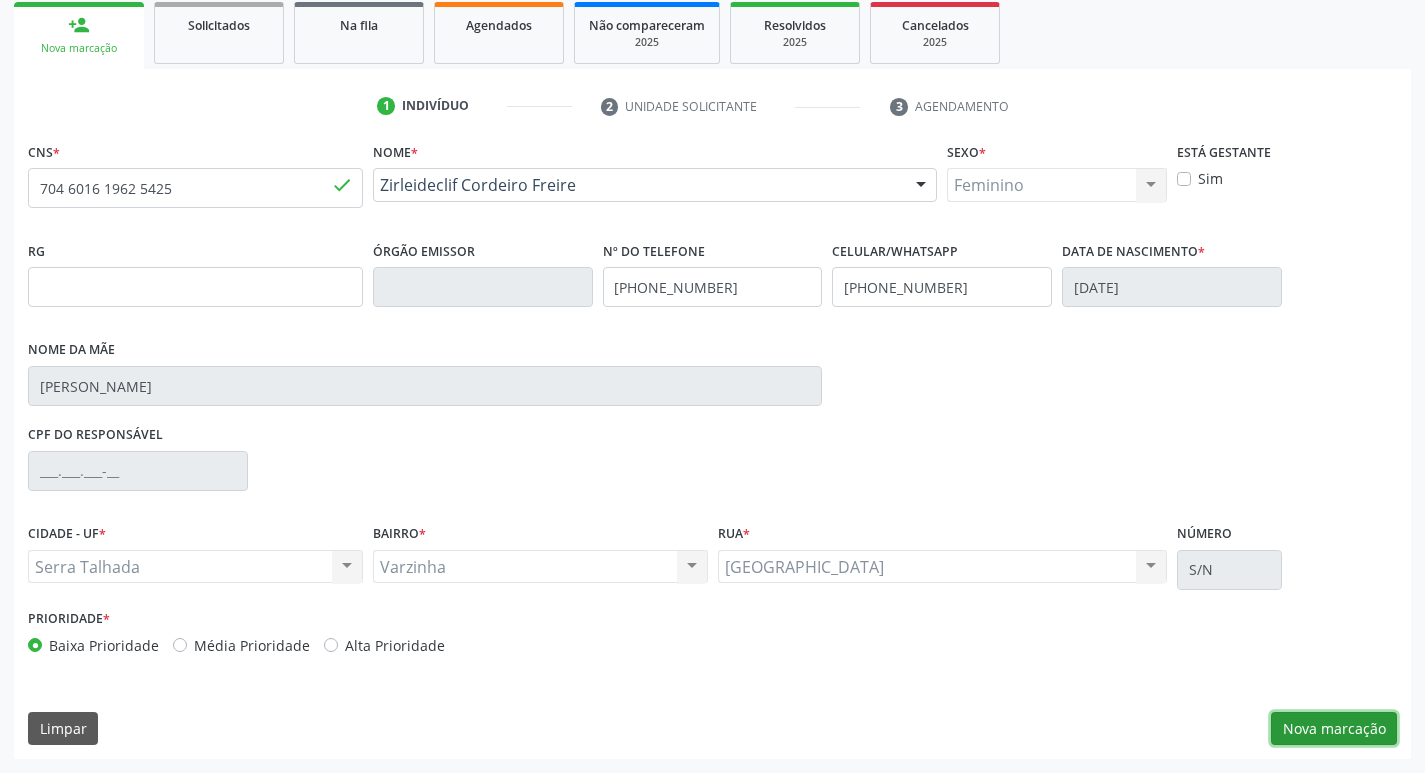 click on "Nova marcação" at bounding box center [1334, 729] 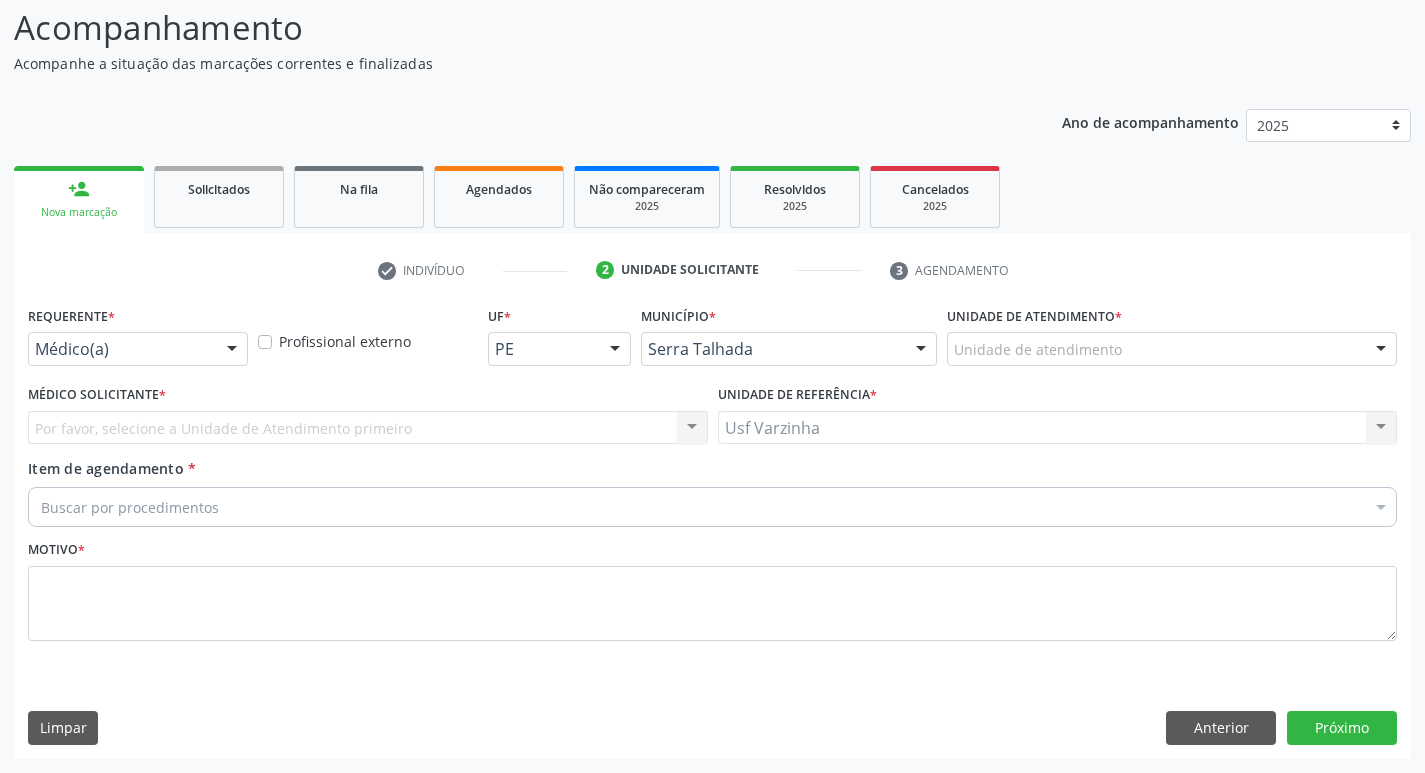 scroll, scrollTop: 133, scrollLeft: 0, axis: vertical 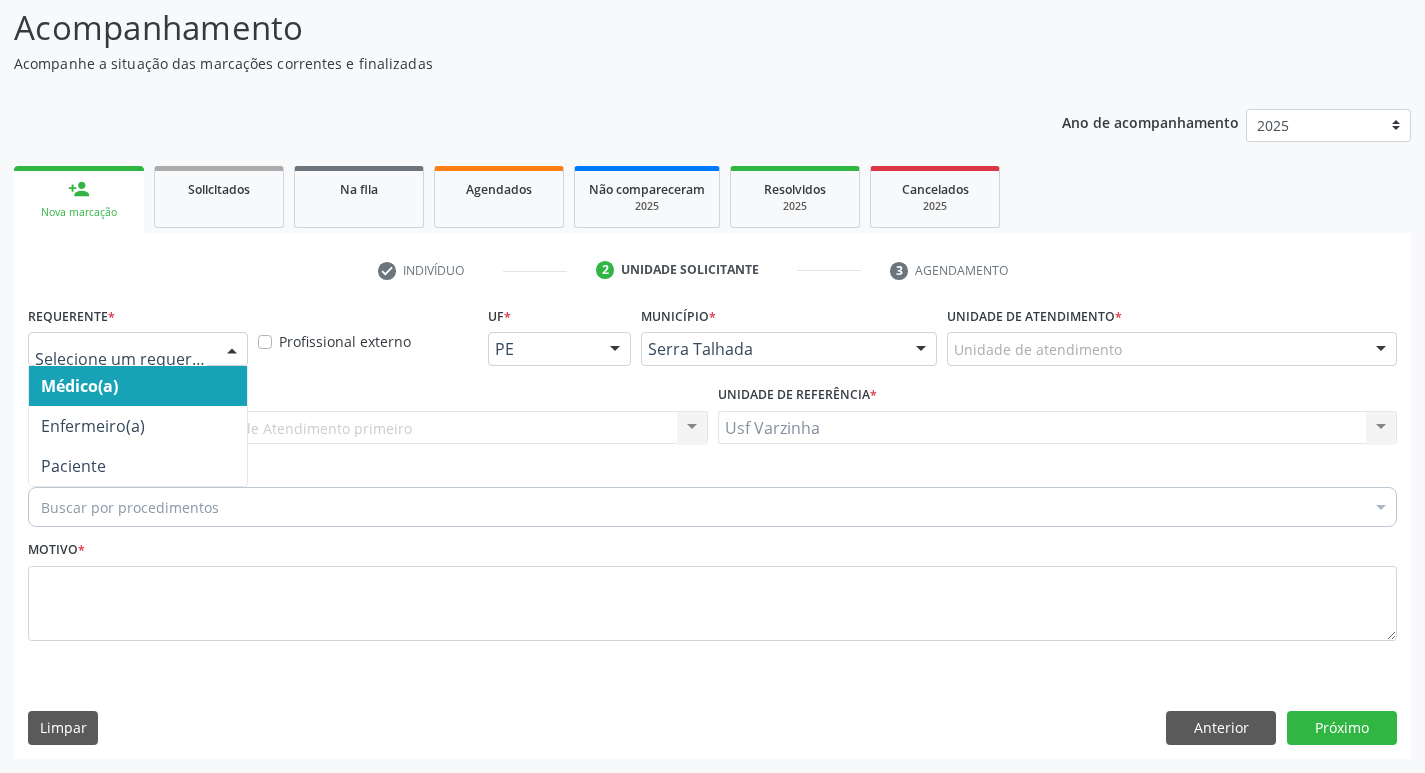 click at bounding box center (232, 350) 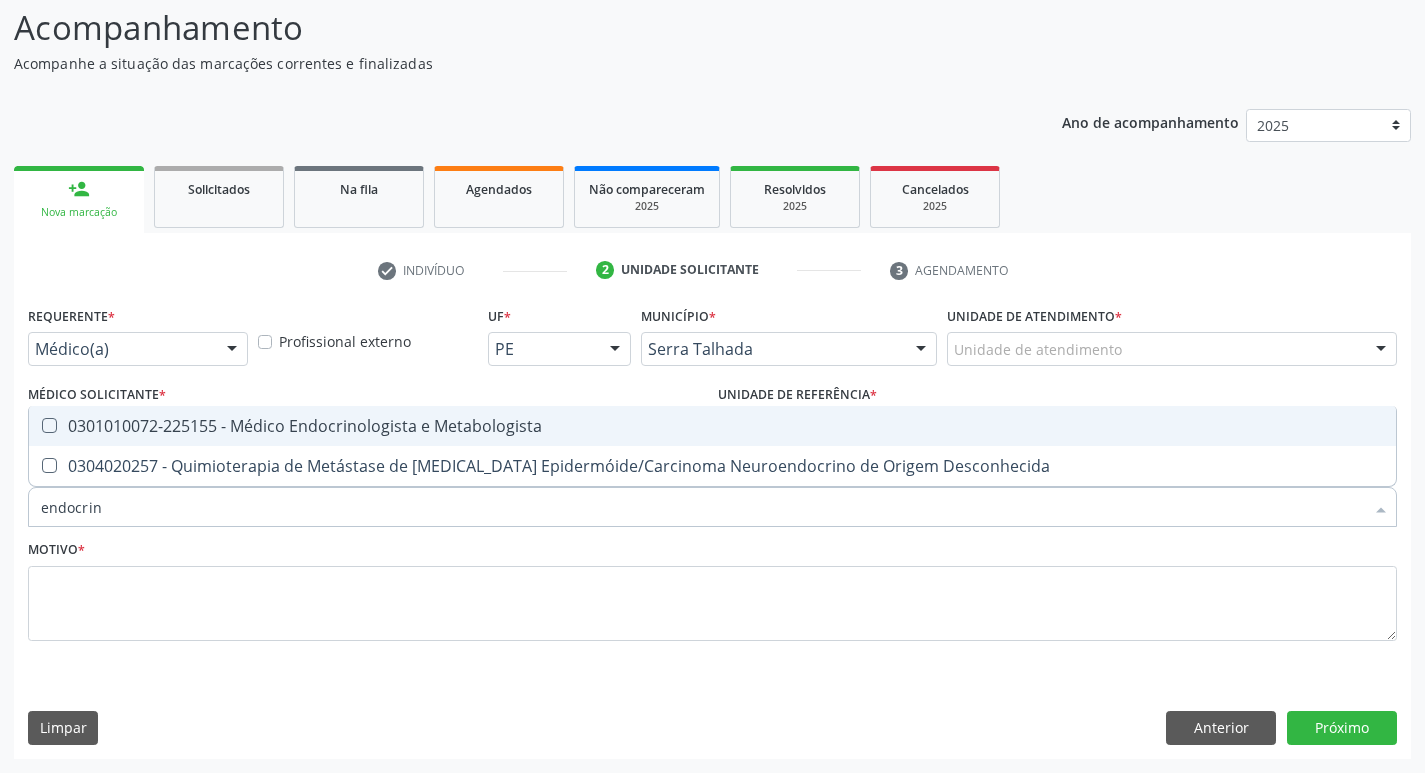 type on "endocrino" 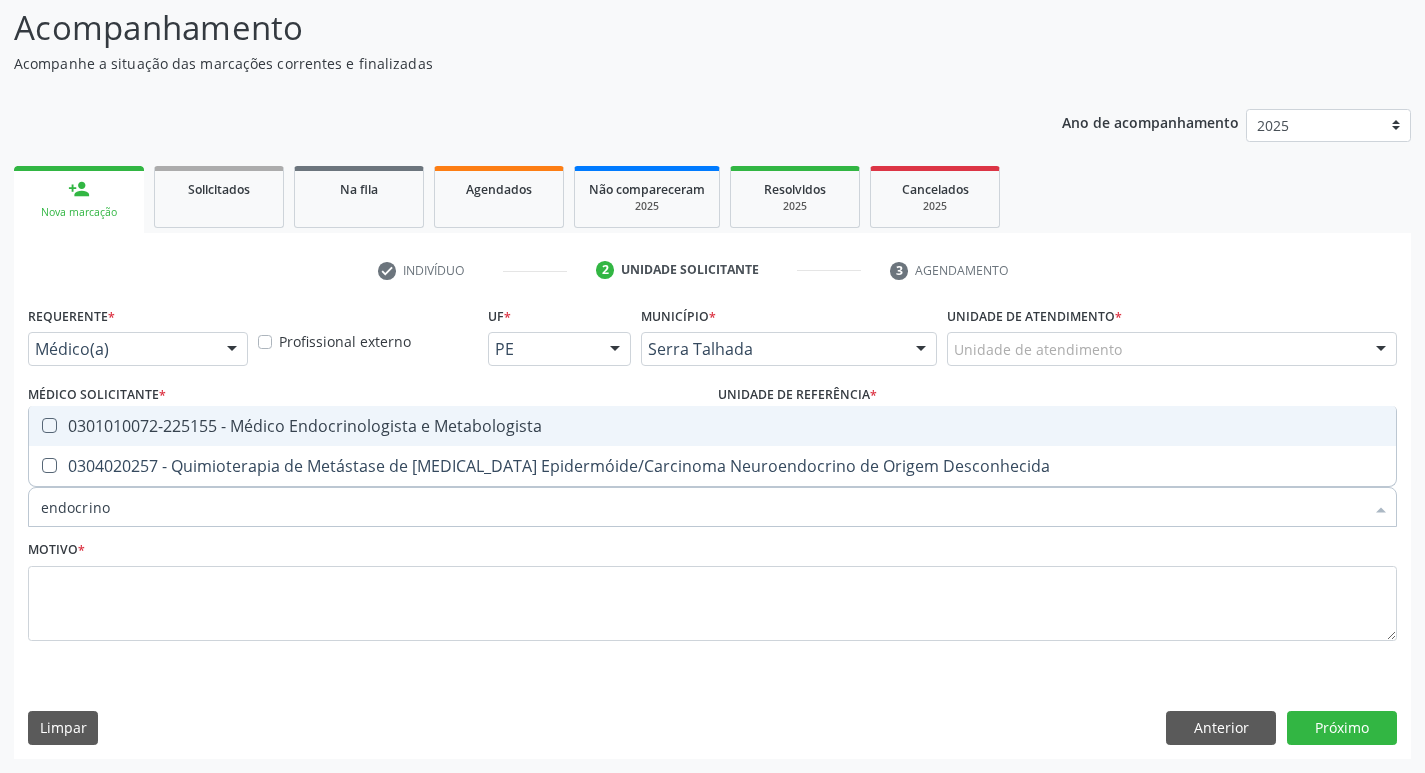click on "0301010072-225155 - Médico Endocrinologista e Metabologista" at bounding box center (712, 426) 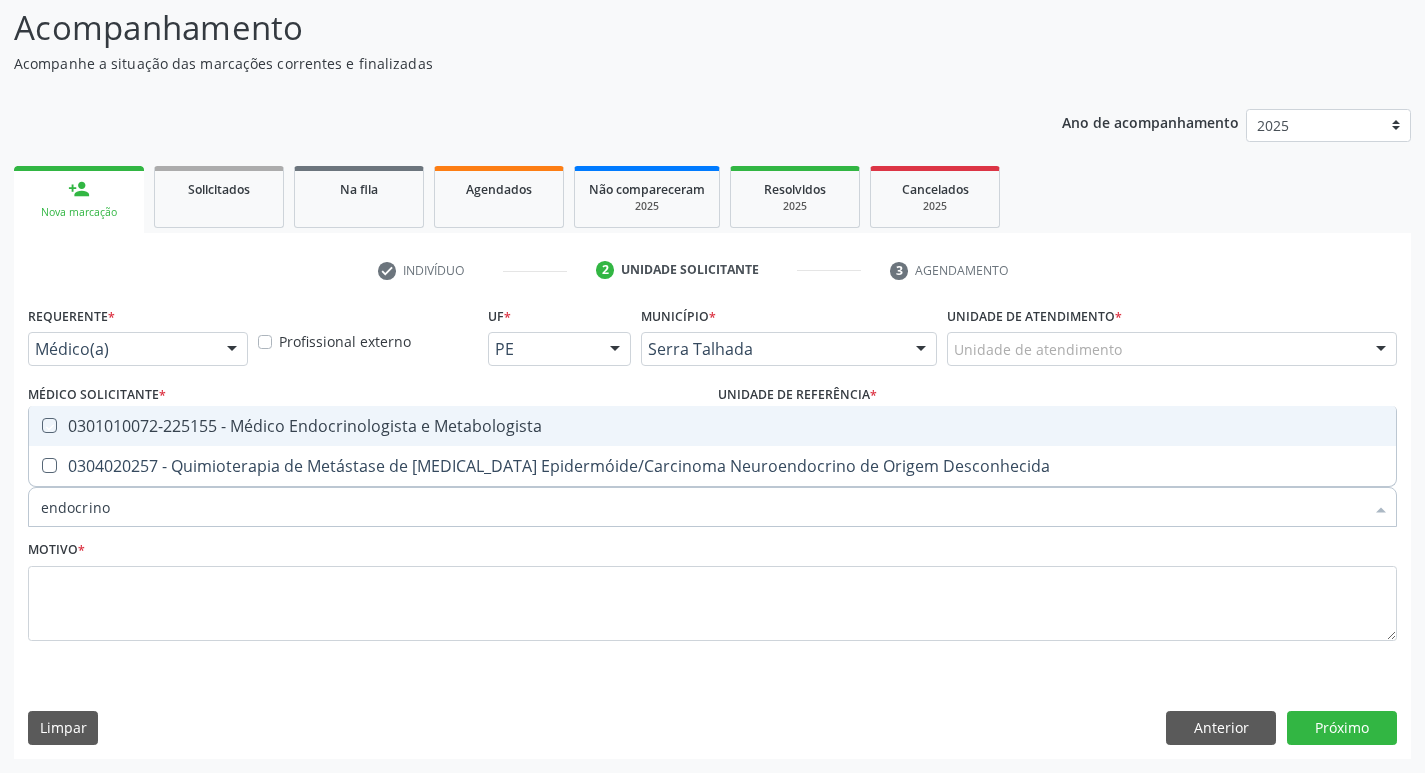 checkbox on "true" 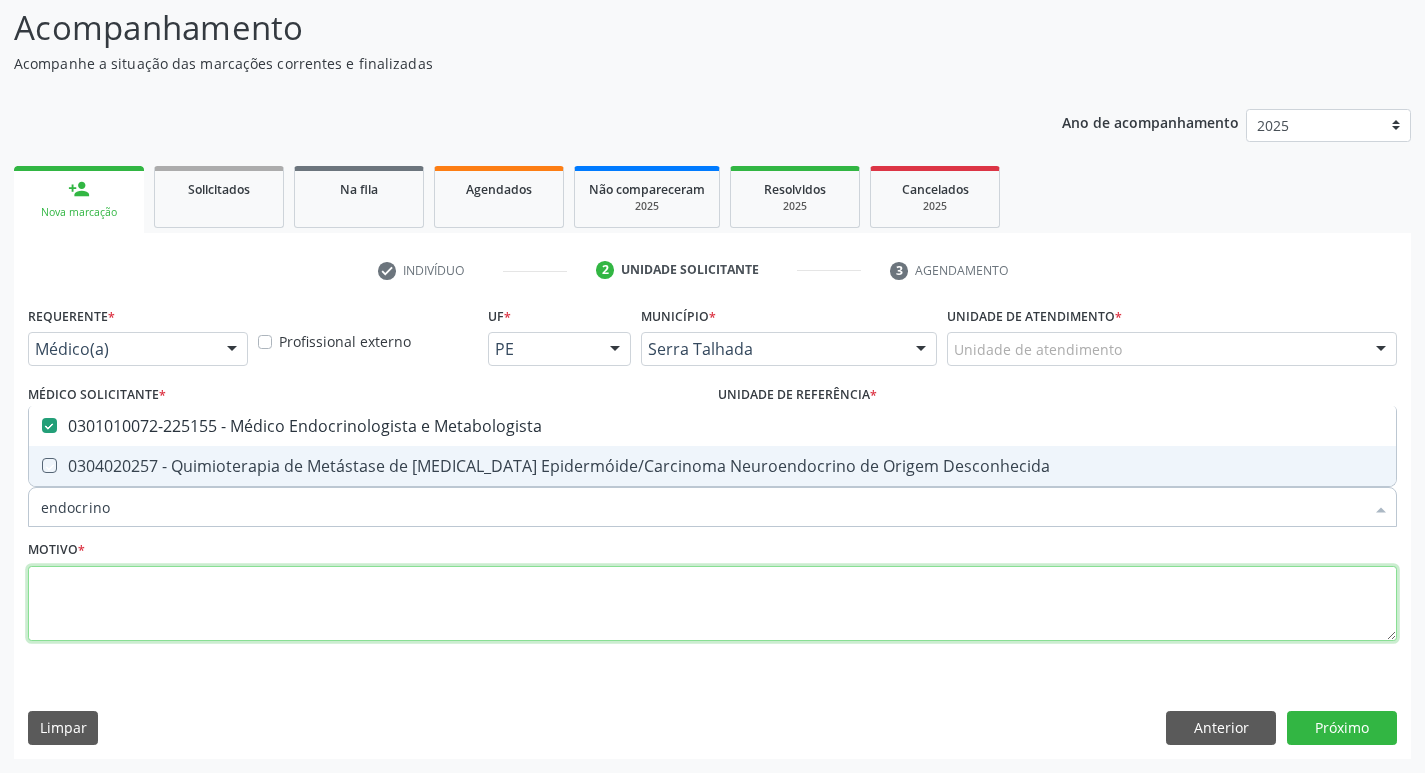 click at bounding box center [712, 604] 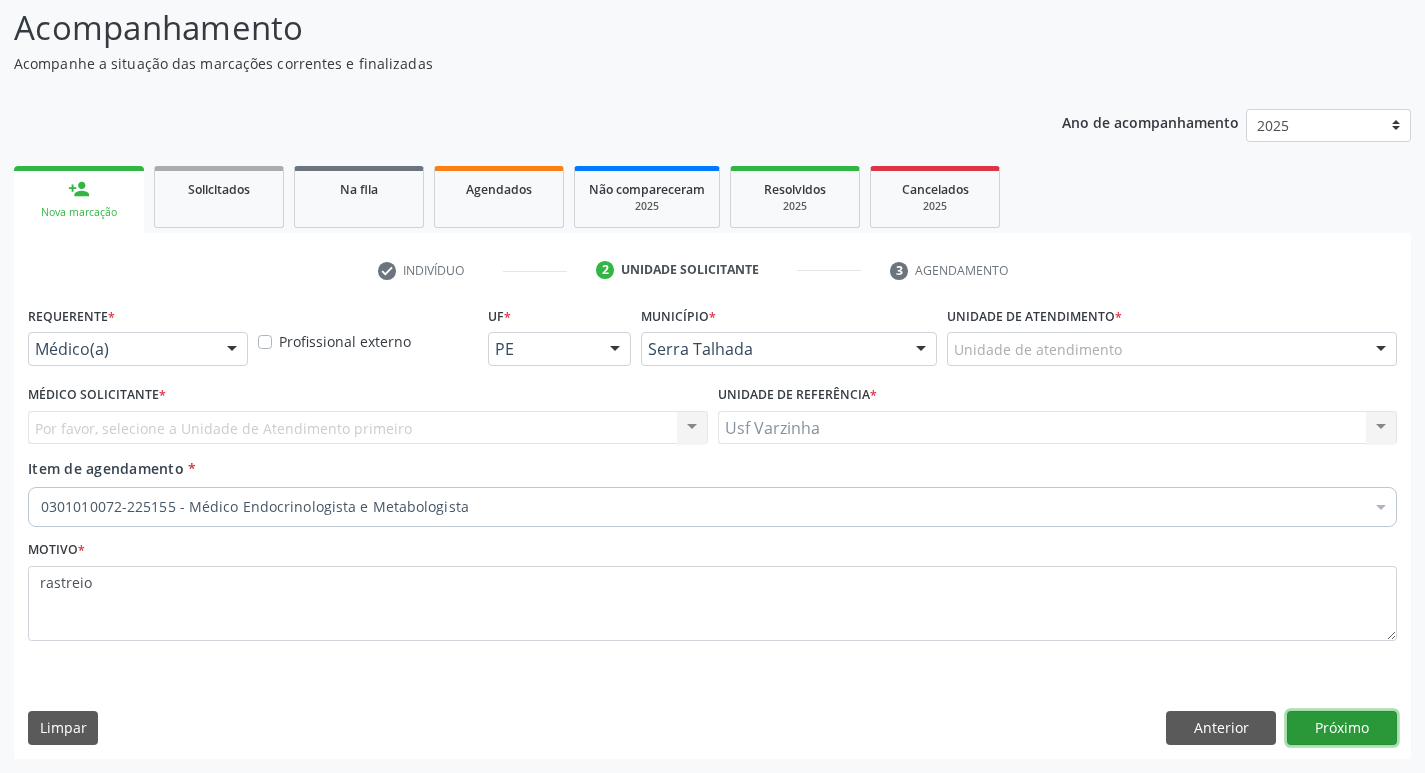 click on "Próximo" at bounding box center [1342, 728] 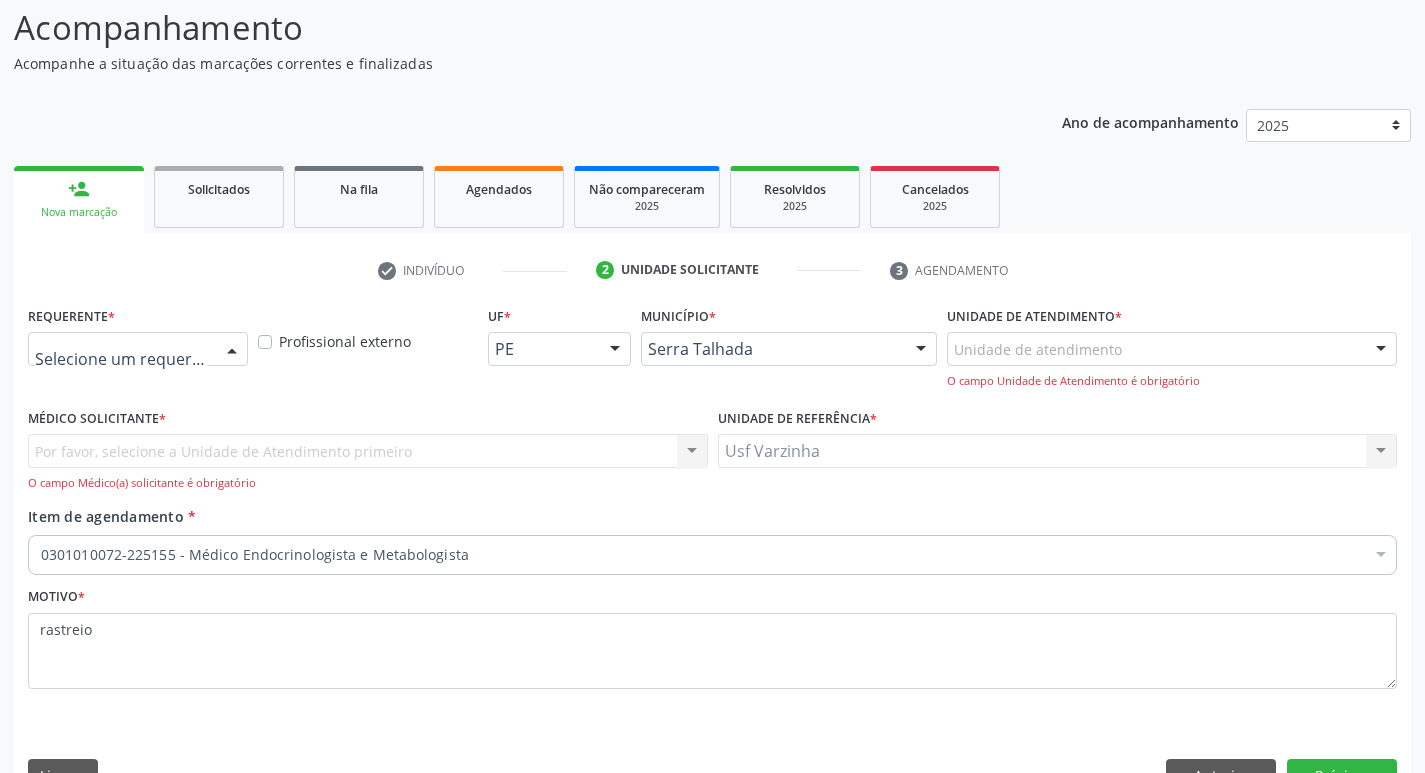 click at bounding box center (232, 350) 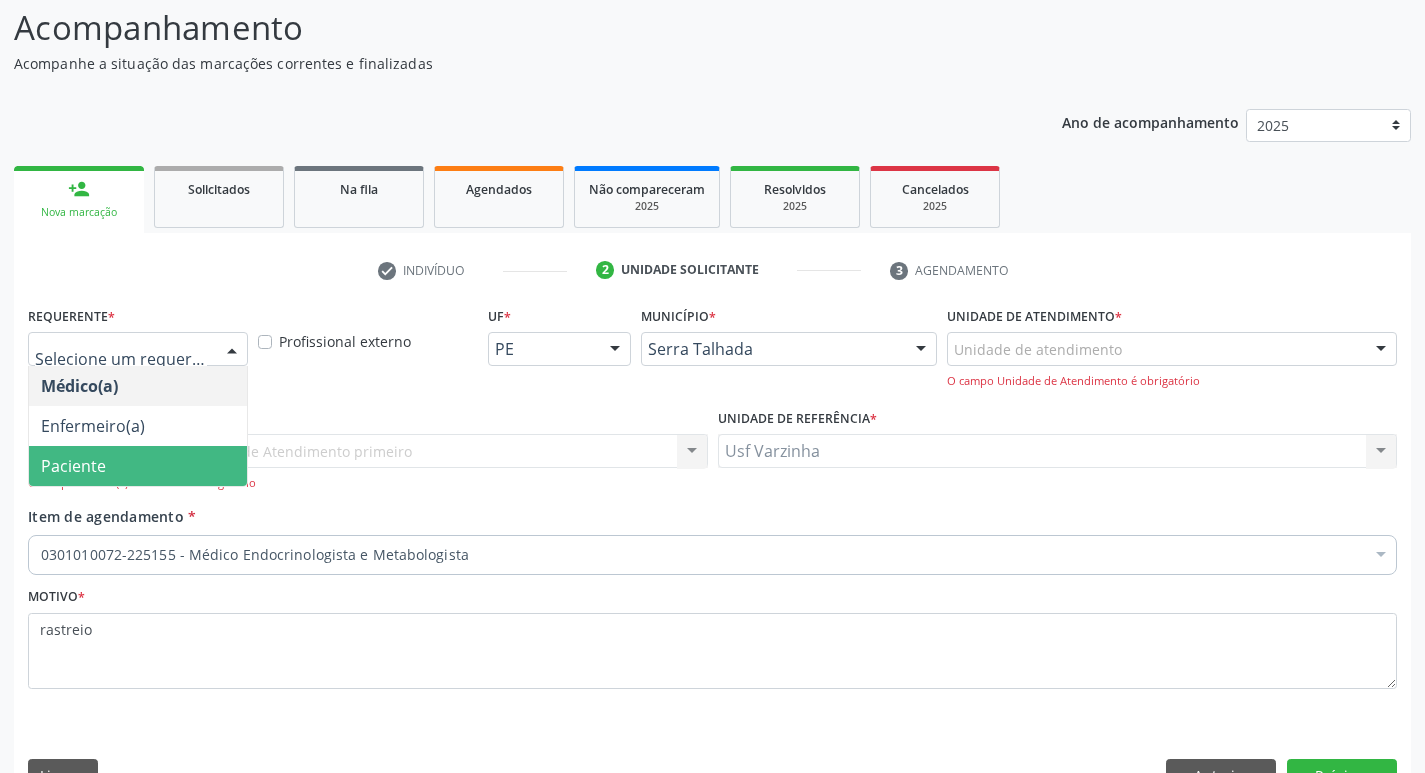 click on "Paciente" at bounding box center [138, 466] 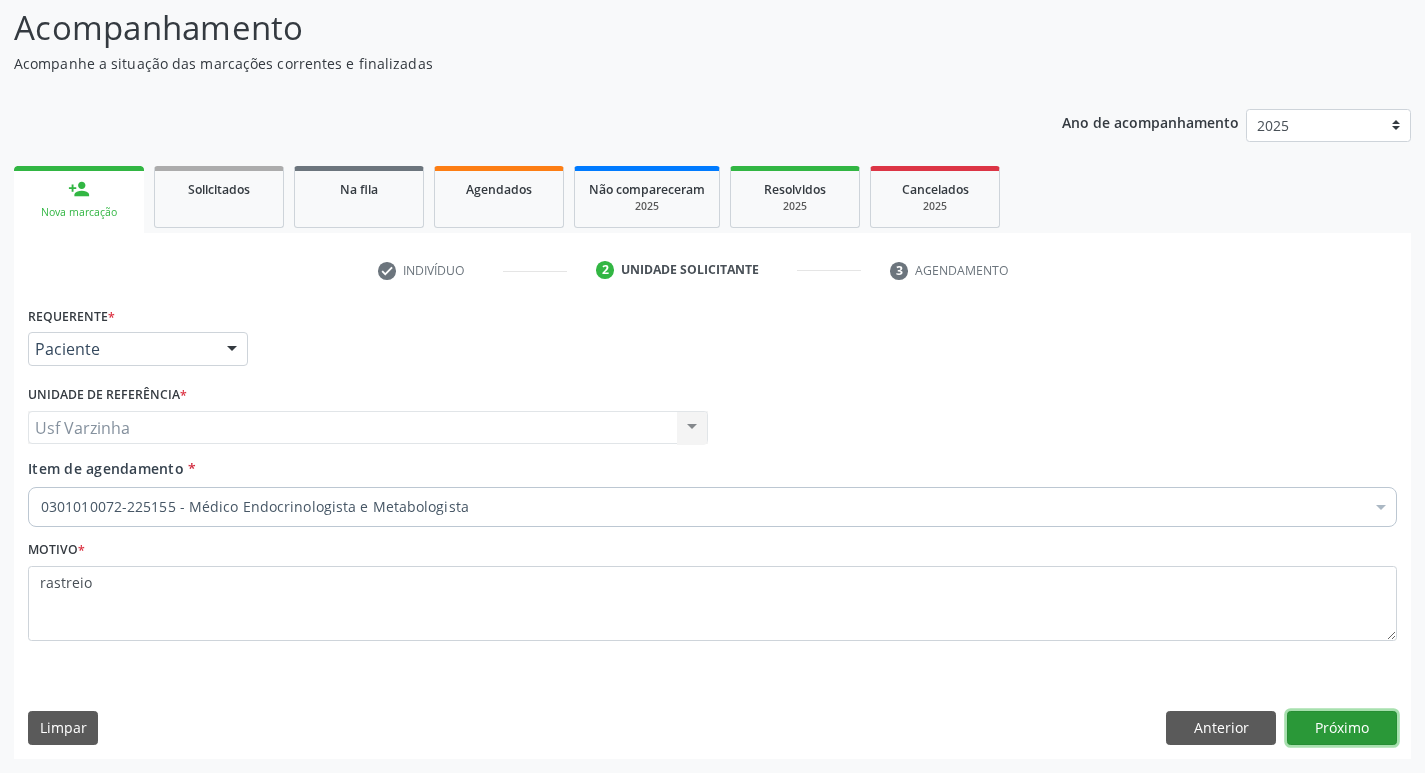 click on "Próximo" at bounding box center [1342, 728] 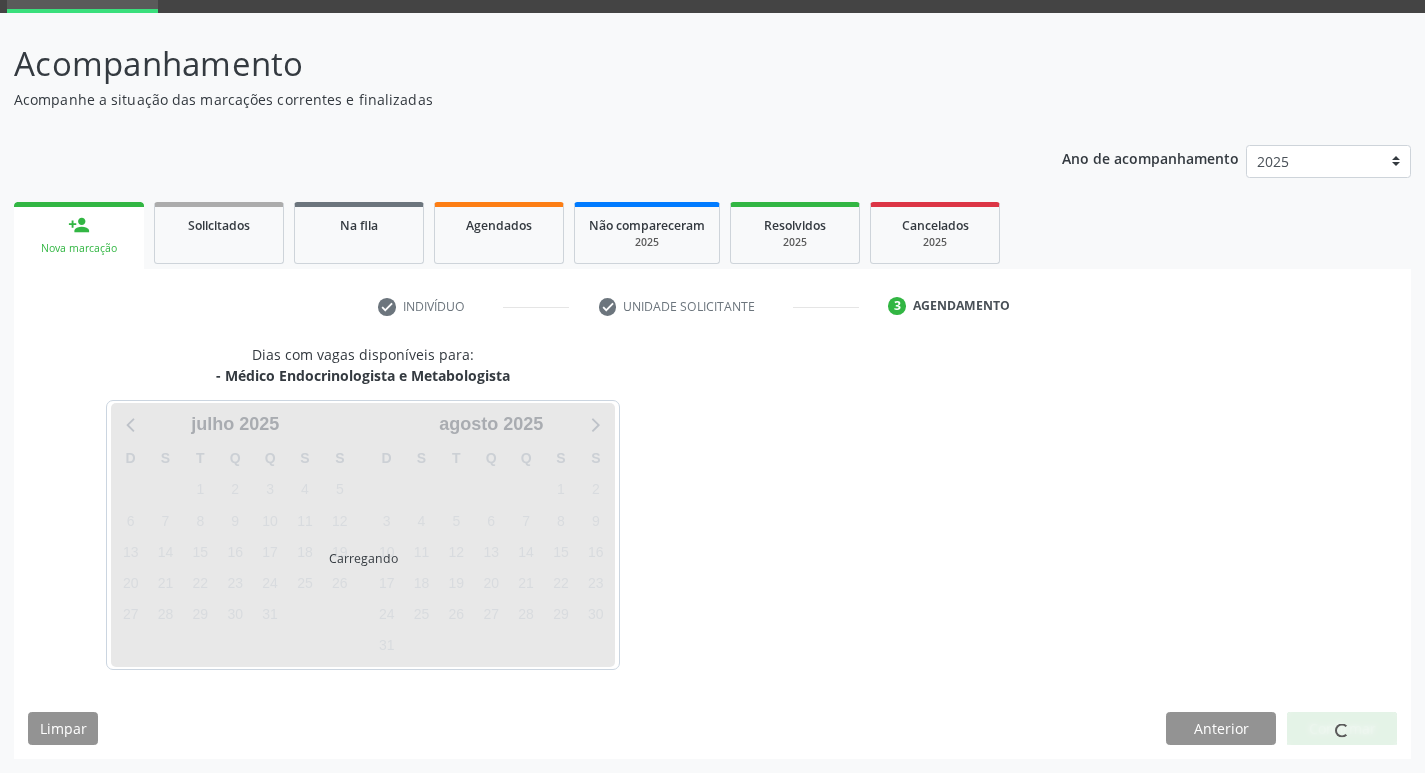 scroll, scrollTop: 133, scrollLeft: 0, axis: vertical 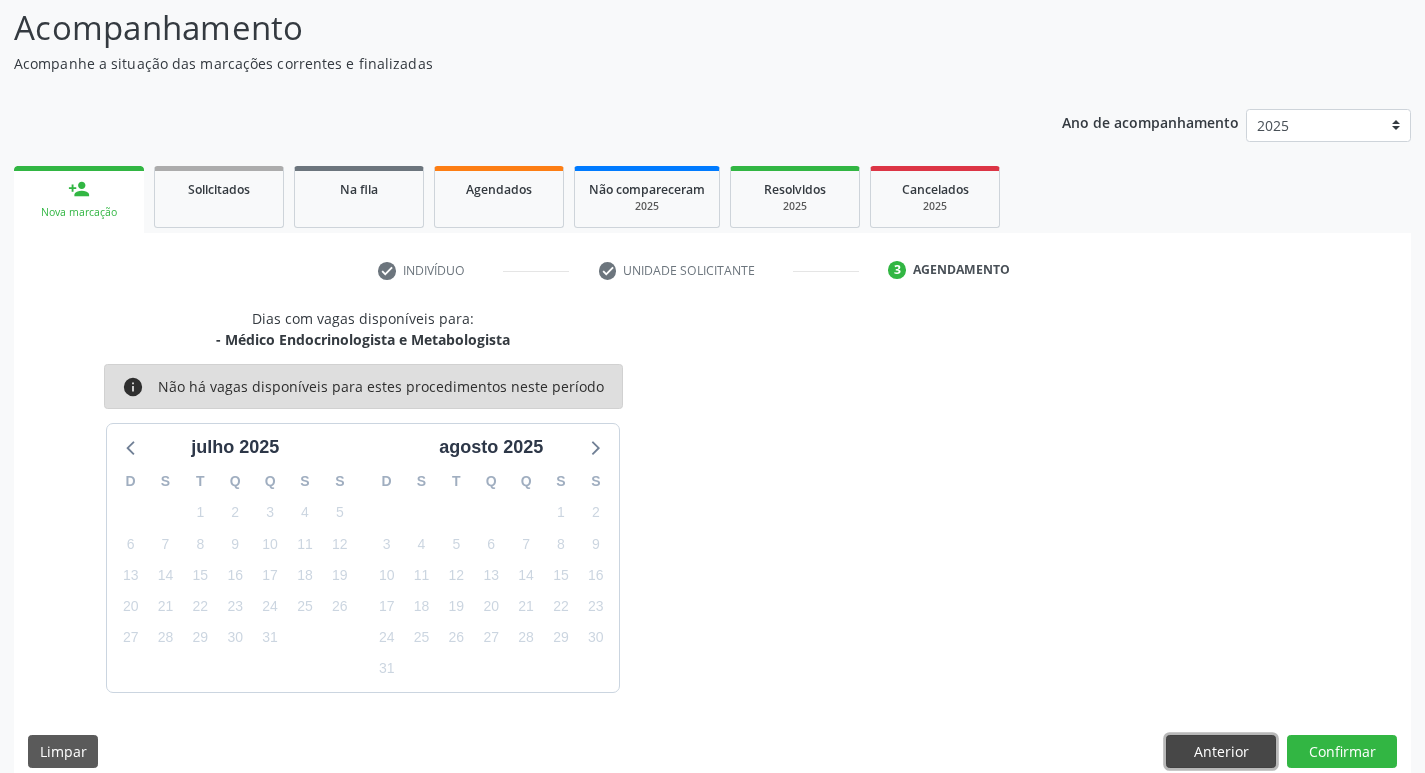 click on "Anterior" at bounding box center [1221, 752] 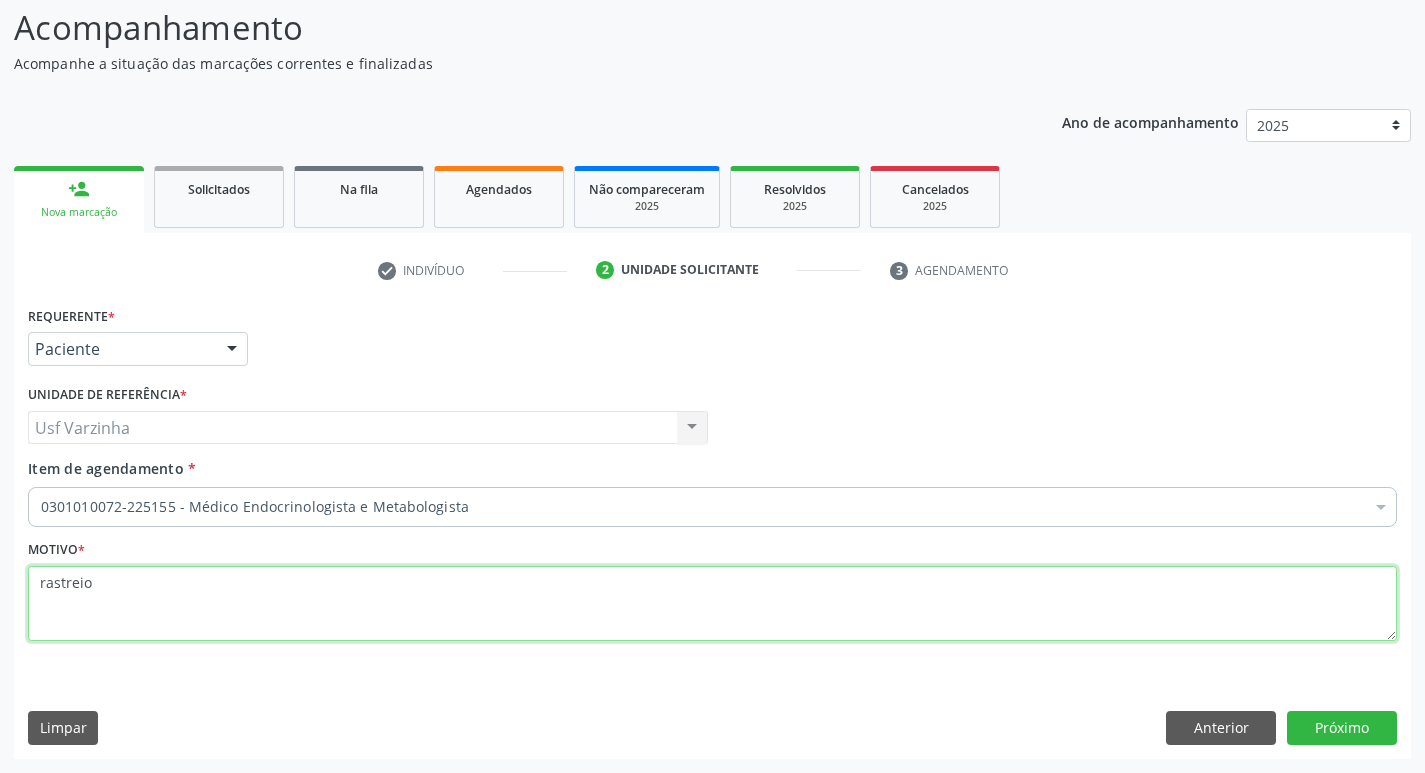 click on "rastreio" at bounding box center [712, 604] 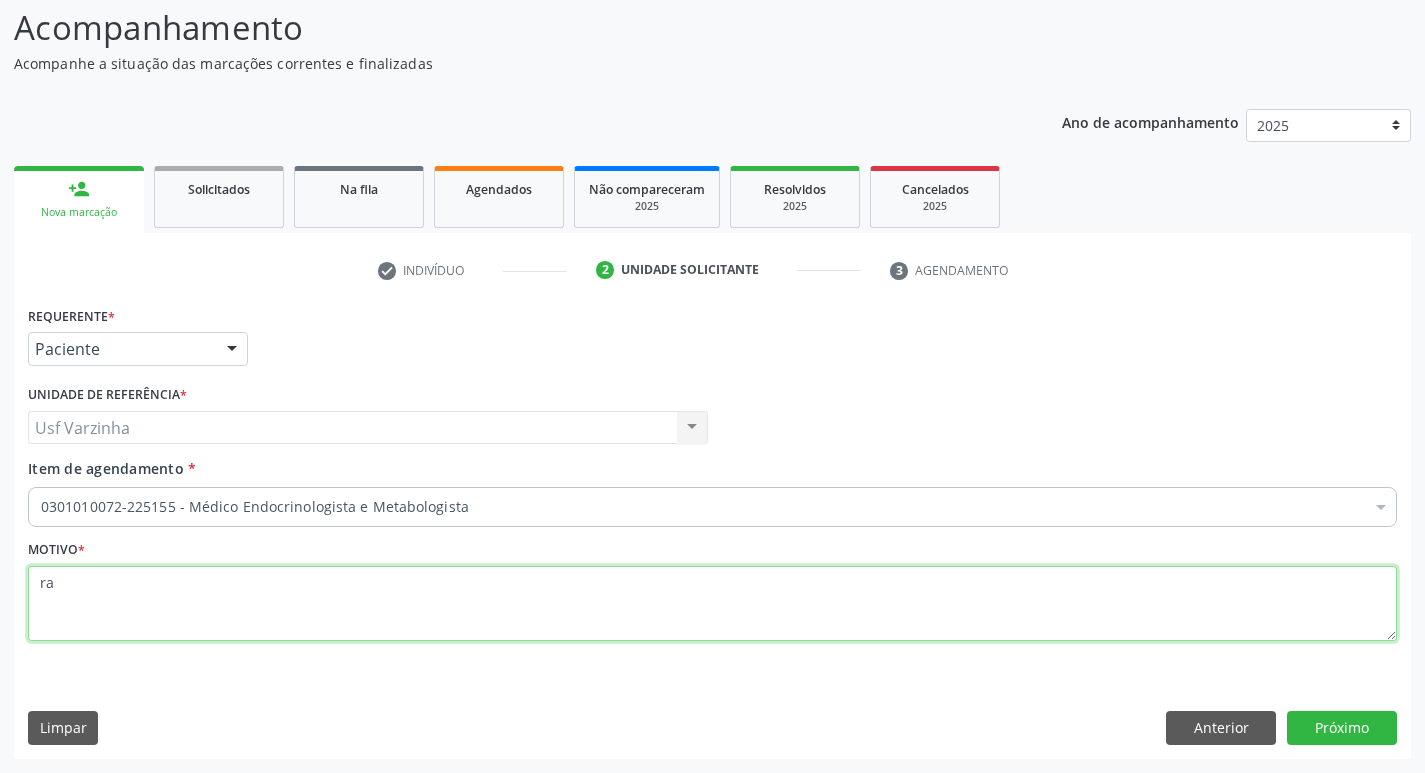 type on "r" 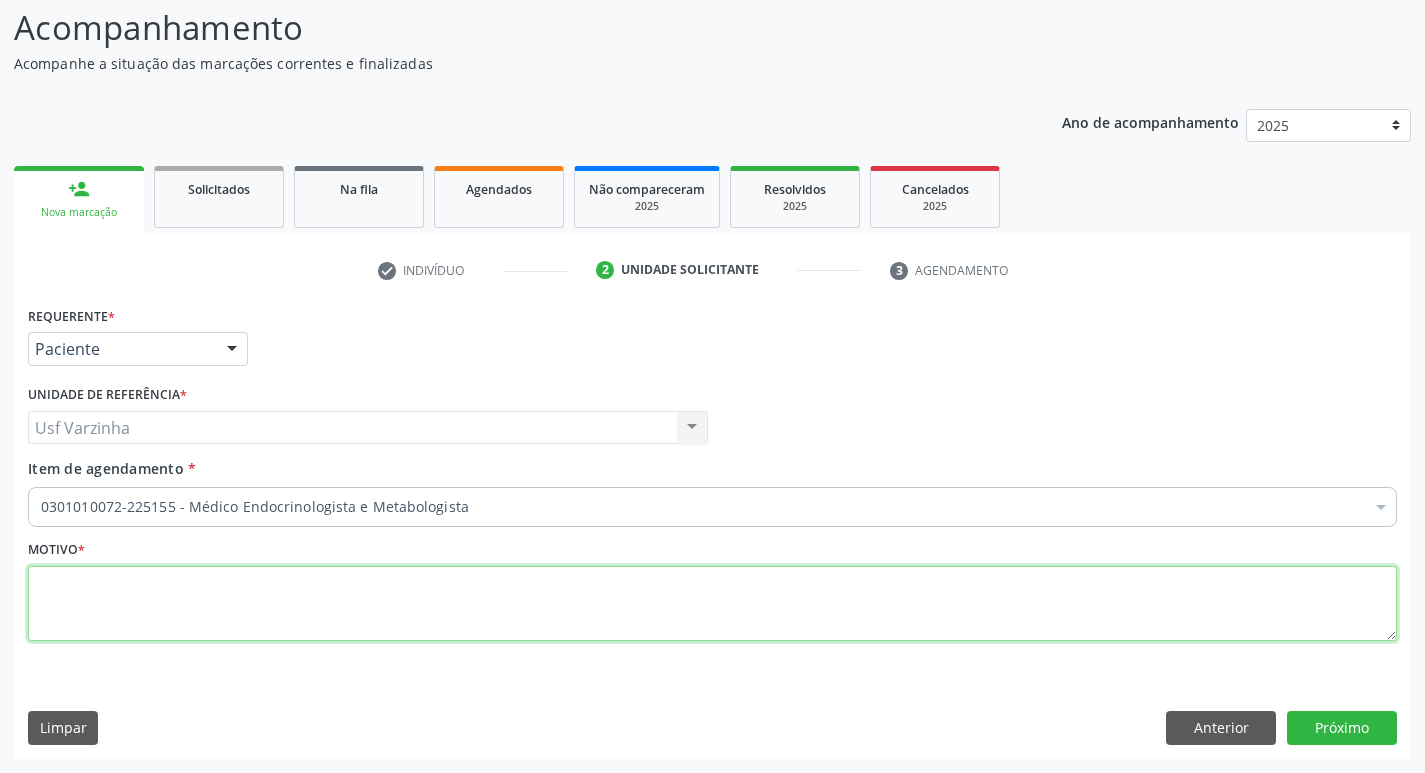 type 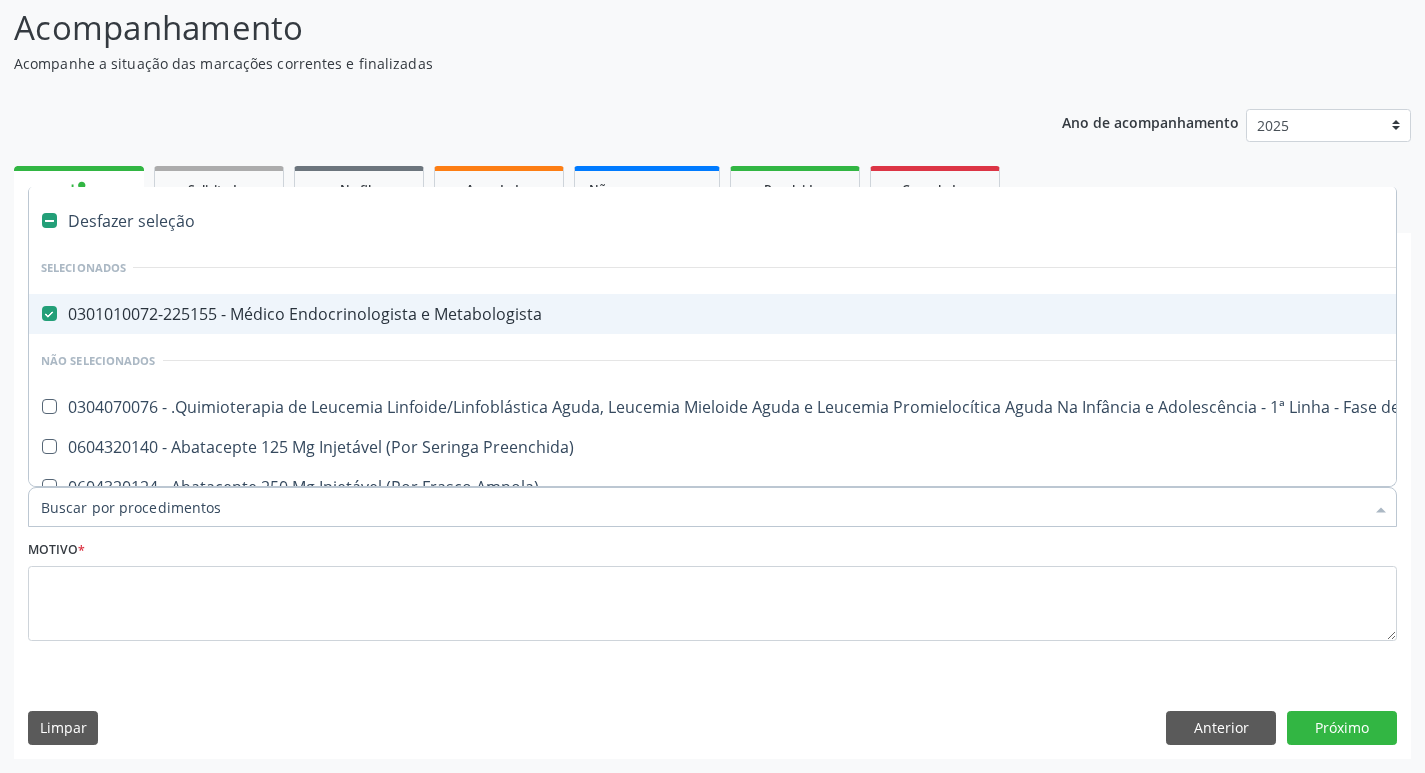 click on "Desfazer seleção" at bounding box center [819, 221] 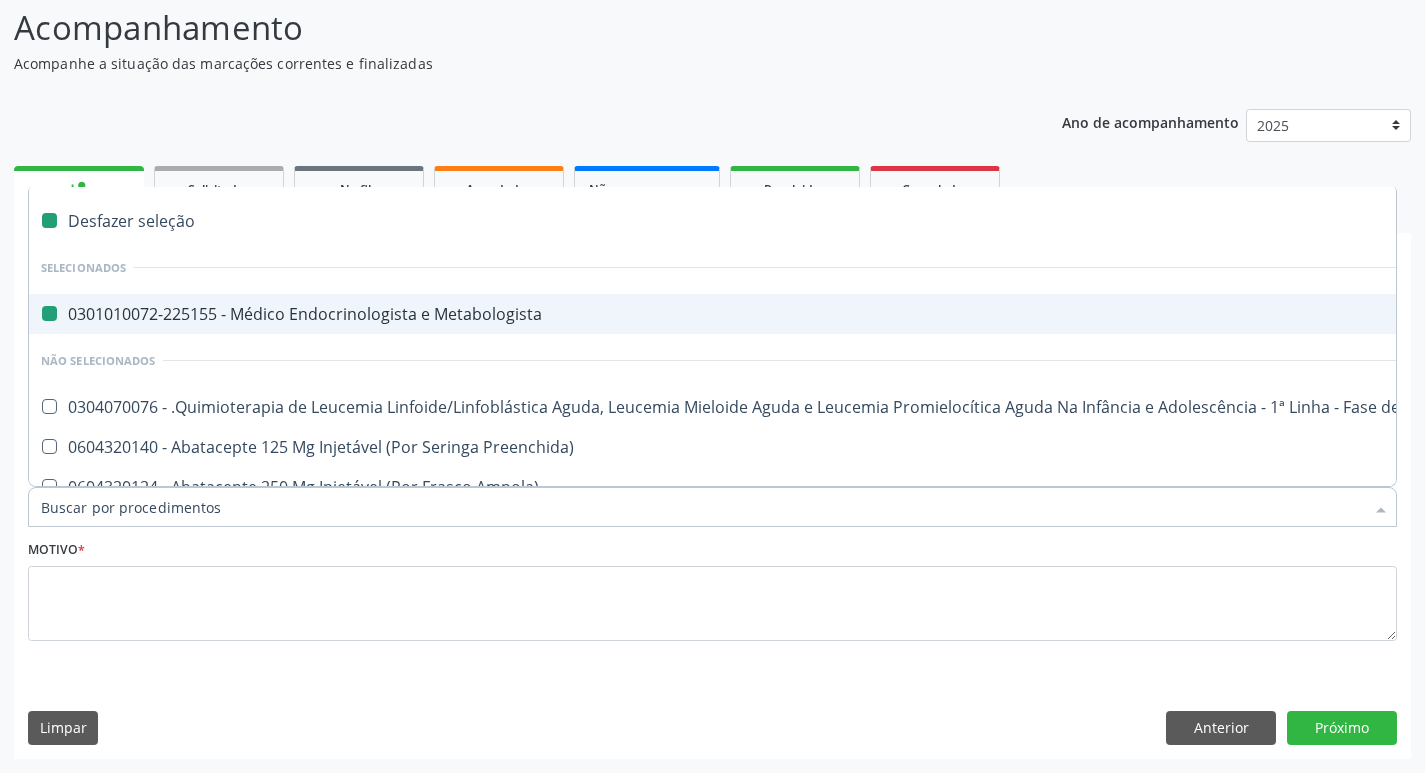 checkbox on "false" 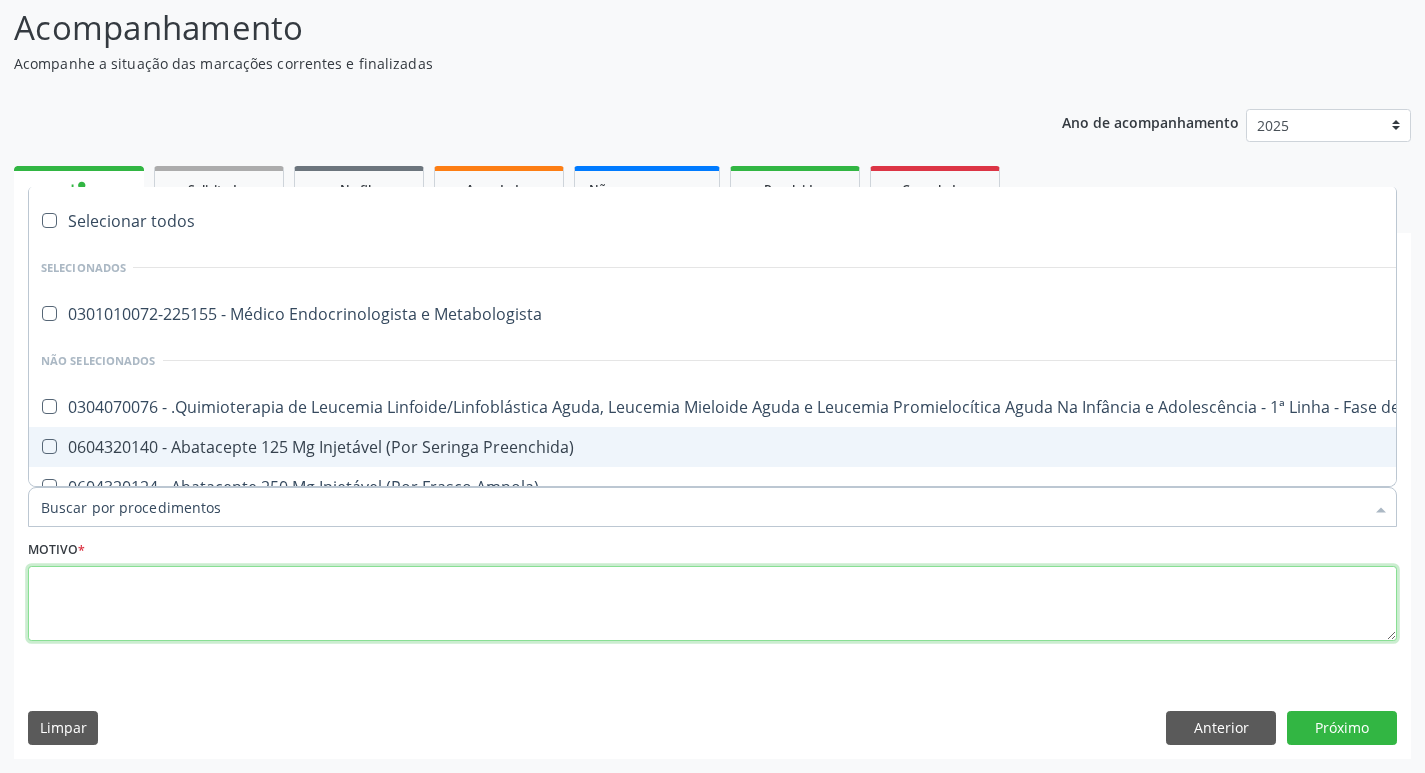 click at bounding box center [712, 604] 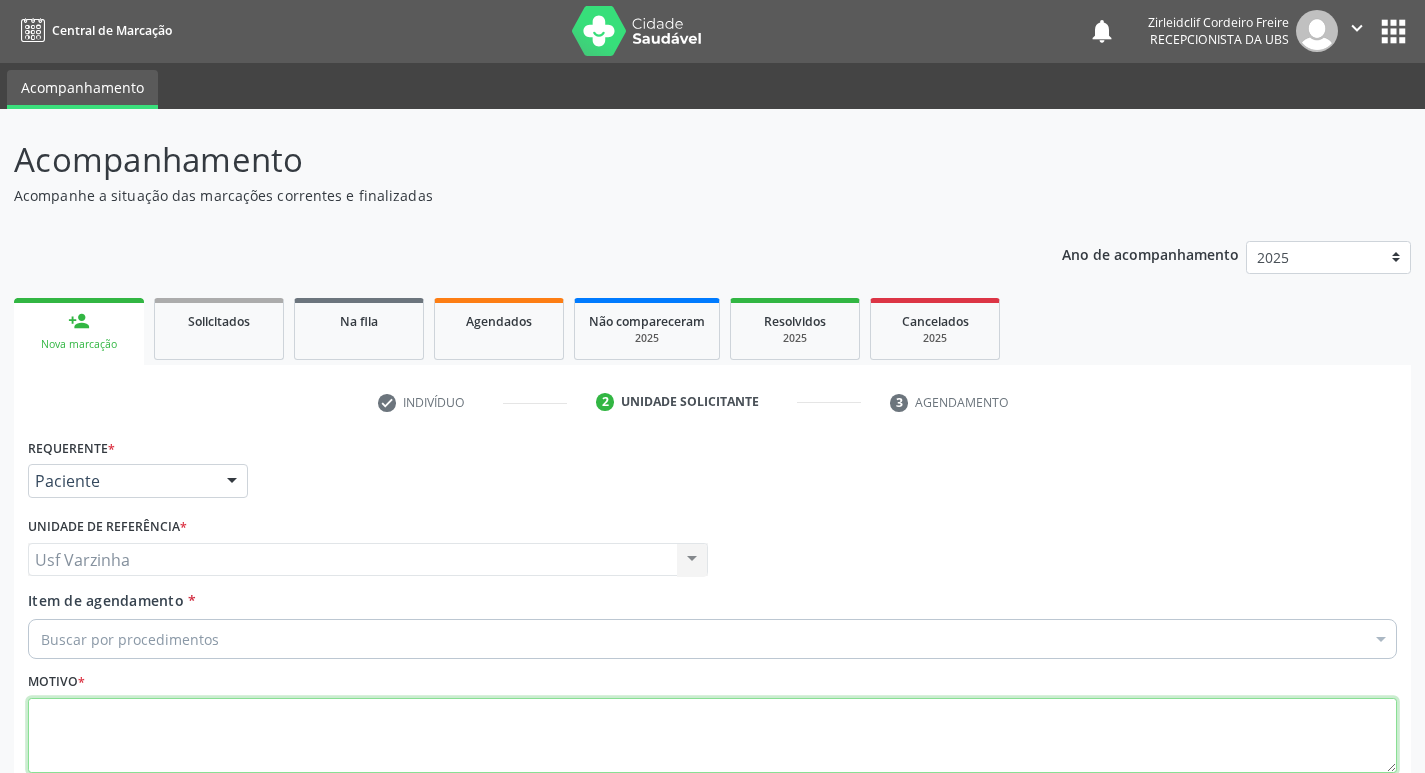 scroll, scrollTop: 0, scrollLeft: 0, axis: both 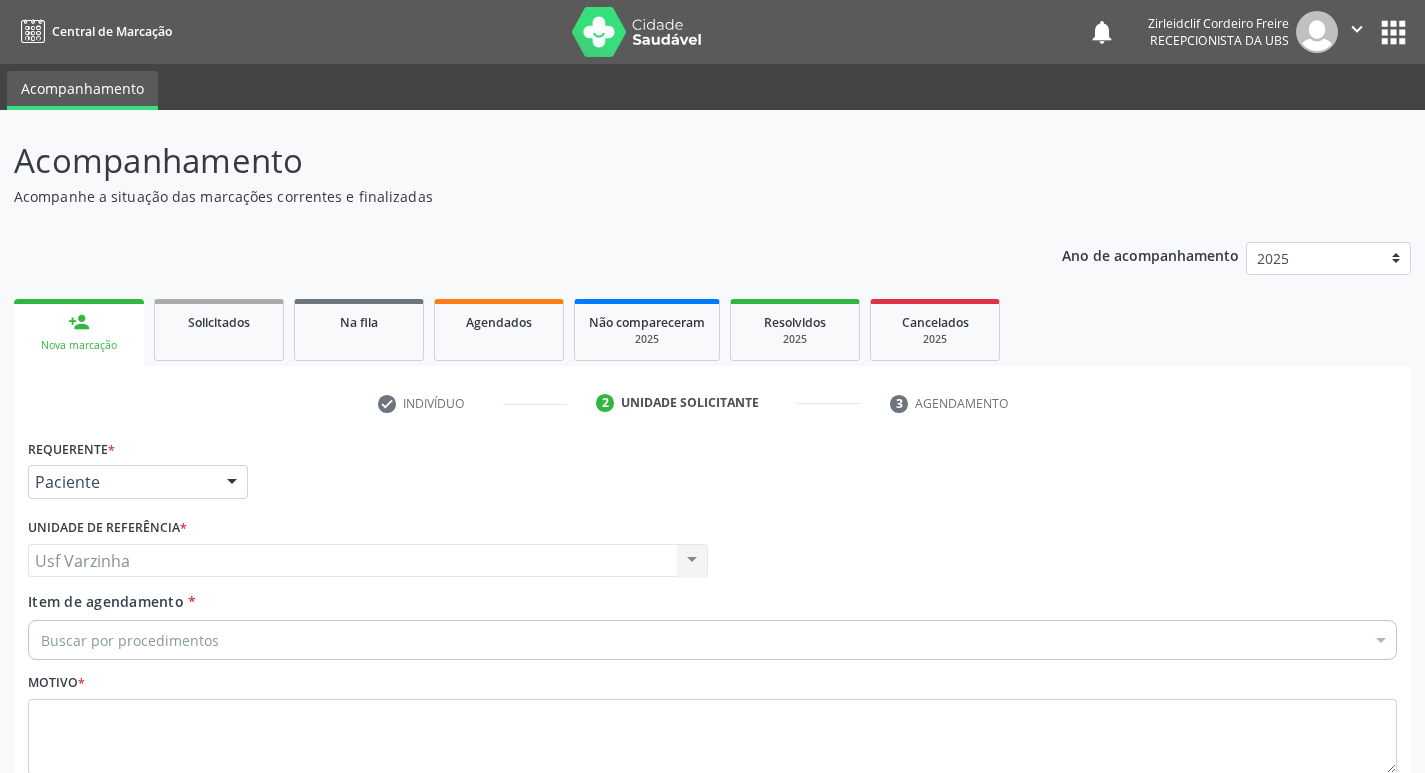 click on "Nova marcação" at bounding box center (79, 345) 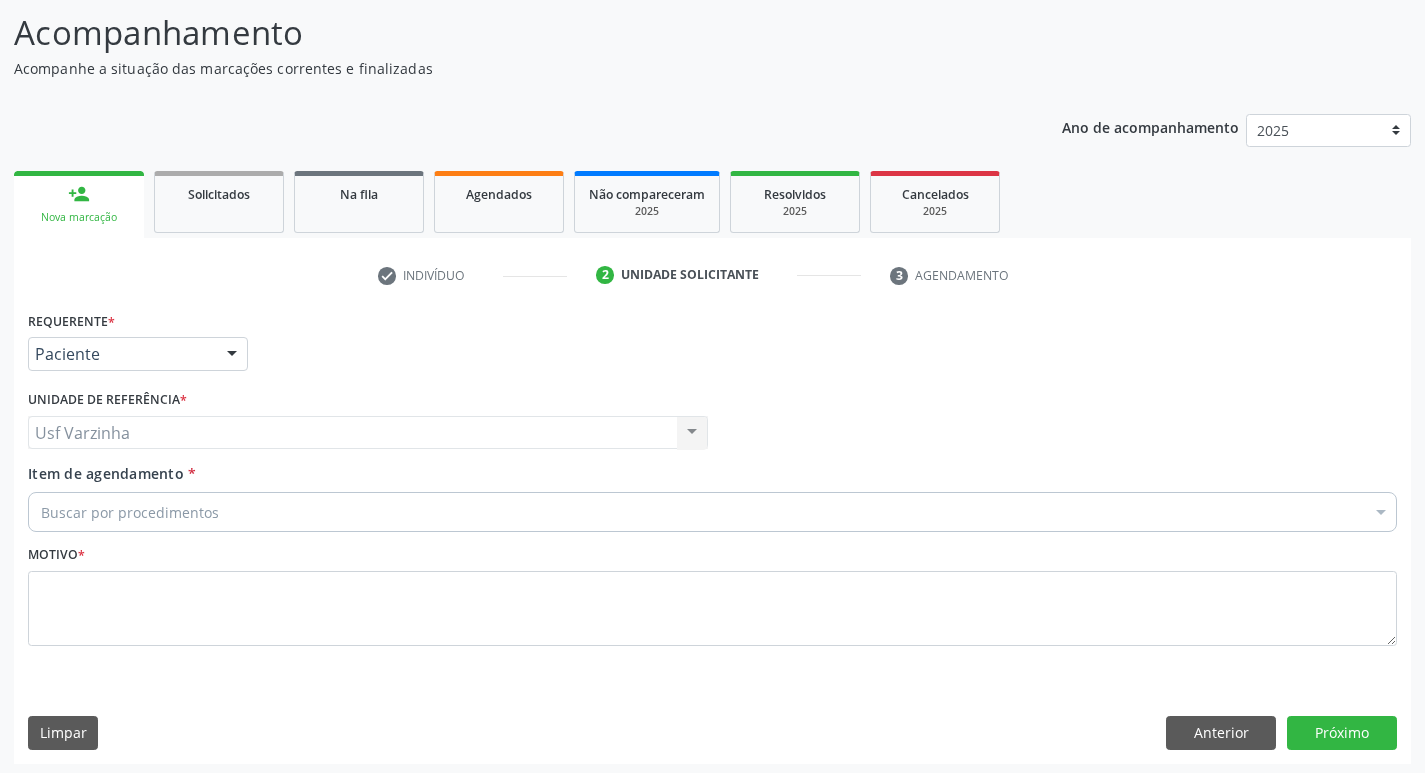 scroll, scrollTop: 133, scrollLeft: 0, axis: vertical 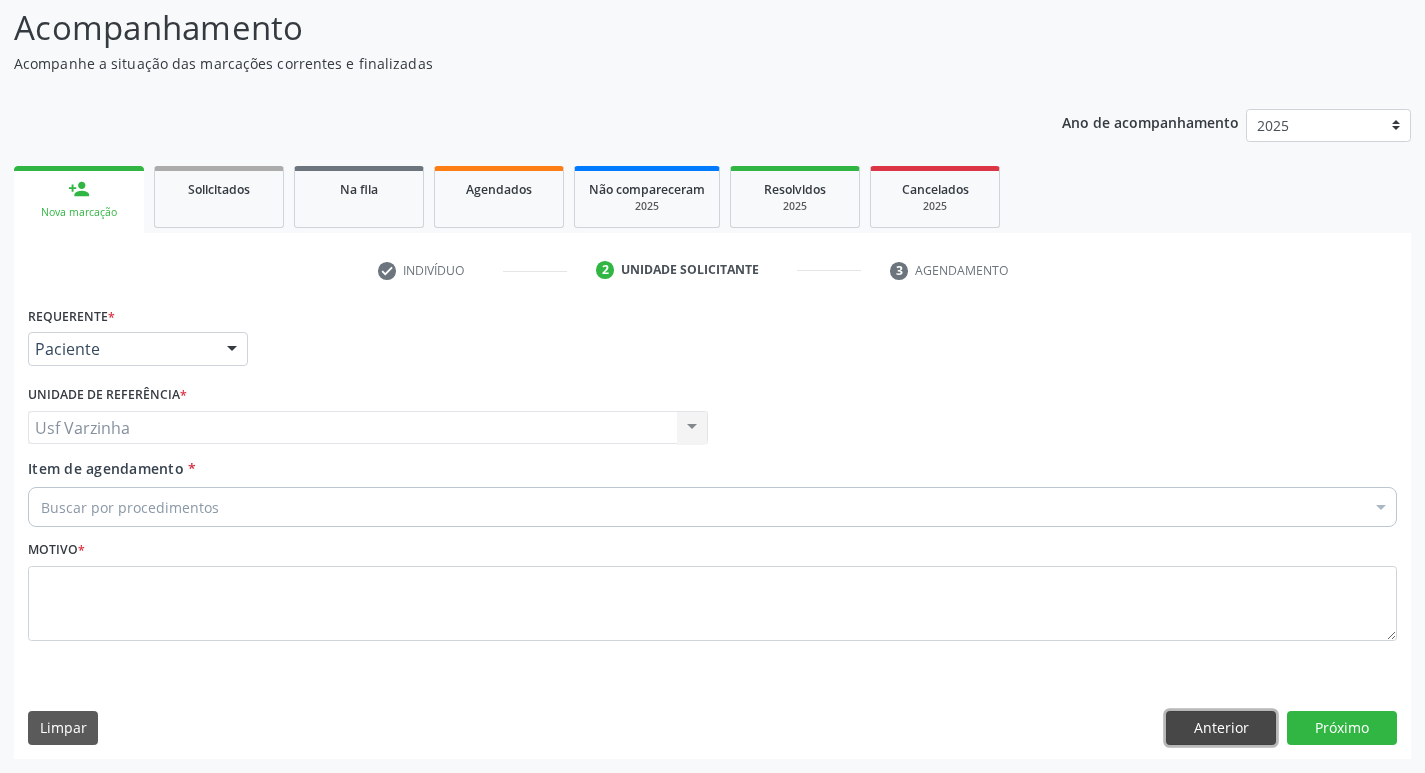 click on "Anterior" at bounding box center [1221, 728] 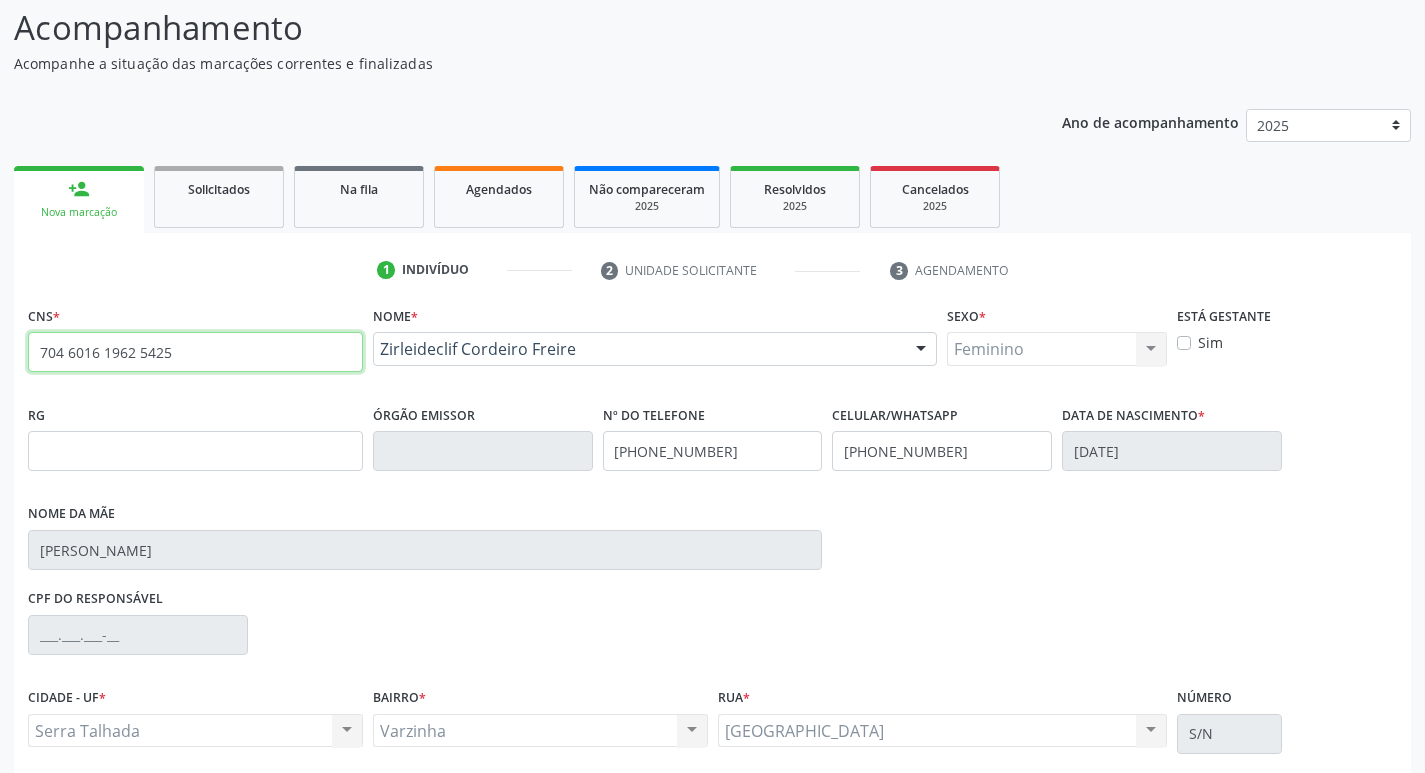 click on "704 6016 1962 5425" at bounding box center [195, 352] 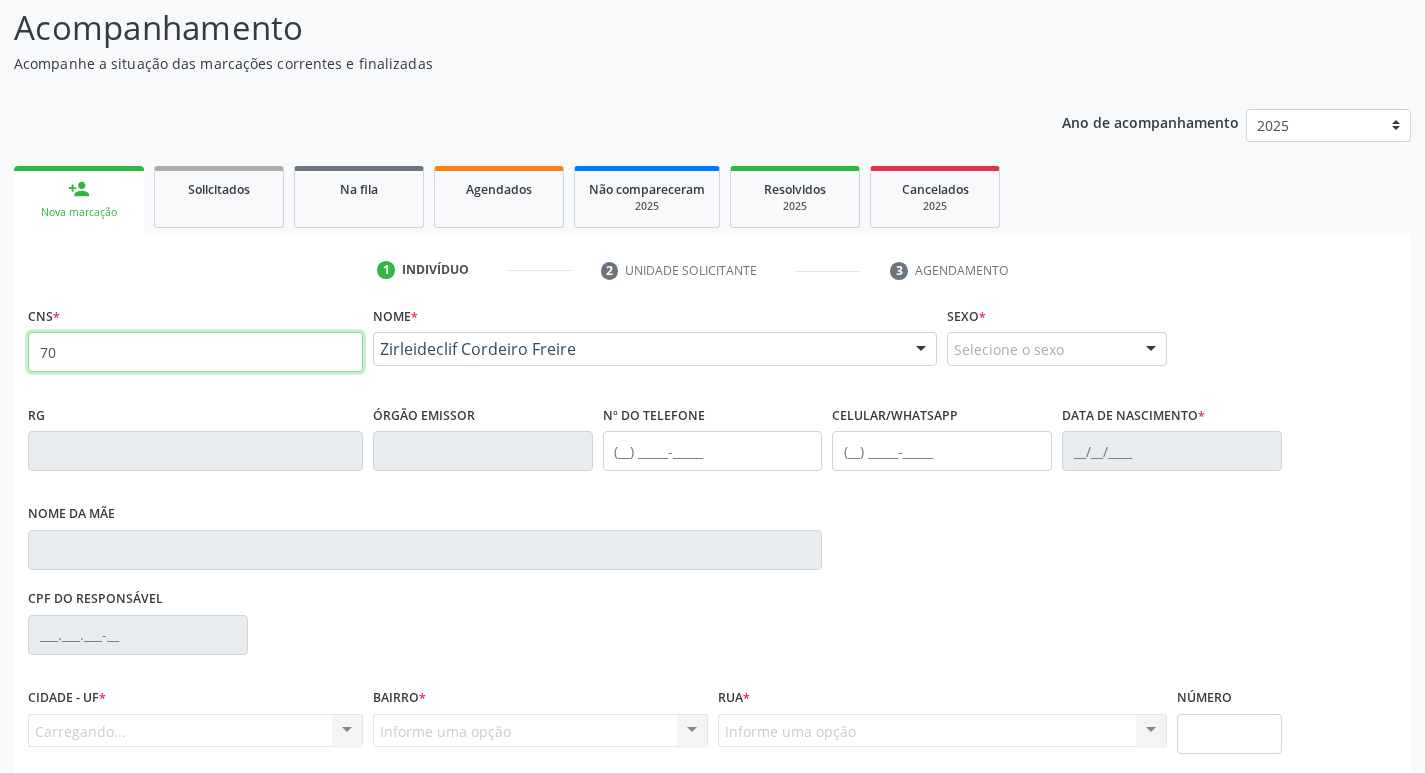 type on "7" 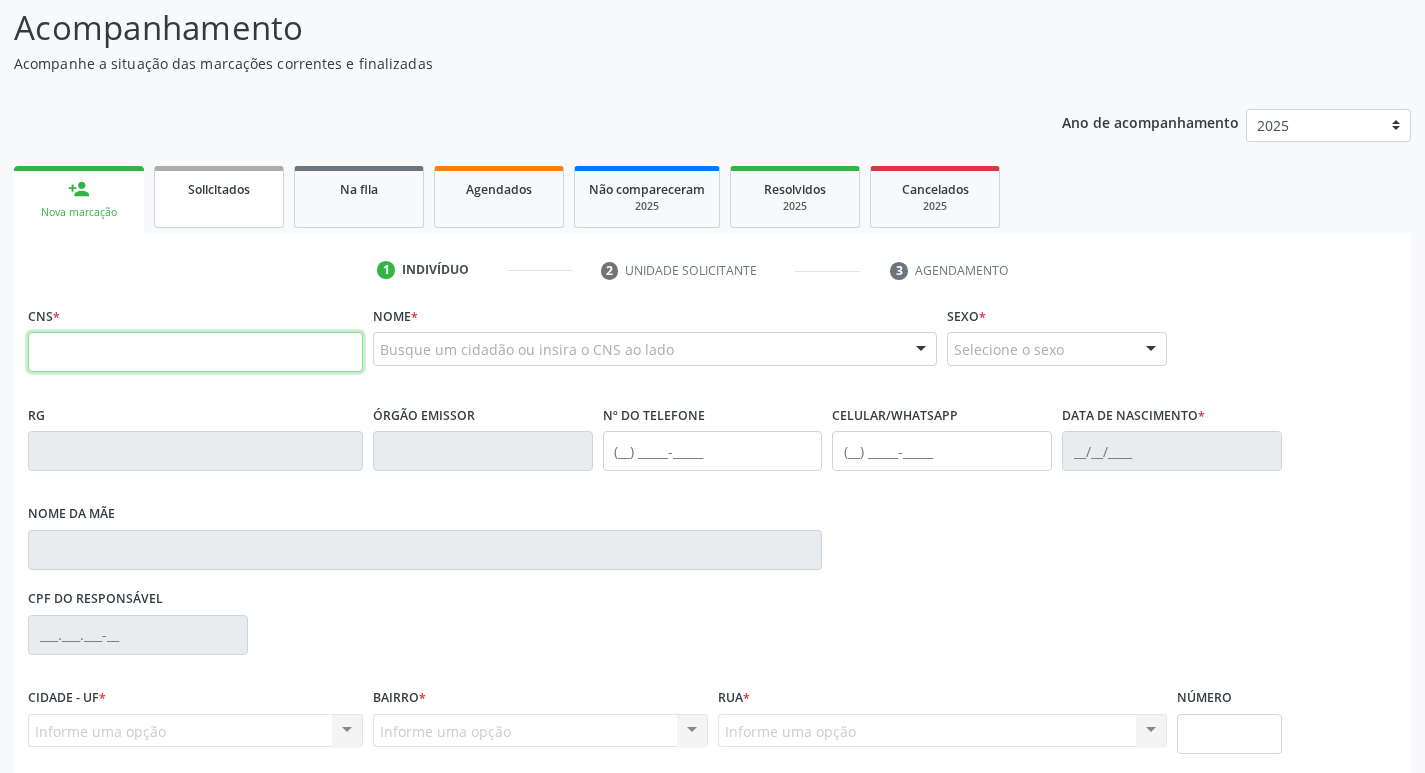 type 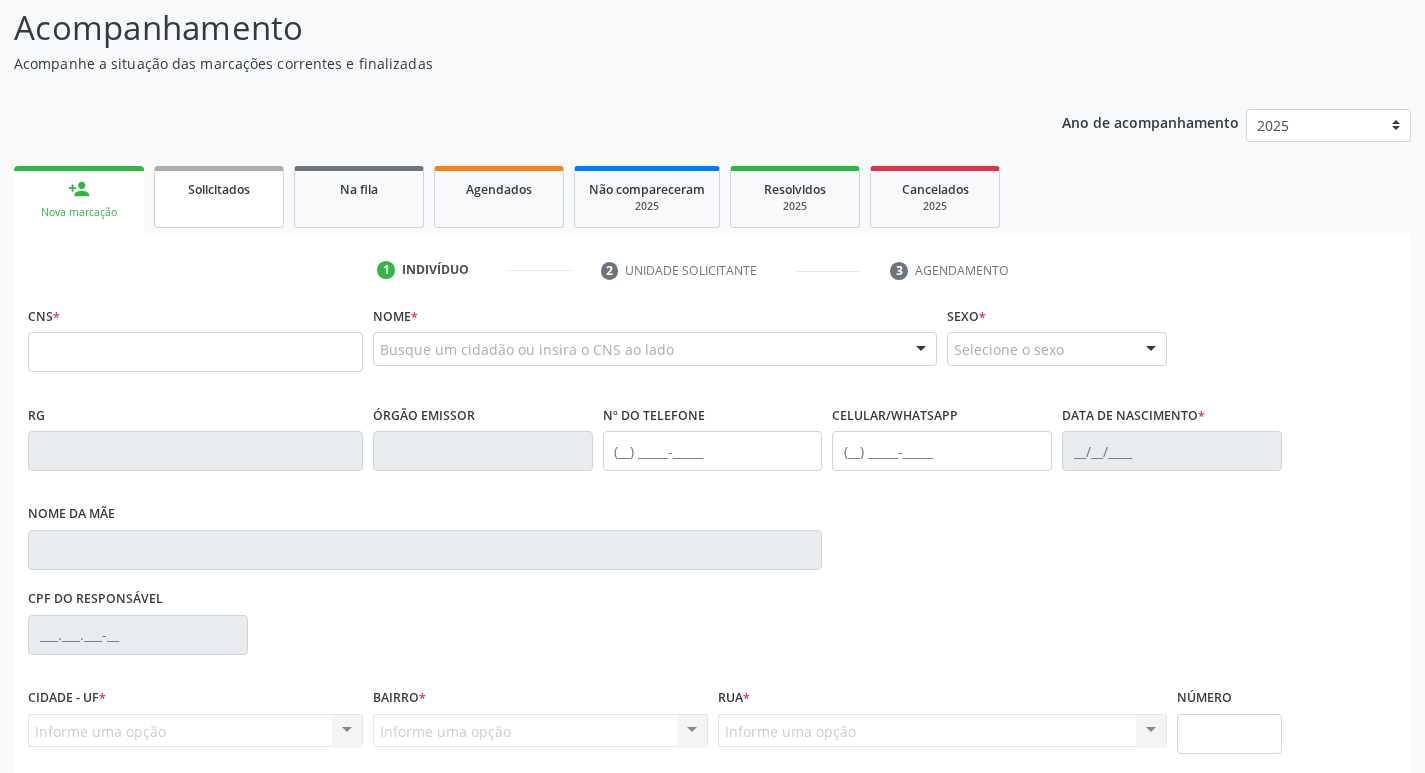 click on "Solicitados" at bounding box center (219, 197) 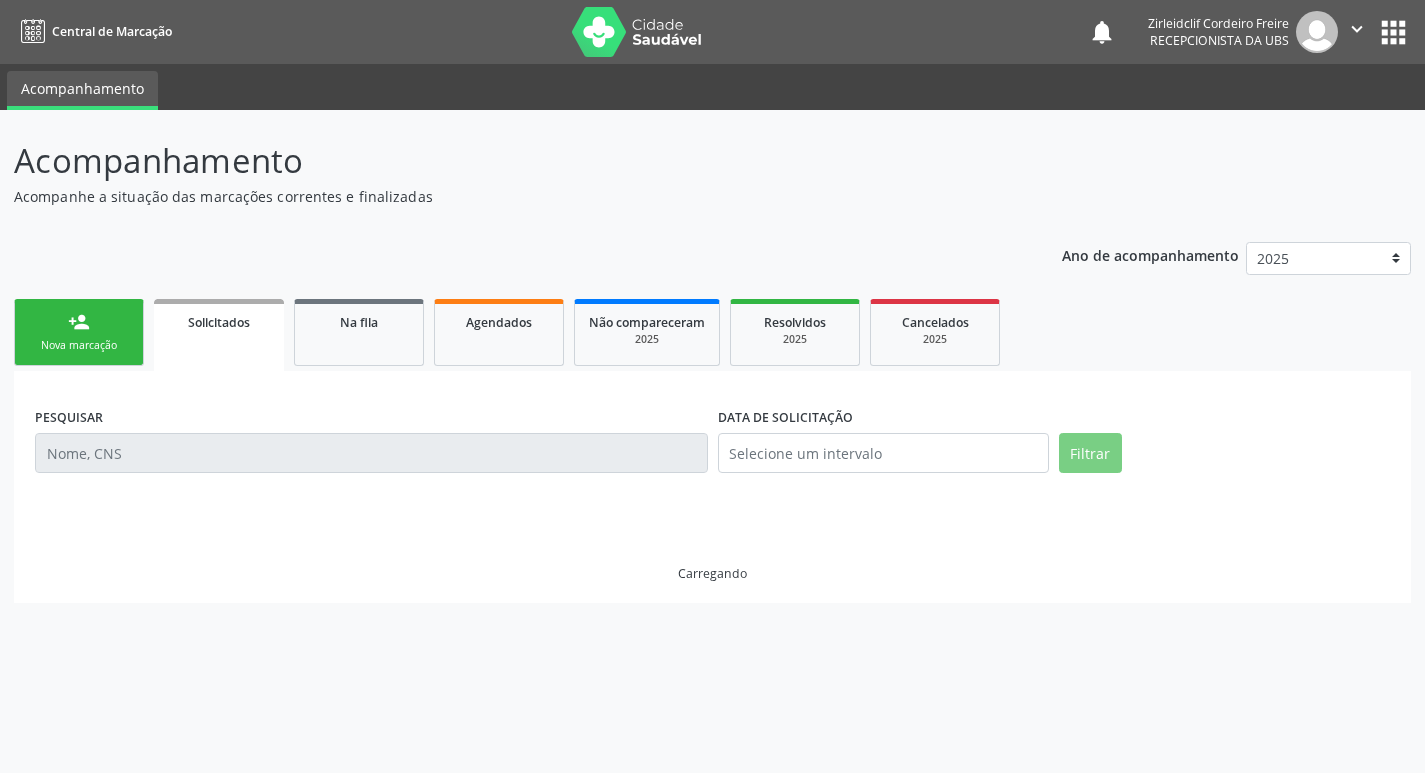 scroll, scrollTop: 0, scrollLeft: 0, axis: both 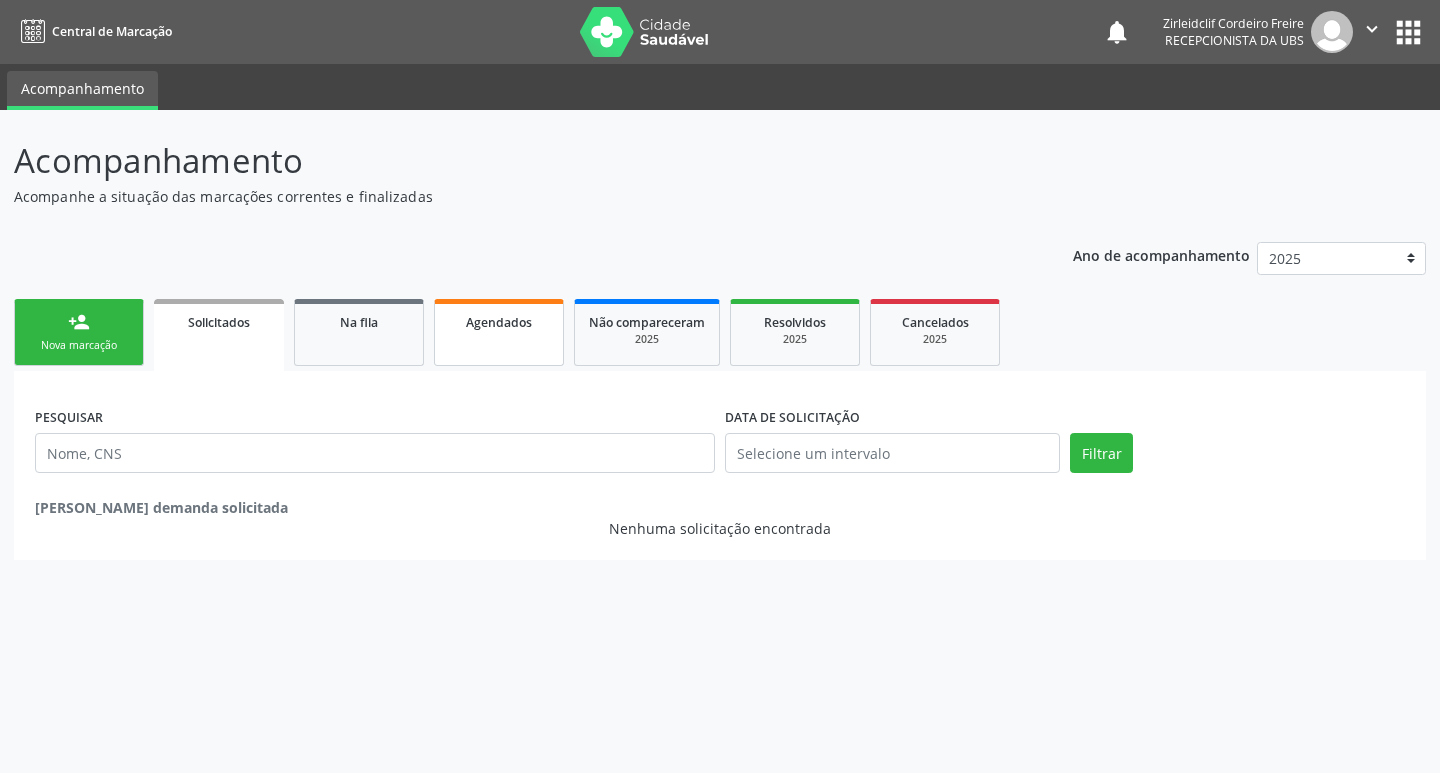 click on "Agendados" at bounding box center [499, 332] 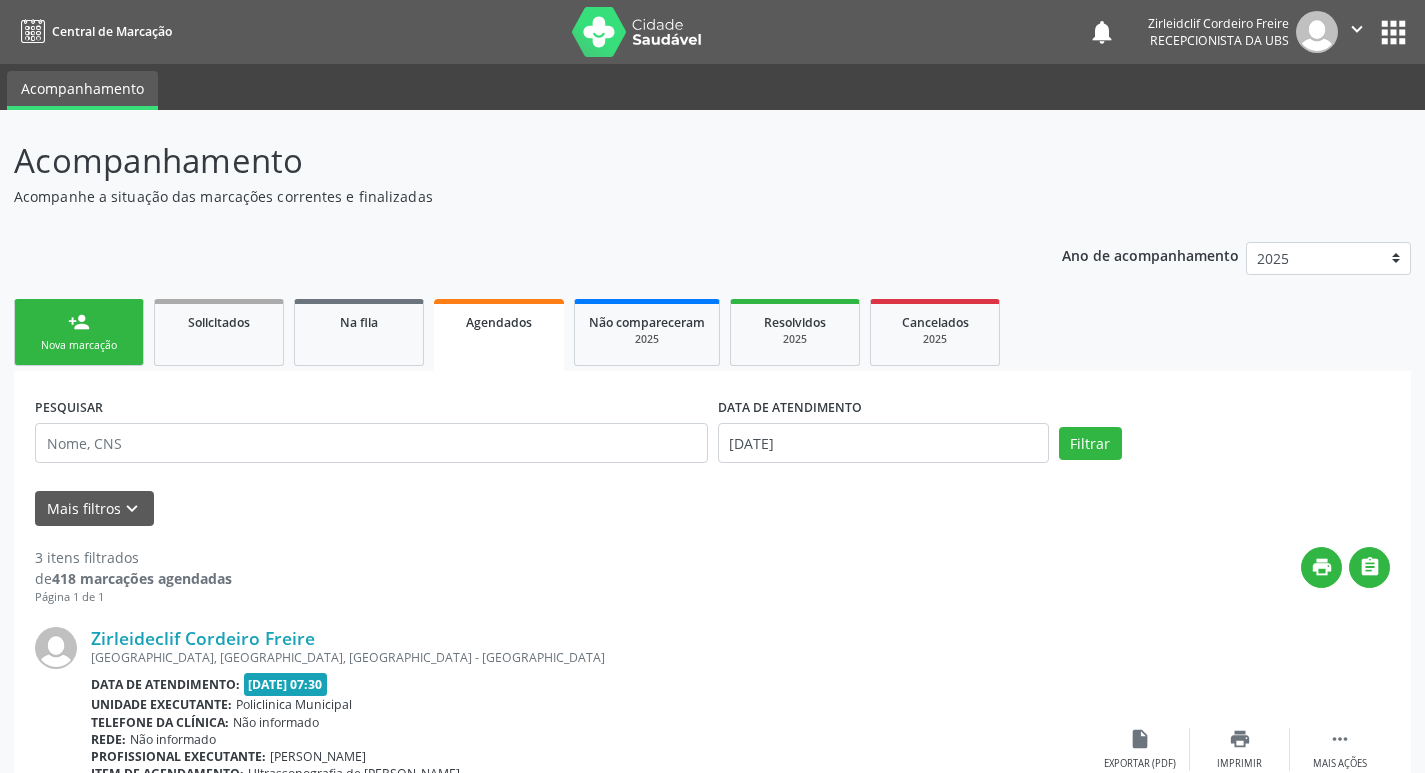 click on "person_add
Nova marcação" at bounding box center [79, 332] 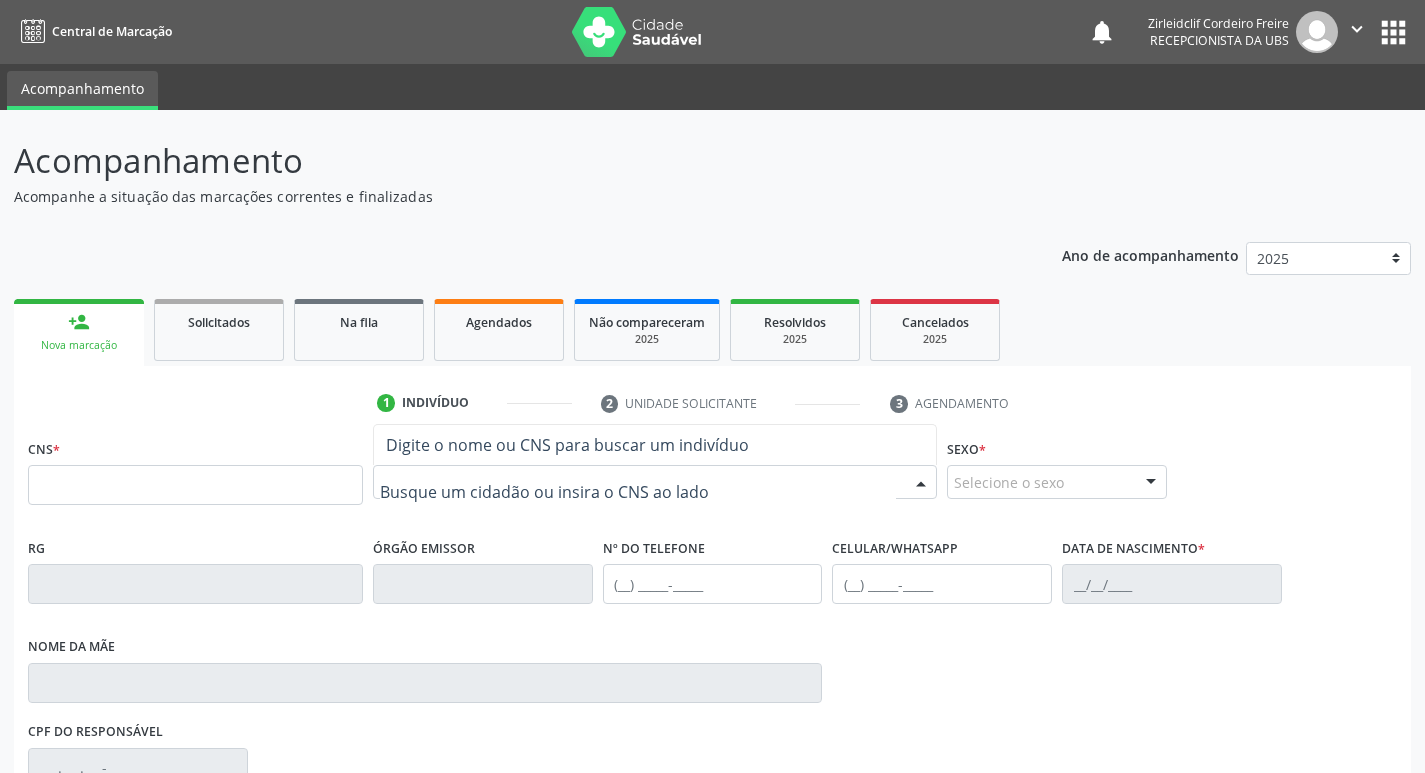 click at bounding box center [638, 492] 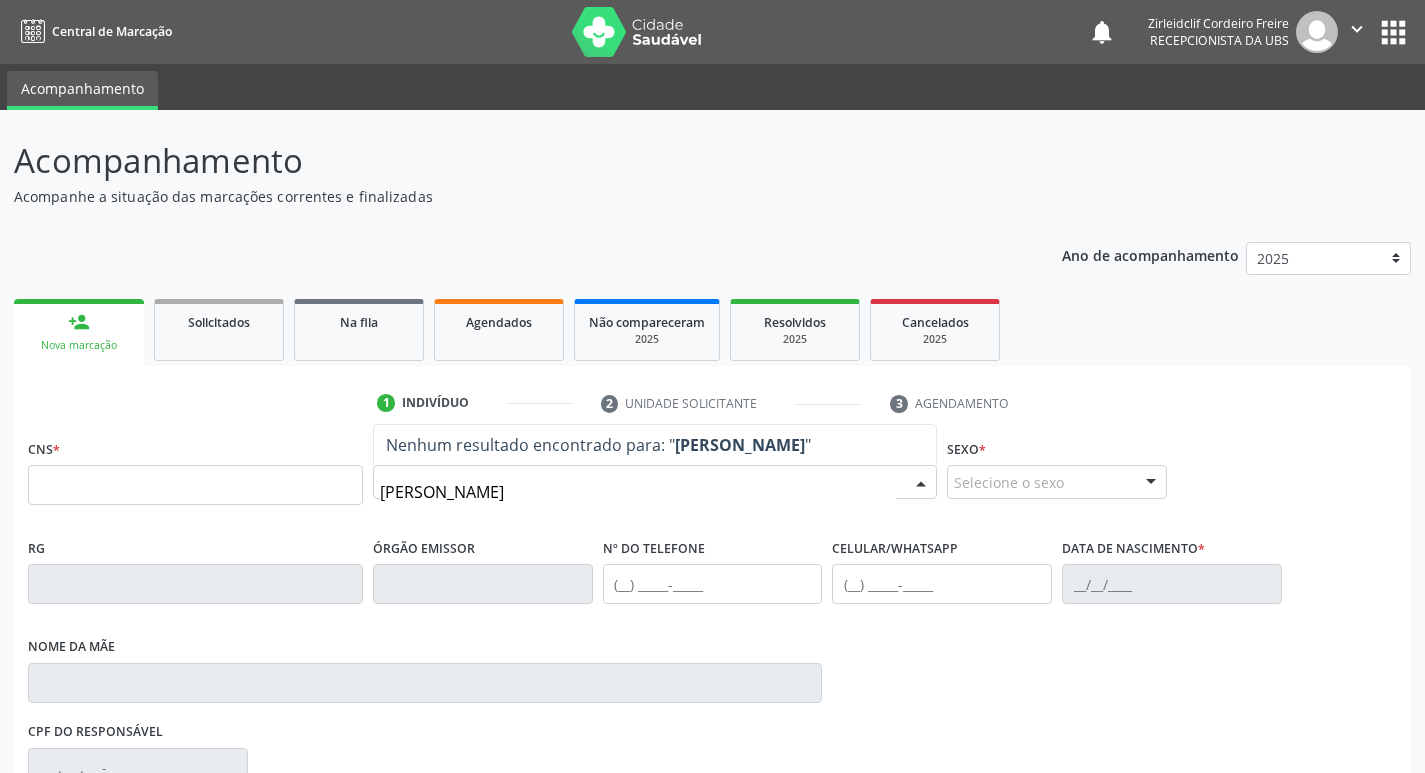 type on "joaquim ferraz de souza" 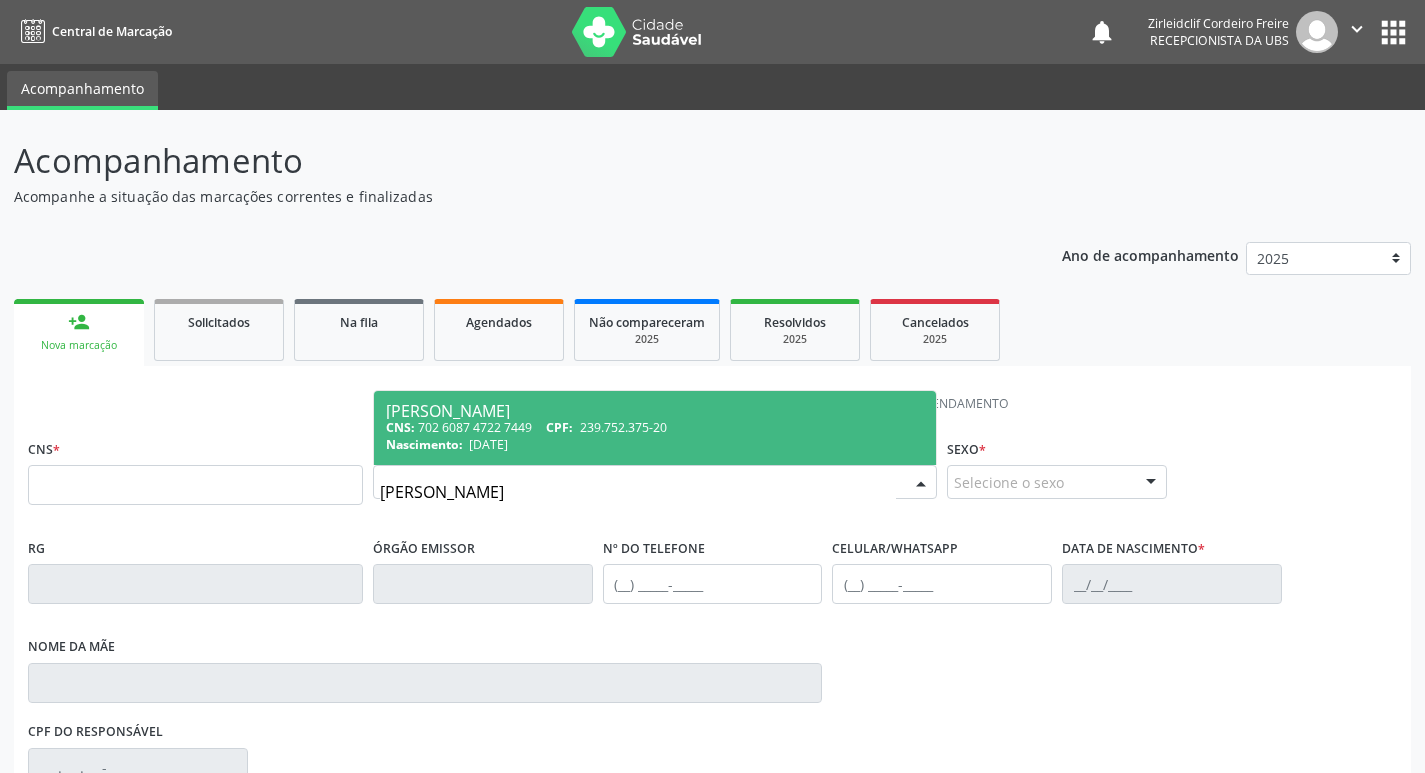 click on "239.752.375-20" at bounding box center [623, 427] 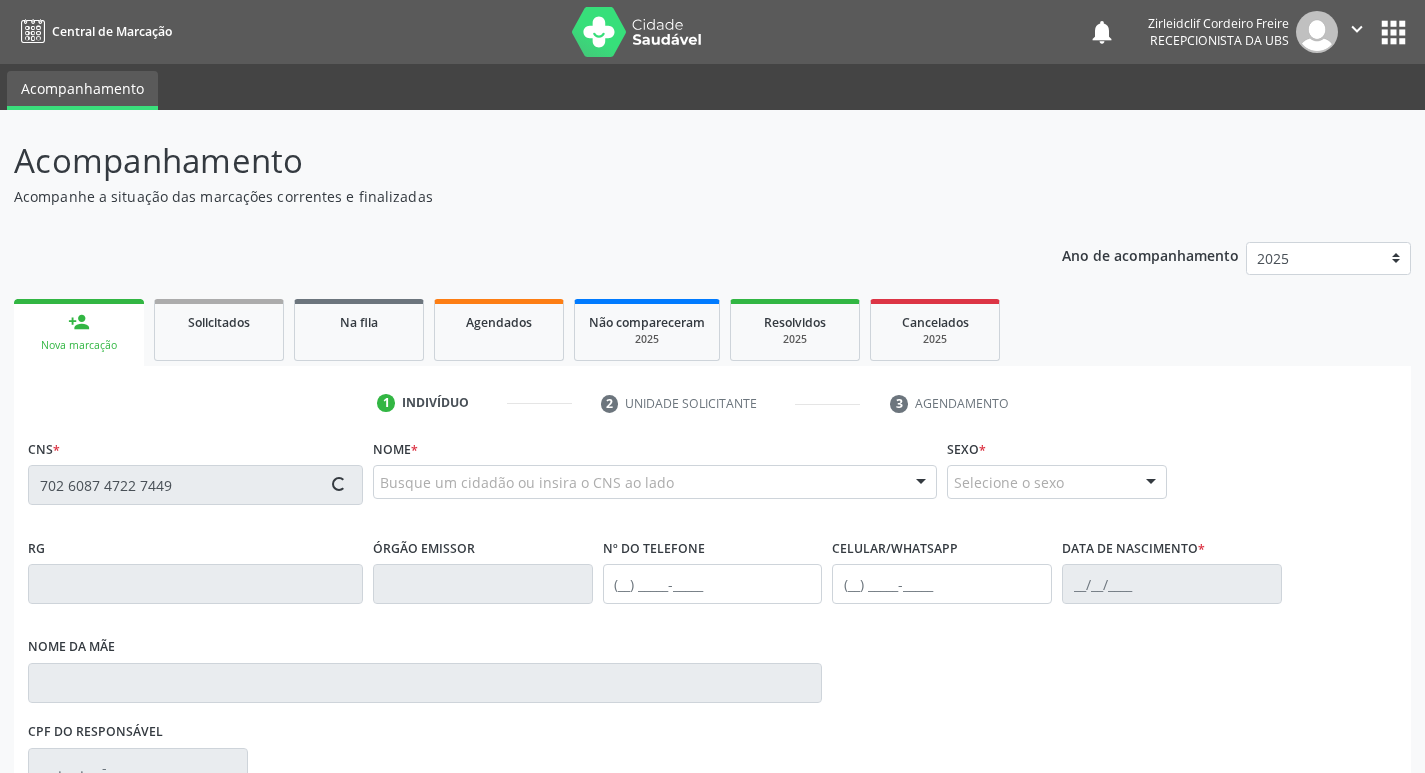 type on "702 6087 4722 7449" 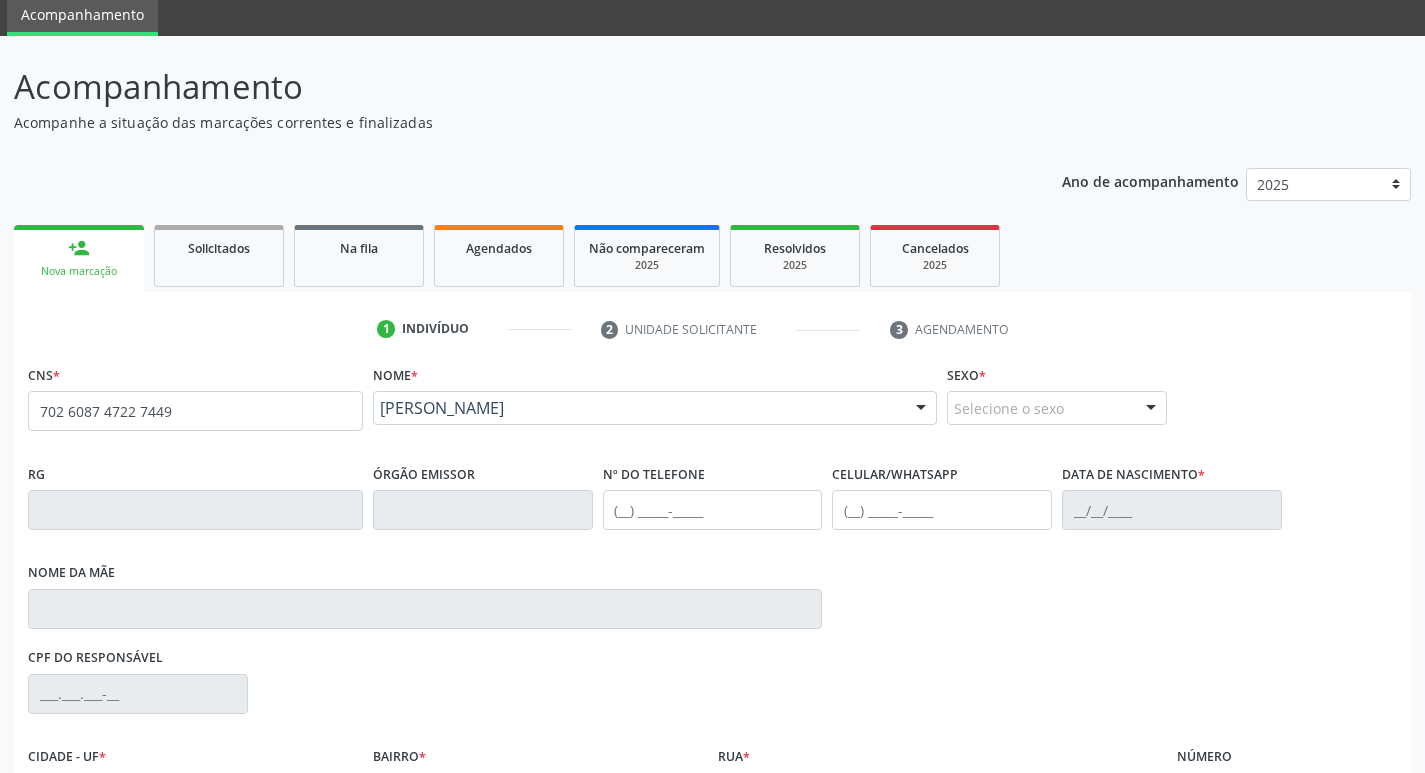 scroll, scrollTop: 297, scrollLeft: 0, axis: vertical 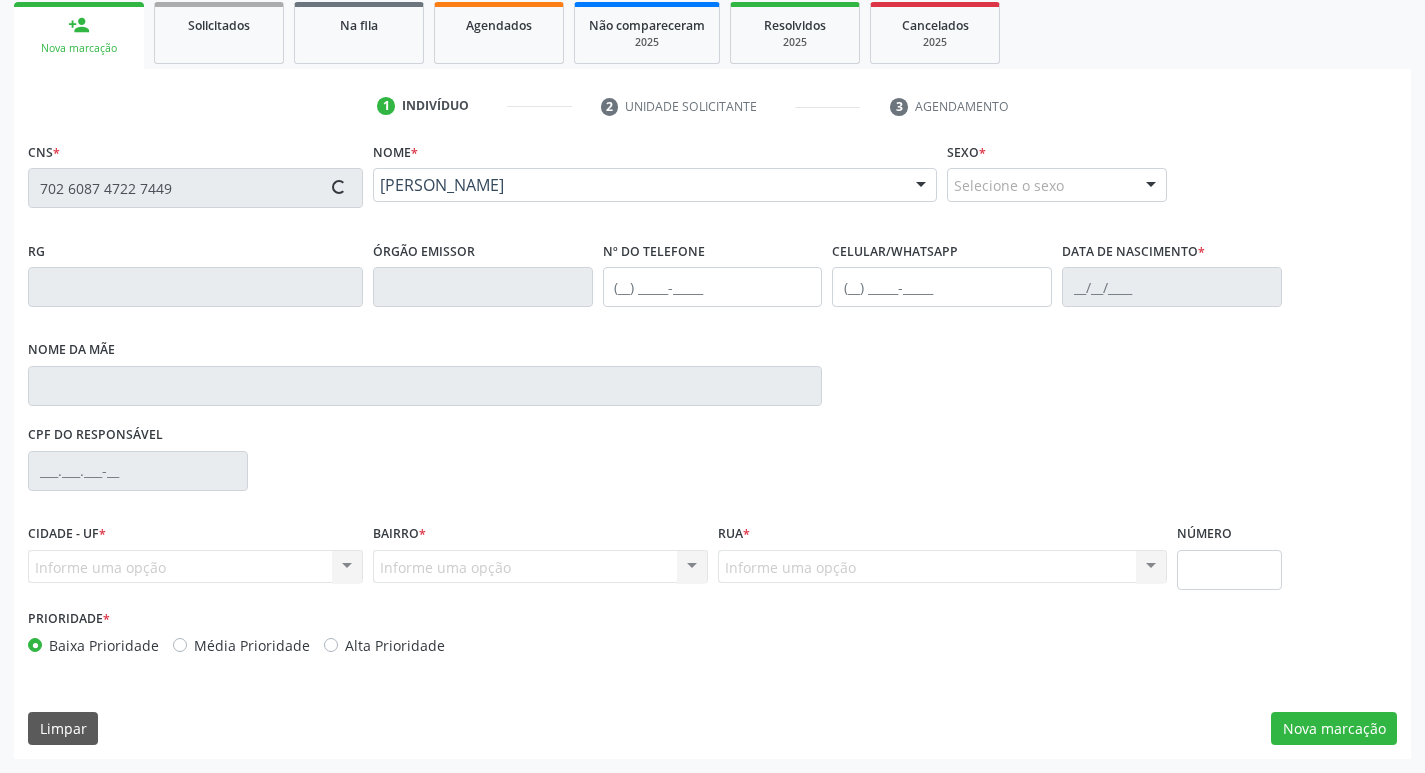 type on "(87) 98822-6833" 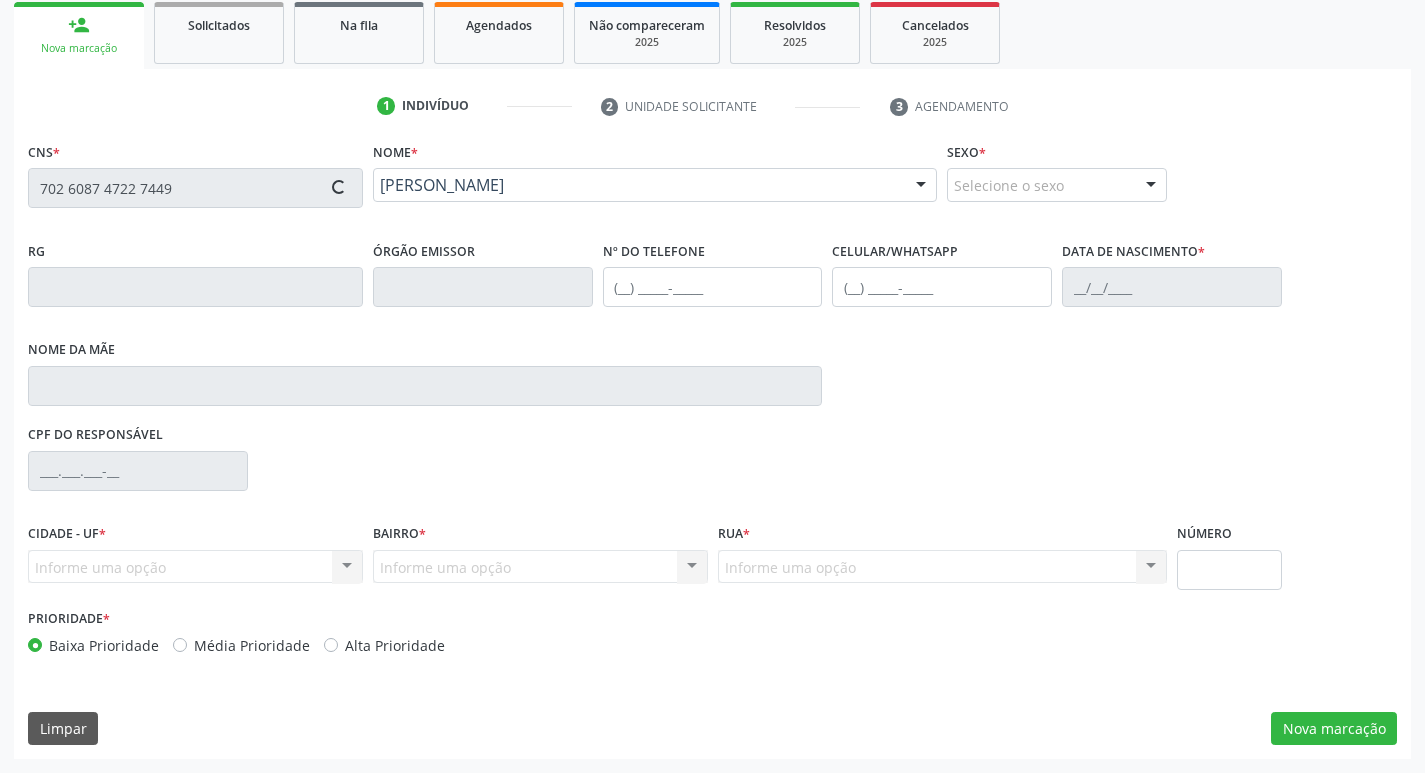 type on "11/08/1960" 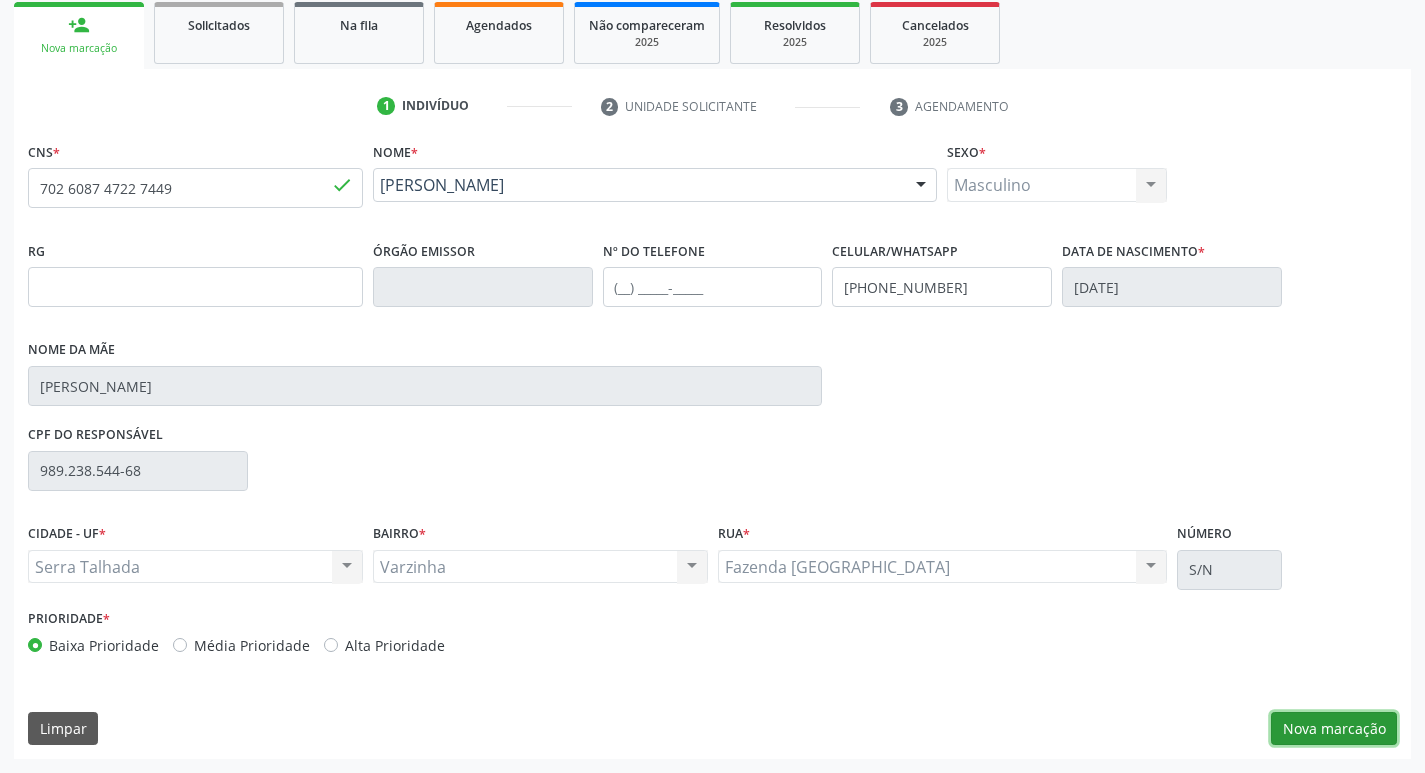 click on "Nova marcação" at bounding box center [1334, 729] 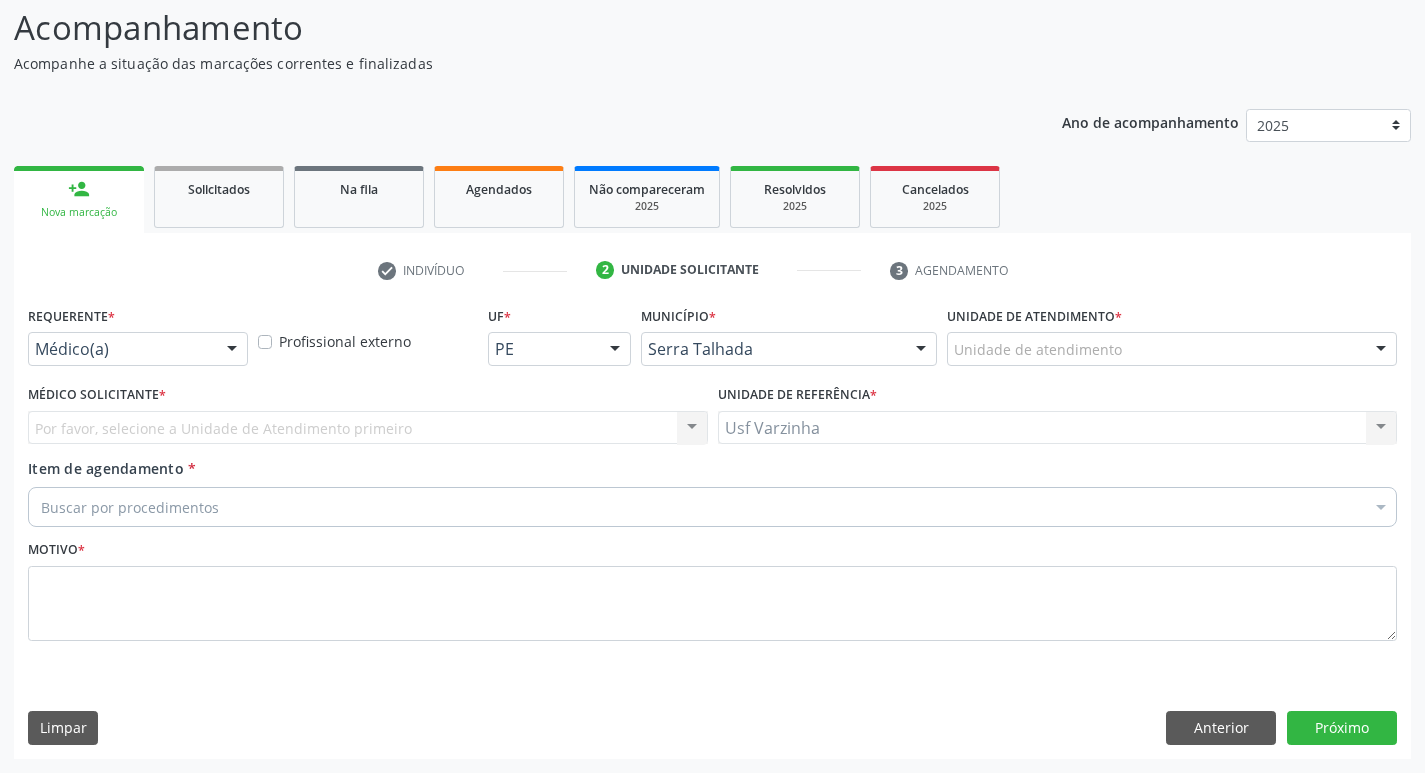 scroll, scrollTop: 133, scrollLeft: 0, axis: vertical 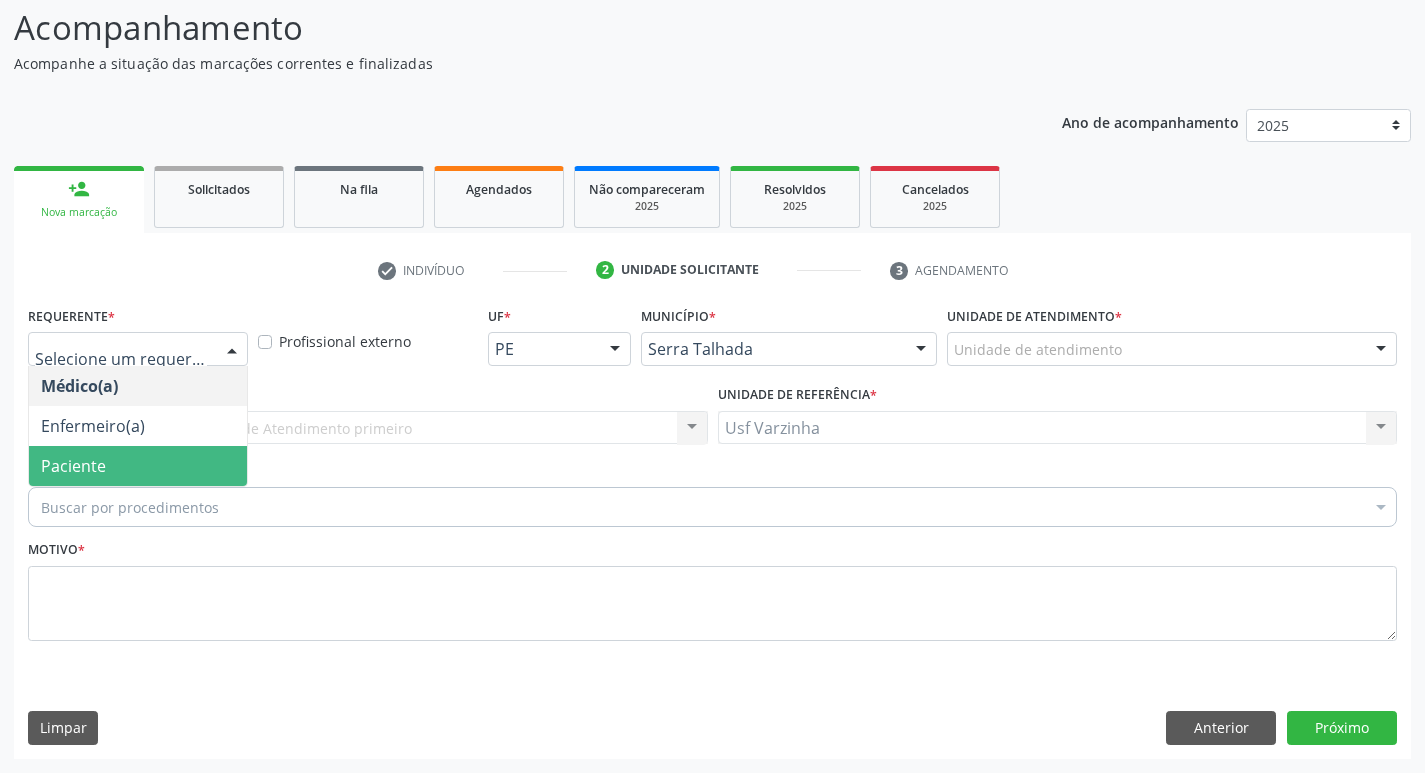click on "Paciente" at bounding box center [138, 466] 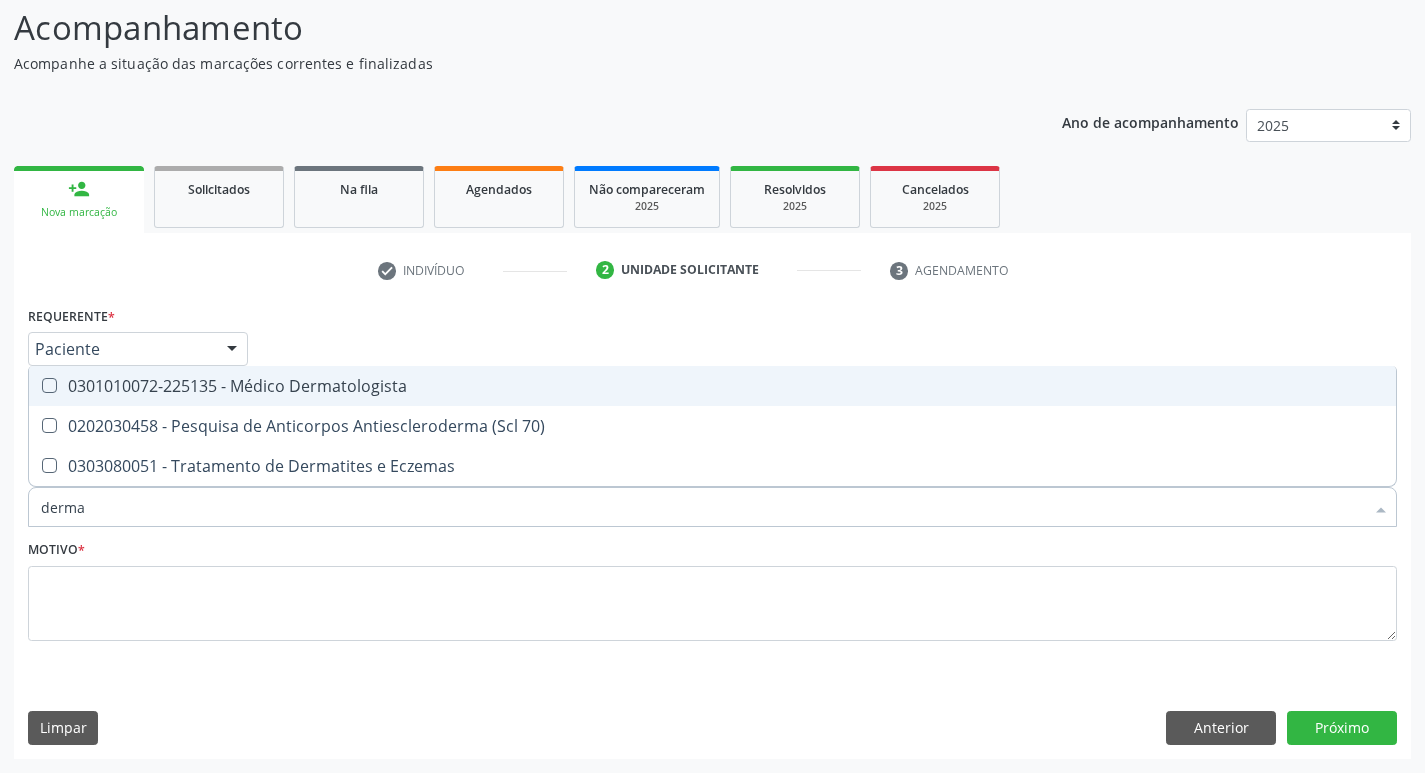 type on "dermat" 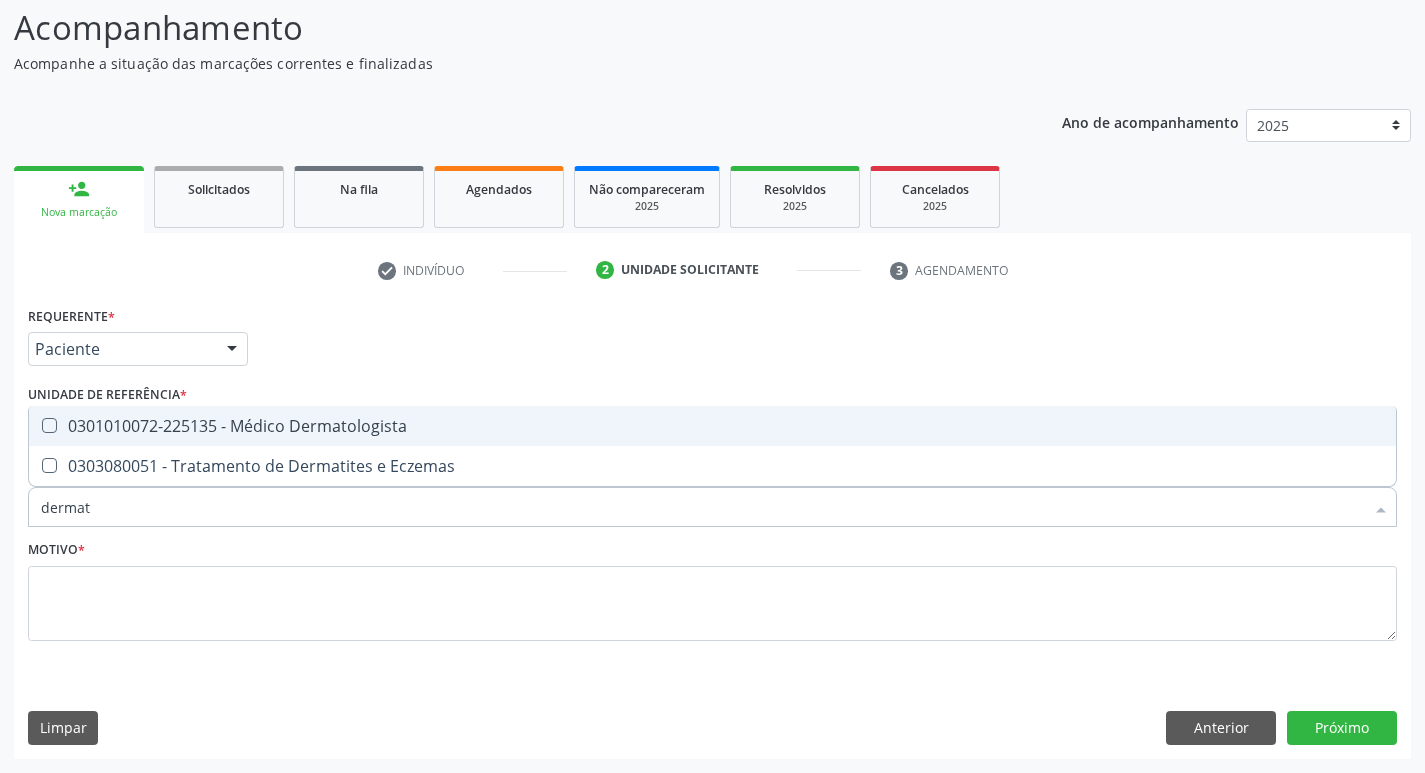 click at bounding box center (49, 425) 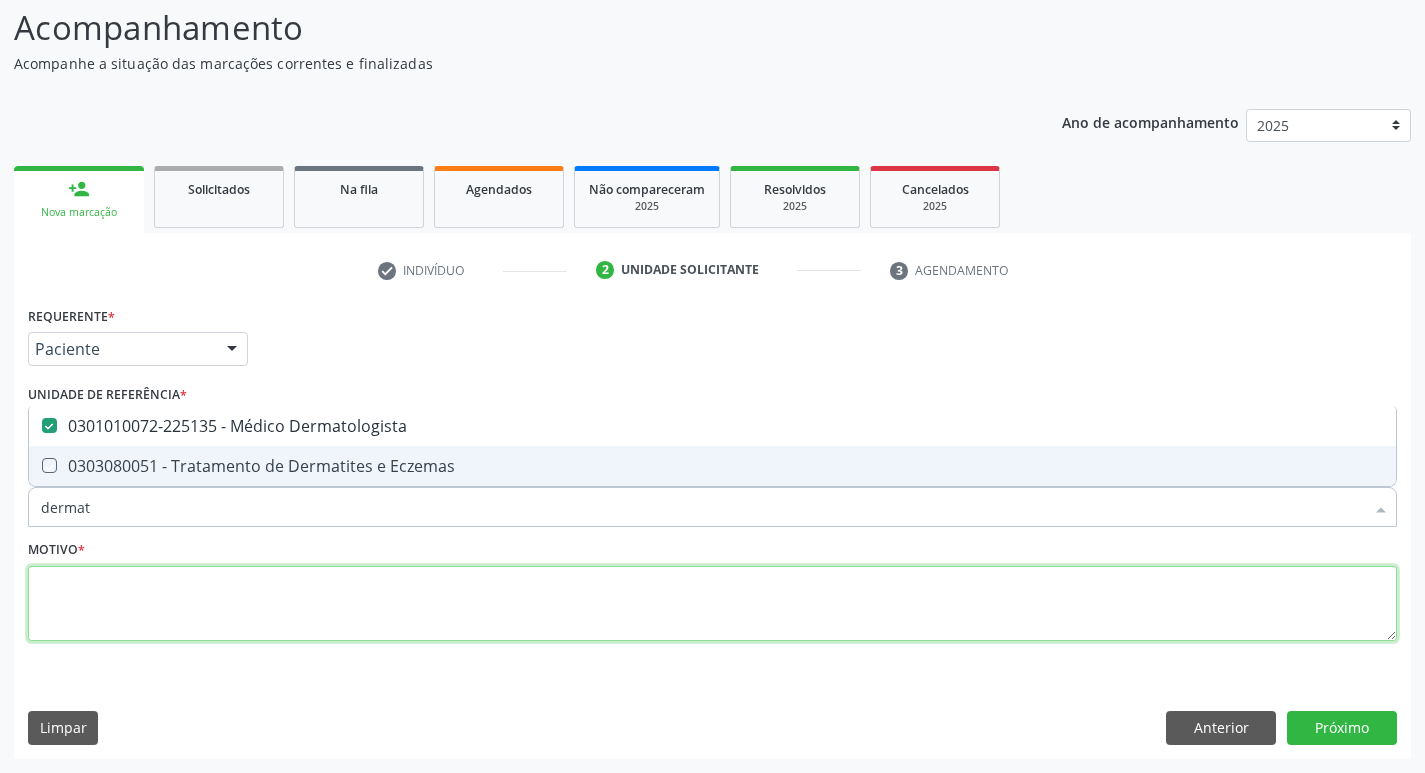 click at bounding box center (712, 604) 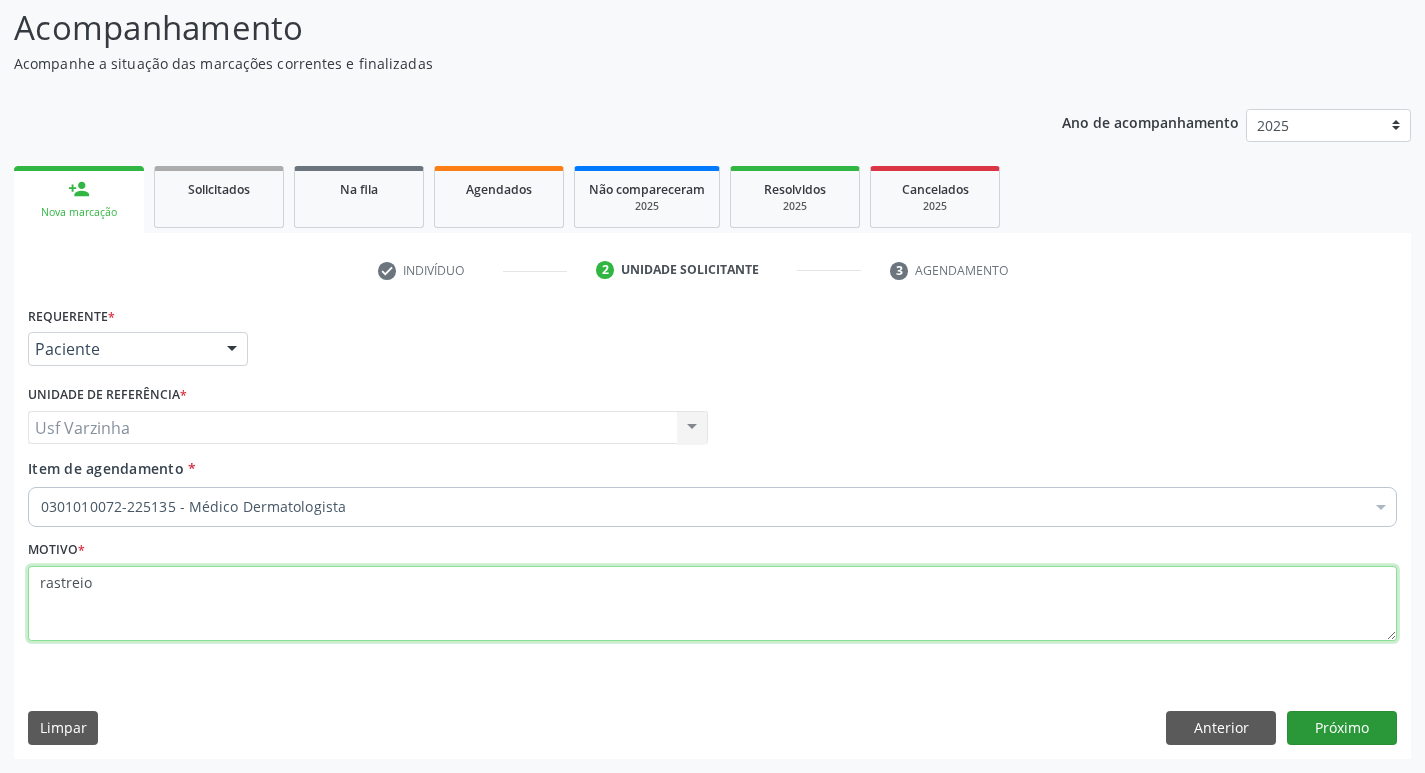 type on "rastreio" 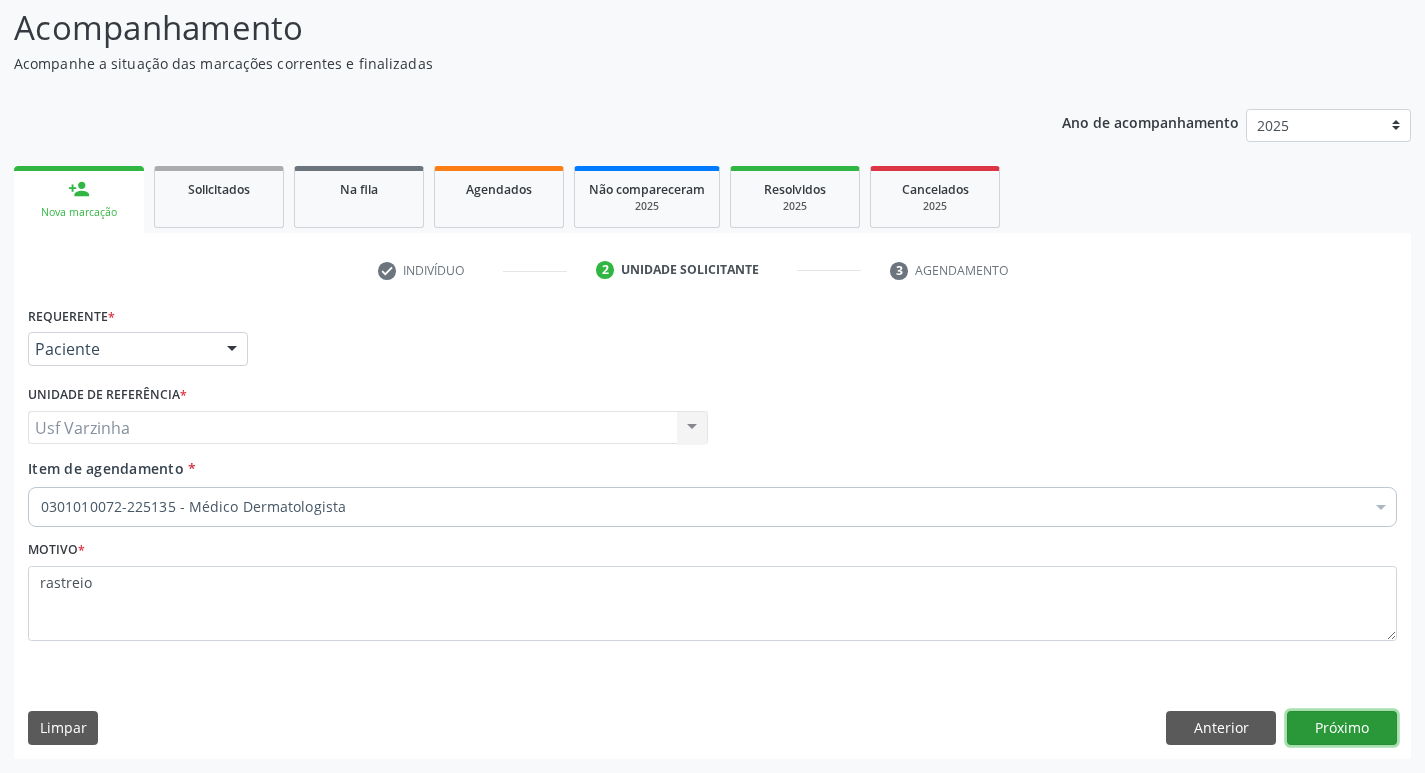 click on "Próximo" at bounding box center [1342, 728] 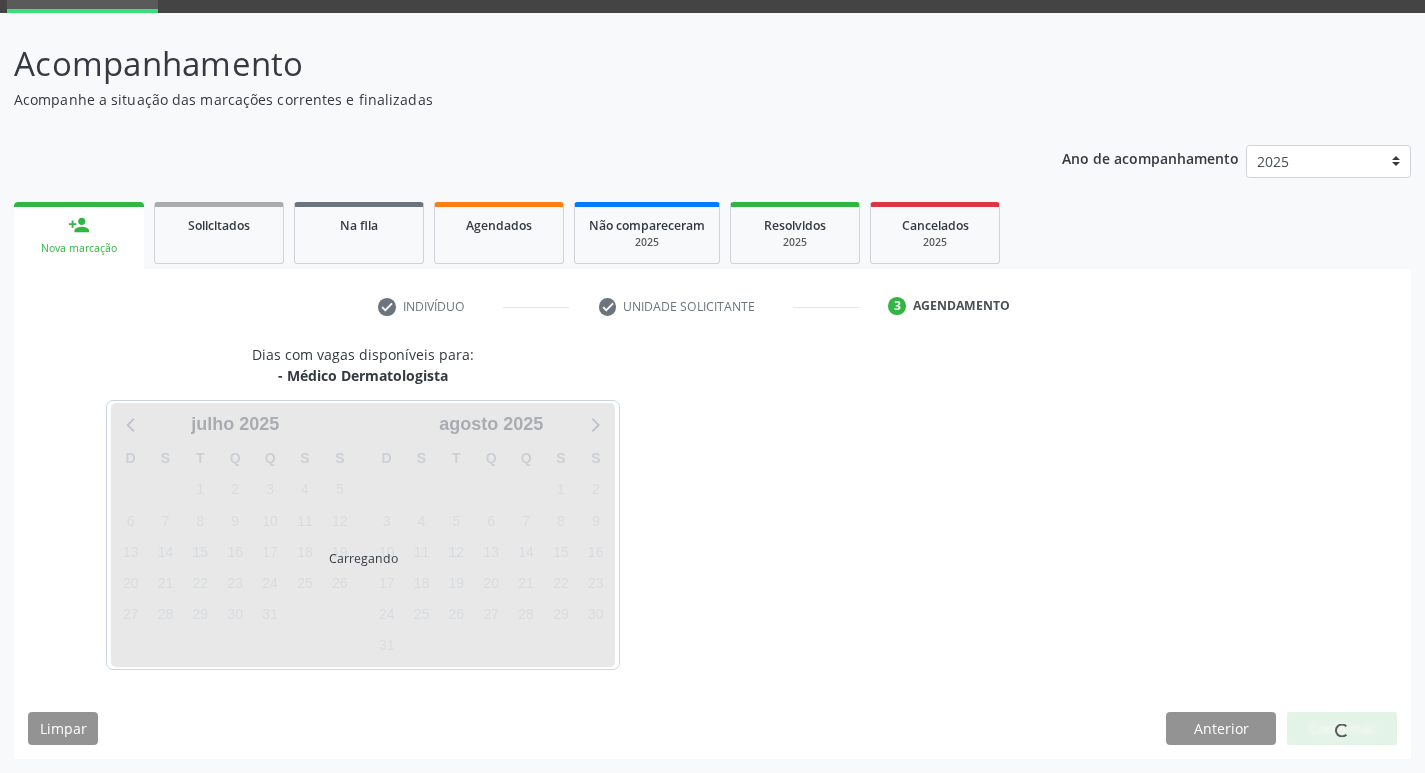 scroll, scrollTop: 97, scrollLeft: 0, axis: vertical 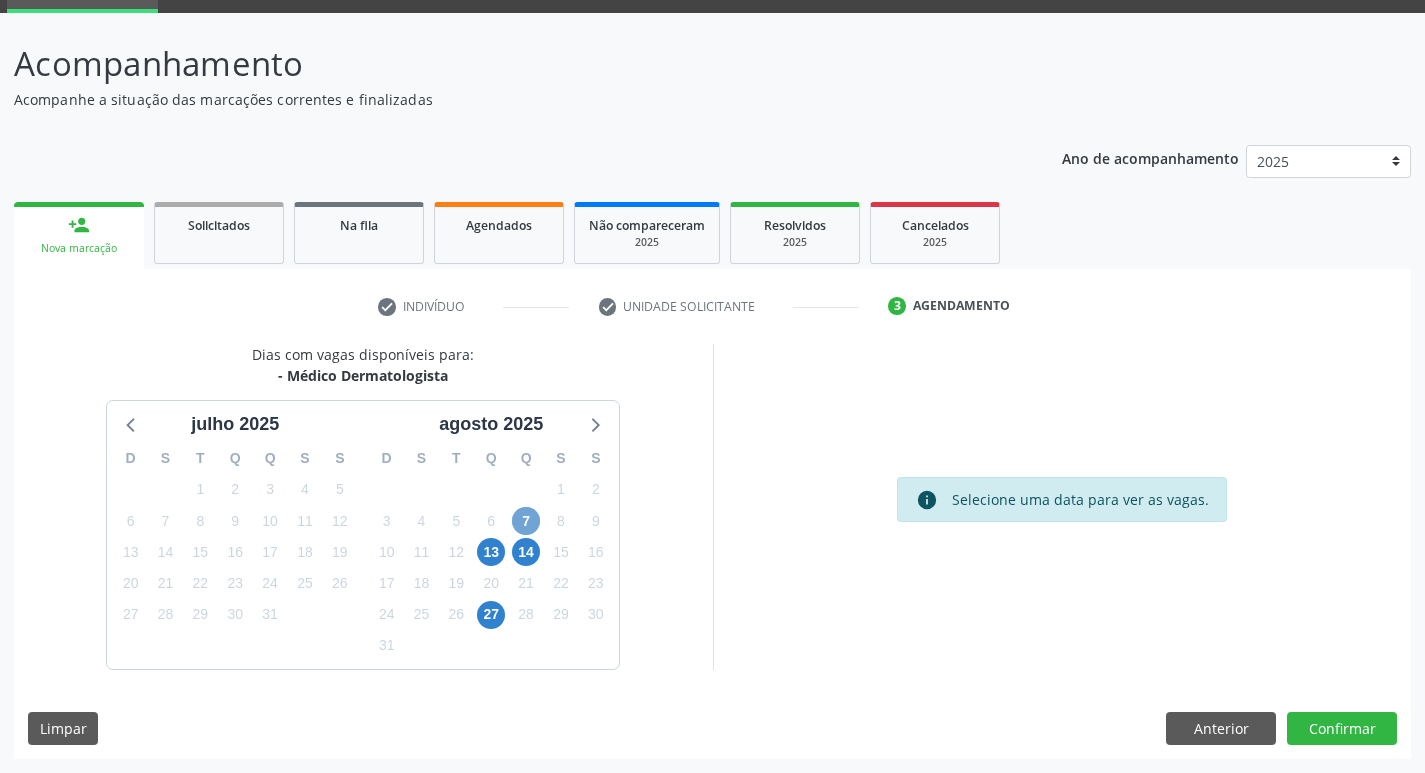 click on "7" at bounding box center [526, 521] 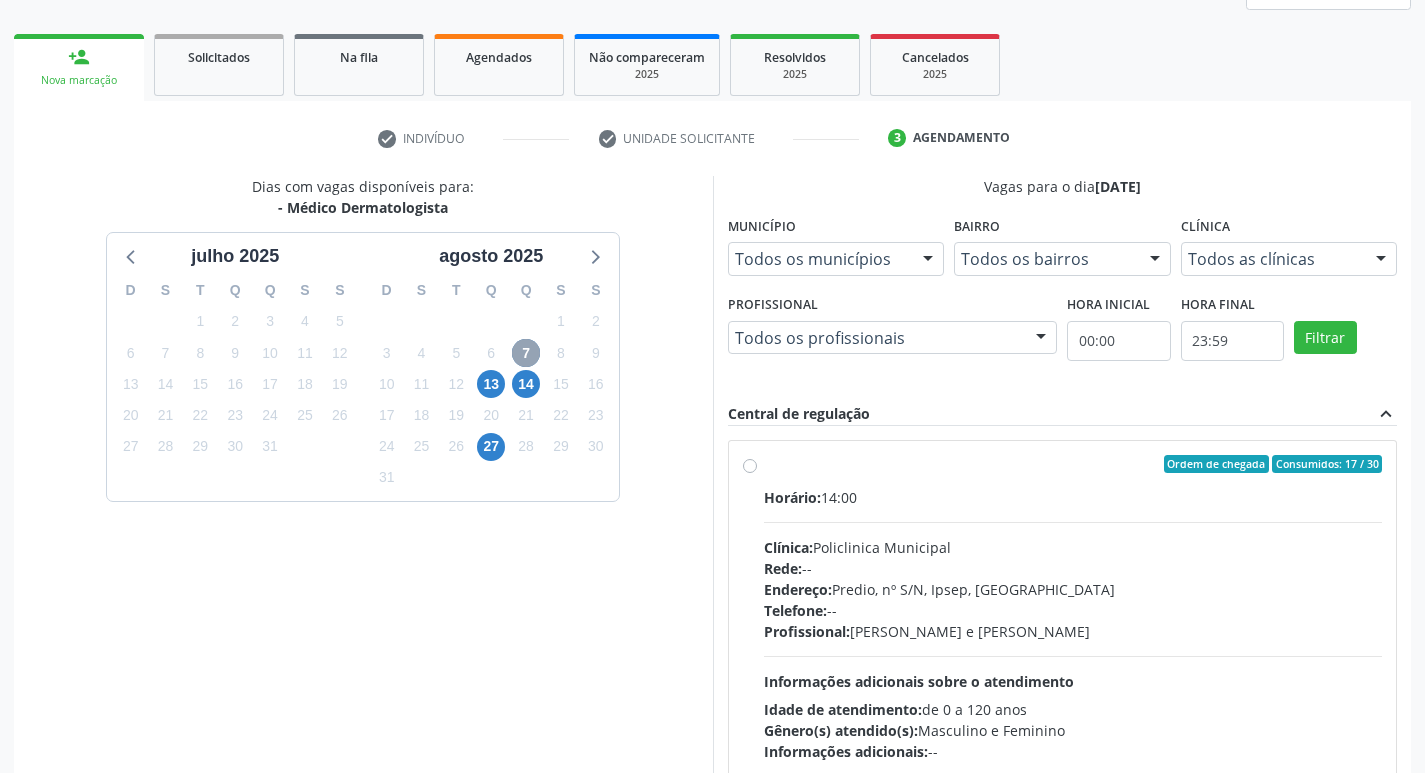 scroll, scrollTop: 297, scrollLeft: 0, axis: vertical 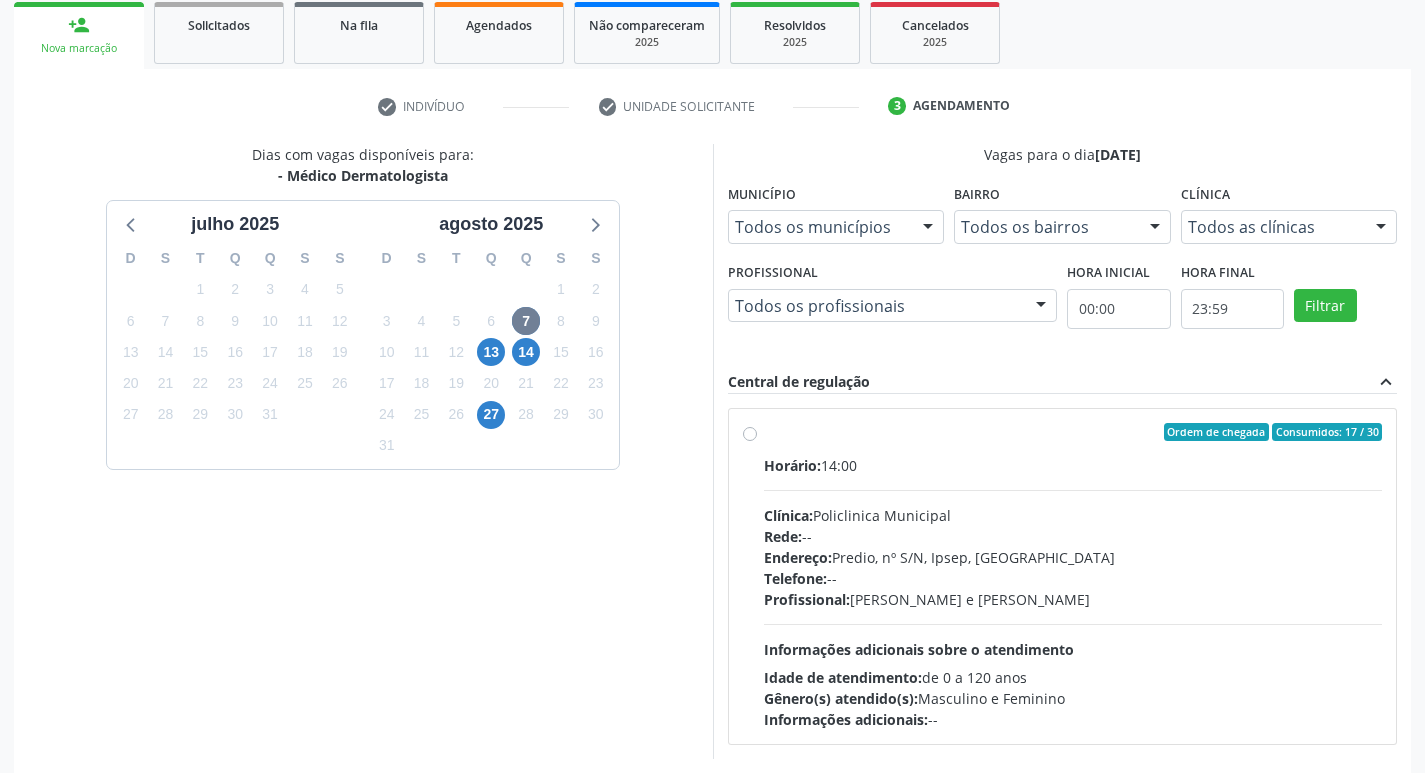click on "Ordem de chegada
Consumidos: 17 / 30
Horário:   14:00
Clínica:  Policlinica Municipal
Rede:
--
Endereço:   Predio, nº S/N, Ipsep, Serra Talhada - PE
Telefone:   --
Profissional:
Ricardo Bruno Santana Souza e Silva
Informações adicionais sobre o atendimento
Idade de atendimento:
de 0 a 120 anos
Gênero(s) atendido(s):
Masculino e Feminino
Informações adicionais:
--" at bounding box center [1073, 576] 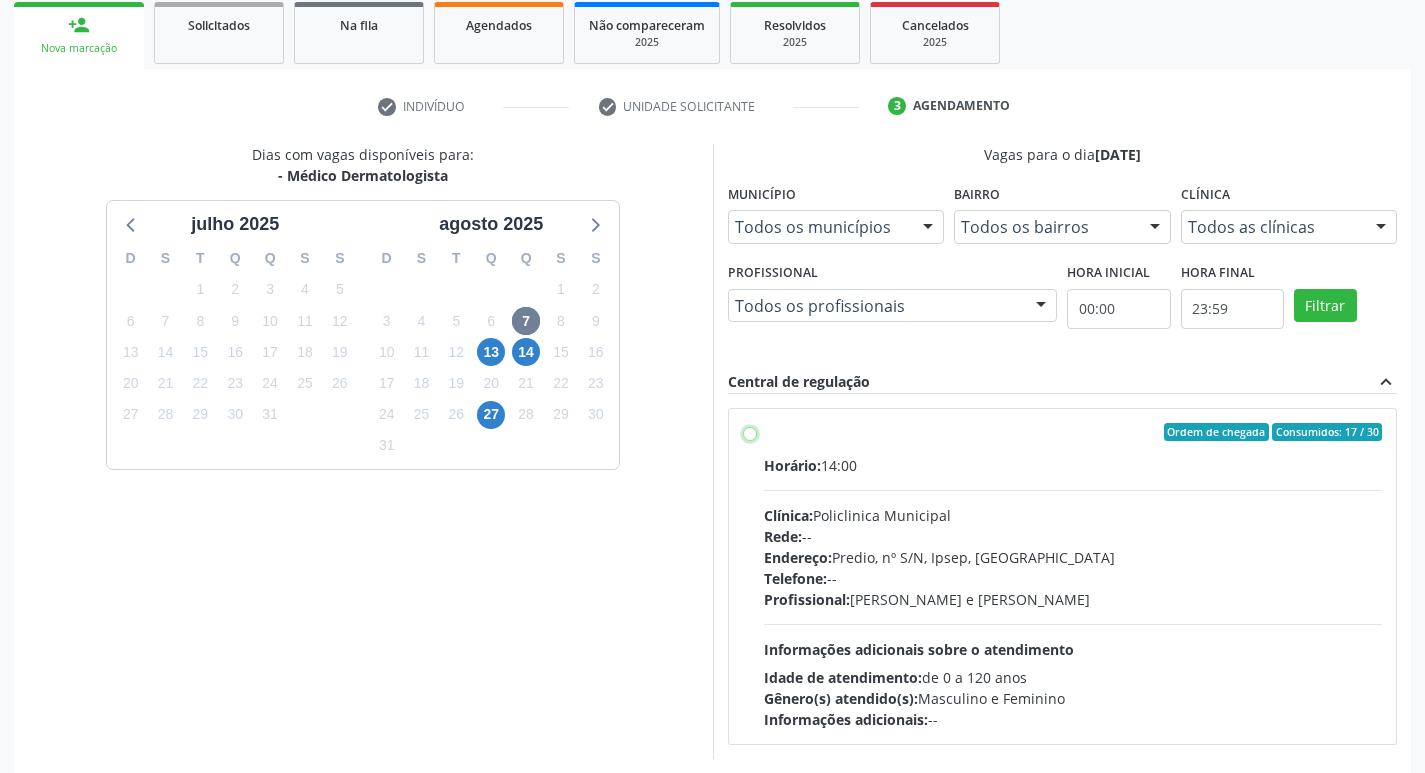 click on "Ordem de chegada
Consumidos: 17 / 30
Horário:   14:00
Clínica:  Policlinica Municipal
Rede:
--
Endereço:   Predio, nº S/N, Ipsep, Serra Talhada - PE
Telefone:   --
Profissional:
Ricardo Bruno Santana Souza e Silva
Informações adicionais sobre o atendimento
Idade de atendimento:
de 0 a 120 anos
Gênero(s) atendido(s):
Masculino e Feminino
Informações adicionais:
--" at bounding box center [750, 432] 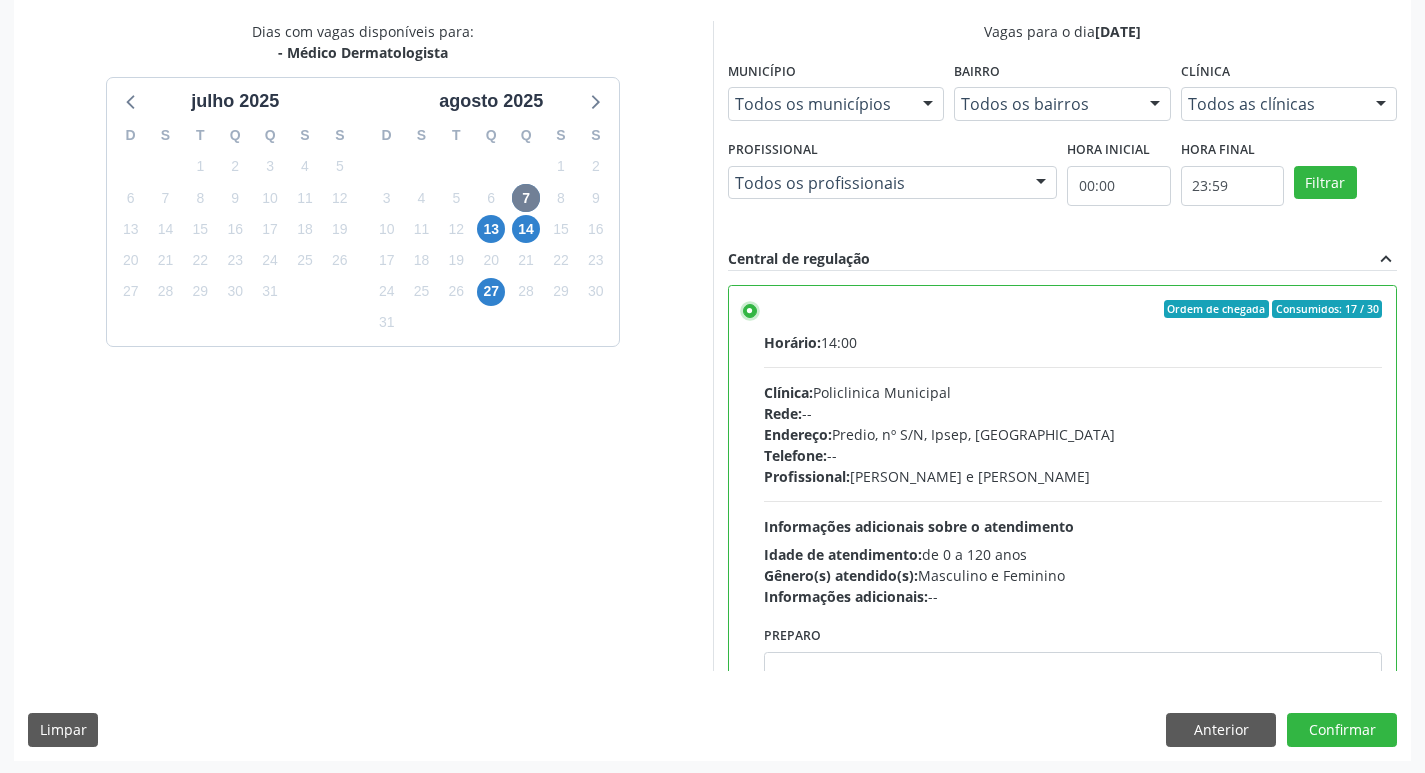 scroll, scrollTop: 422, scrollLeft: 0, axis: vertical 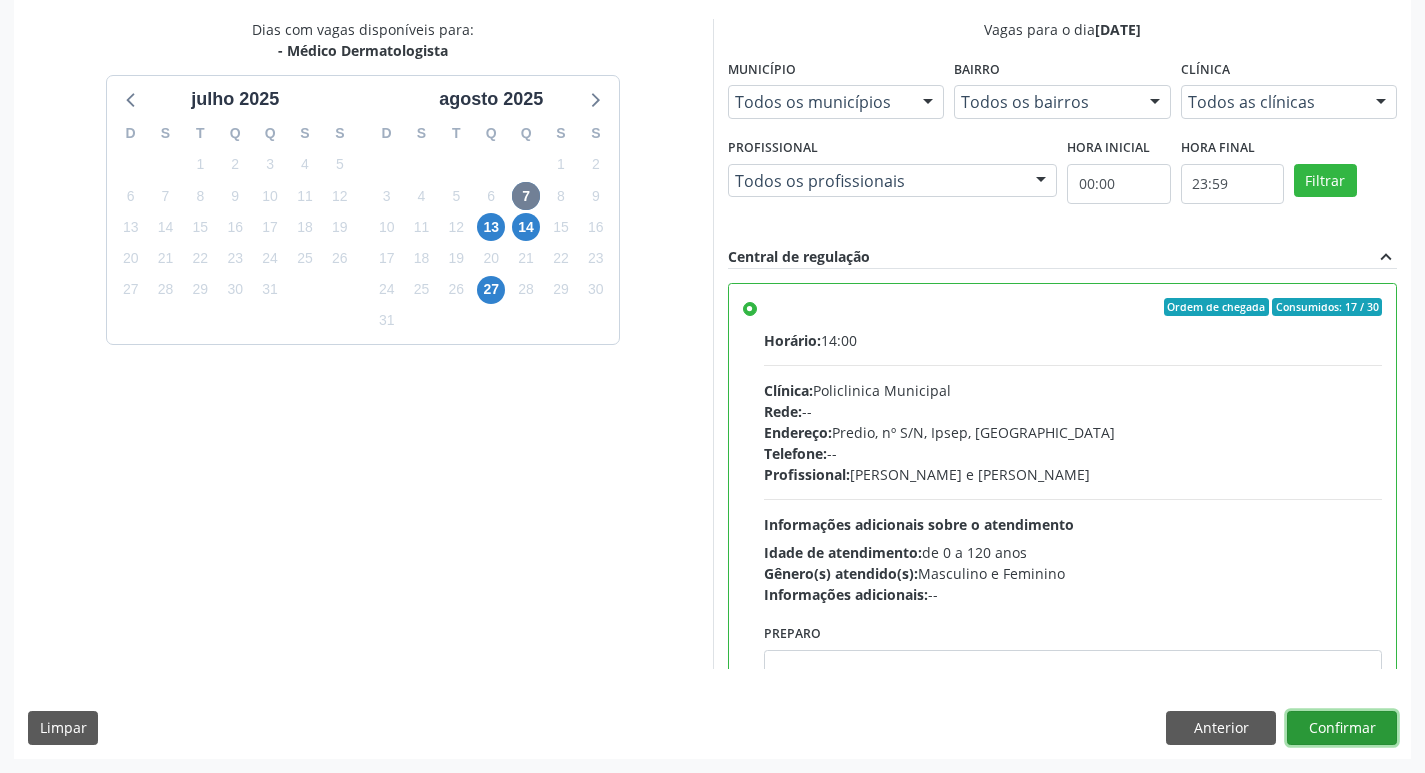click on "Confirmar" at bounding box center [1342, 728] 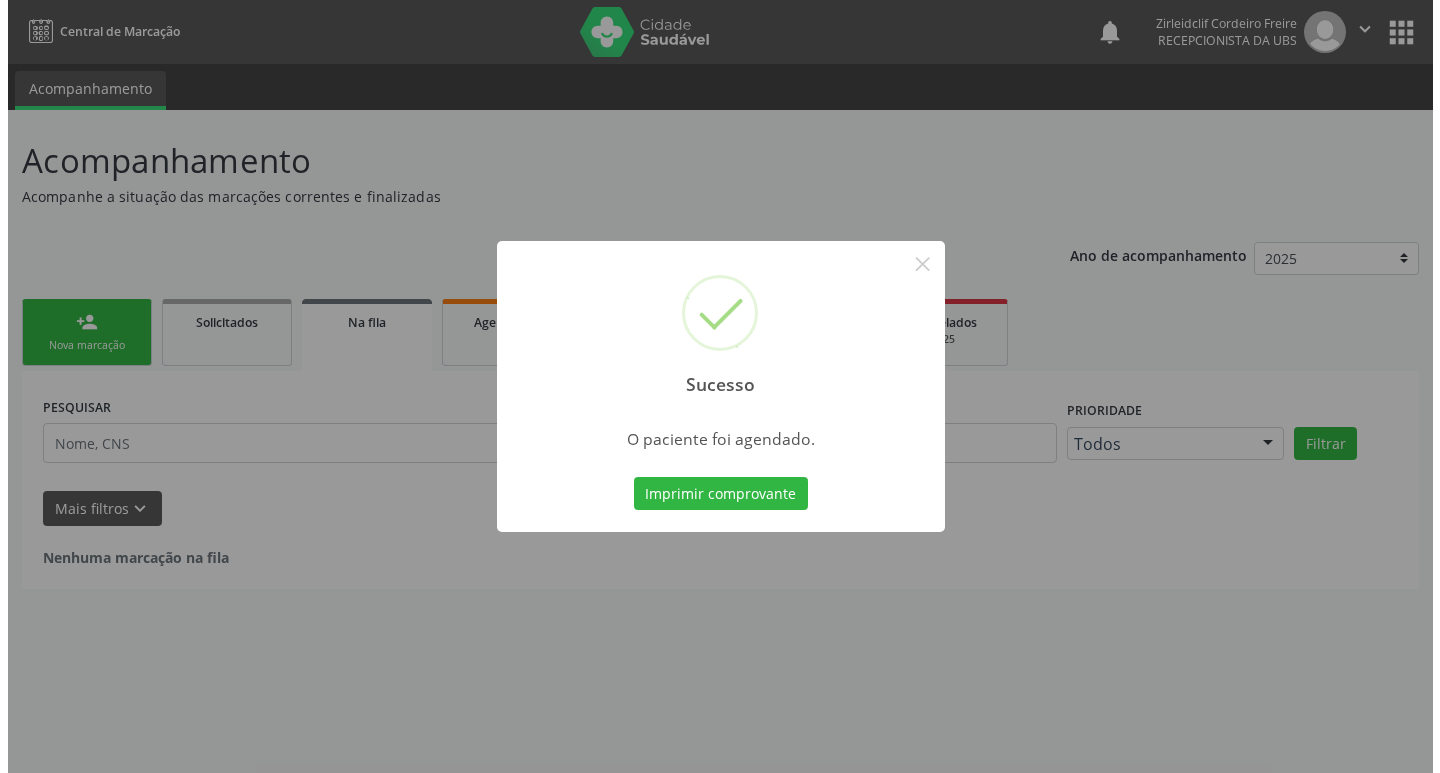 scroll, scrollTop: 0, scrollLeft: 0, axis: both 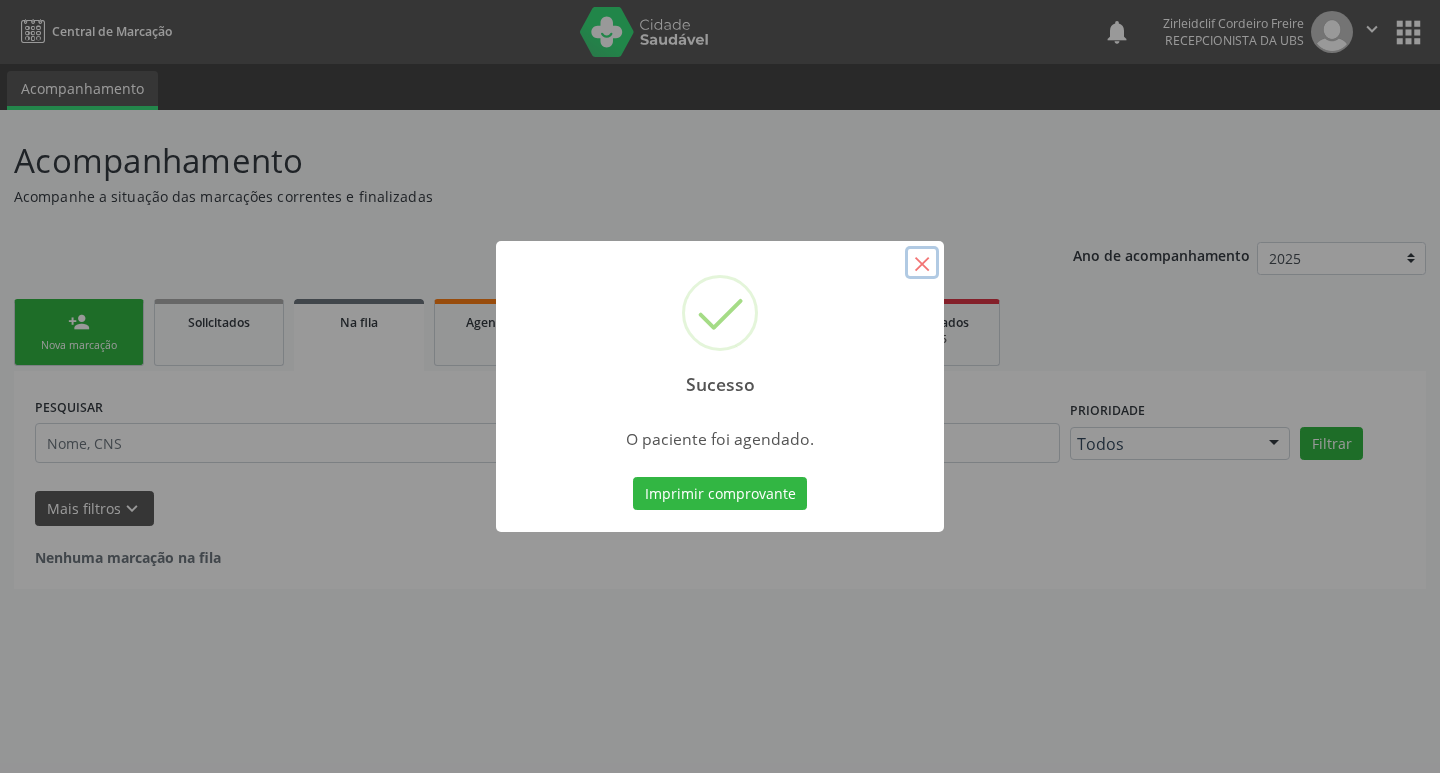 click on "×" at bounding box center [922, 263] 